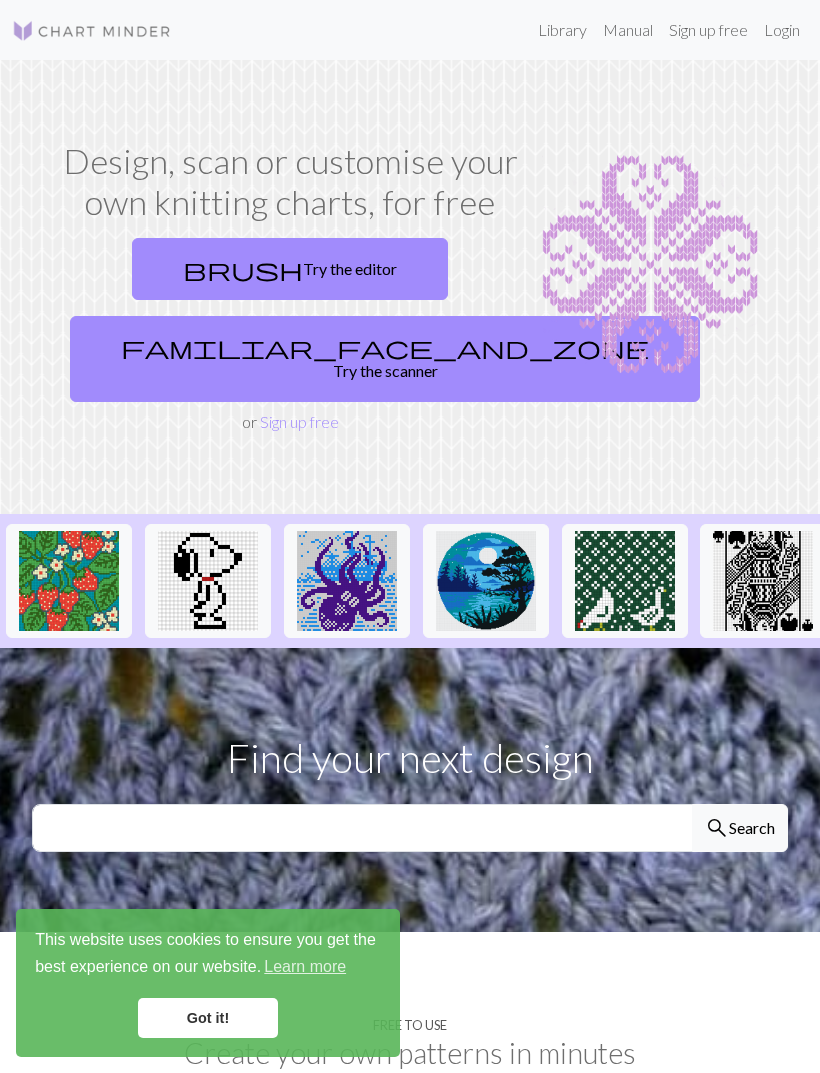 scroll, scrollTop: 0, scrollLeft: 0, axis: both 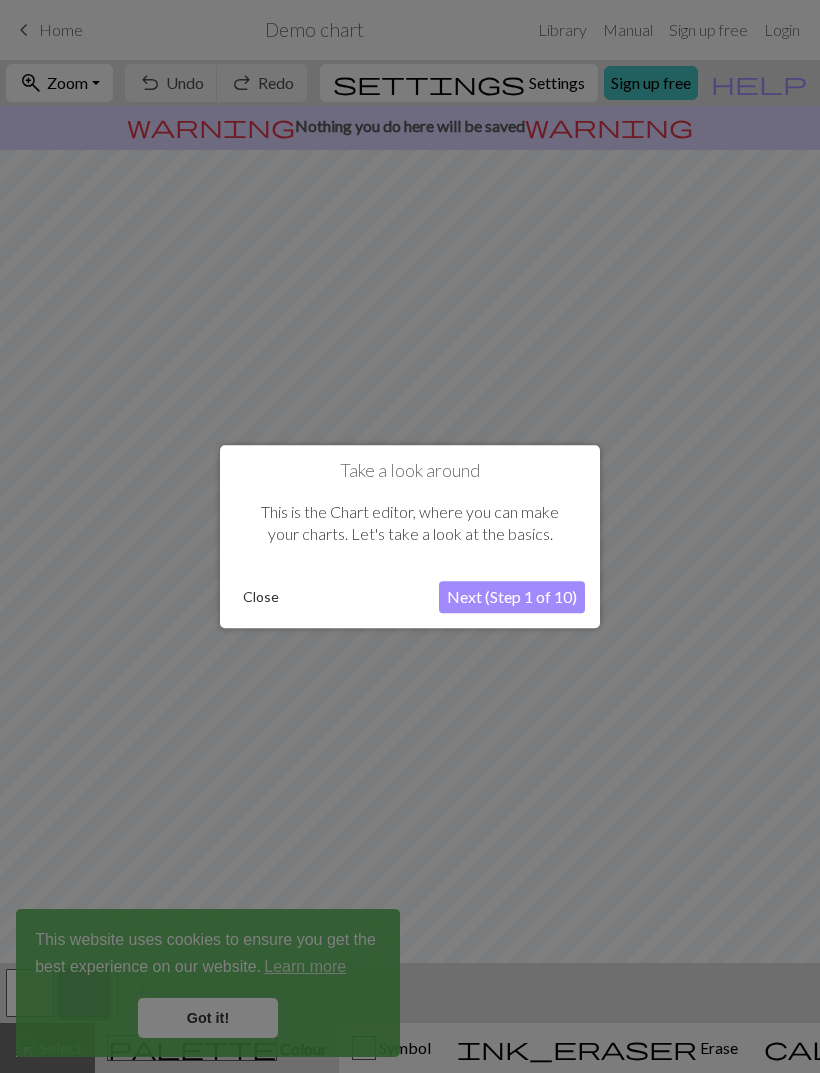 click on "Next (Step 1 of 10)" at bounding box center (512, 597) 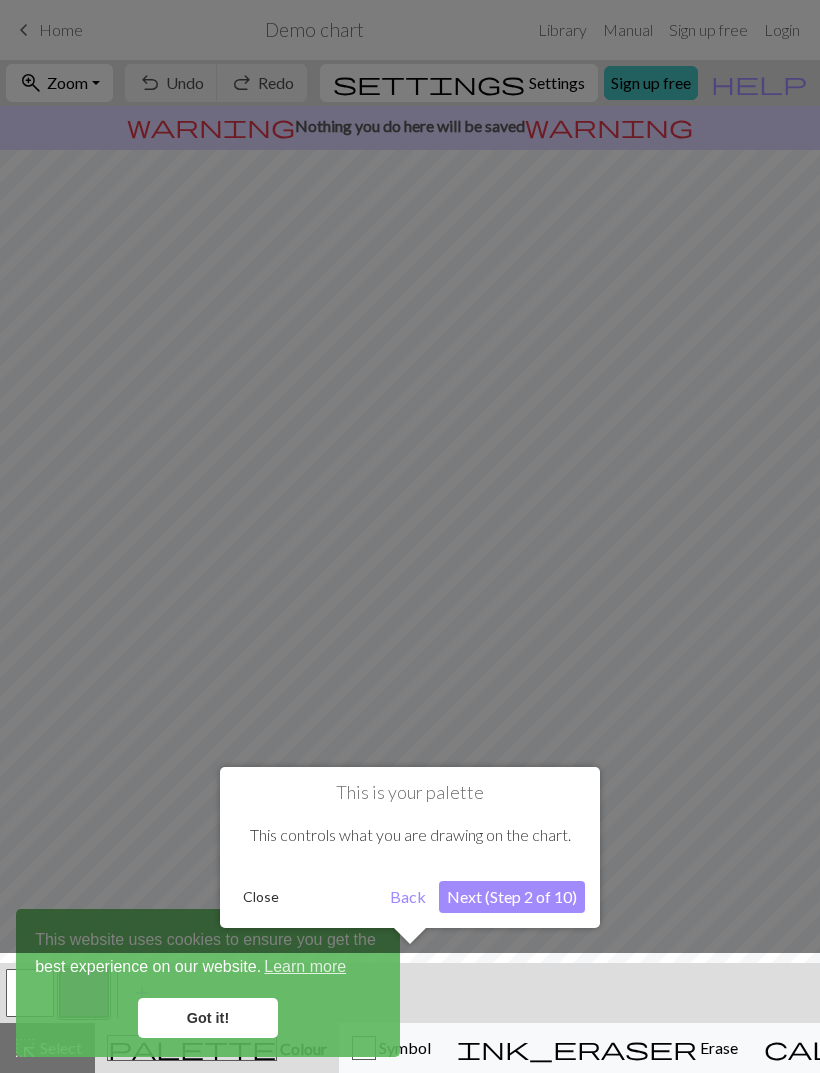 click at bounding box center (410, 1018) 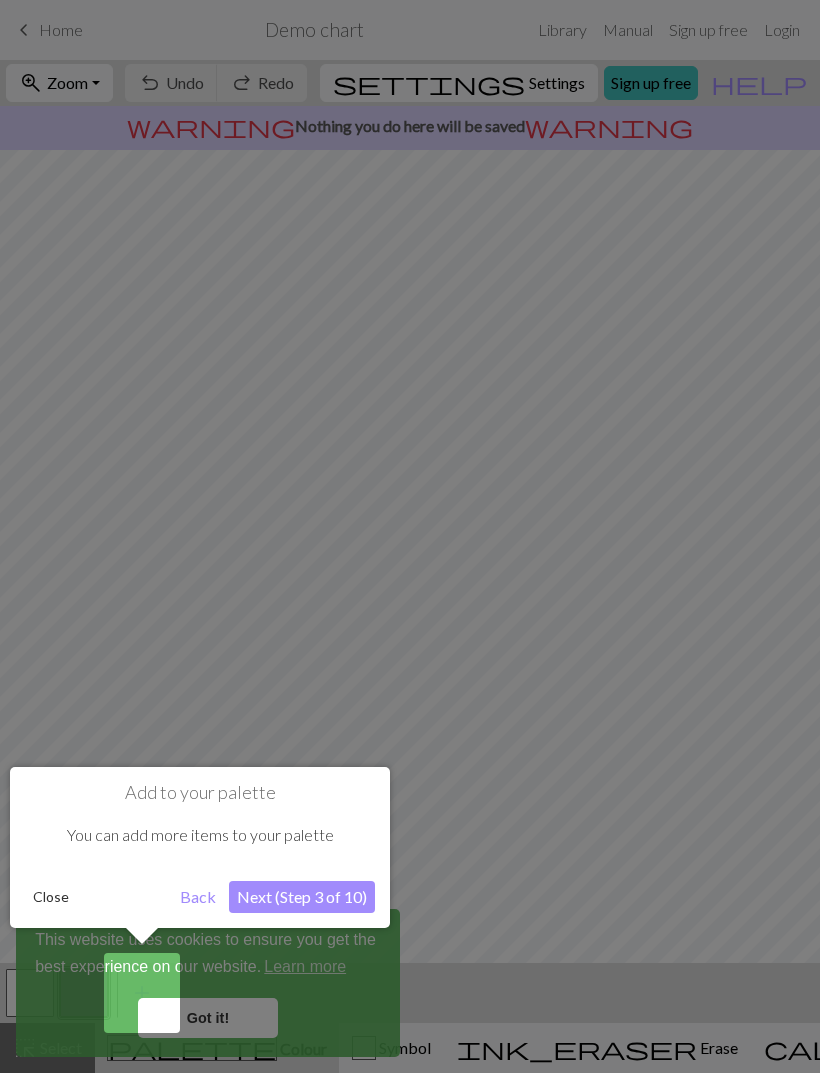 click on "Next (Step 3 of 10)" at bounding box center [302, 897] 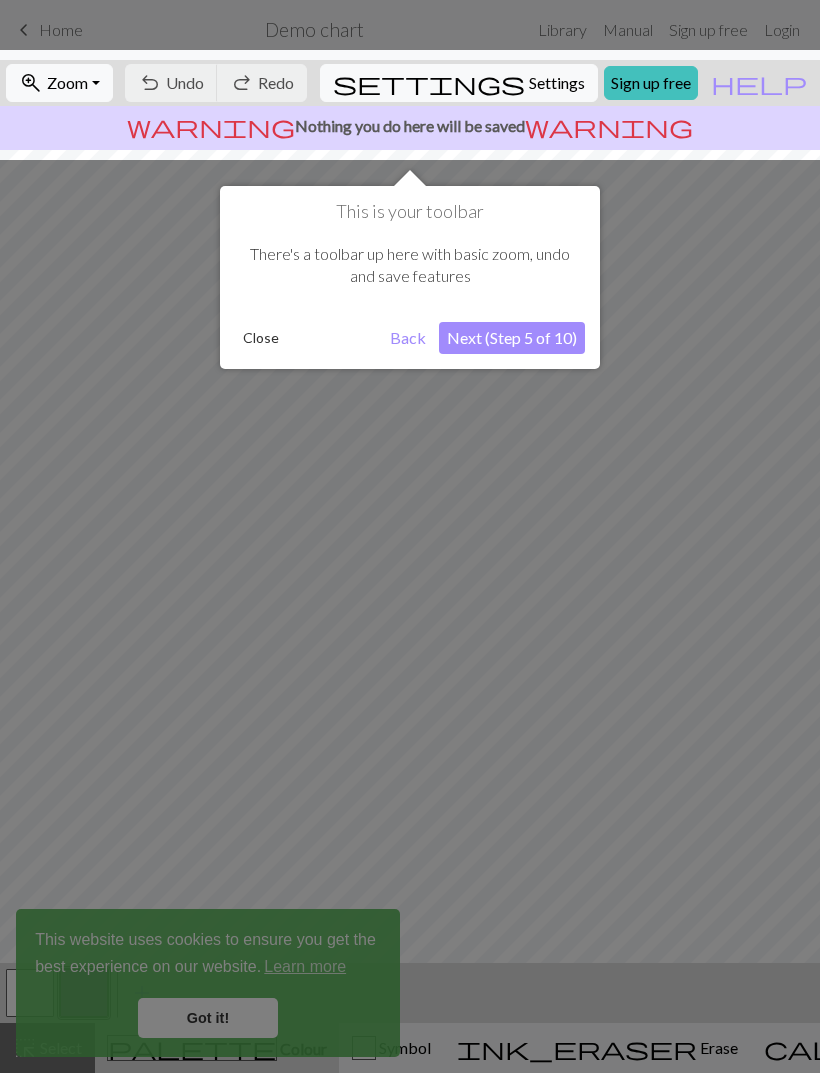 click on "Next (Step 5 of 10)" at bounding box center (512, 338) 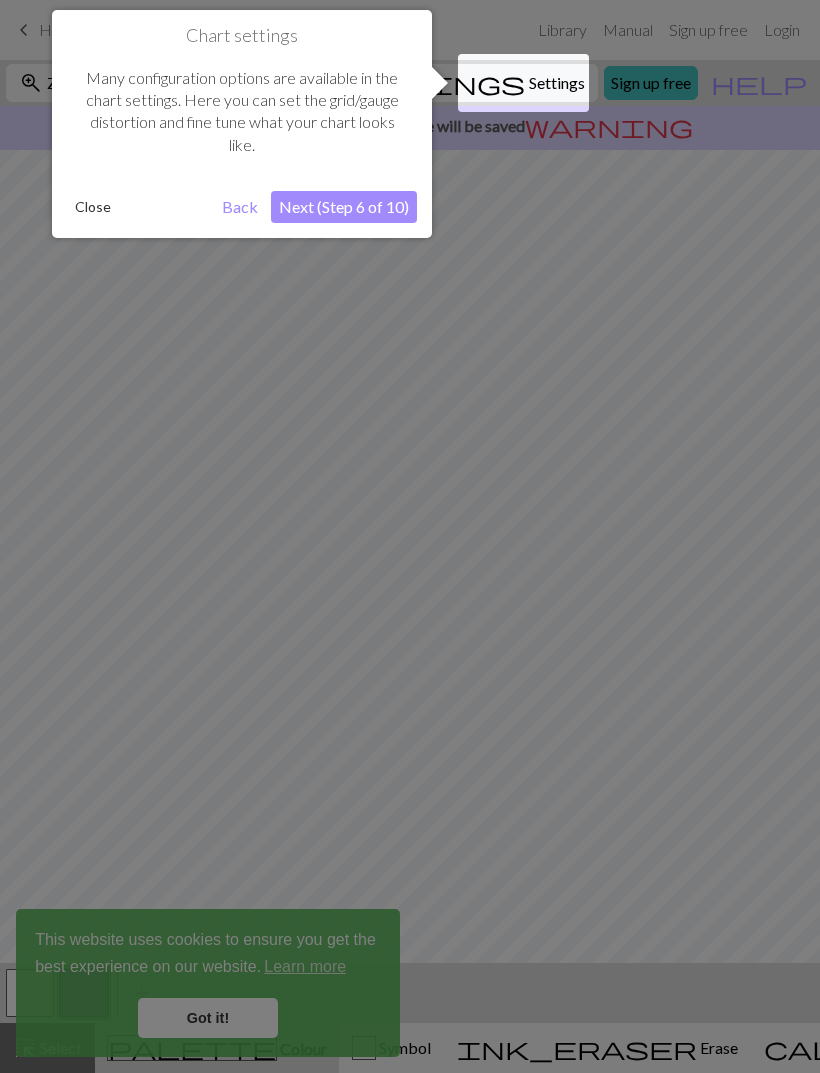 click on "Next (Step 6 of 10)" at bounding box center [344, 207] 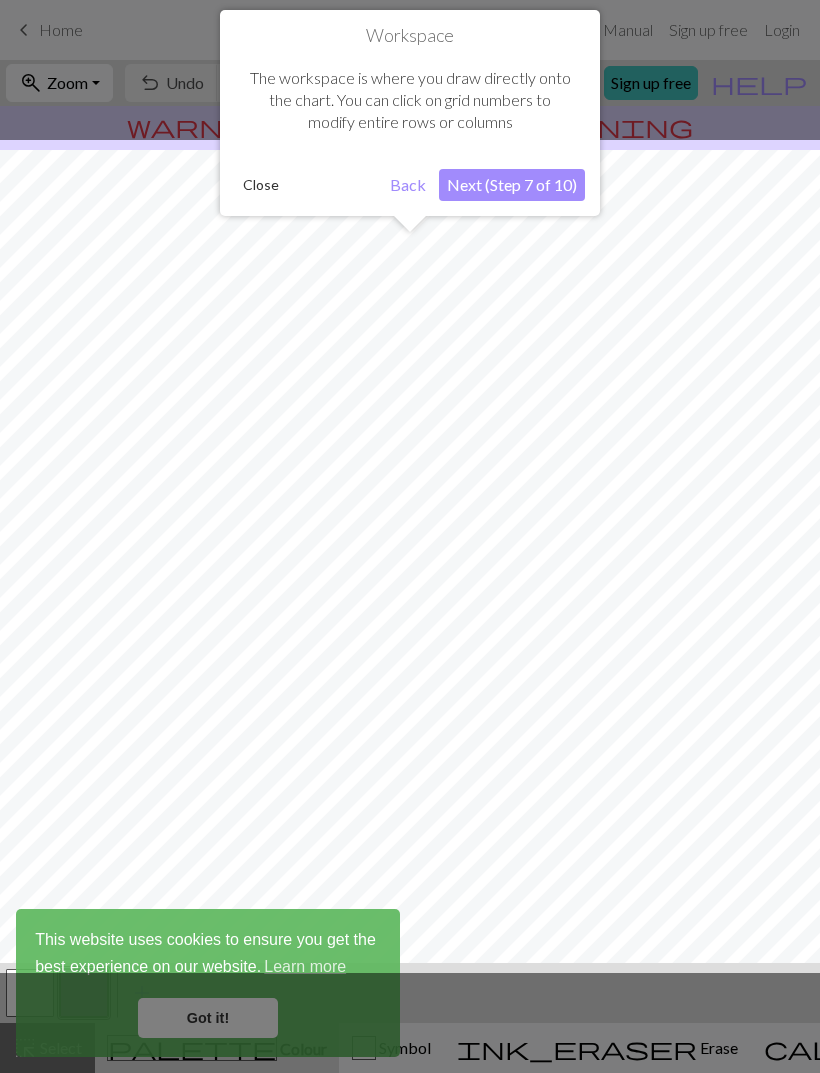 click on "Next (Step 7 of 10)" at bounding box center (512, 185) 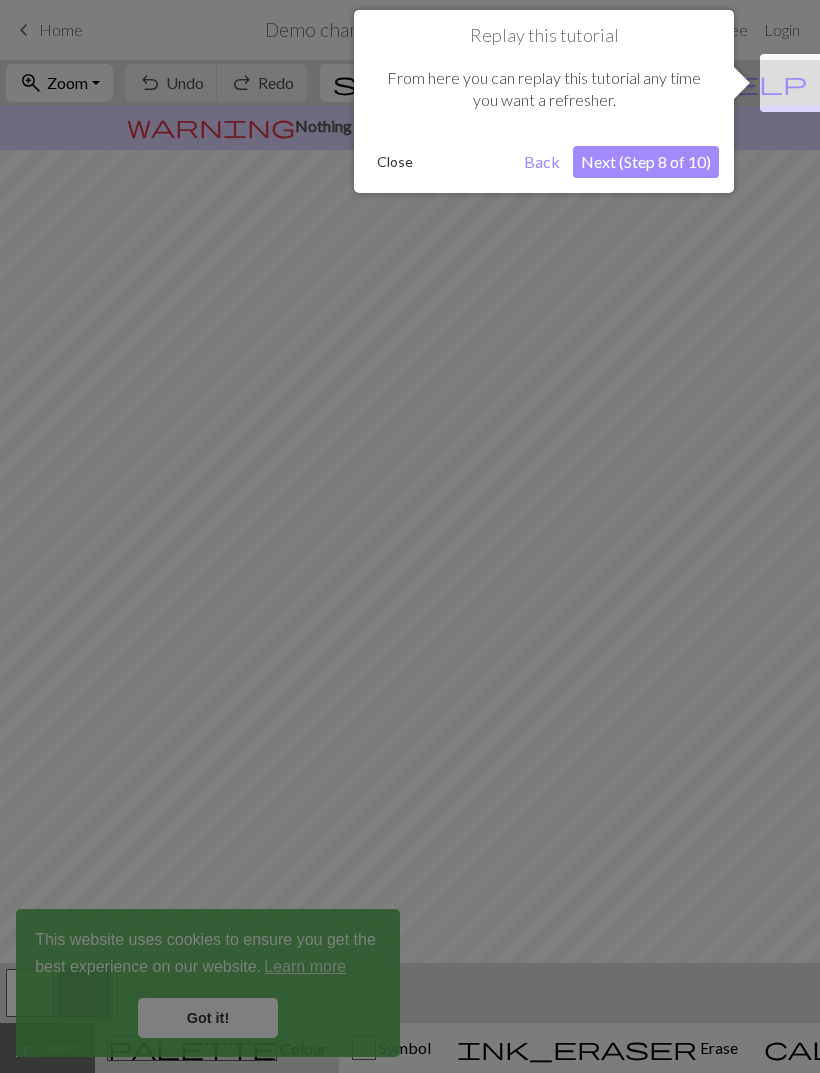 click on "Back" at bounding box center (542, 162) 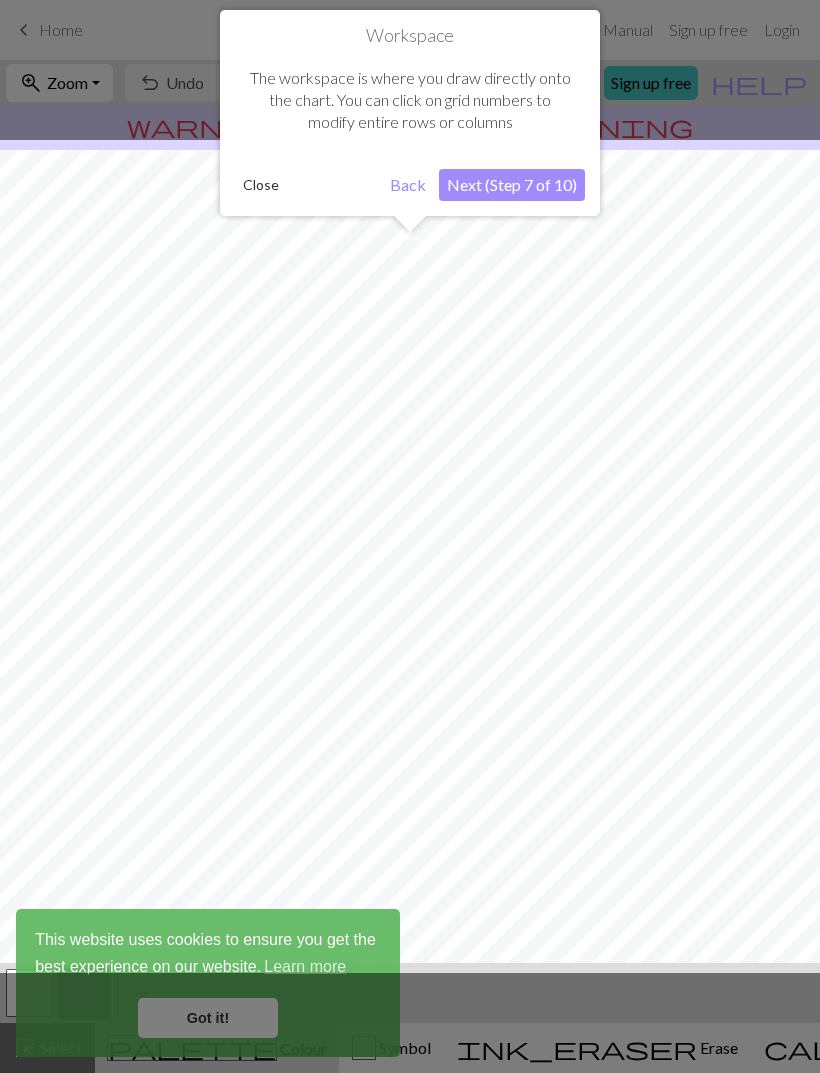 click on "Workspace The workspace is where you draw directly onto the chart. You can click on grid numbers to modify entire rows or columns Close Back Next (Step 7 of 10)" at bounding box center [410, 113] 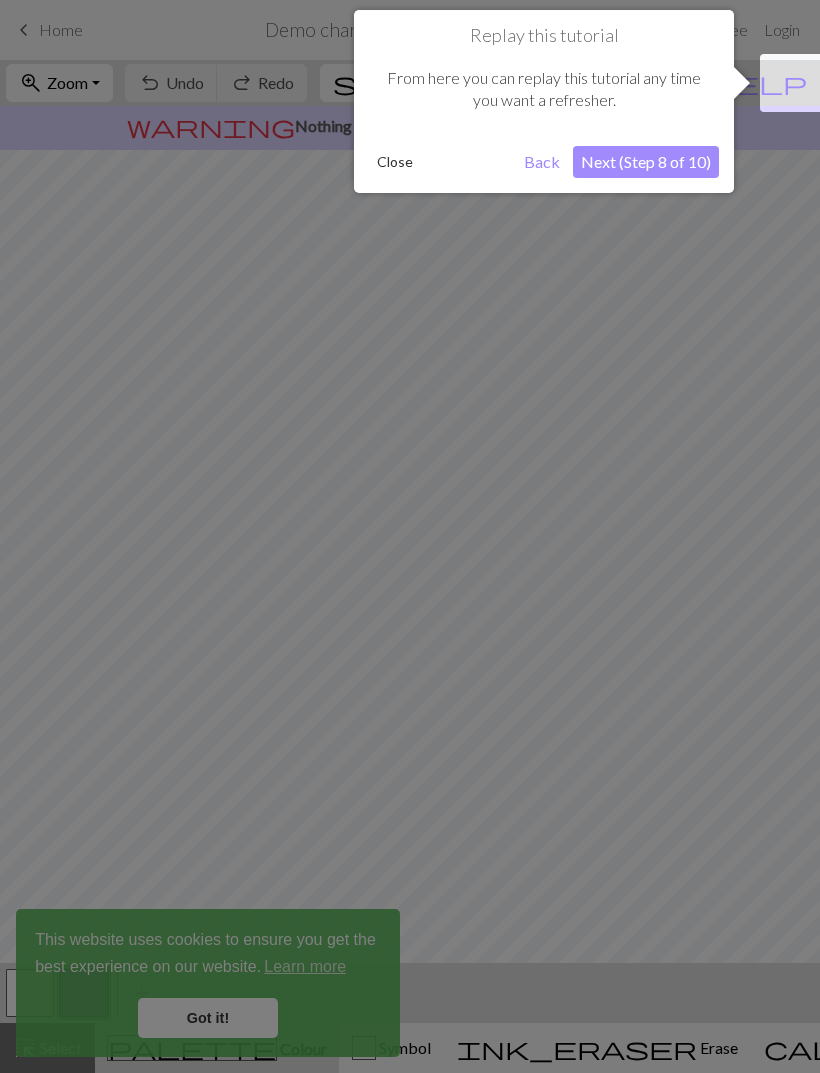 click on "Next (Step 8 of 10)" at bounding box center (646, 162) 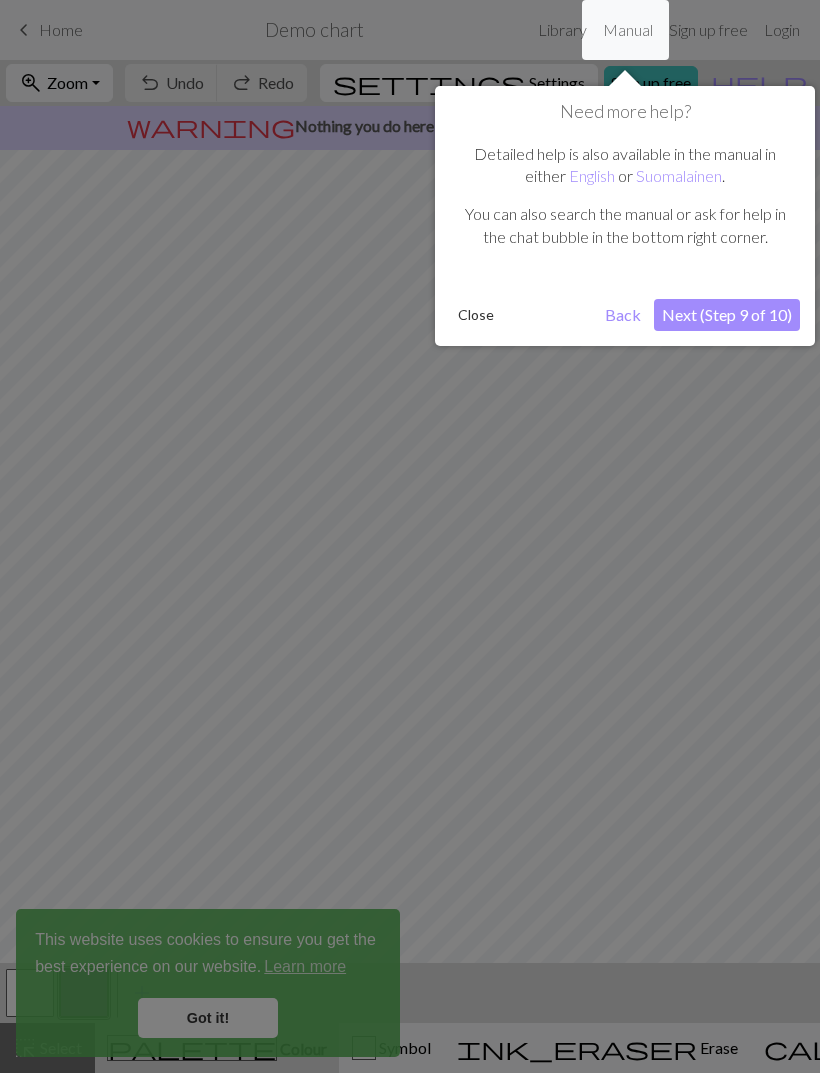 click on "Next (Step 9 of 10)" at bounding box center [727, 315] 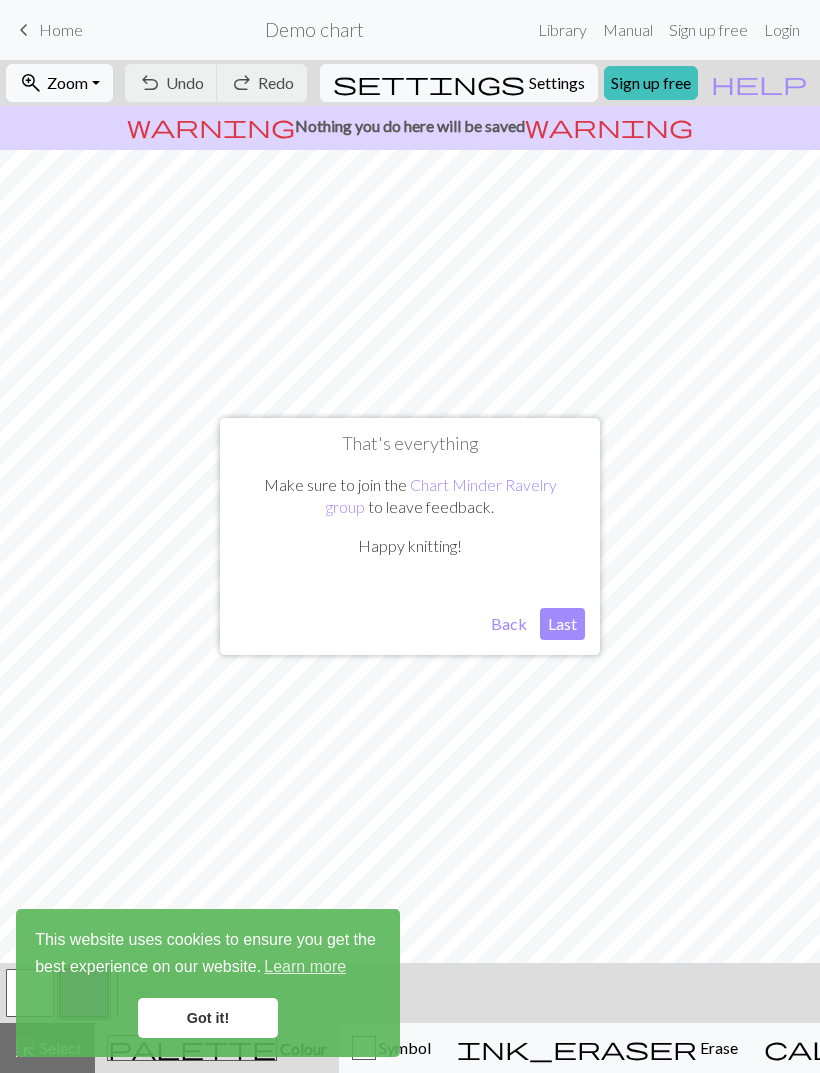 click on "Last" at bounding box center [562, 624] 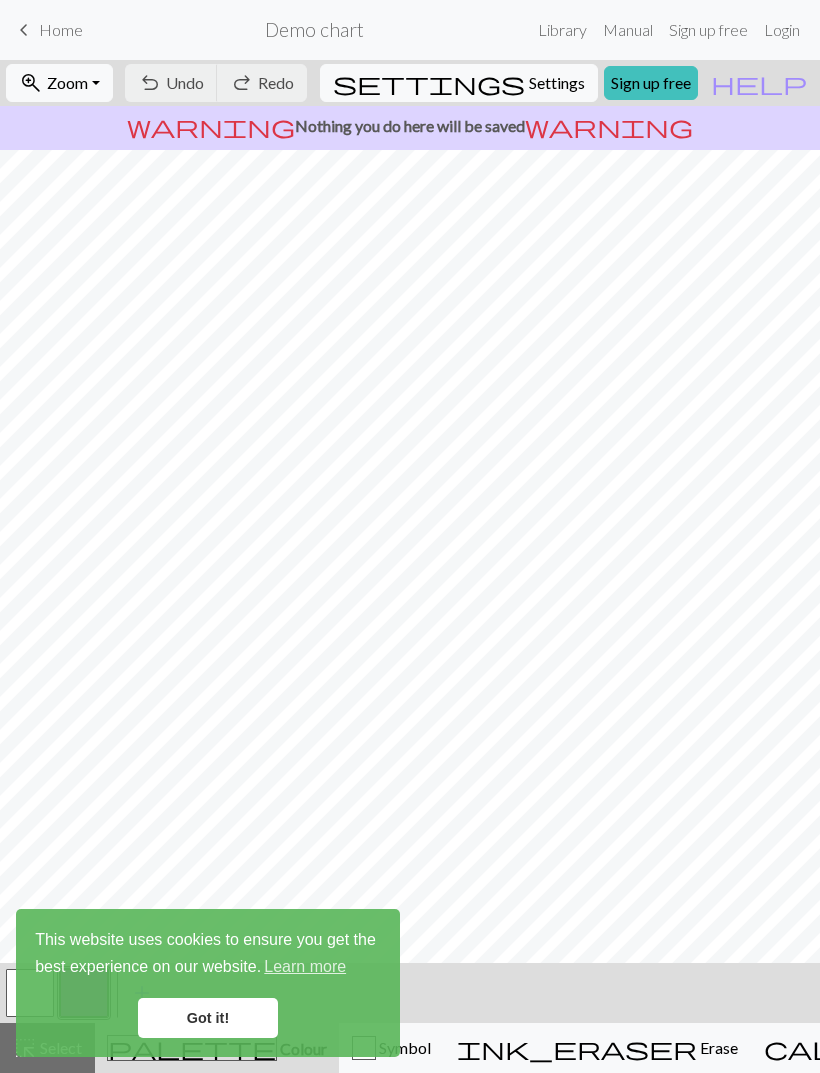 click on "Got it!" at bounding box center (208, 1018) 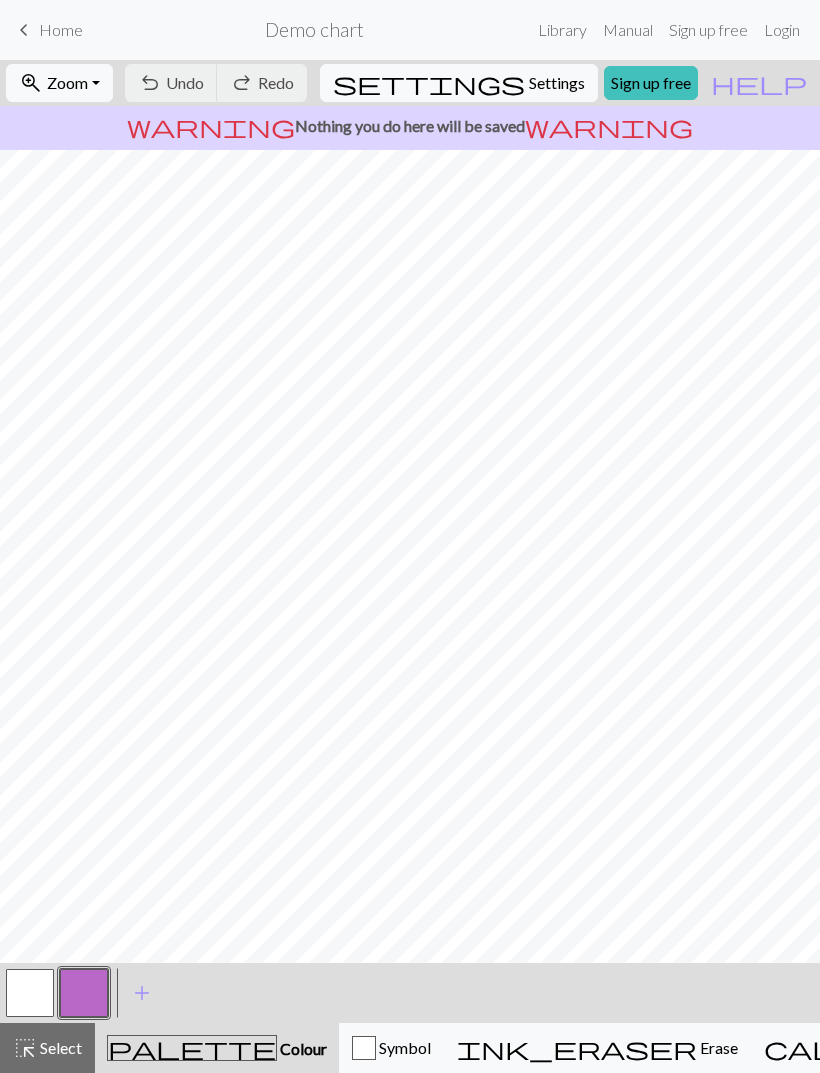 click at bounding box center (30, 993) 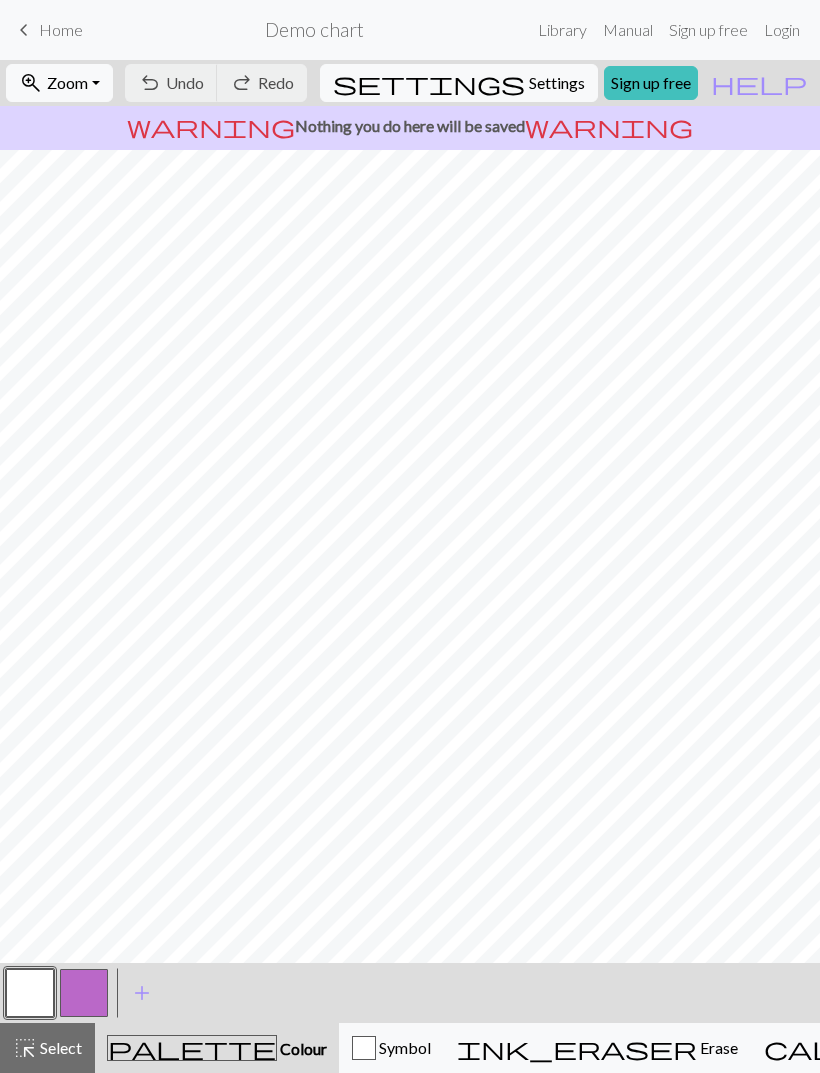 click at bounding box center (84, 993) 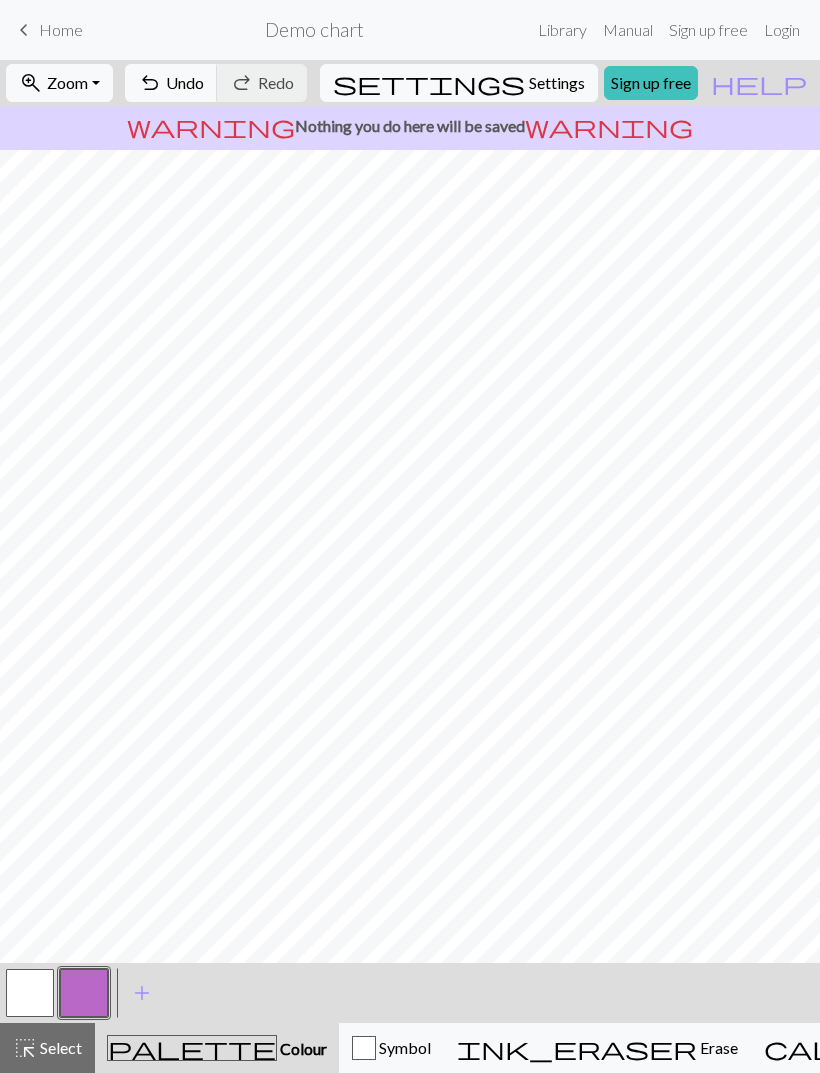 click at bounding box center [30, 993] 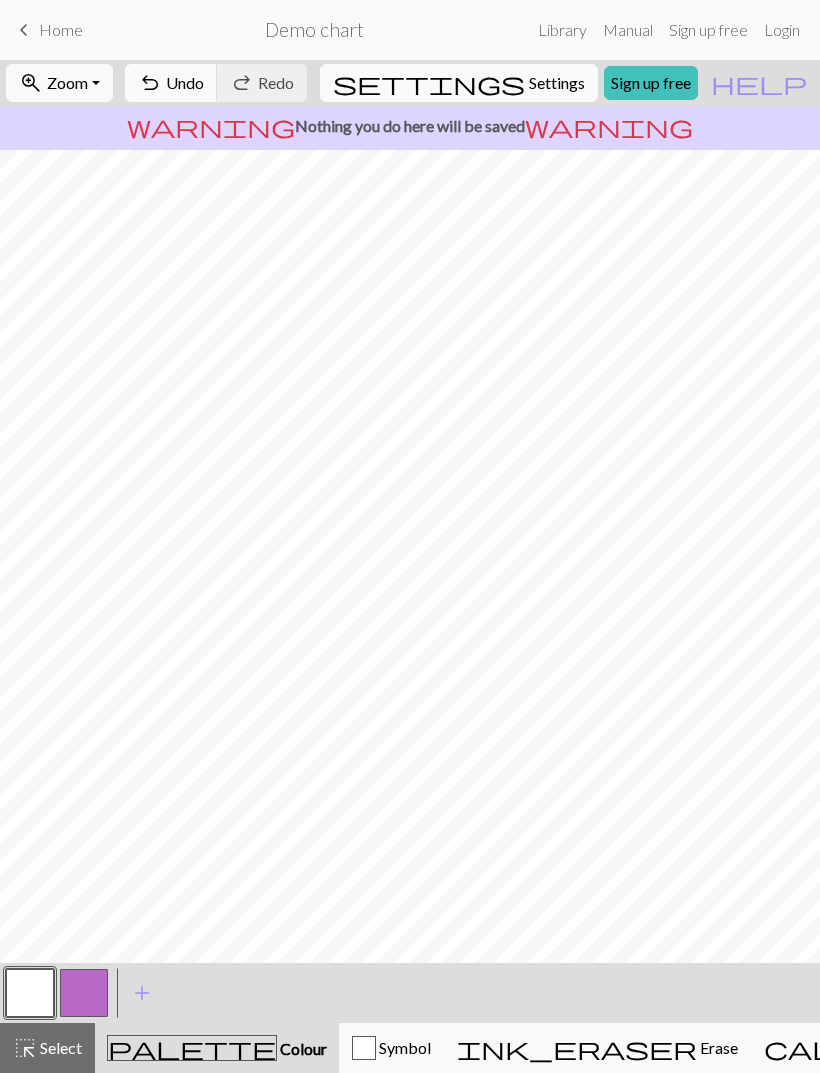 click at bounding box center [364, 1048] 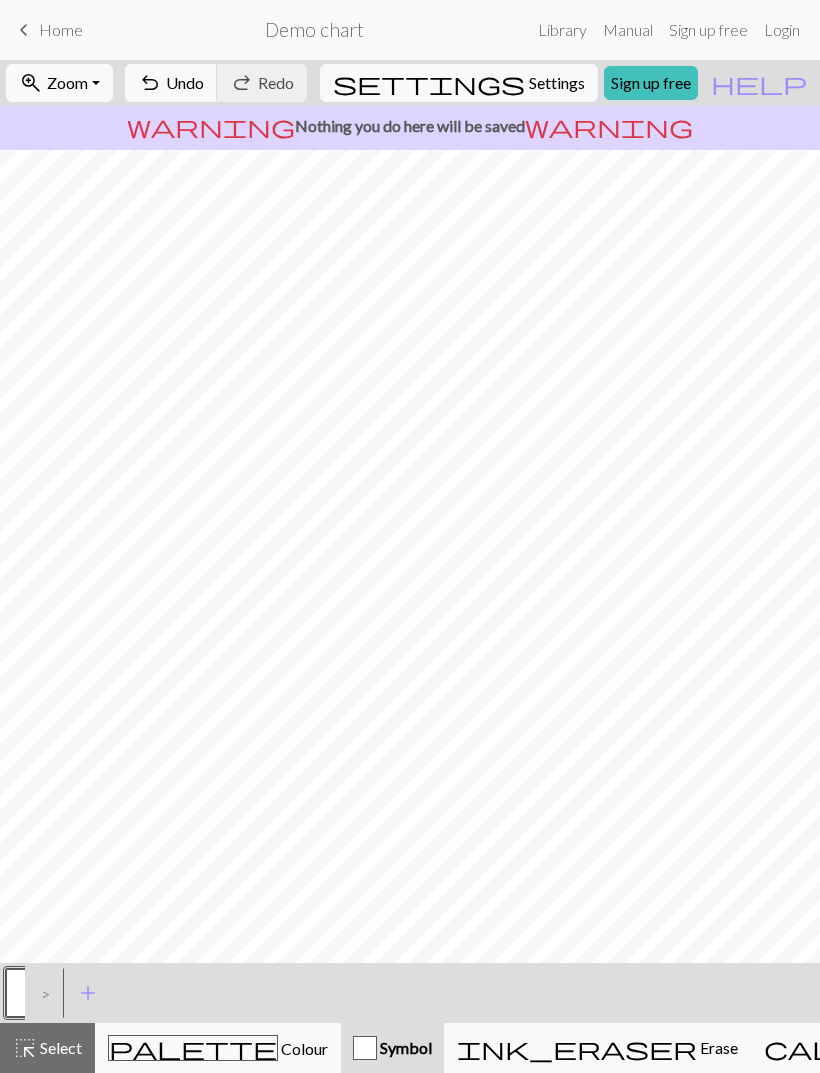click on ">" at bounding box center (41, 993) 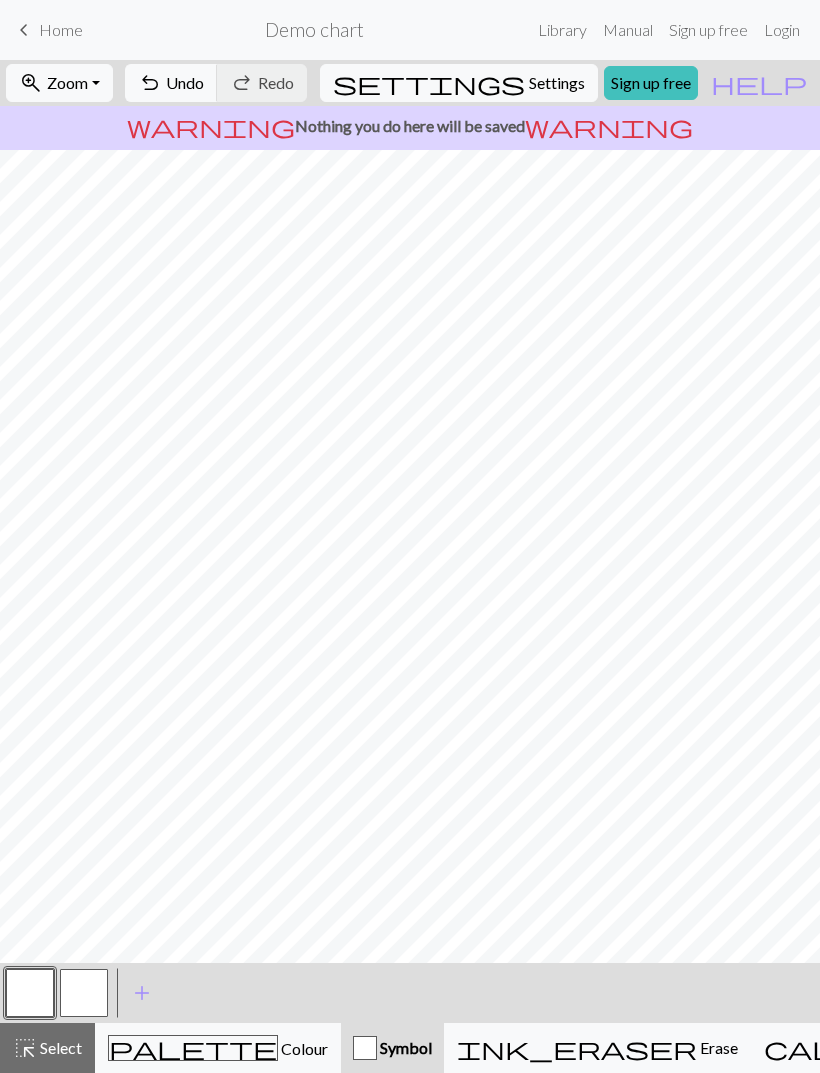 click at bounding box center (365, 1048) 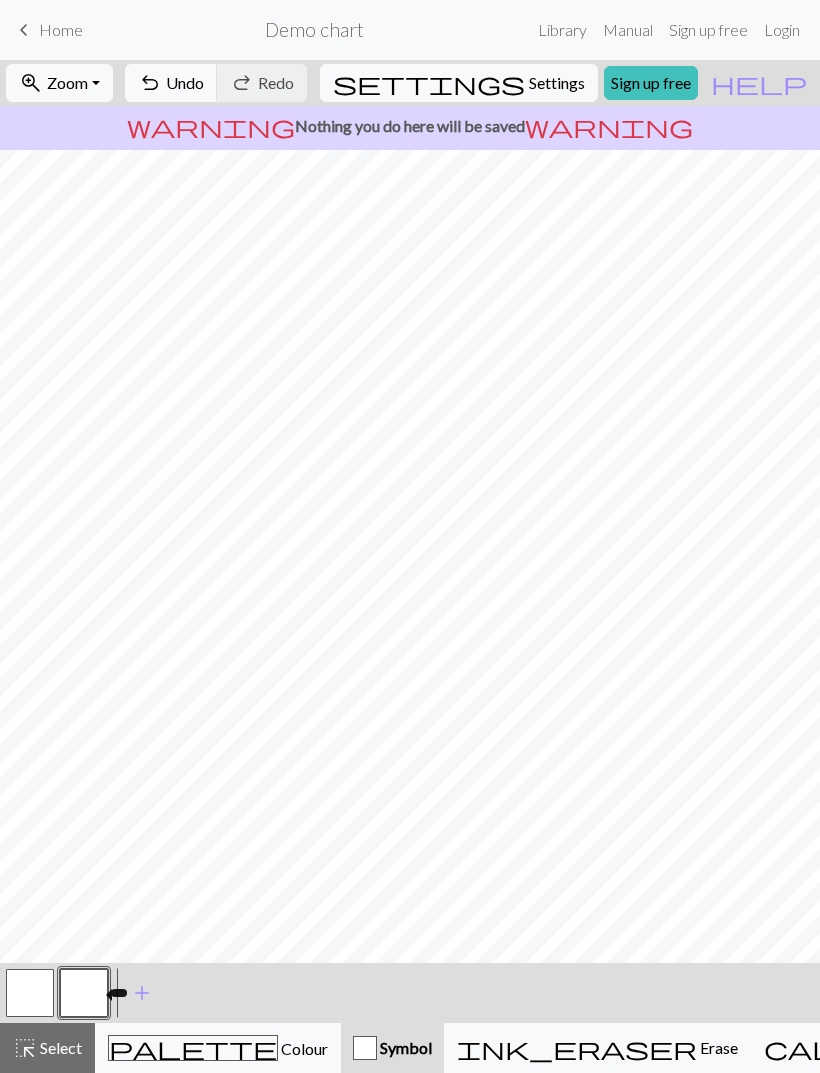 click at bounding box center (84, 993) 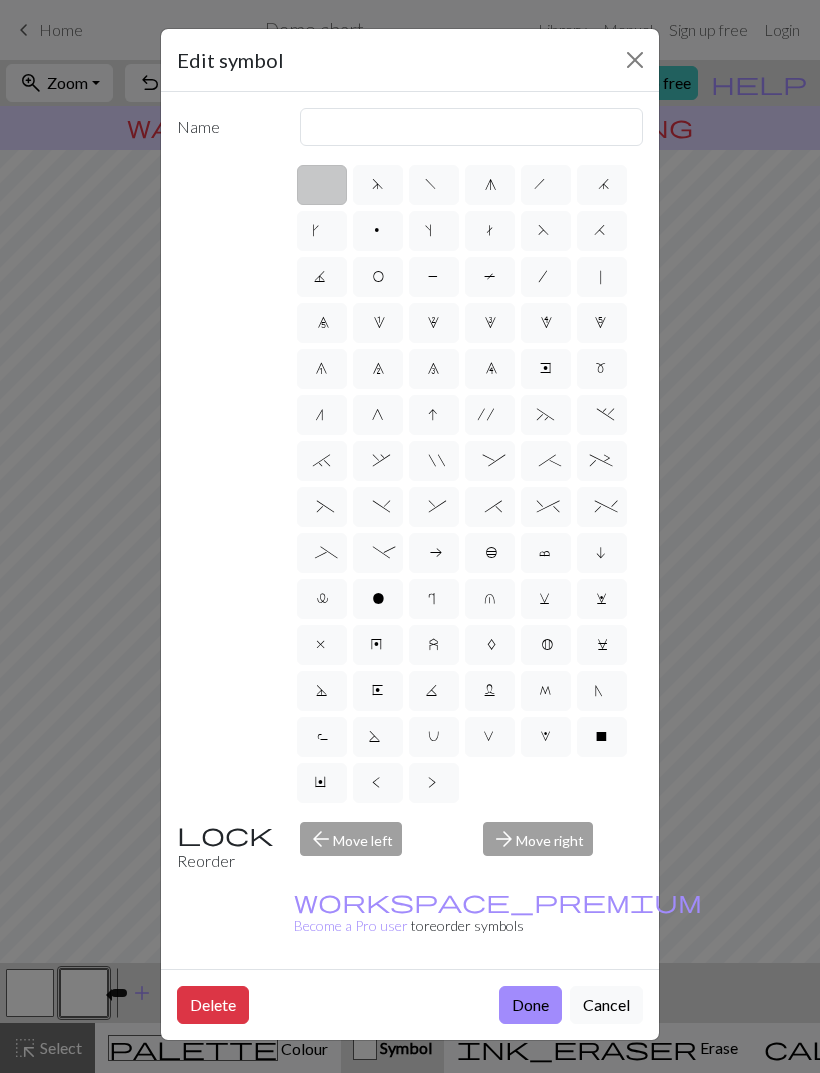 click on "&" at bounding box center [433, 509] 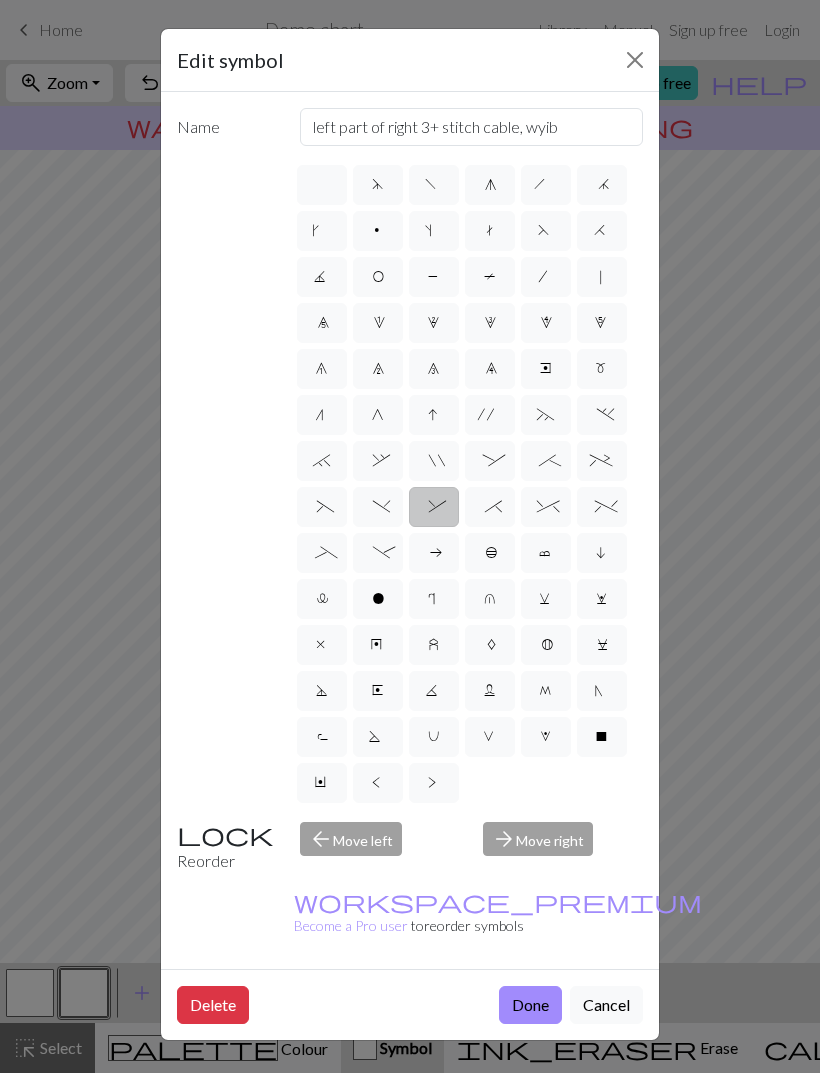 click on "Done" at bounding box center [530, 1005] 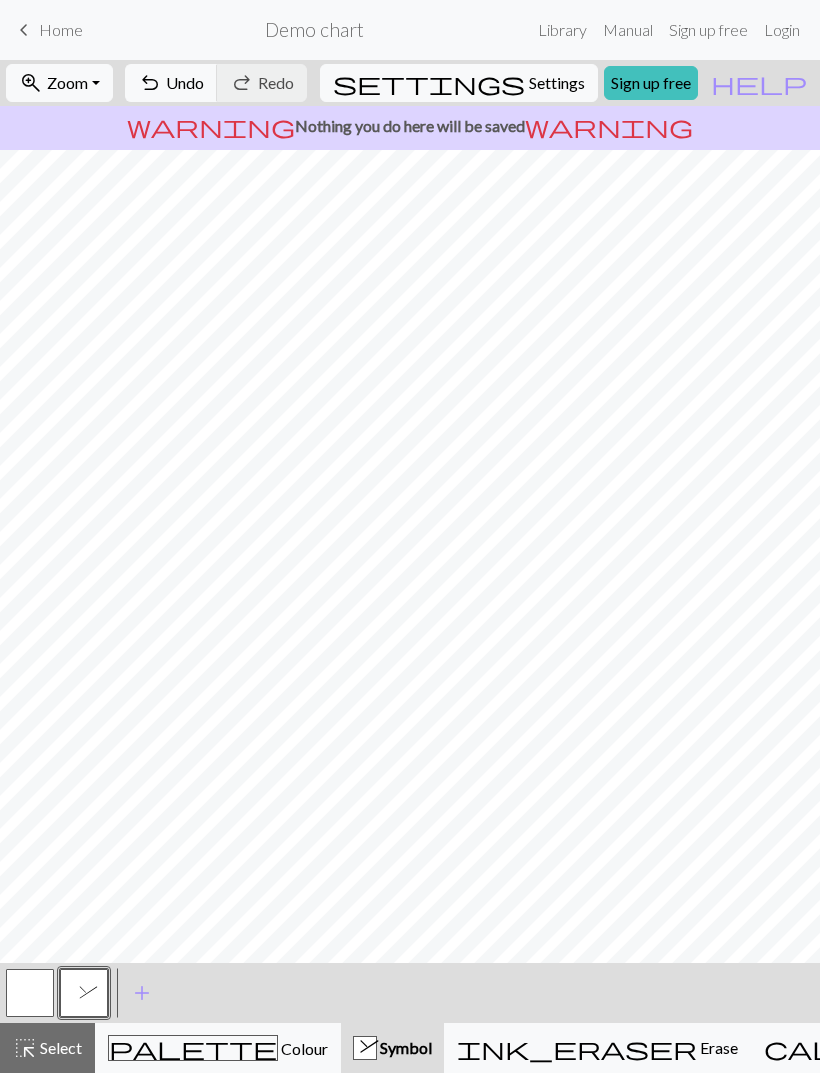 click on "undo Undo Undo" at bounding box center [171, 83] 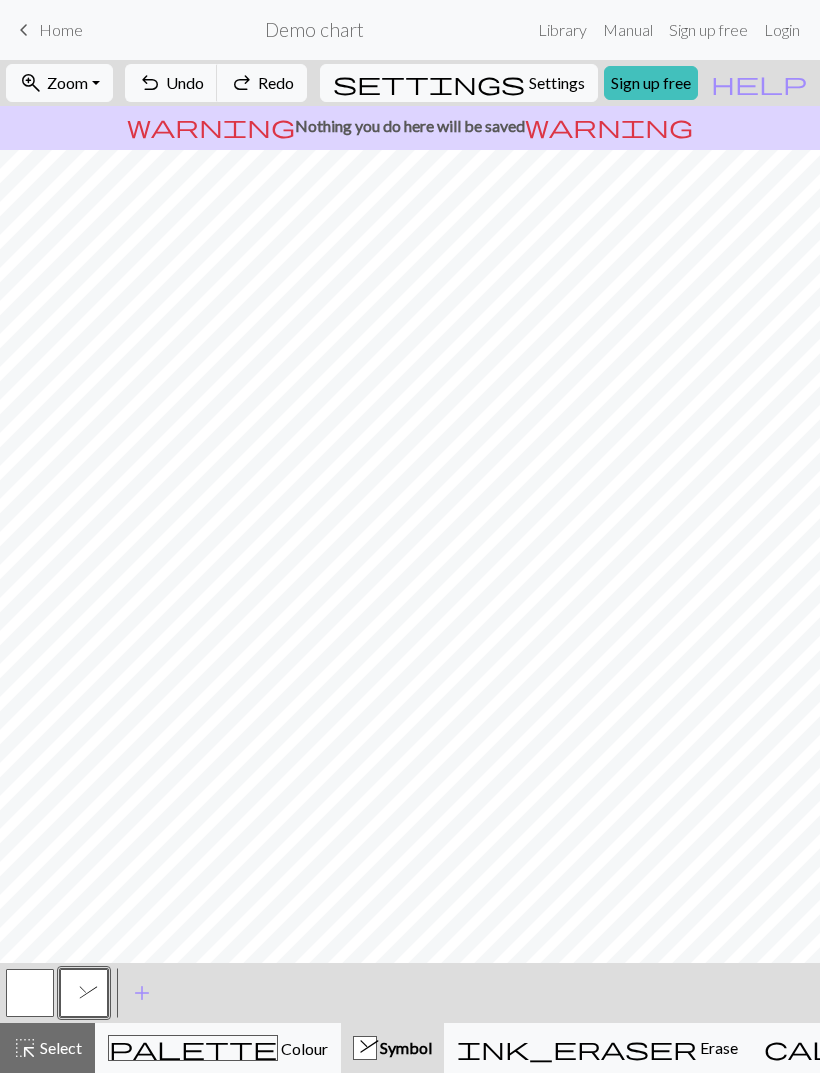 click on "undo Undo Undo" at bounding box center [171, 83] 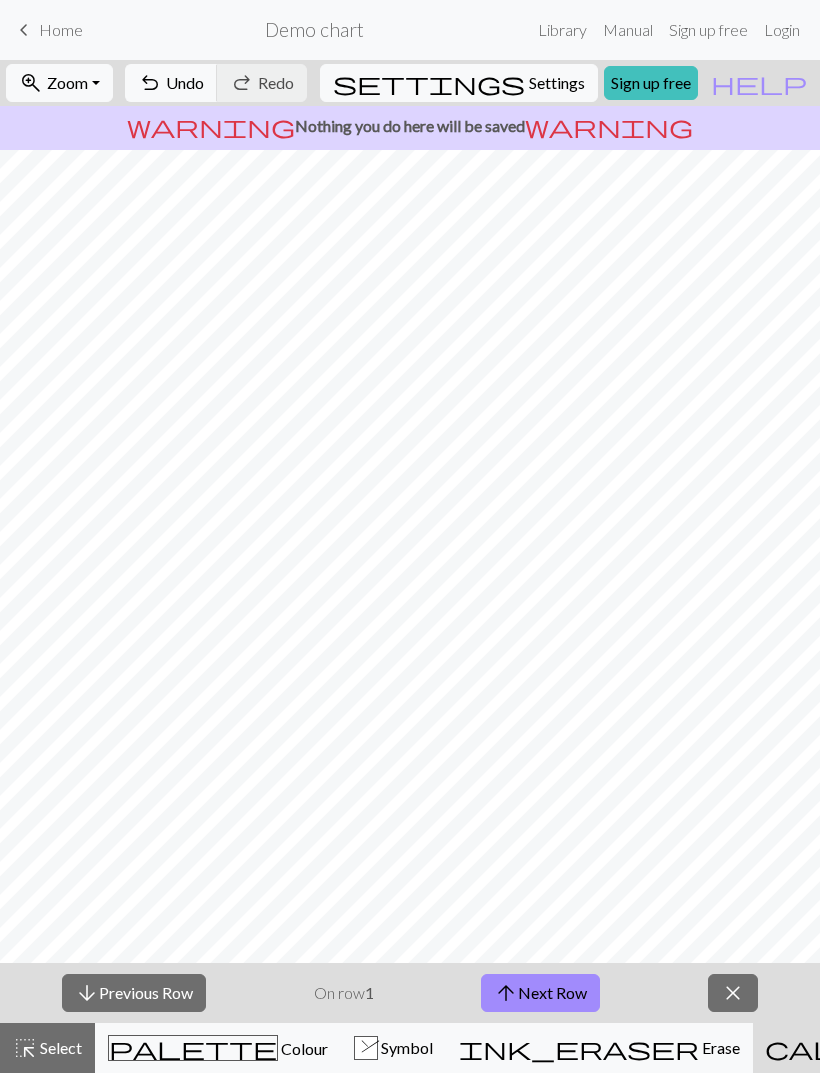 click on "Erase" at bounding box center [719, 1047] 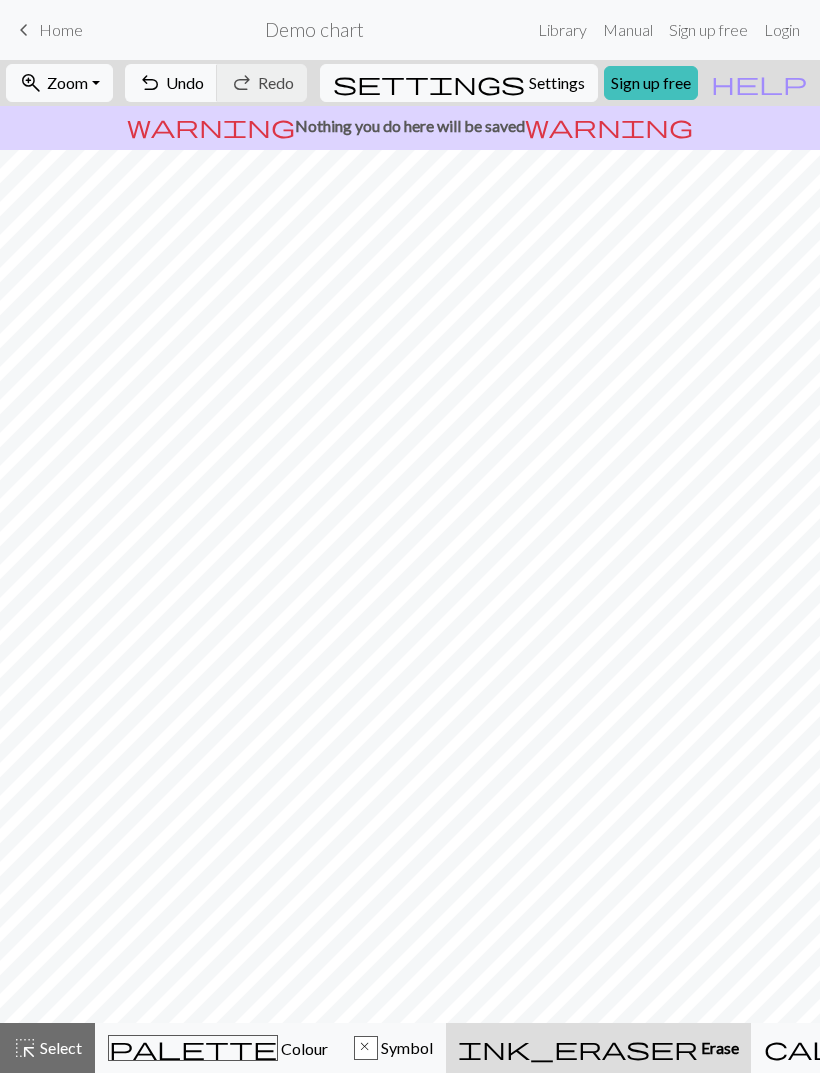click on "Symbol" at bounding box center (405, 1047) 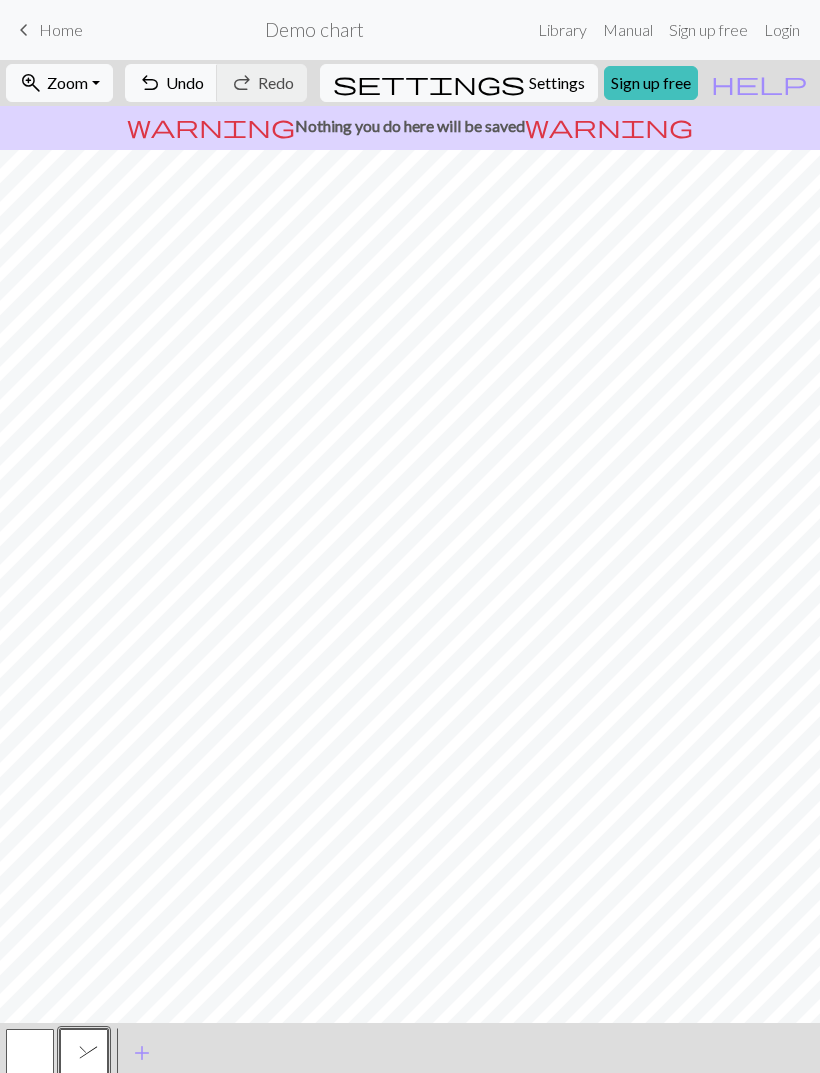 click on "Undo" at bounding box center (185, 82) 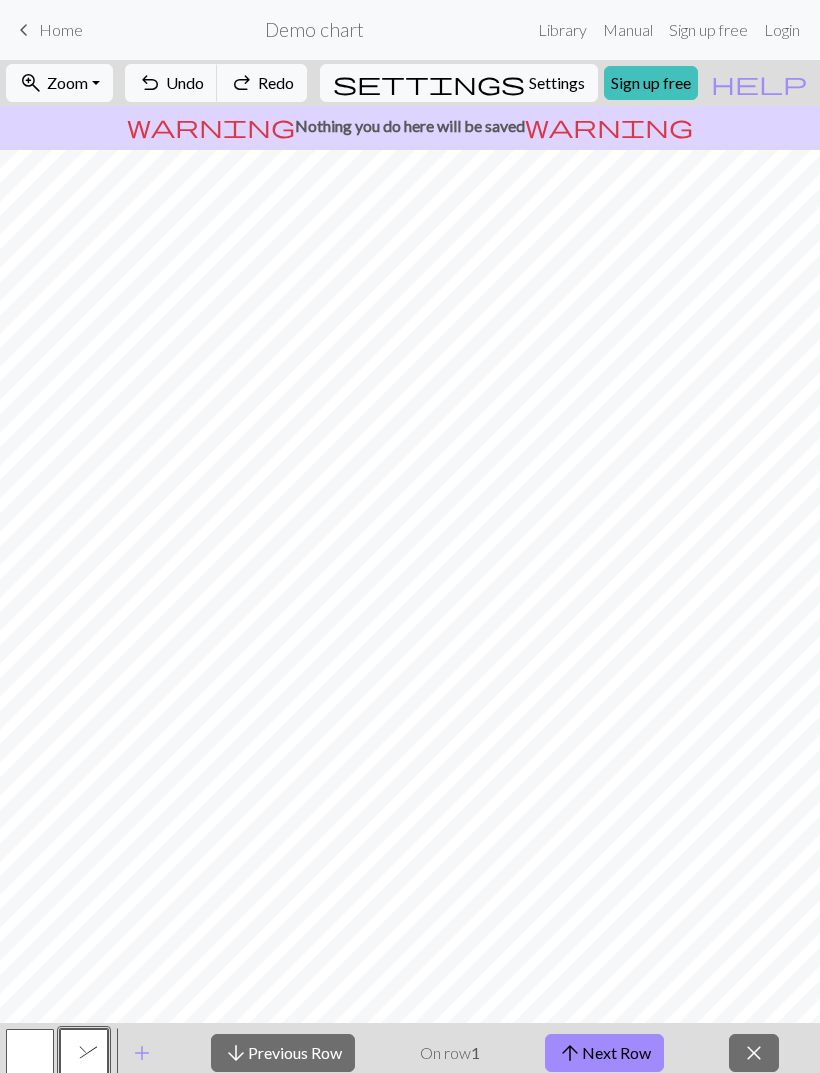 click at bounding box center (30, 1053) 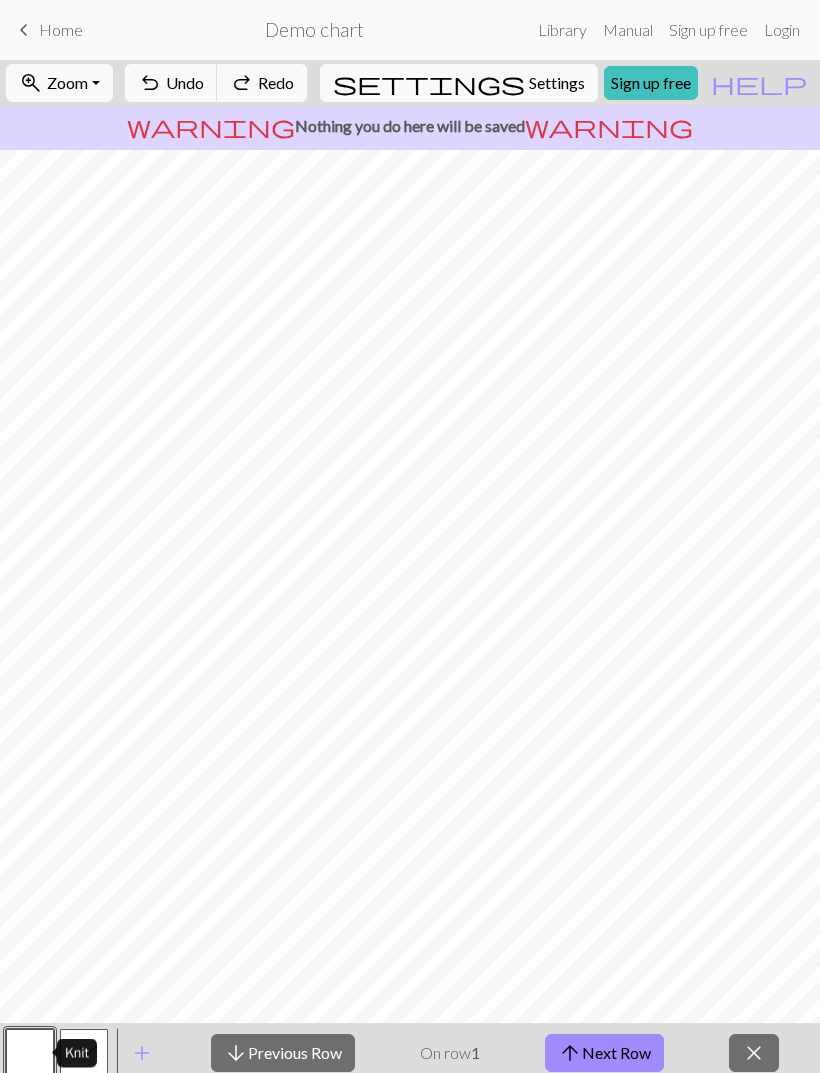 click on "close" at bounding box center [754, 1053] 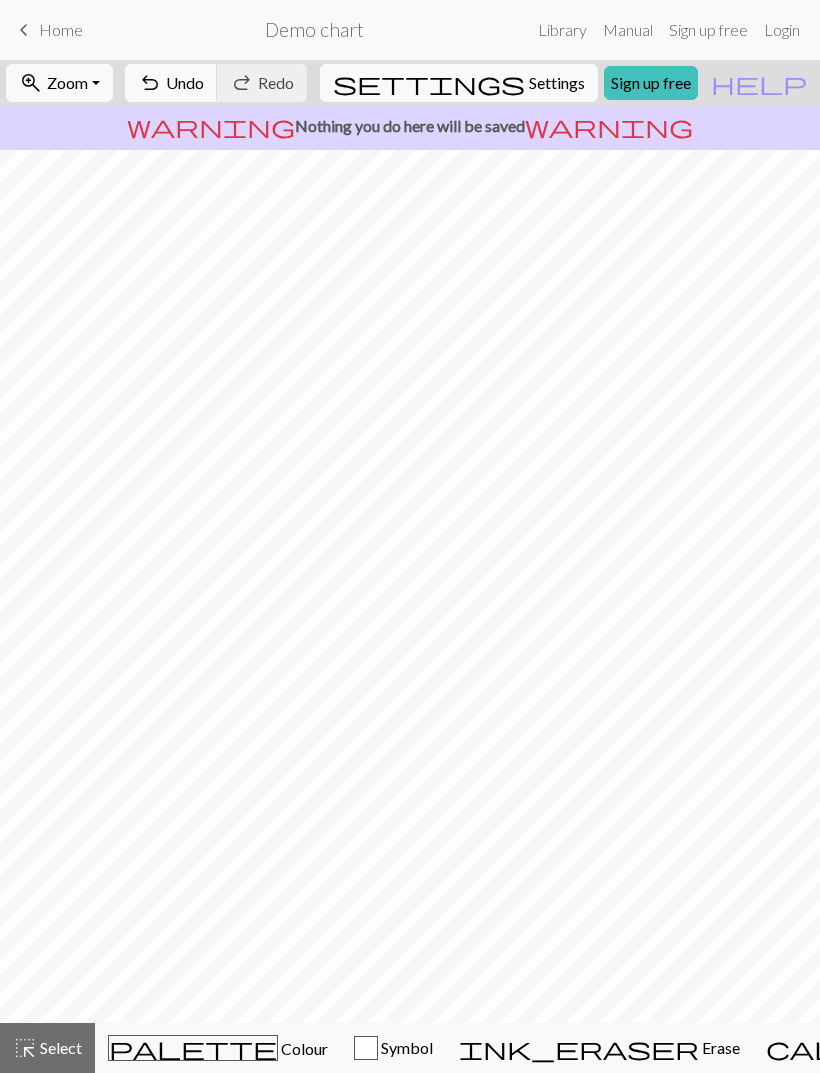 click on "Colour" at bounding box center [303, 1048] 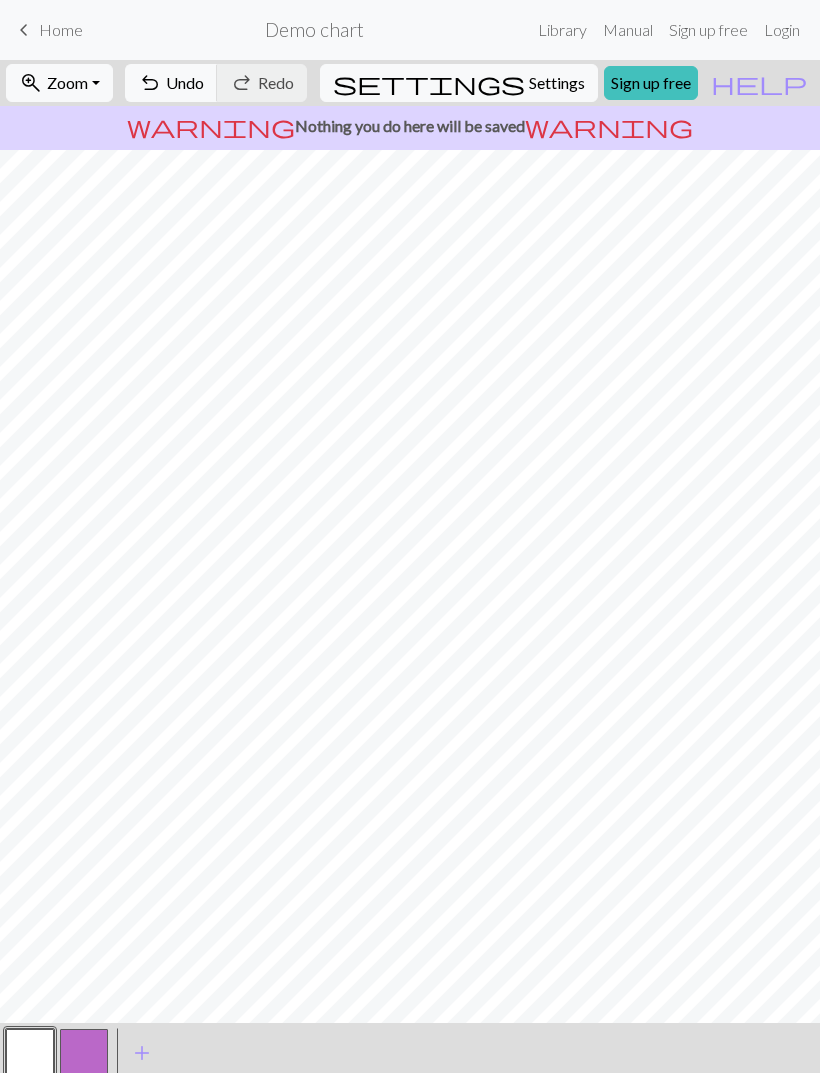 click at bounding box center [30, 1053] 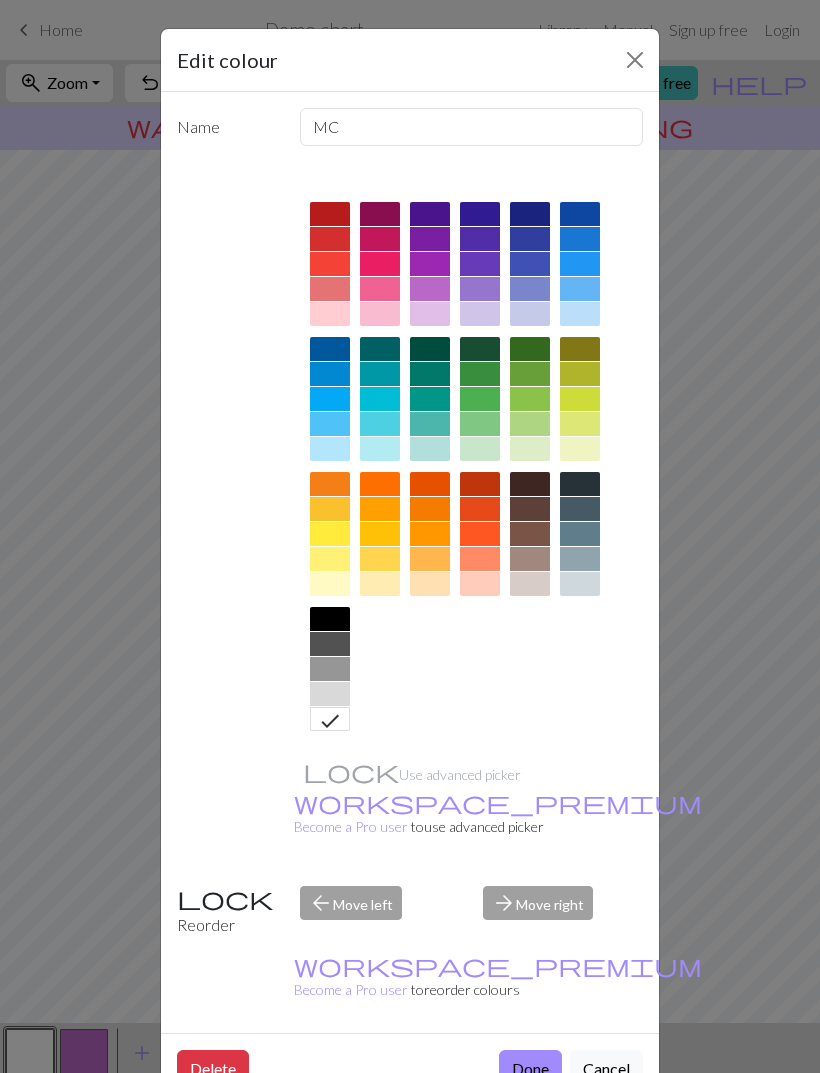 click on "Edit colour Name MC Use advanced picker workspace_premium Become a Pro user   to  use advanced picker Reorder arrow_back Move left arrow_forward Move right workspace_premium Become a Pro user   to  reorder colours Delete Done Cancel" at bounding box center [410, 536] 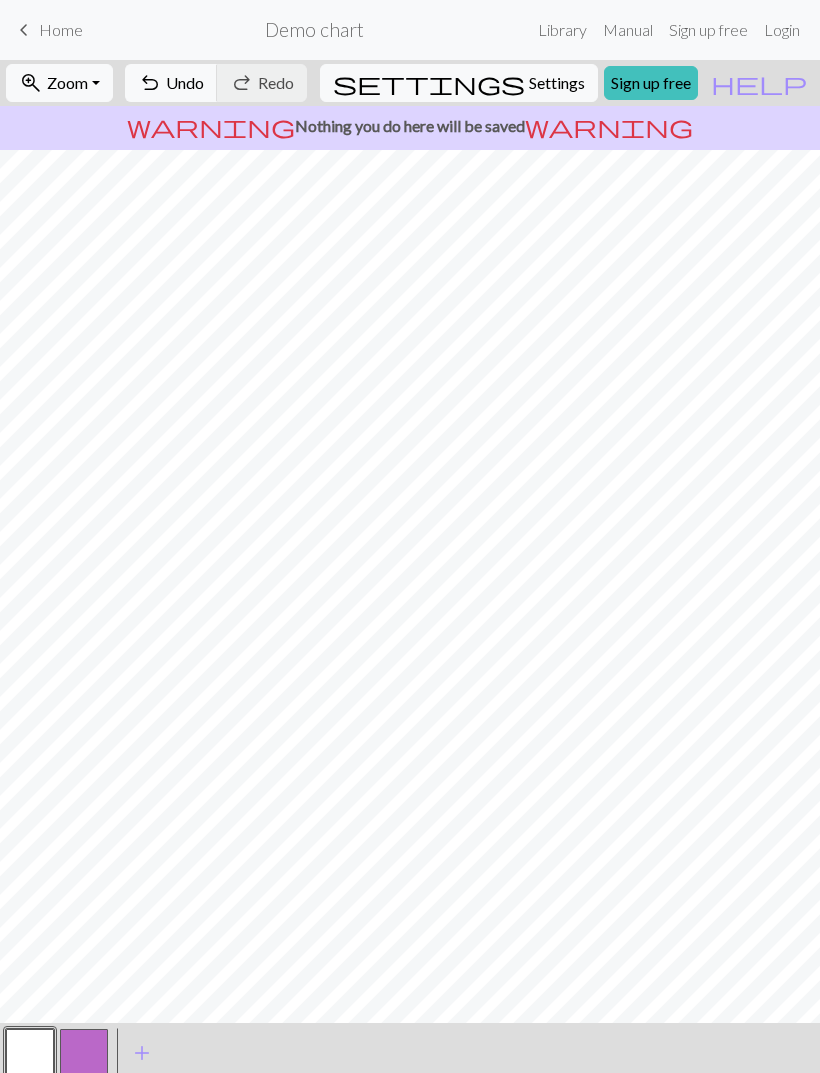 click on "< > add Add a  colour" at bounding box center [410, 1053] 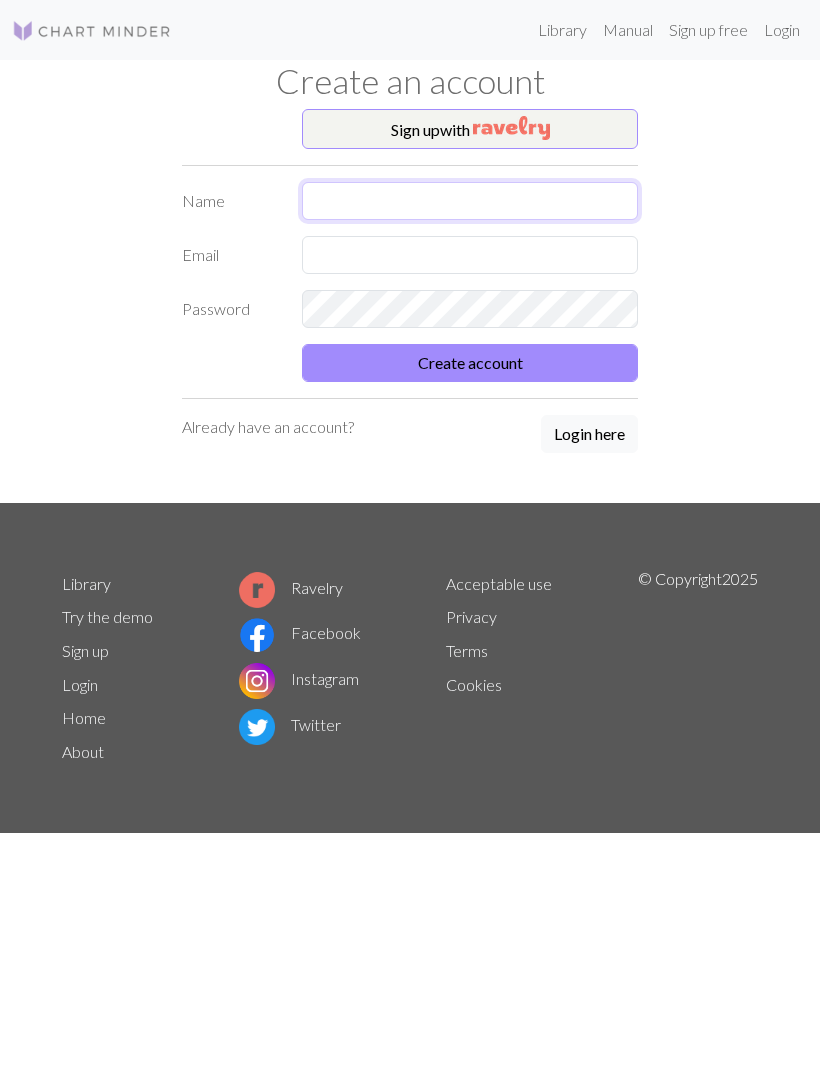 click at bounding box center (470, 201) 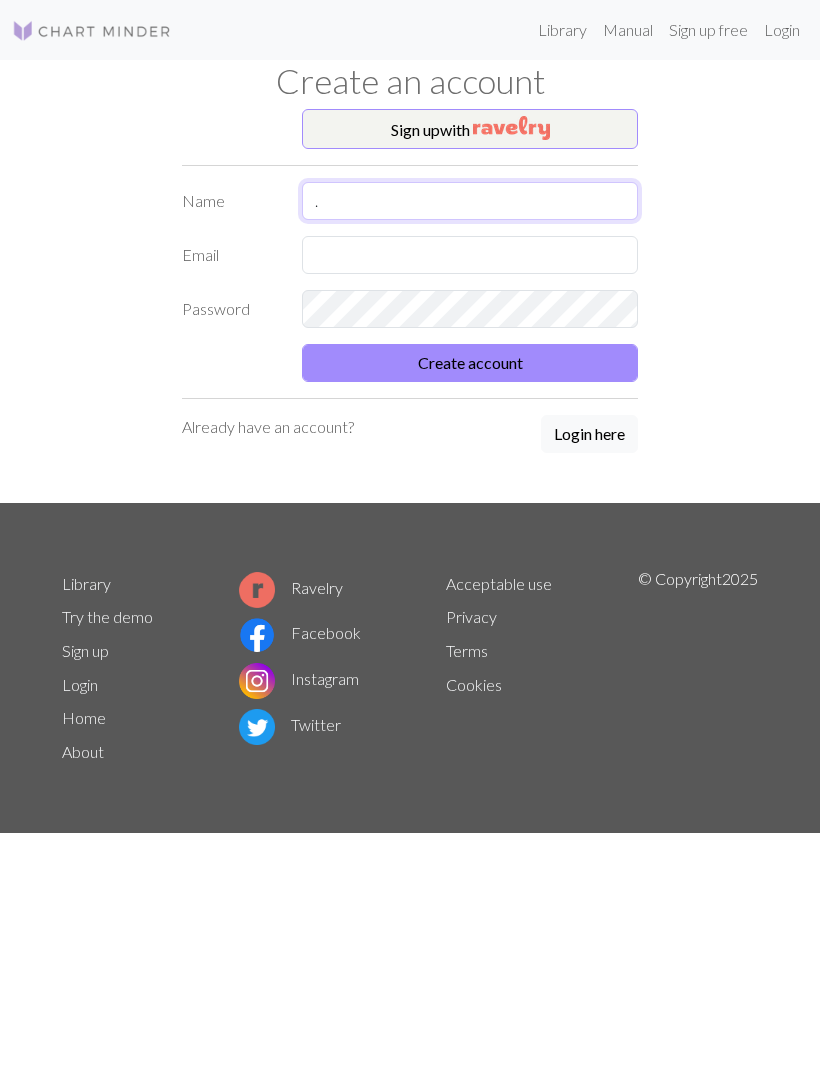 type on "." 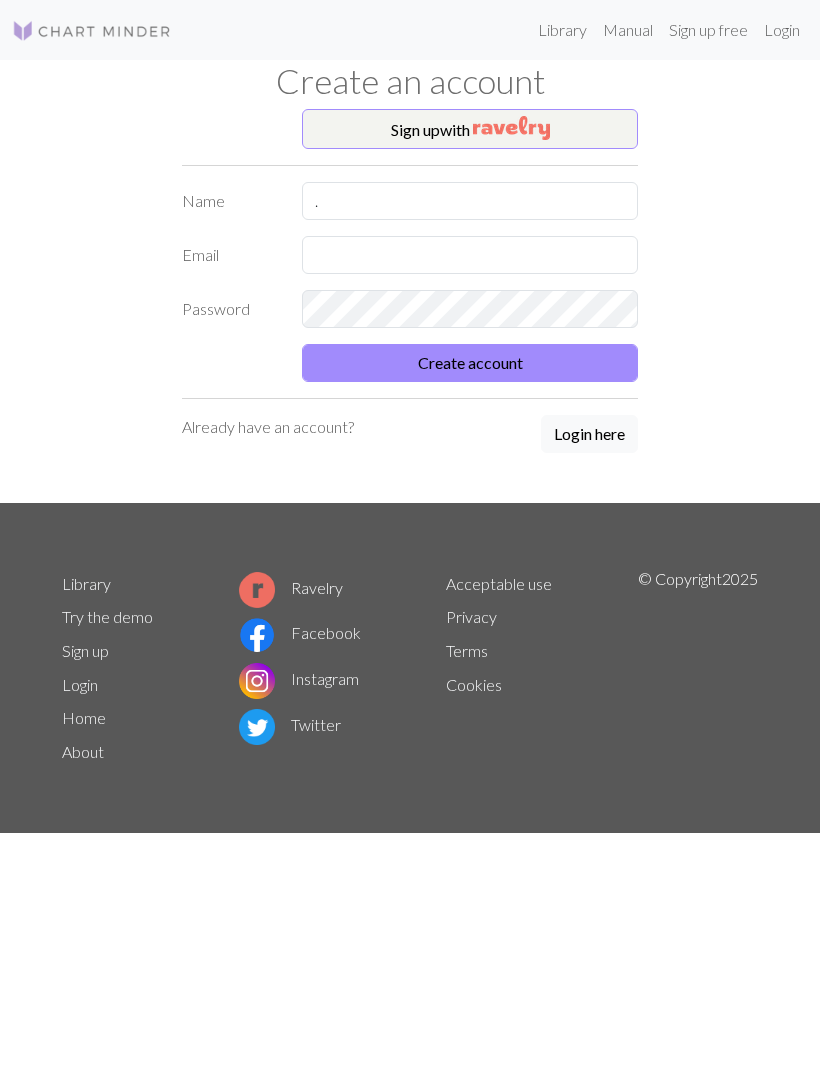 click at bounding box center (511, 128) 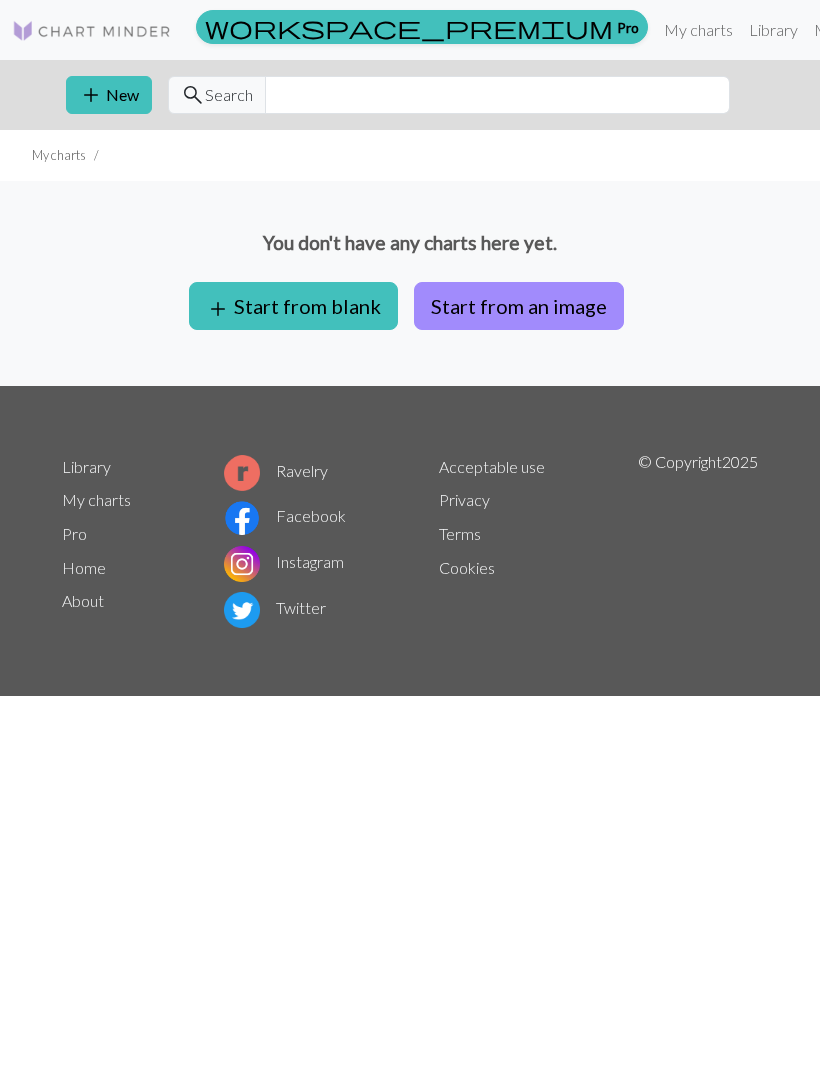 click on "Start from an image" at bounding box center [519, 306] 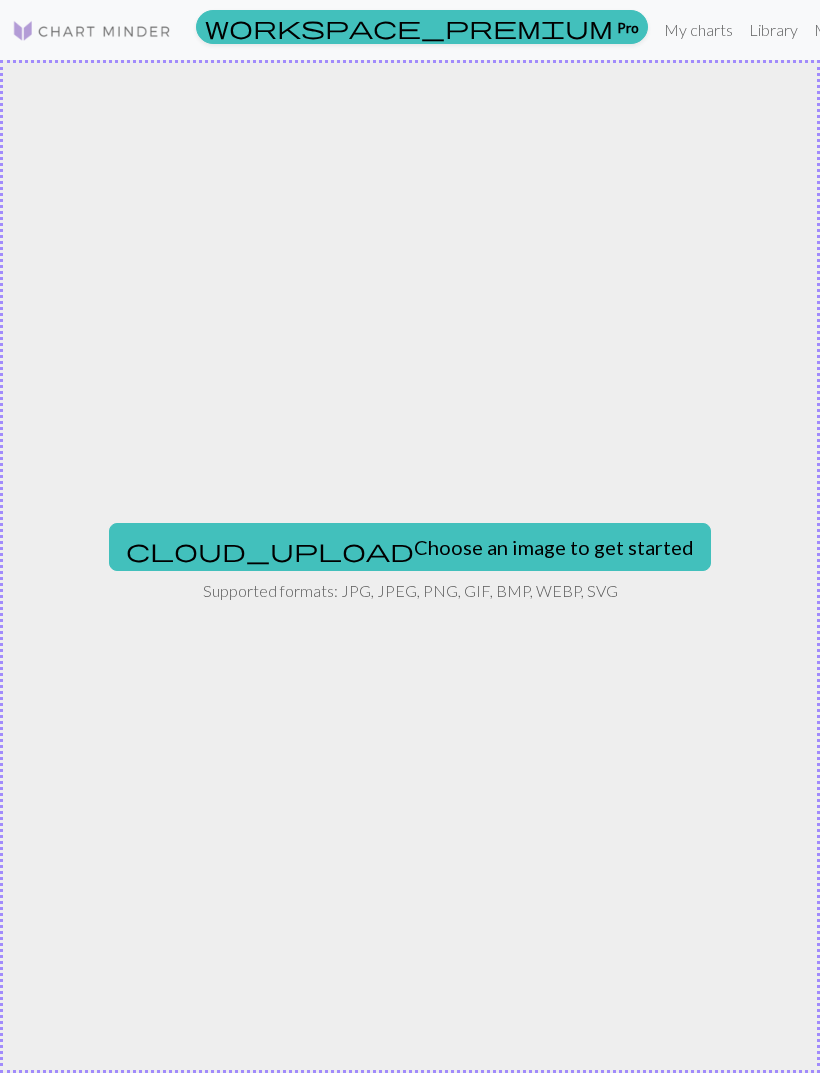 click on "cloud_upload  Choose an image to get started" at bounding box center (410, 547) 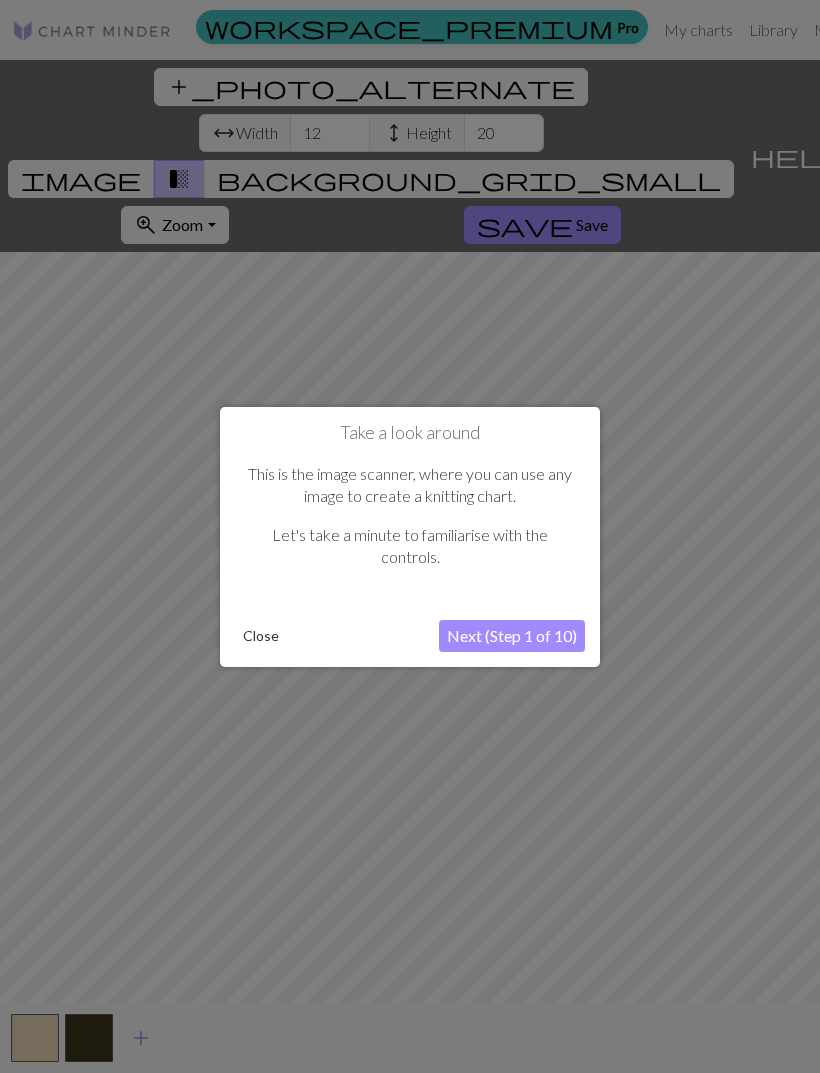 click on "Next (Step 1 of 10)" at bounding box center (512, 636) 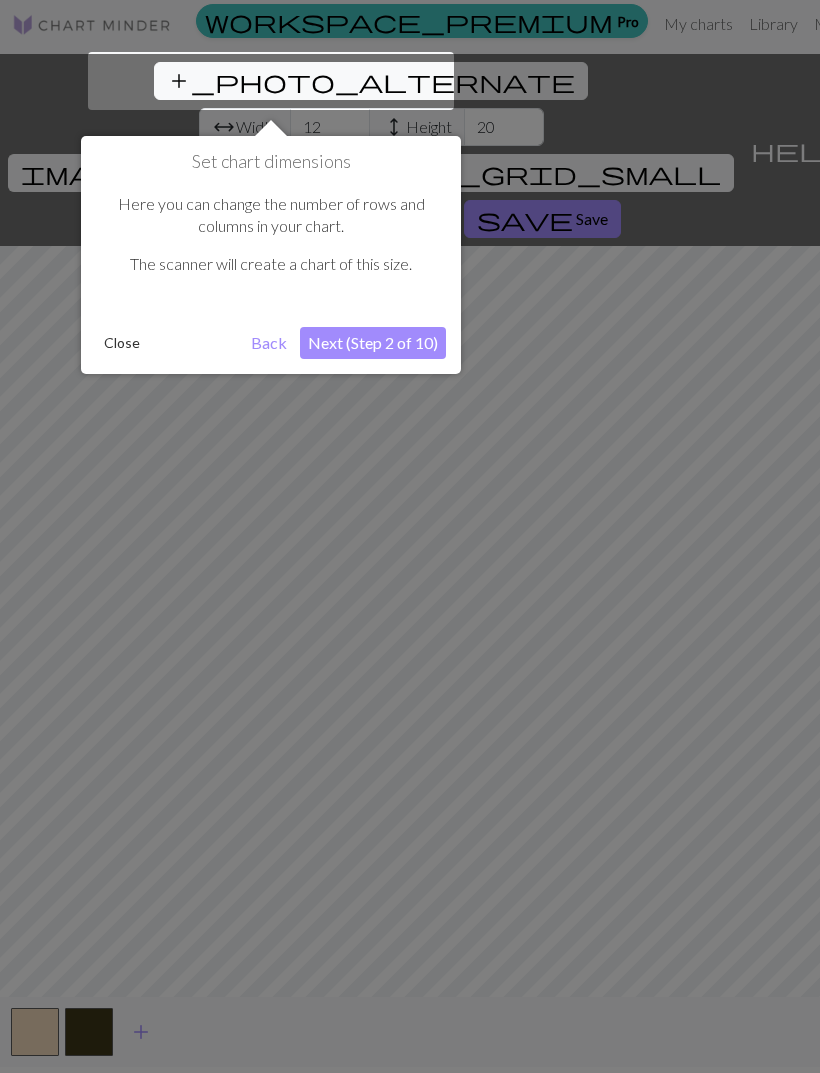 scroll, scrollTop: 38, scrollLeft: 0, axis: vertical 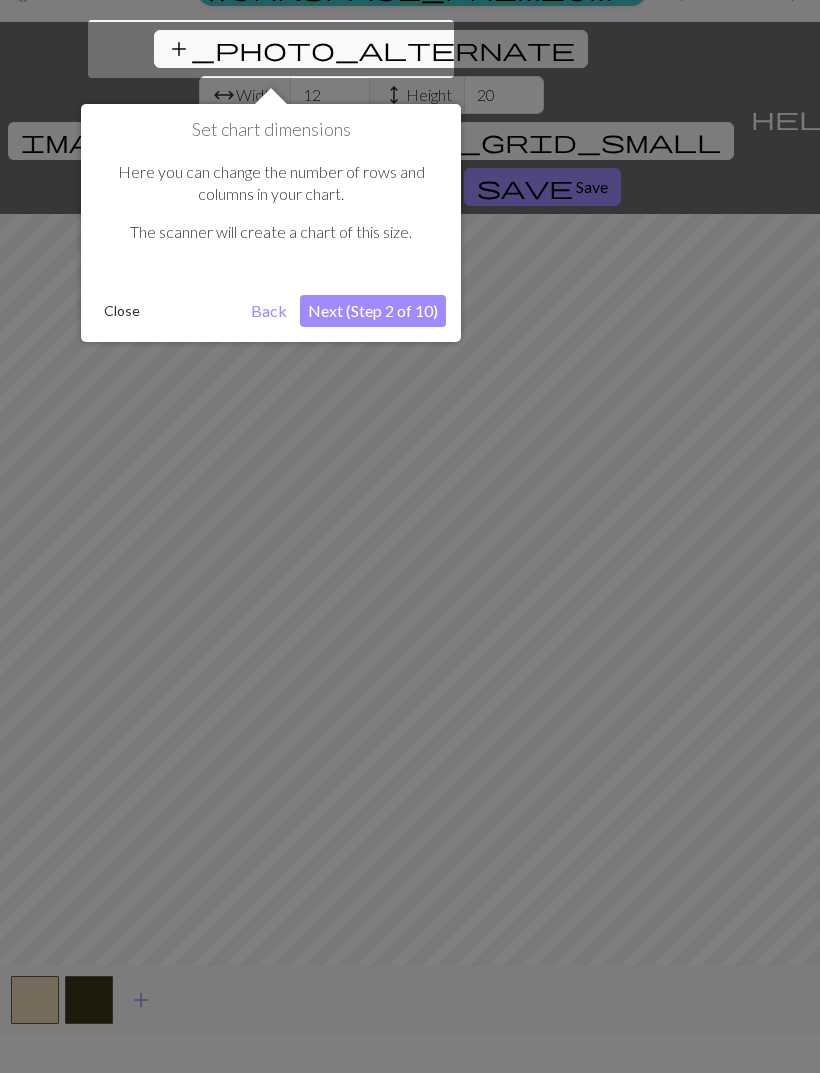 click on "Next (Step 2 of 10)" at bounding box center (373, 311) 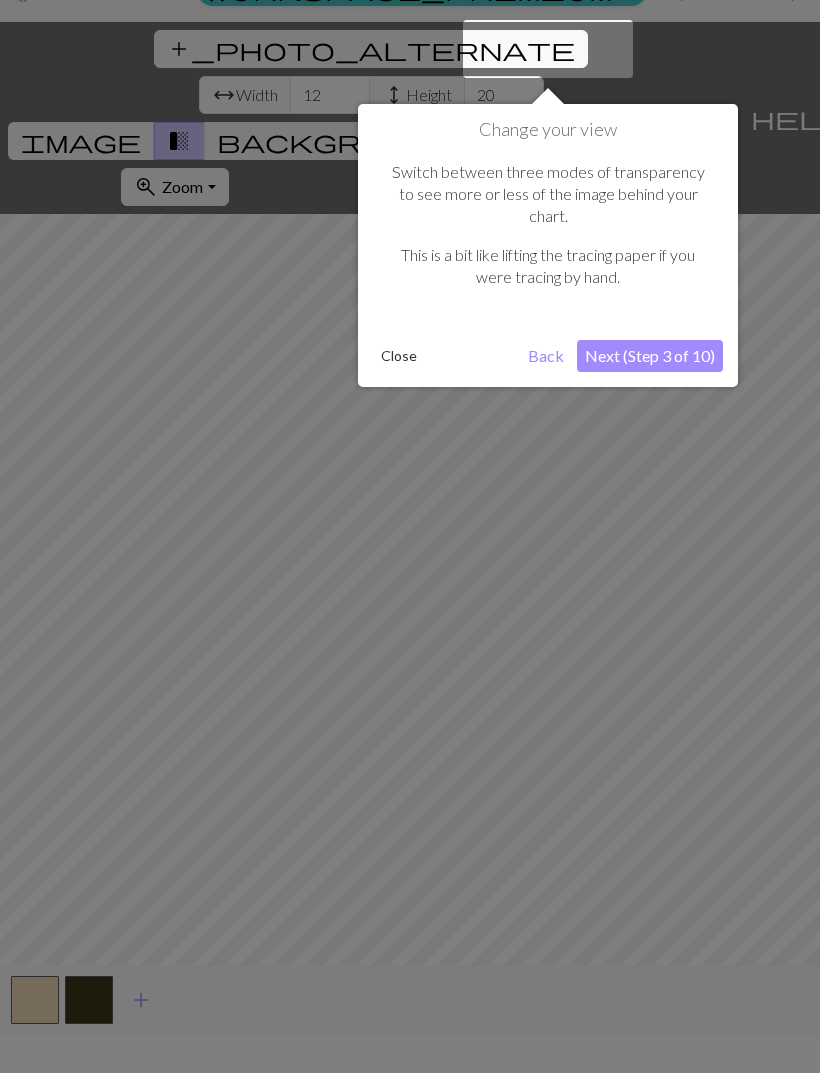 click on "Next (Step 3 of 10)" at bounding box center (650, 356) 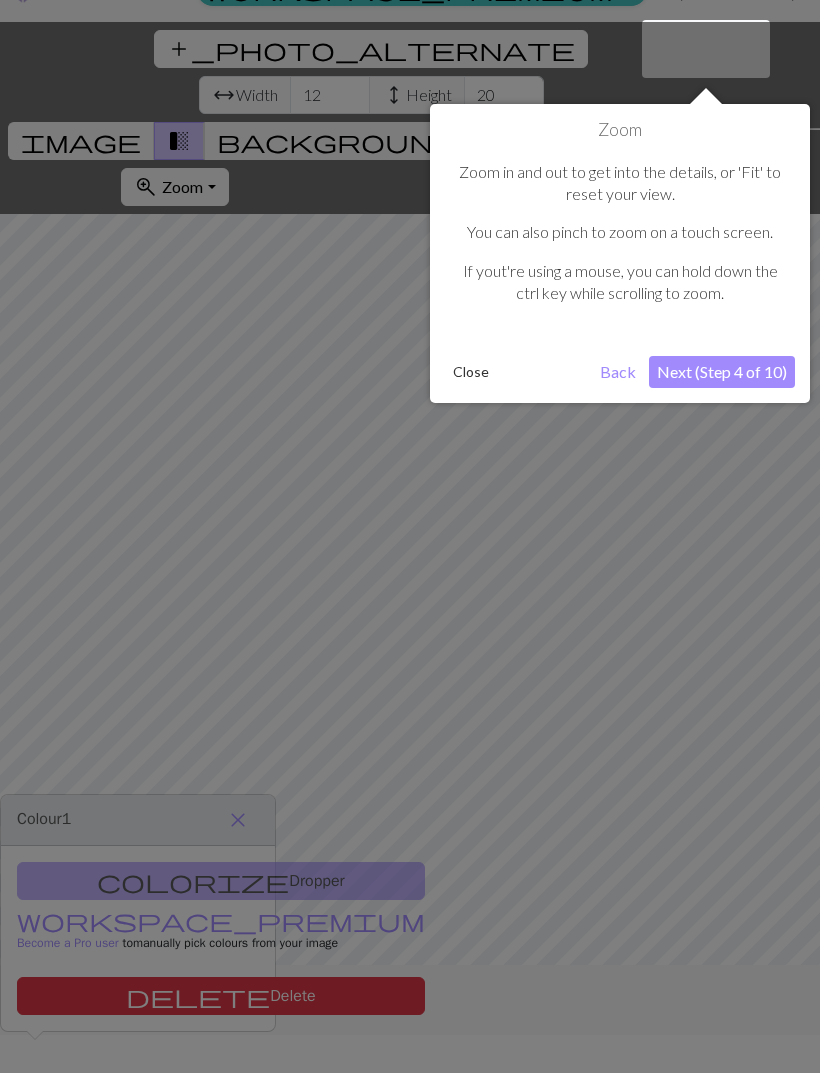 click on "Next (Step 4 of 10)" at bounding box center [722, 372] 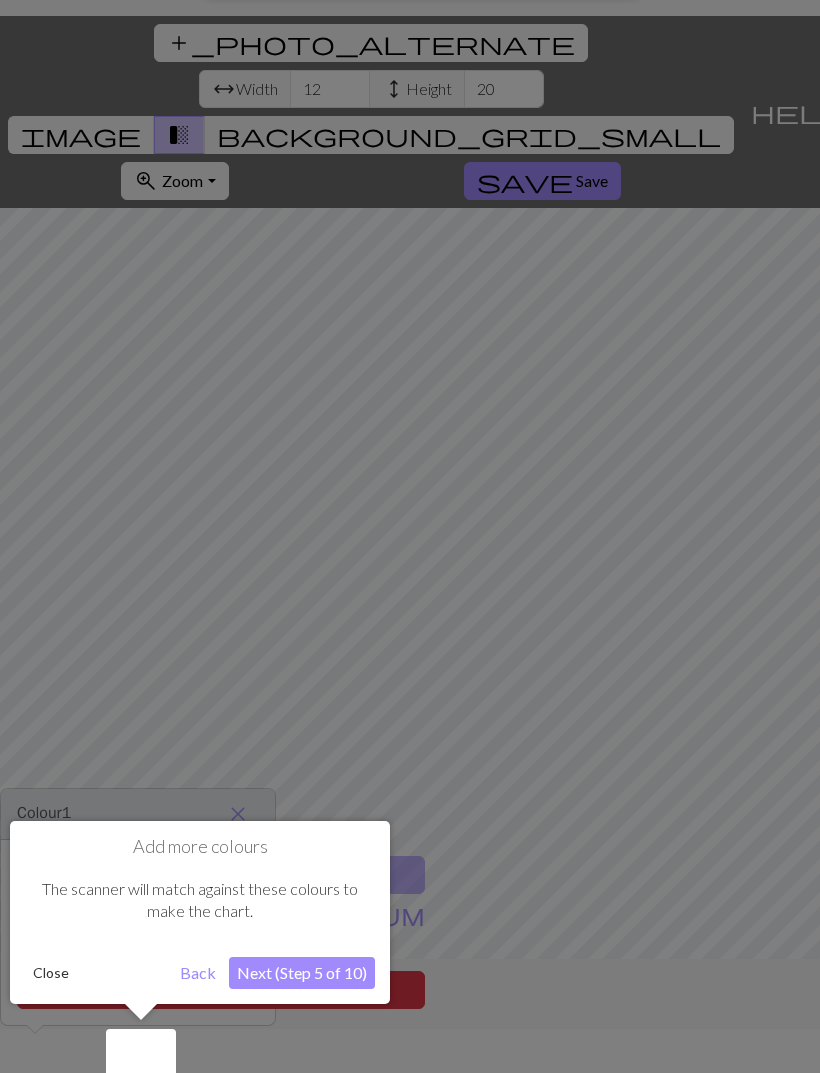 scroll, scrollTop: 64, scrollLeft: 0, axis: vertical 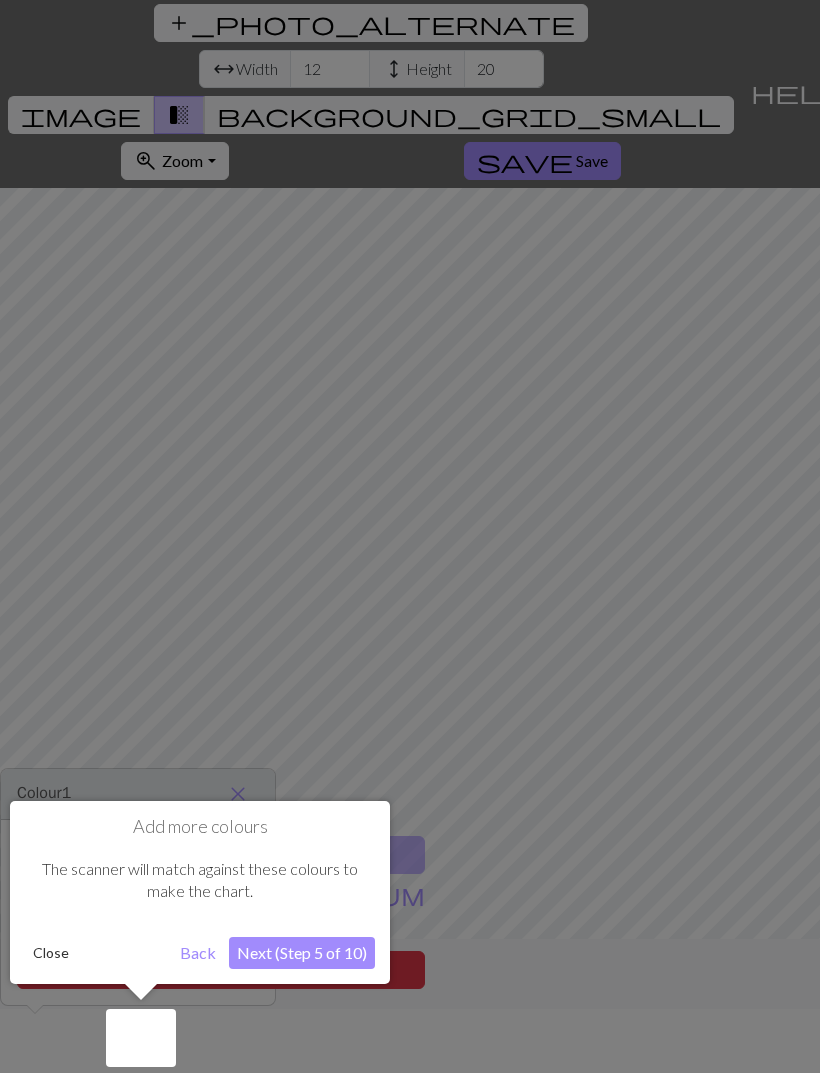 click on "Next (Step 5 of 10)" at bounding box center (302, 953) 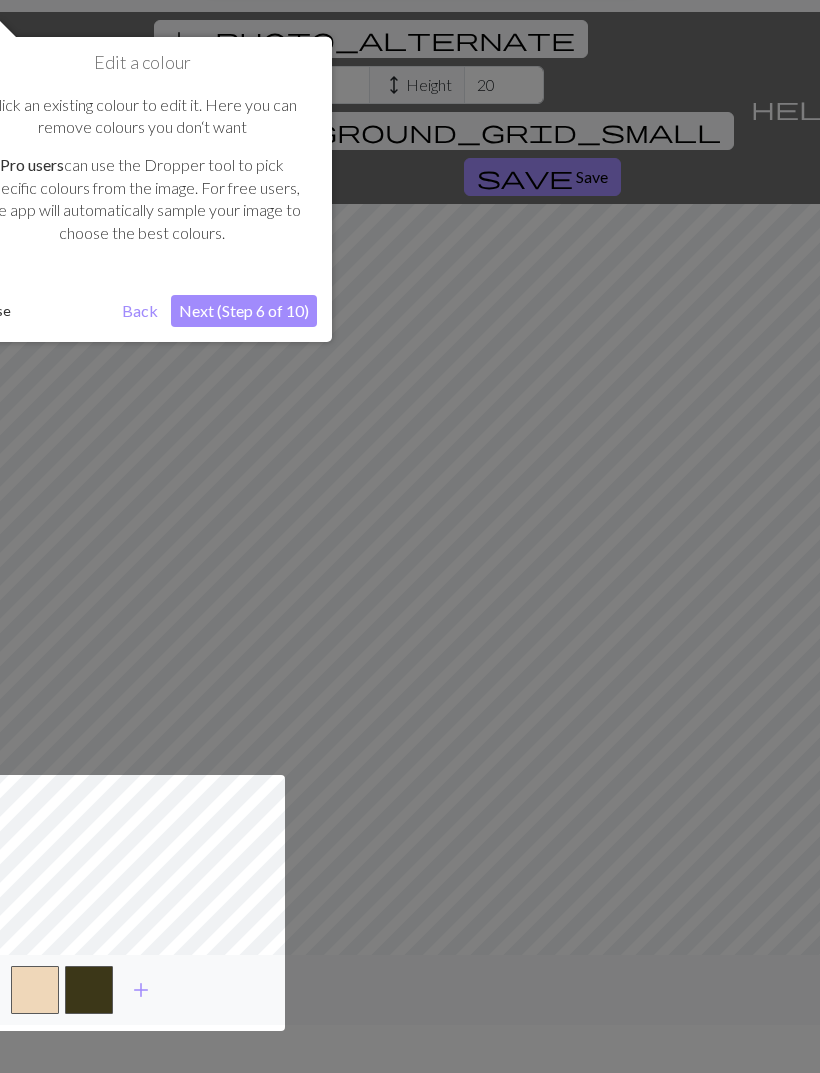 scroll, scrollTop: 47, scrollLeft: 0, axis: vertical 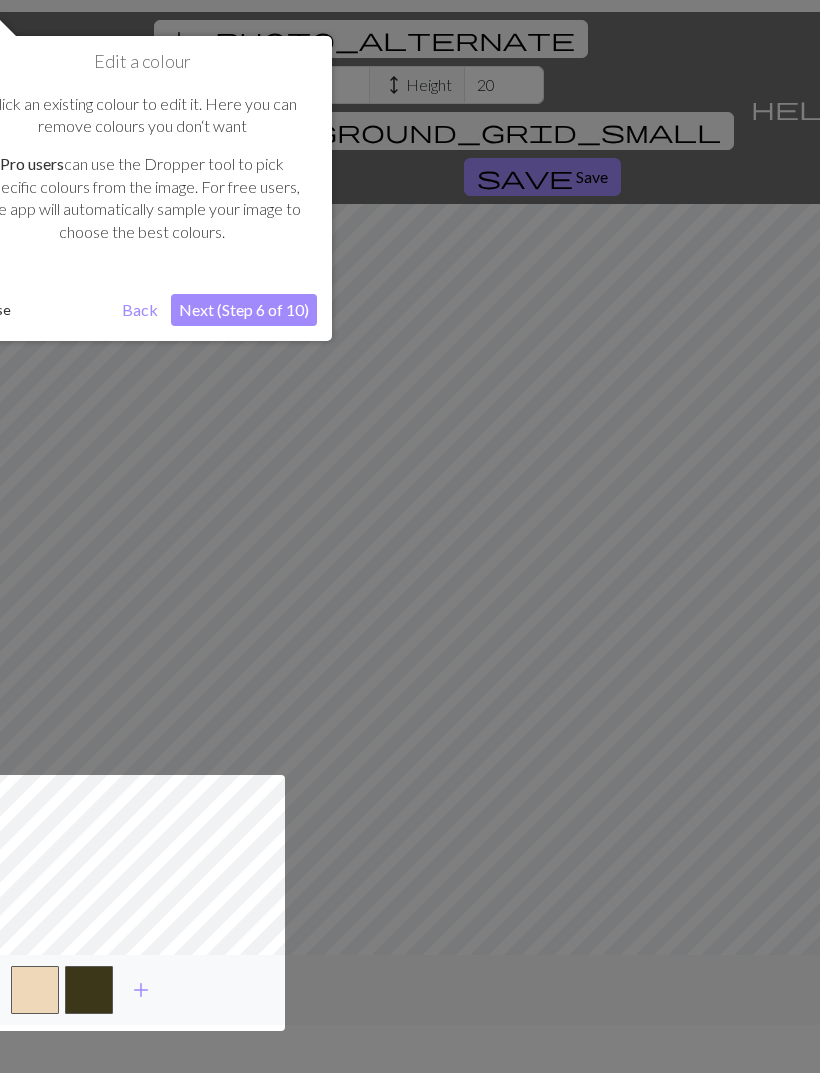 click on "Next (Step 6 of 10)" at bounding box center [244, 311] 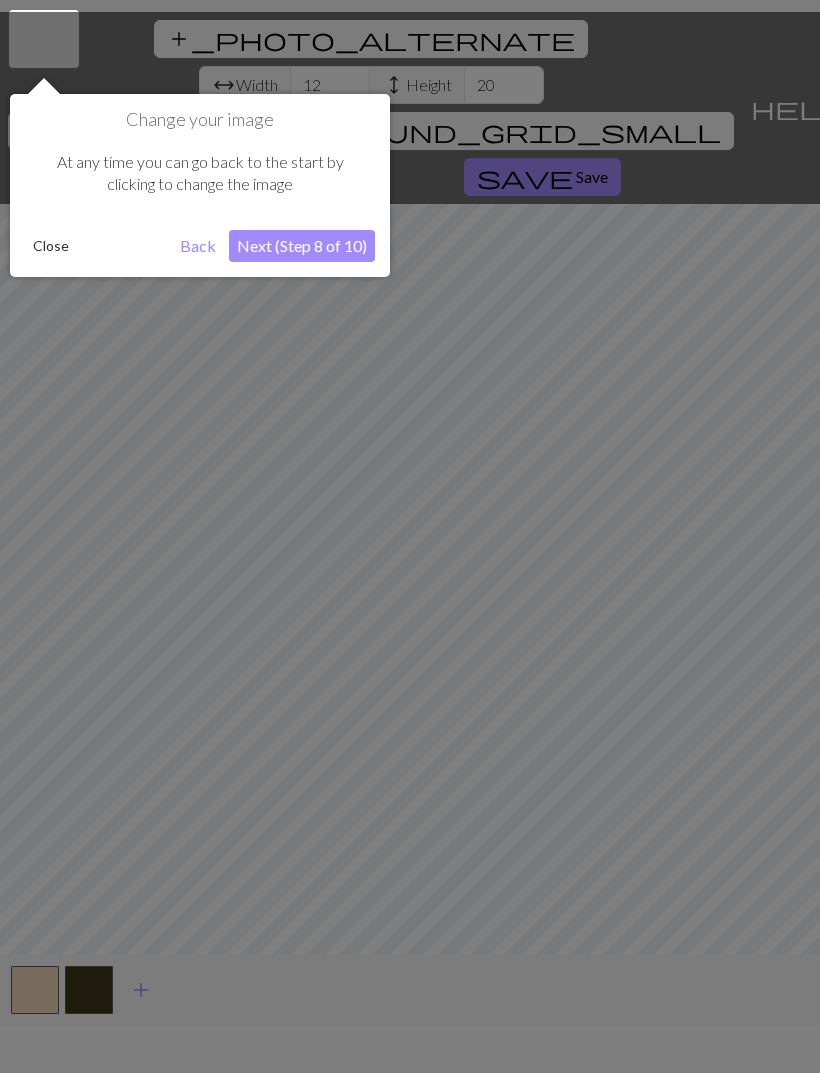 scroll, scrollTop: 38, scrollLeft: 0, axis: vertical 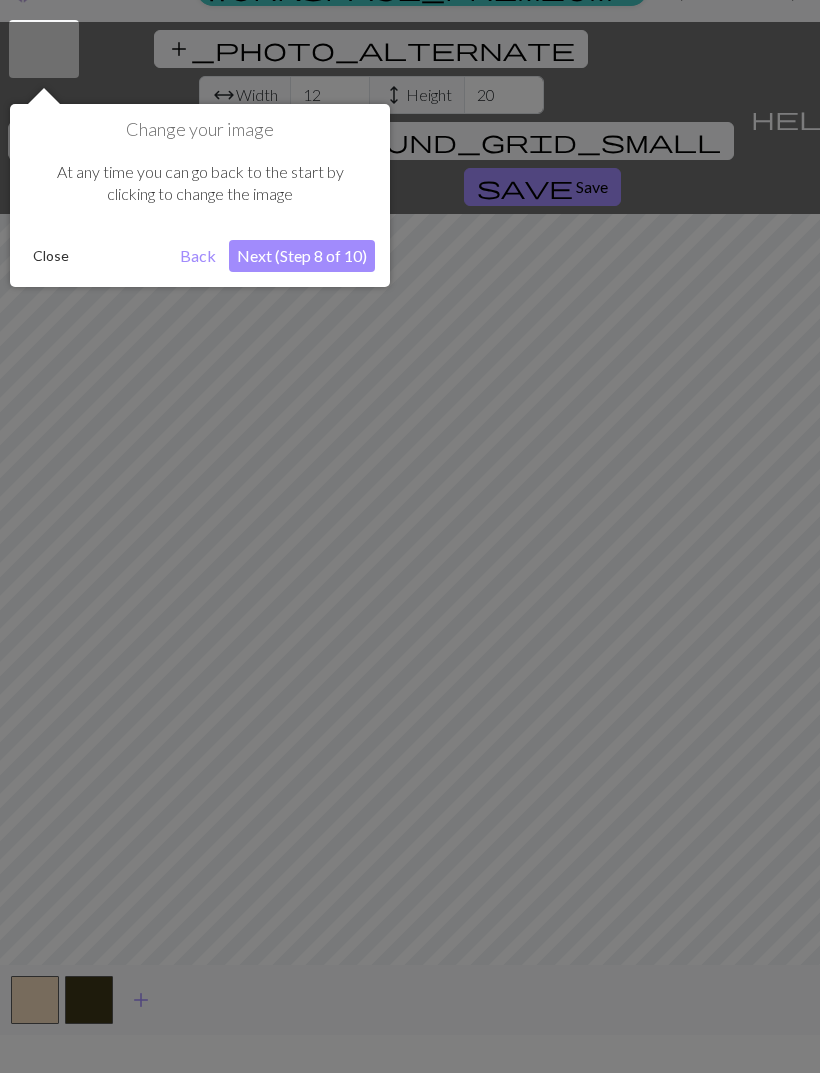 click on "Next (Step 8 of 10)" at bounding box center [302, 256] 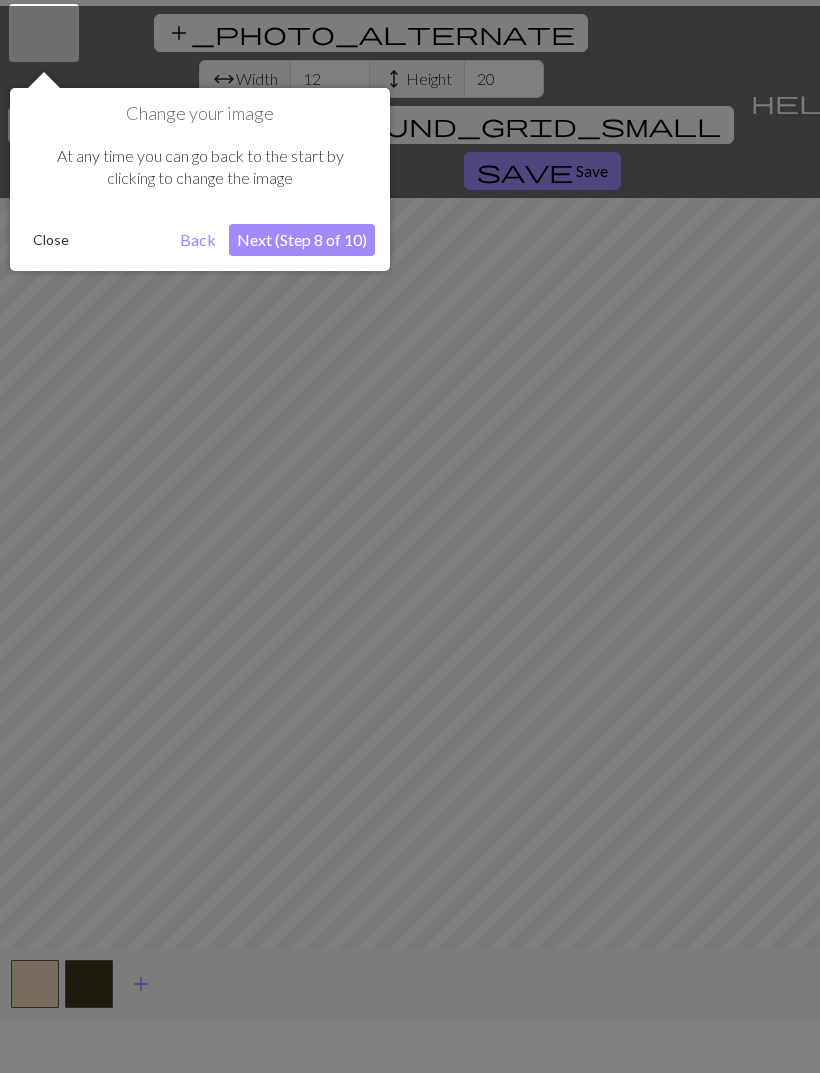 scroll, scrollTop: 64, scrollLeft: 0, axis: vertical 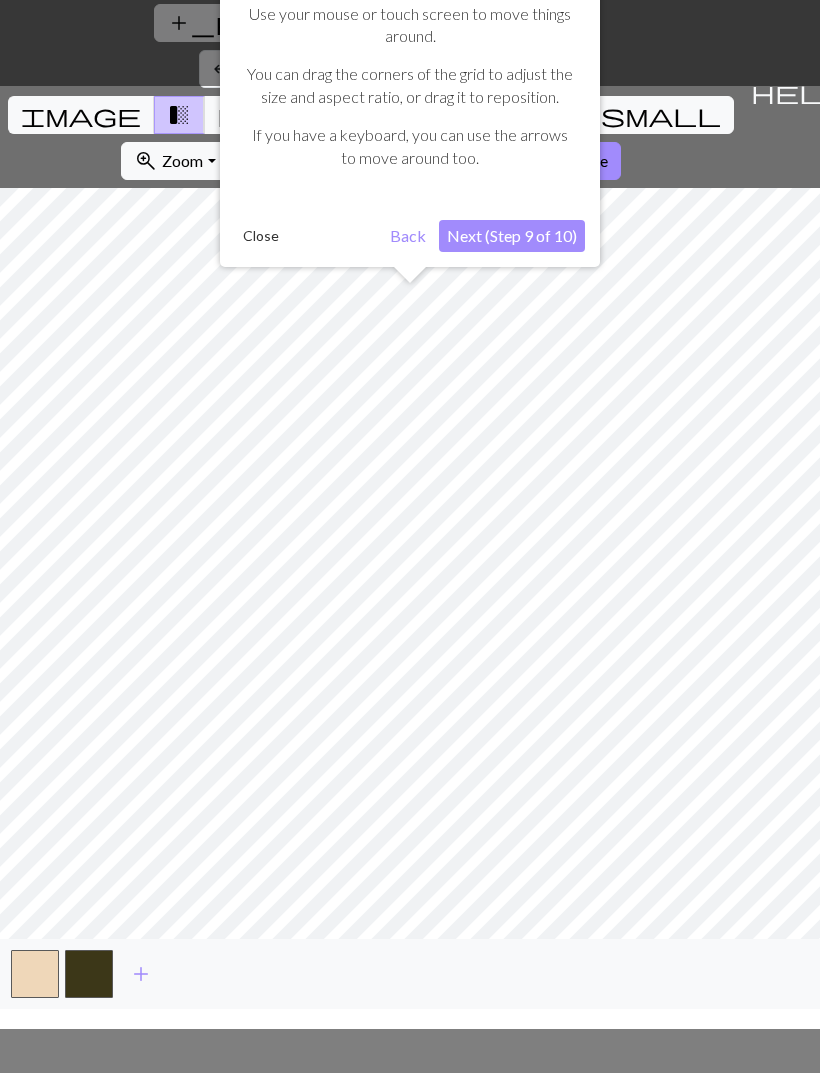 click on "Next (Step 9 of 10)" at bounding box center [512, 236] 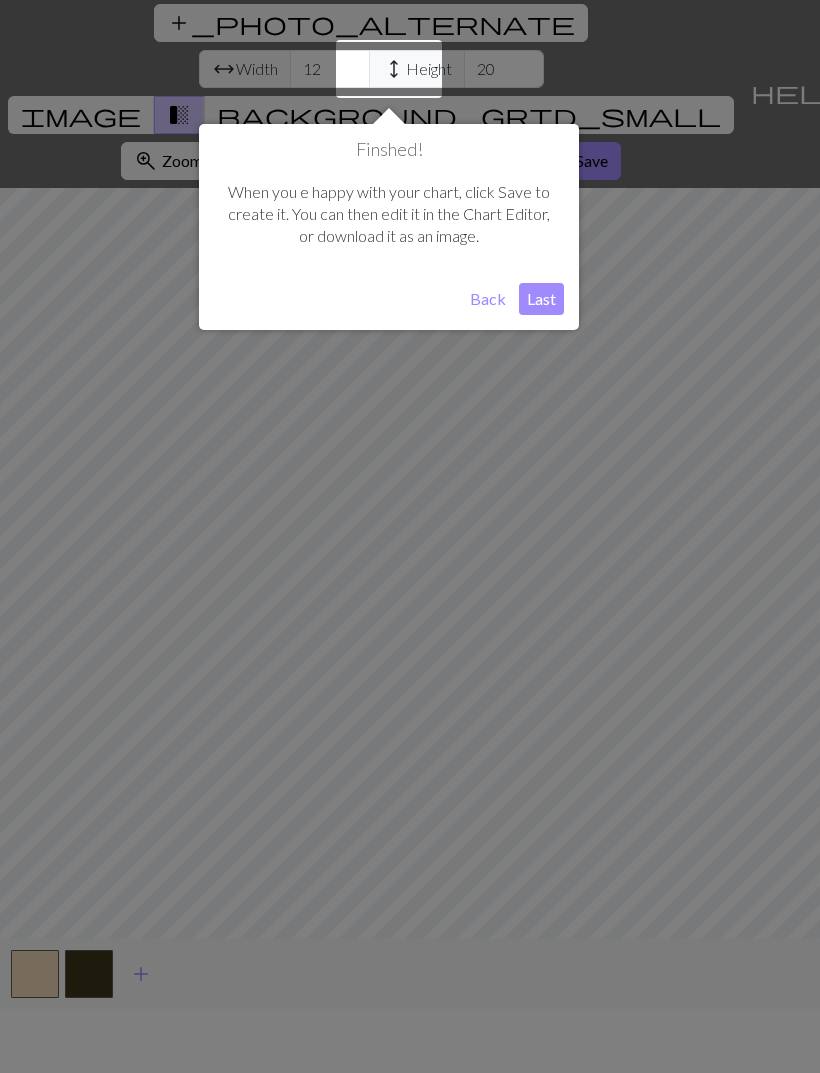click on "Last" at bounding box center [541, 299] 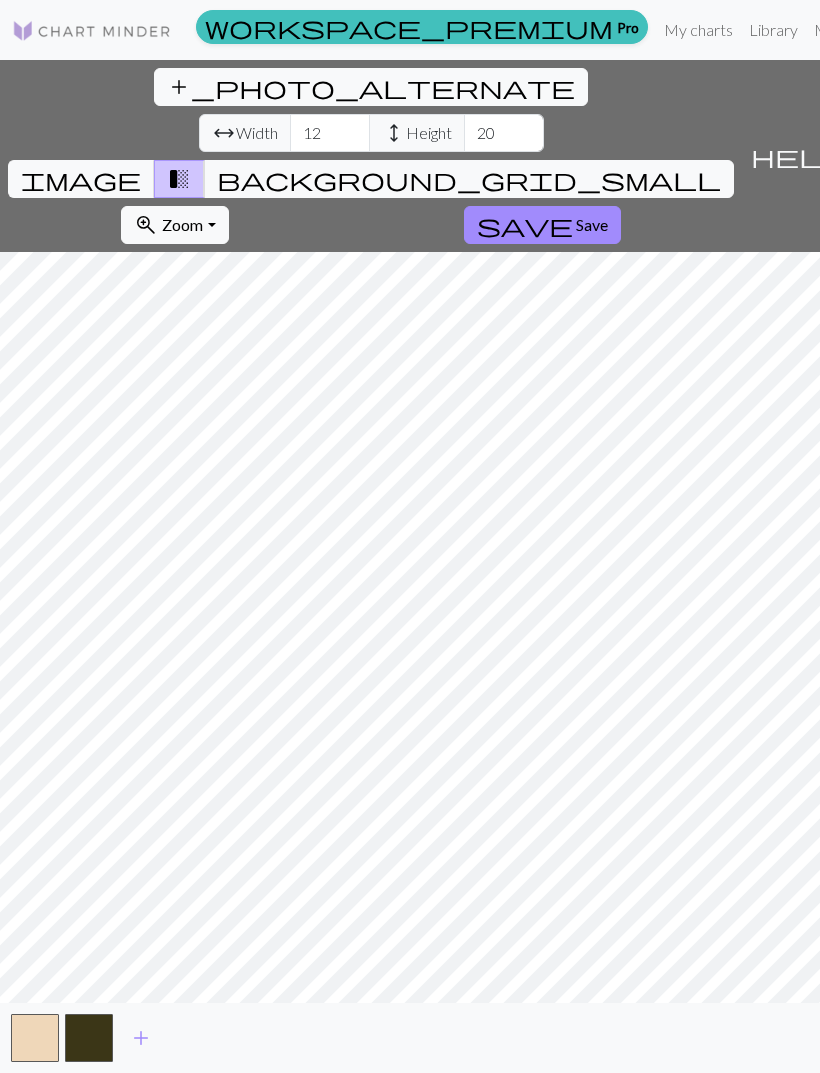 click on "Width" at bounding box center (257, 133) 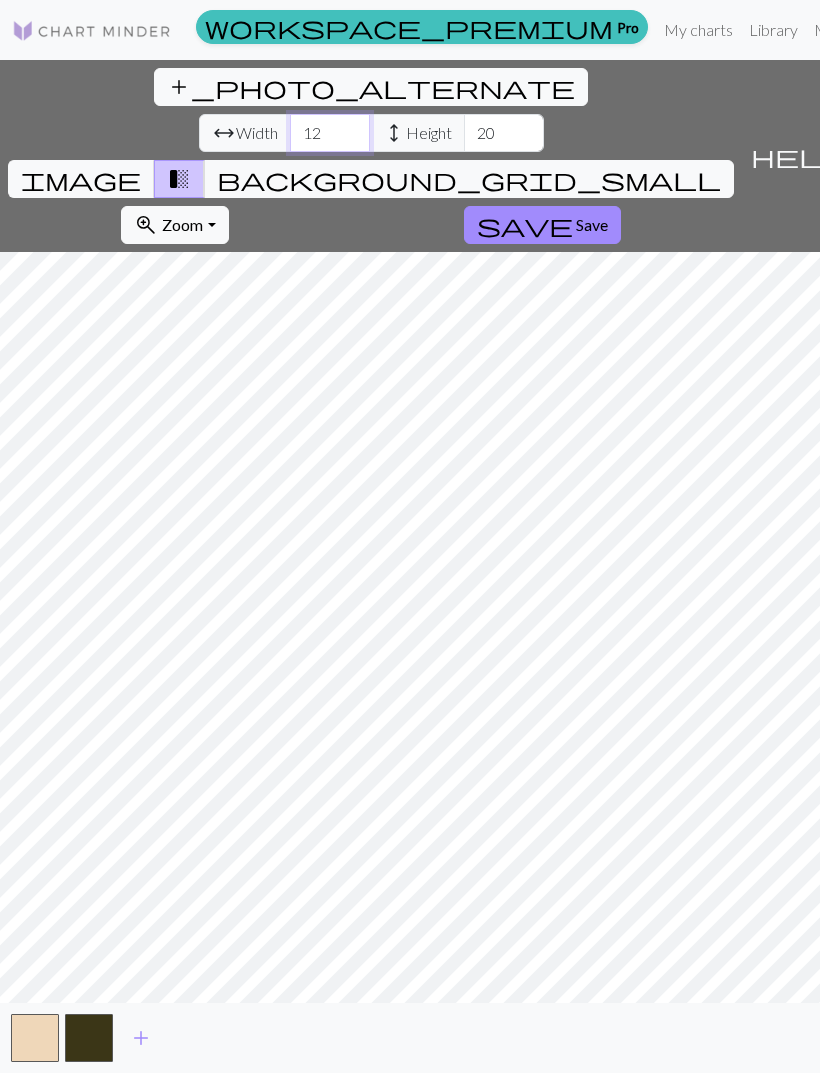 click on "12" at bounding box center (330, 133) 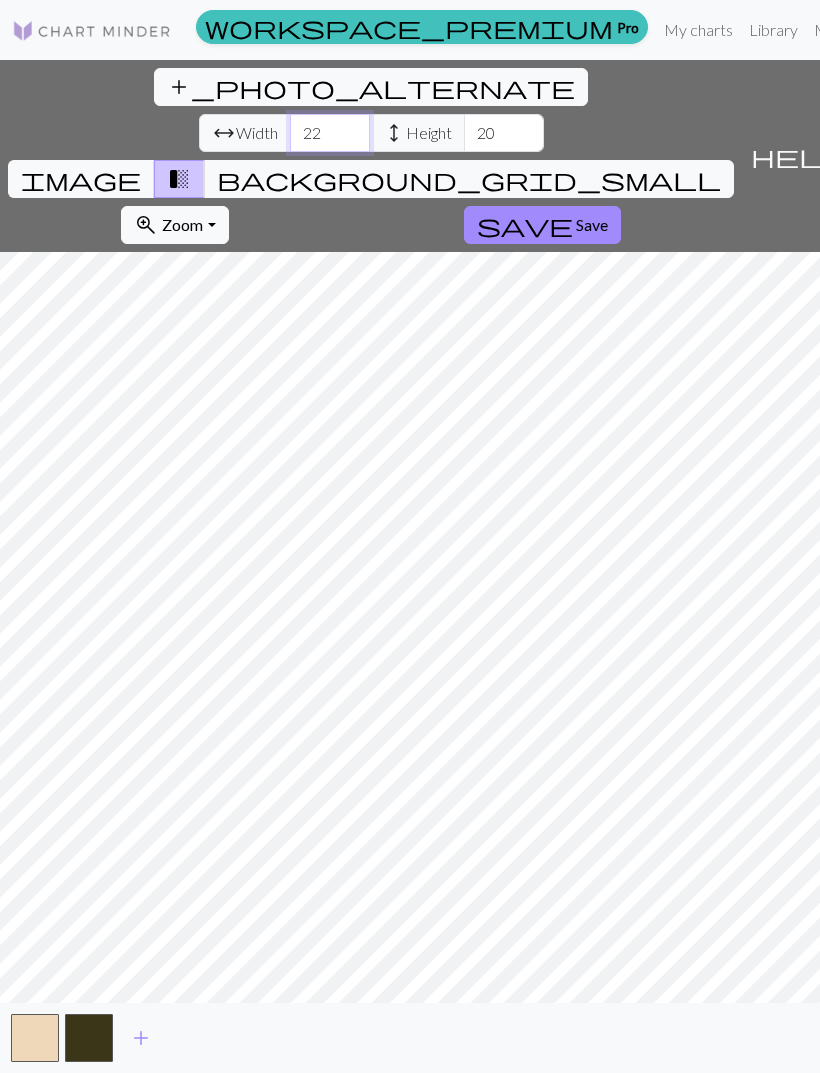 type on "22" 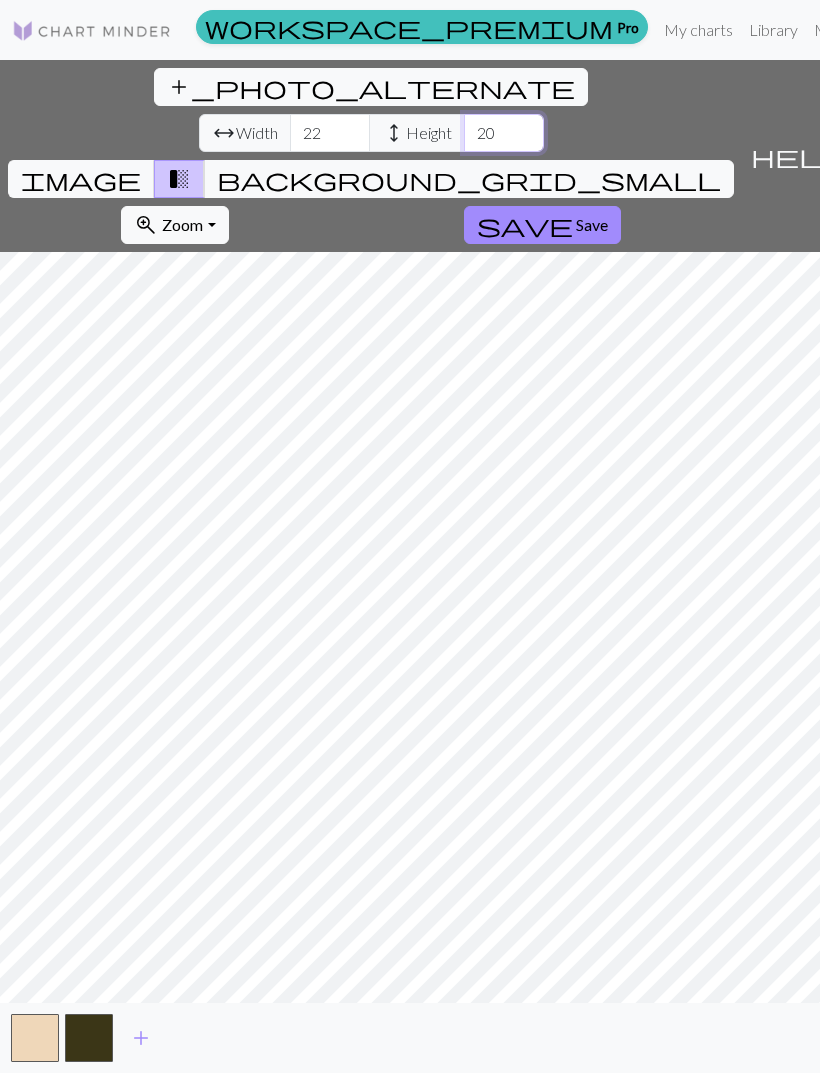 click on "20" at bounding box center [504, 133] 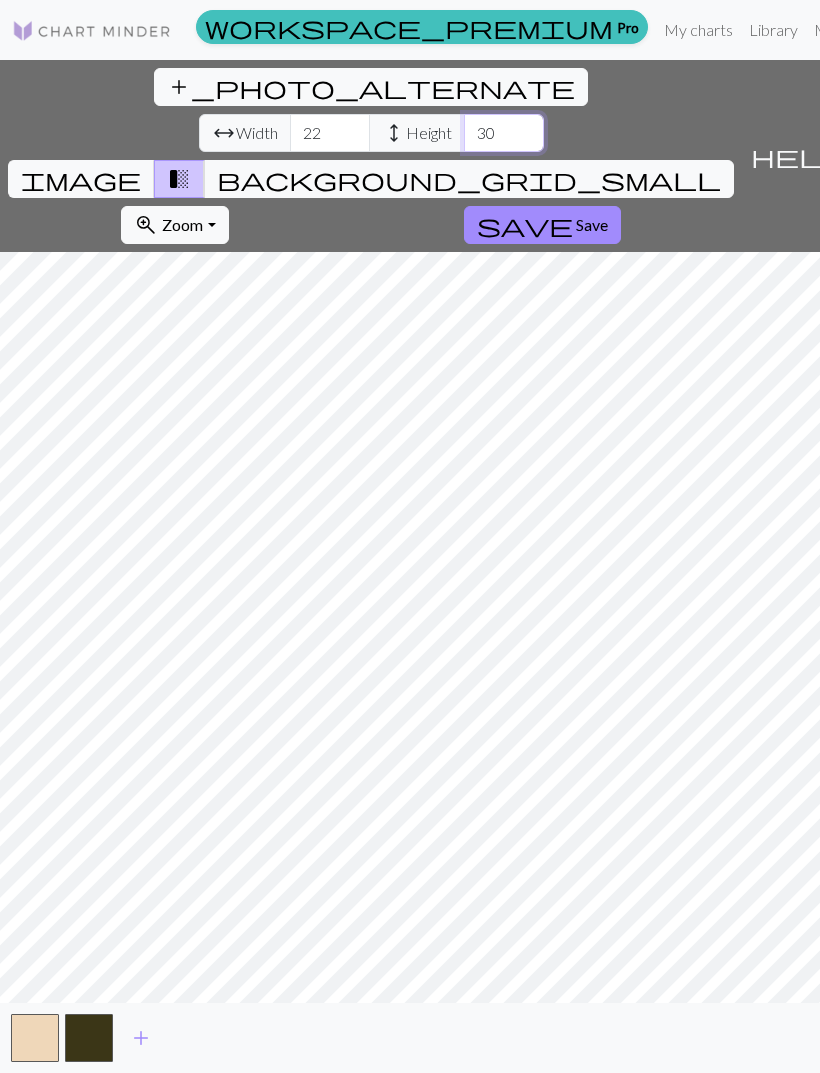 type on "3" 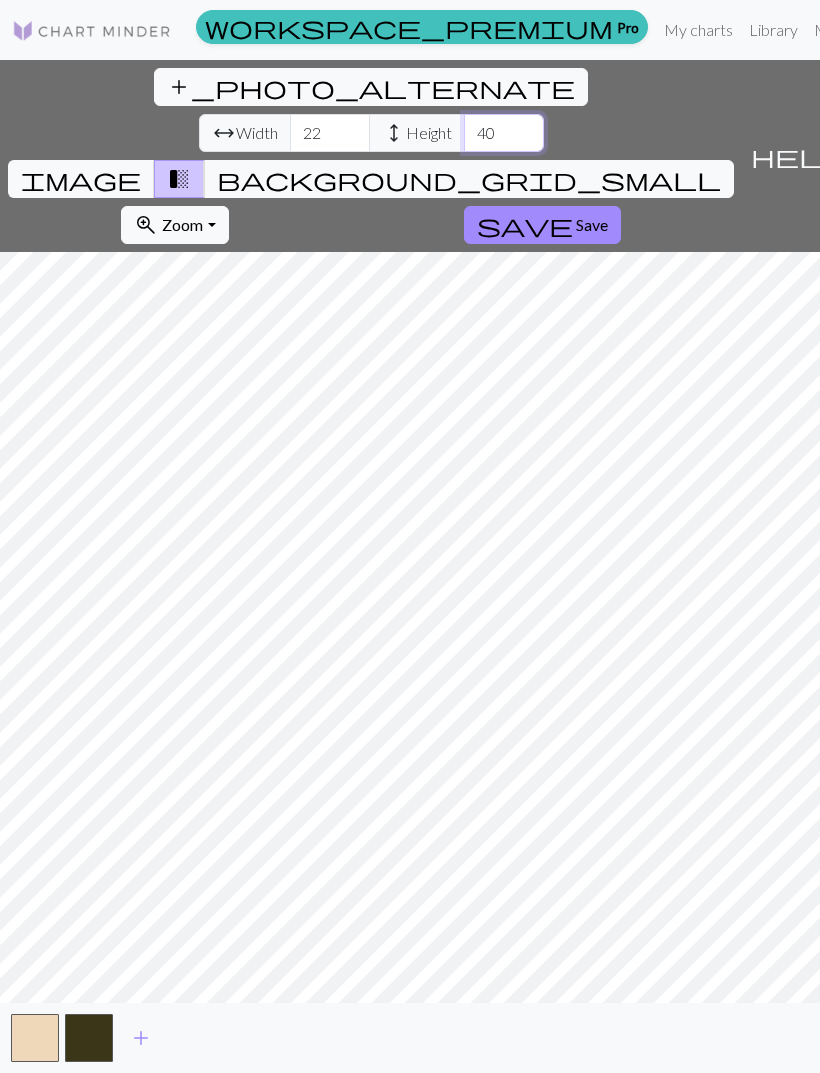 type on "40" 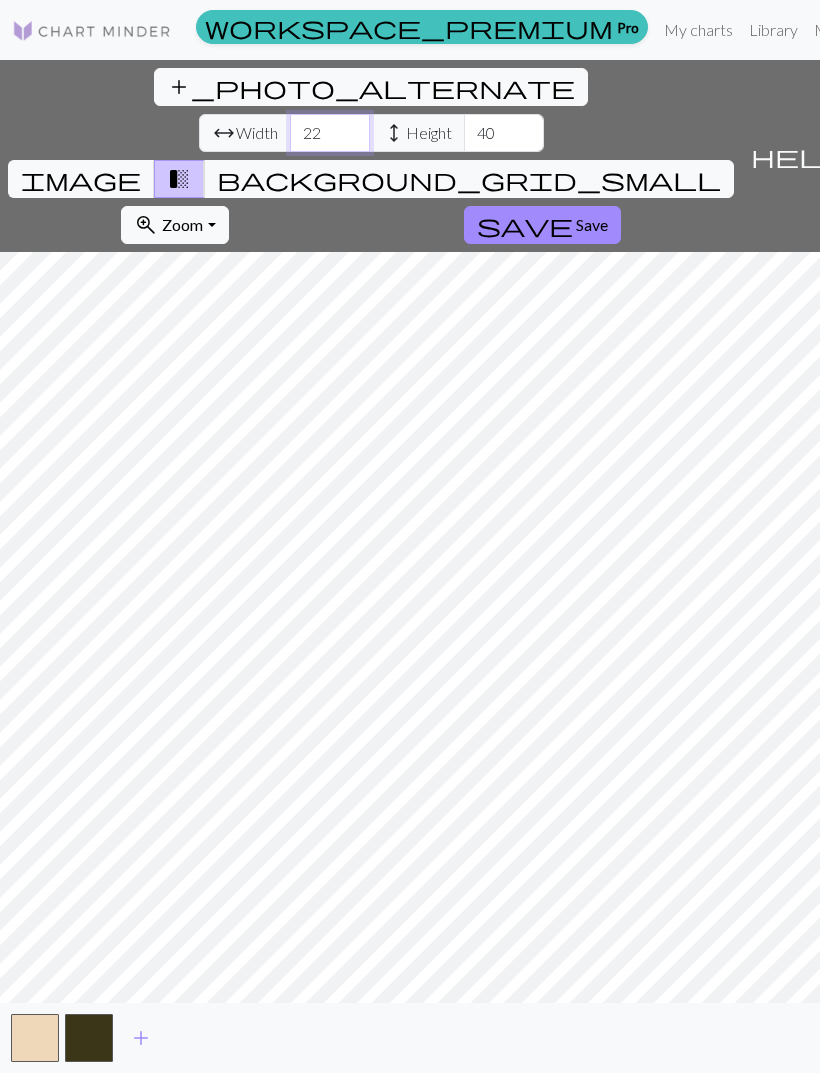 click on "22" at bounding box center (330, 133) 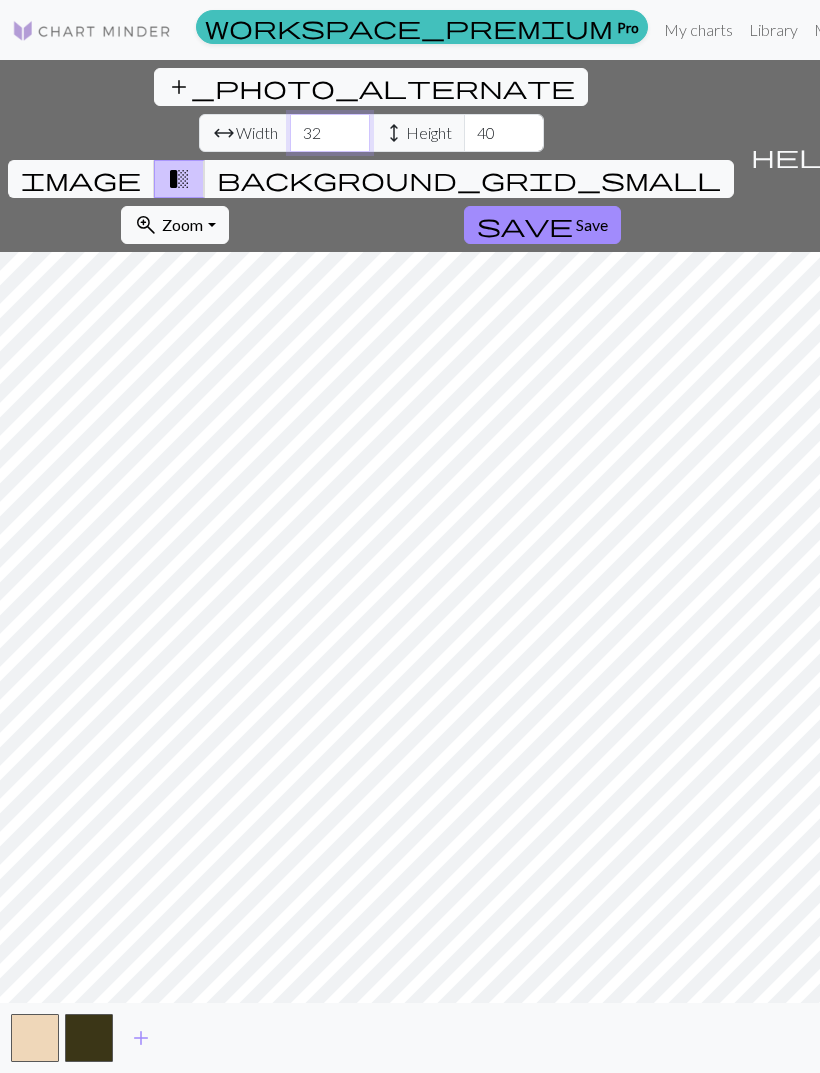 type on "3" 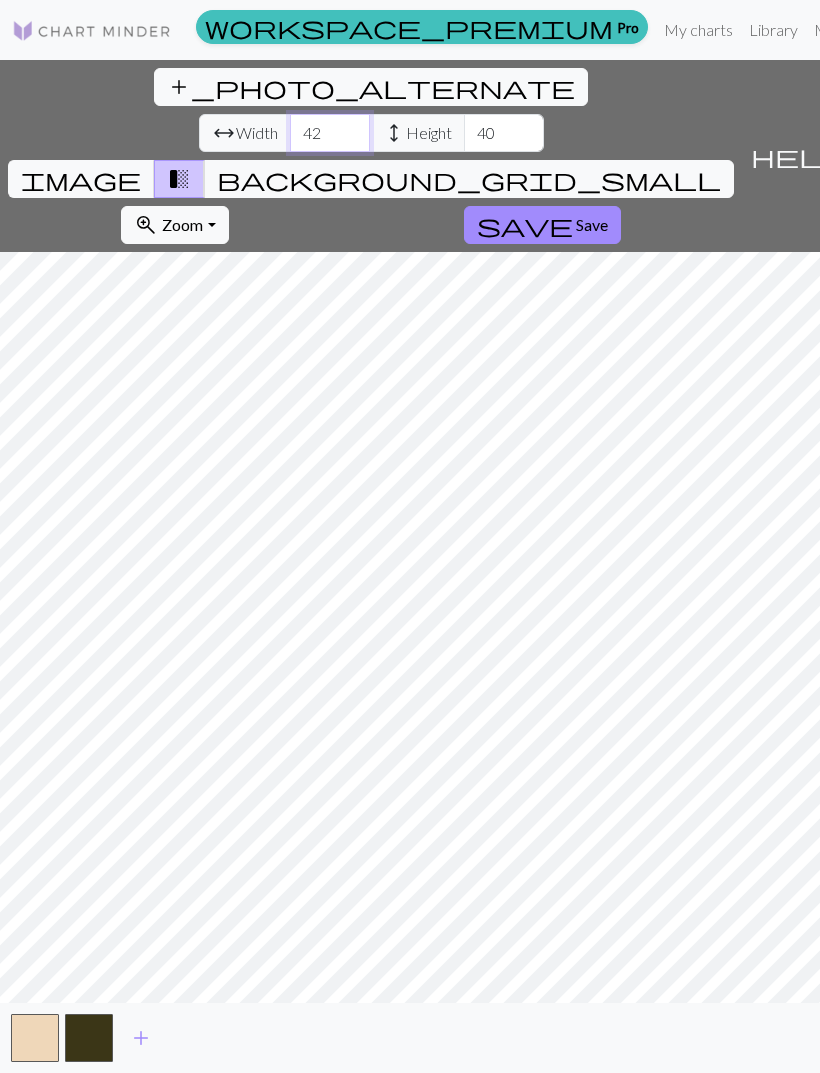 type on "42" 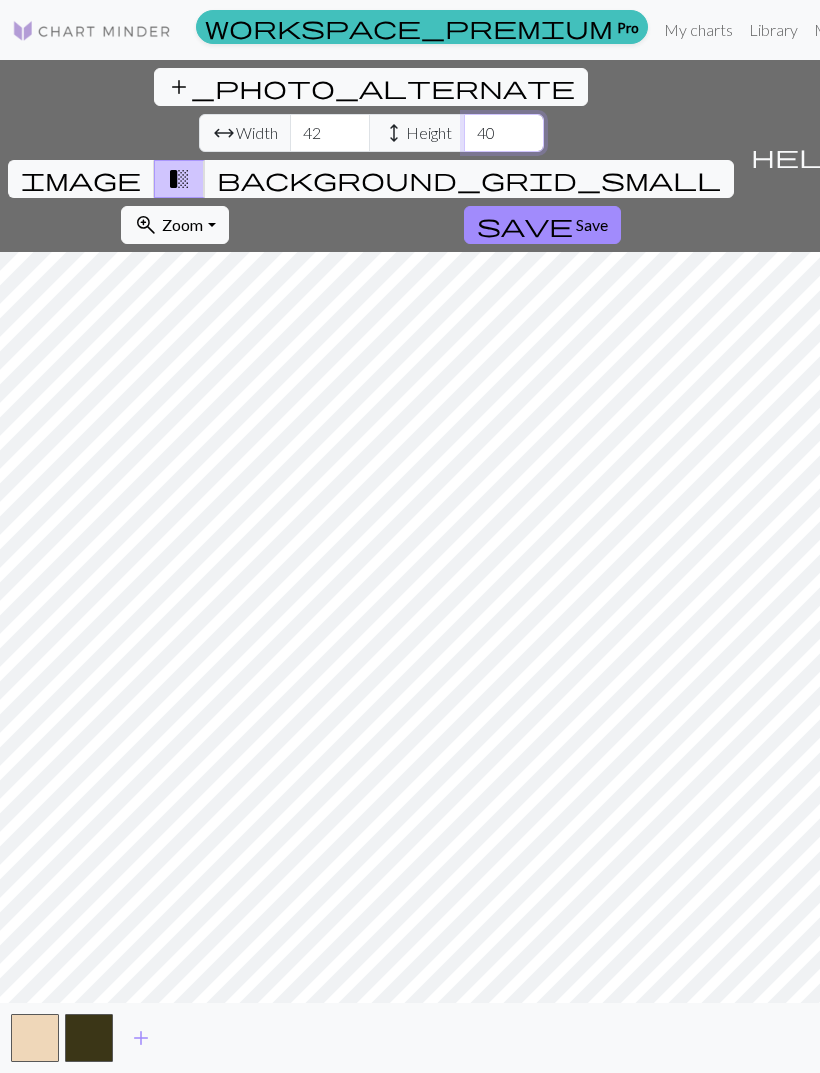 click on "40" at bounding box center (504, 133) 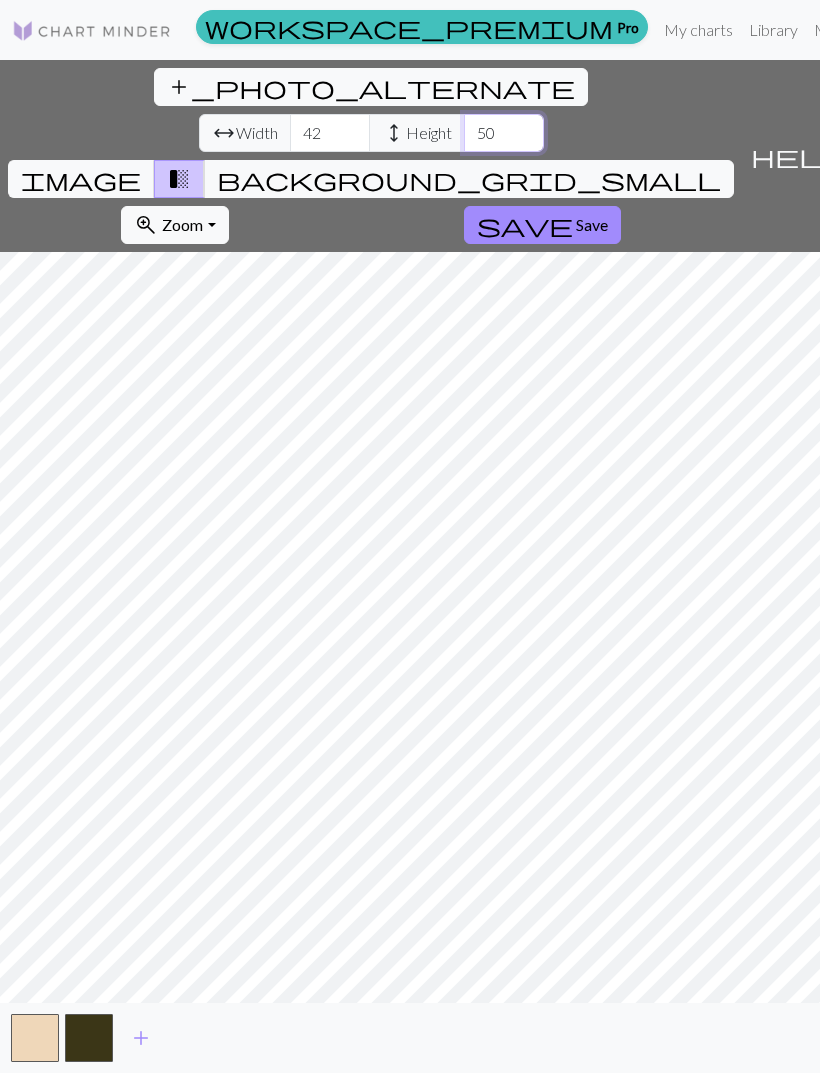 type on "50" 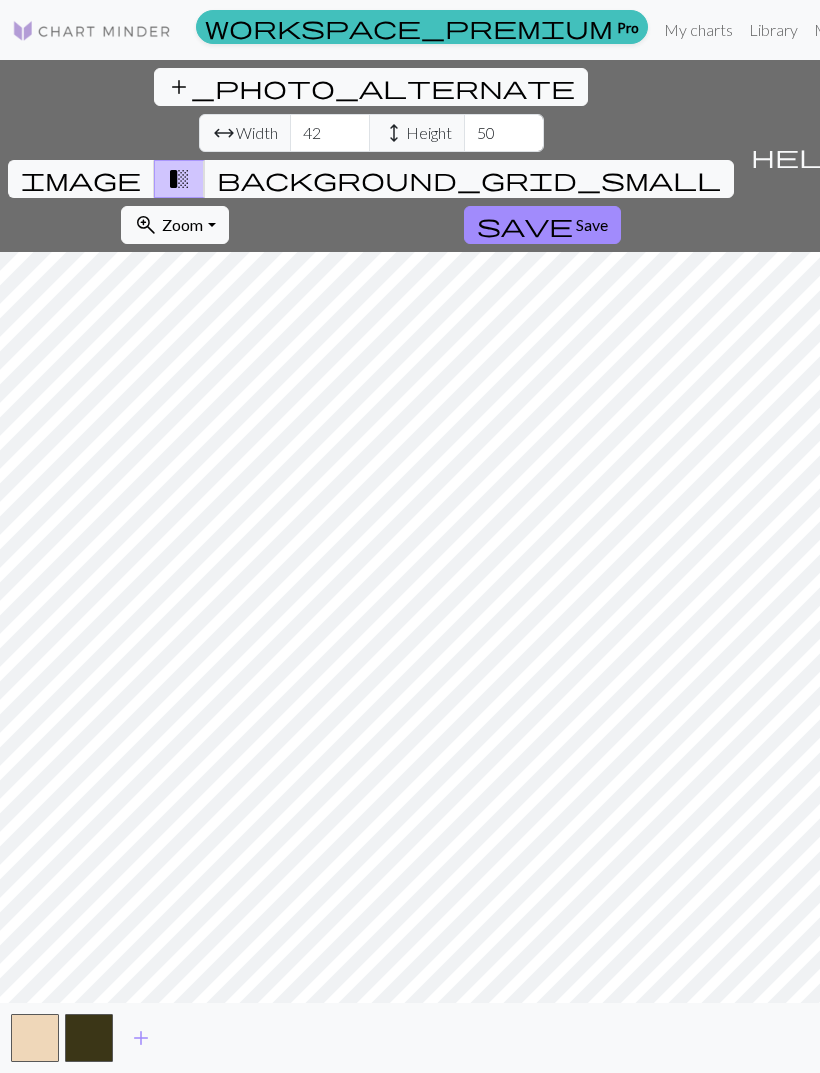 click on "Zoom" at bounding box center (182, 224) 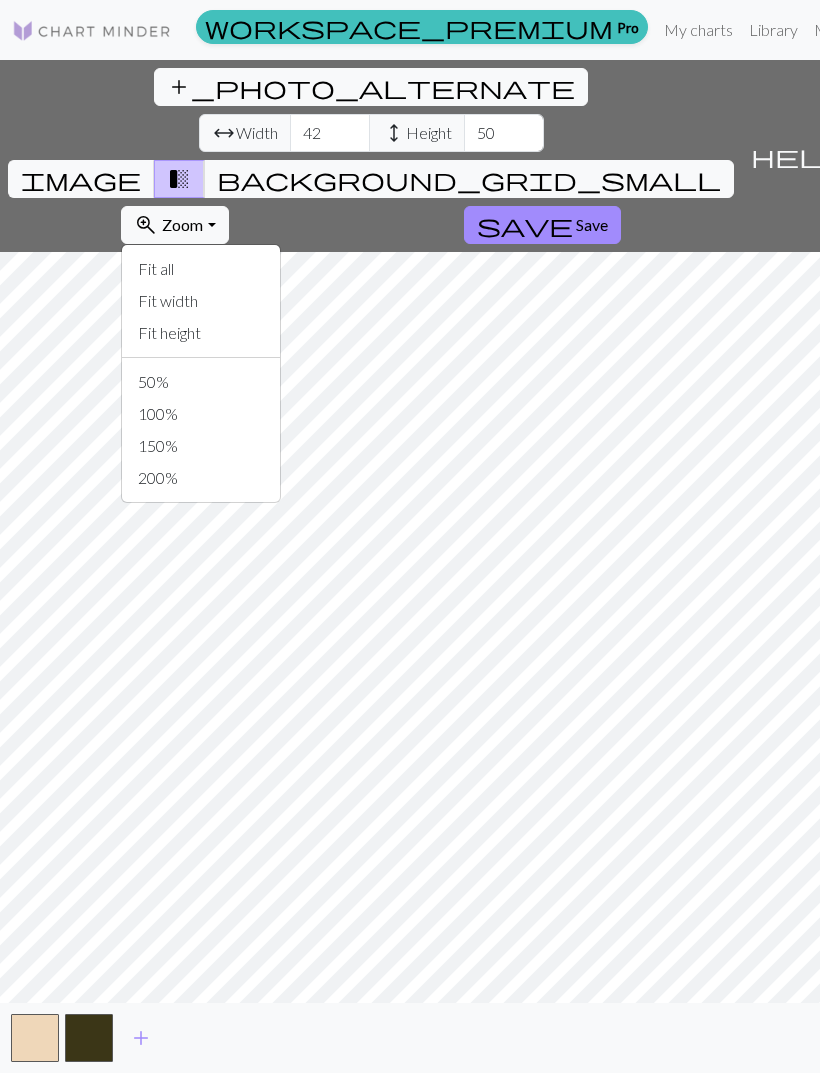 click on "image" at bounding box center (81, 179) 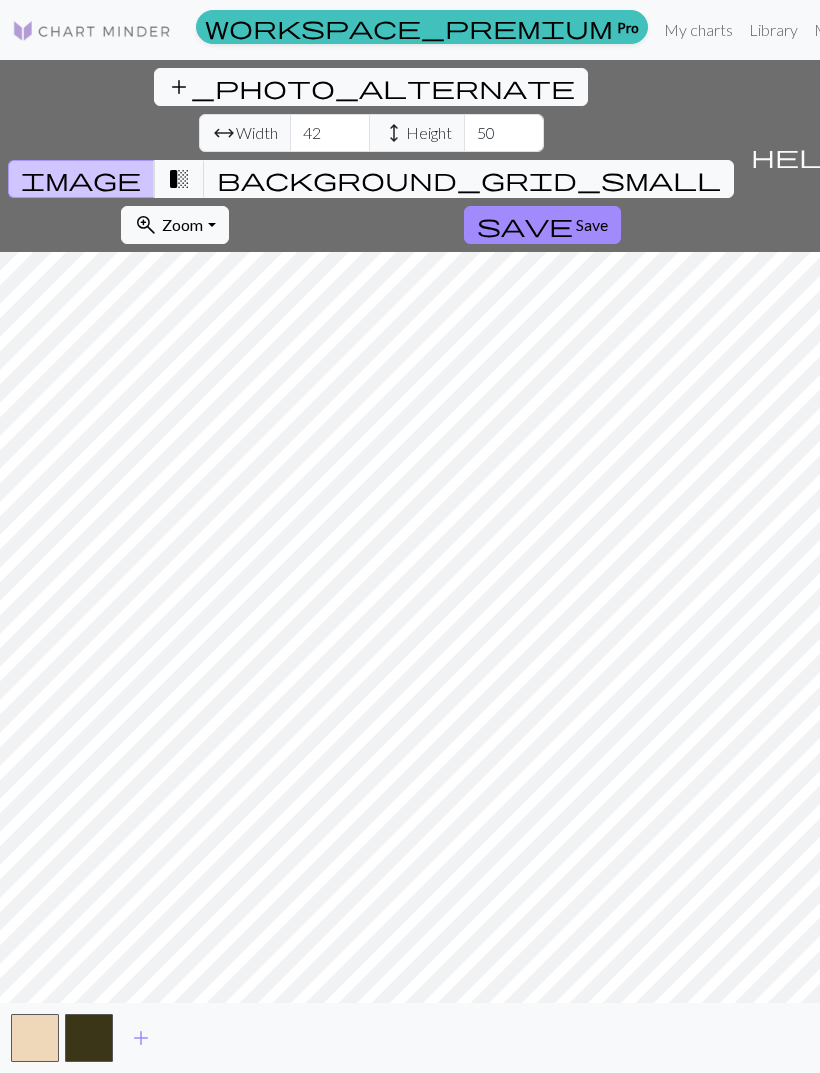 click on "transition_fade" at bounding box center (179, 179) 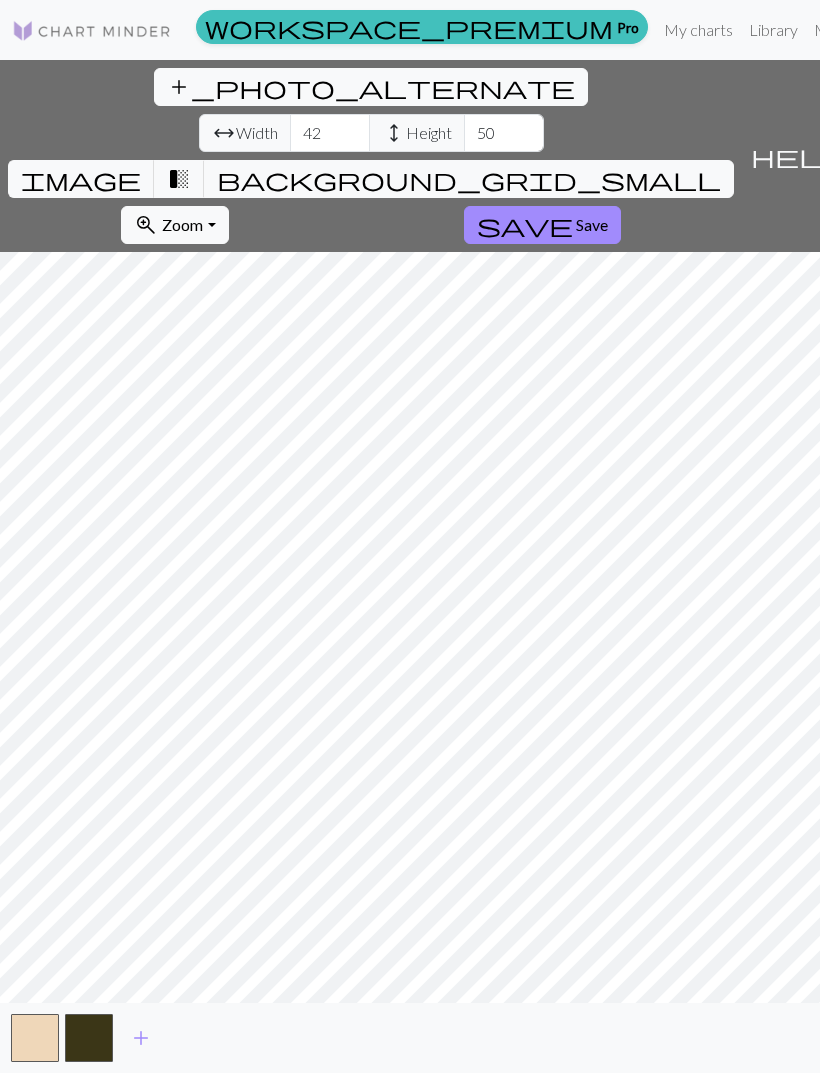 click on "image" at bounding box center (81, 179) 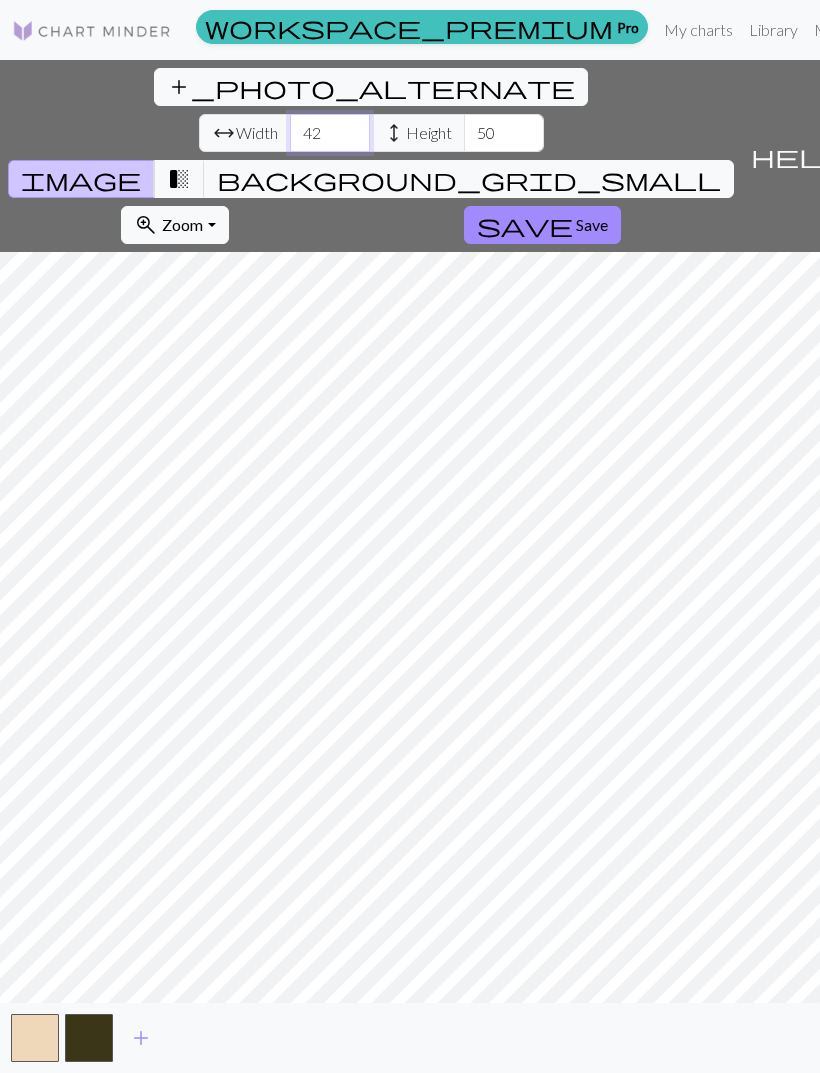 click on "42" at bounding box center (330, 133) 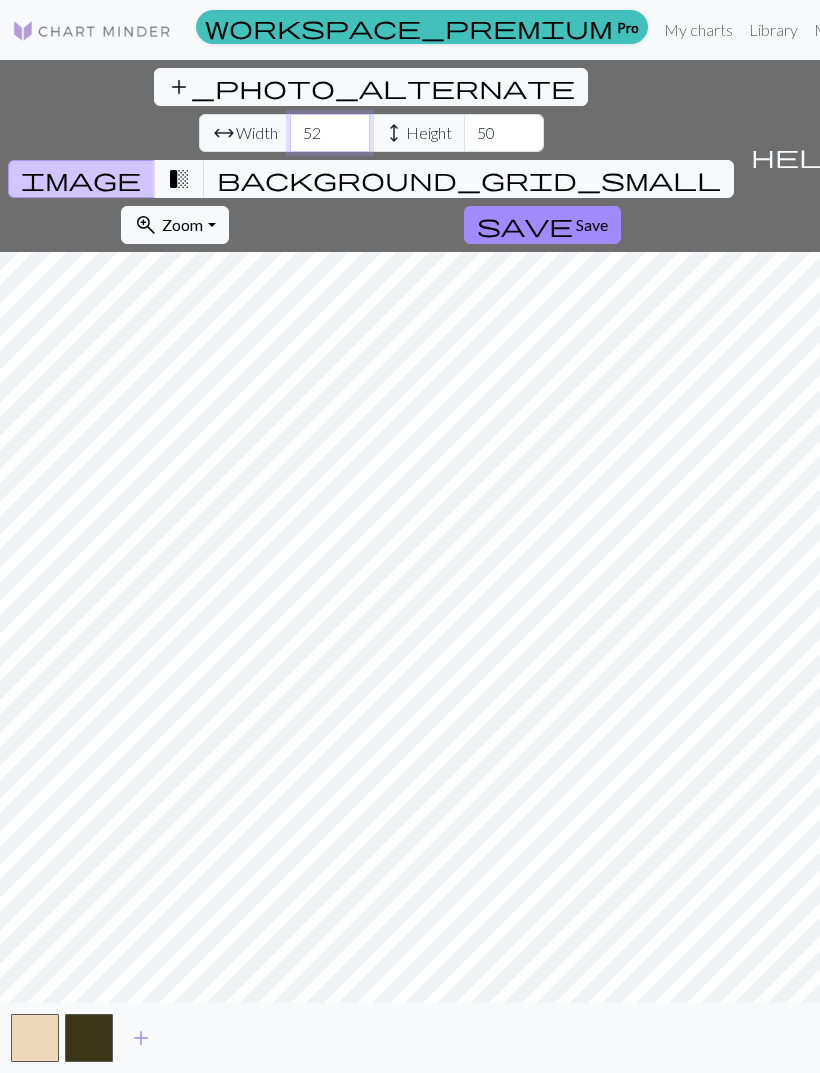 type on "52" 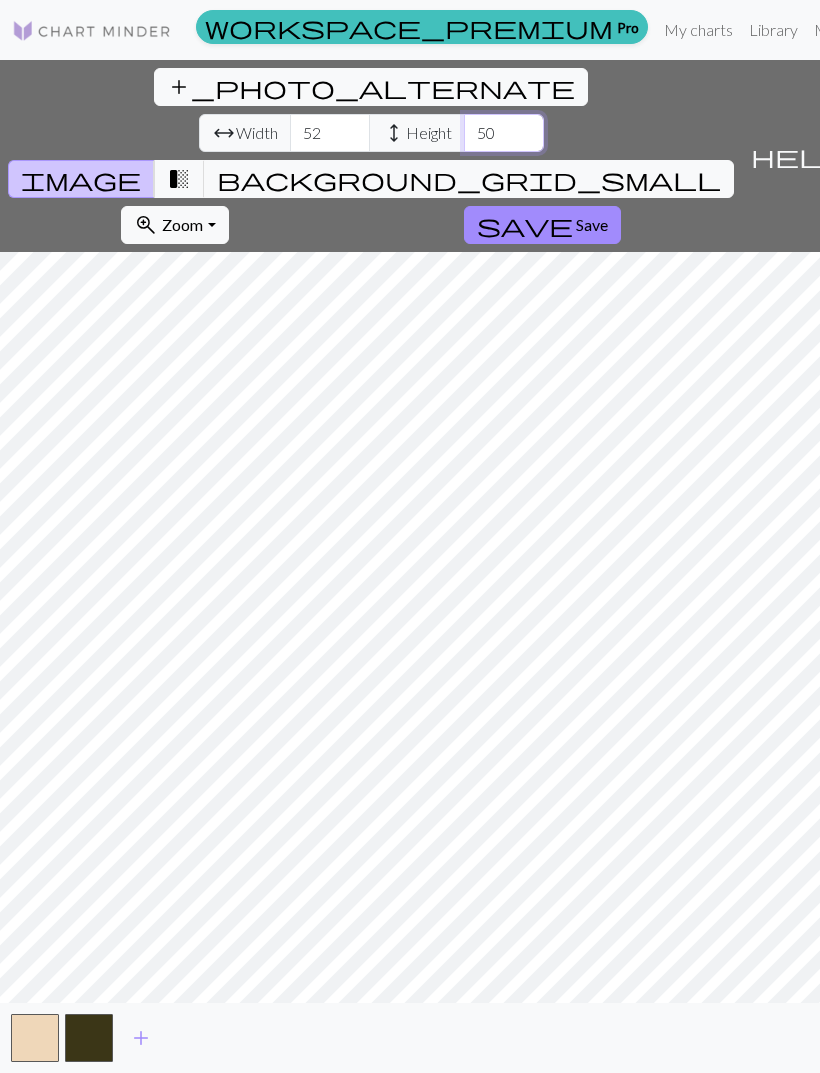 click on "50" at bounding box center [504, 133] 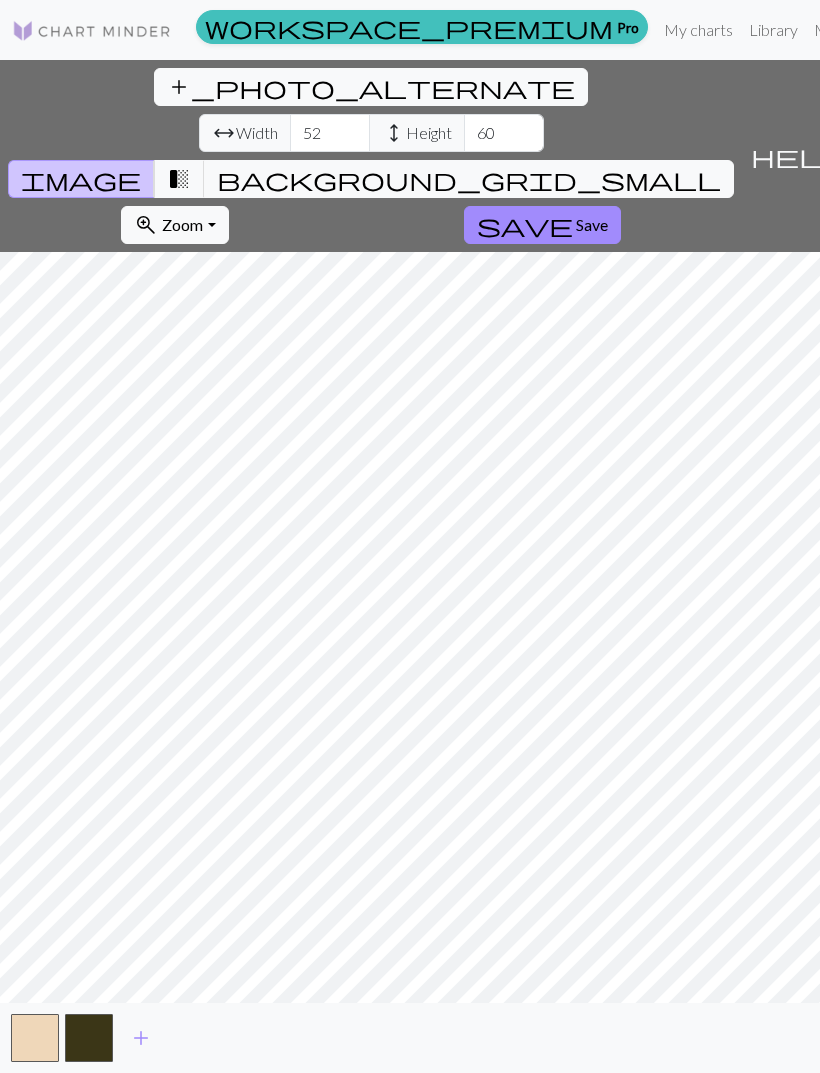 click at bounding box center [35, 1038] 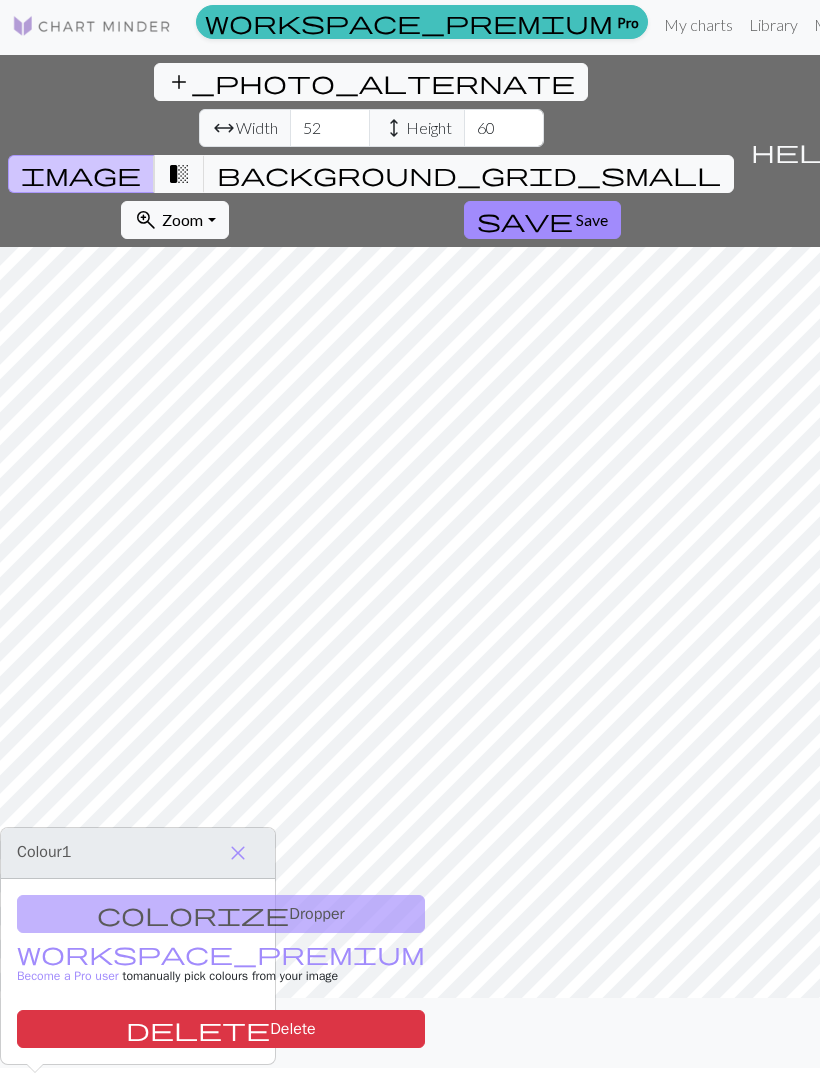 click on "colorize Dropper workspace_premium Become a Pro user   to  manually pick colours from your image delete Delete" at bounding box center [138, 971] 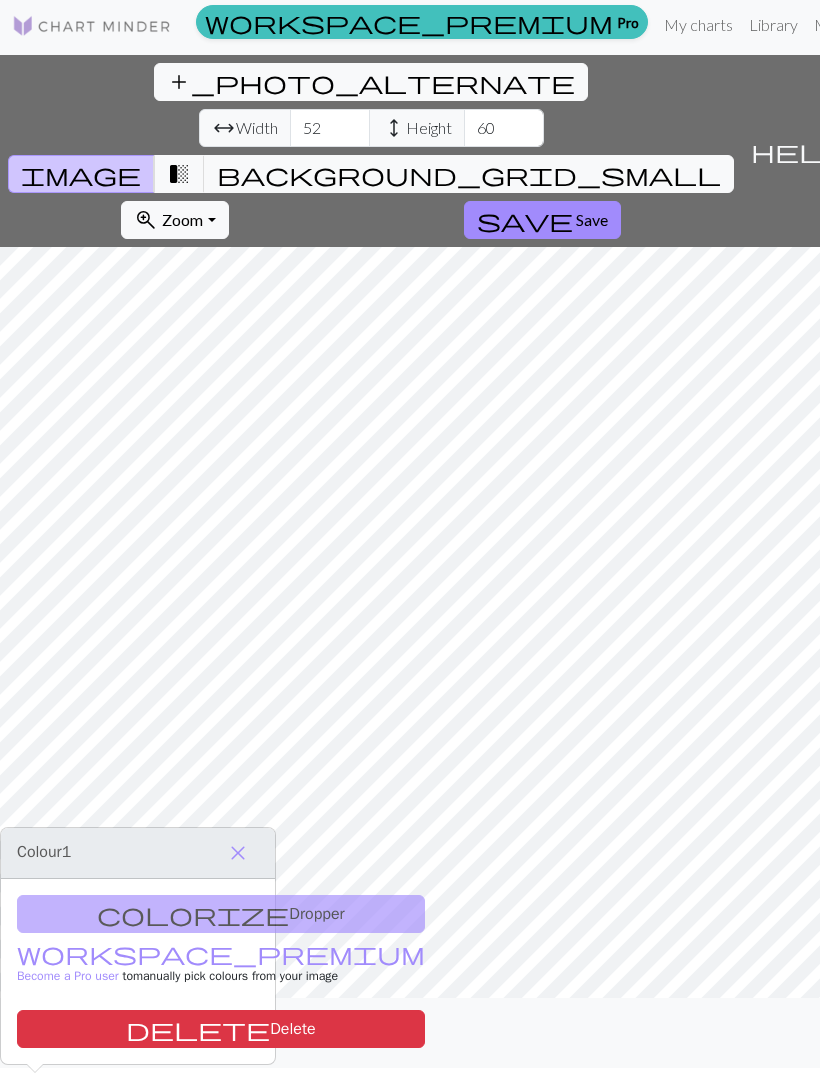 click at bounding box center [35, 1033] 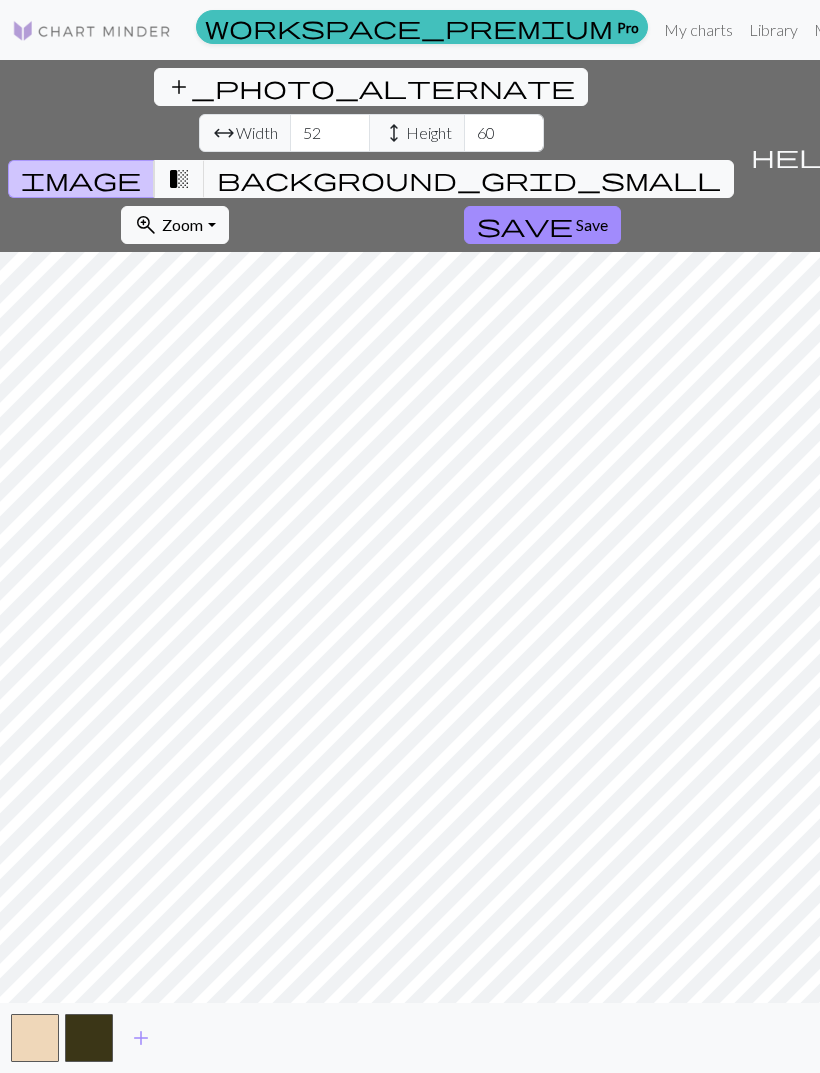 click at bounding box center [35, 1038] 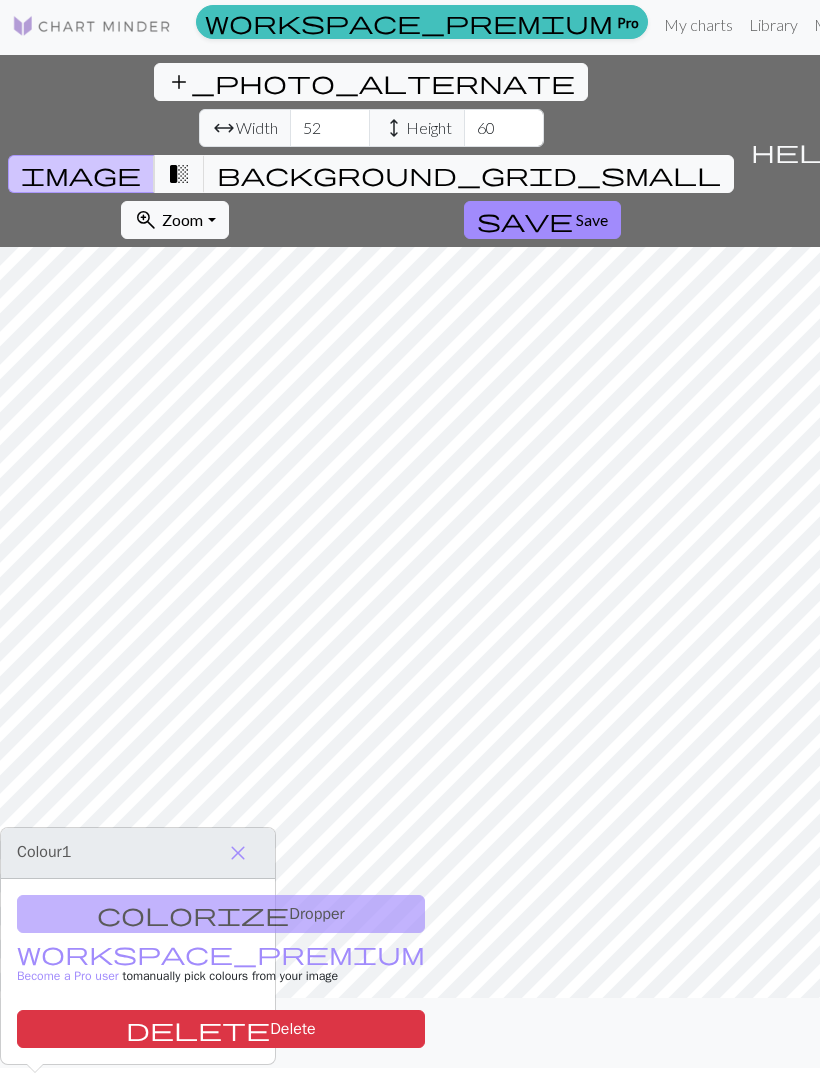 click at bounding box center (35, 1033) 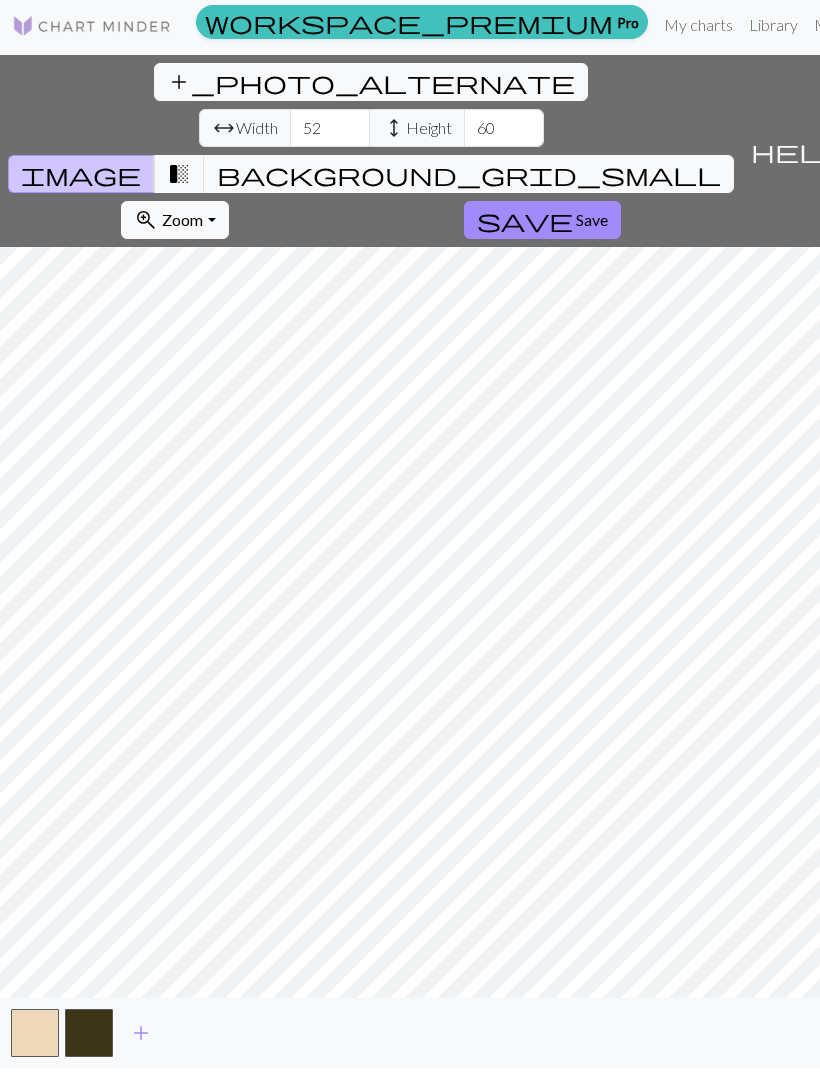 click at bounding box center (35, 1033) 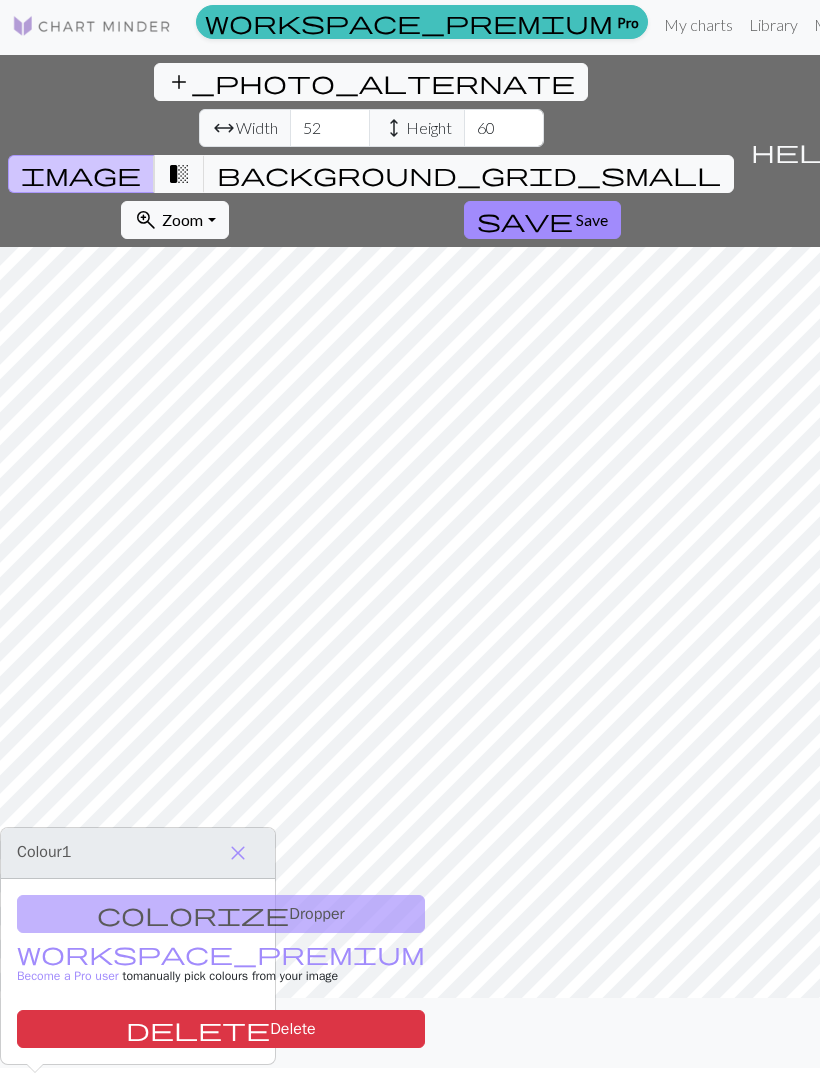 click on "add" at bounding box center (141, 1033) 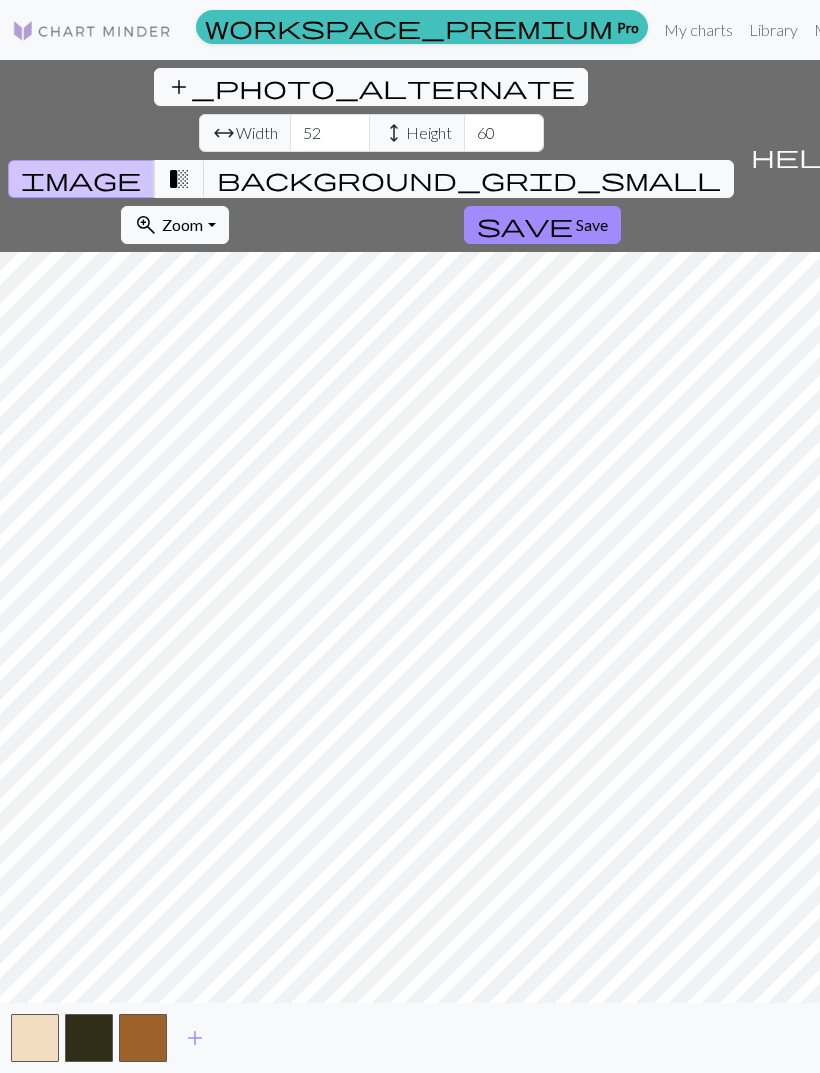 click on "add" at bounding box center [195, 1038] 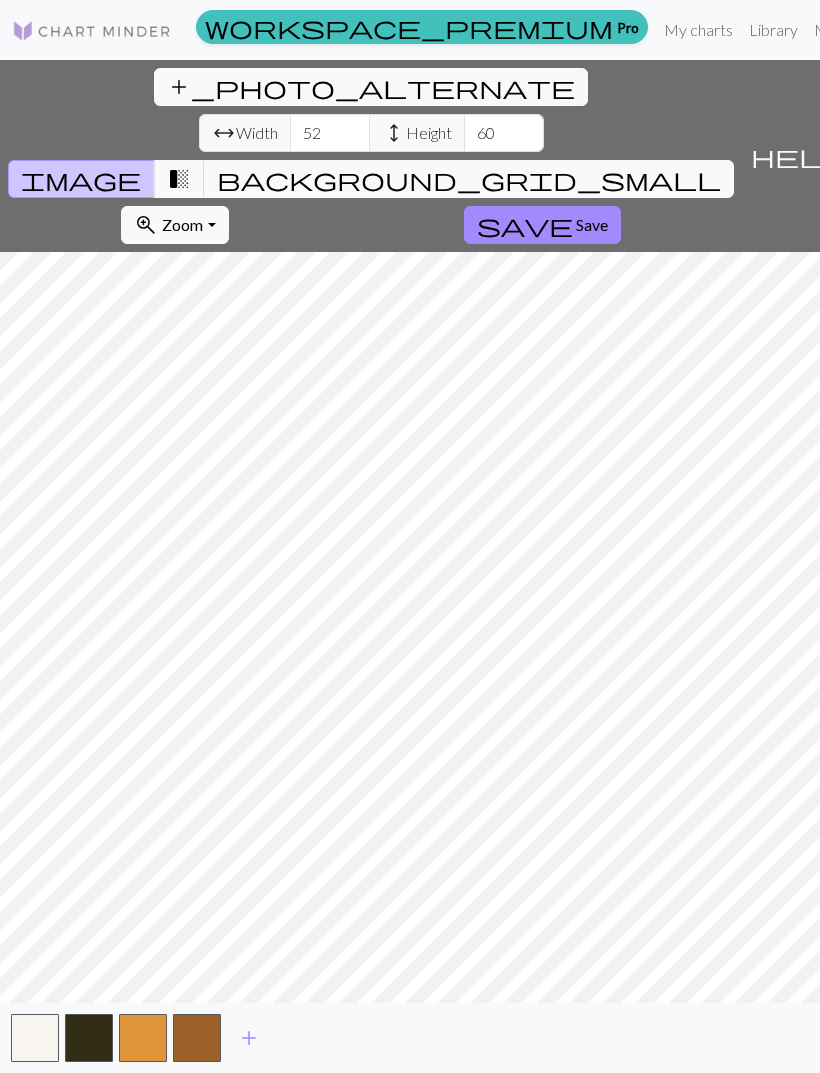 click on "add" at bounding box center [249, 1038] 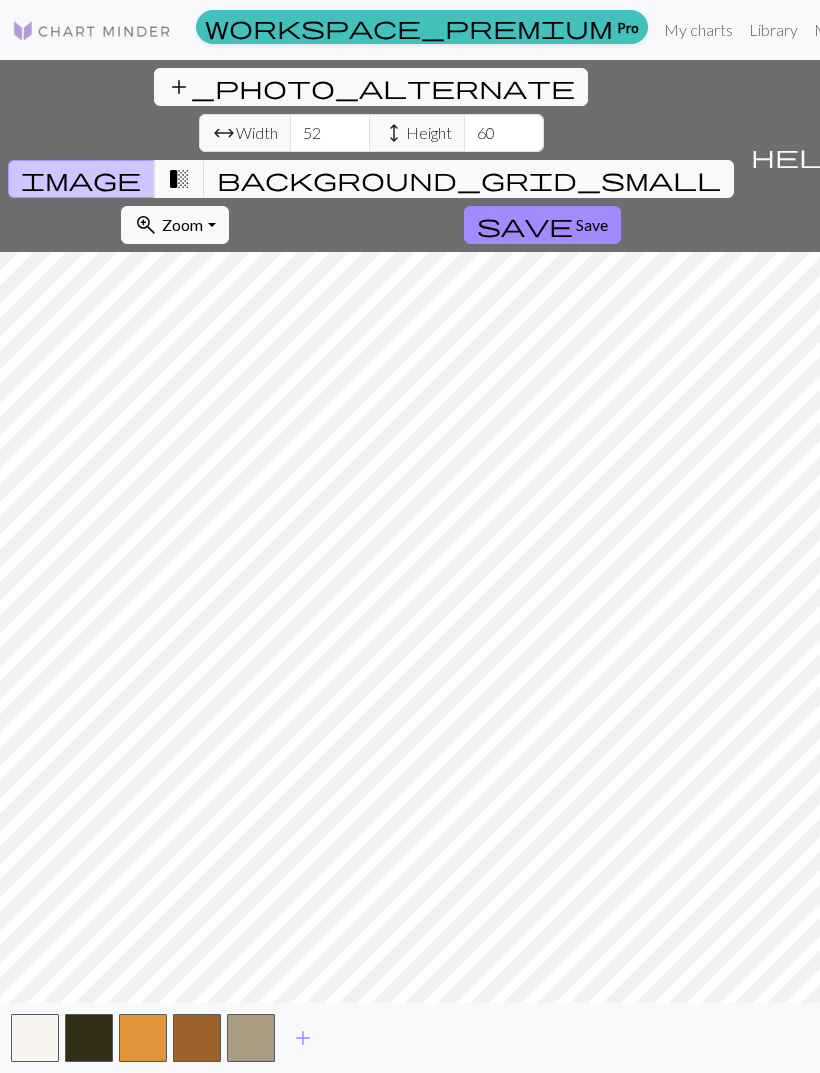 click on "add" at bounding box center (303, 1038) 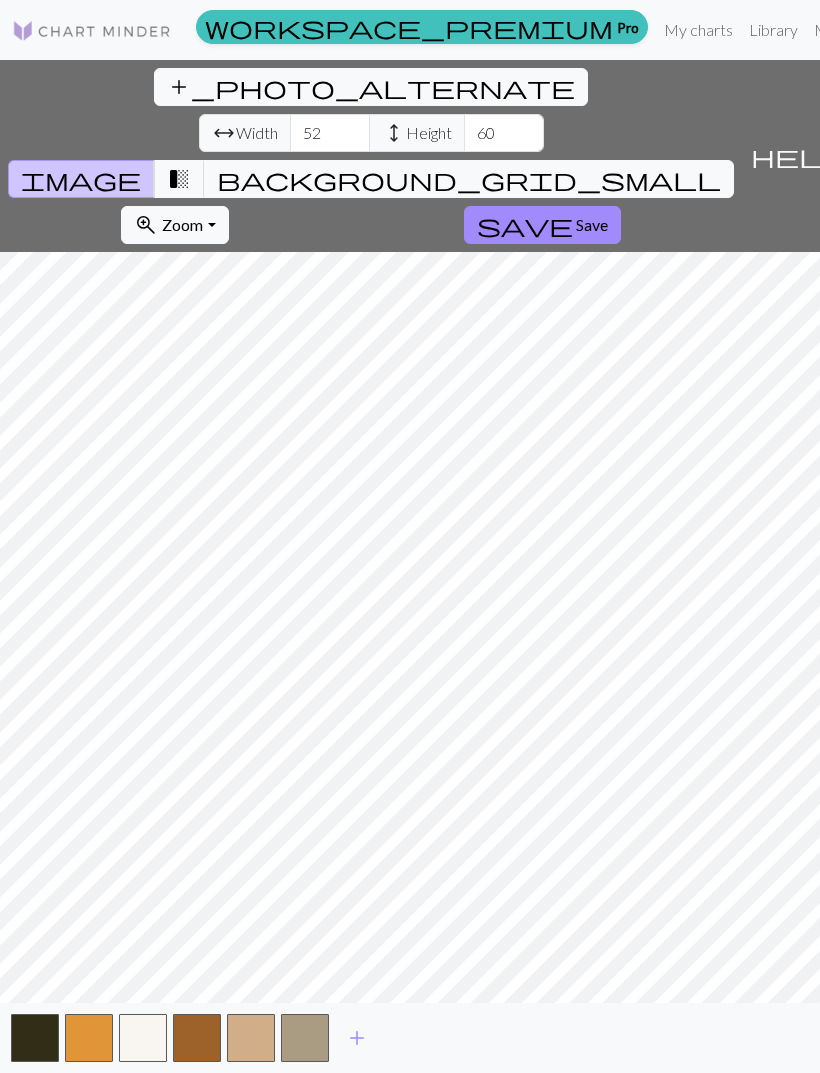 click at bounding box center (89, 1038) 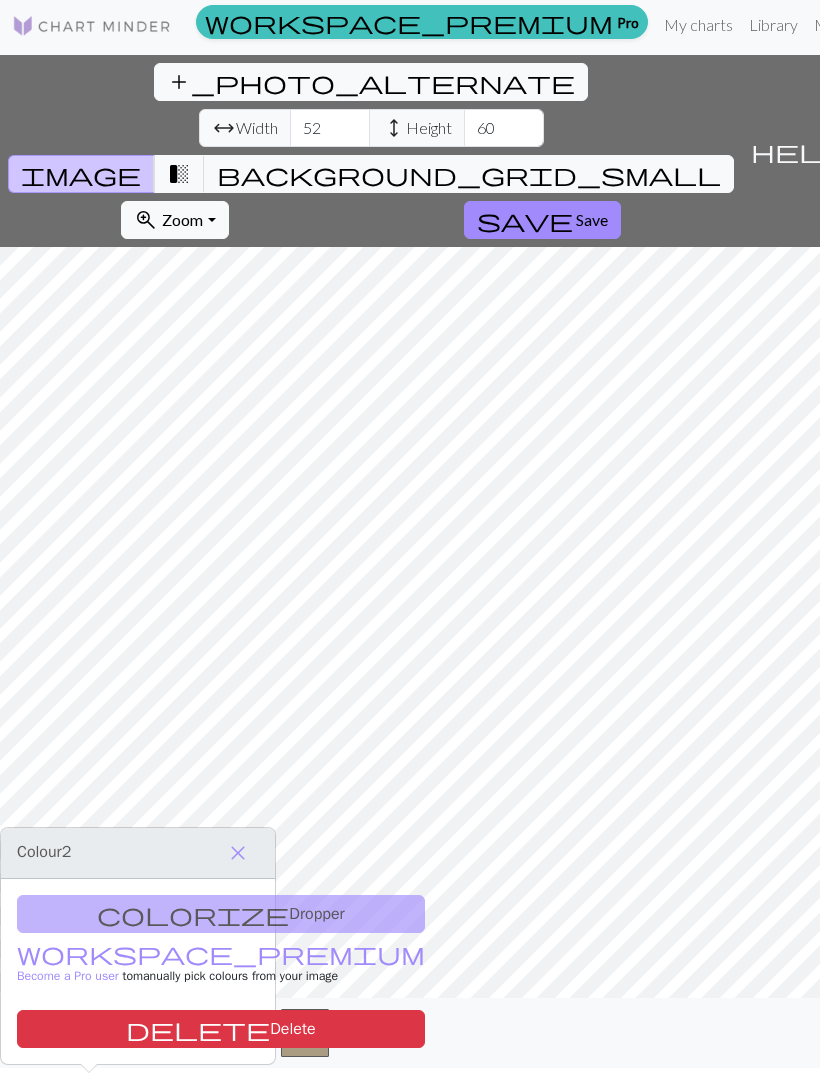 click on "close" at bounding box center (238, 853) 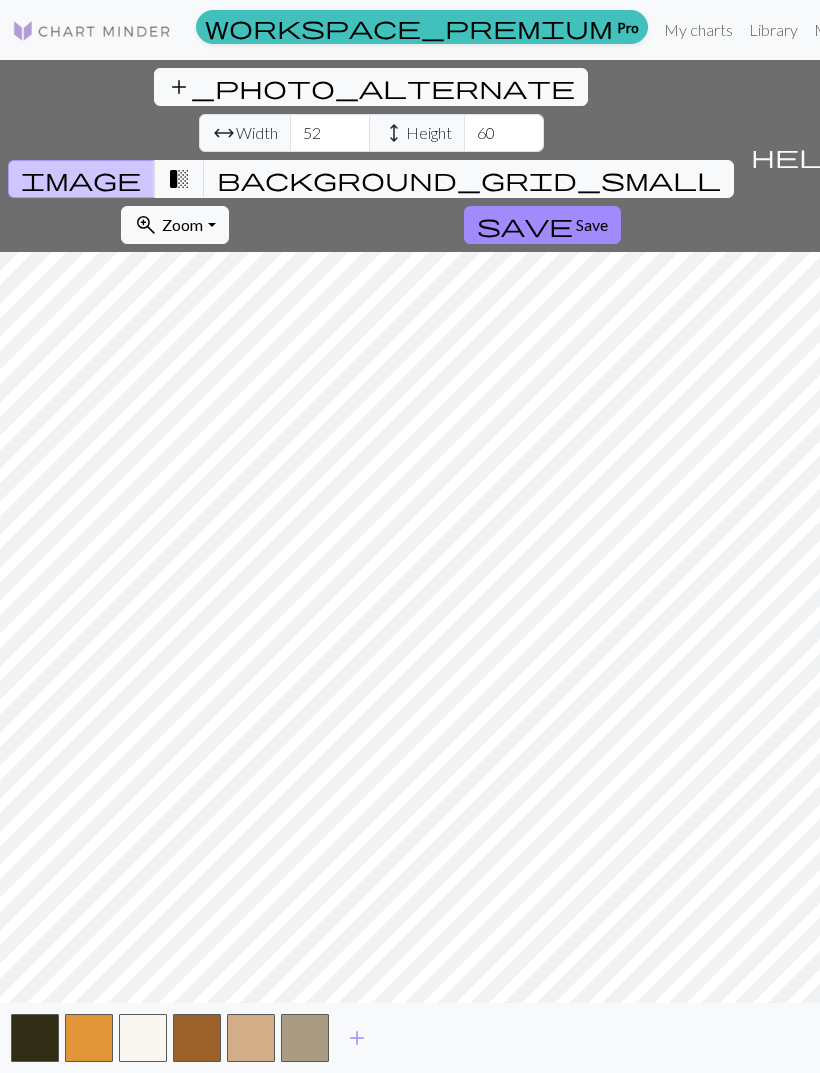 click on "transition_fade" at bounding box center [179, 179] 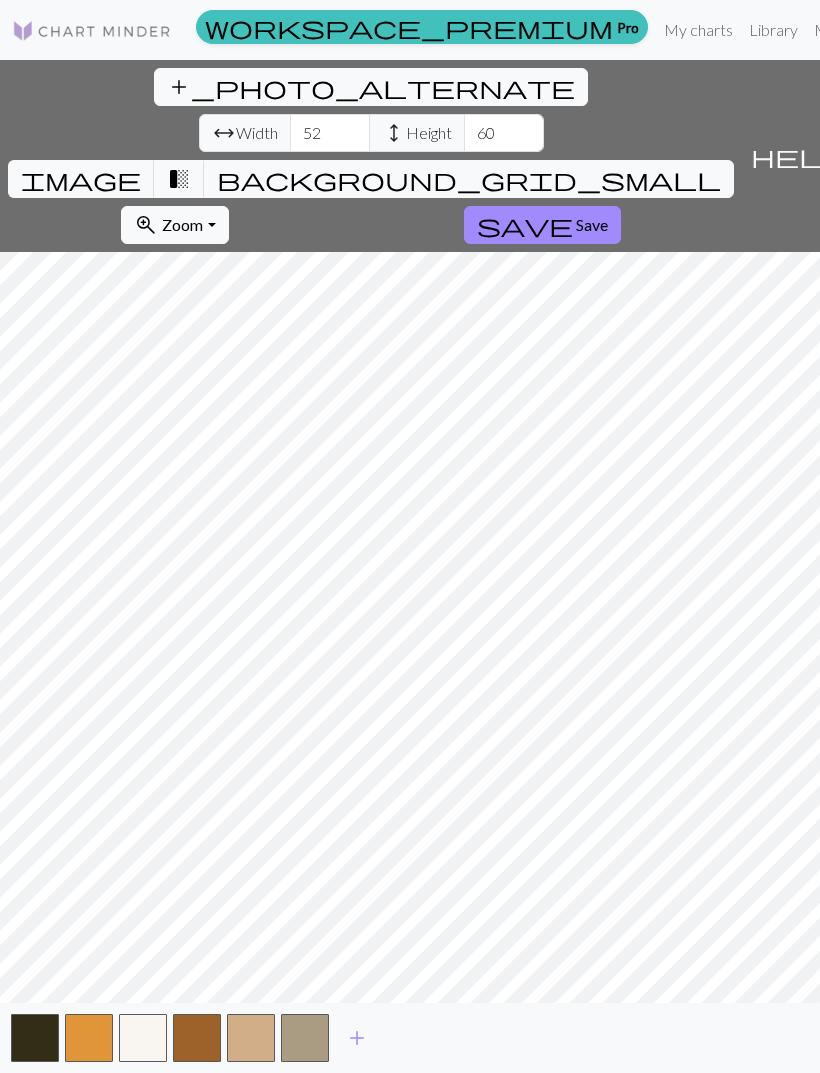 click on "image" at bounding box center (81, 179) 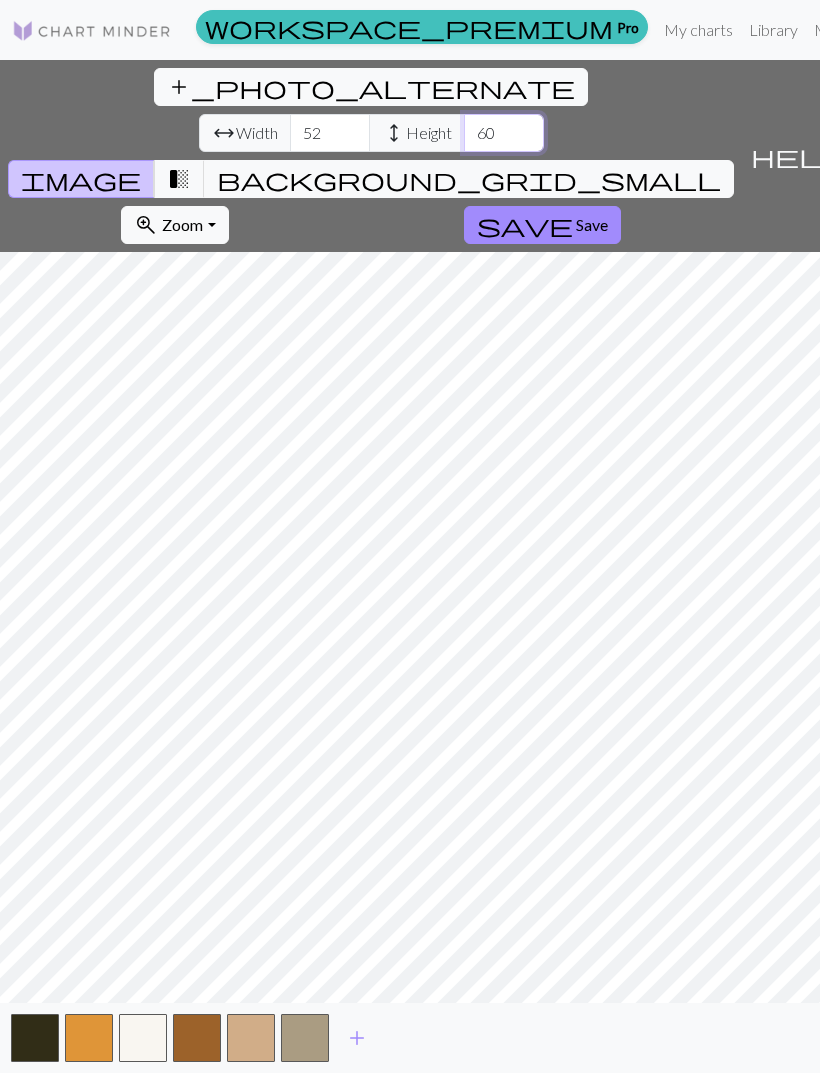 click on "60" at bounding box center [504, 133] 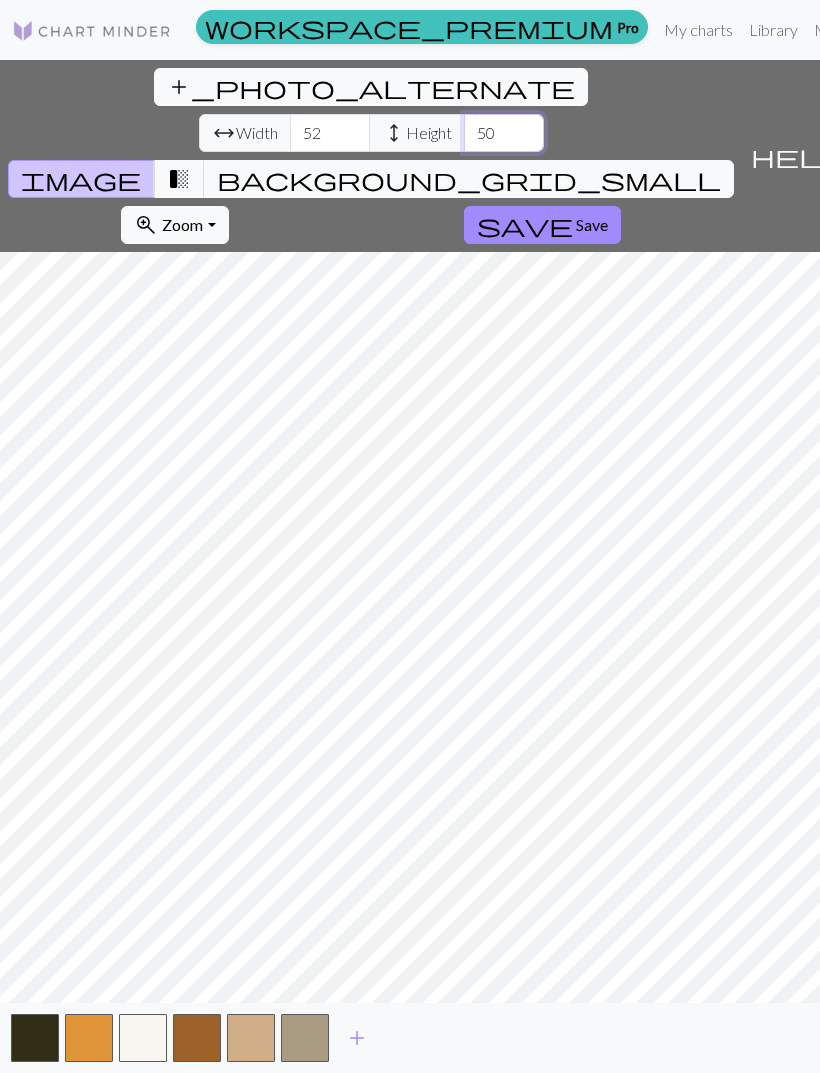 click on "50" at bounding box center [504, 133] 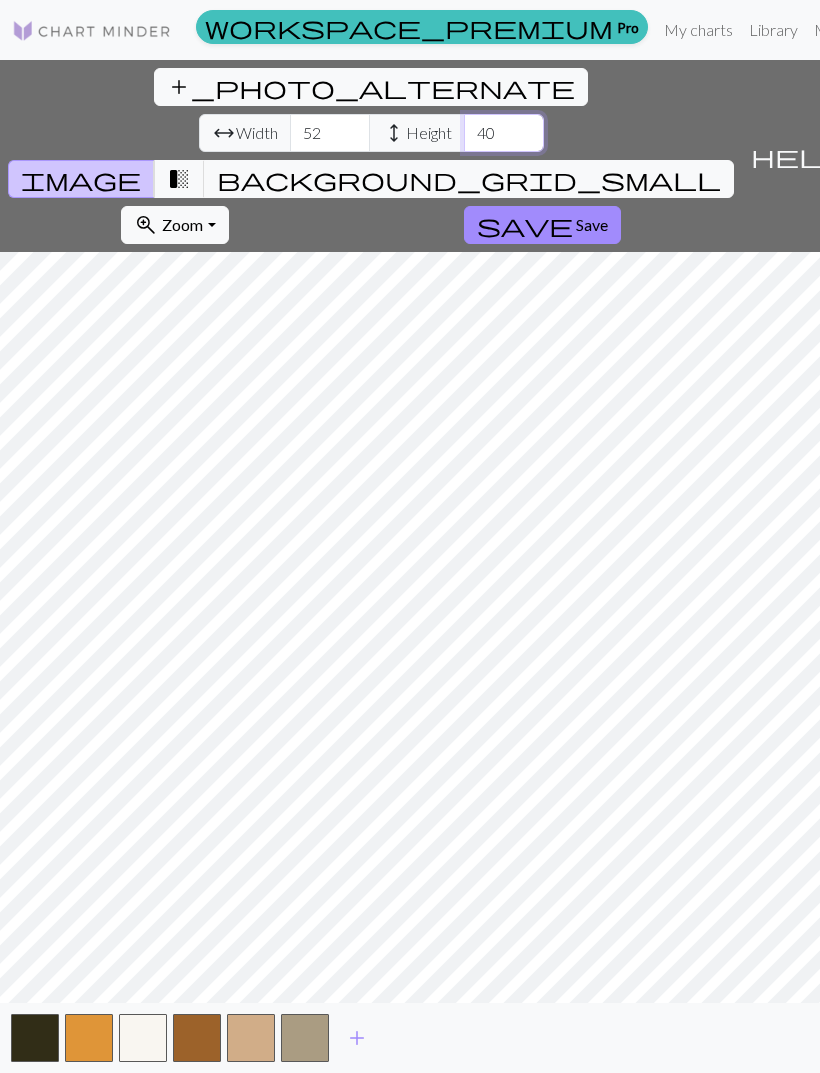 type on "4" 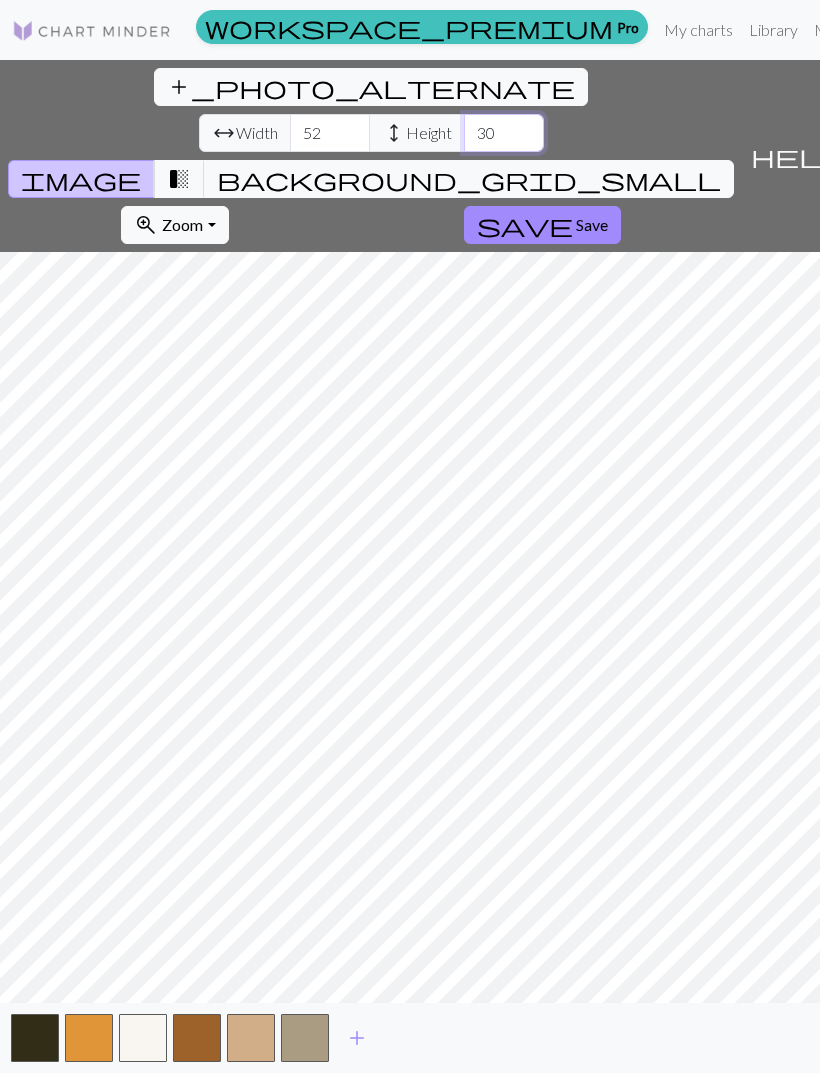 click on "30" at bounding box center [504, 133] 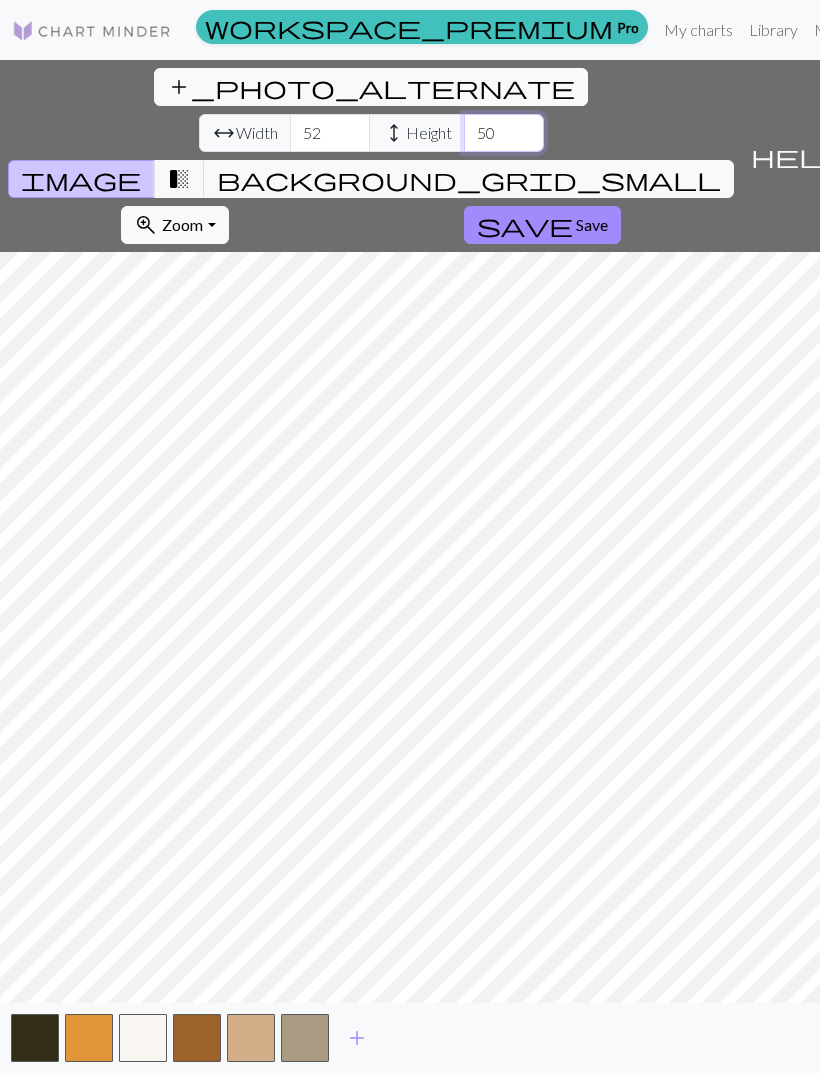 type on "5" 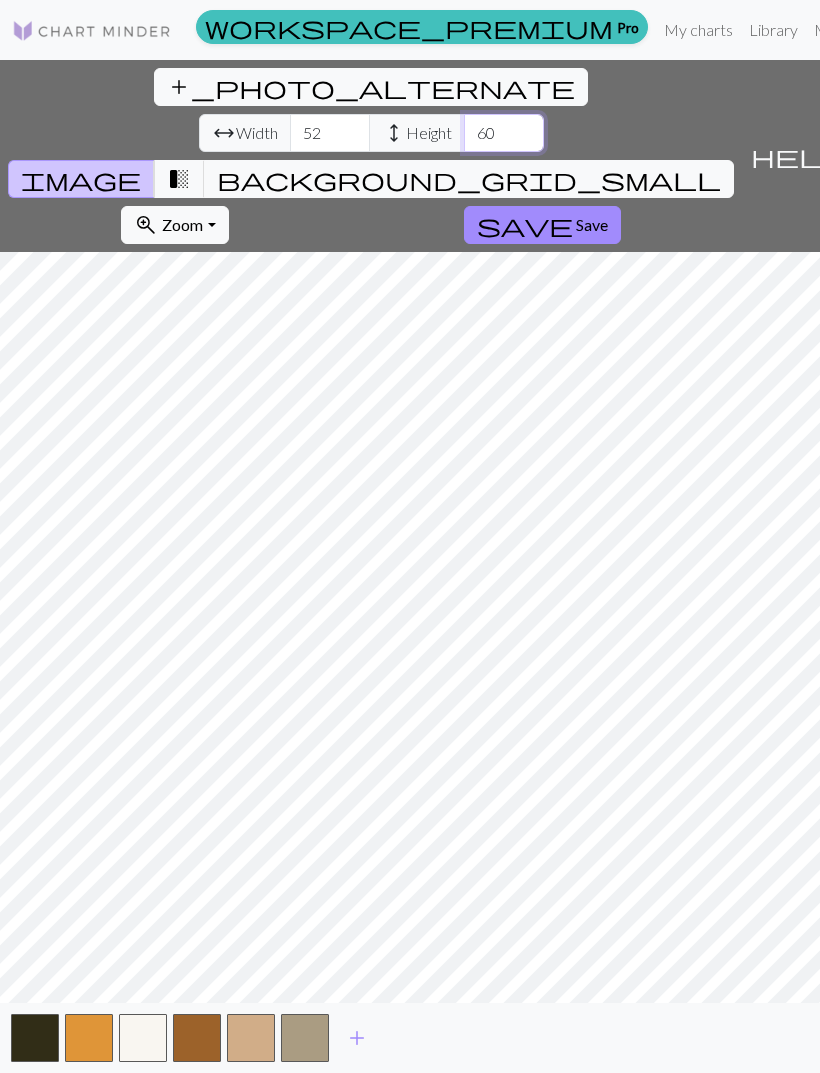 type on "60" 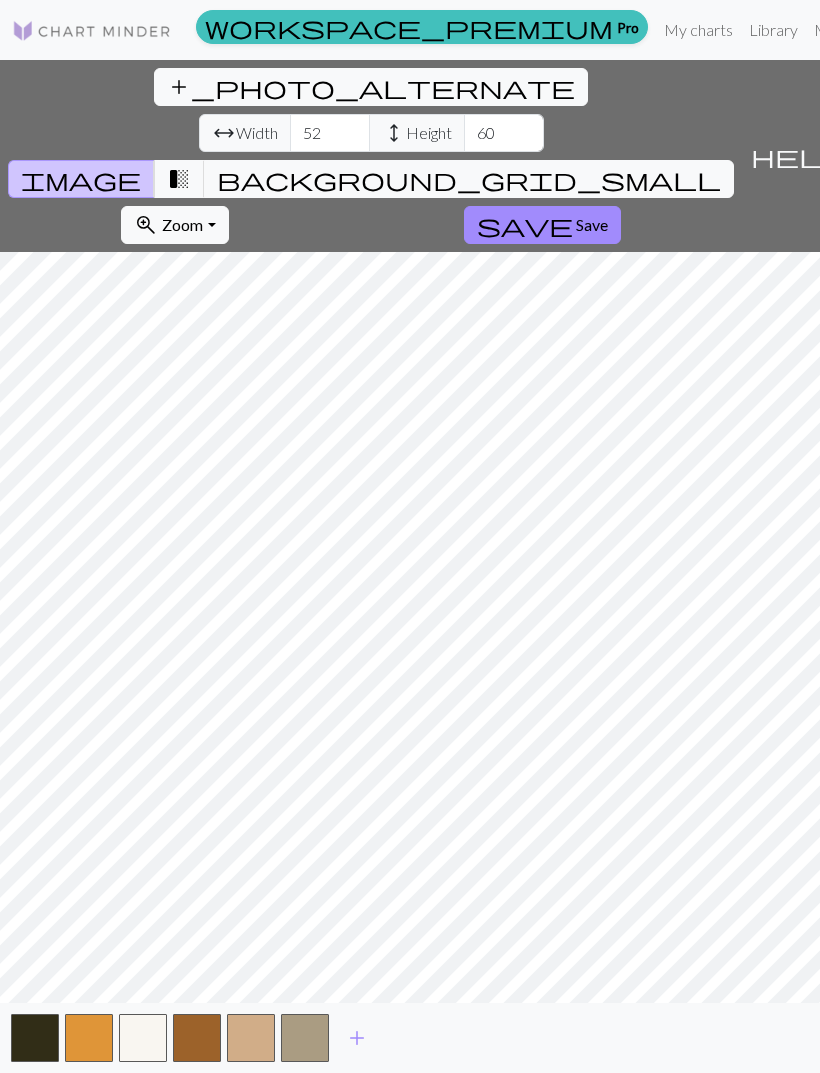 click on "background_grid_small" at bounding box center [469, 179] 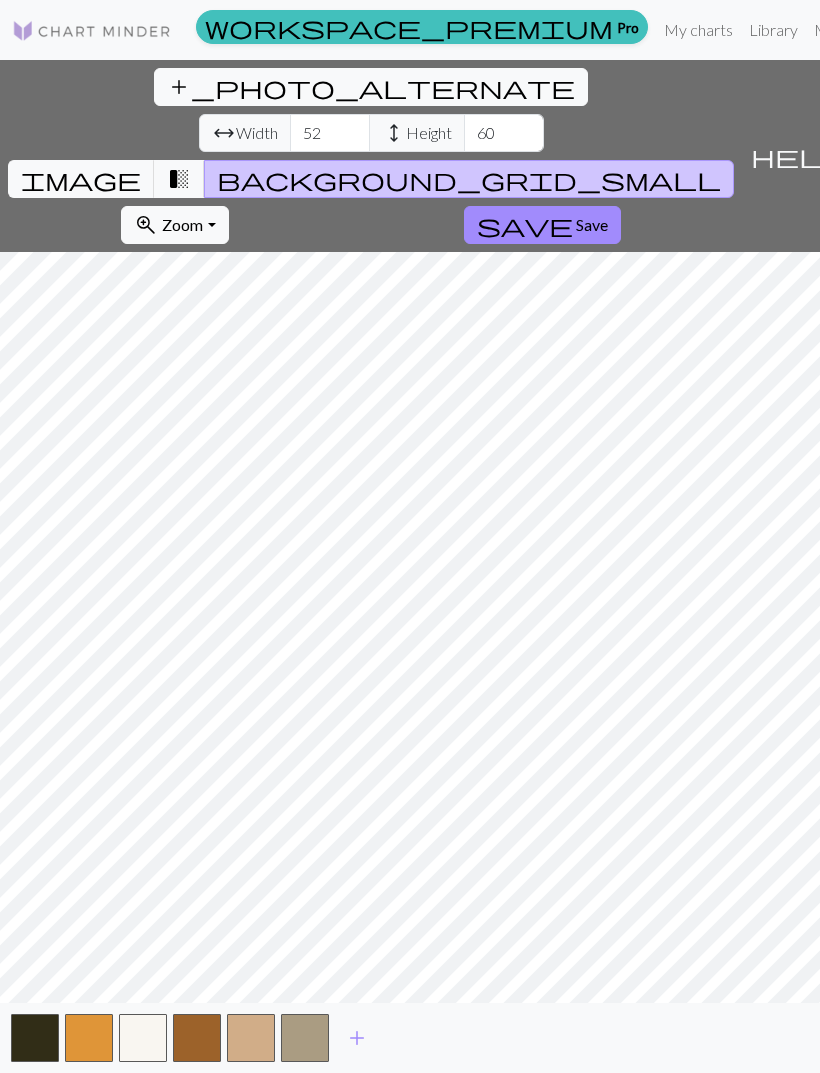 click on "transition_fade" at bounding box center [179, 179] 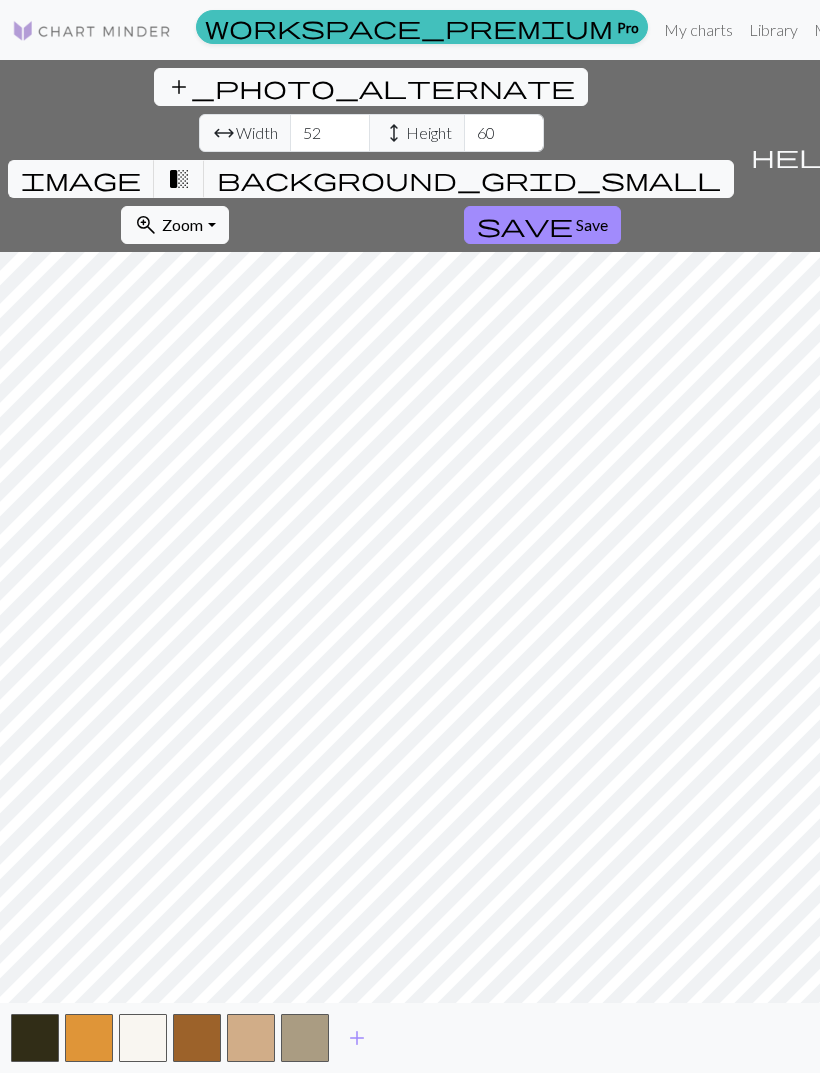click on "transition_fade" at bounding box center (179, 179) 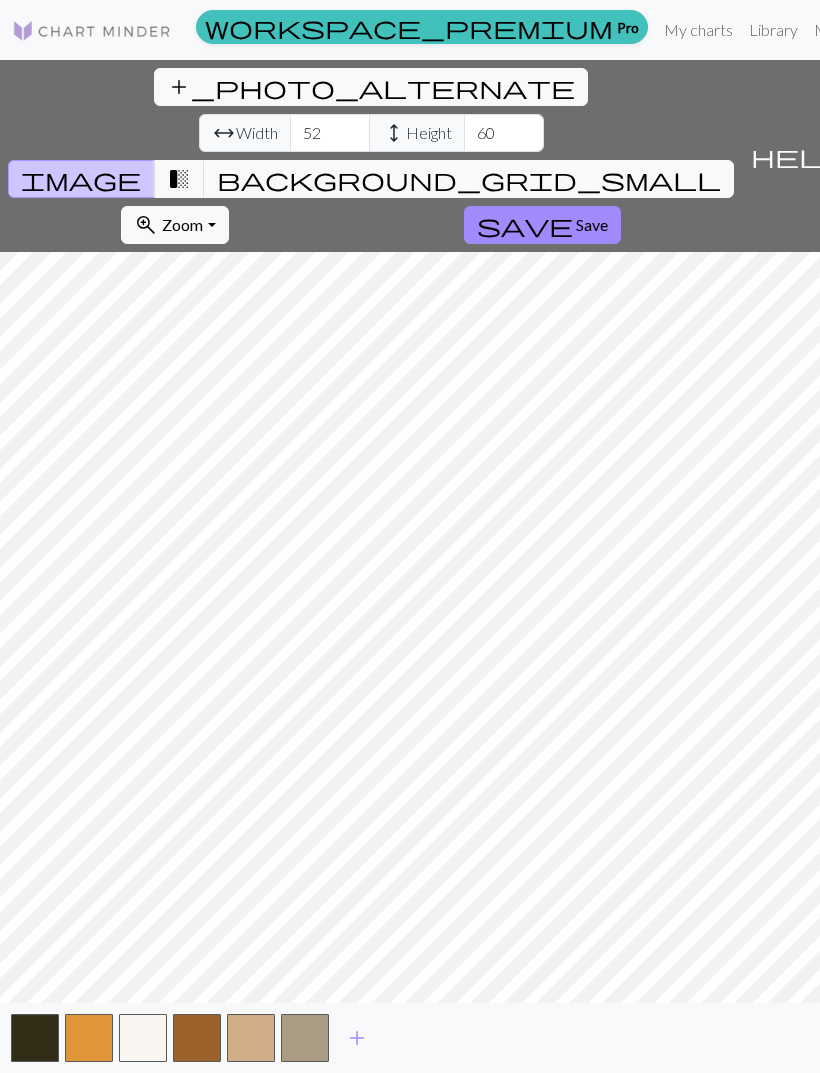 click on "transition_fade" at bounding box center [179, 179] 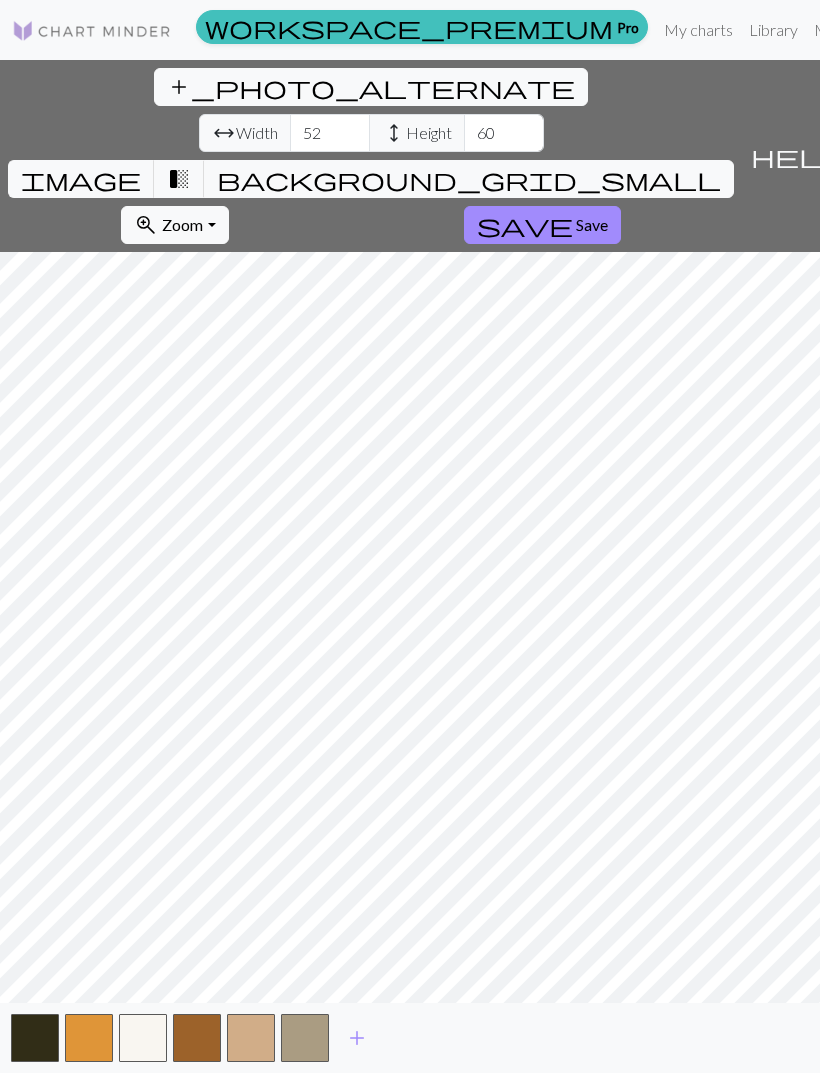 click on "Save" at bounding box center [592, 224] 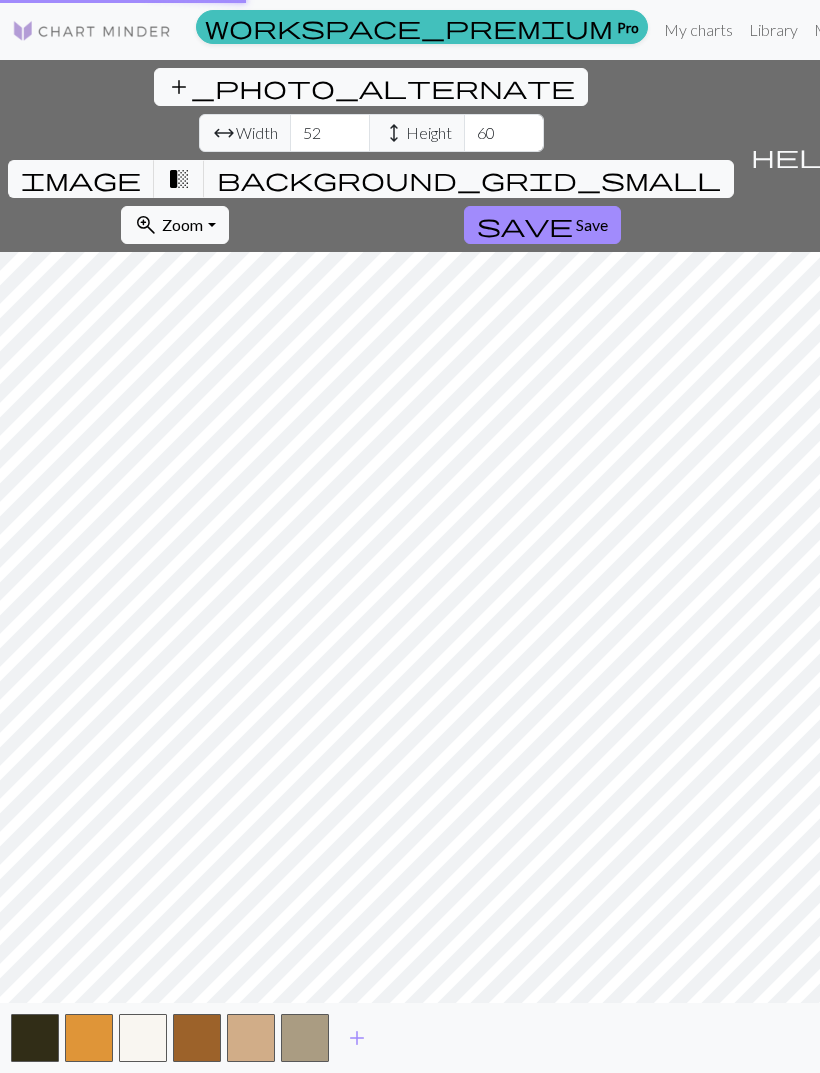 scroll, scrollTop: 0, scrollLeft: 0, axis: both 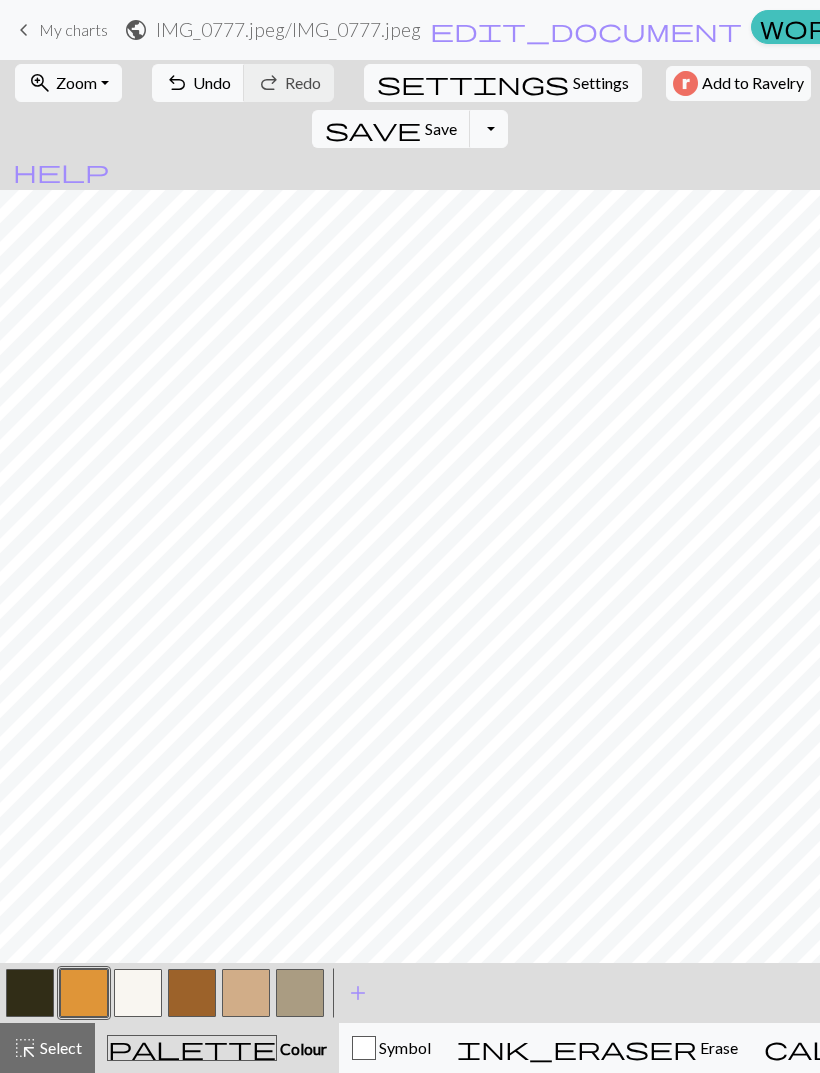 click on "keyboard_arrow_left   My charts" at bounding box center [60, 30] 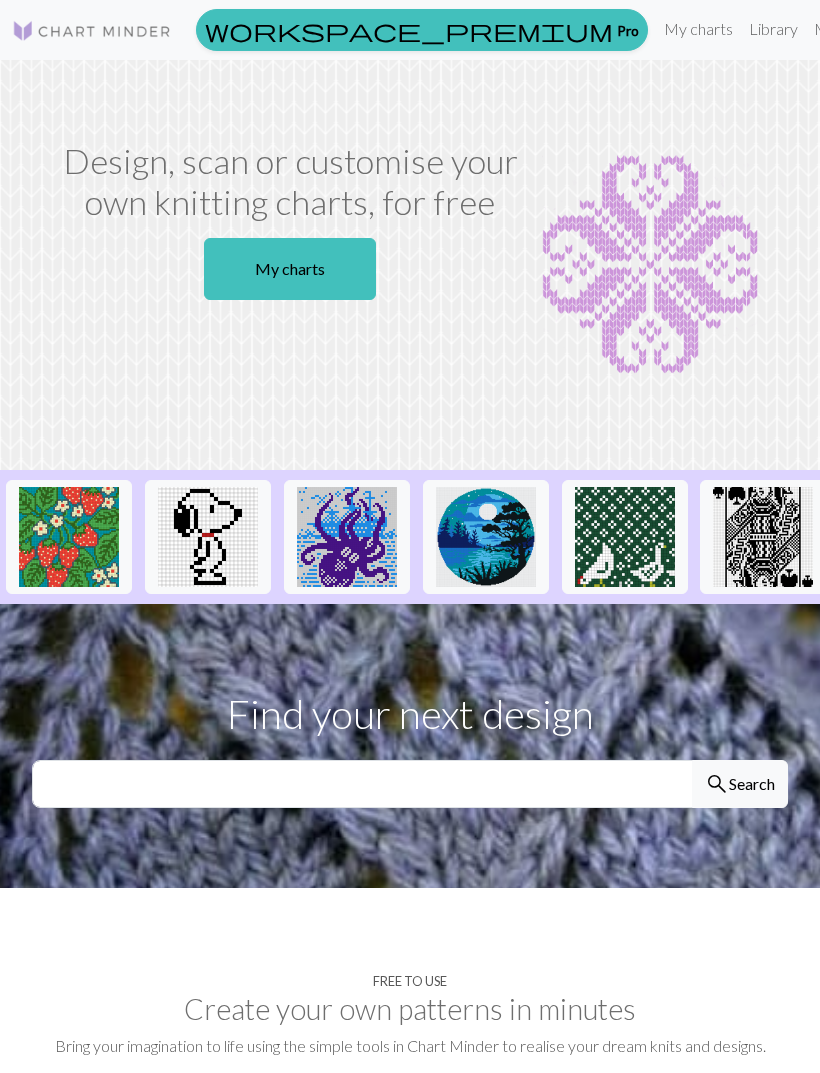 scroll, scrollTop: 14, scrollLeft: 0, axis: vertical 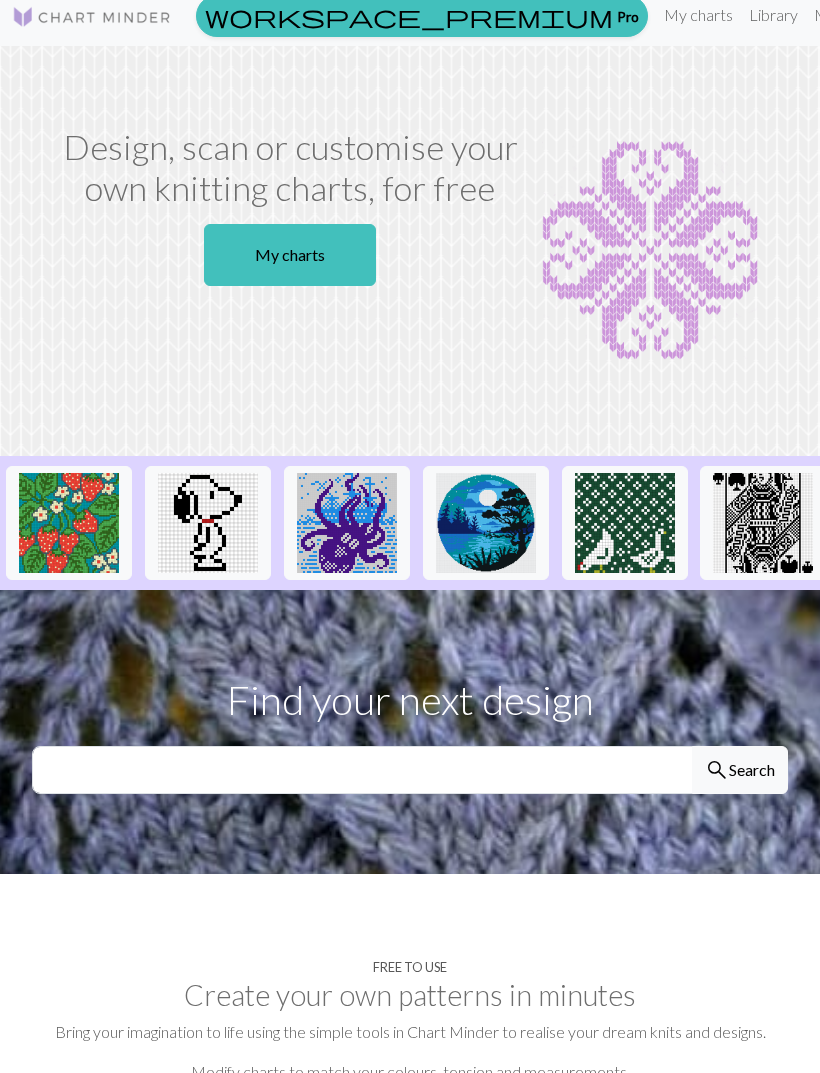 click on "My charts" at bounding box center (290, 255) 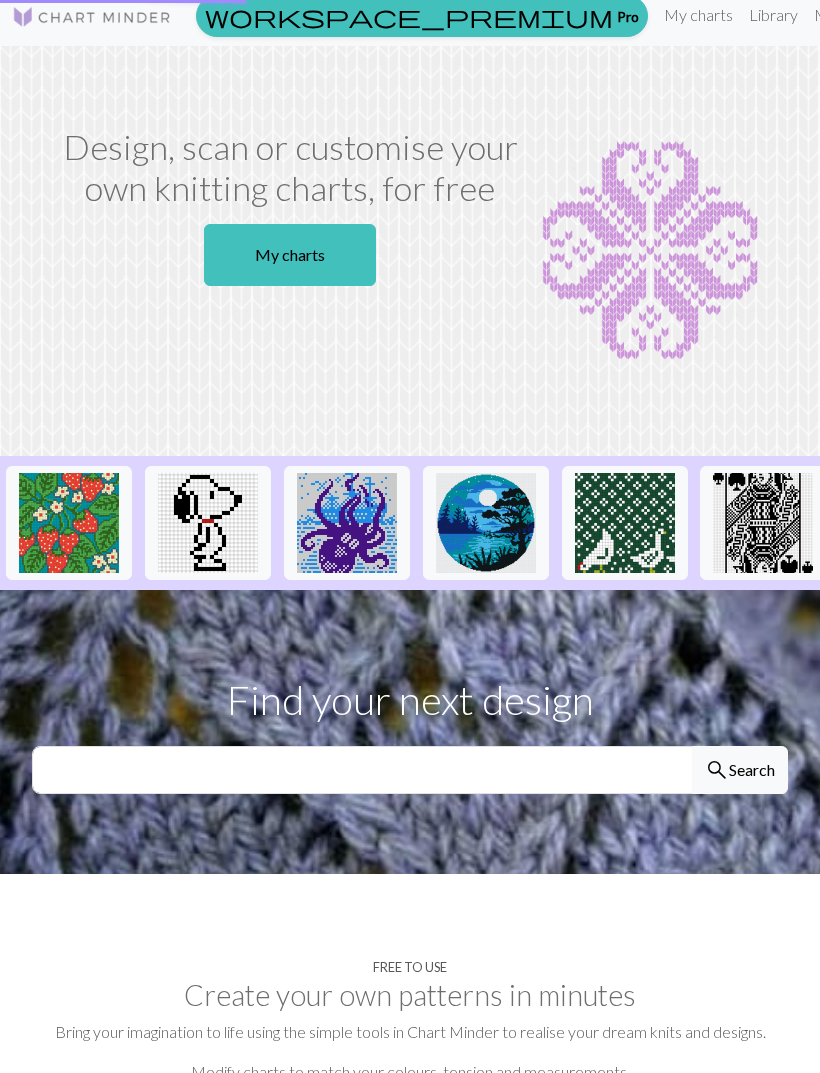 scroll, scrollTop: 0, scrollLeft: 0, axis: both 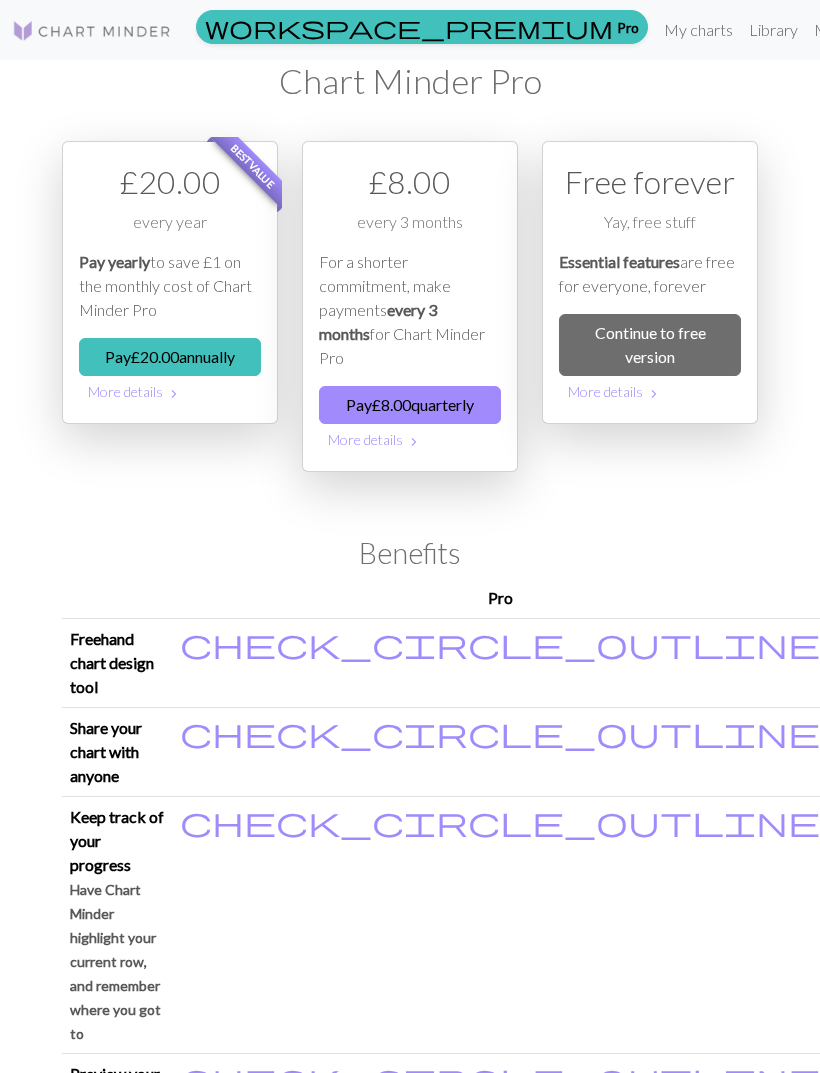 click on "Continue to free version" at bounding box center [650, 345] 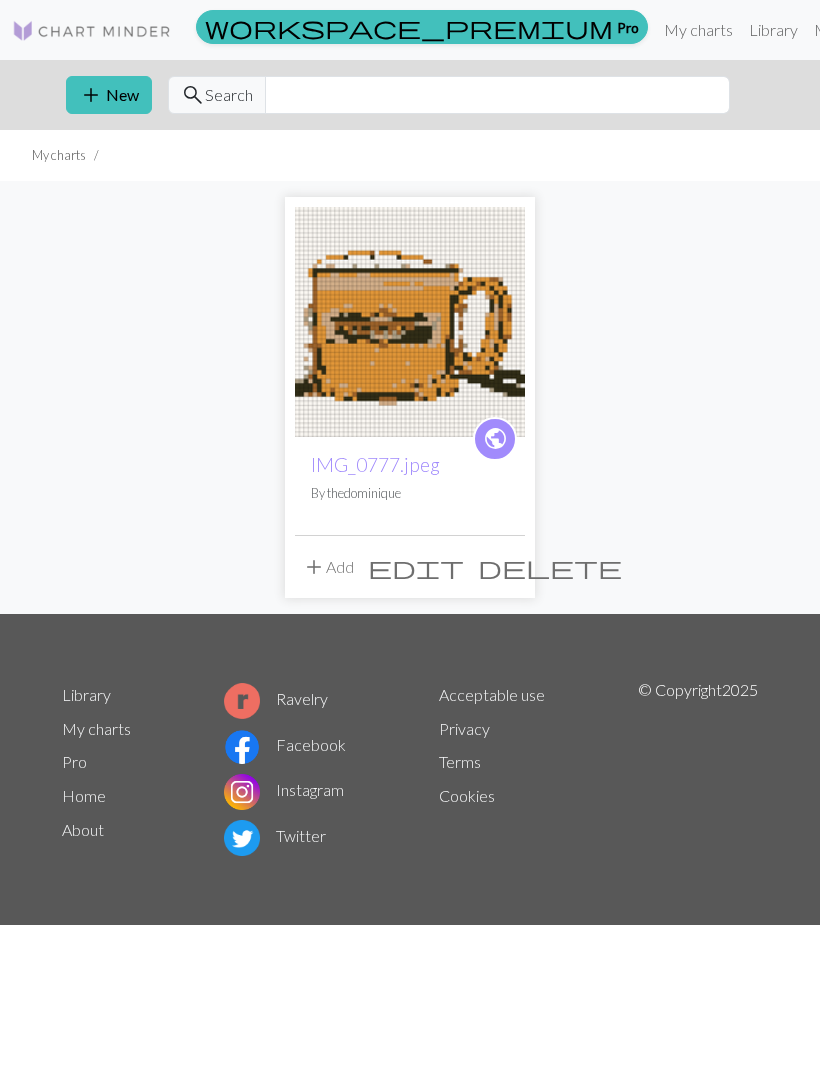 click on "delete" at bounding box center (550, 567) 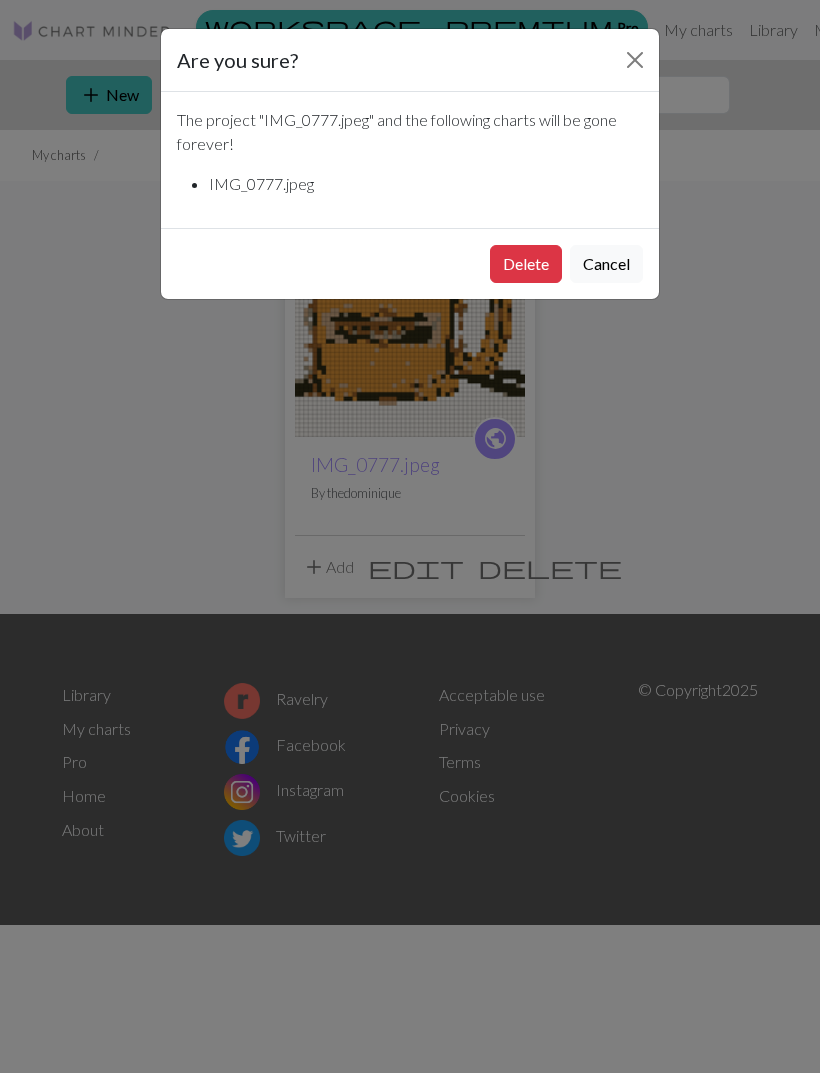 click on "Delete" at bounding box center (526, 264) 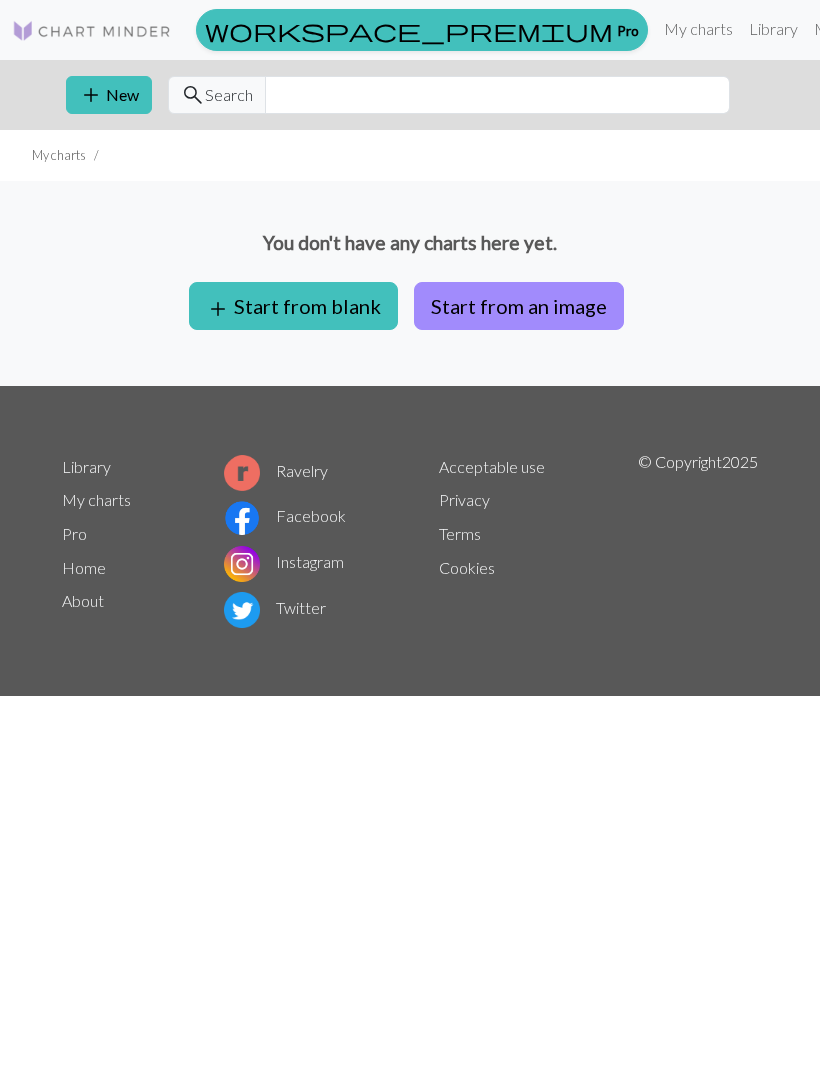 scroll, scrollTop: 0, scrollLeft: 0, axis: both 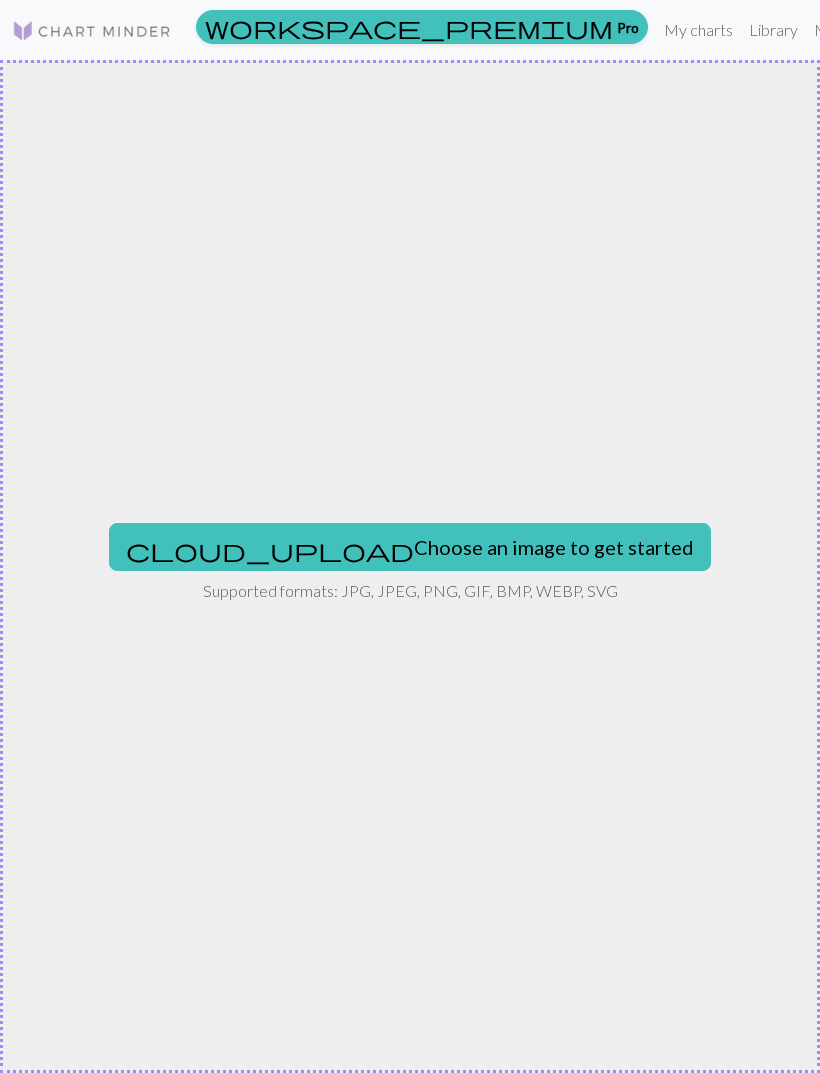 click on "cloud_upload  Choose an image to get started" at bounding box center (410, 547) 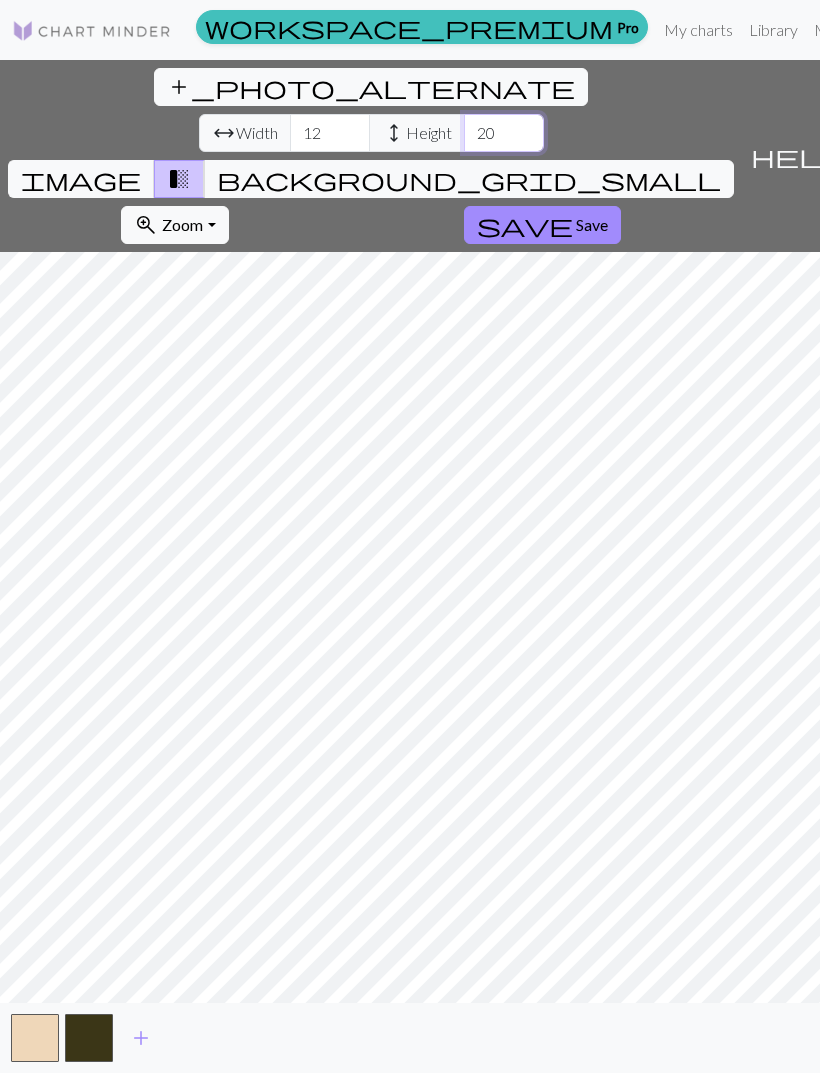 click on "20" at bounding box center (504, 133) 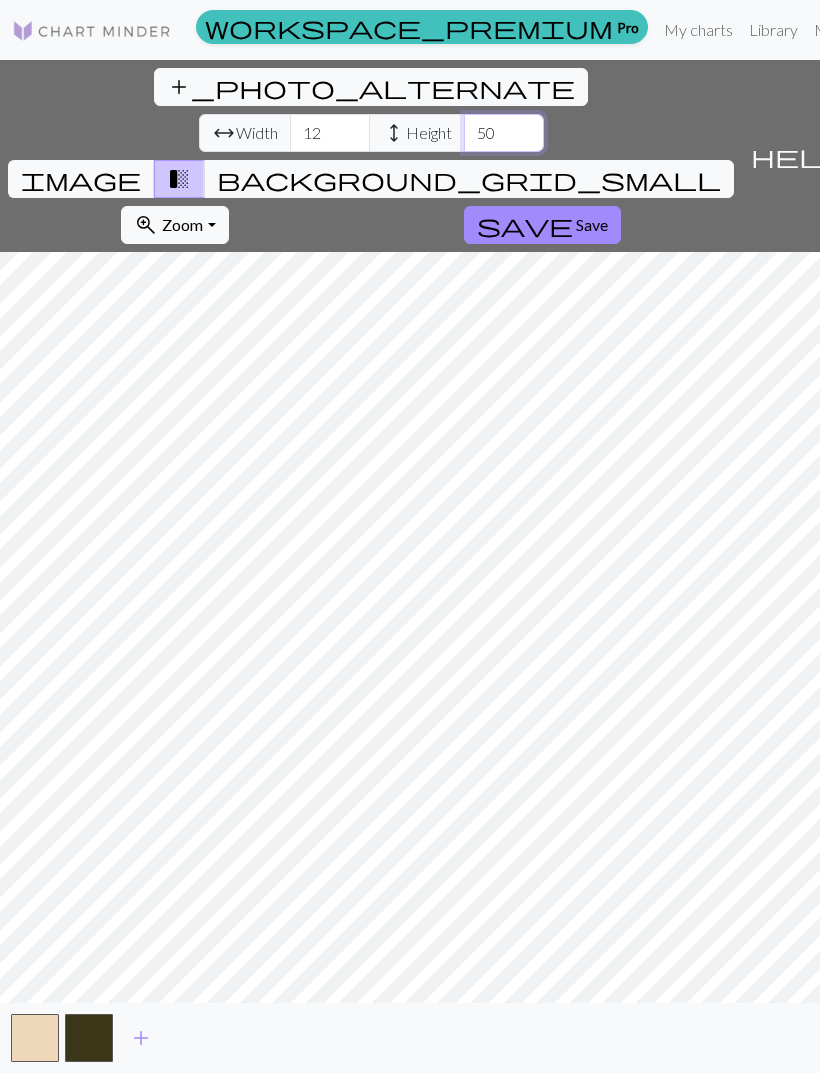 type on "50" 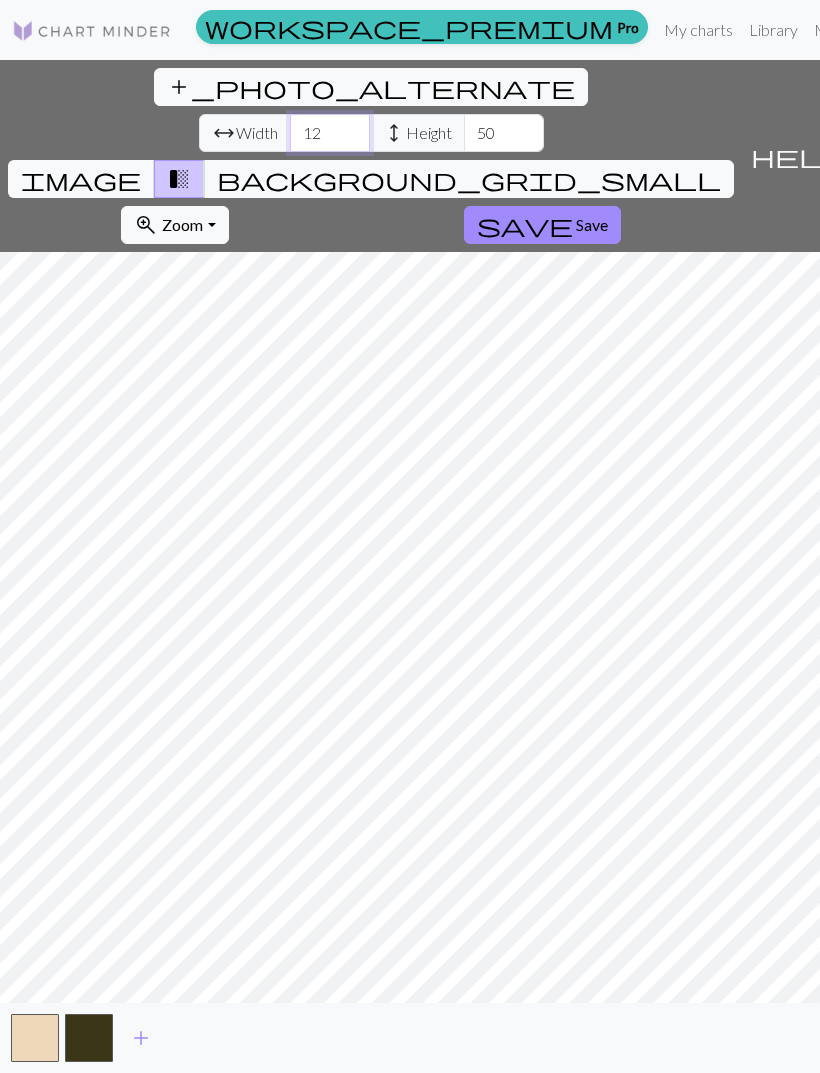 click on "12" at bounding box center (330, 133) 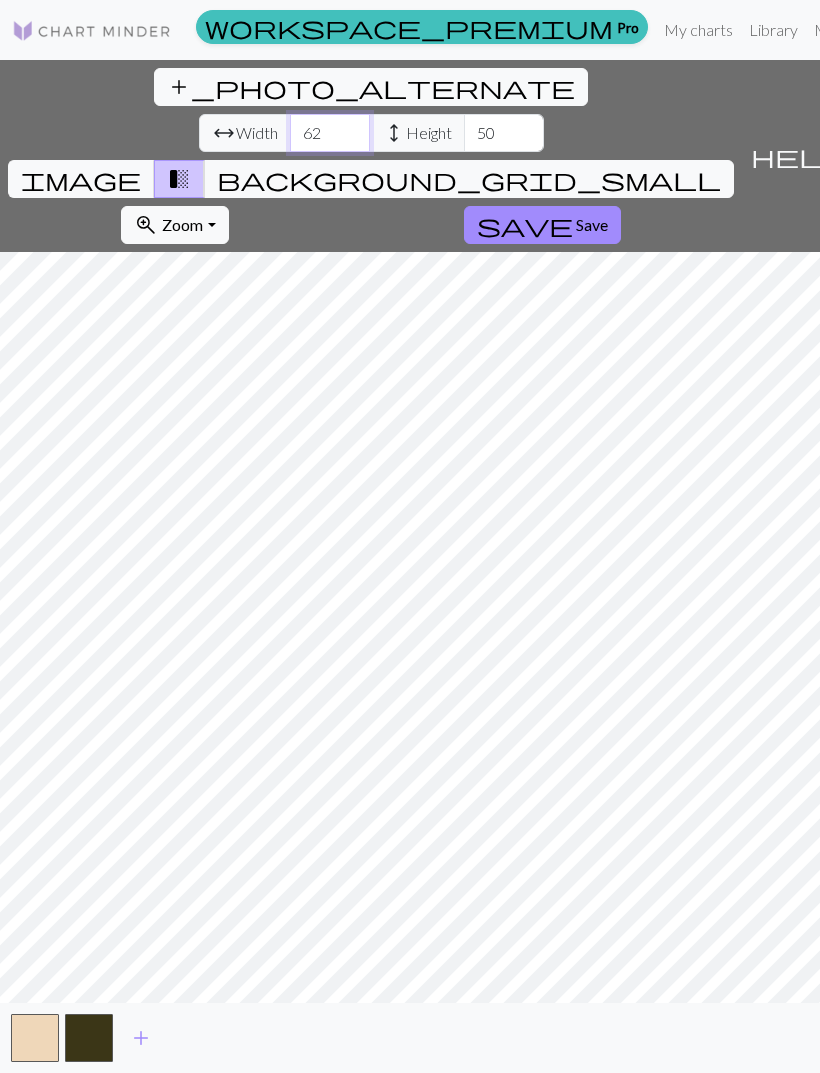 type on "62" 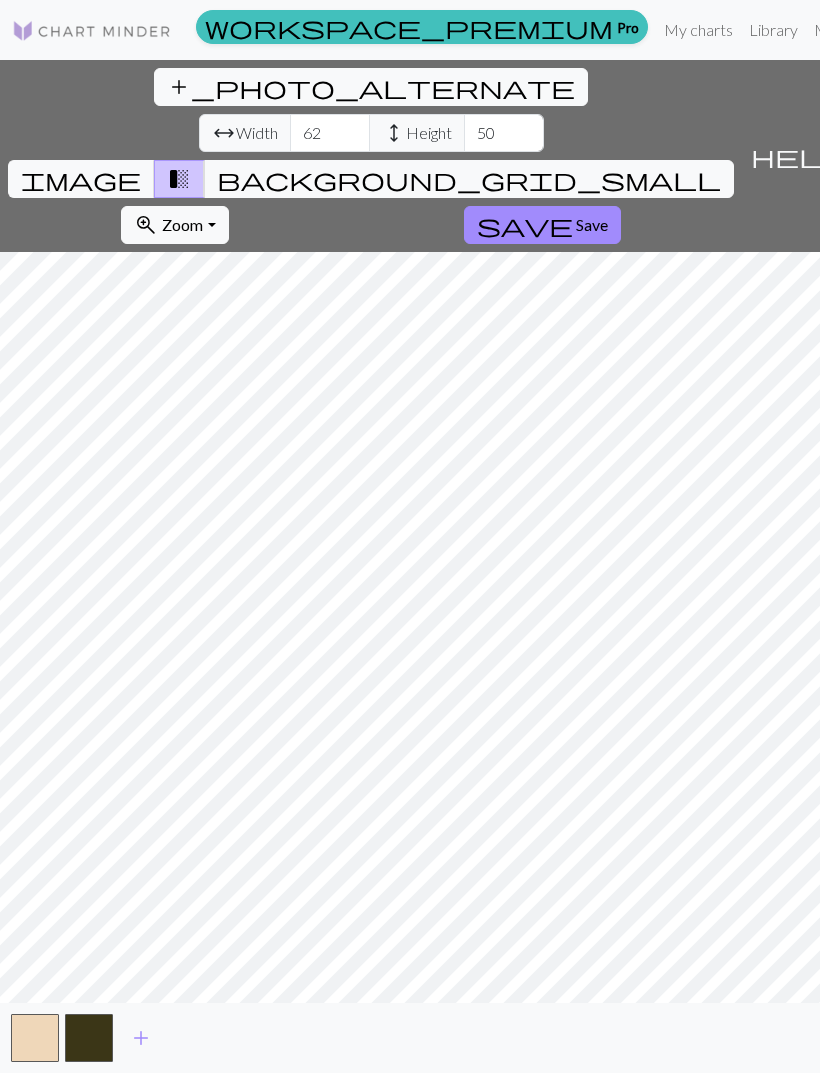 click on "background_grid_small" at bounding box center [469, 179] 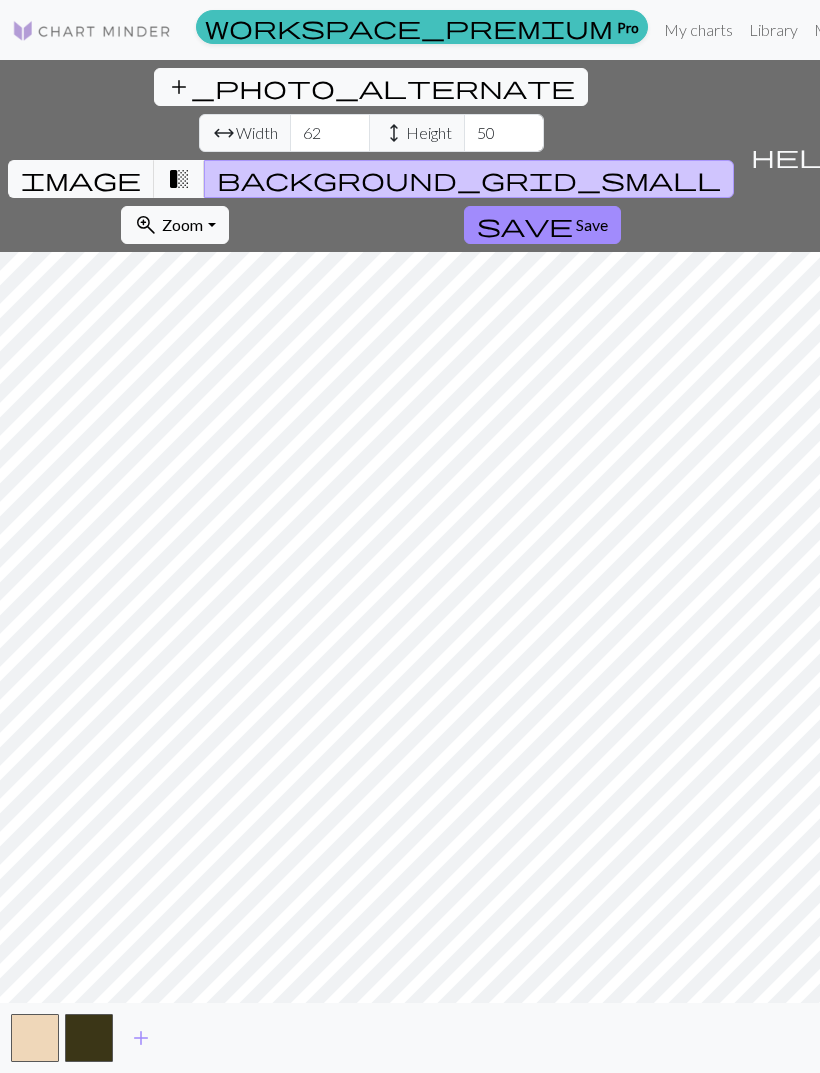 click on "image" at bounding box center (81, 179) 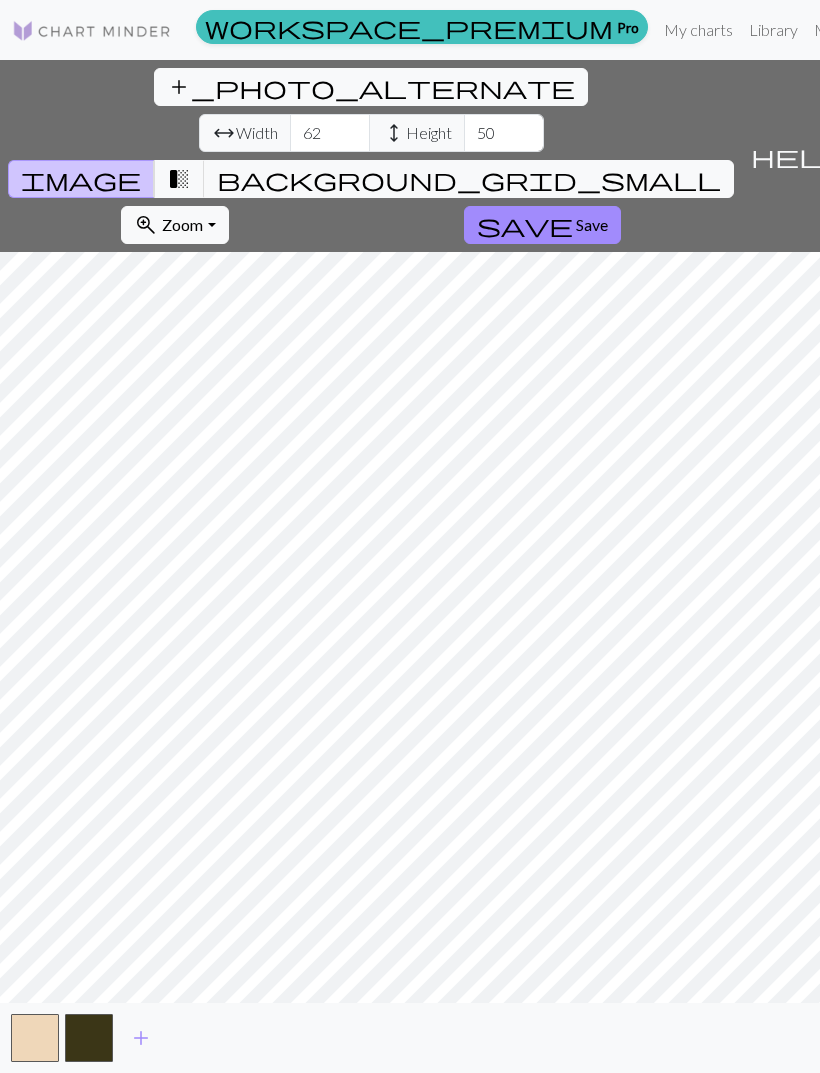 click on "transition_fade" at bounding box center [179, 179] 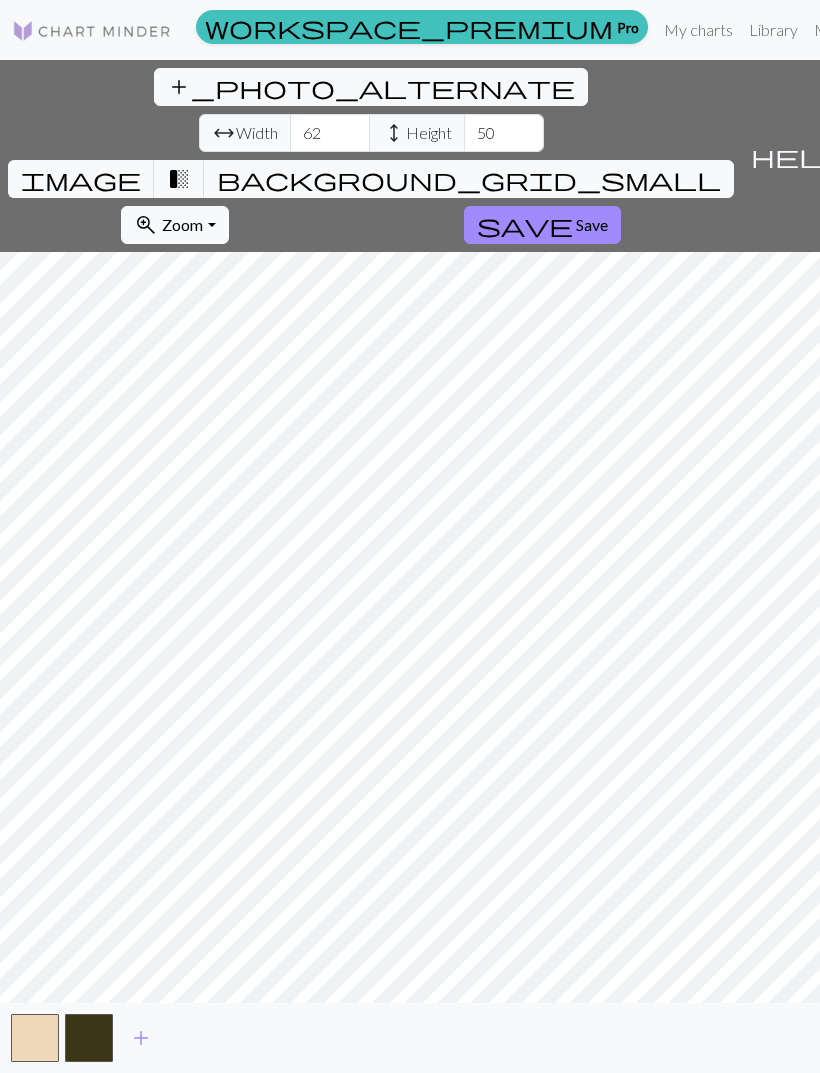 click on "image" at bounding box center (81, 179) 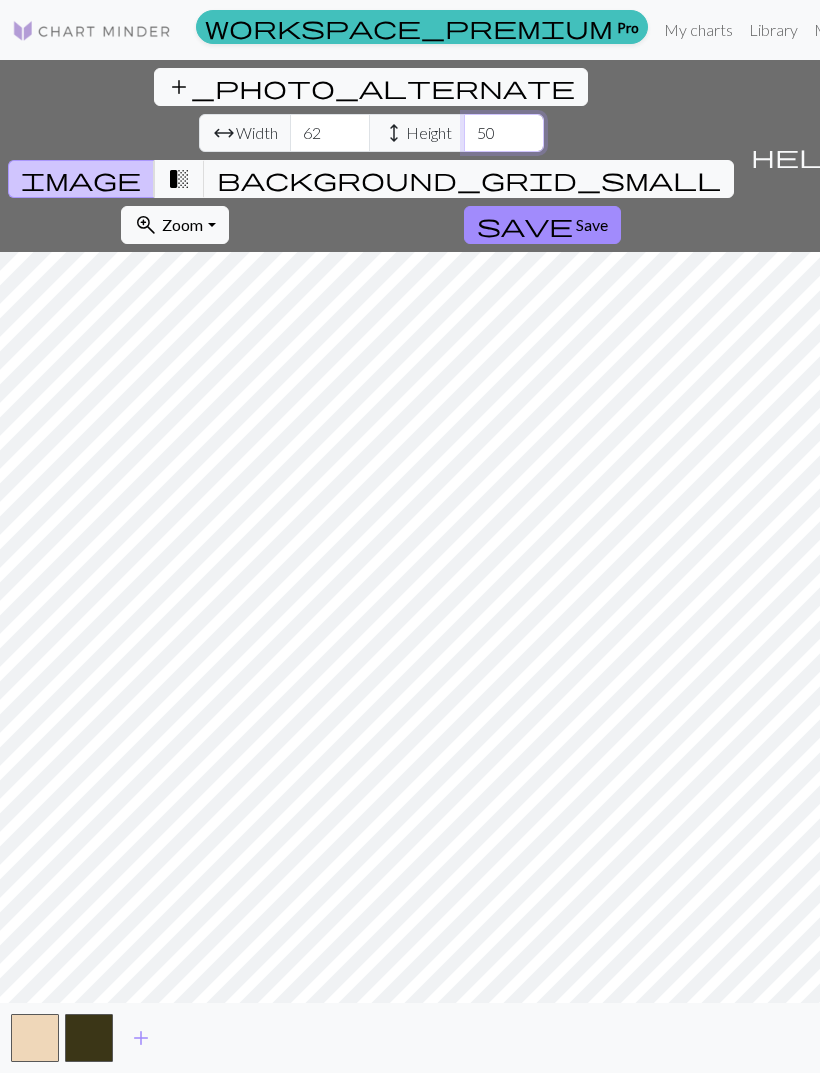 click on "50" at bounding box center [504, 133] 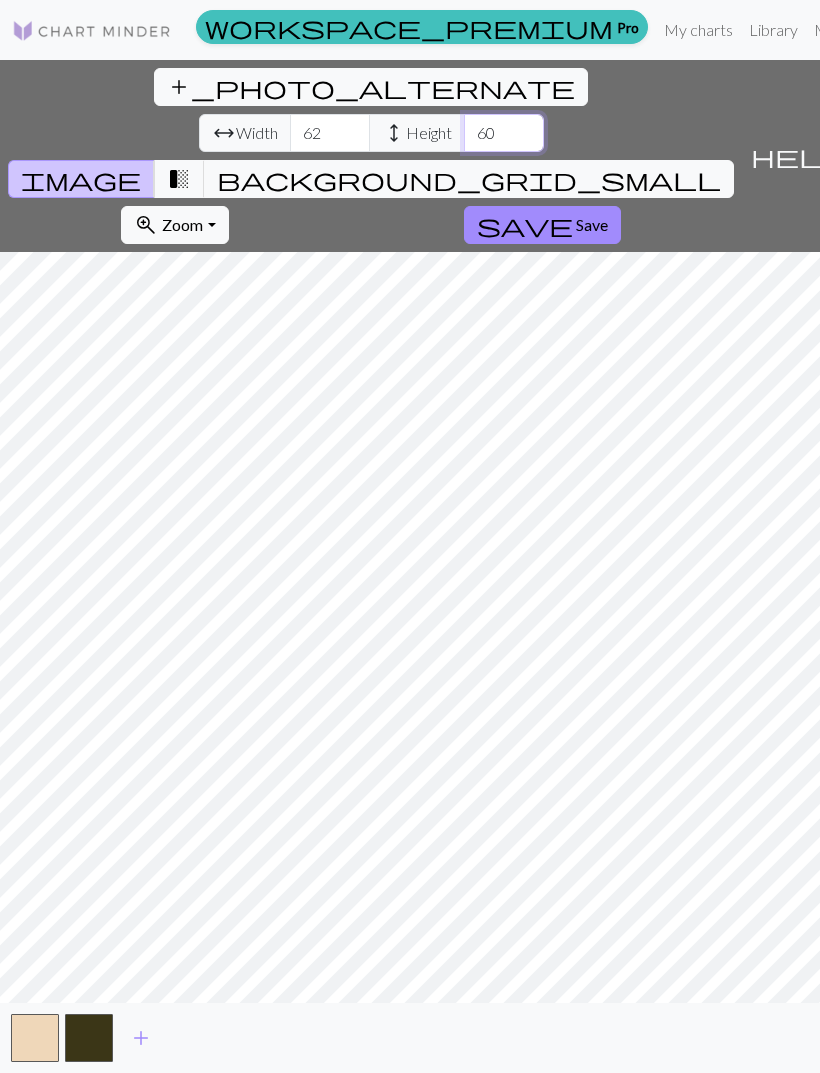 type on "60" 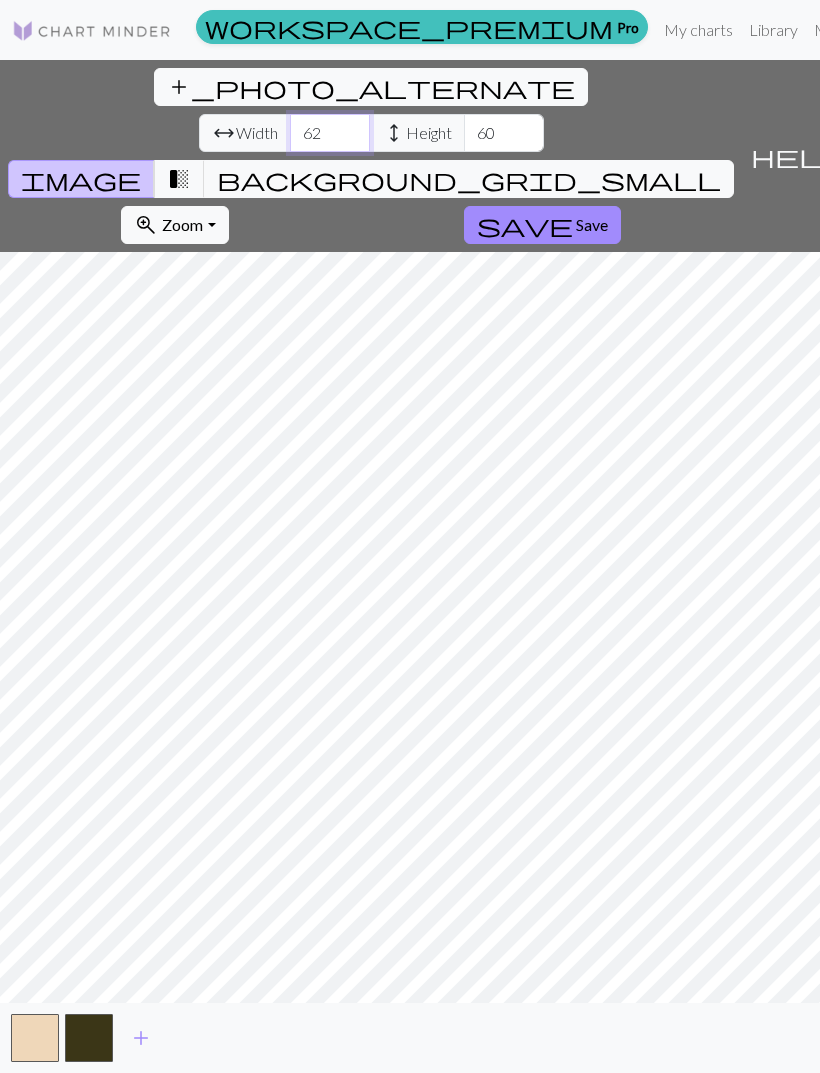 click on "62" at bounding box center [330, 133] 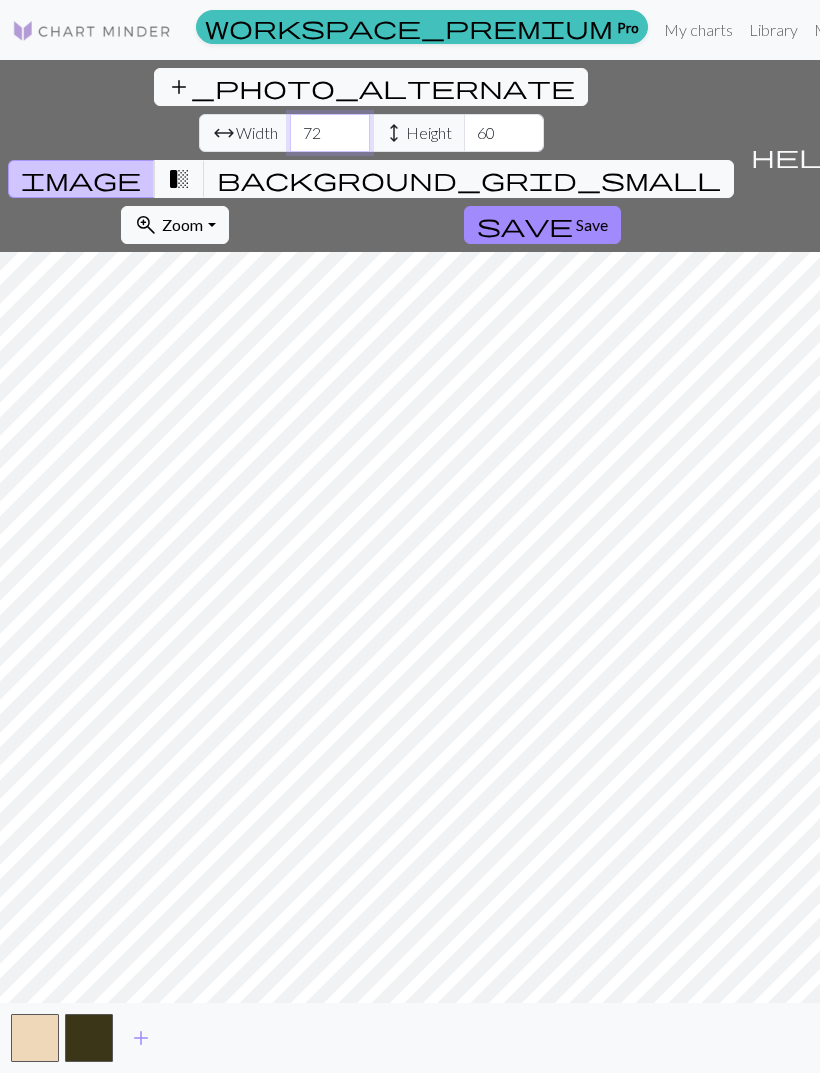 type on "72" 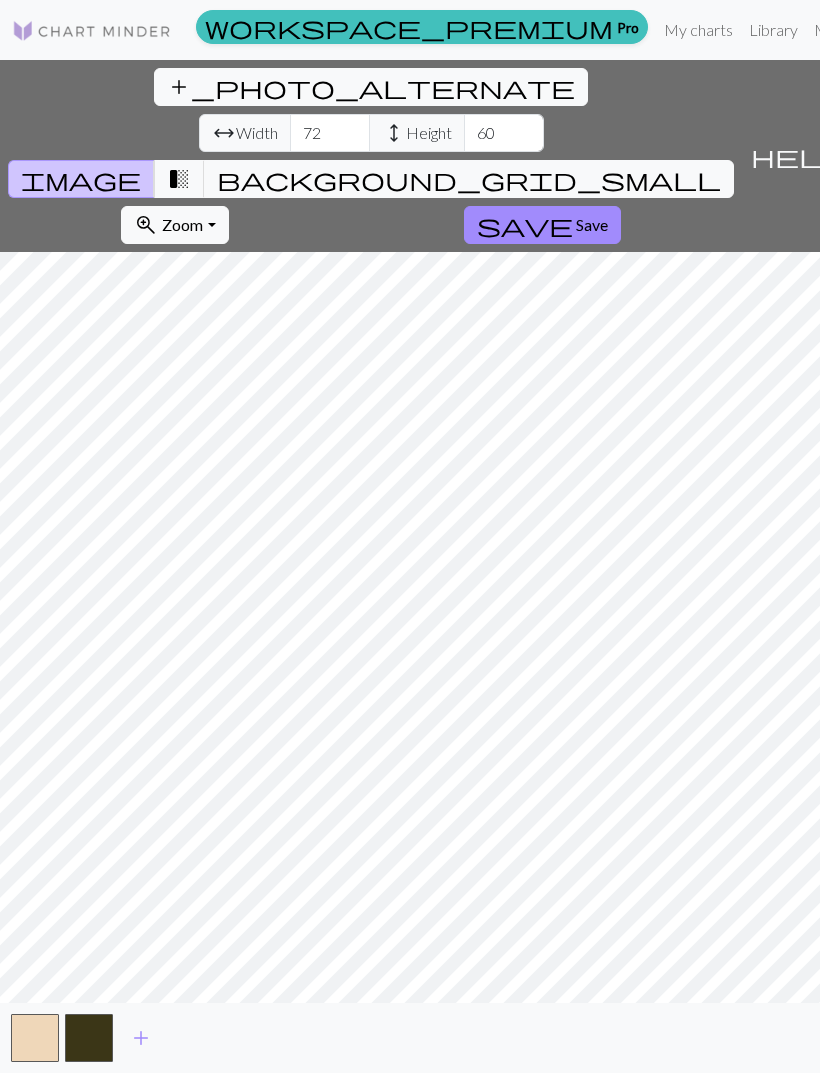click on "transition_fade" at bounding box center [179, 179] 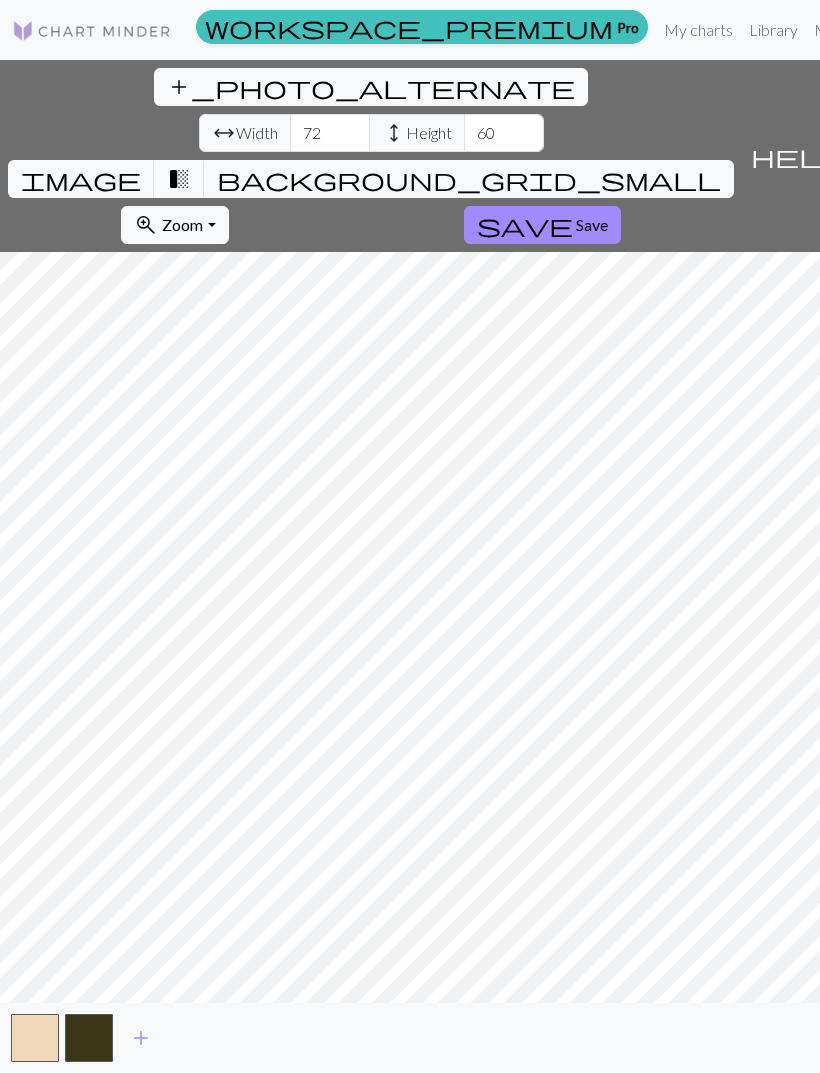 click on "background_grid_small" at bounding box center (469, 179) 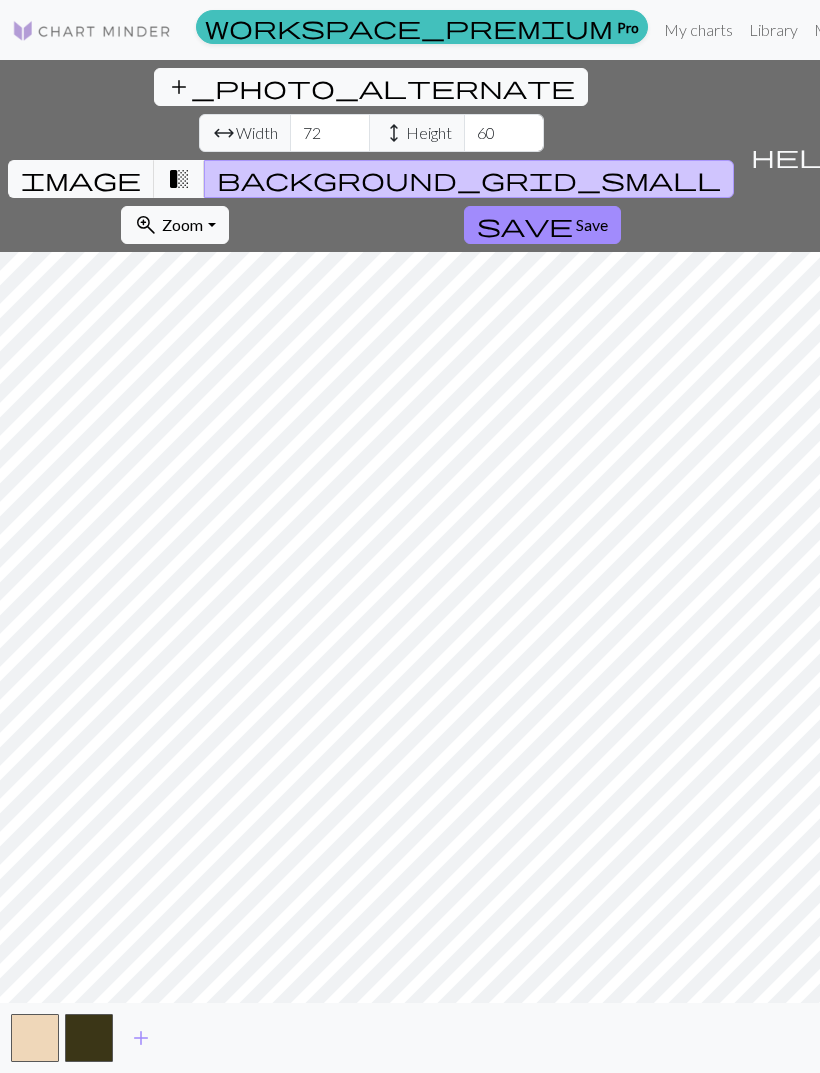 click on "transition_fade" at bounding box center [179, 179] 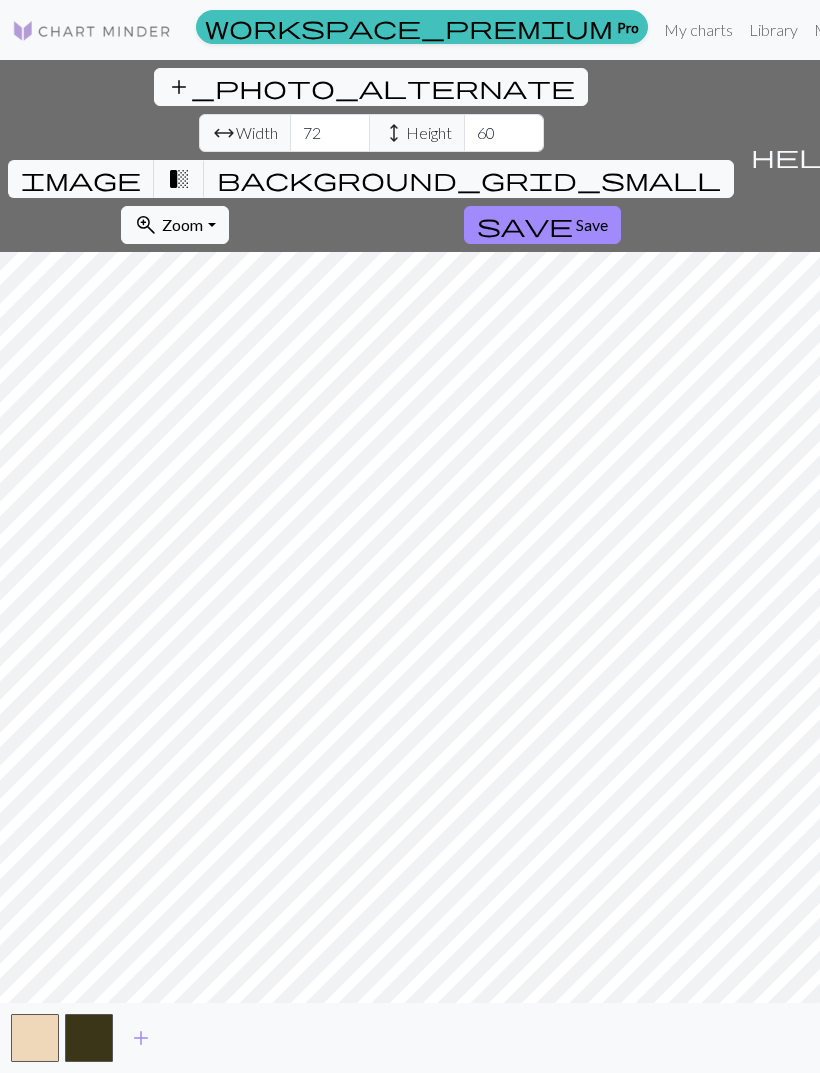 click on "image" at bounding box center (81, 179) 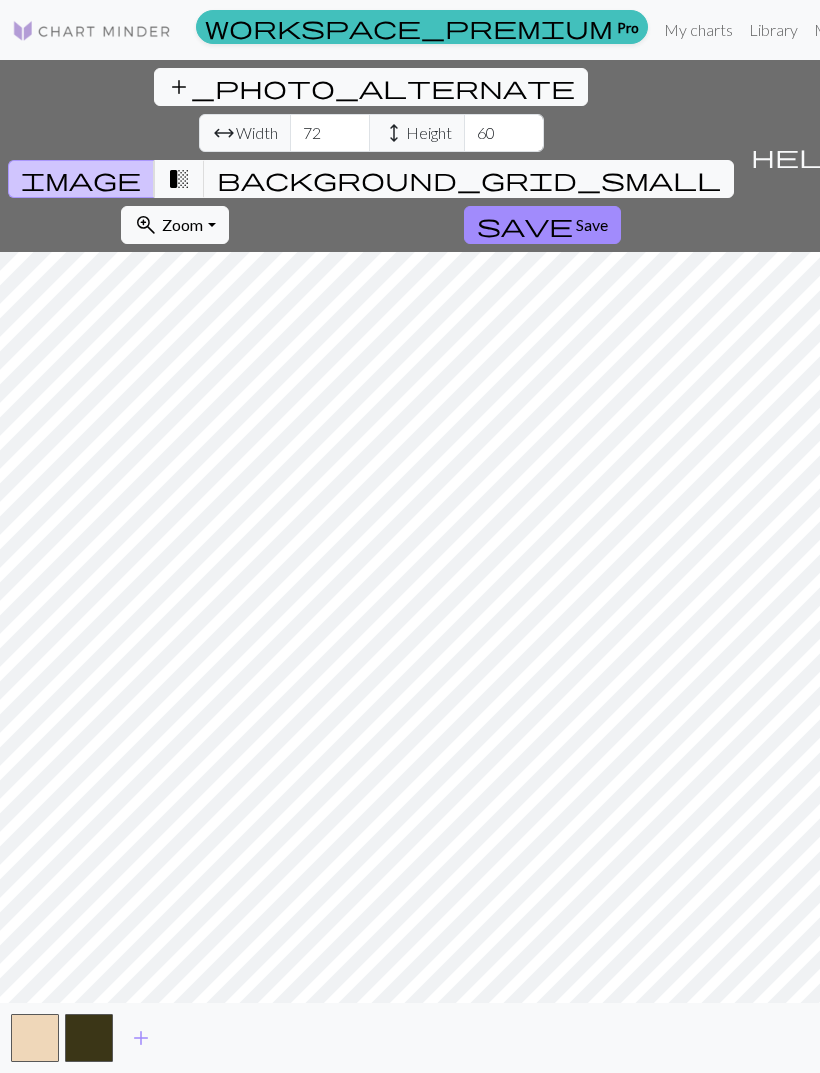 click on "transition_fade" at bounding box center (179, 179) 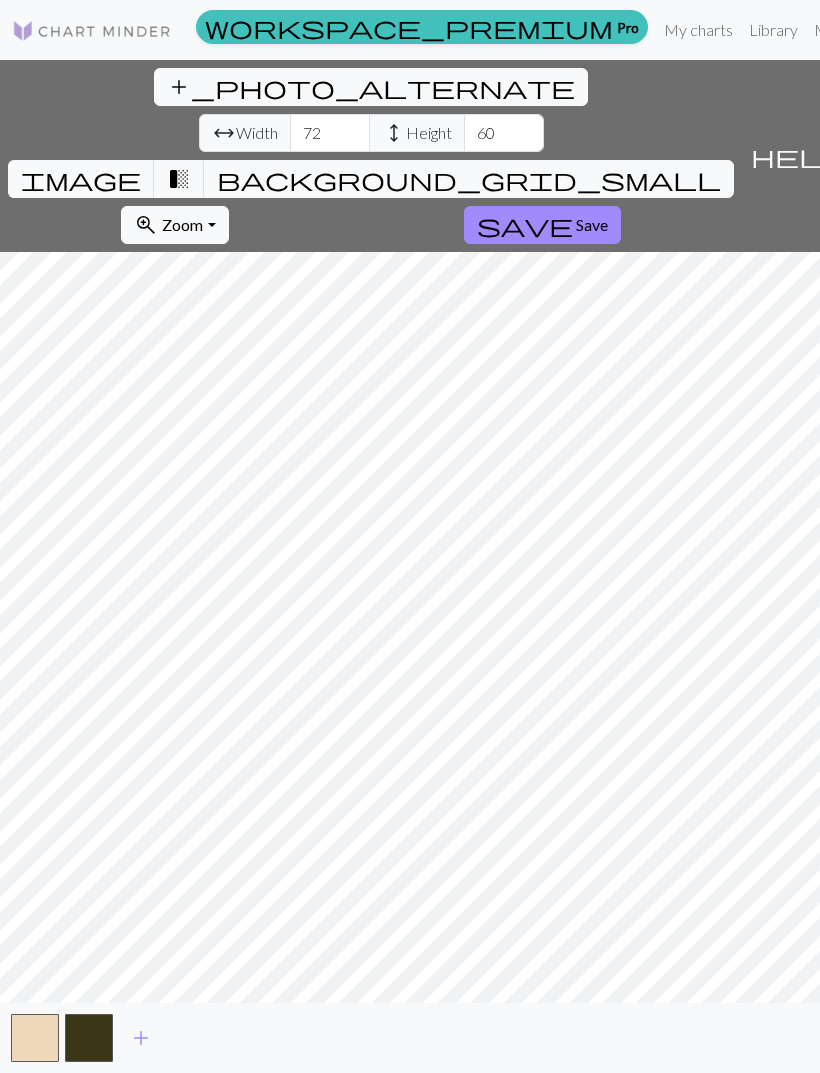 click on "image" at bounding box center [81, 179] 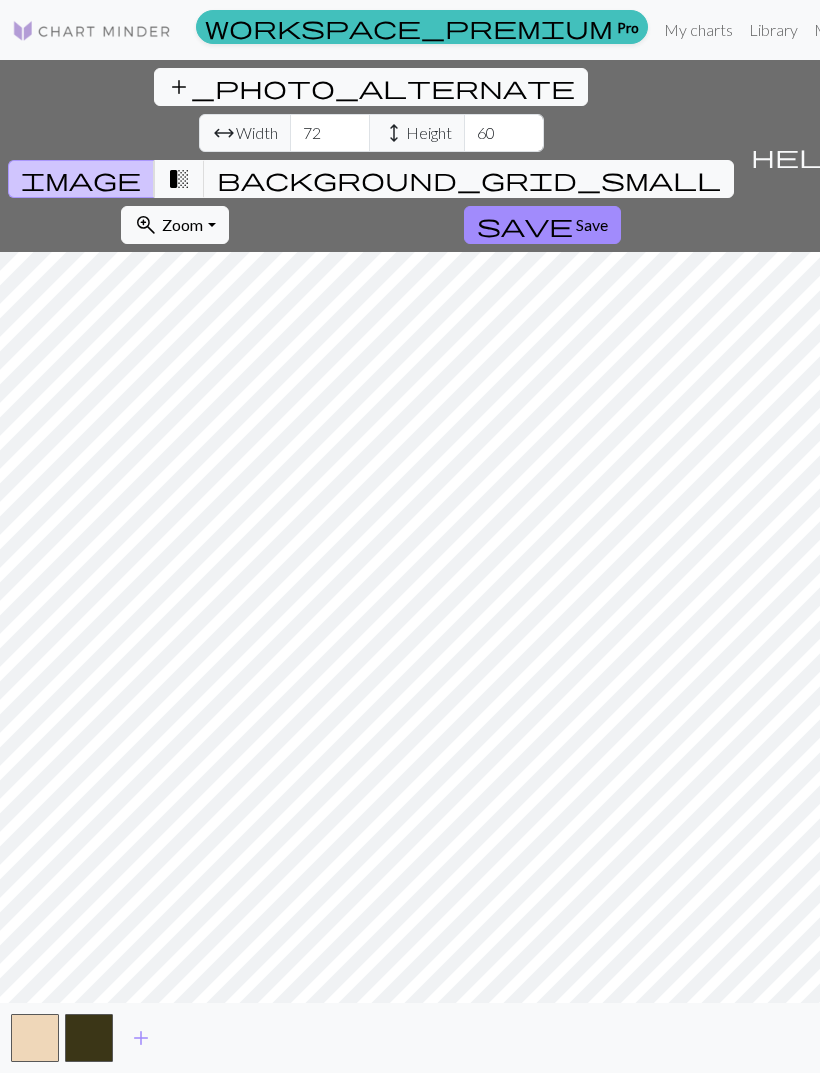 click on "background_grid_small" at bounding box center [469, 179] 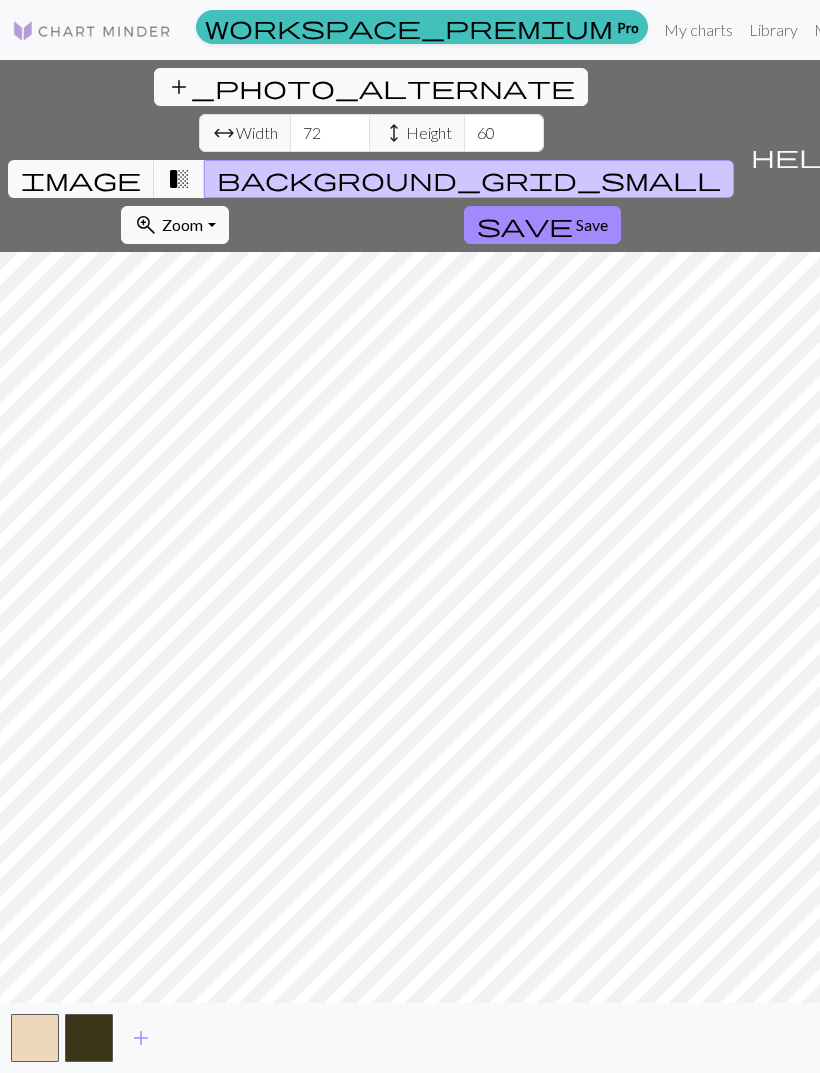 click on "transition_fade" at bounding box center [179, 179] 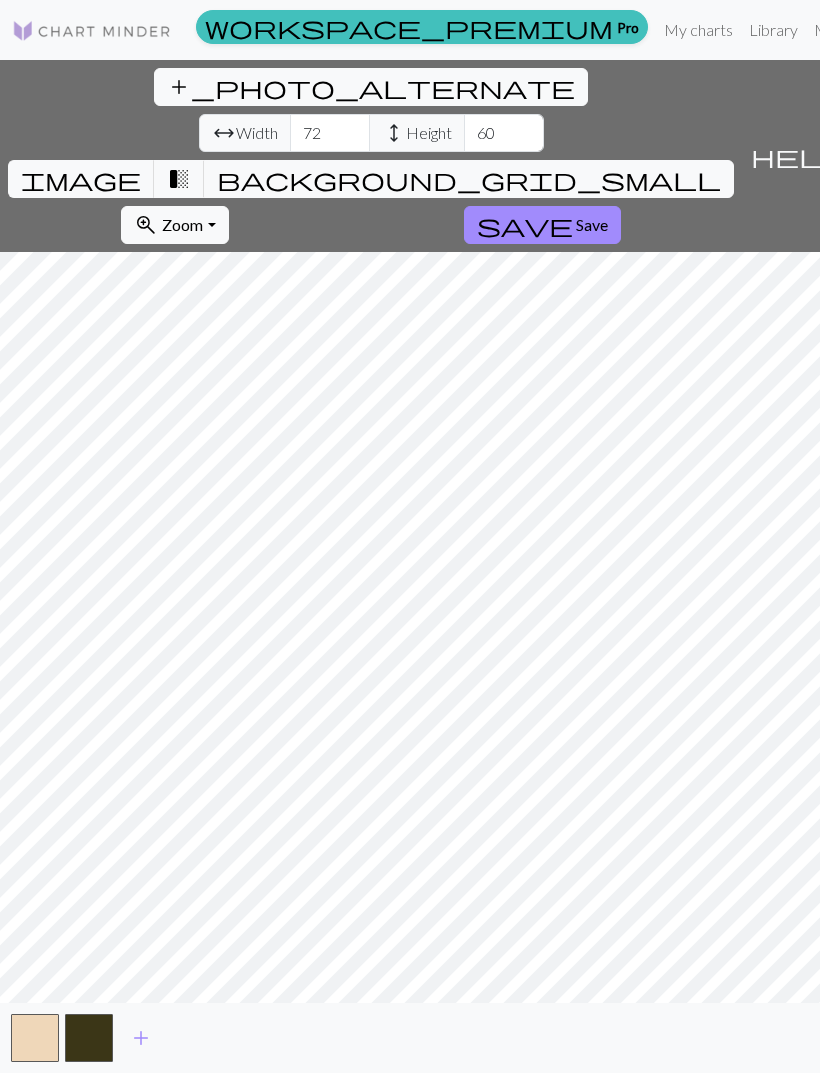 click on "Manual" at bounding box center [839, 30] 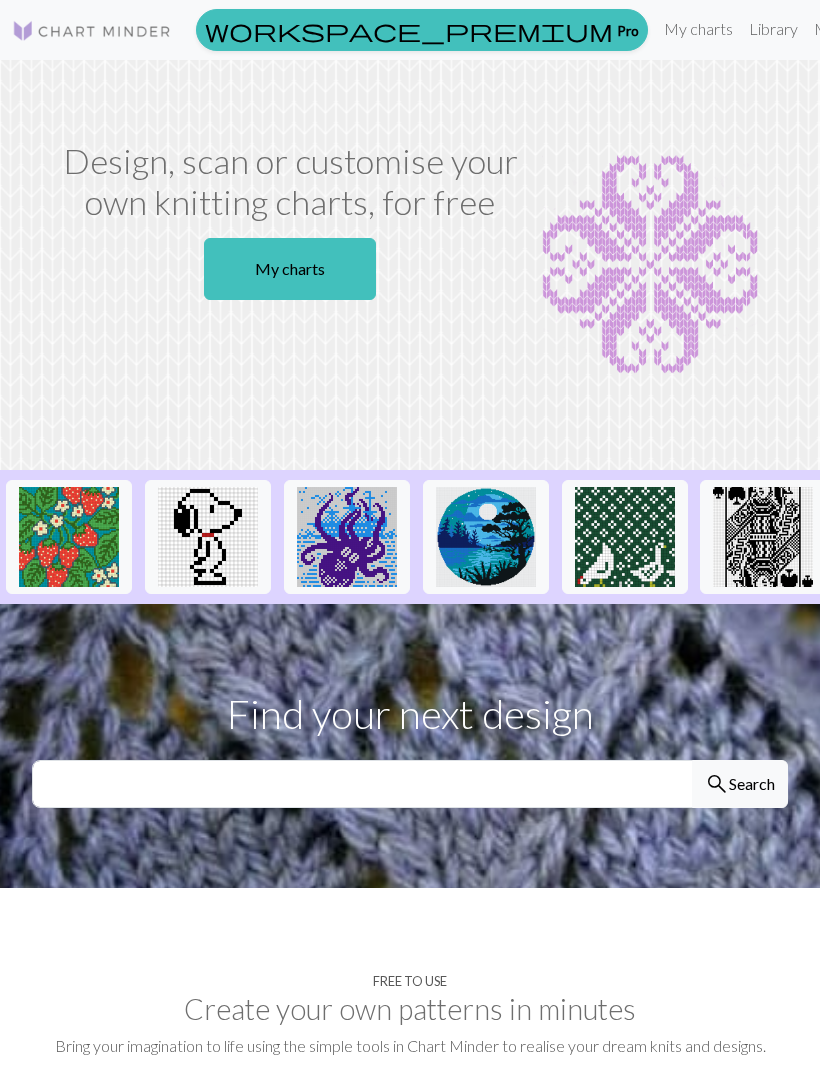 scroll, scrollTop: 0, scrollLeft: 0, axis: both 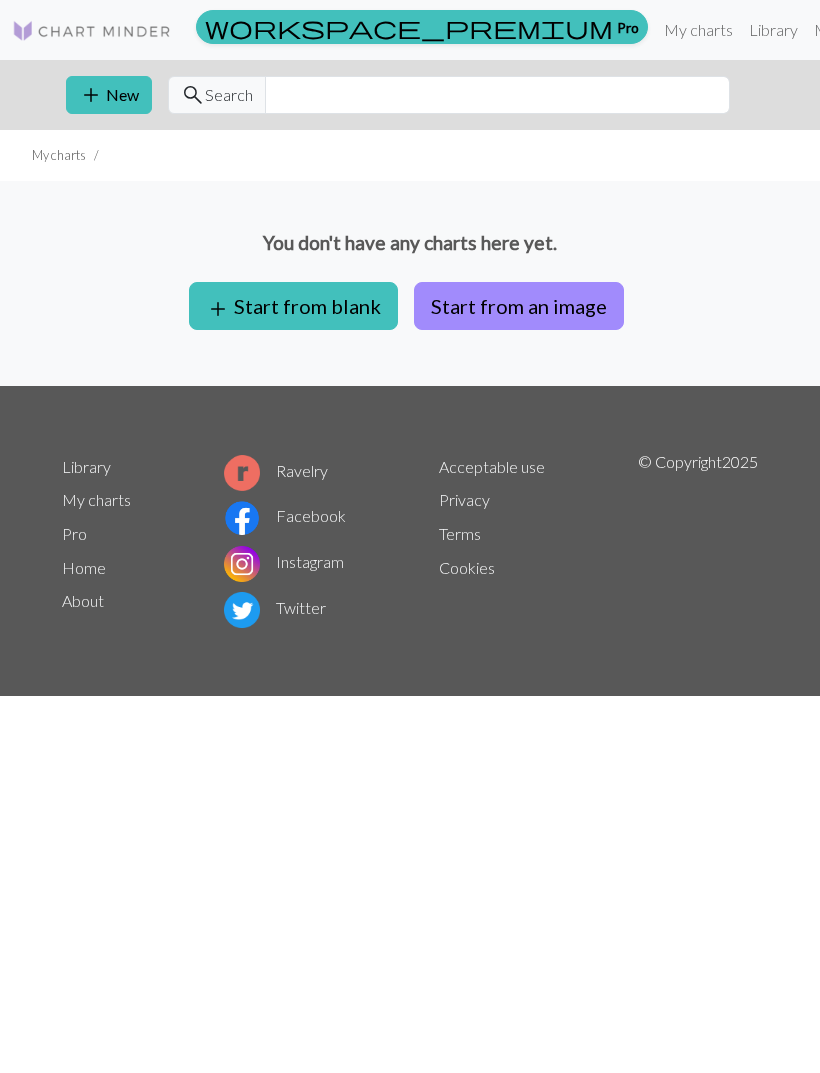 click on "Start from an image" at bounding box center (519, 306) 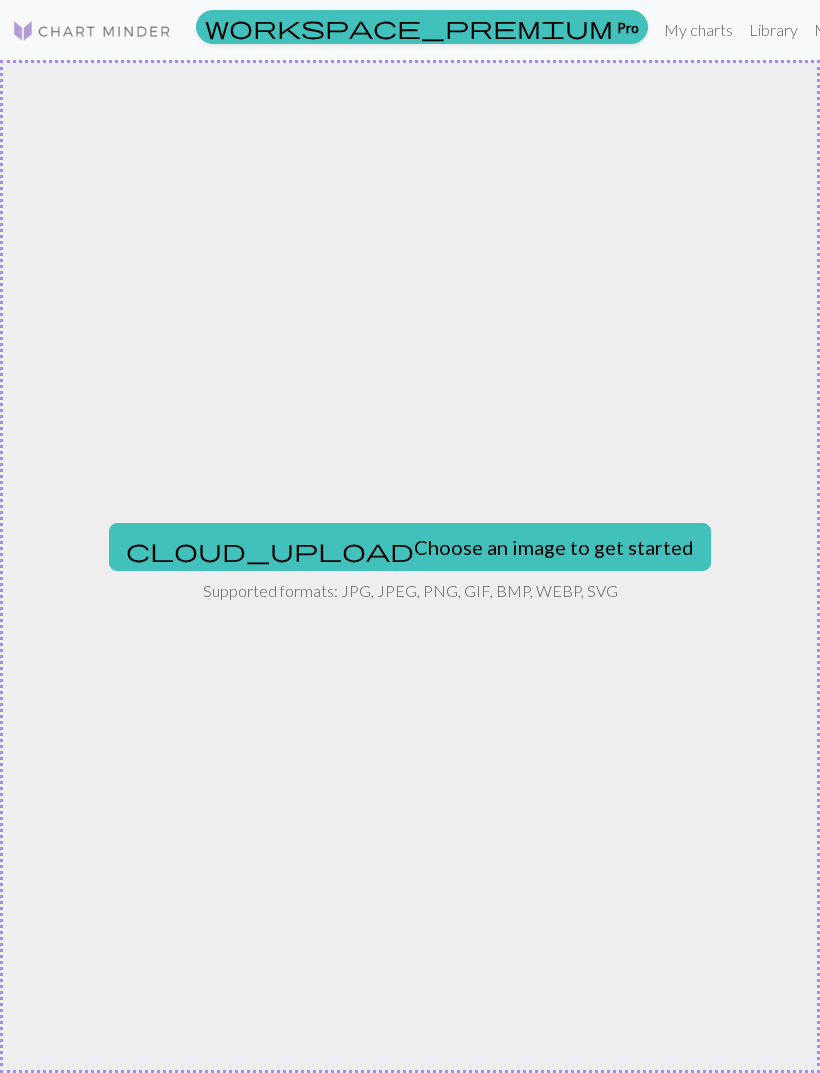 click on "cloud_upload  Choose an image to get started" at bounding box center (410, 547) 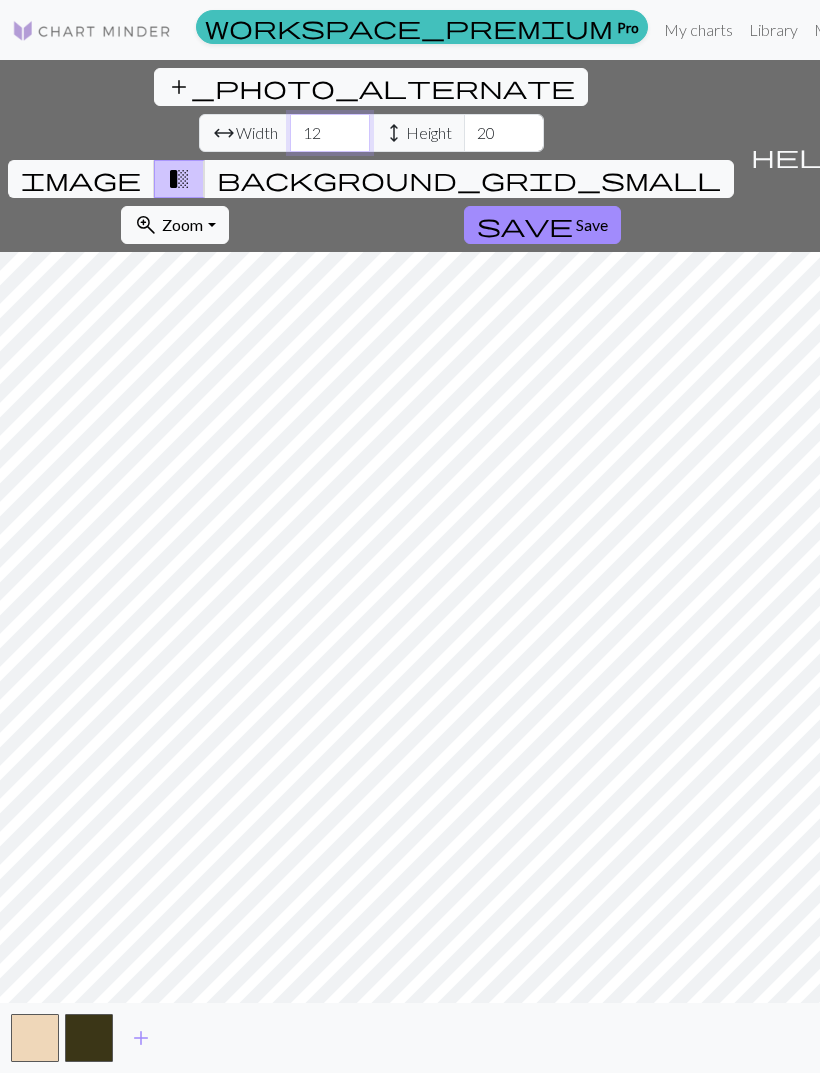 click on "12" at bounding box center (330, 133) 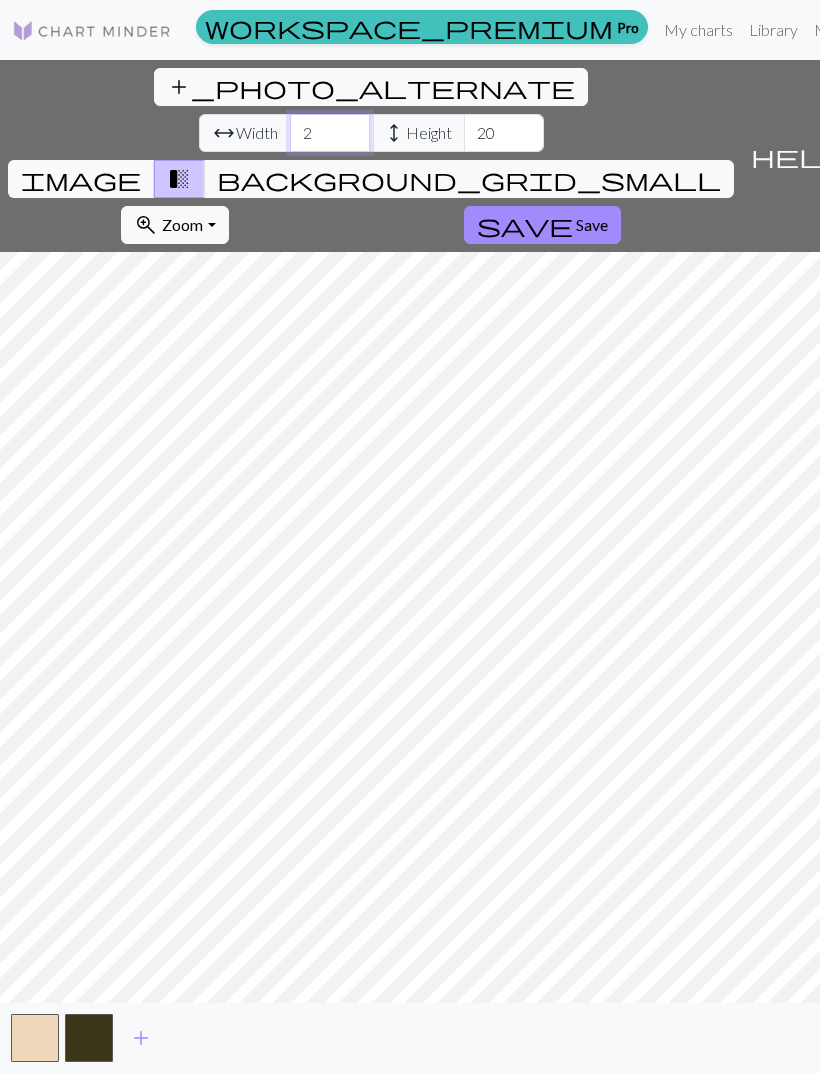 type on "2" 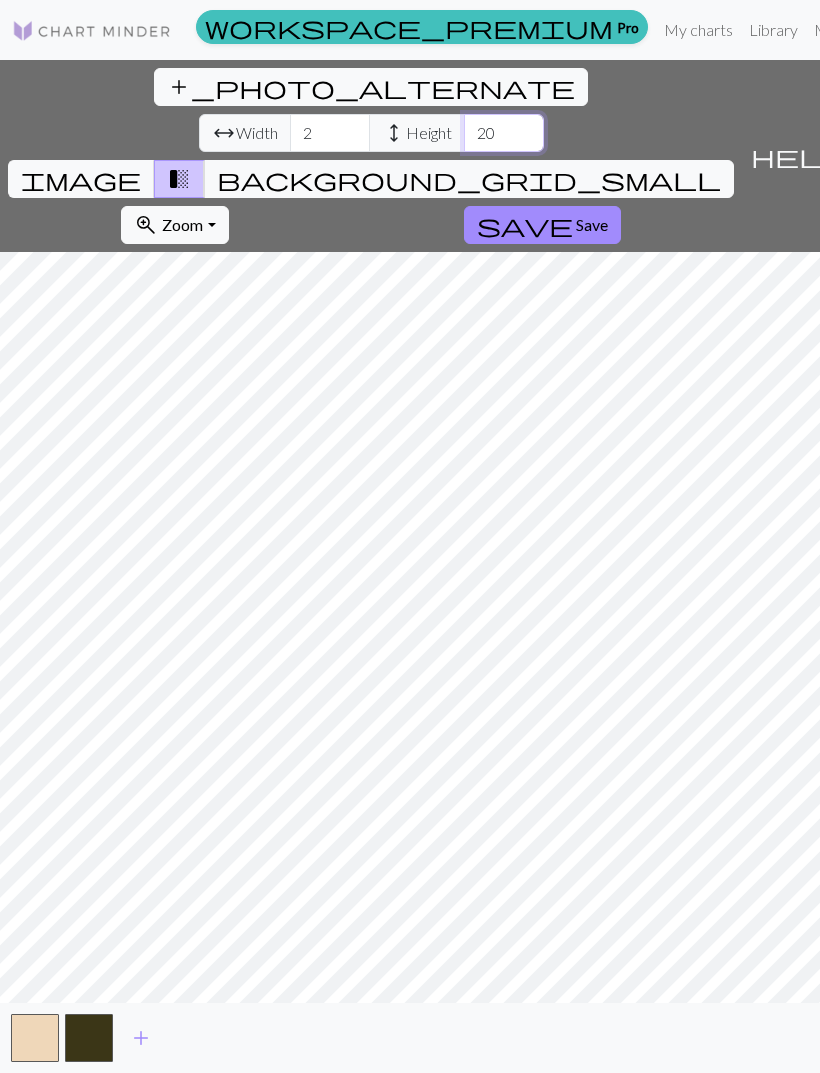 click on "20" at bounding box center [504, 133] 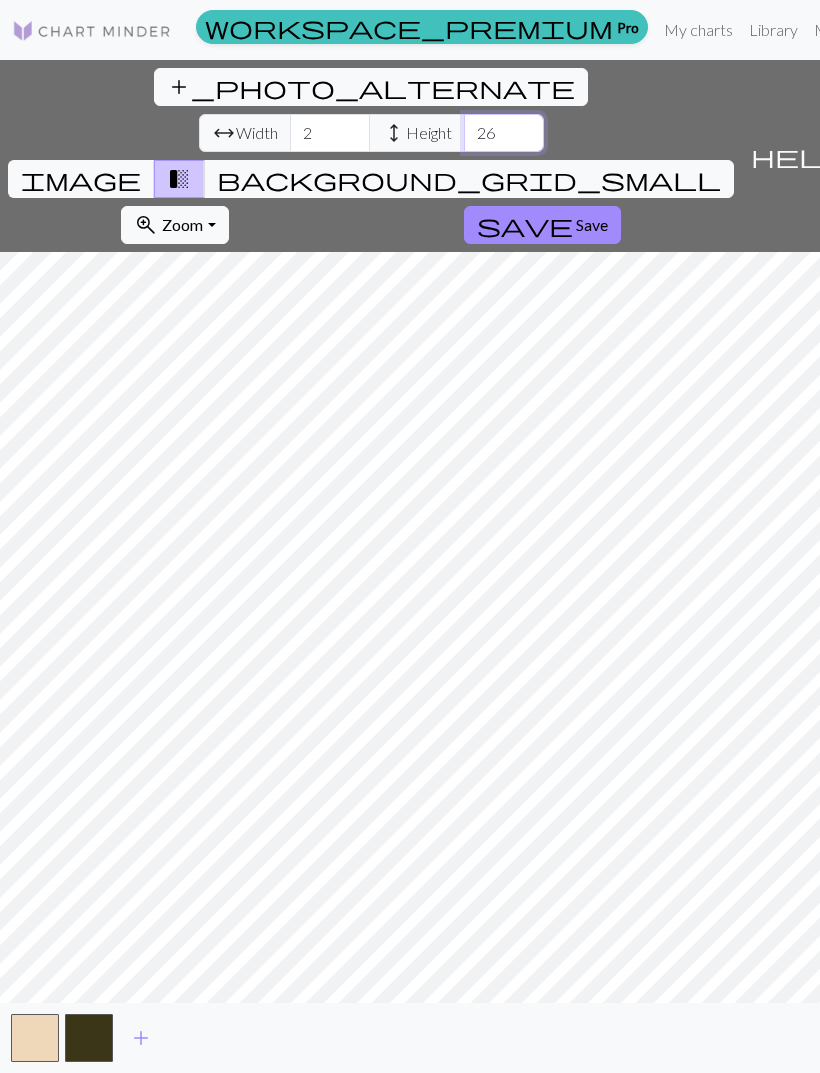 type on "2" 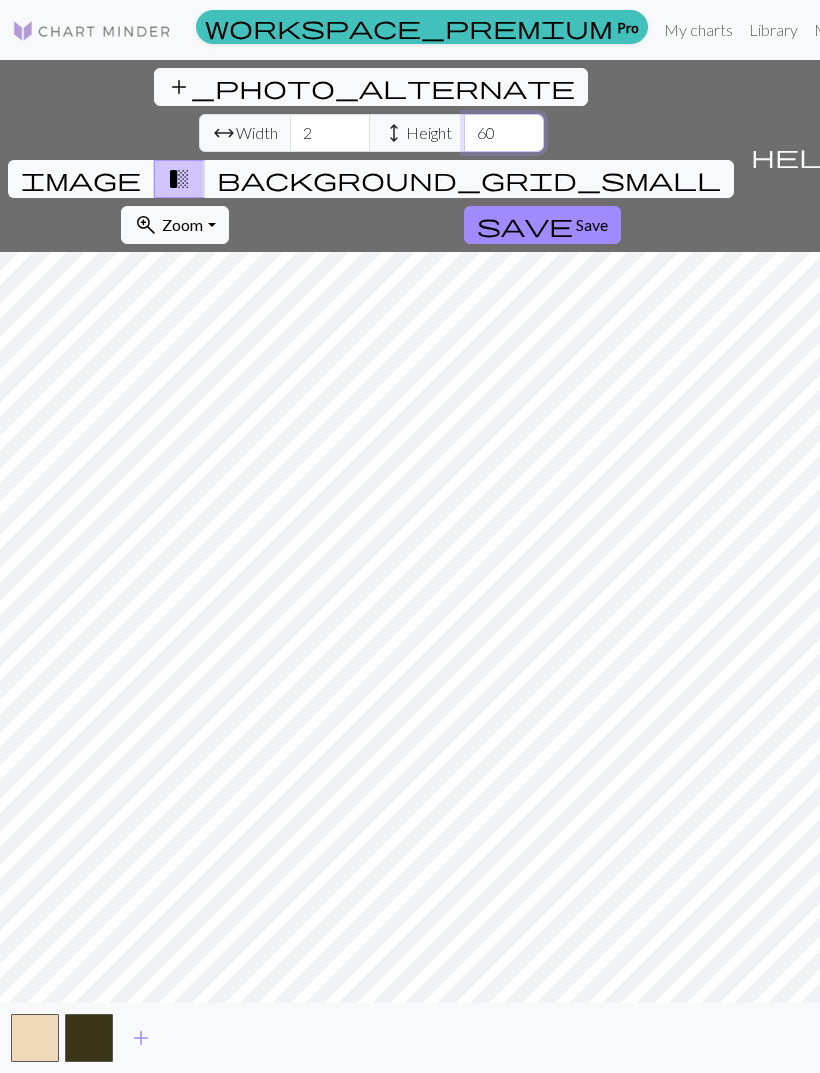 type on "60" 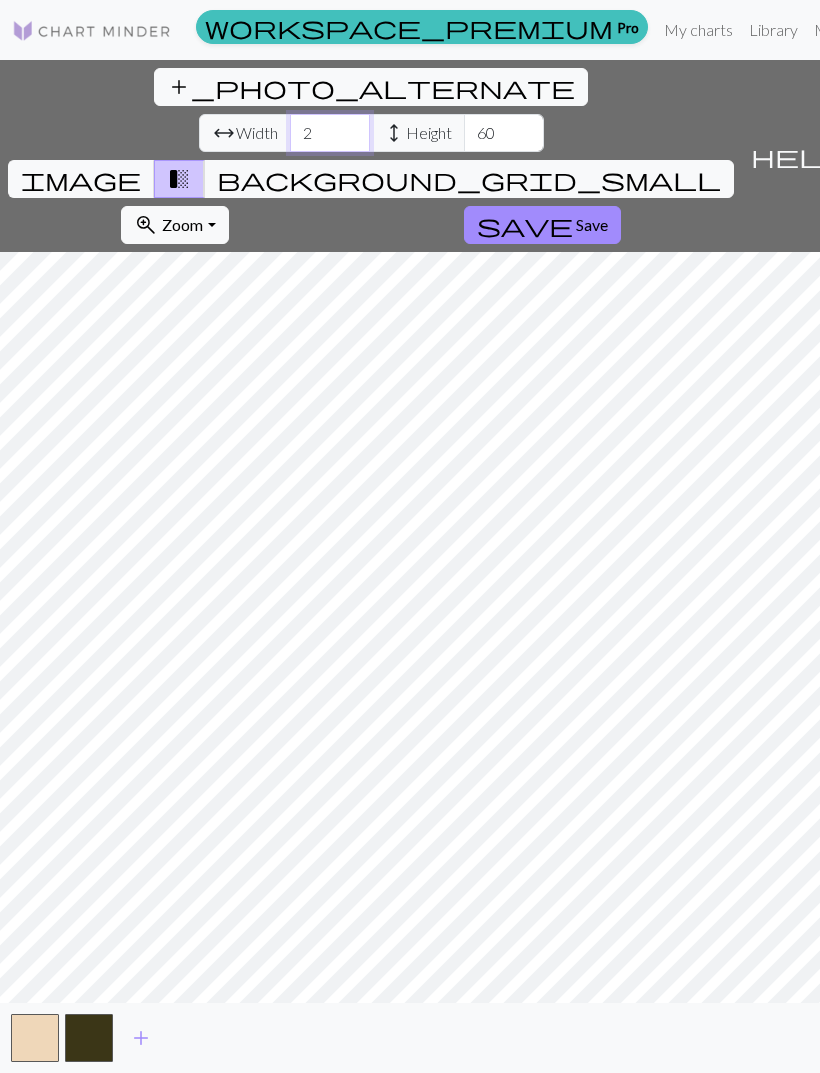 click on "2" at bounding box center (330, 133) 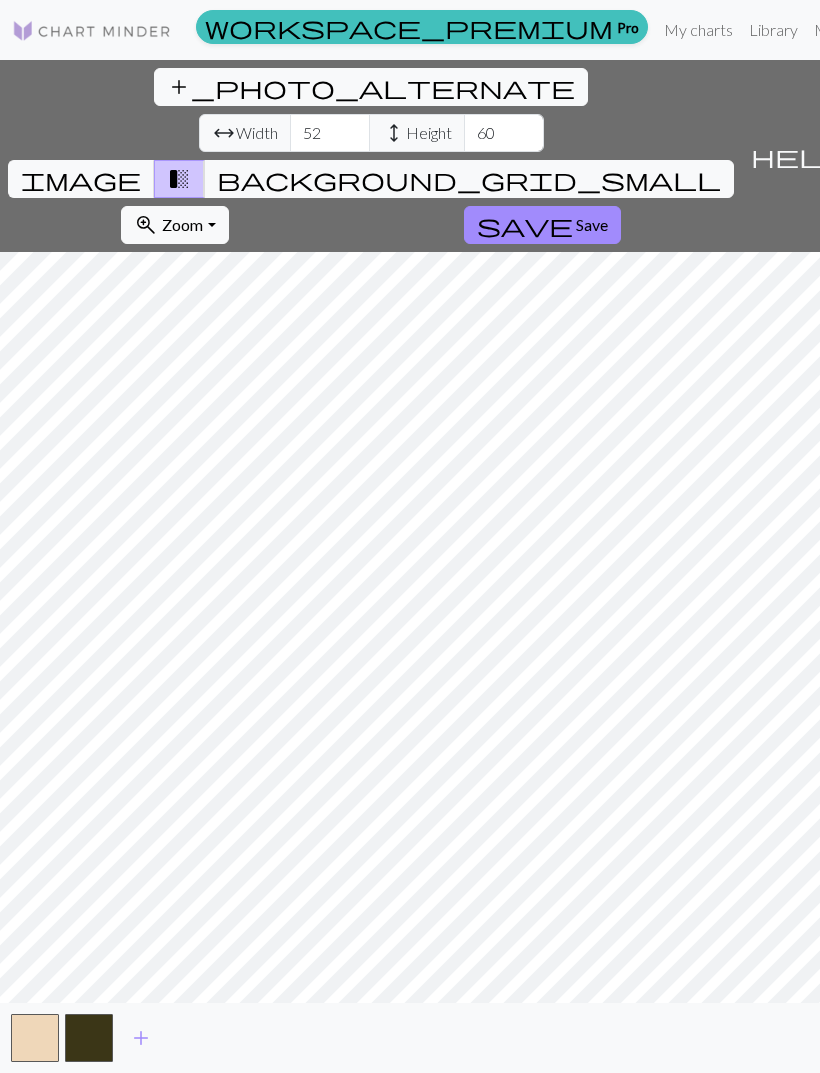 click on "help" at bounding box center (799, 156) 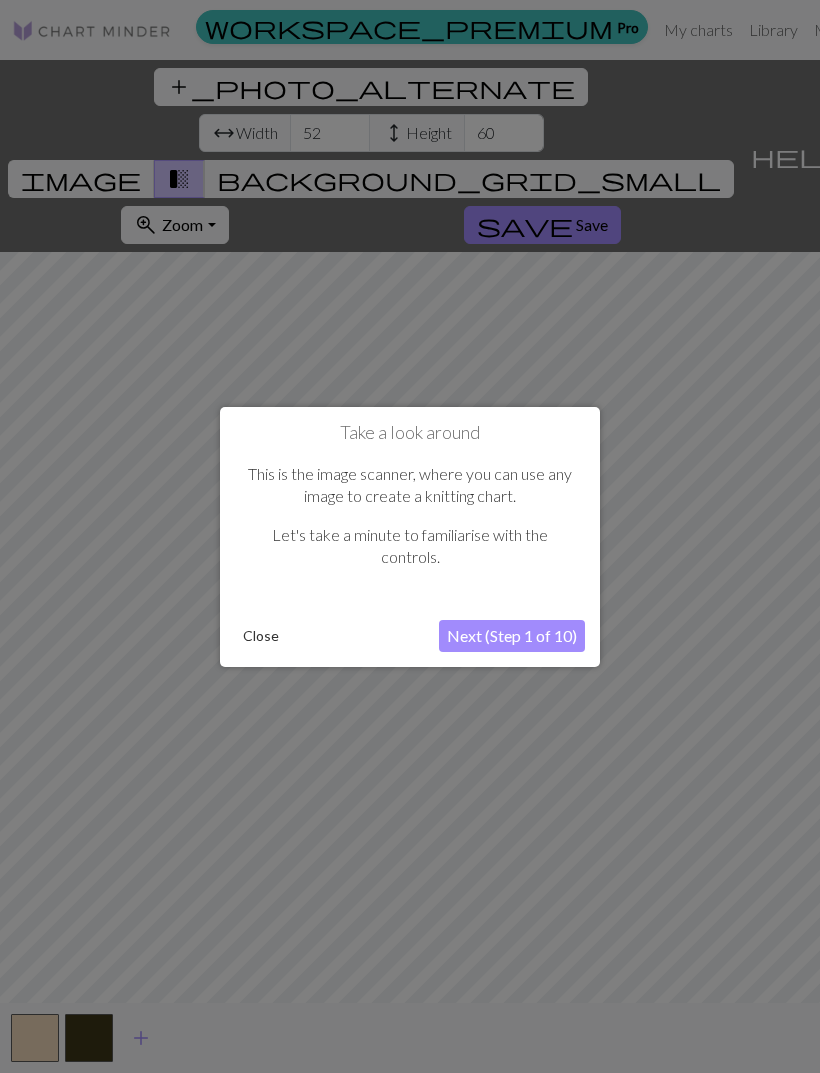 click on "Next (Step 1 of 10)" at bounding box center (512, 636) 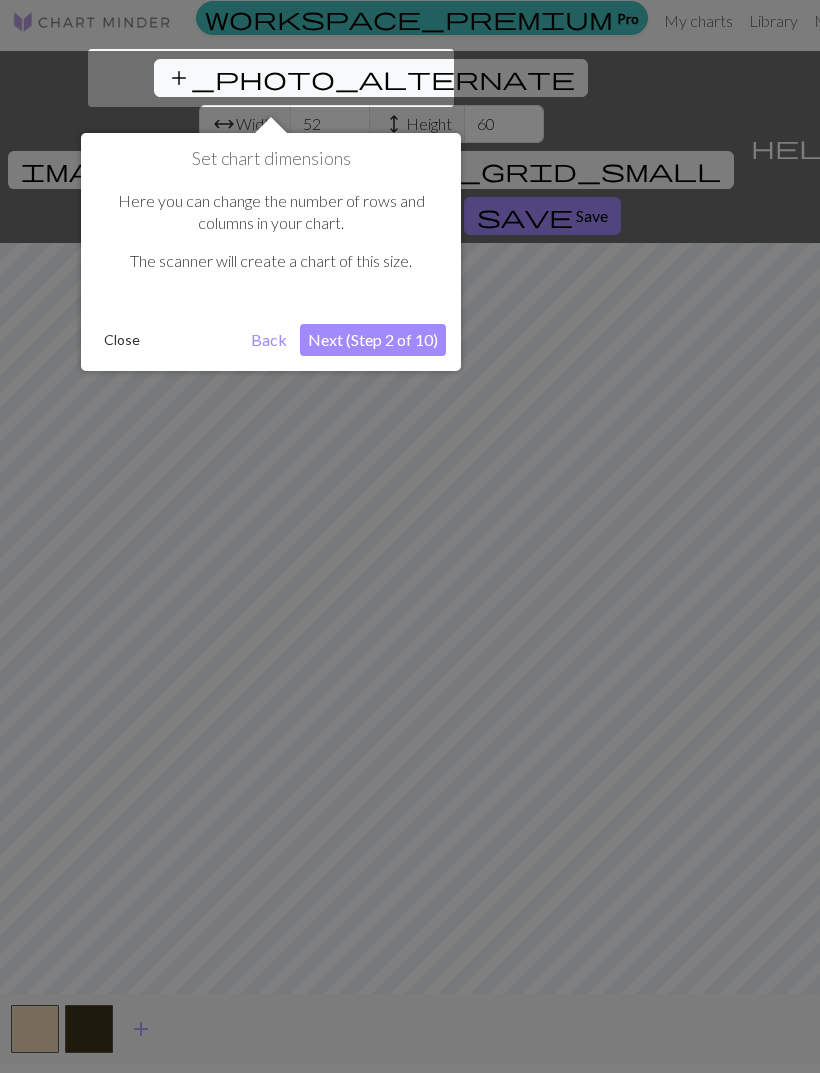 scroll, scrollTop: 38, scrollLeft: 0, axis: vertical 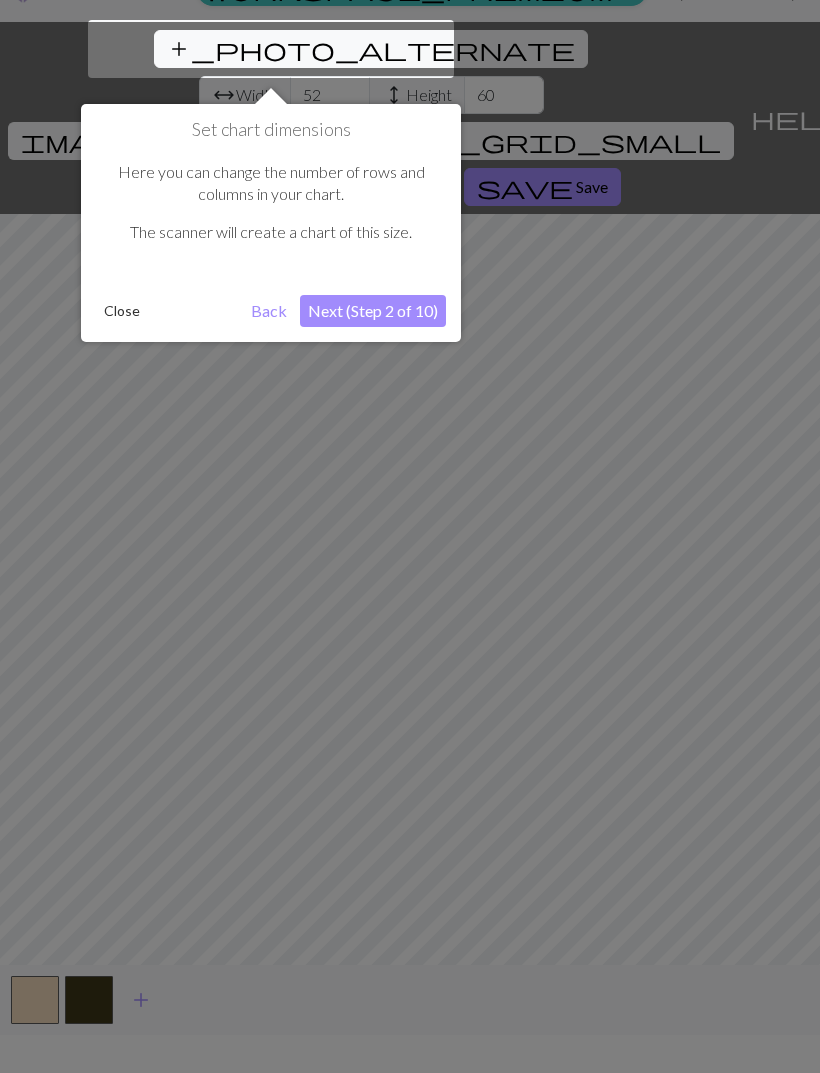 click on "Next (Step 2 of 10)" at bounding box center (373, 311) 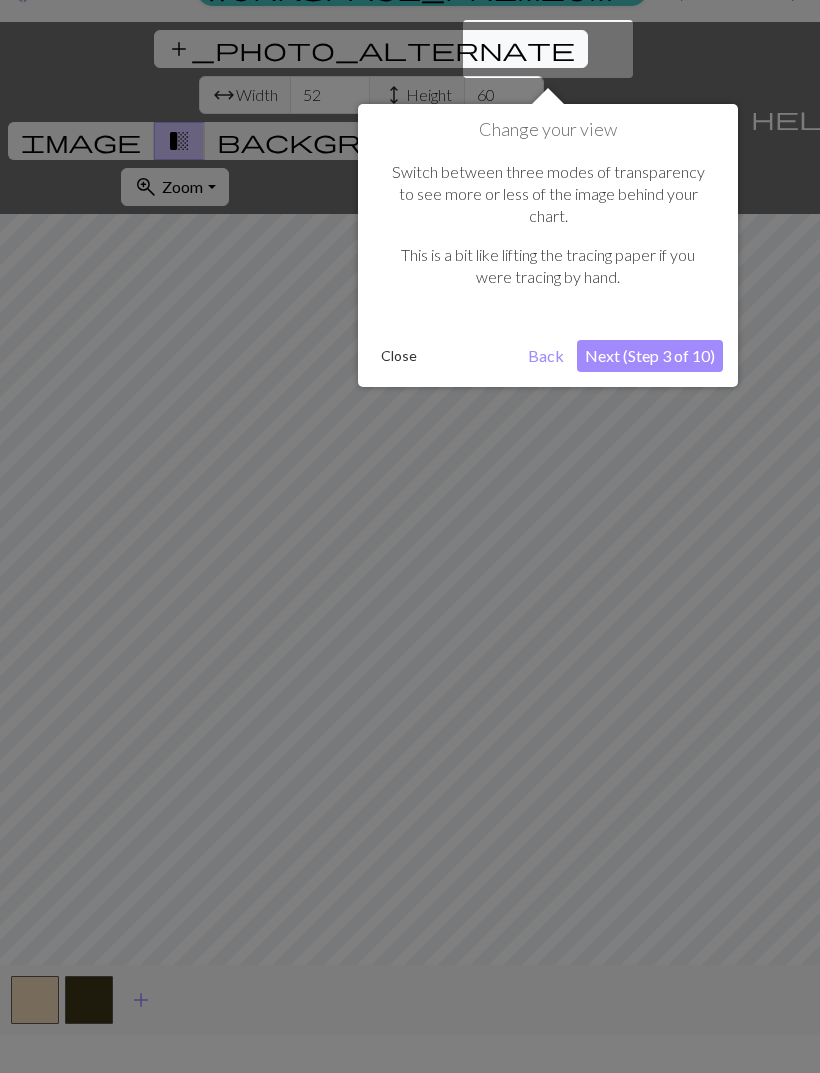 click on "Next (Step 3 of 10)" at bounding box center [650, 356] 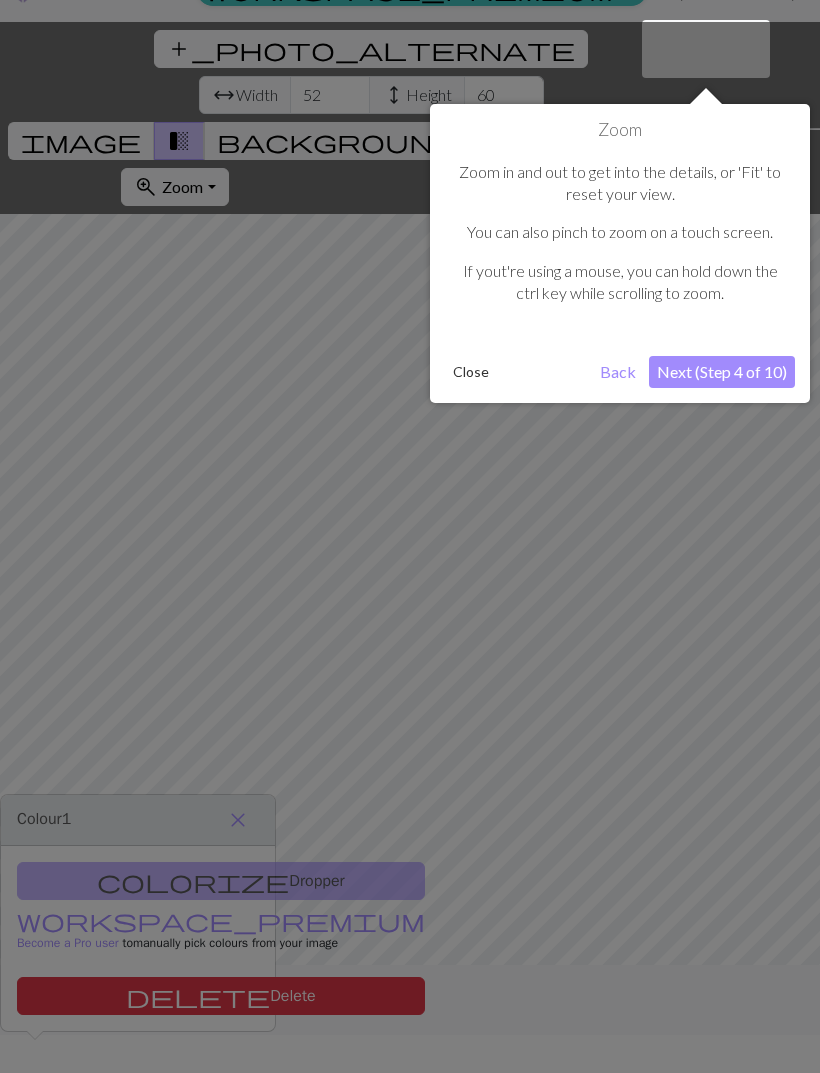 click on "Next (Step 4 of 10)" at bounding box center (722, 372) 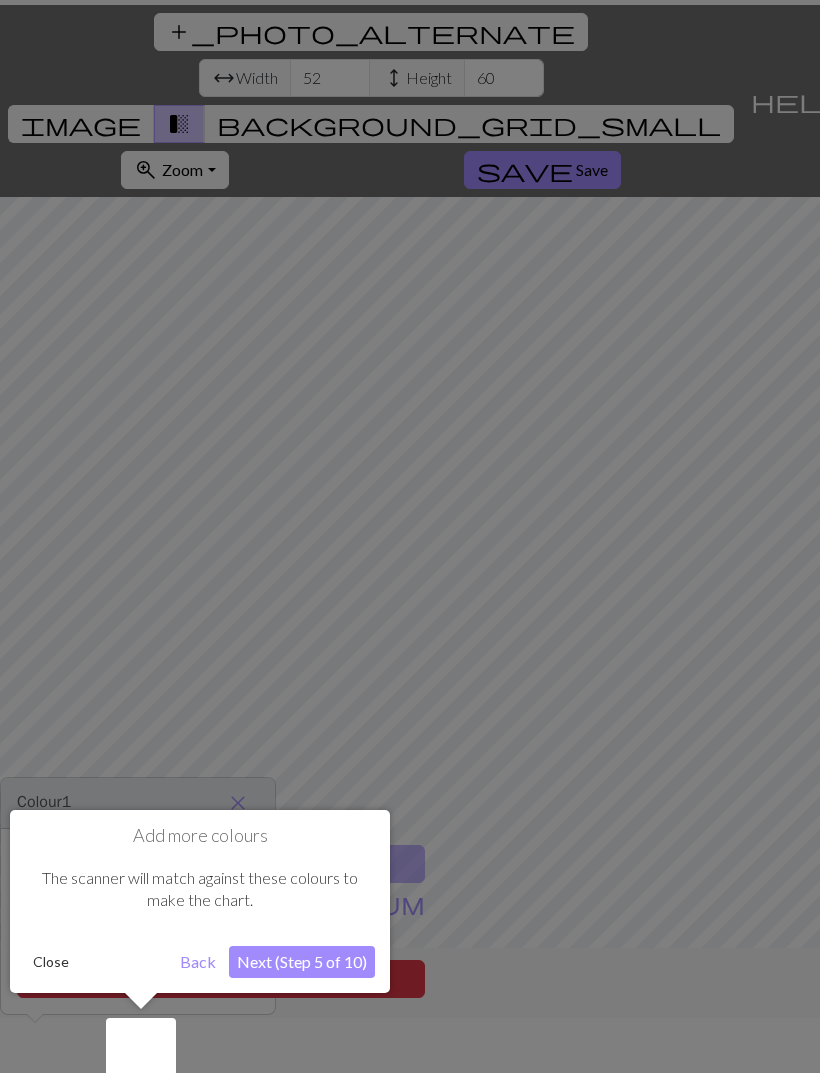 scroll, scrollTop: 64, scrollLeft: 0, axis: vertical 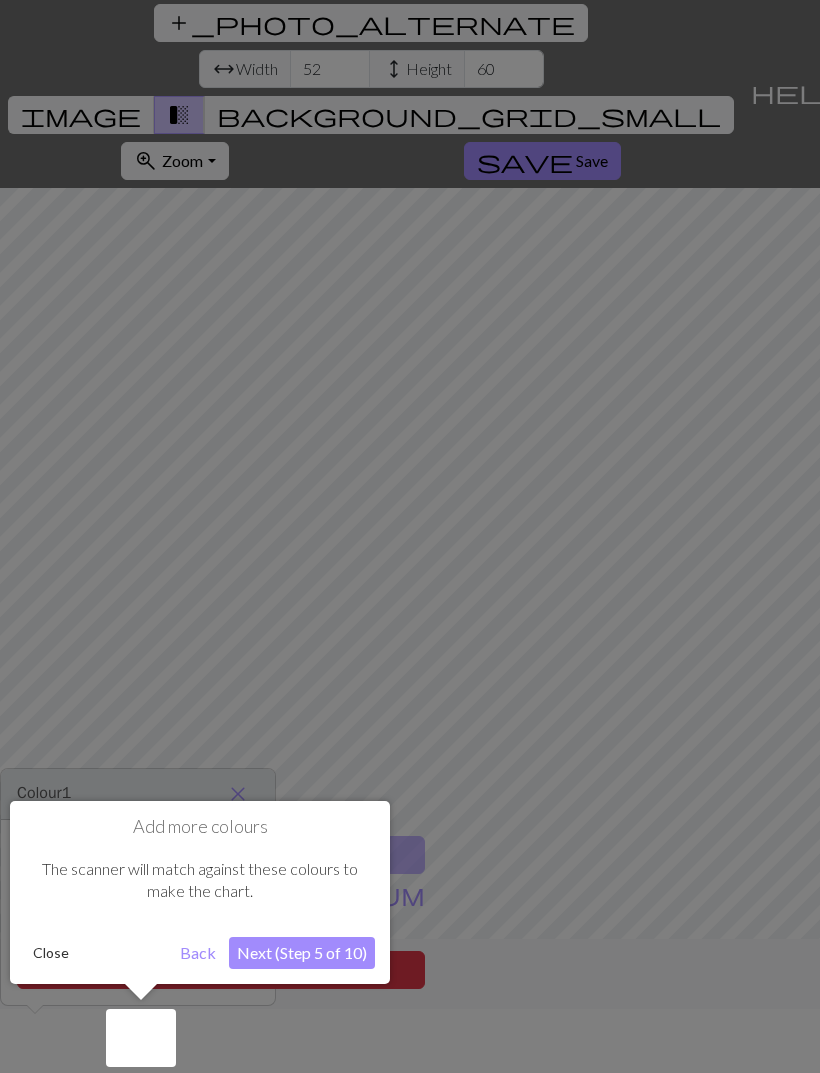 click on "Close" at bounding box center [51, 953] 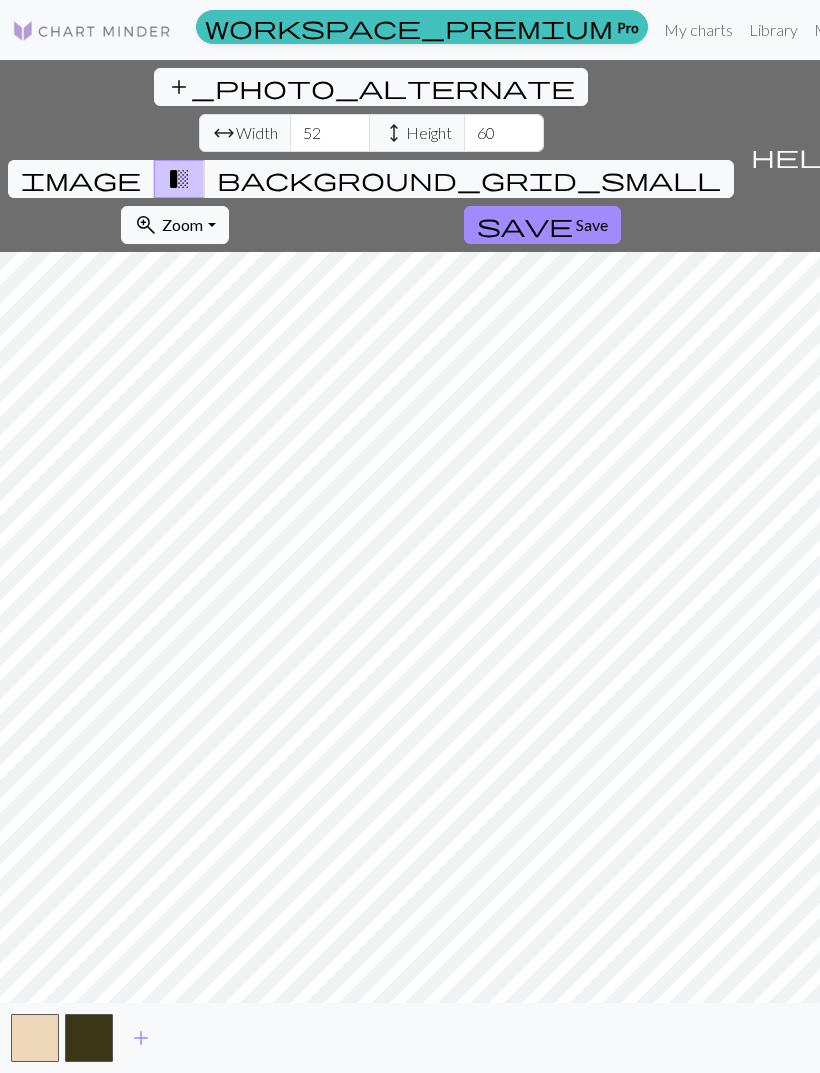 click on "Zoom" at bounding box center [182, 224] 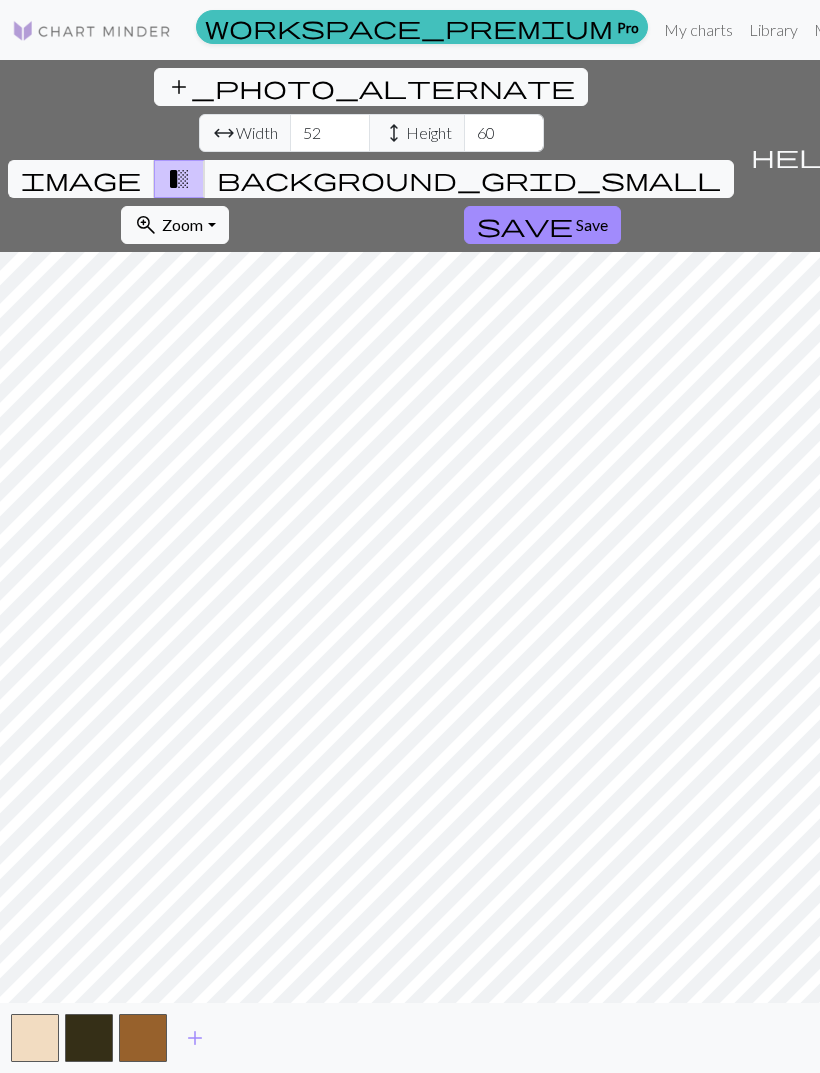 click at bounding box center [143, 1038] 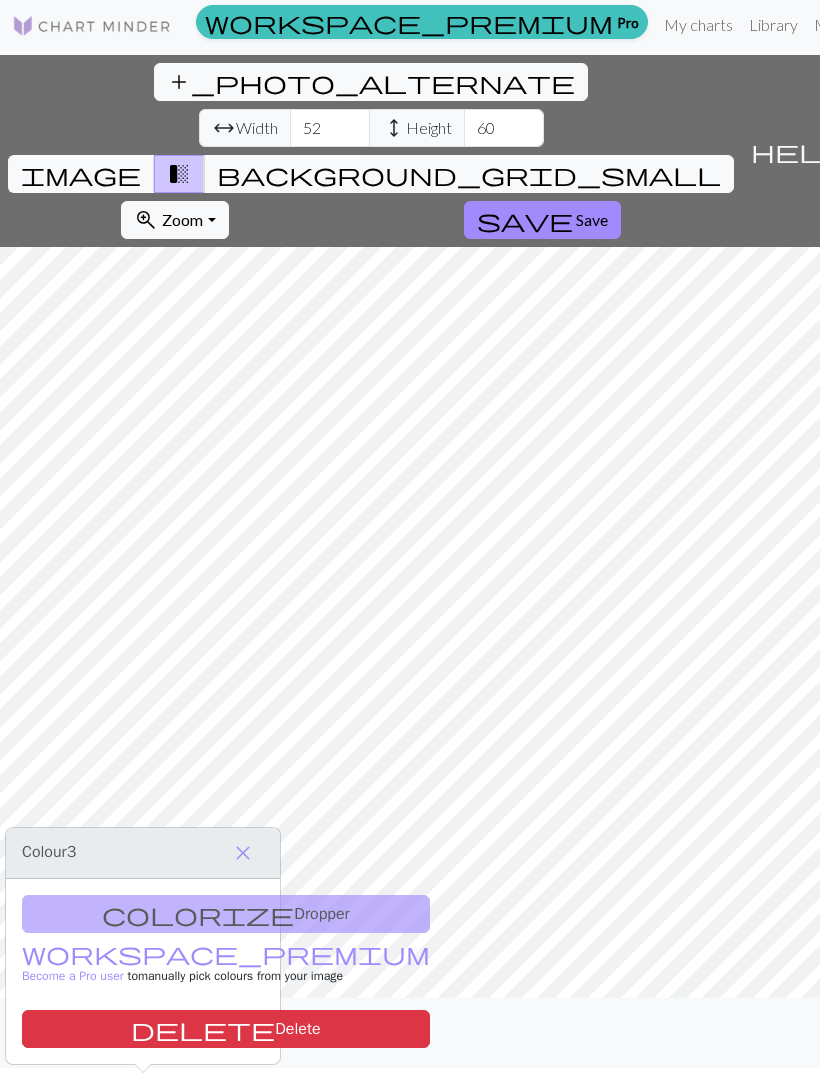 click on "add" at bounding box center (195, 1033) 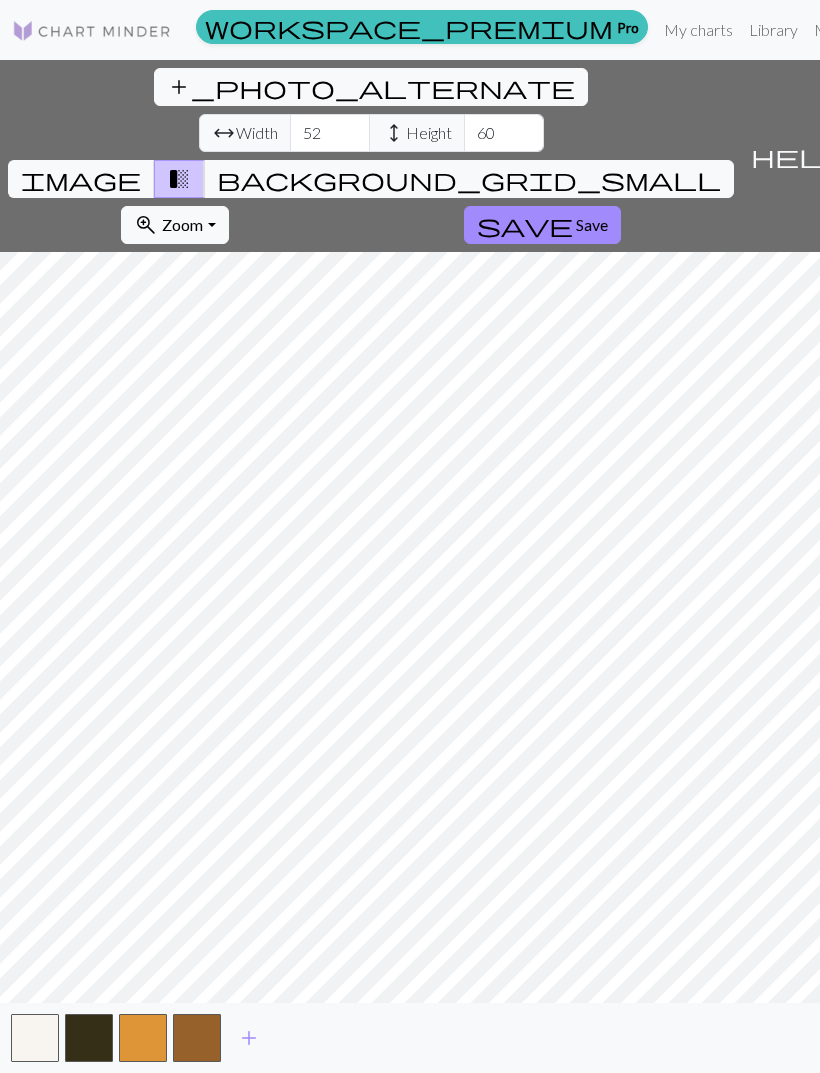 click on "add" at bounding box center [249, 1038] 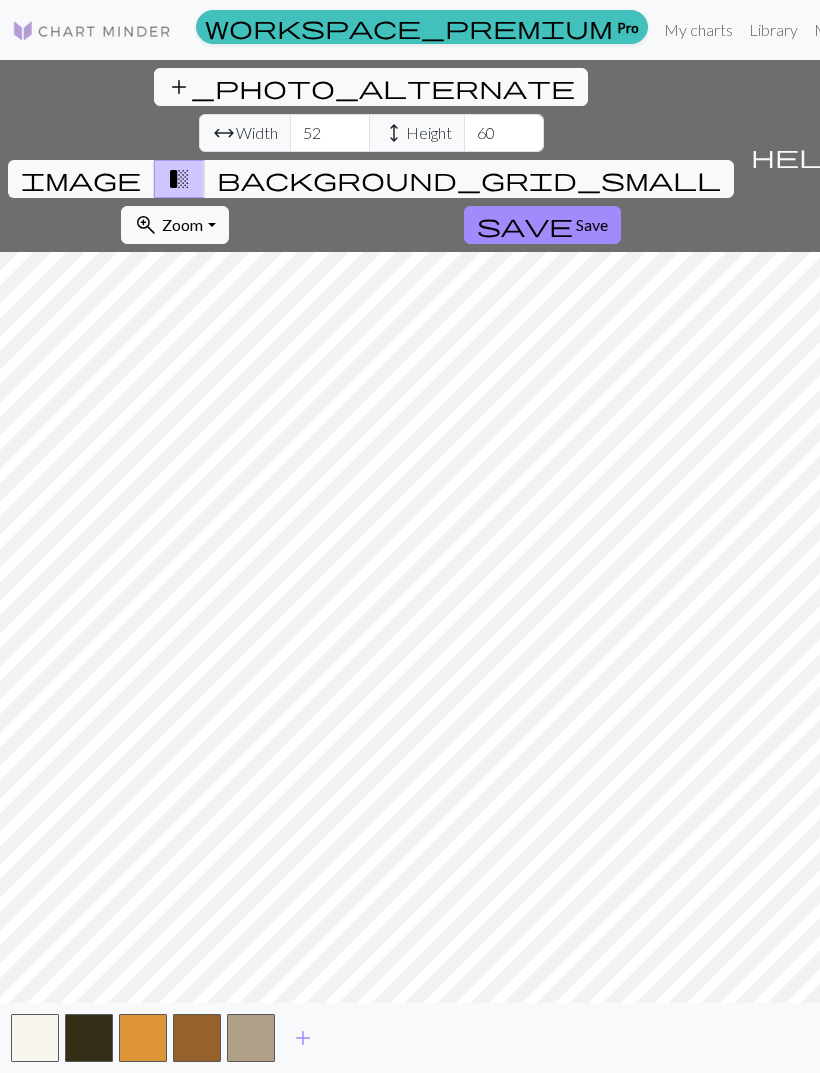 click on "add" at bounding box center (303, 1038) 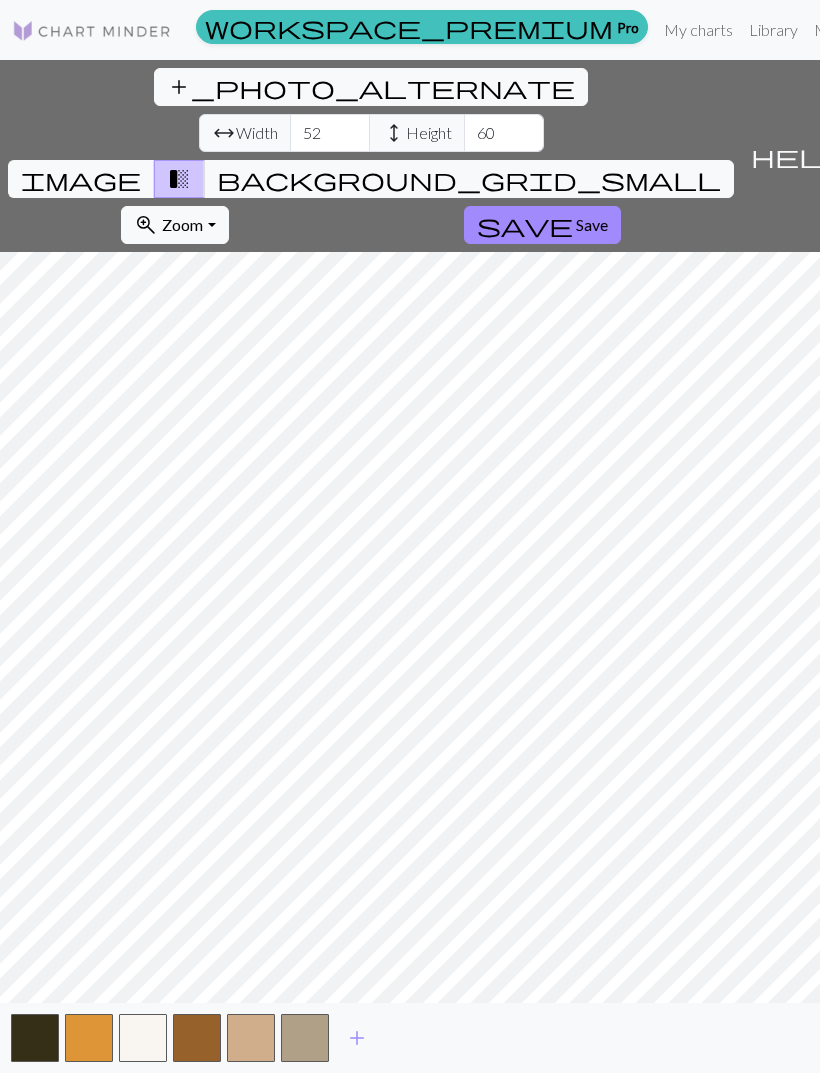 click on "add" at bounding box center (357, 1038) 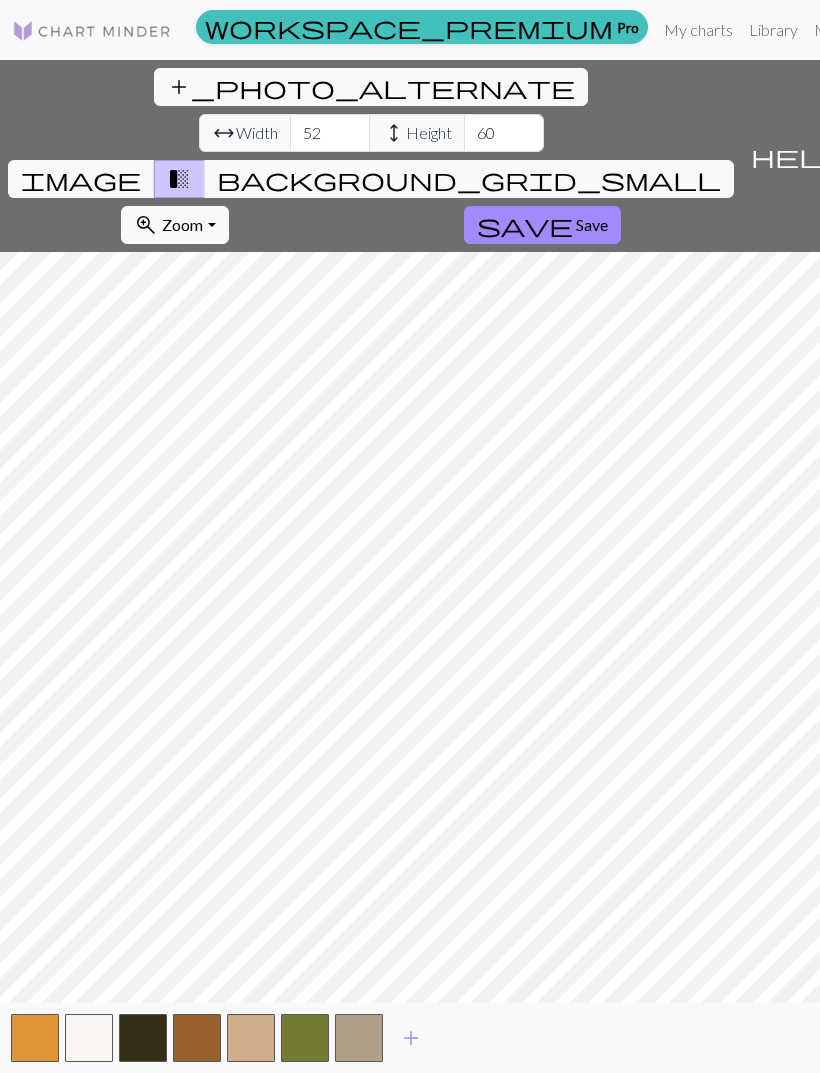 click on "add" at bounding box center [411, 1038] 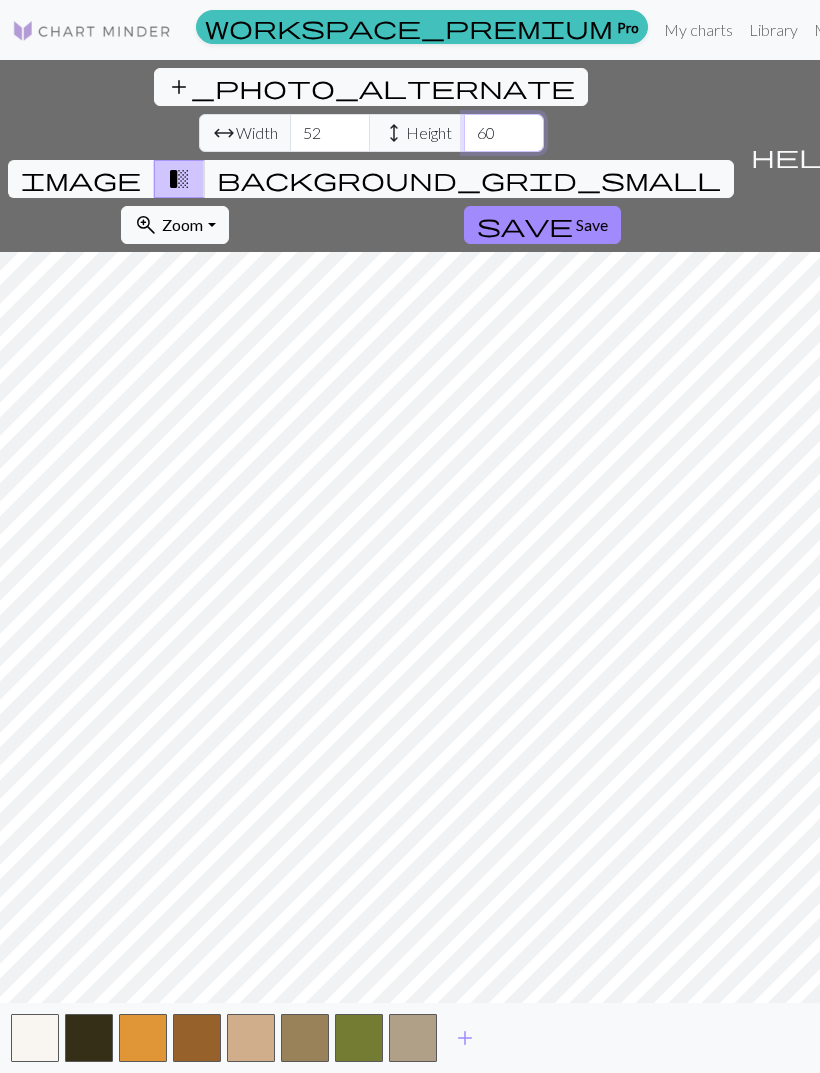 click on "60" at bounding box center [504, 133] 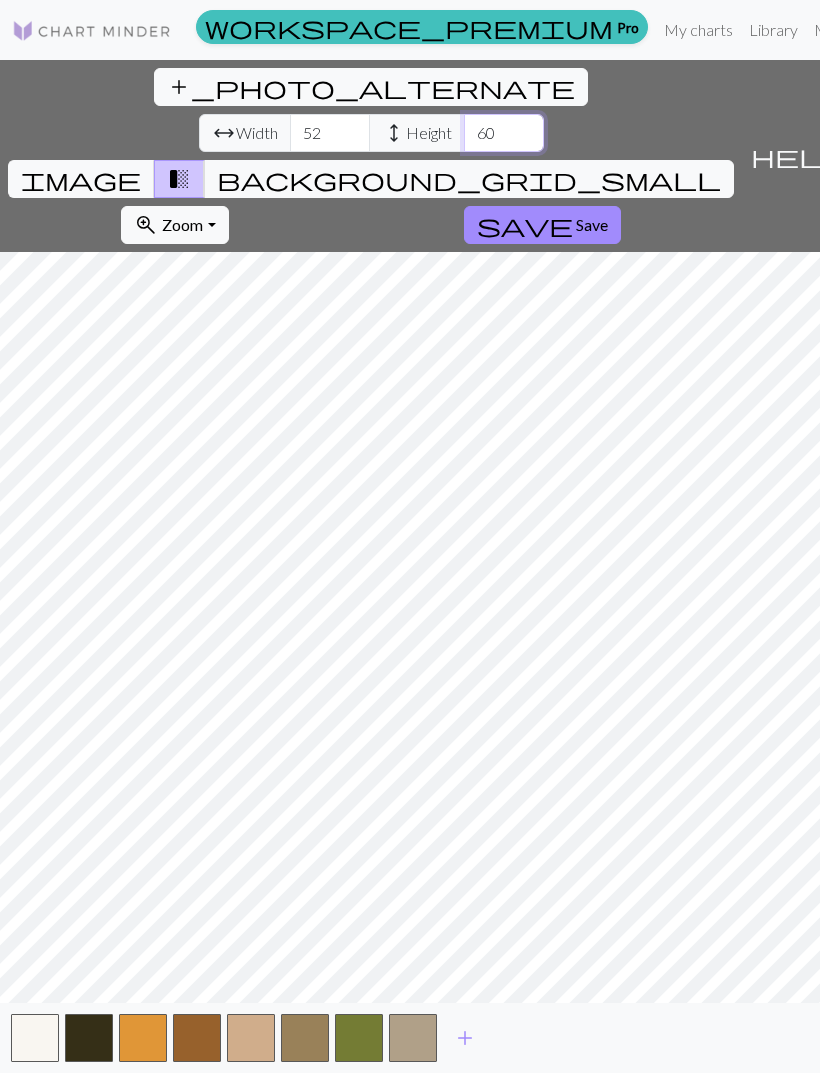 click on "60" at bounding box center [504, 133] 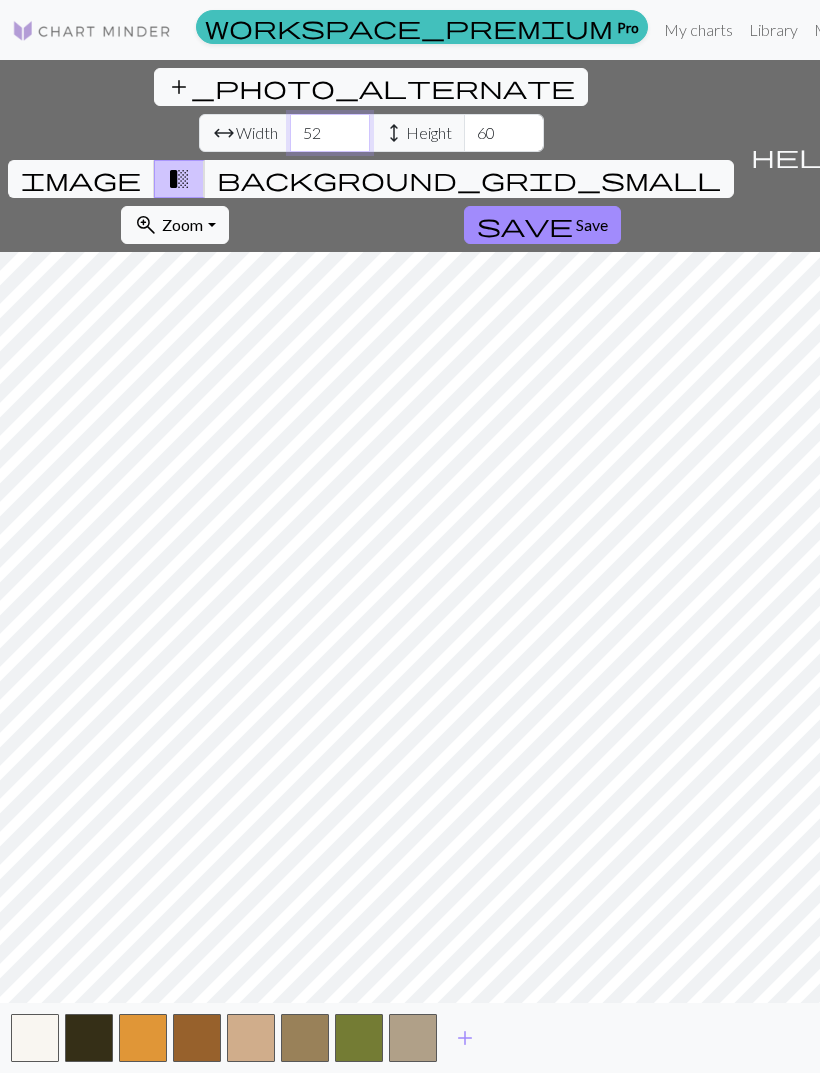 click on "52" at bounding box center [330, 133] 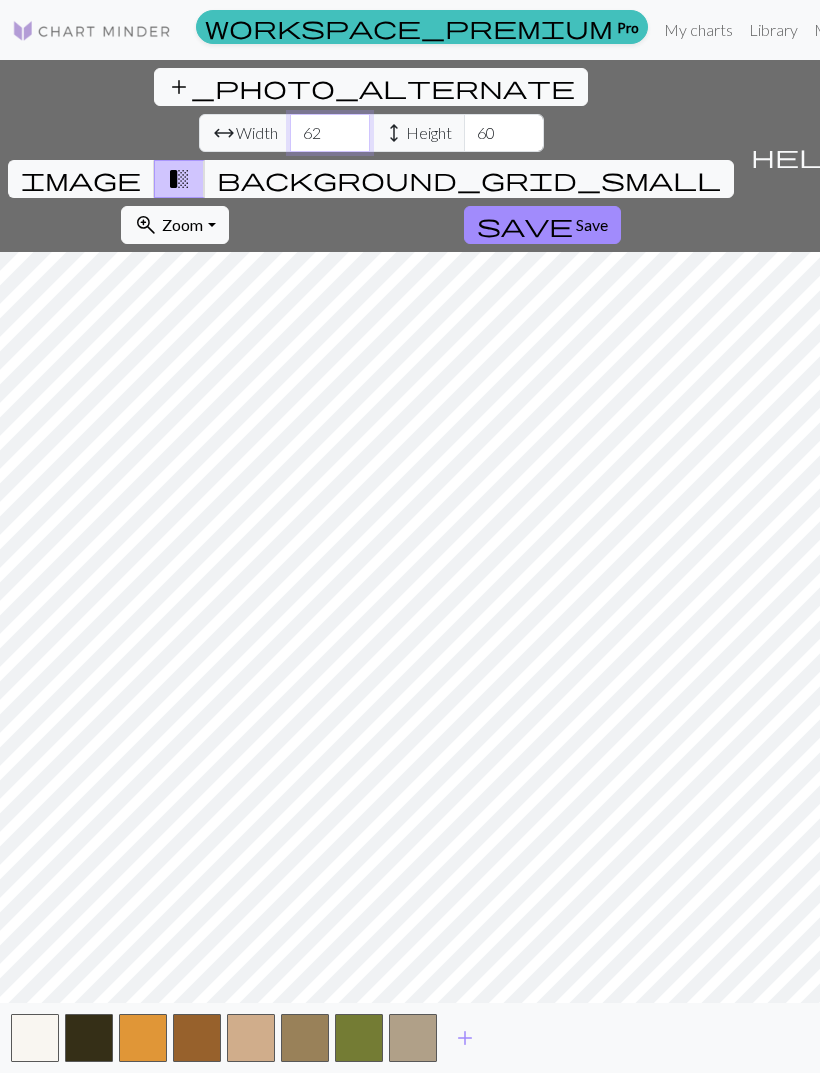 type on "62" 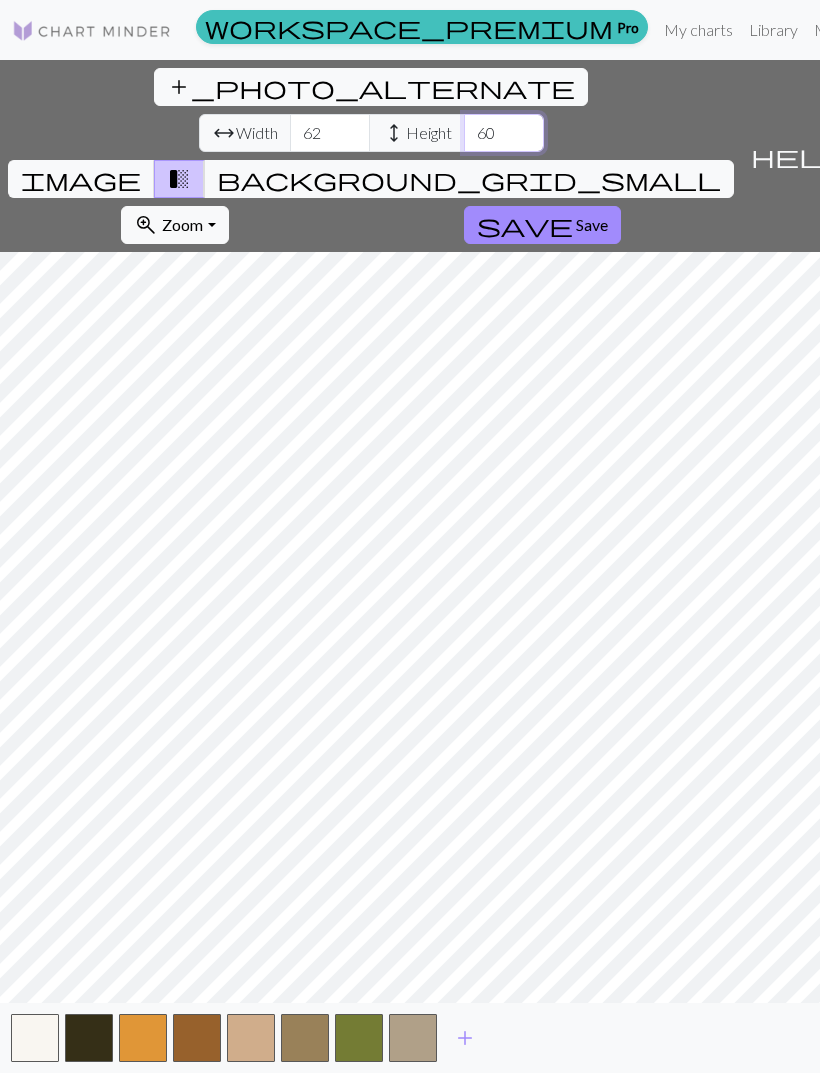 click on "60" at bounding box center [504, 133] 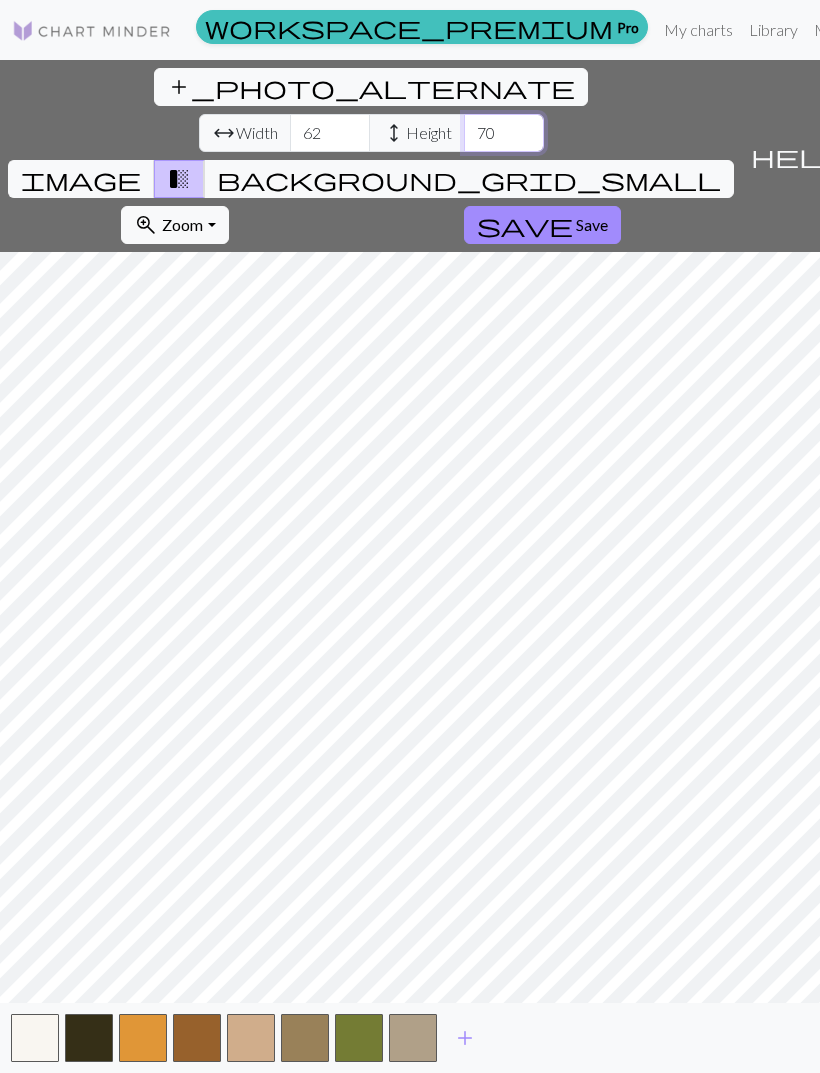 type on "70" 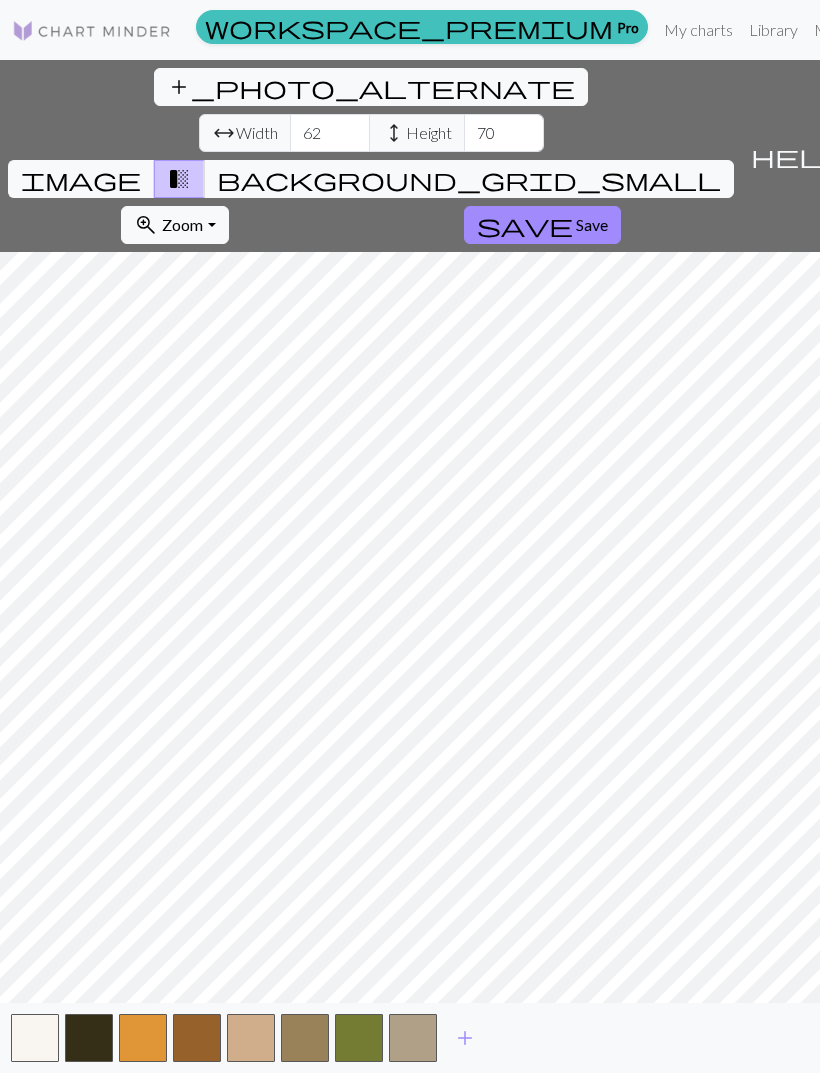 click at bounding box center [359, 1038] 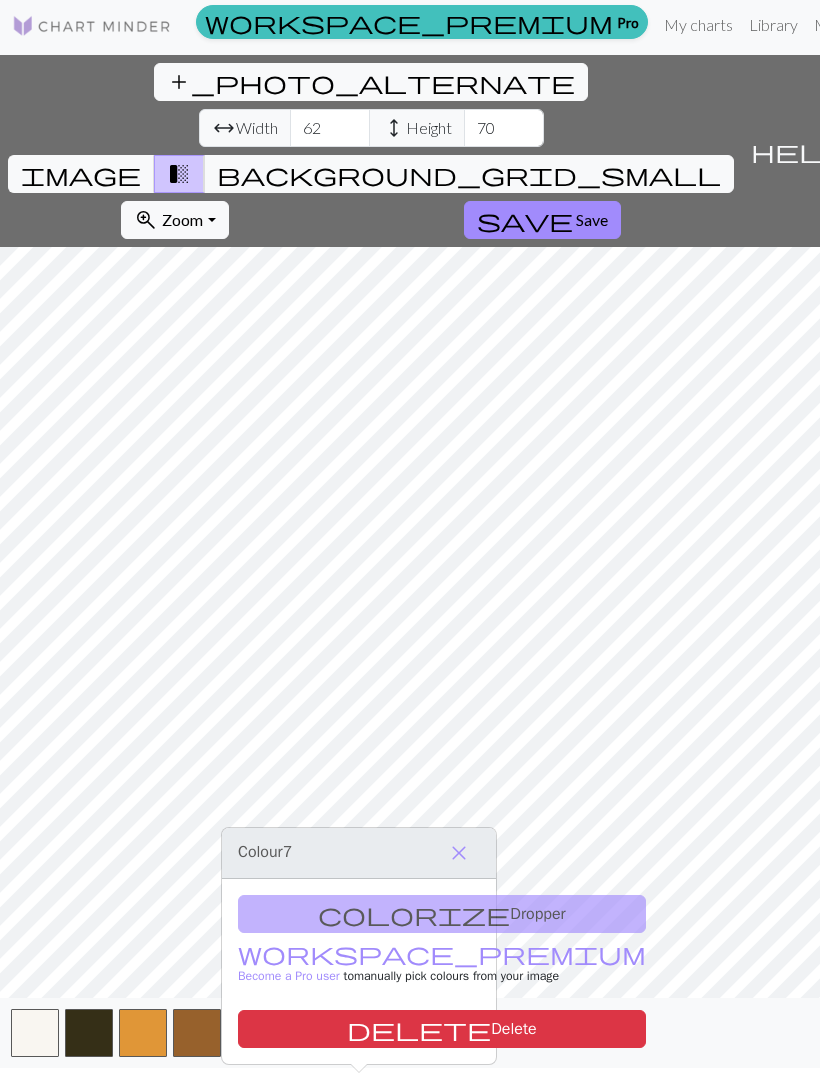 click on "delete Delete" at bounding box center (442, 1029) 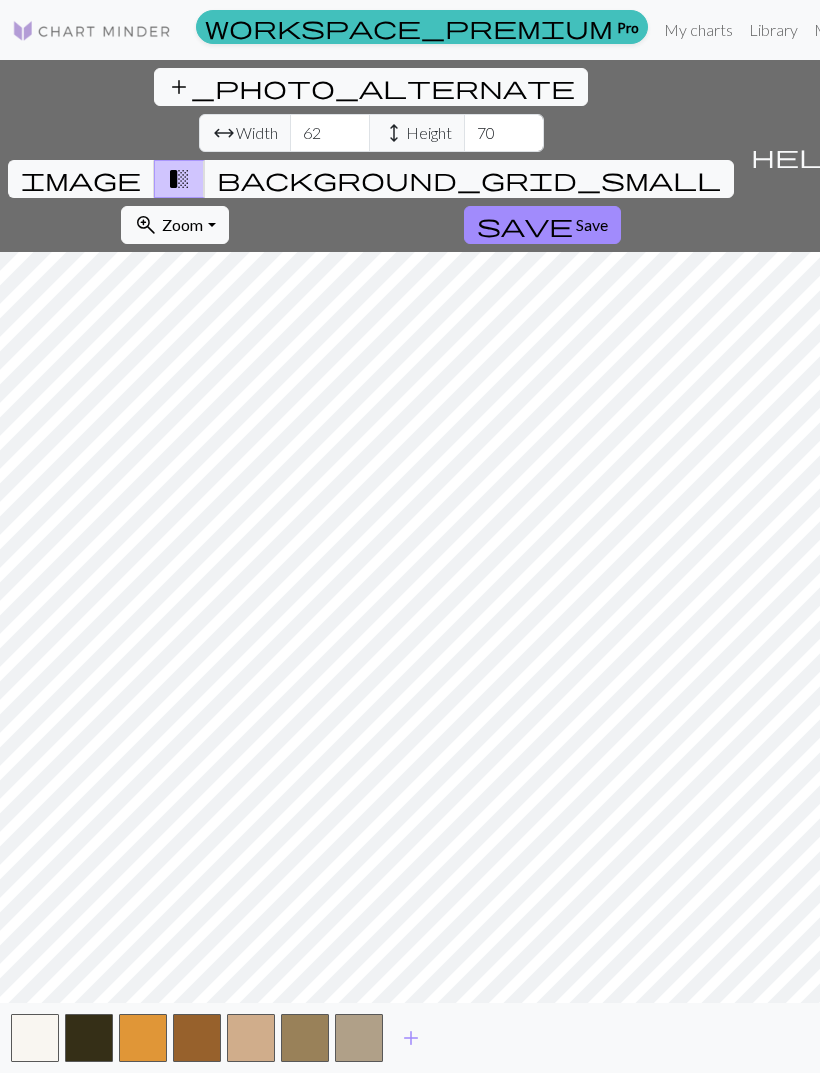 click at bounding box center [305, 1038] 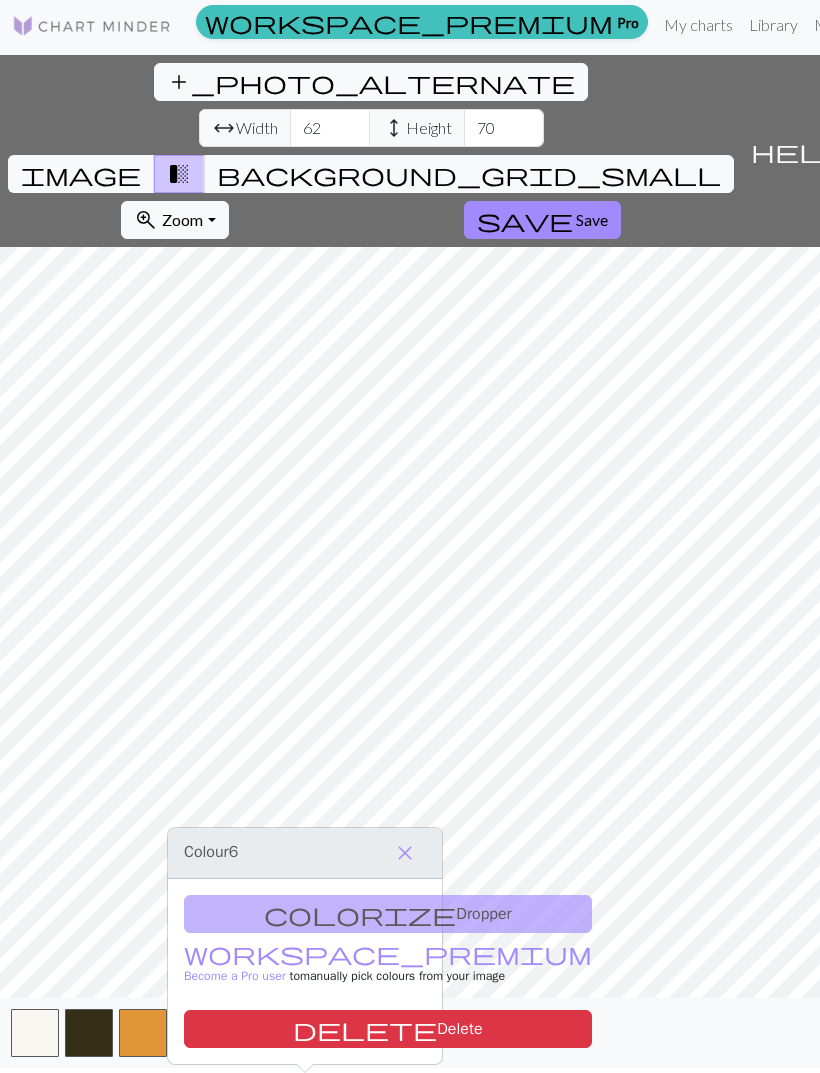click on "delete Delete" at bounding box center [388, 1029] 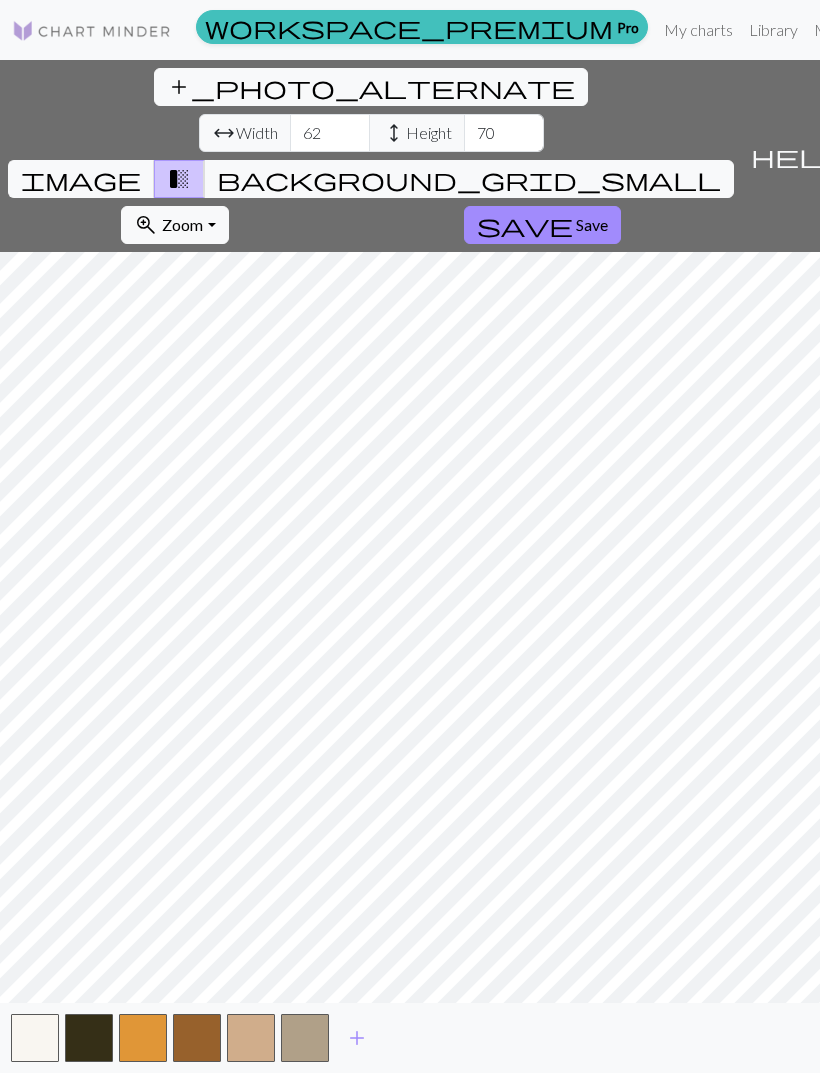 click on "background_grid_small" at bounding box center (469, 179) 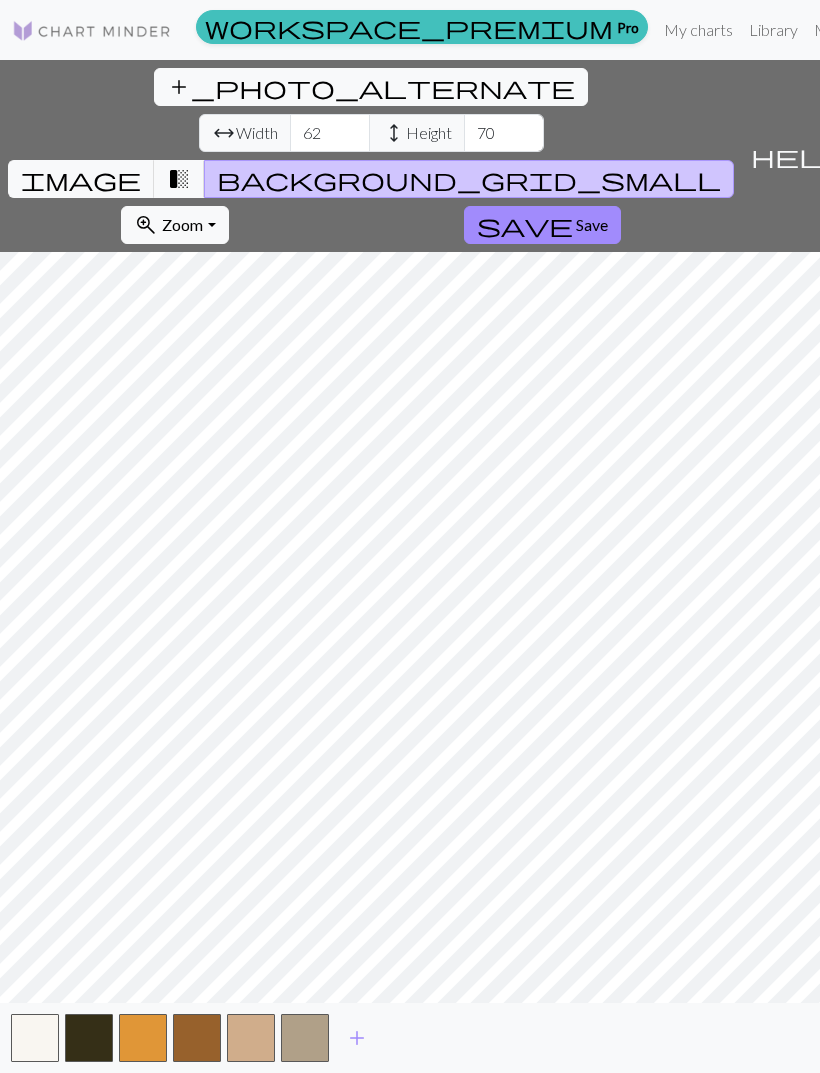 click on "background_grid_small" at bounding box center [469, 179] 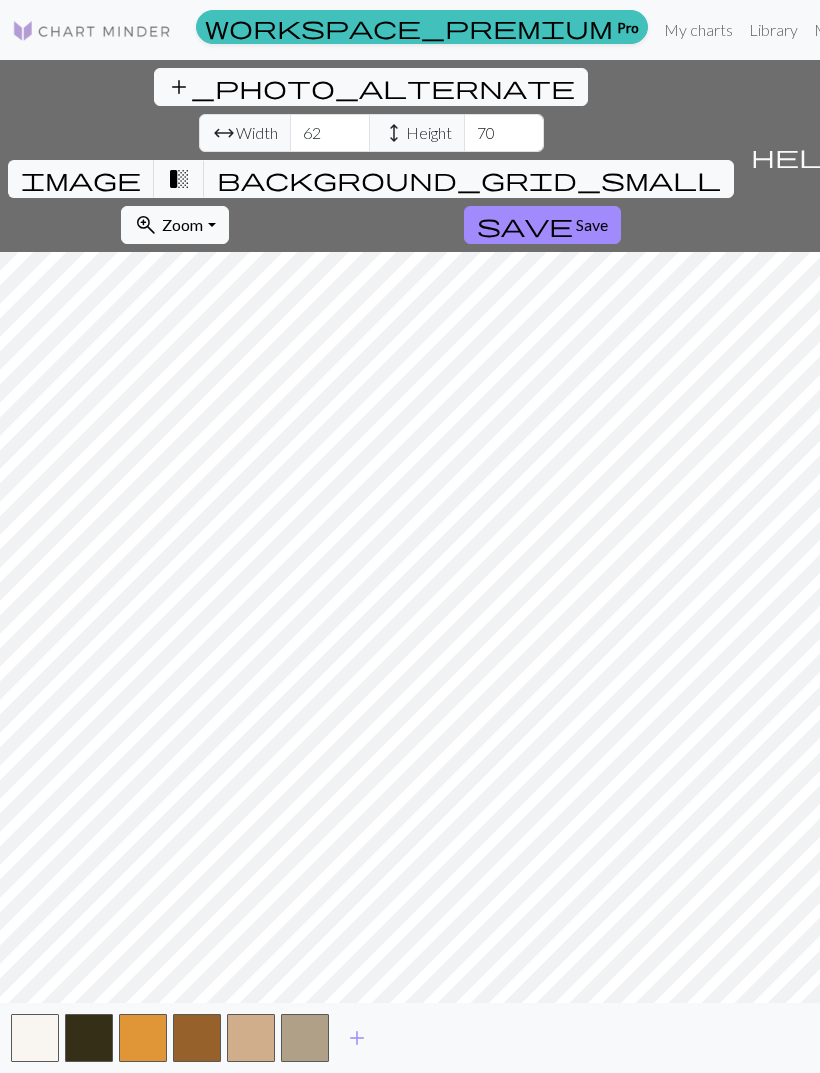 click on "transition_fade" at bounding box center (179, 179) 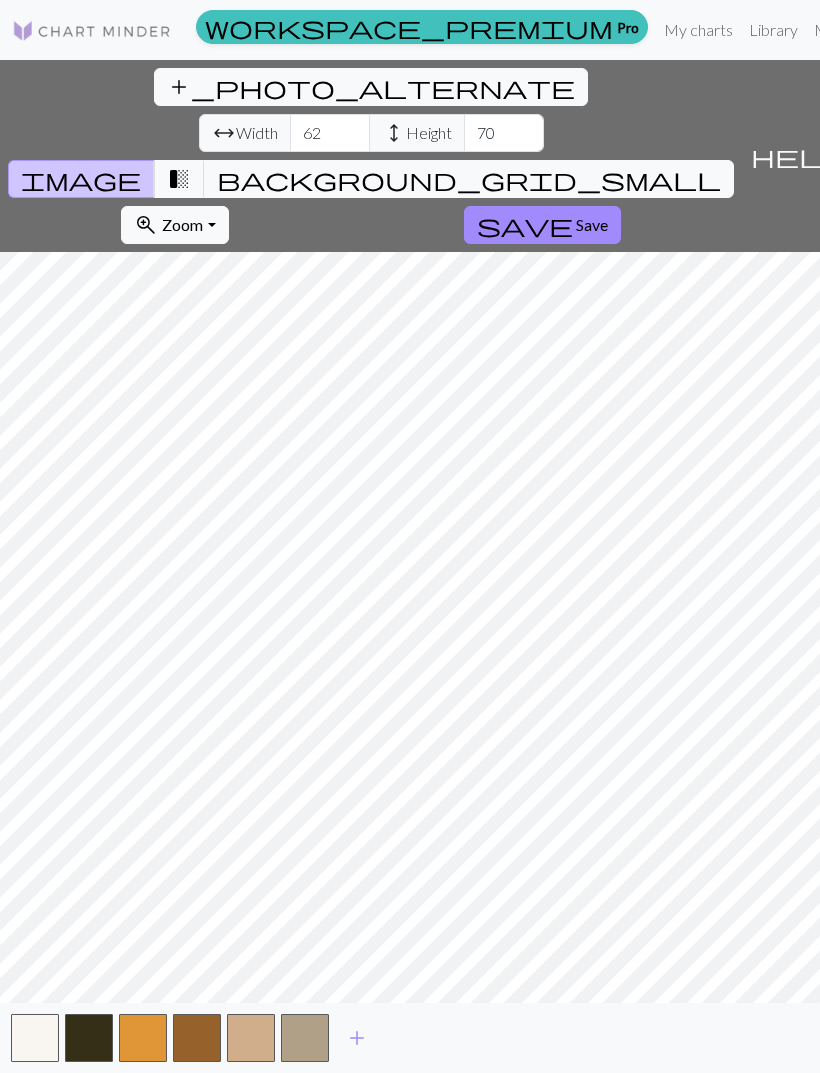 click on "transition_fade" at bounding box center (179, 179) 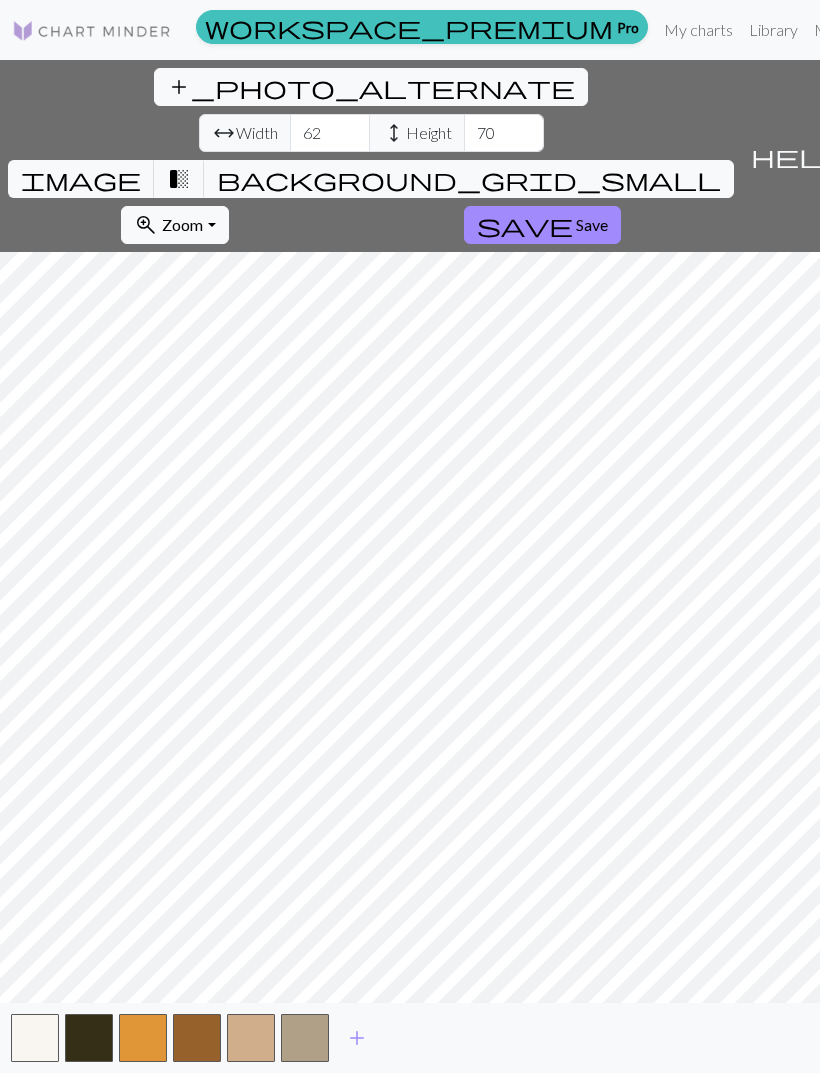 click on "background_grid_small" at bounding box center (469, 179) 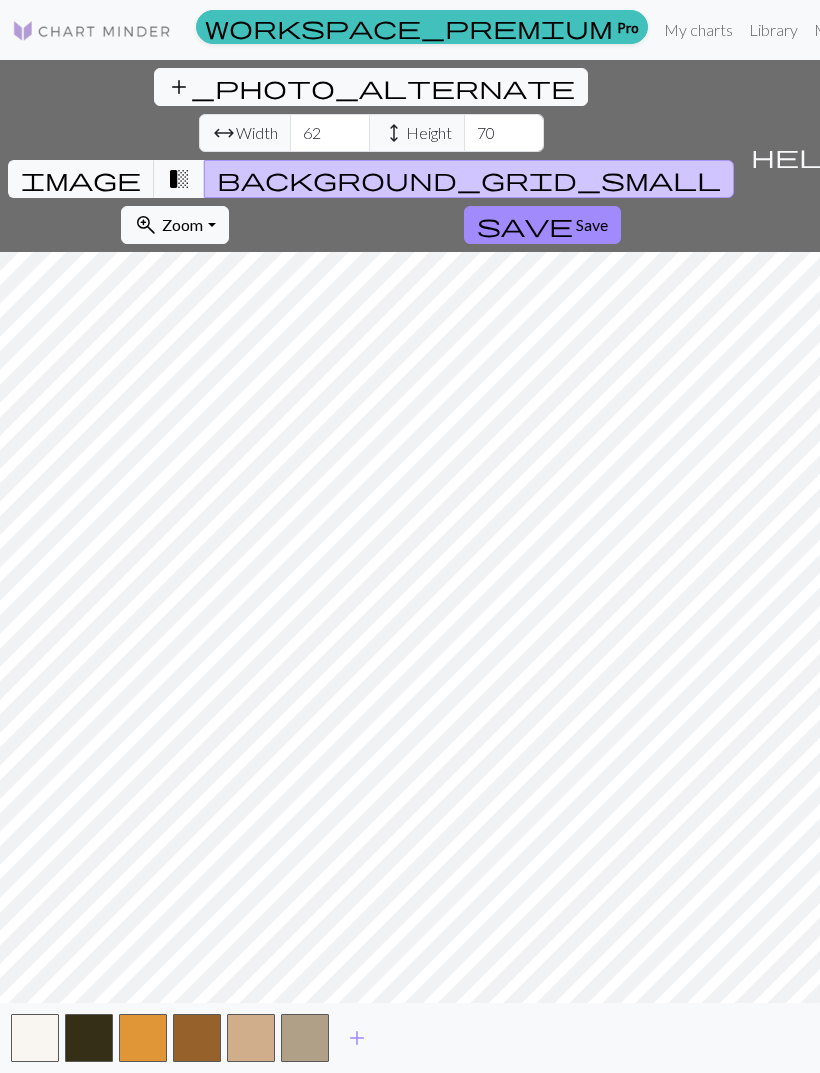 click on "background_grid_small" at bounding box center [469, 179] 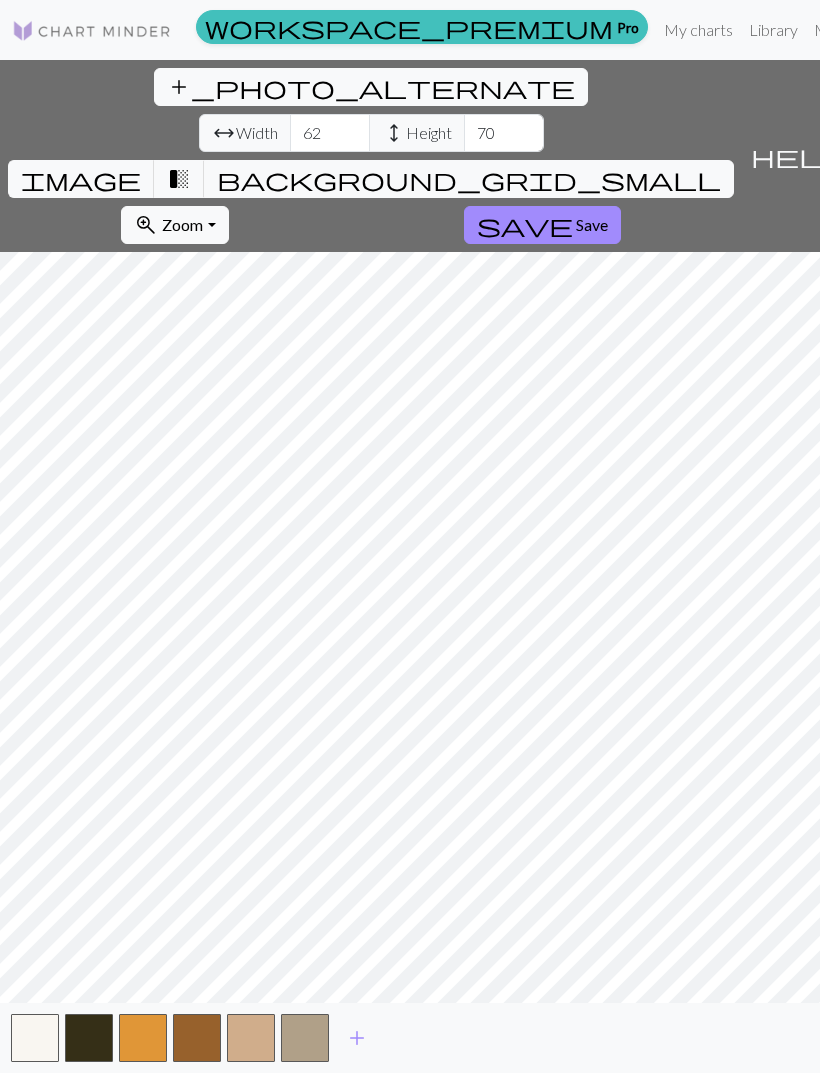 click on "transition_fade" at bounding box center [179, 179] 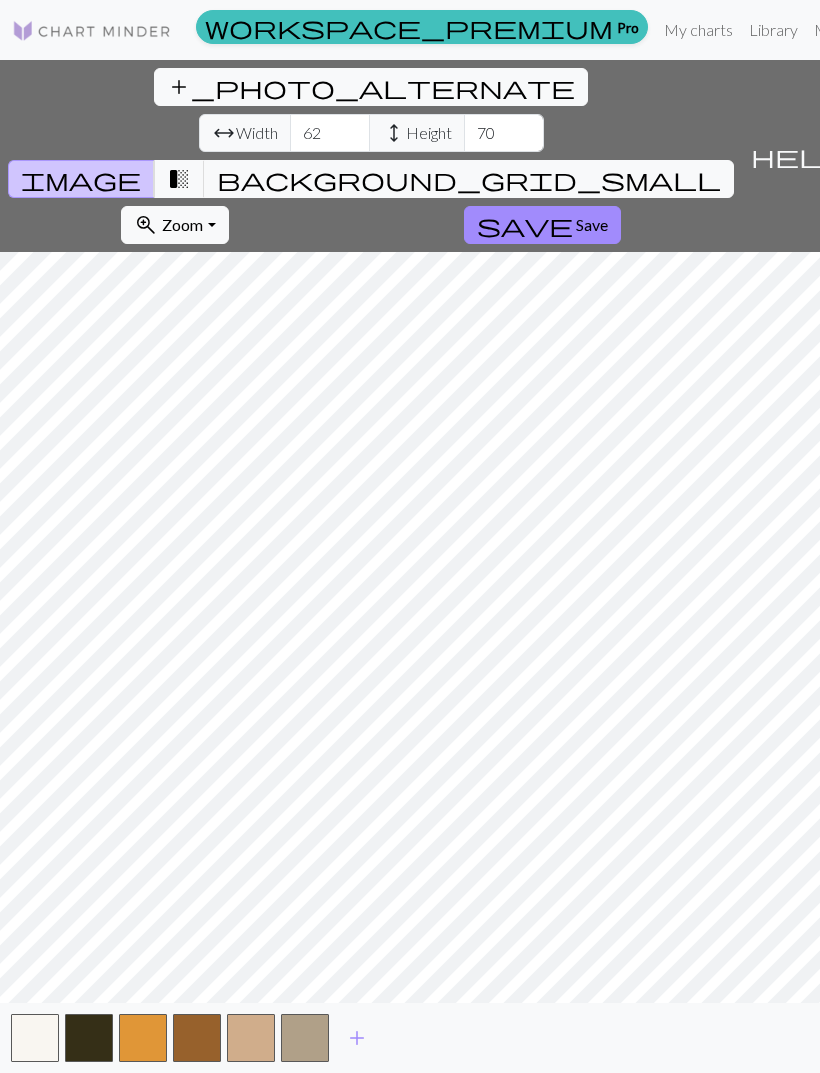 click on "add" at bounding box center [357, 1038] 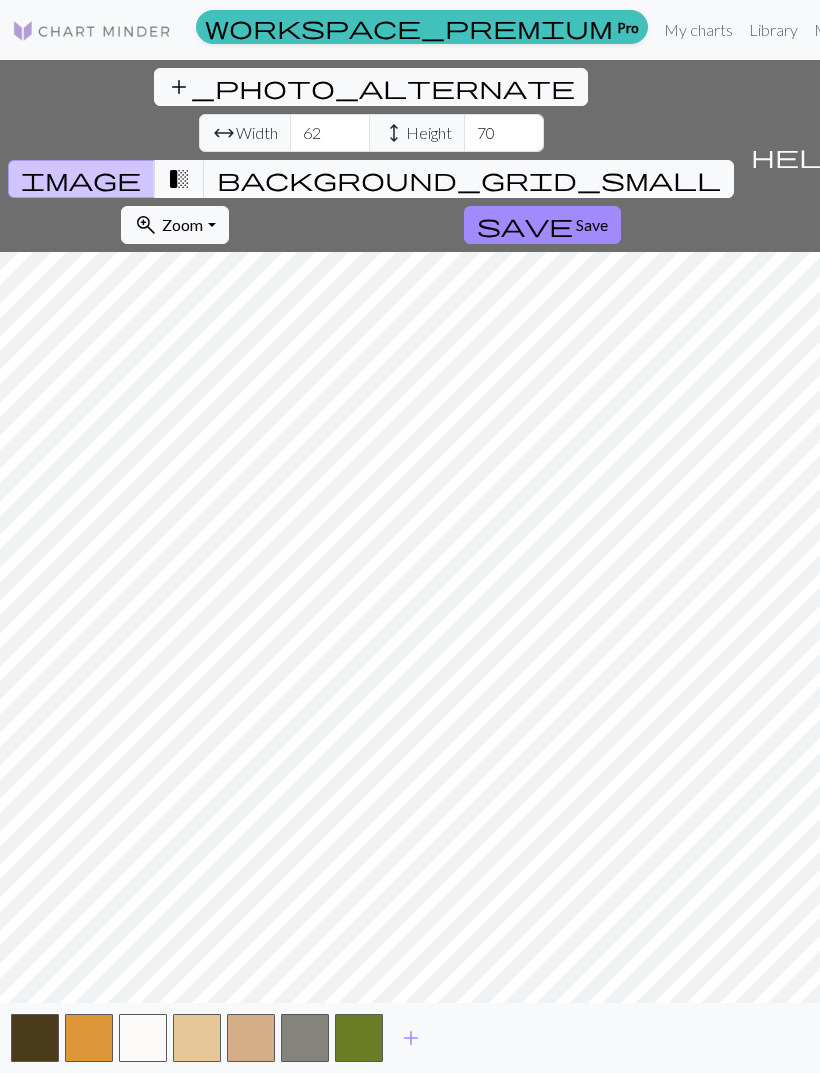 click on "transition_fade" at bounding box center (179, 179) 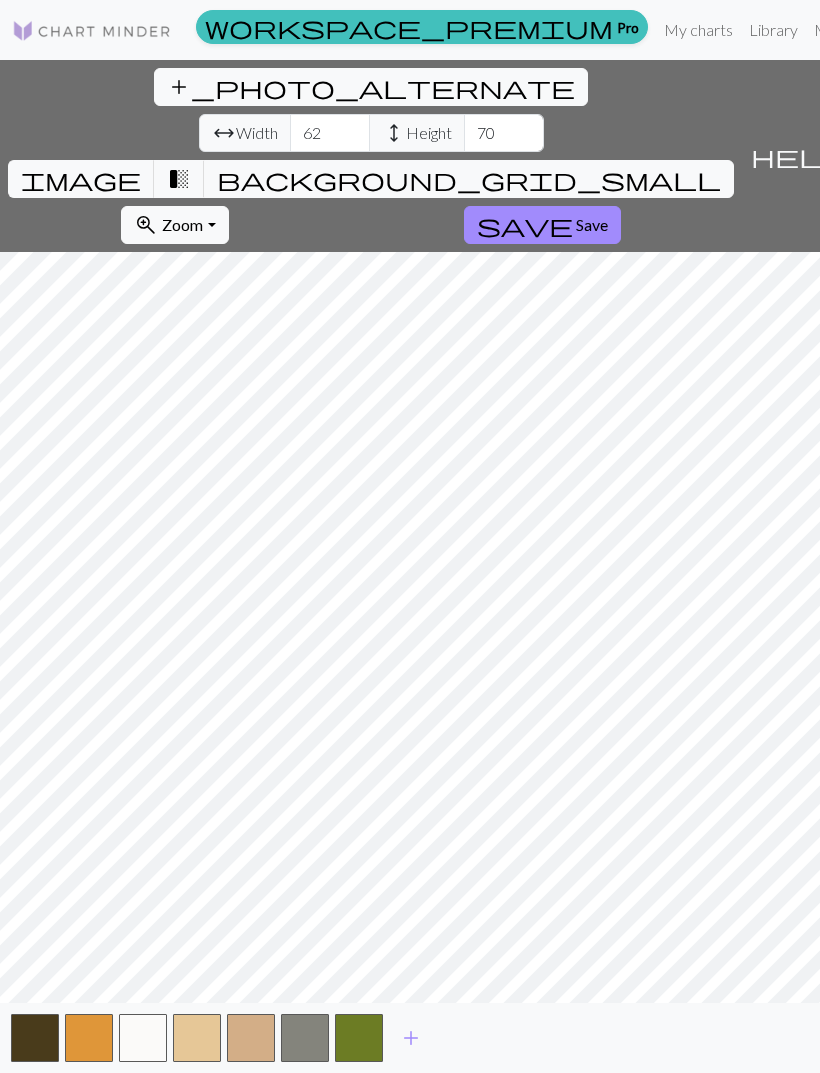 click on "add" at bounding box center [411, 1038] 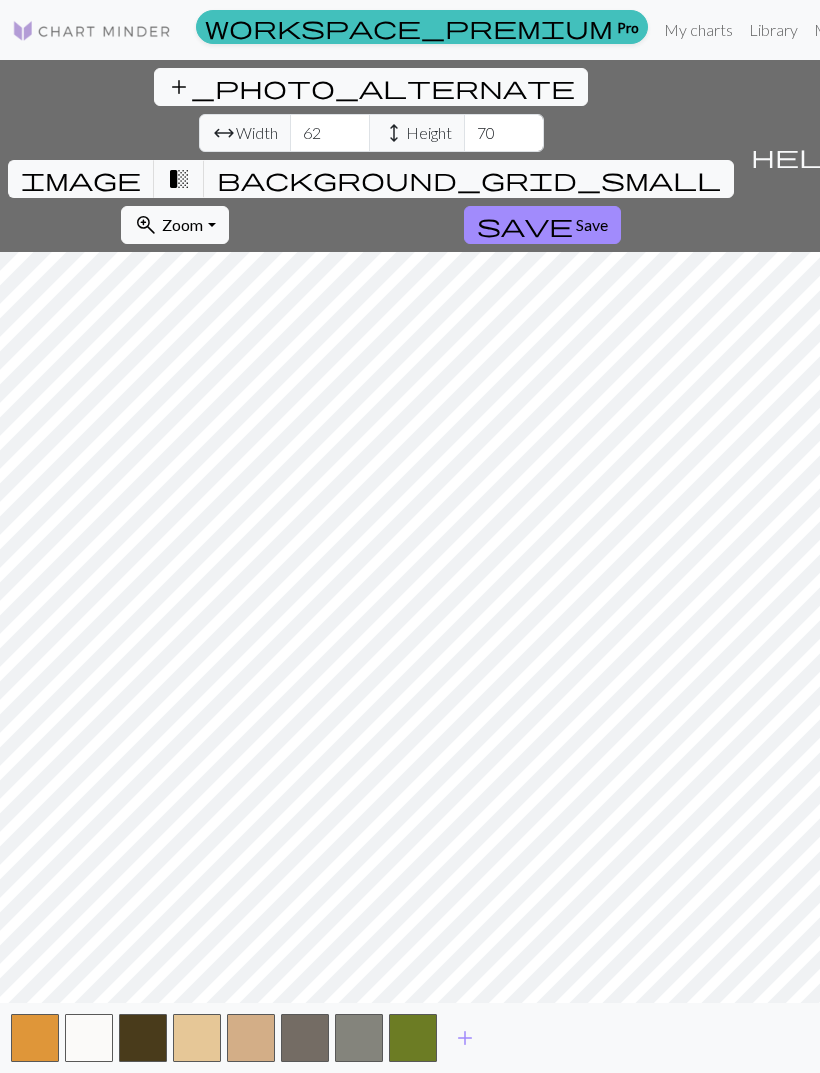 click on "add" at bounding box center (465, 1038) 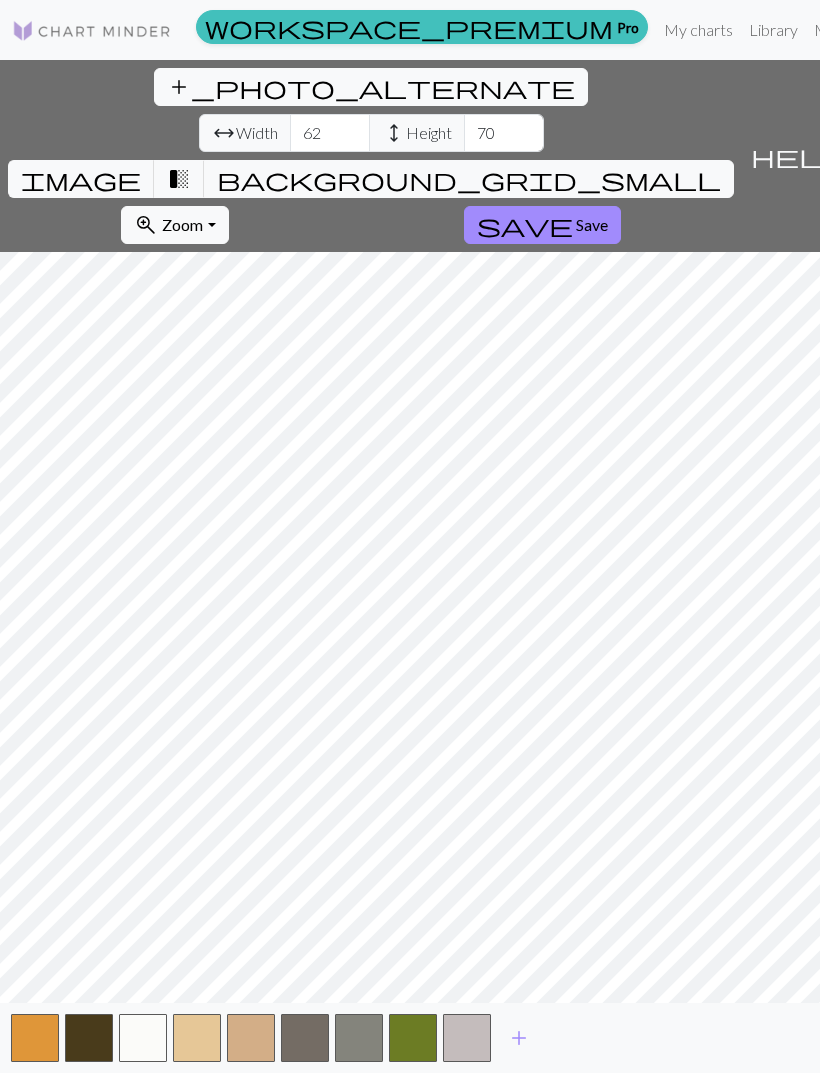 click on "add" at bounding box center [519, 1038] 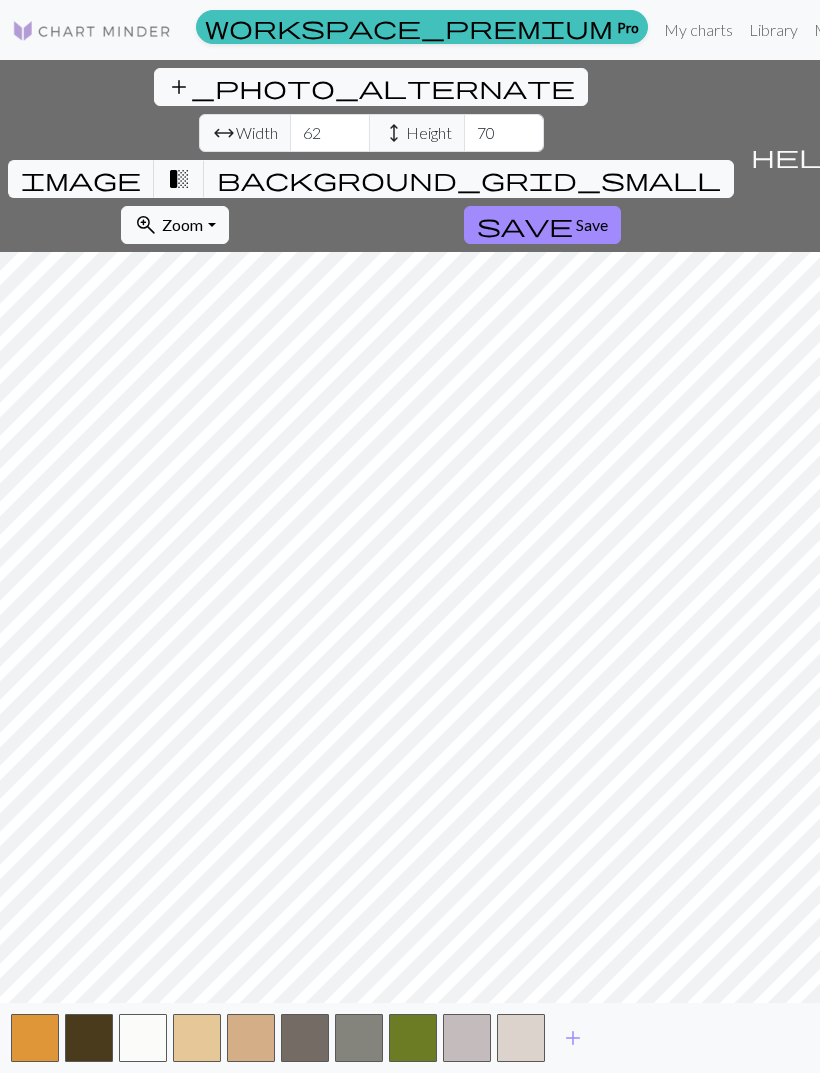 click at bounding box center (521, 1038) 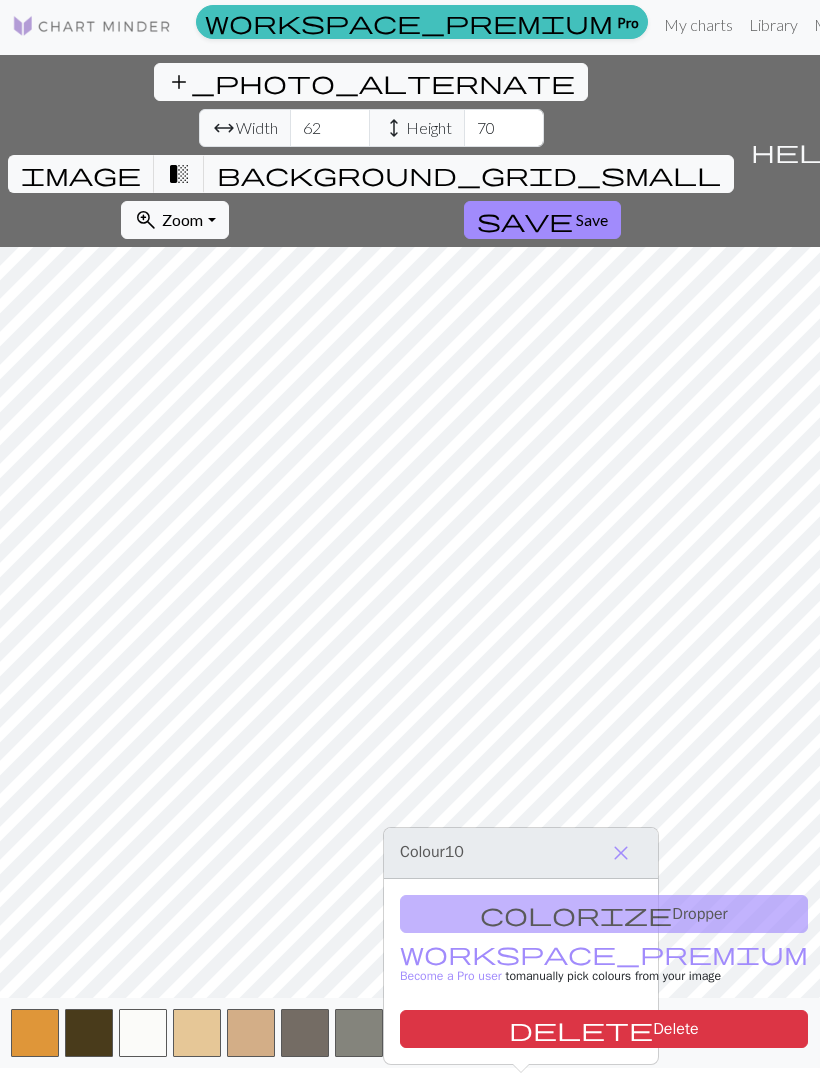 click on "add" at bounding box center [573, 1033] 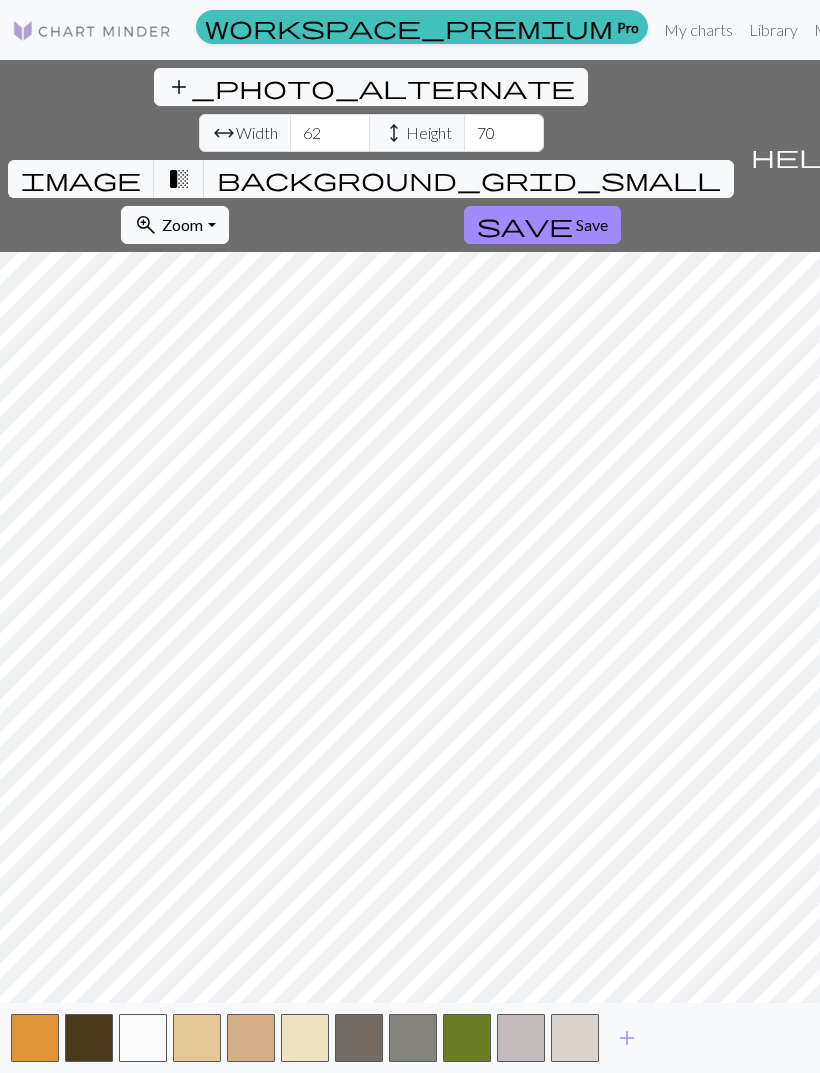 click at bounding box center (521, 1038) 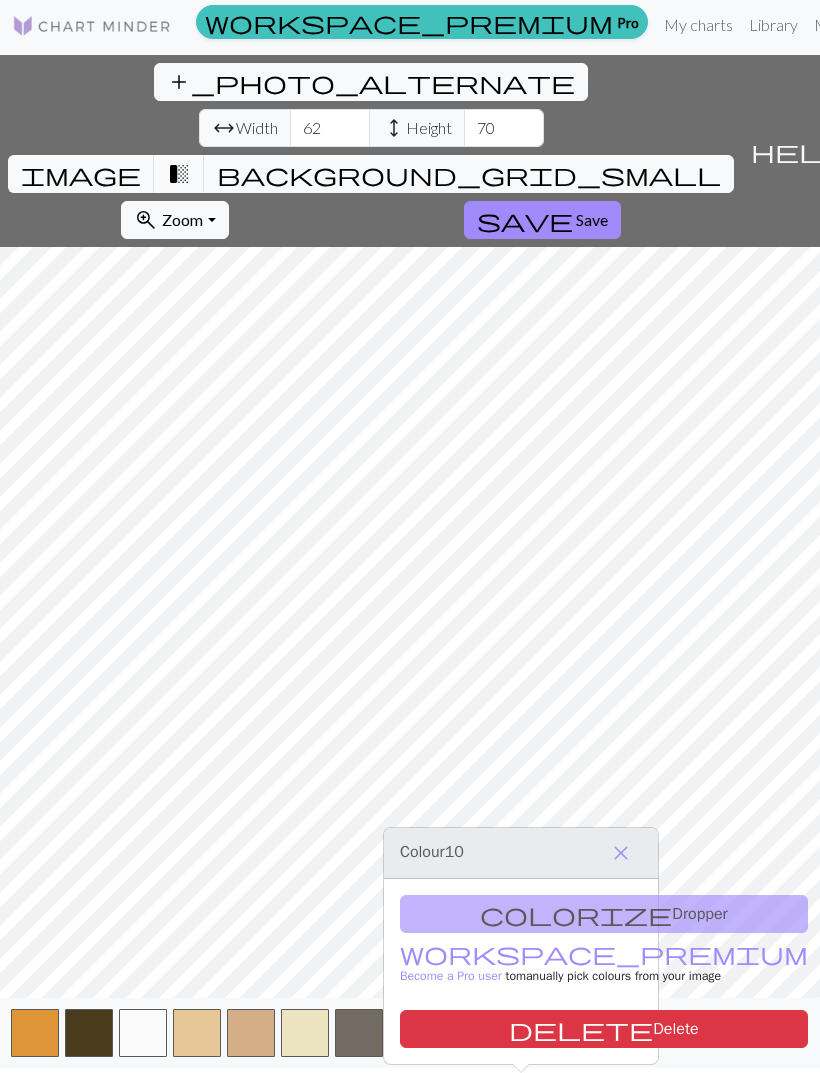 click on "delete Delete" at bounding box center (604, 1029) 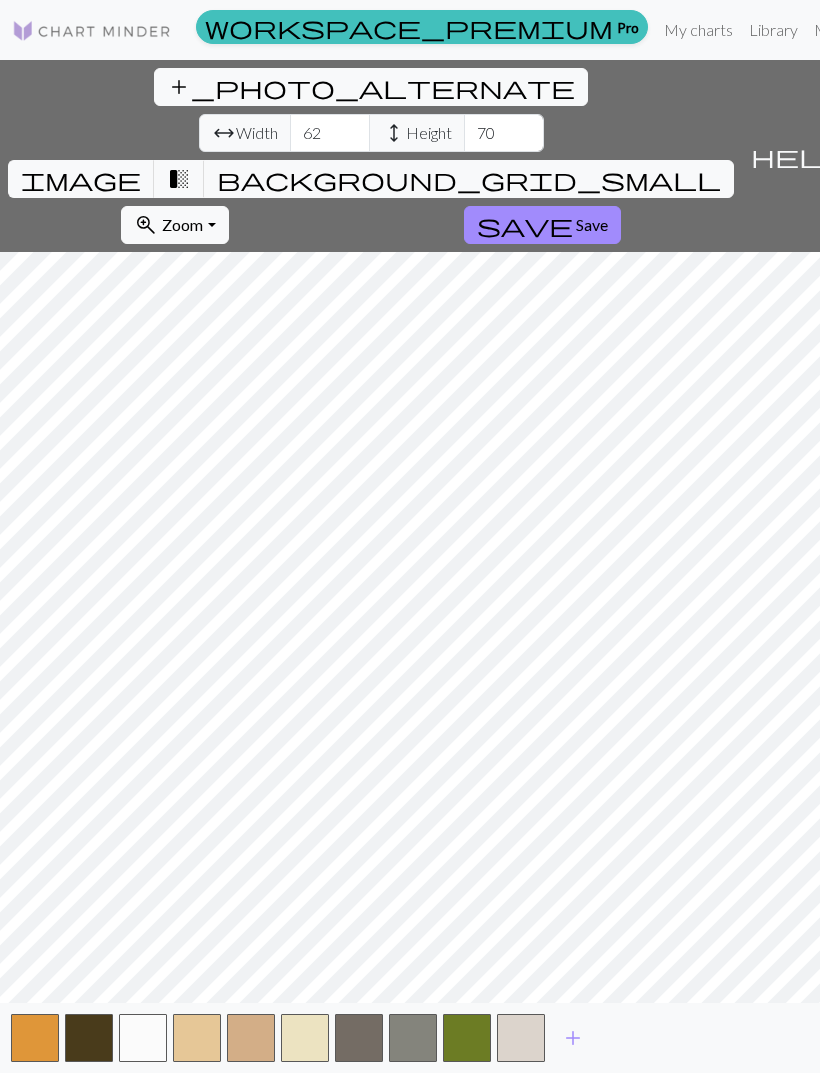 click at bounding box center [521, 1038] 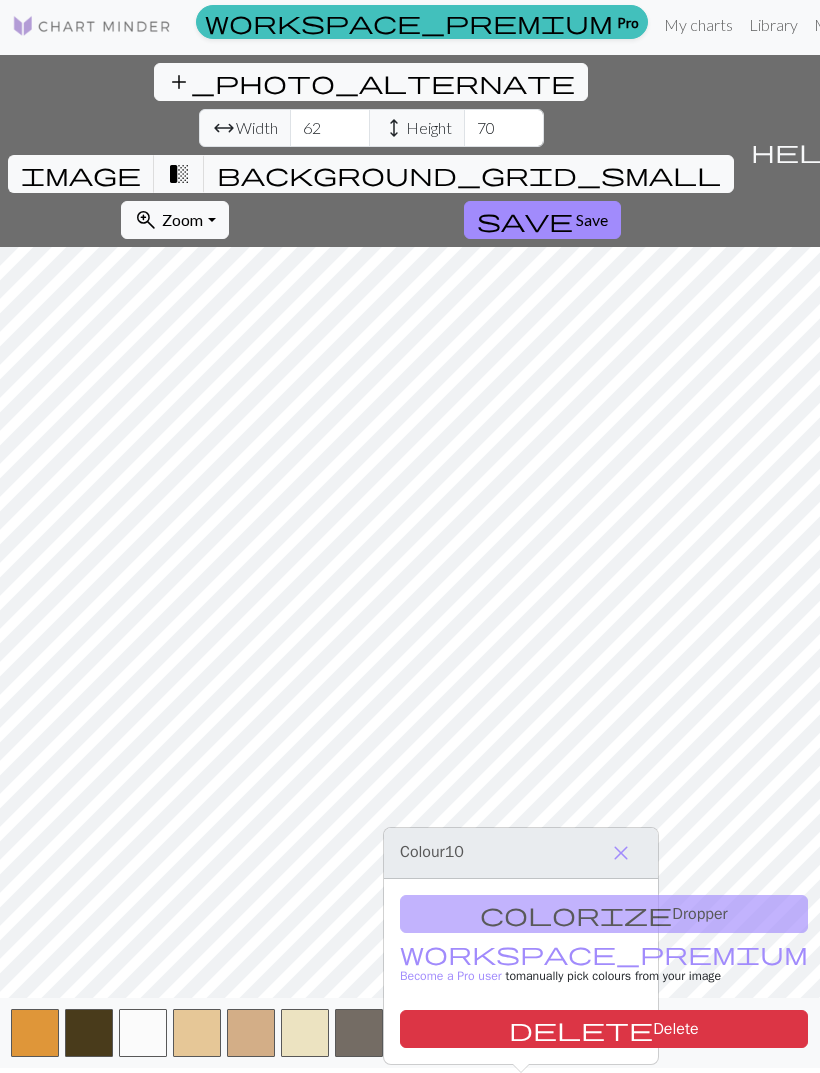 click on "delete Delete" at bounding box center [604, 1029] 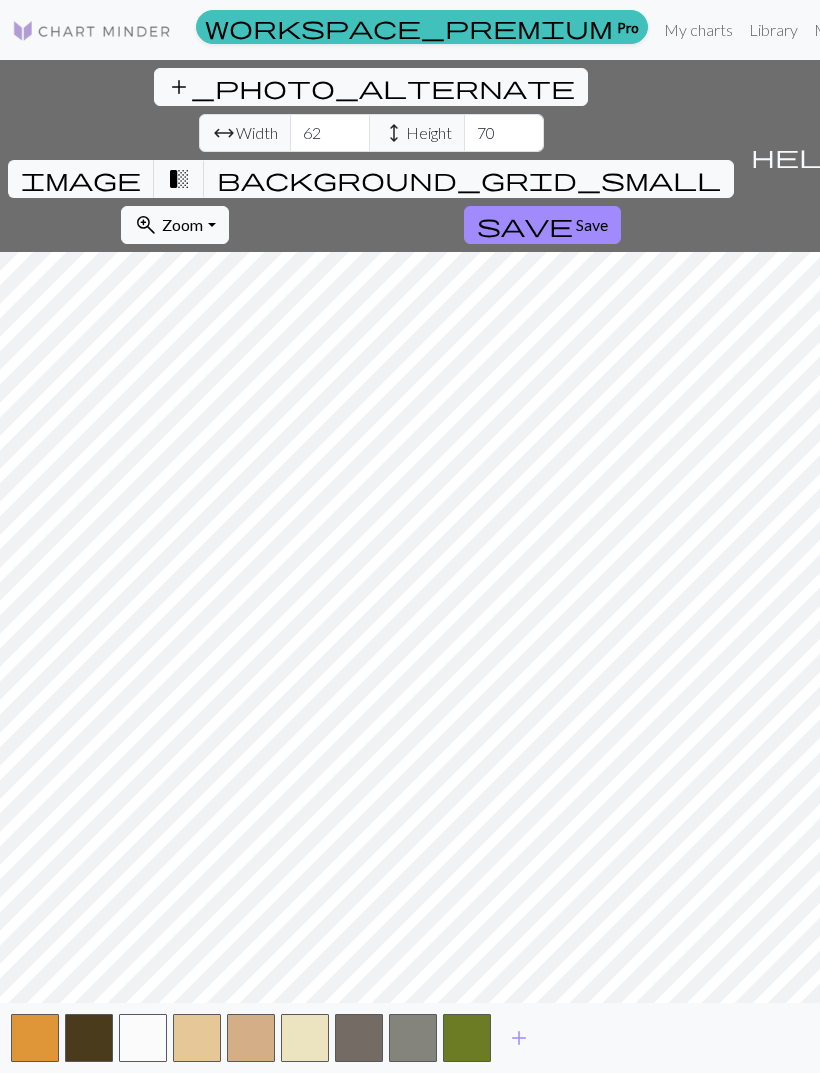 click at bounding box center (467, 1038) 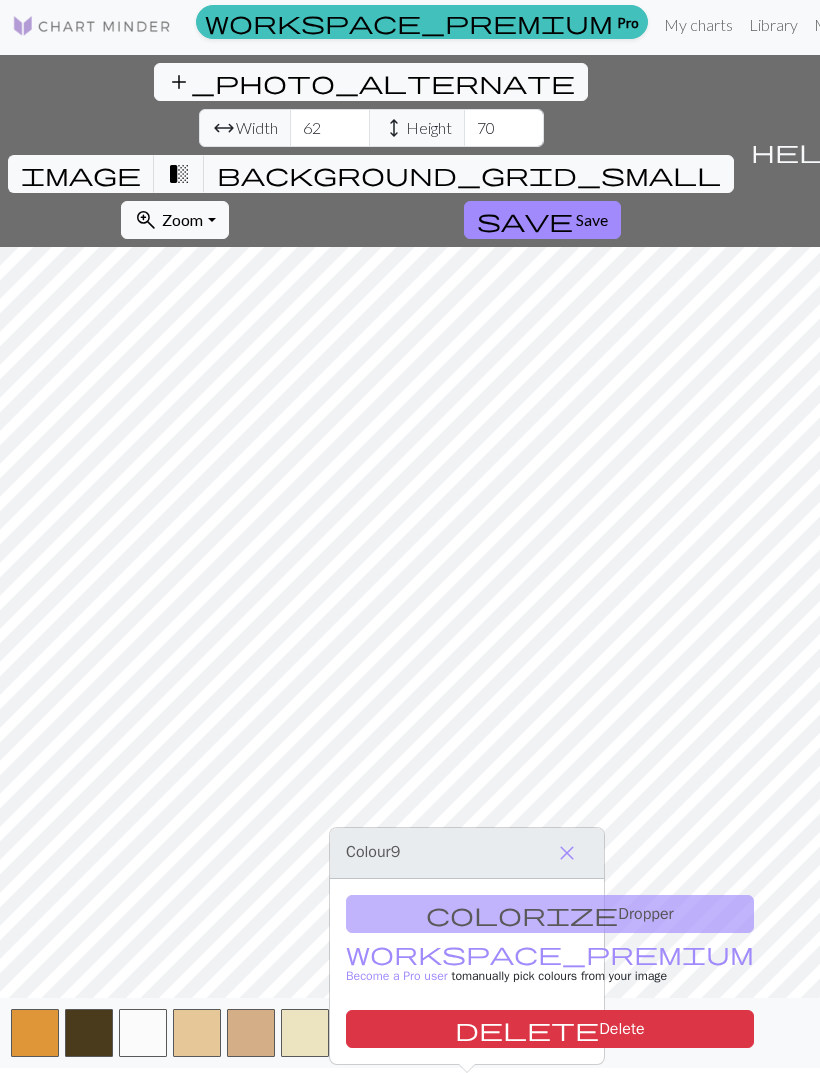 click on "delete Delete" at bounding box center (550, 1029) 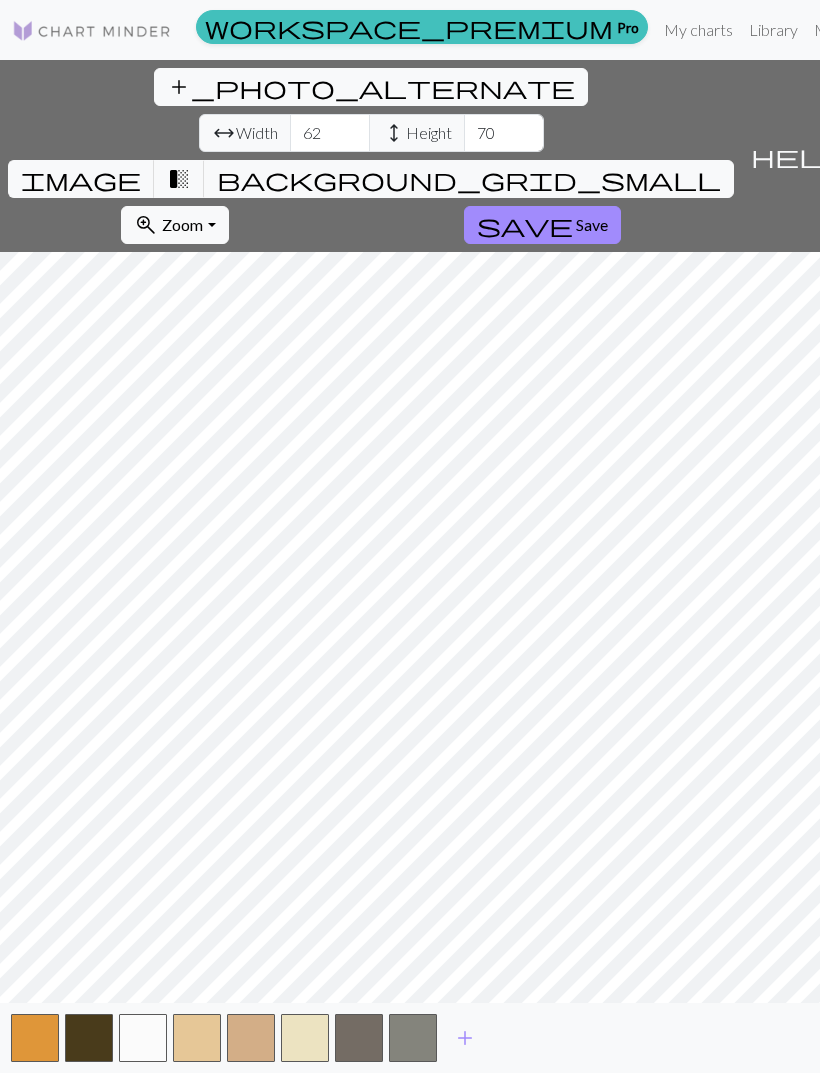 click at bounding box center (413, 1038) 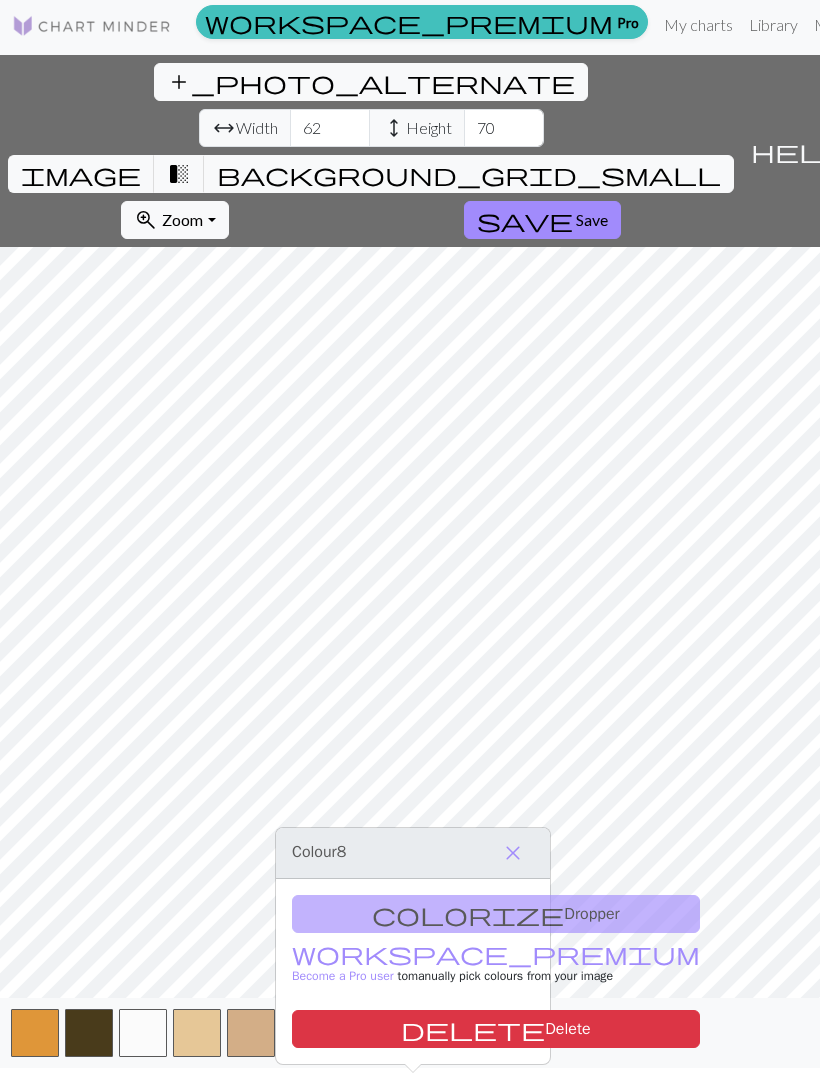 click on "delete Delete" at bounding box center (496, 1029) 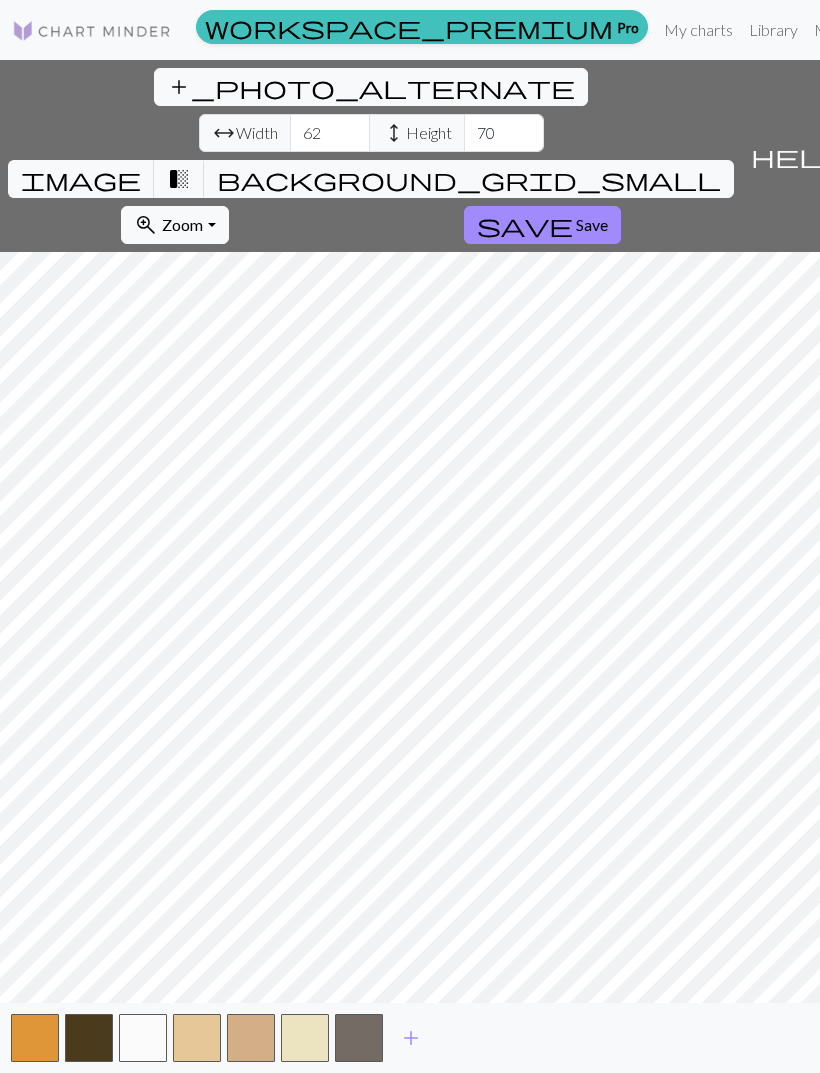 click at bounding box center (359, 1038) 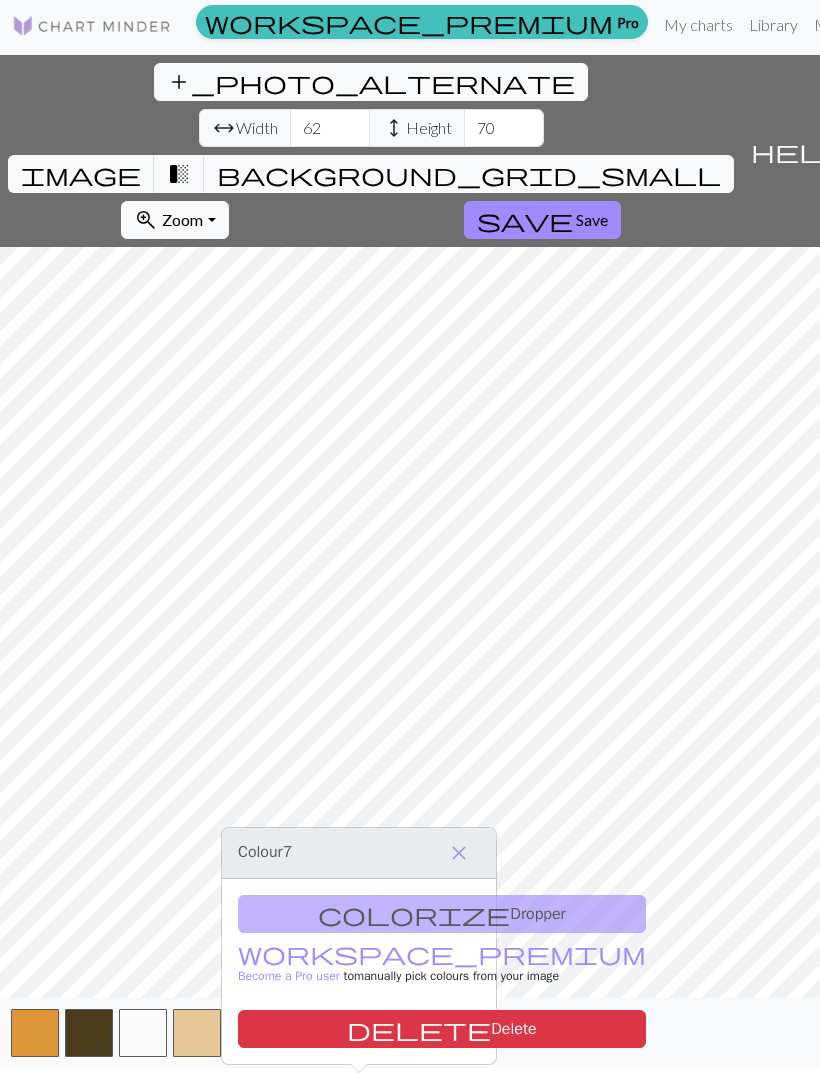 click on "delete Delete" at bounding box center [442, 1029] 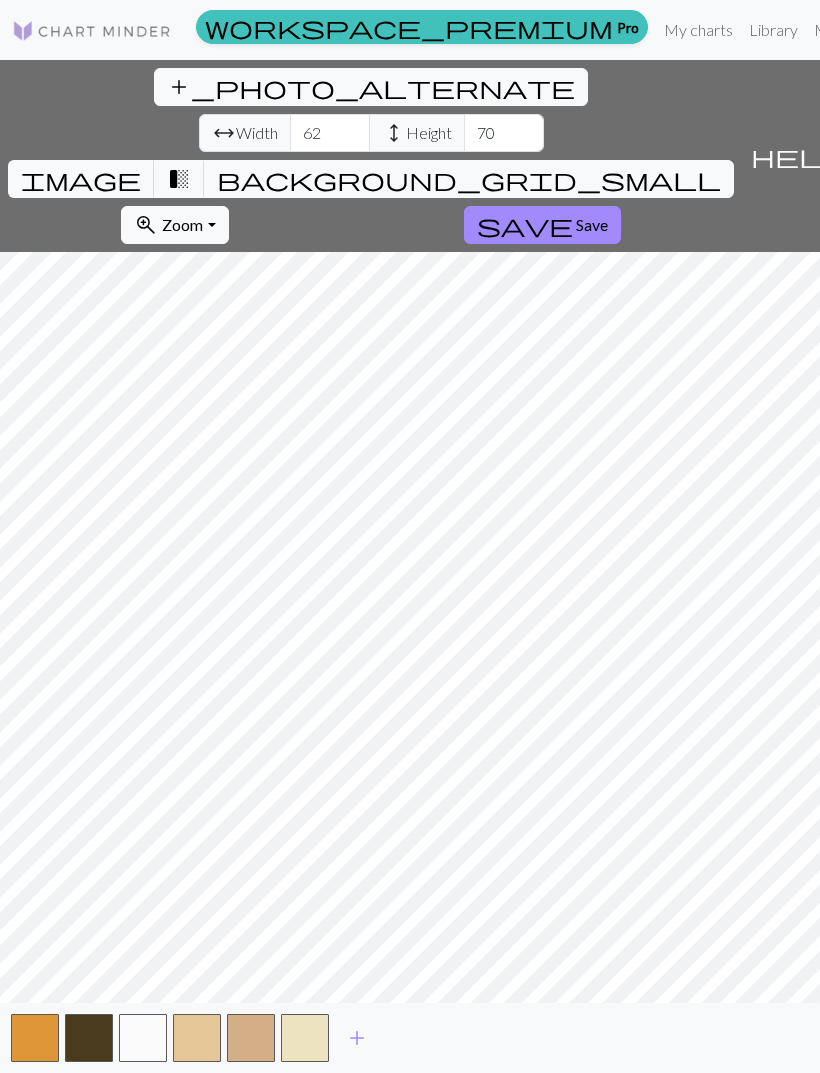 click on "add" at bounding box center [357, 1038] 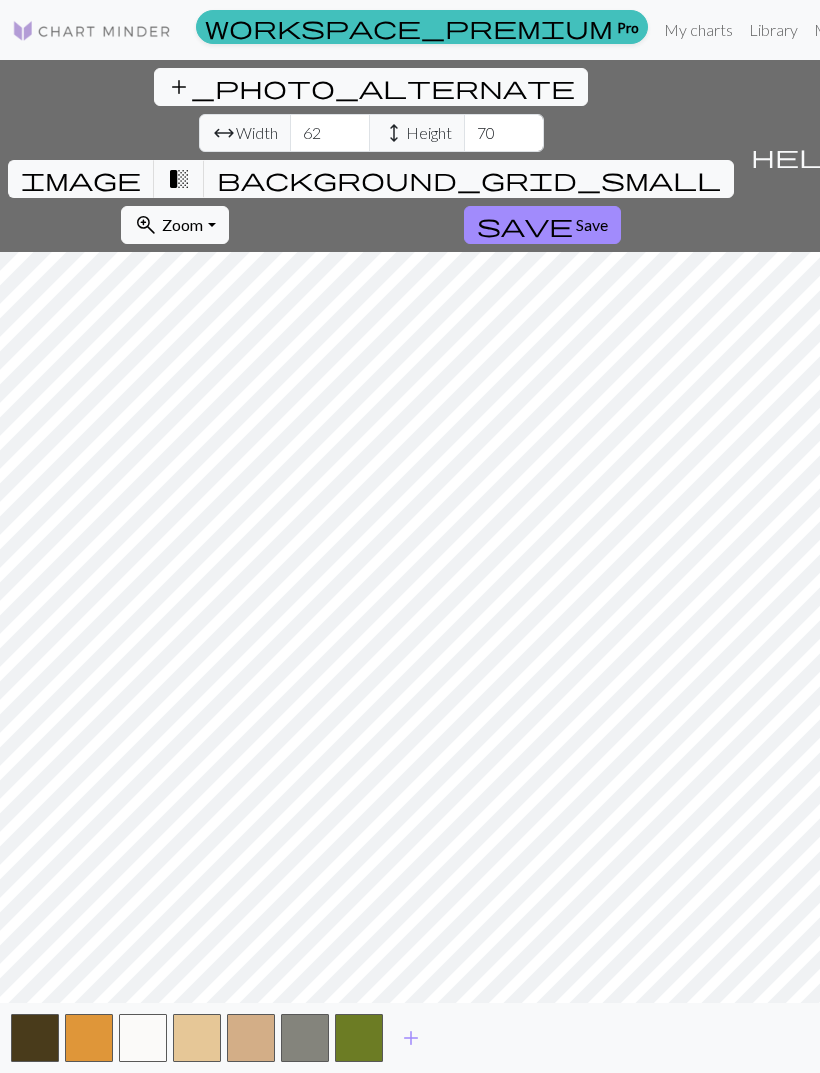 click on "image" at bounding box center [81, 179] 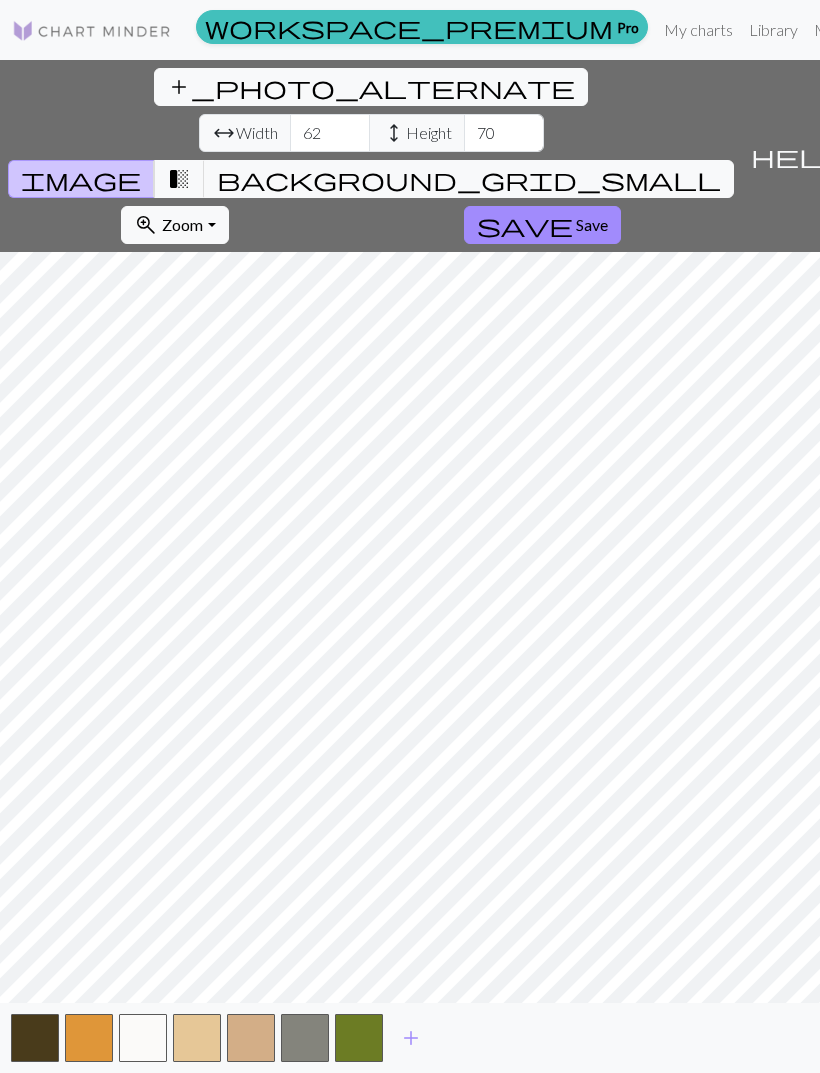 click on "zoom_in Zoom Zoom" at bounding box center [174, 225] 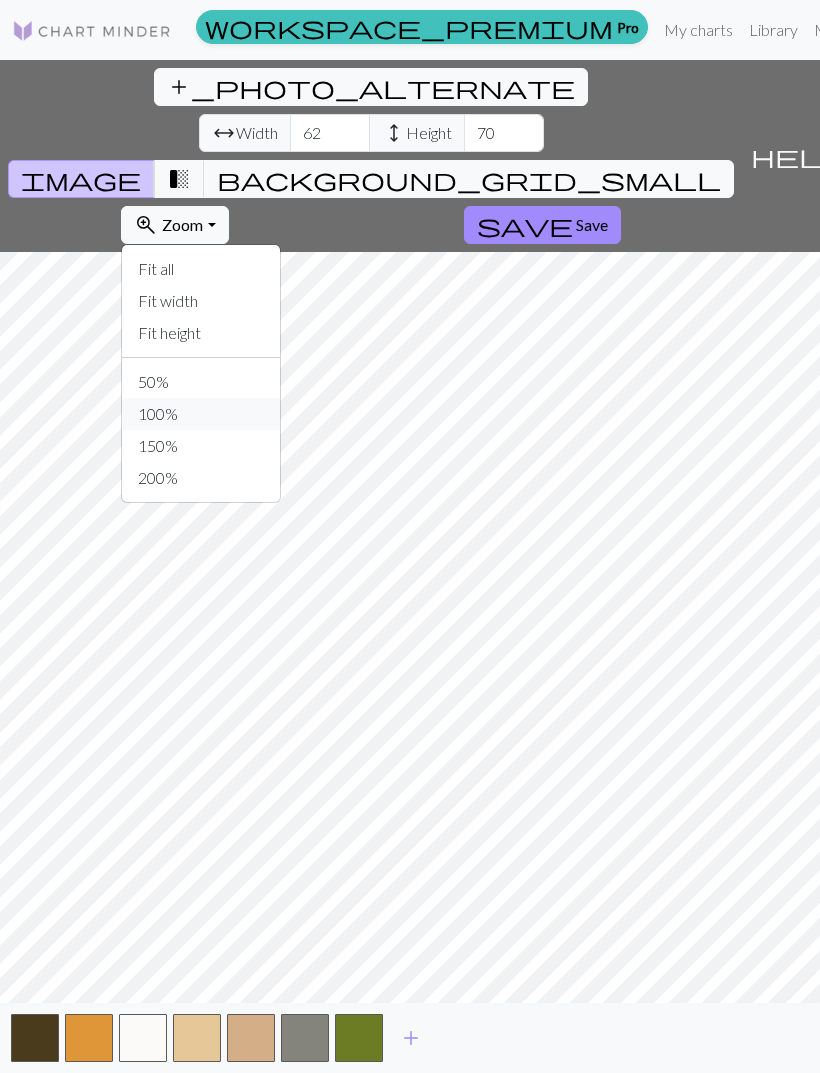 click on "100%" at bounding box center (201, 414) 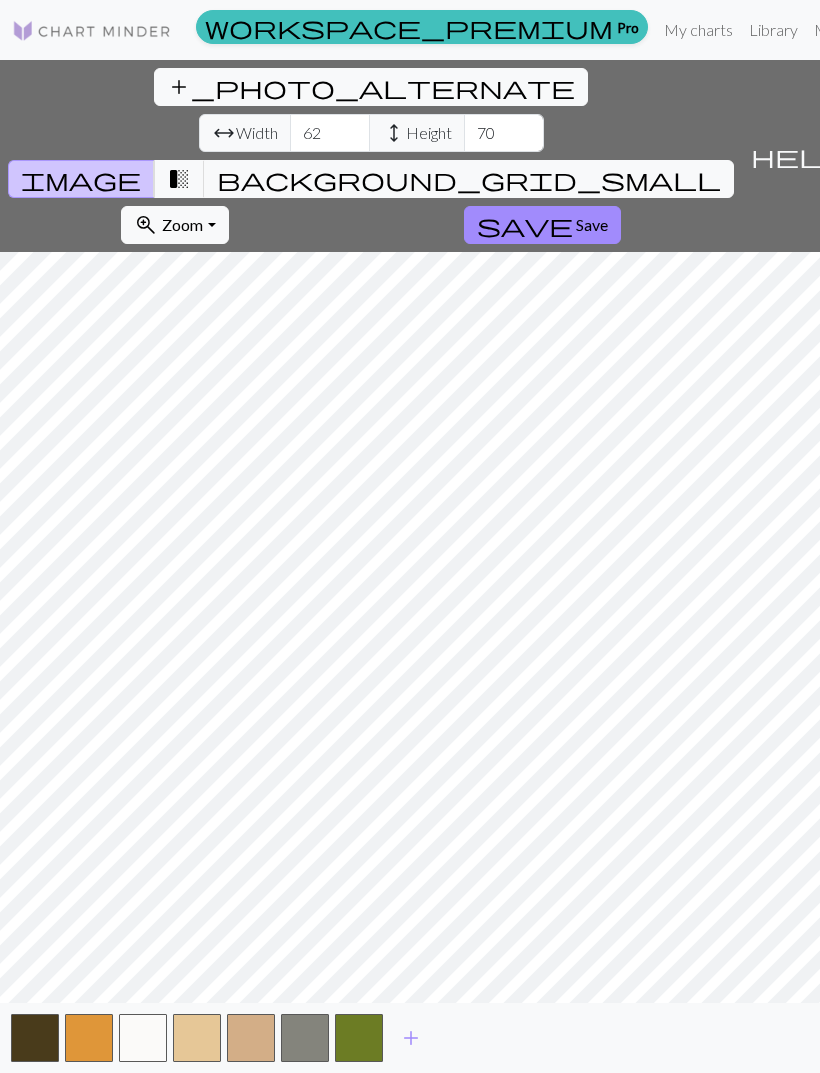 click on "Zoom" at bounding box center [182, 224] 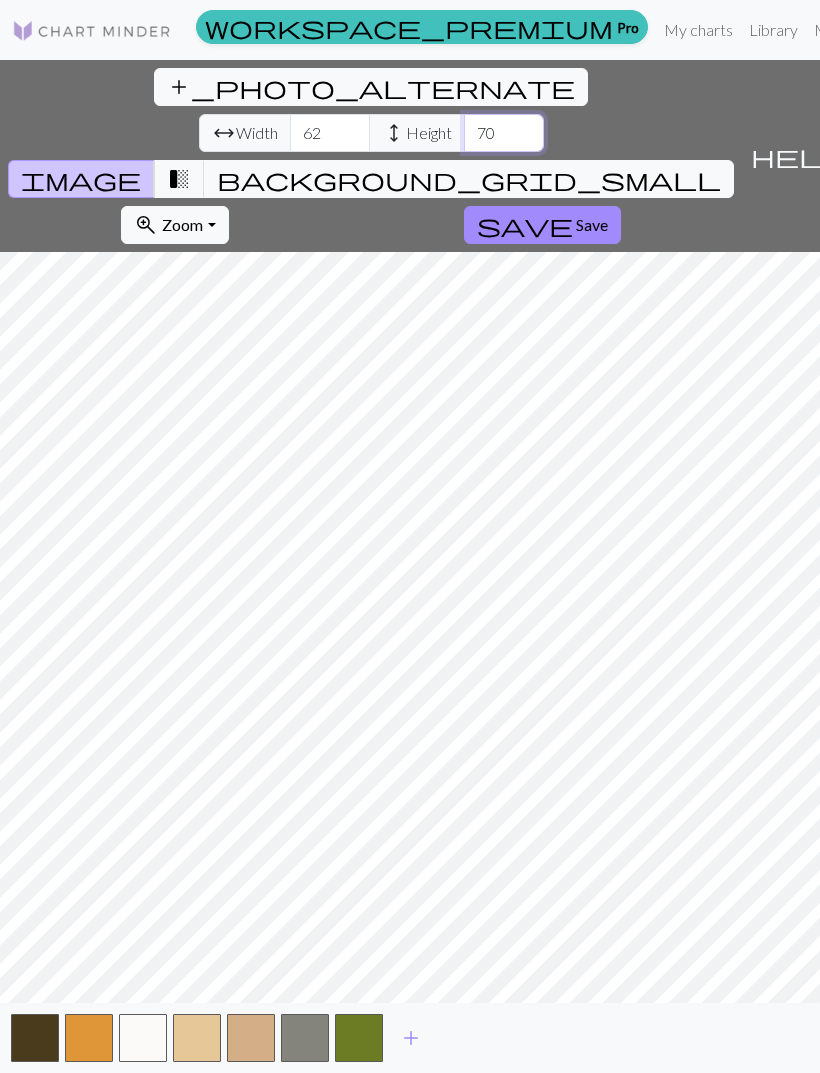 click on "70" at bounding box center (504, 133) 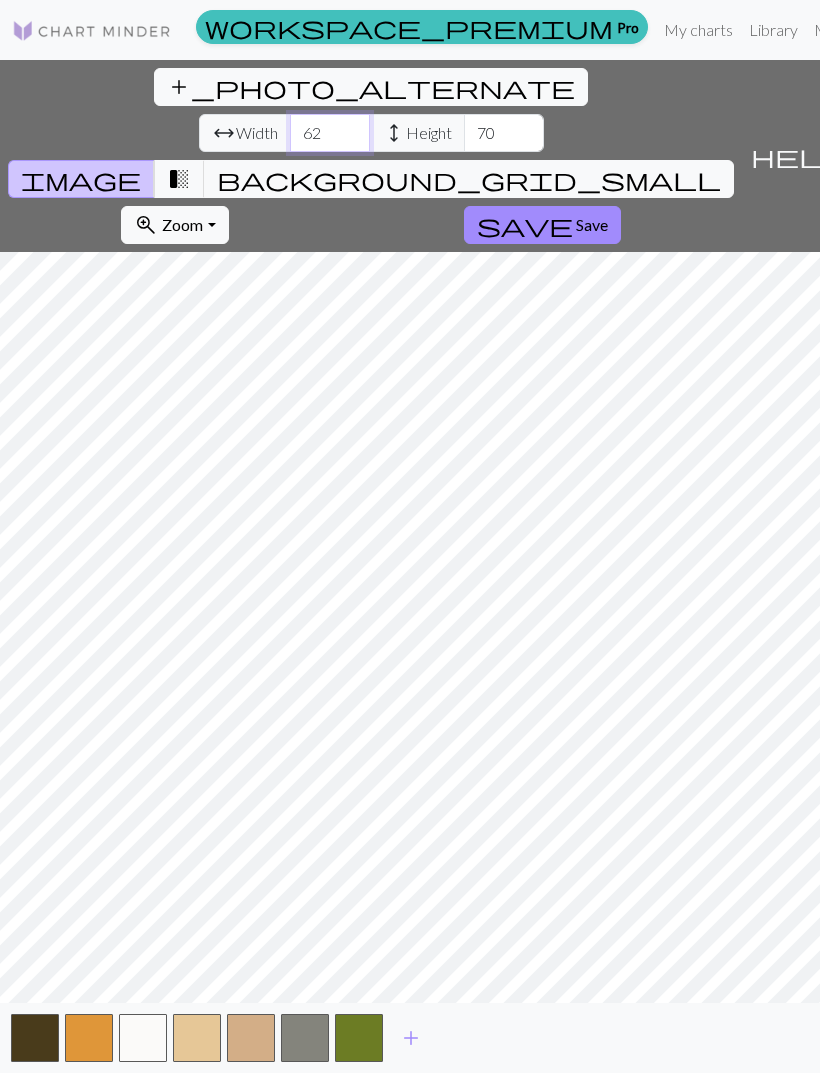 click on "62" at bounding box center [330, 133] 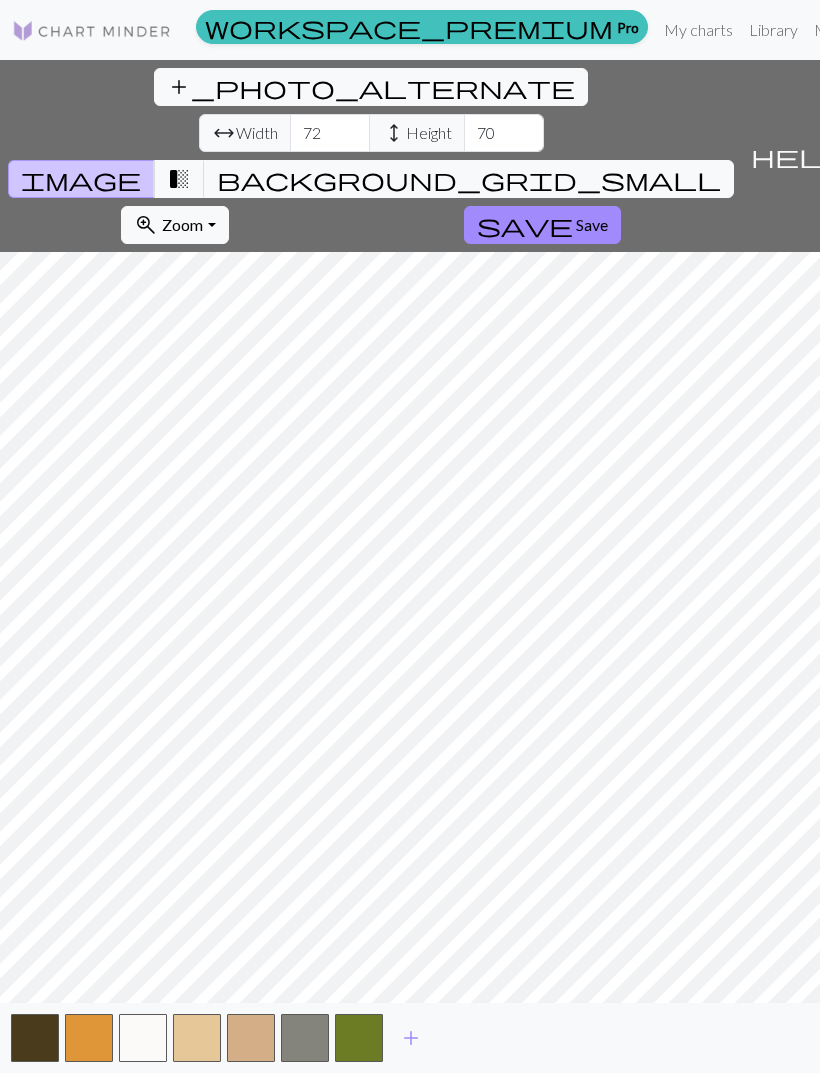 click on "transition_fade" at bounding box center (179, 179) 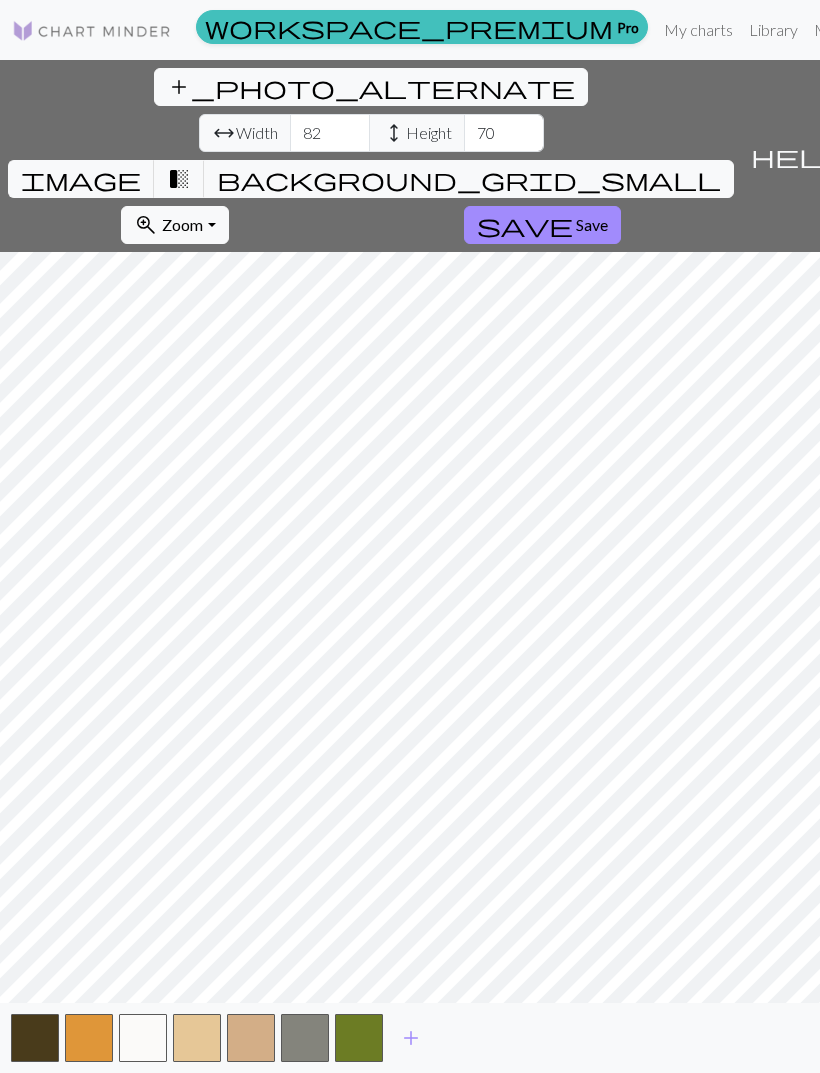 click on "background_grid_small" at bounding box center [469, 179] 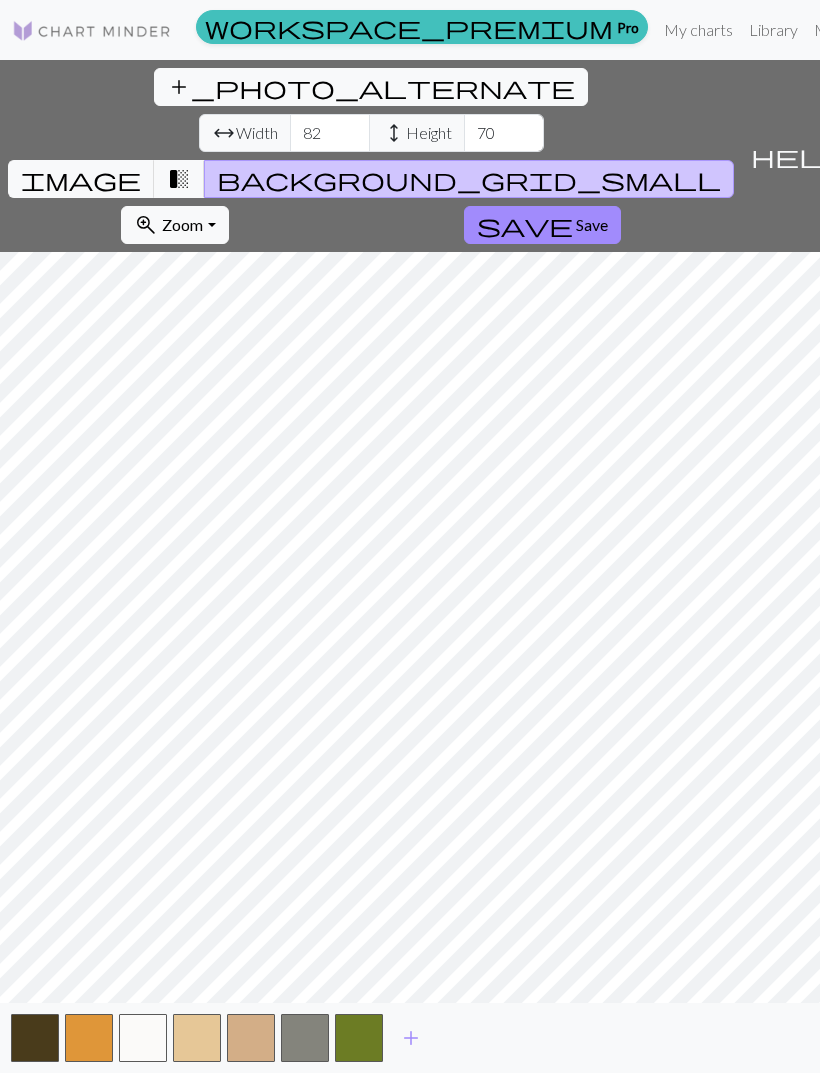 click on "transition_fade" at bounding box center (179, 179) 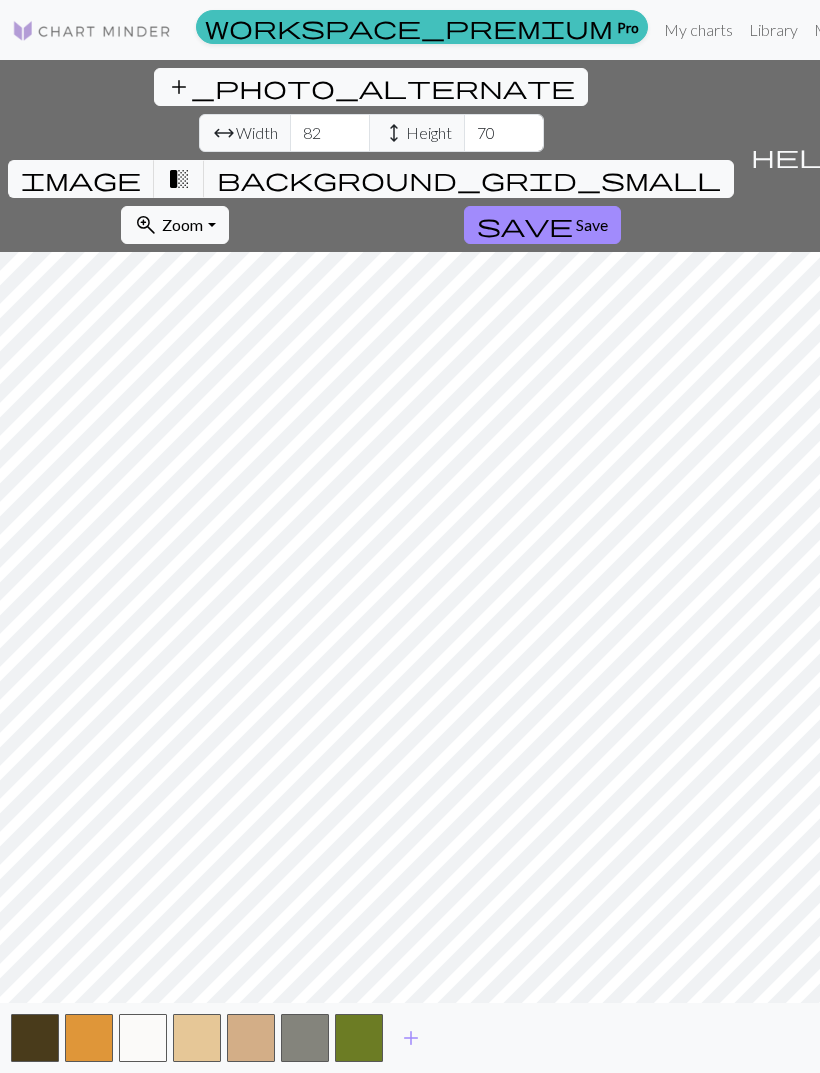 click on "background_grid_small" at bounding box center (469, 179) 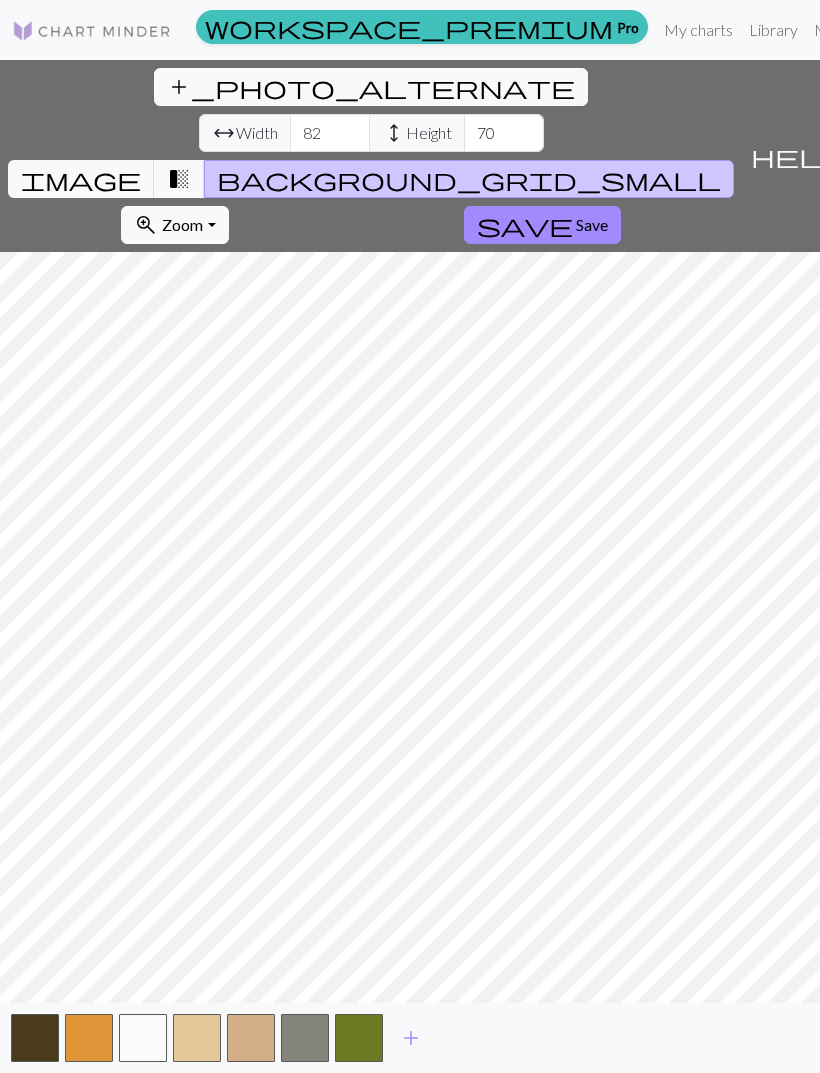 click on "image" at bounding box center [81, 179] 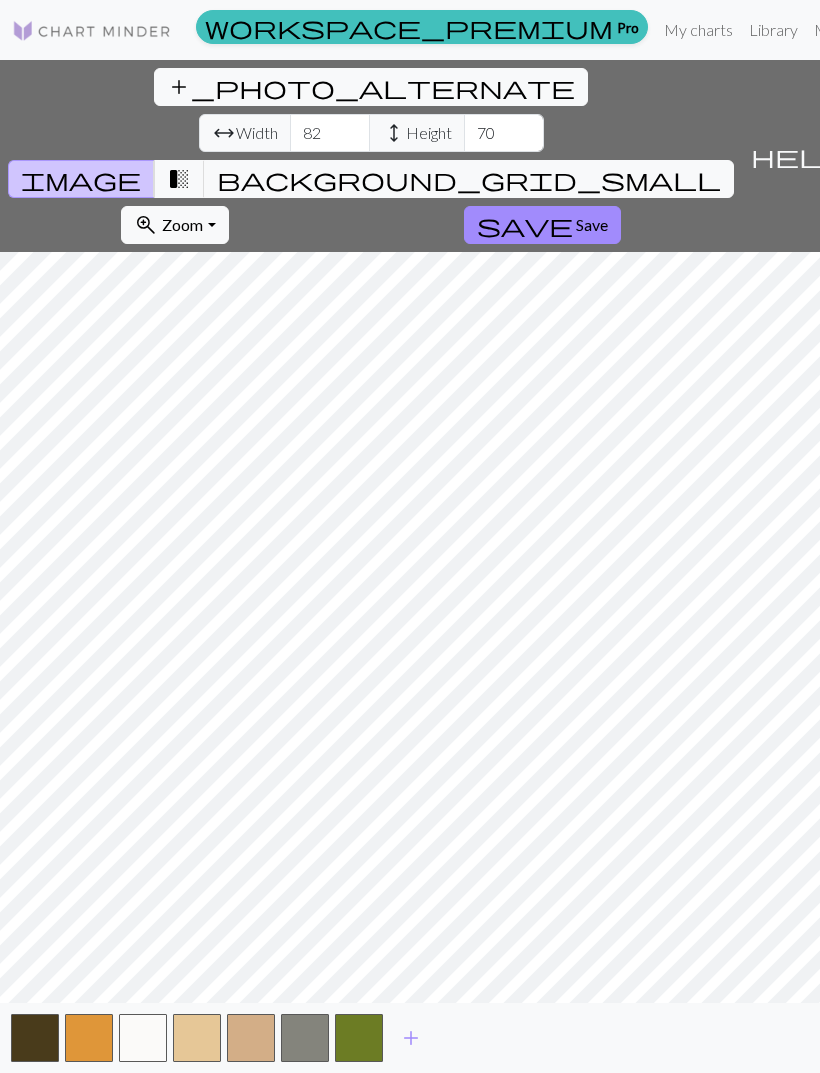 click on "transition_fade" at bounding box center (179, 179) 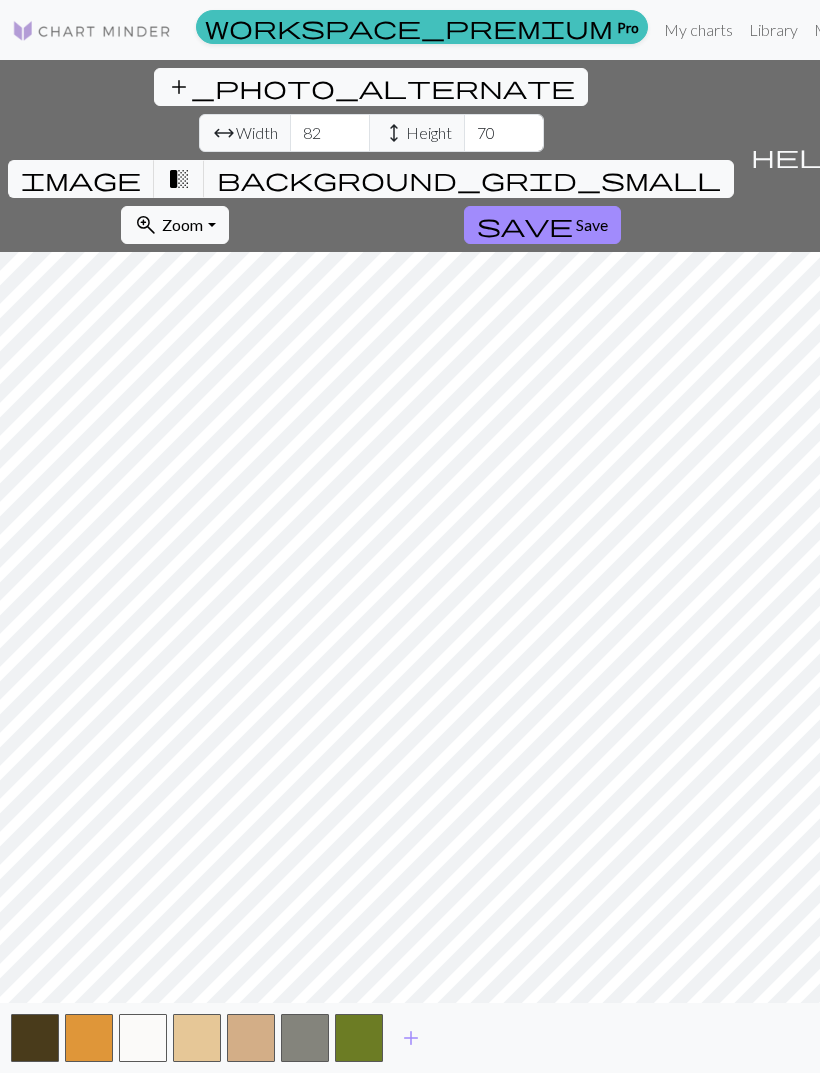 click on "help" at bounding box center [799, 156] 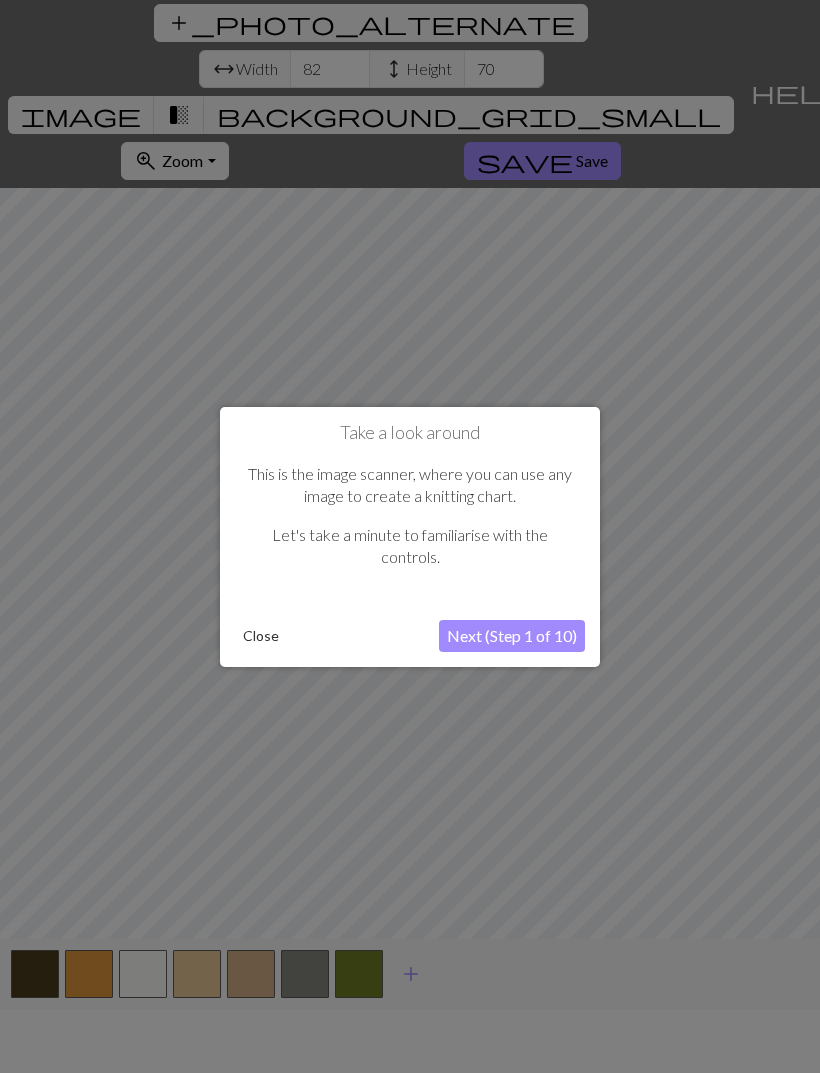 click on "Next (Step 1 of 10)" at bounding box center (512, 636) 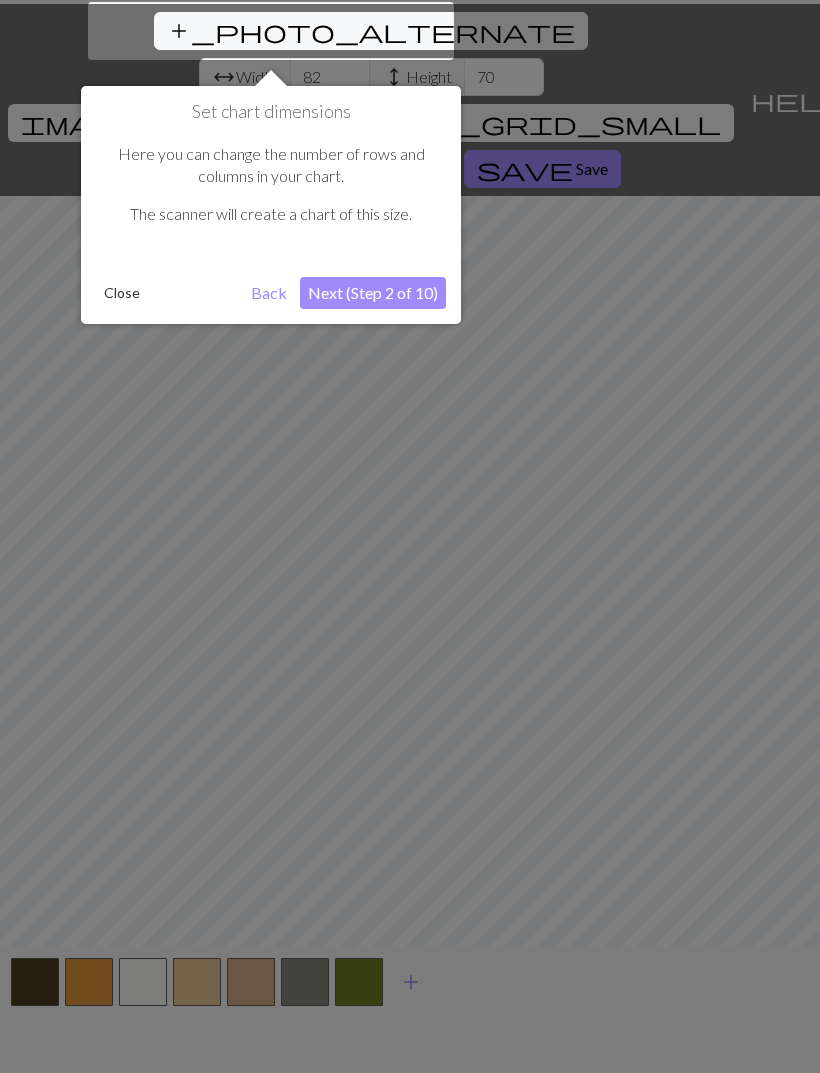 scroll, scrollTop: 38, scrollLeft: 0, axis: vertical 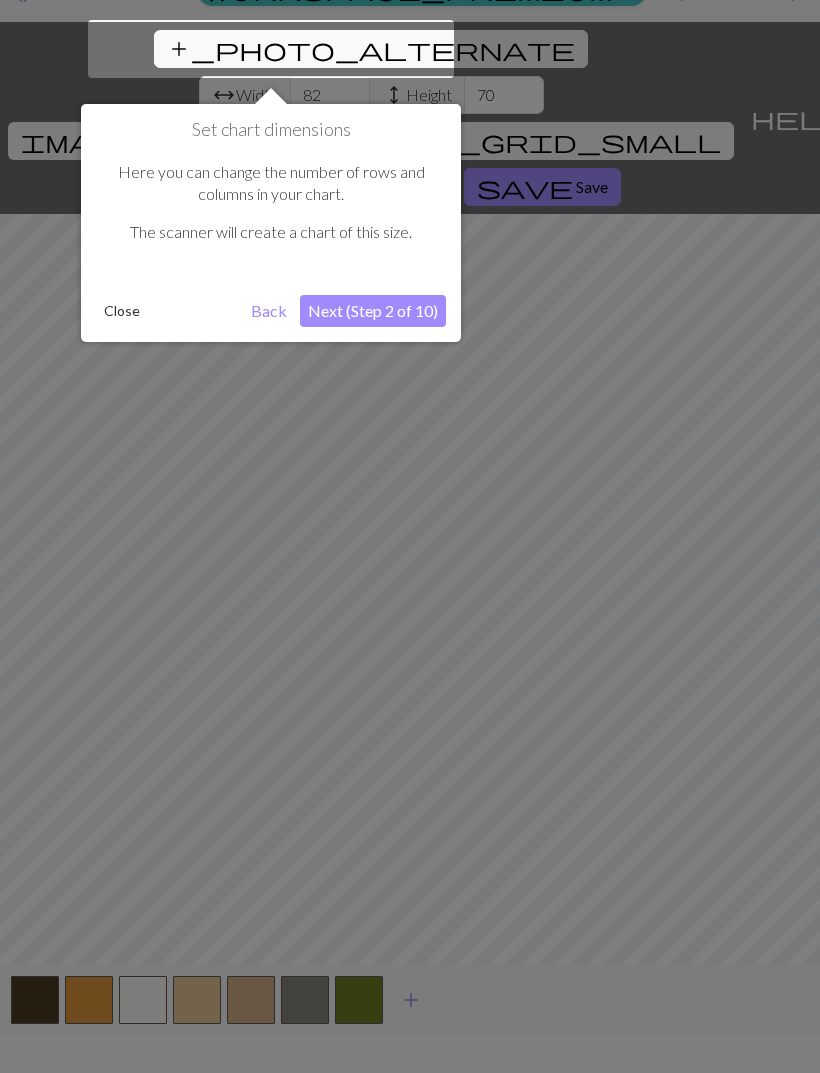 click on "Next (Step 2 of 10)" at bounding box center [373, 311] 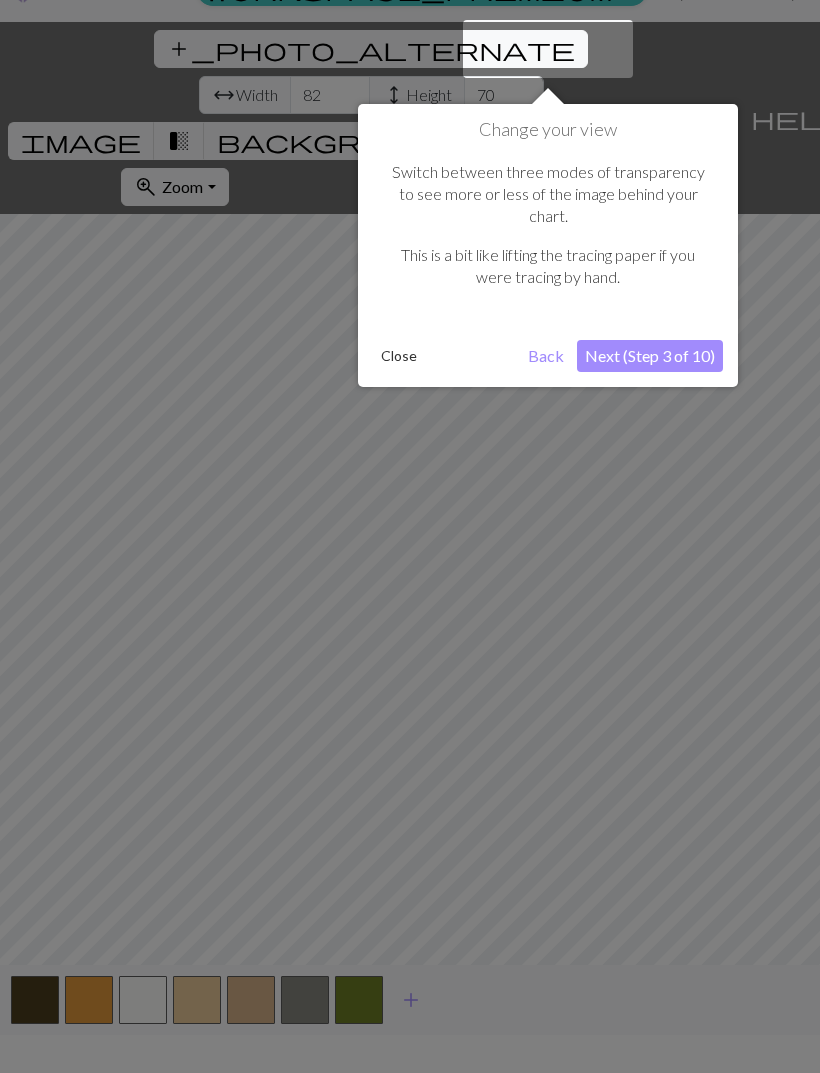 click on "Next (Step 3 of 10)" at bounding box center [650, 356] 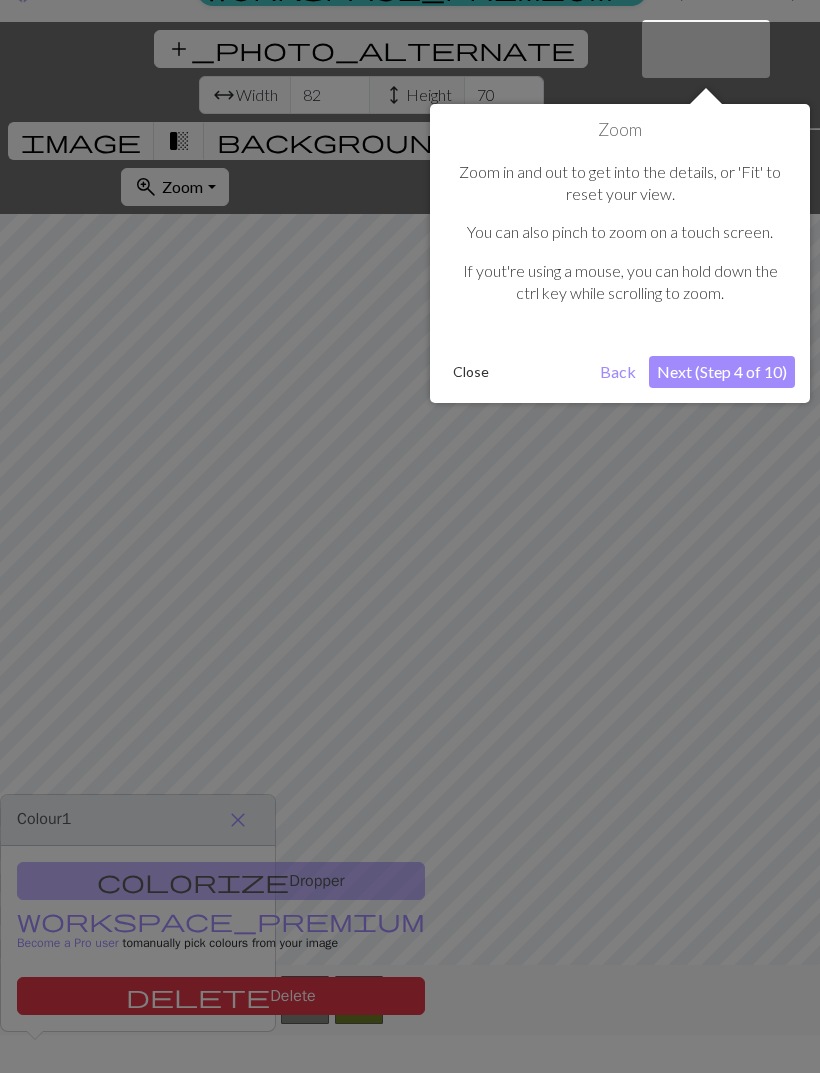 click on "Next (Step 4 of 10)" at bounding box center [722, 372] 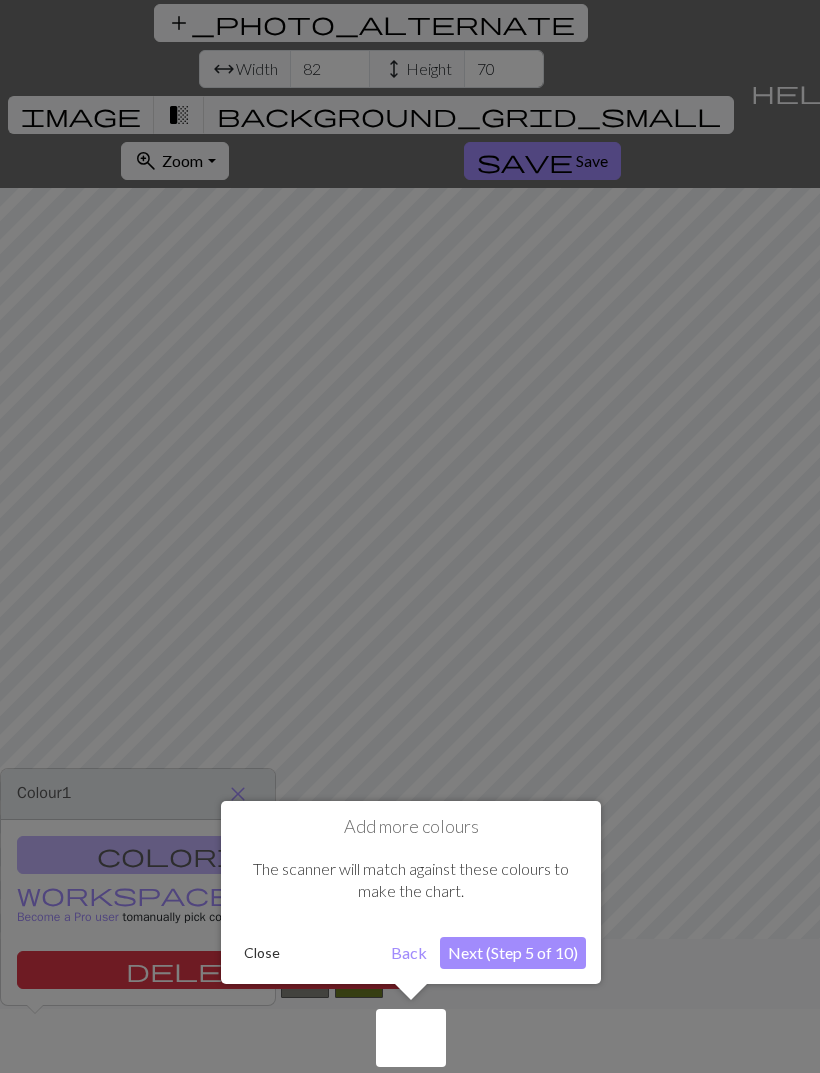 click on "Next (Step 5 of 10)" at bounding box center [513, 953] 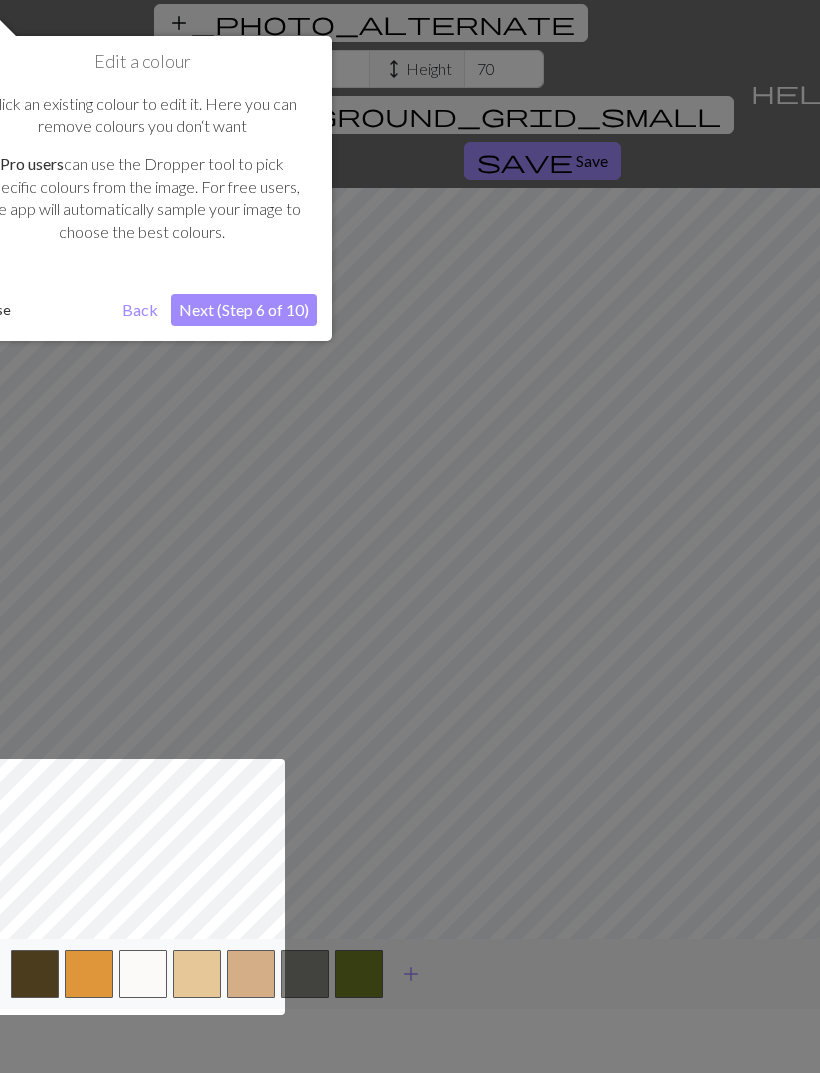 click on "Next (Step 6 of 10)" at bounding box center [244, 310] 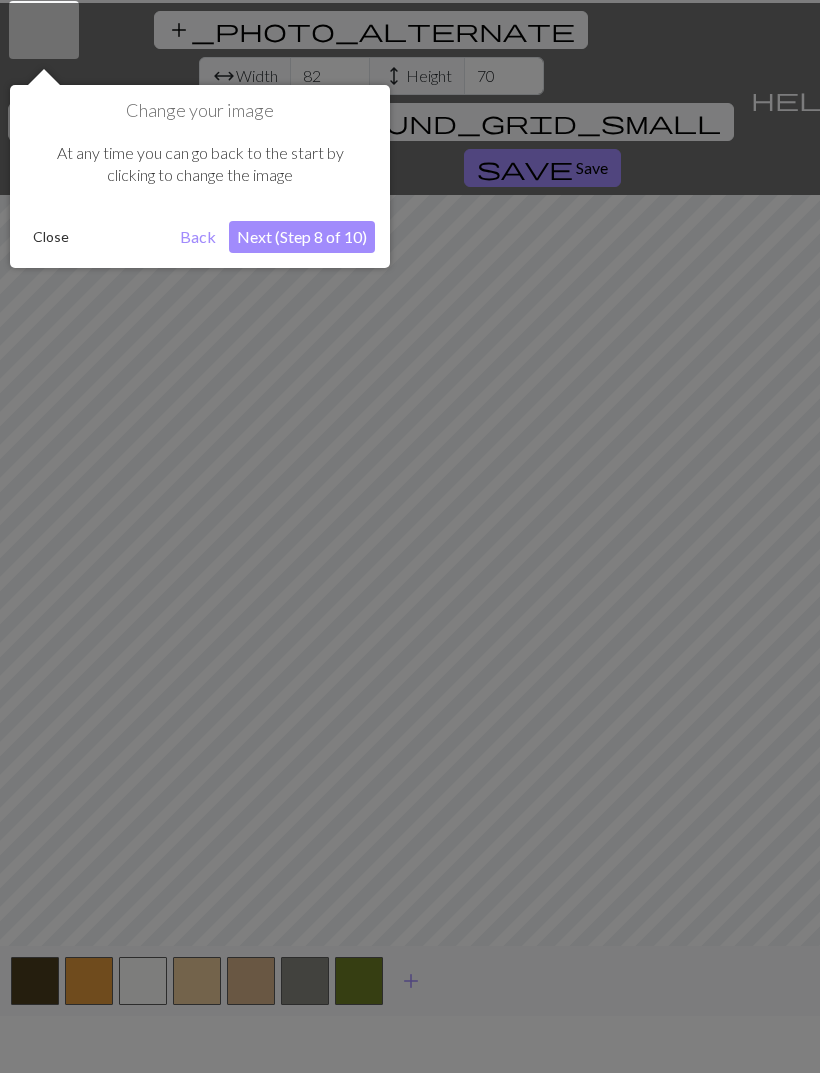 scroll, scrollTop: 38, scrollLeft: 0, axis: vertical 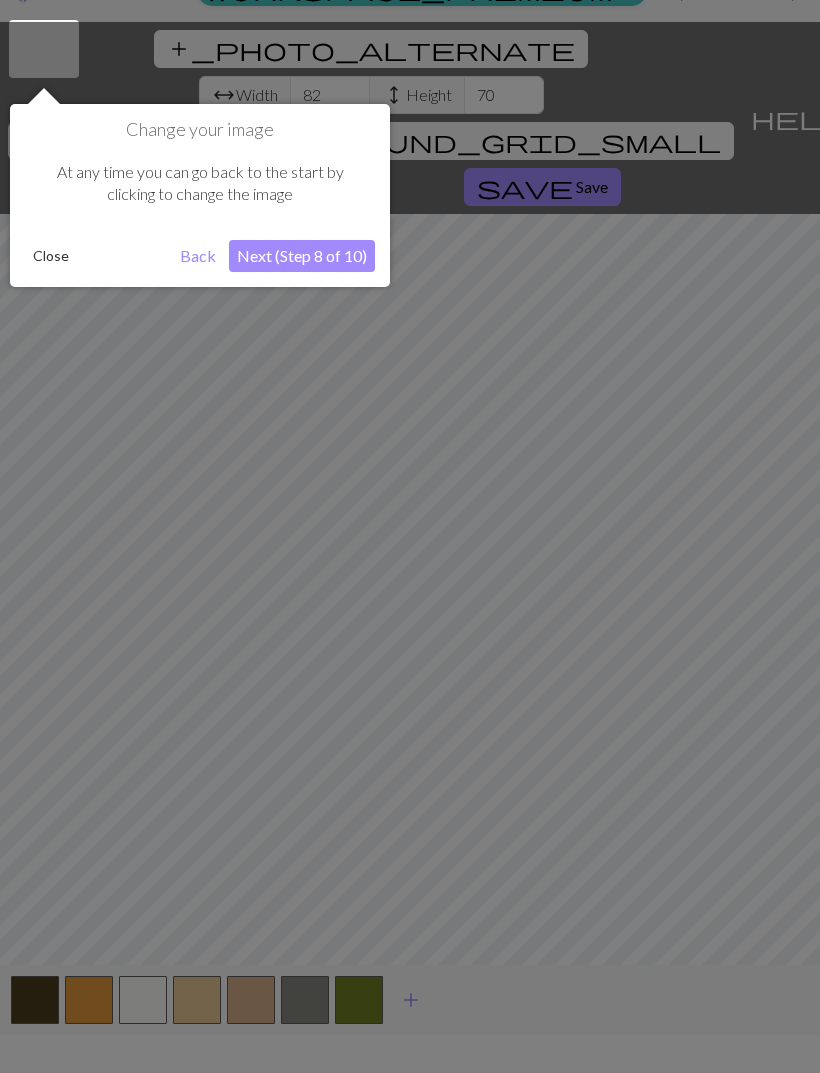 click on "Next (Step 8 of 10)" at bounding box center (302, 256) 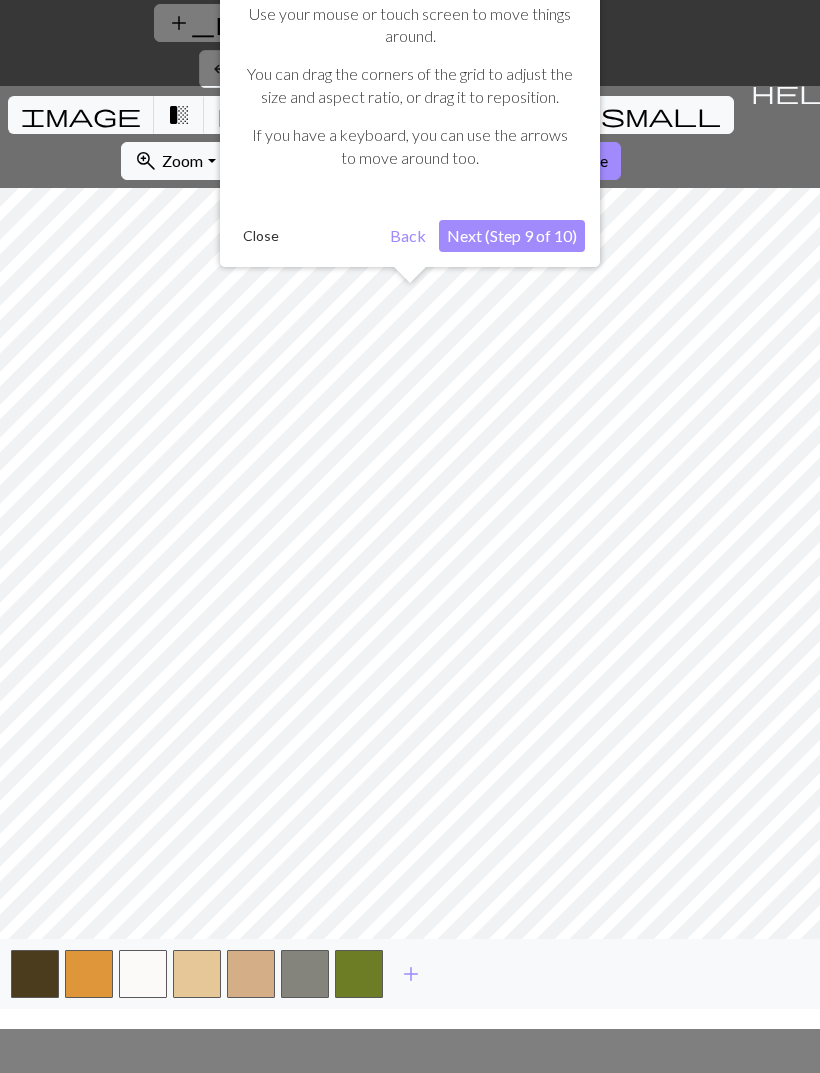 click on "Next (Step 9 of 10)" at bounding box center (512, 236) 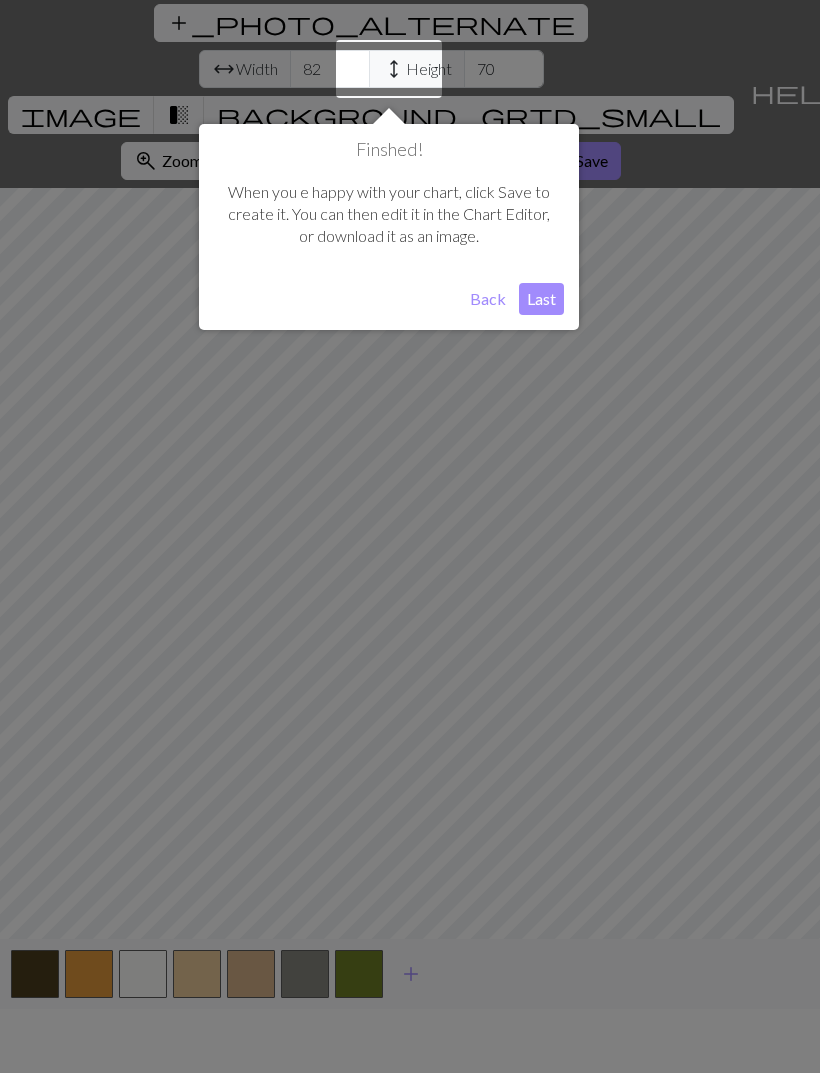 click on "Last" at bounding box center [541, 299] 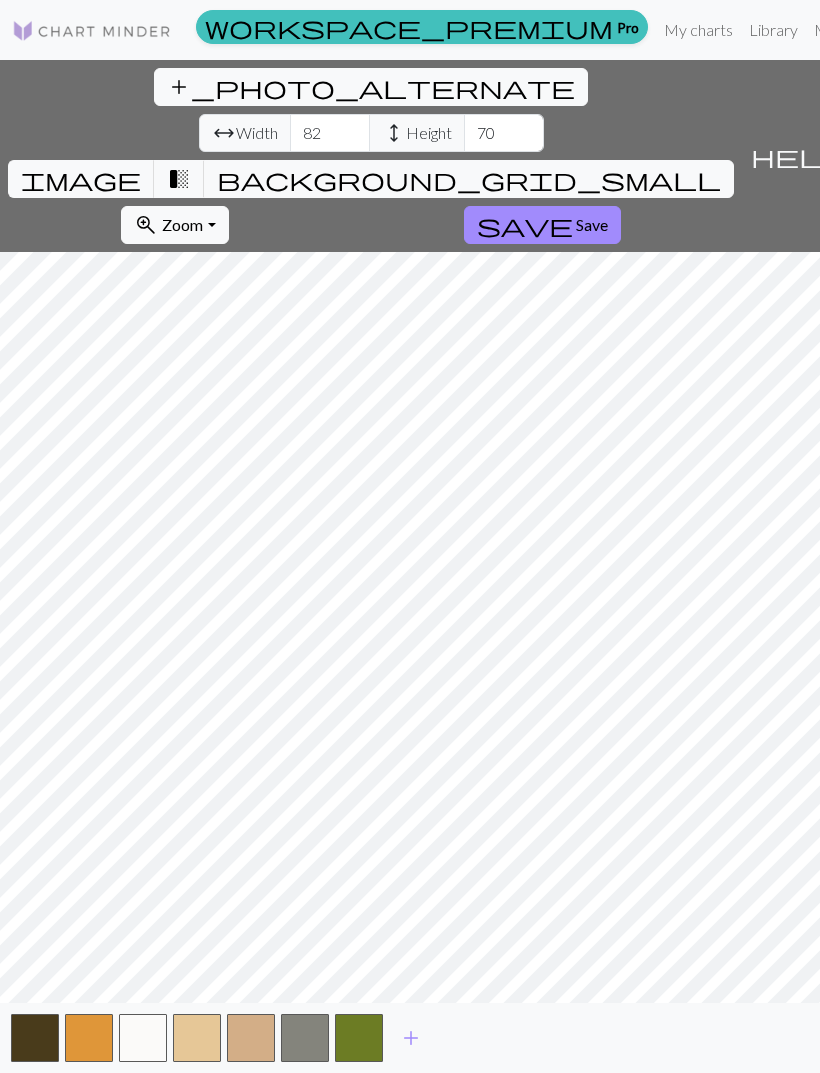 click on "transition_fade" at bounding box center [179, 179] 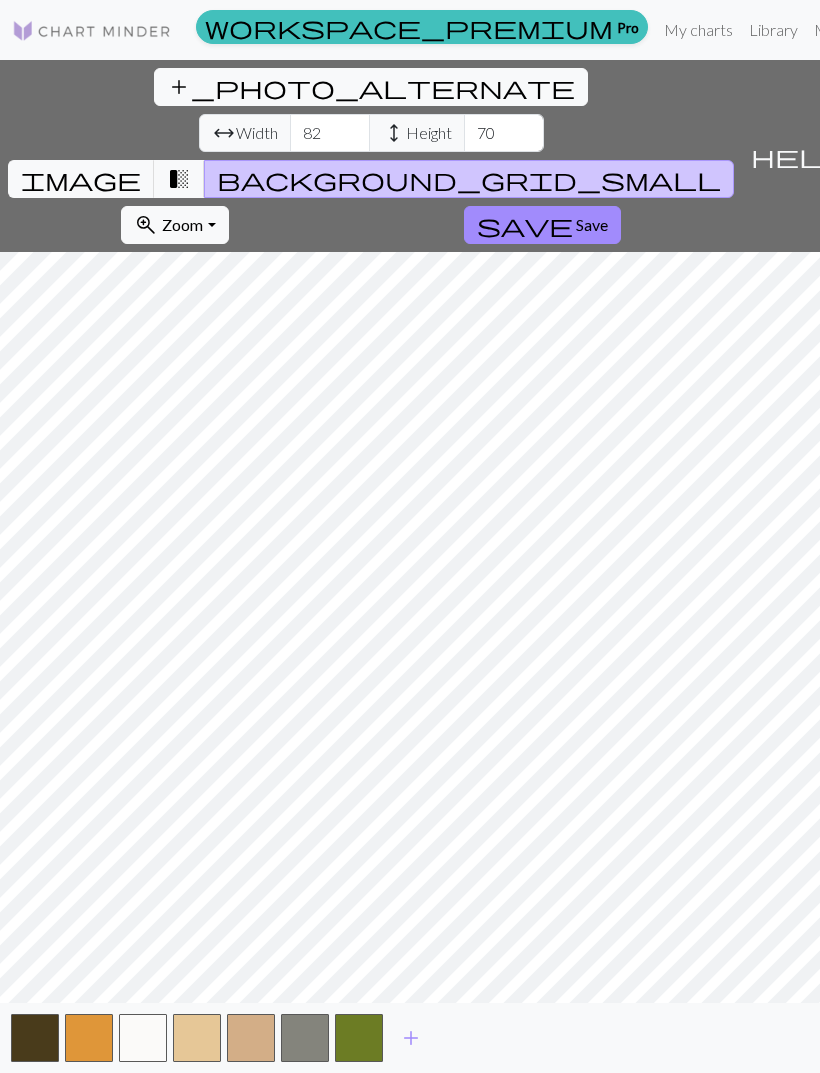 click on "transition_fade" at bounding box center (179, 179) 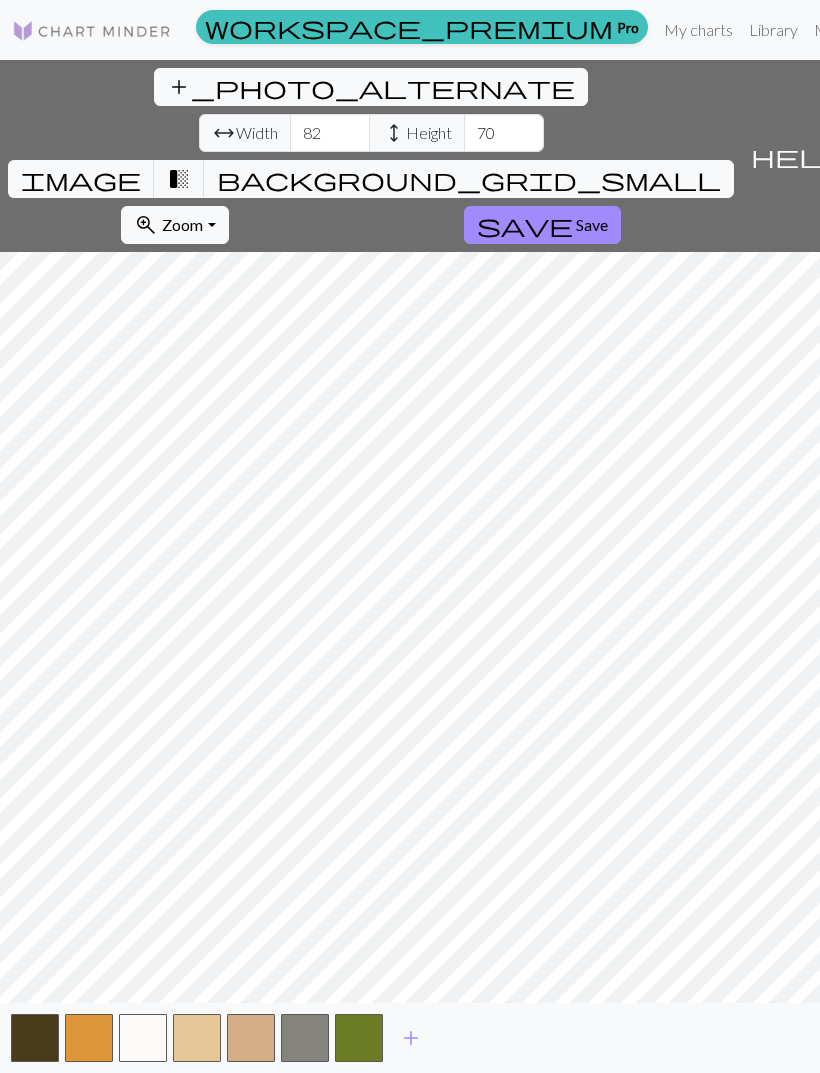 click on "image" at bounding box center [81, 179] 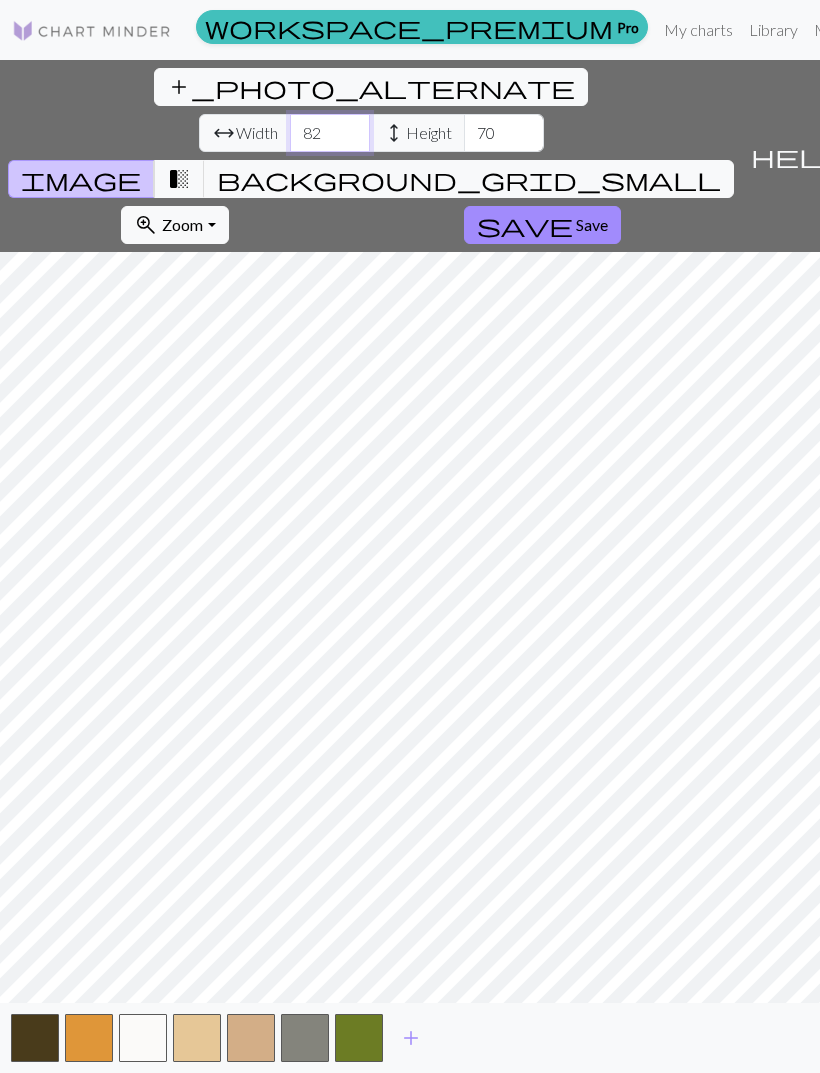 click on "82" at bounding box center [330, 133] 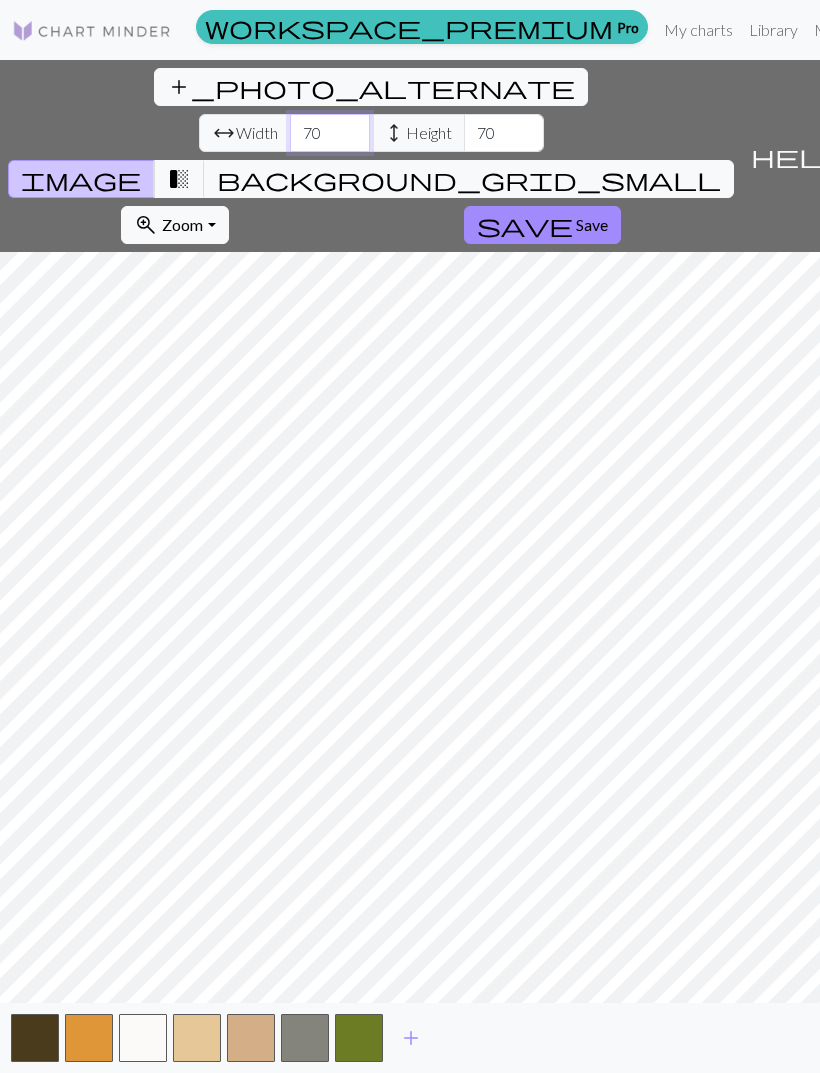type on "70" 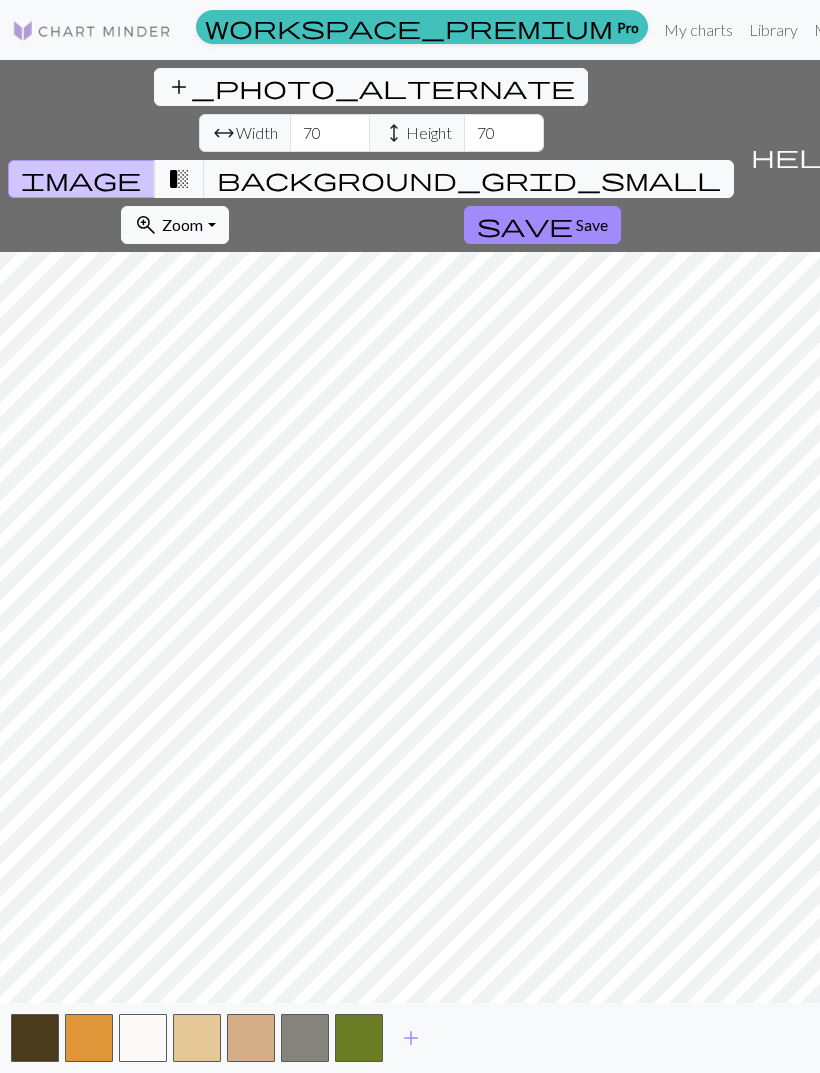 click on "add_photo_alternate   Change image arrow_range   Width 70 height   Height 70 image transition_fade background_grid_small zoom_in Zoom Zoom Fit all Fit width Fit height 50% 100% 150% 200% save   Save" at bounding box center [371, 156] 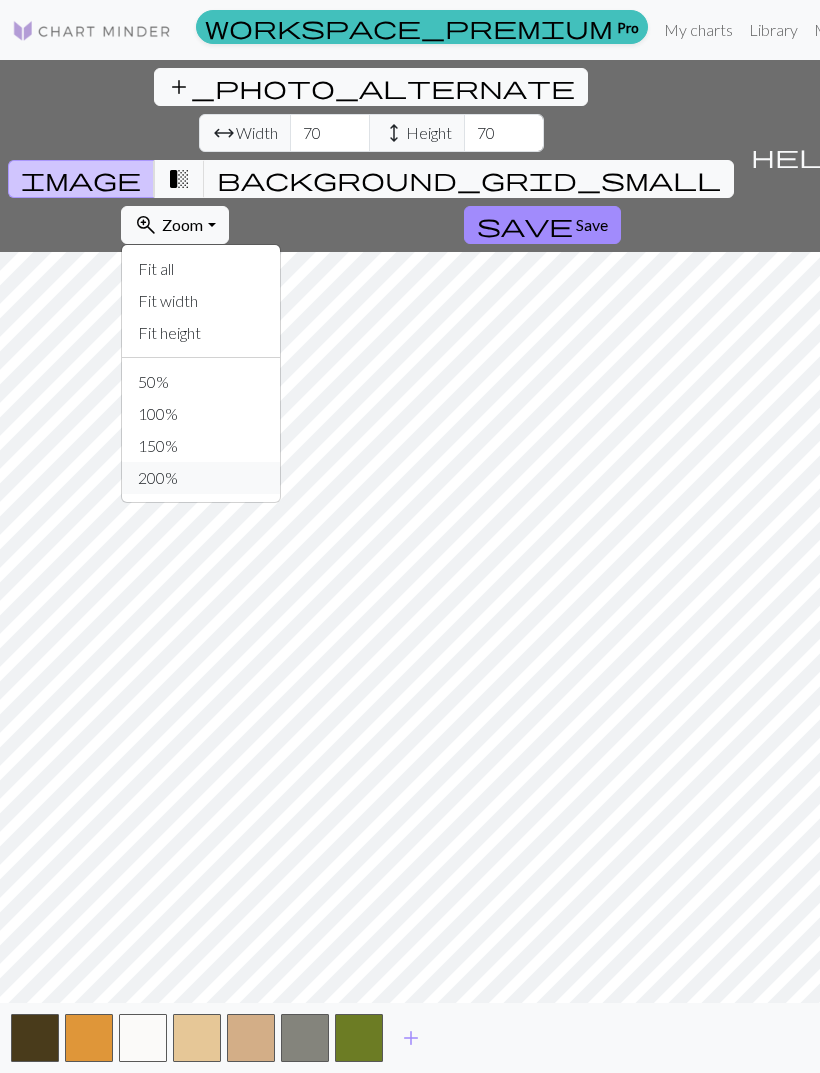 click on "200%" at bounding box center [201, 478] 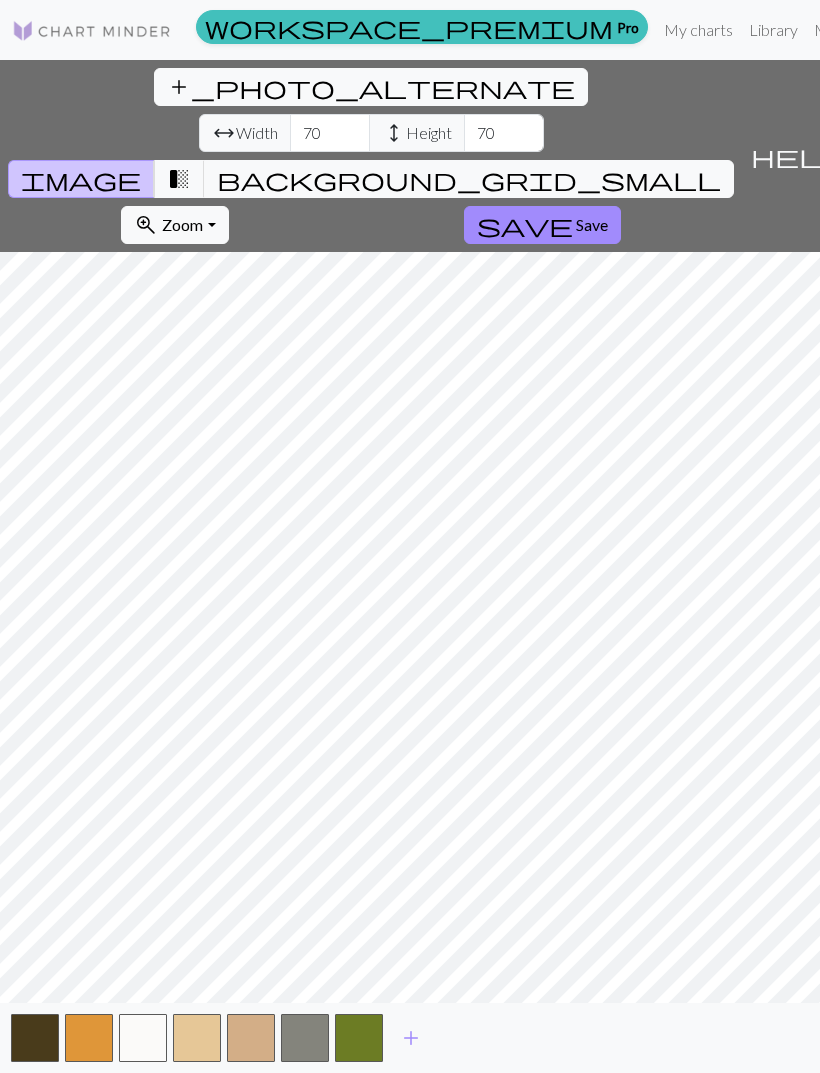 click on "Zoom" at bounding box center (182, 224) 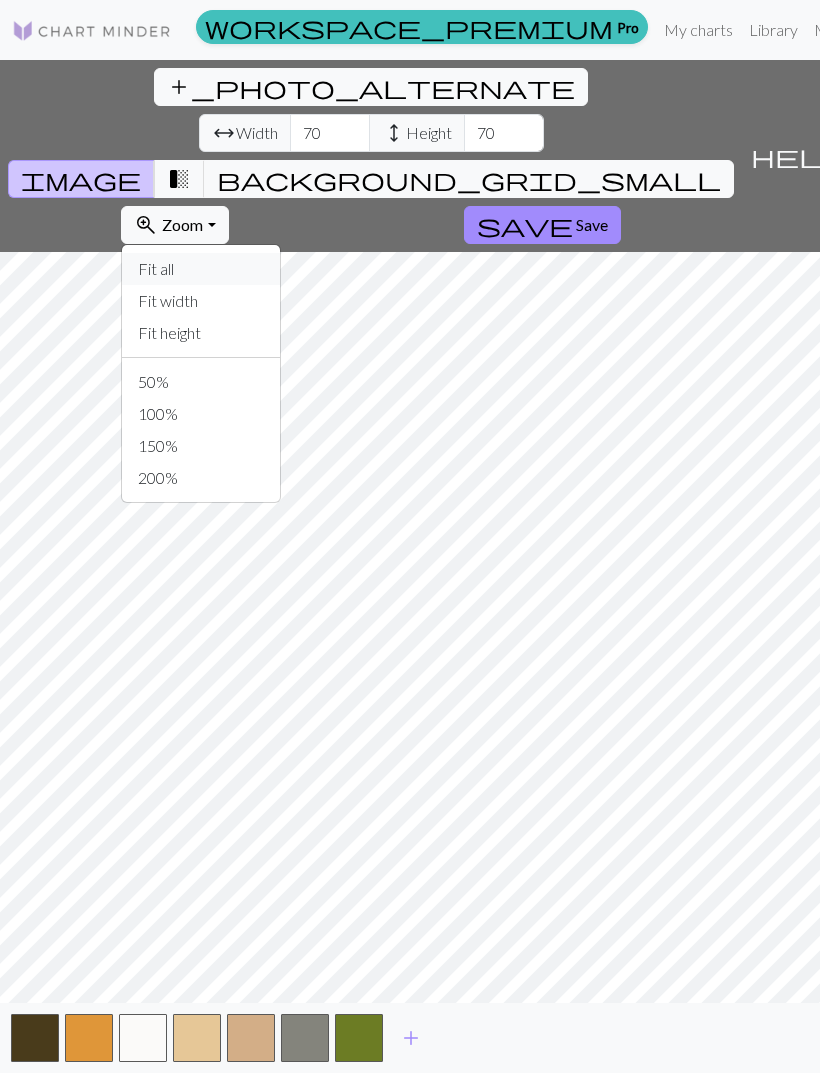 click on "Fit all" at bounding box center (201, 269) 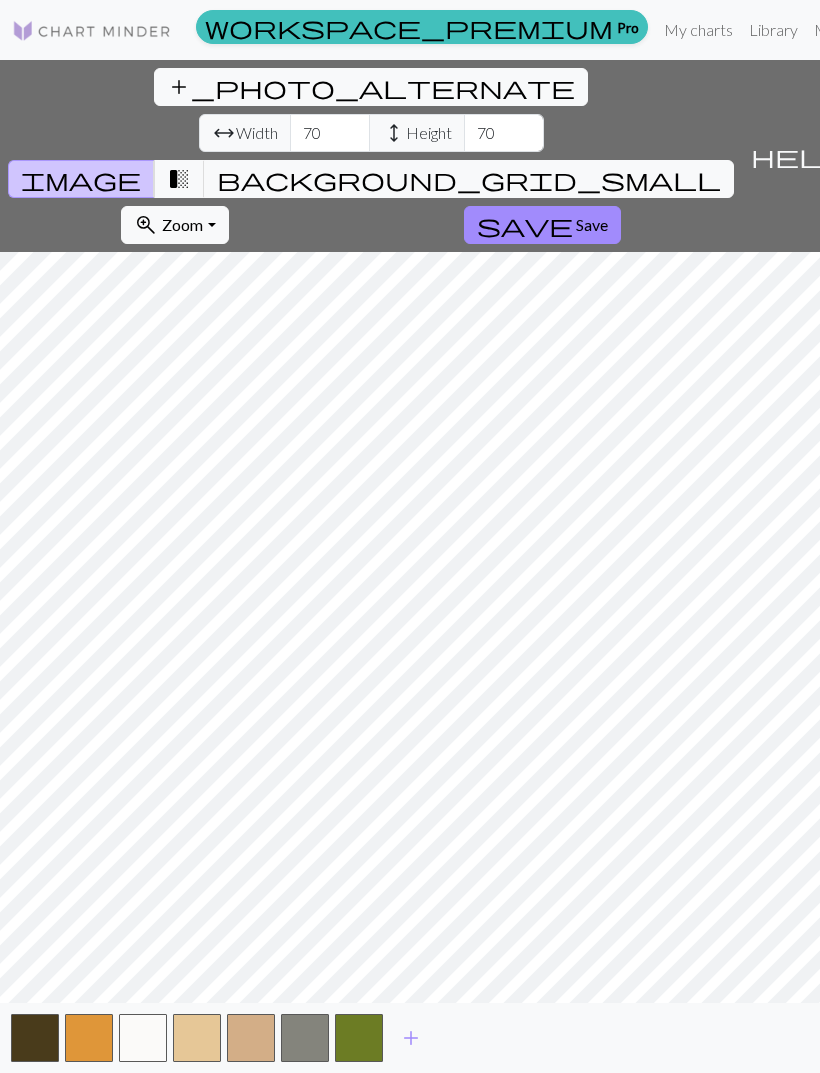 click on "Zoom" at bounding box center [182, 224] 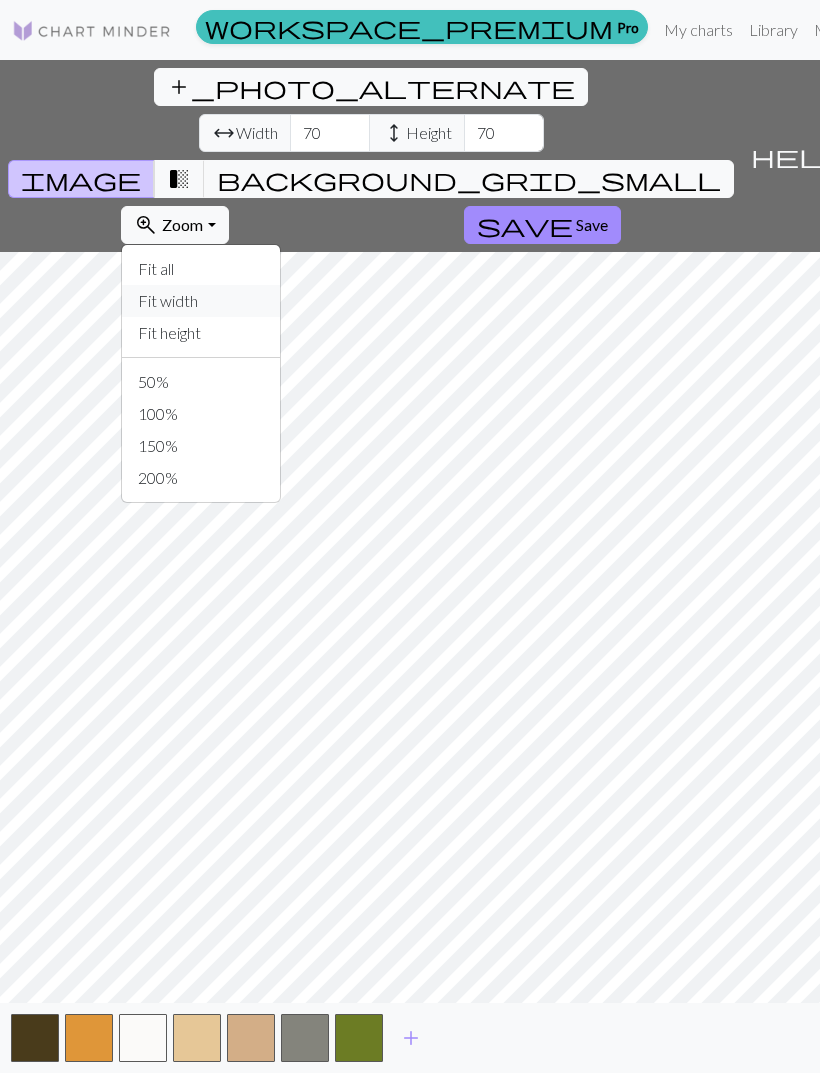 click on "Fit width" at bounding box center [201, 301] 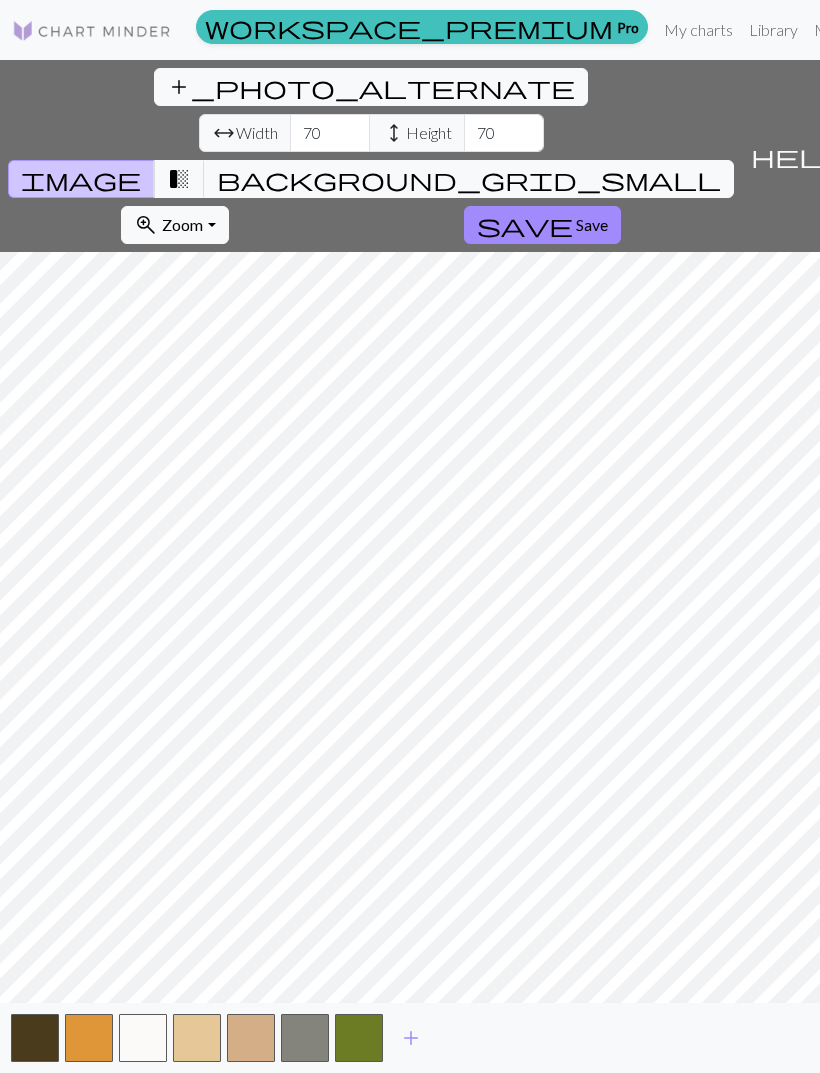 click on "transition_fade" at bounding box center (179, 179) 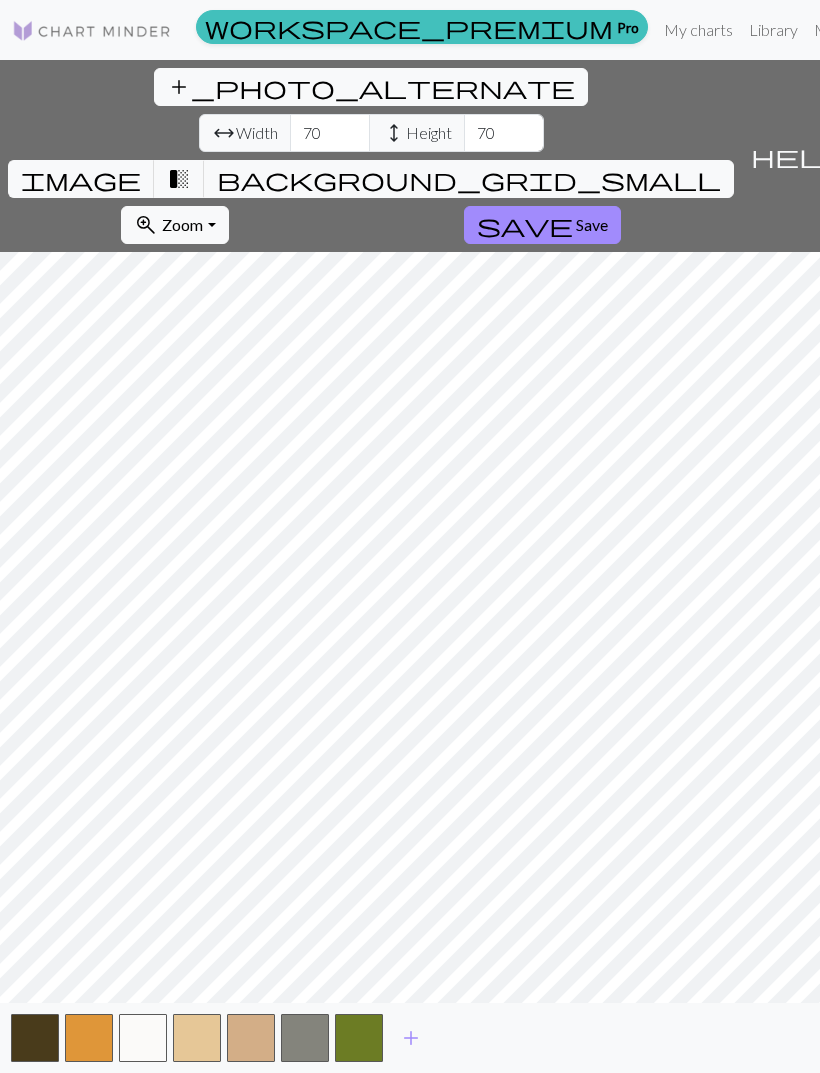 click on "background_grid_small" at bounding box center (469, 179) 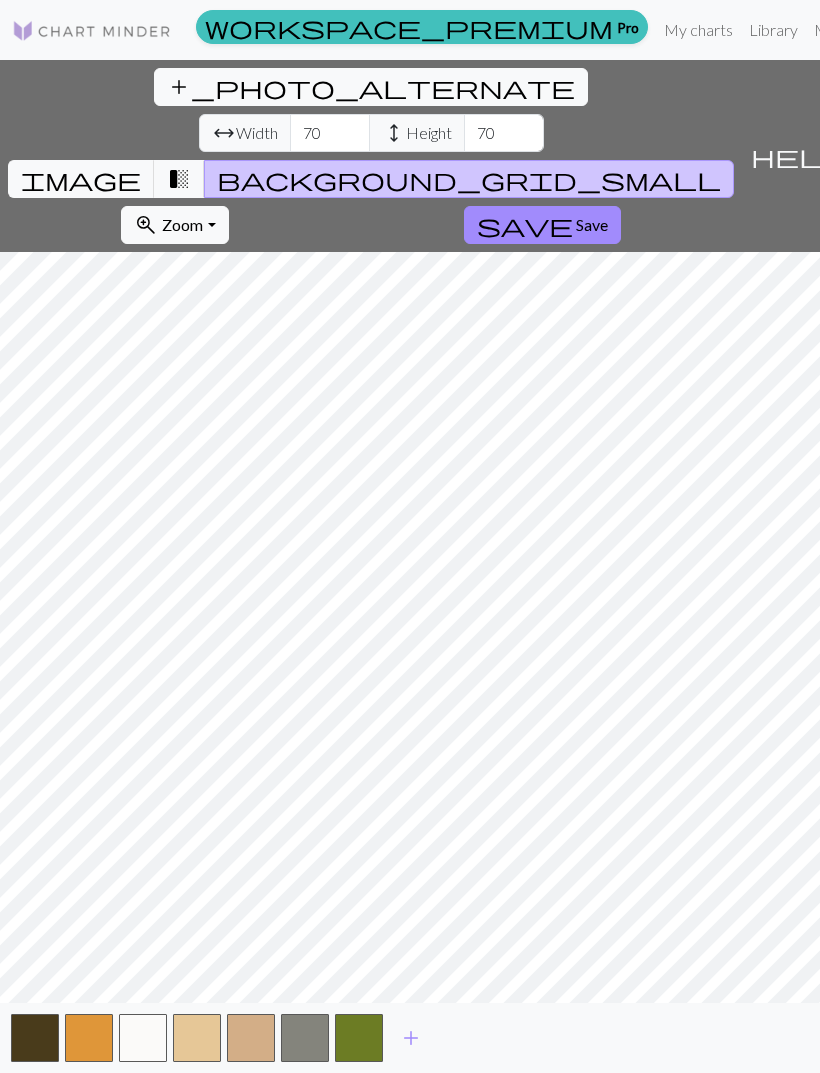 click on "transition_fade" at bounding box center [179, 179] 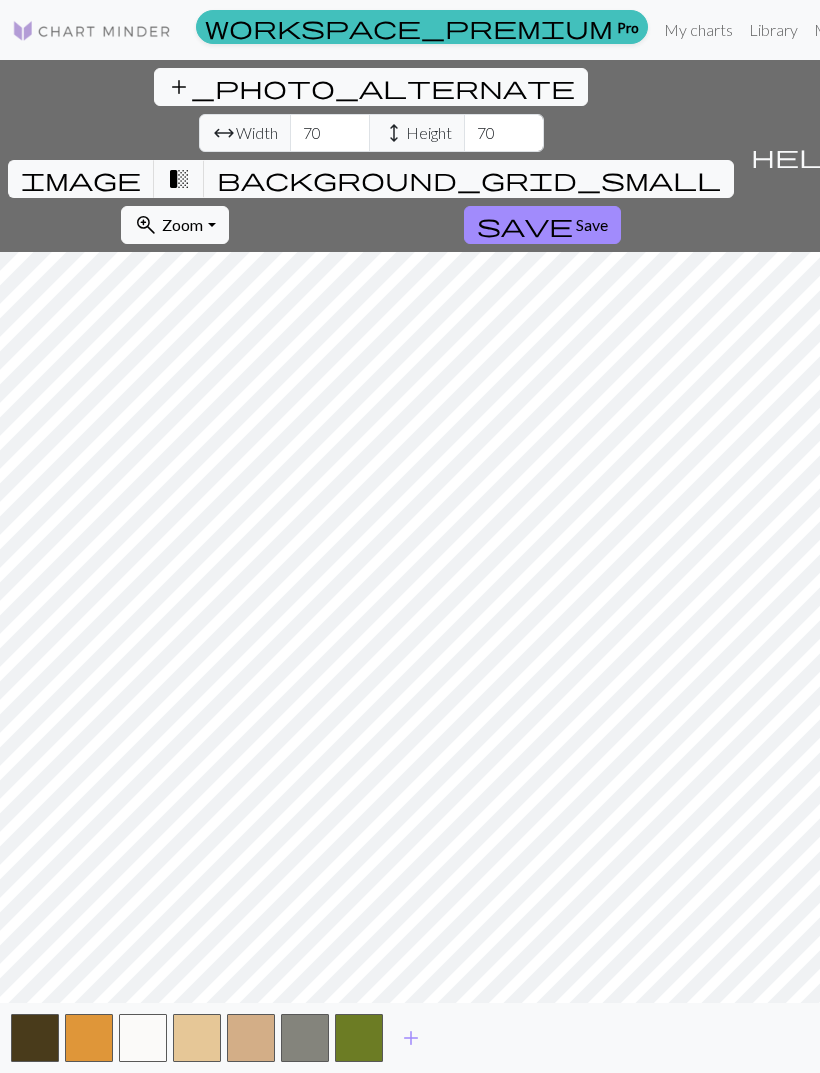 click on "transition_fade" at bounding box center (179, 179) 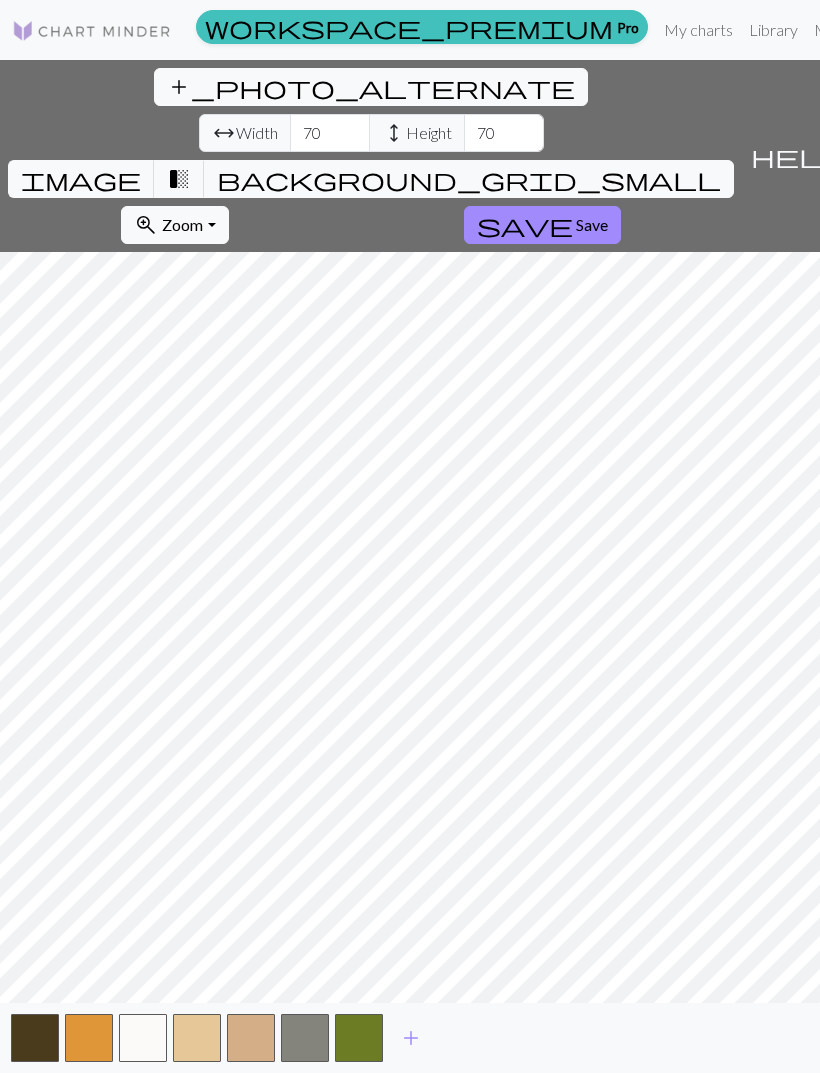 click on "image" at bounding box center [81, 179] 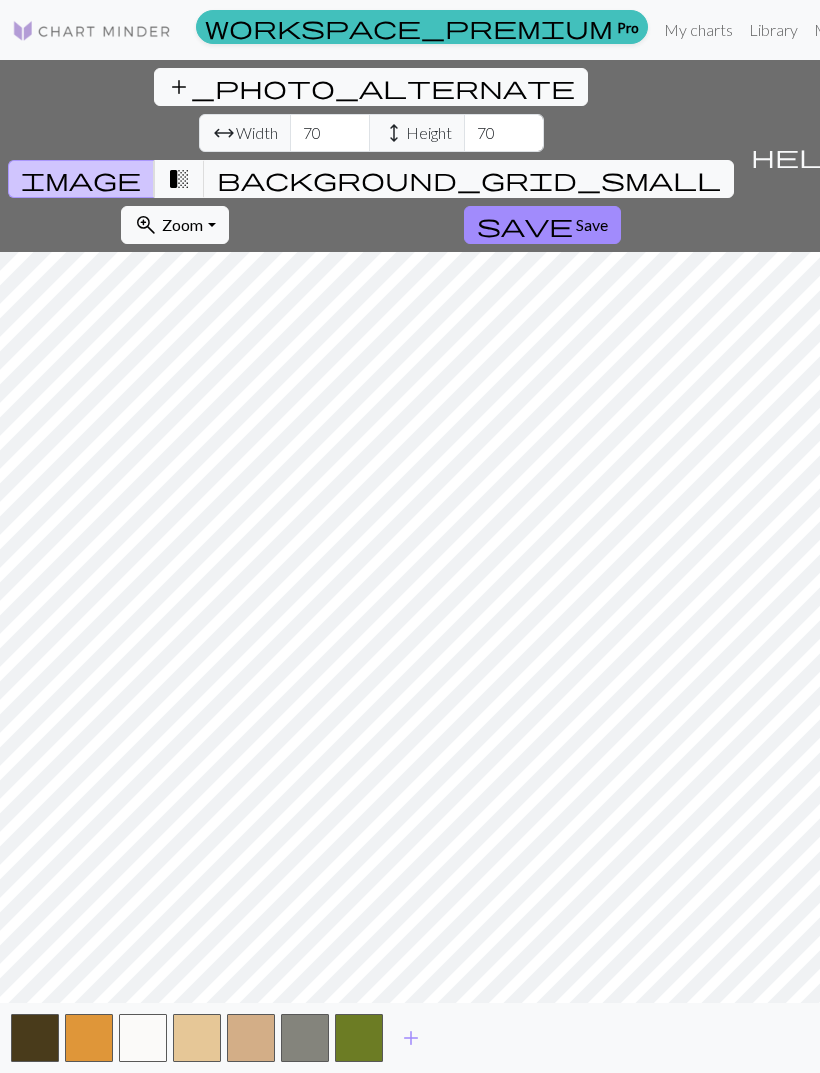 click on "Save" at bounding box center [592, 224] 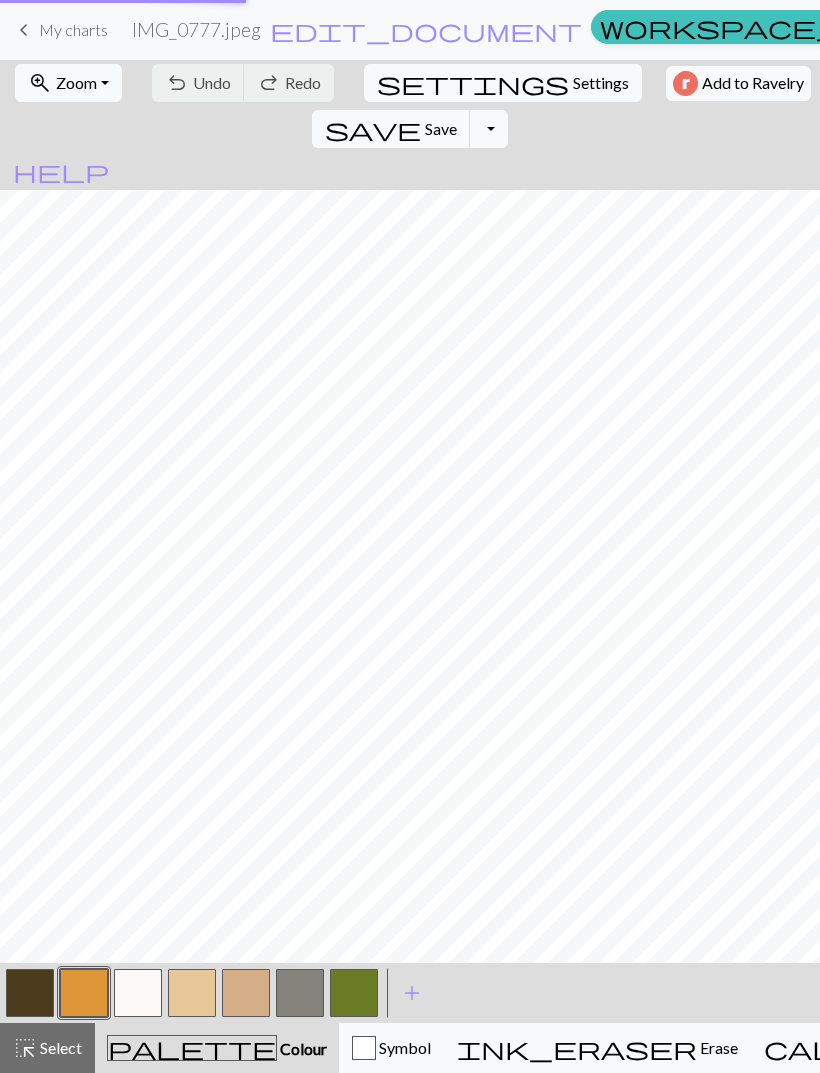 scroll, scrollTop: 0, scrollLeft: 0, axis: both 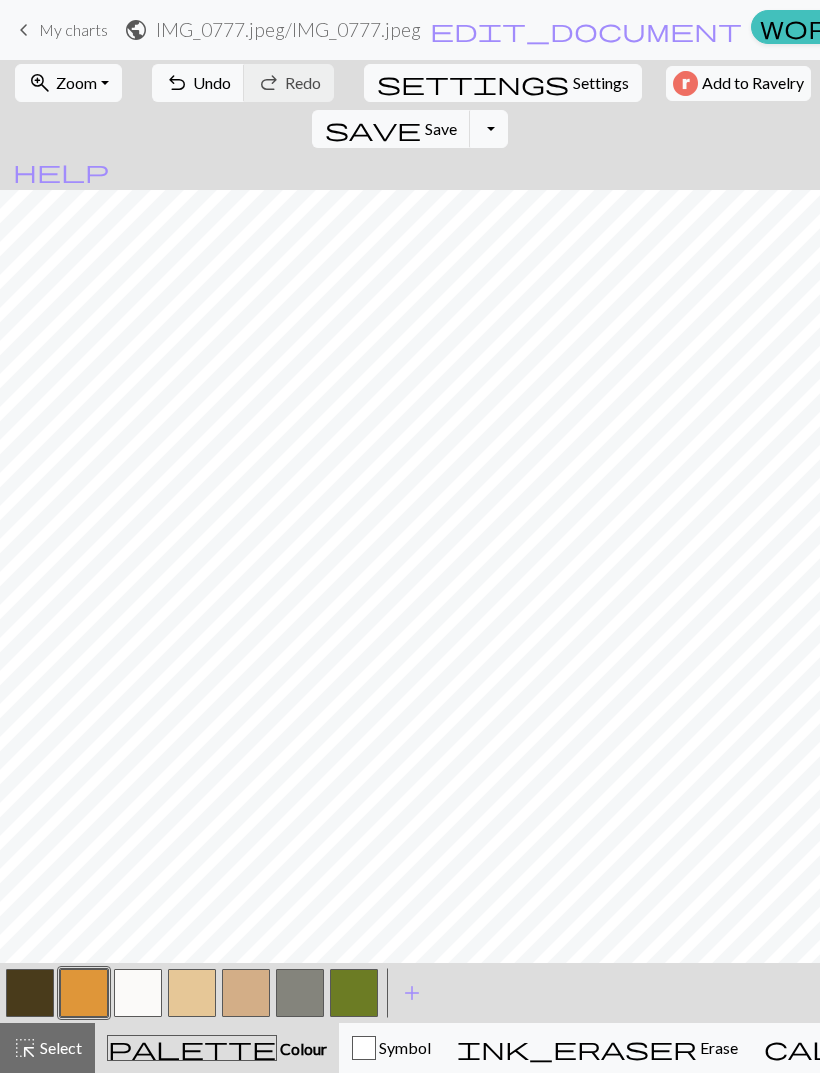 click on "Undo" at bounding box center [212, 82] 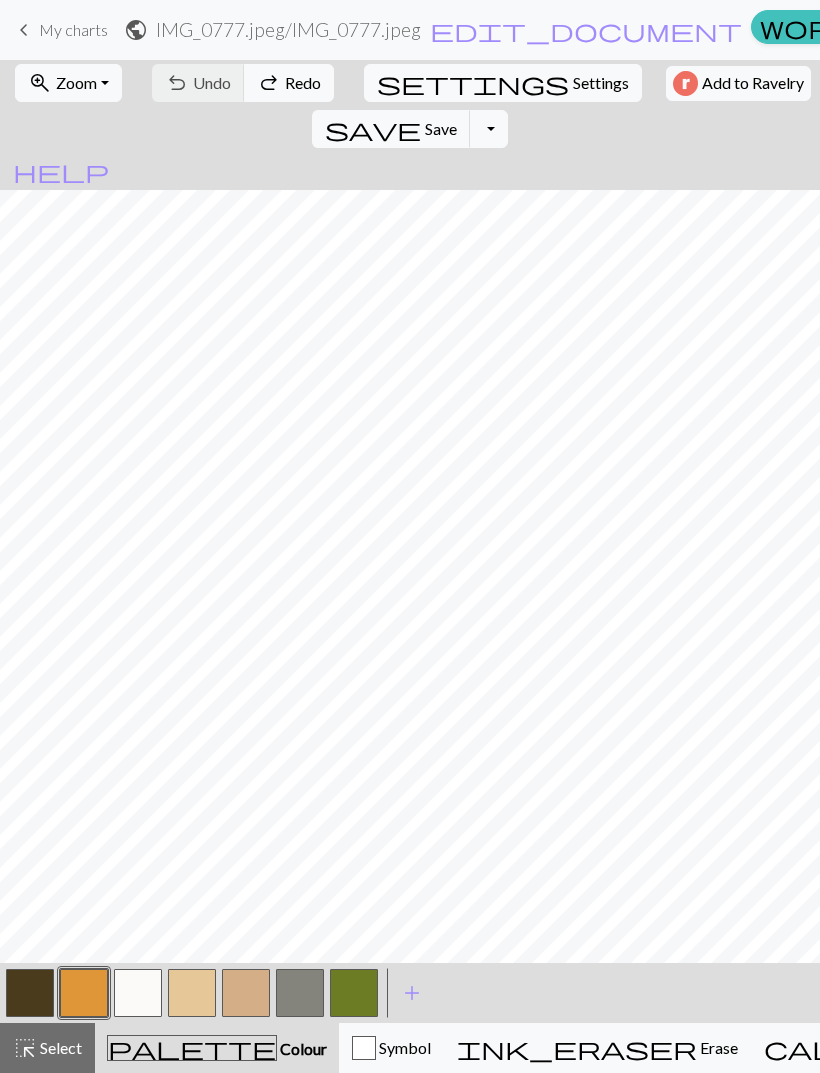 scroll, scrollTop: 542, scrollLeft: 0, axis: vertical 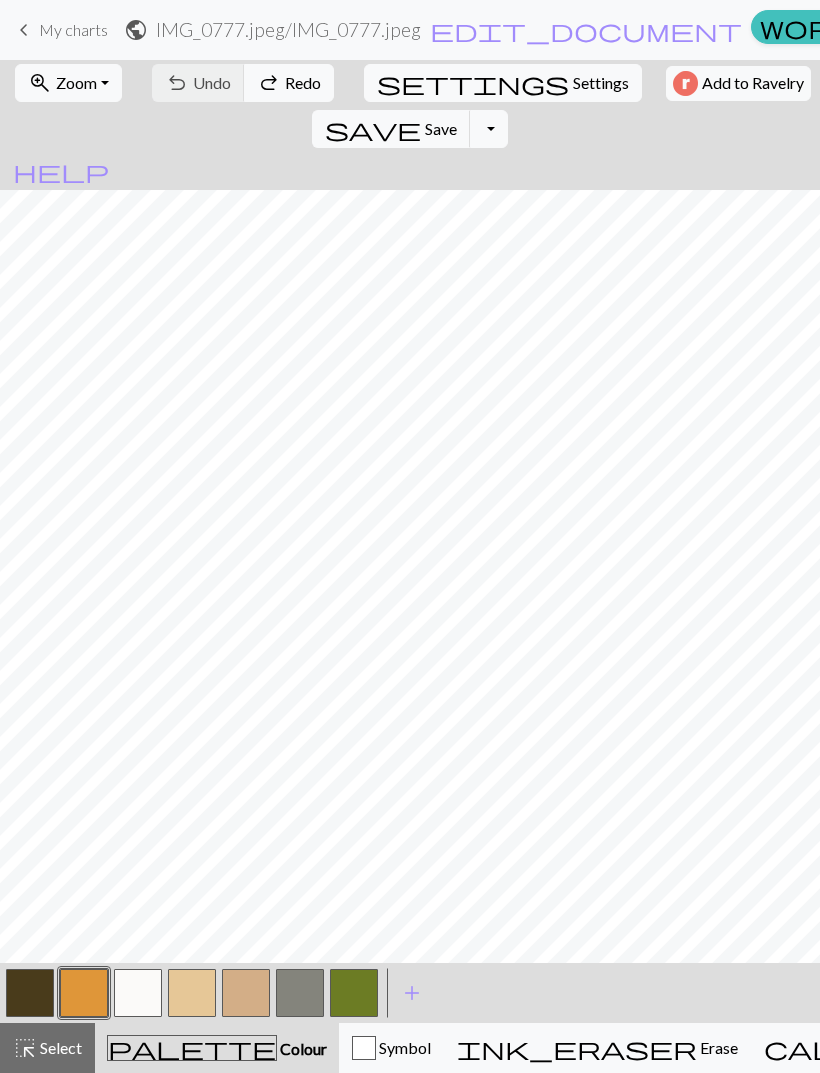 click on "Erase" at bounding box center [717, 1047] 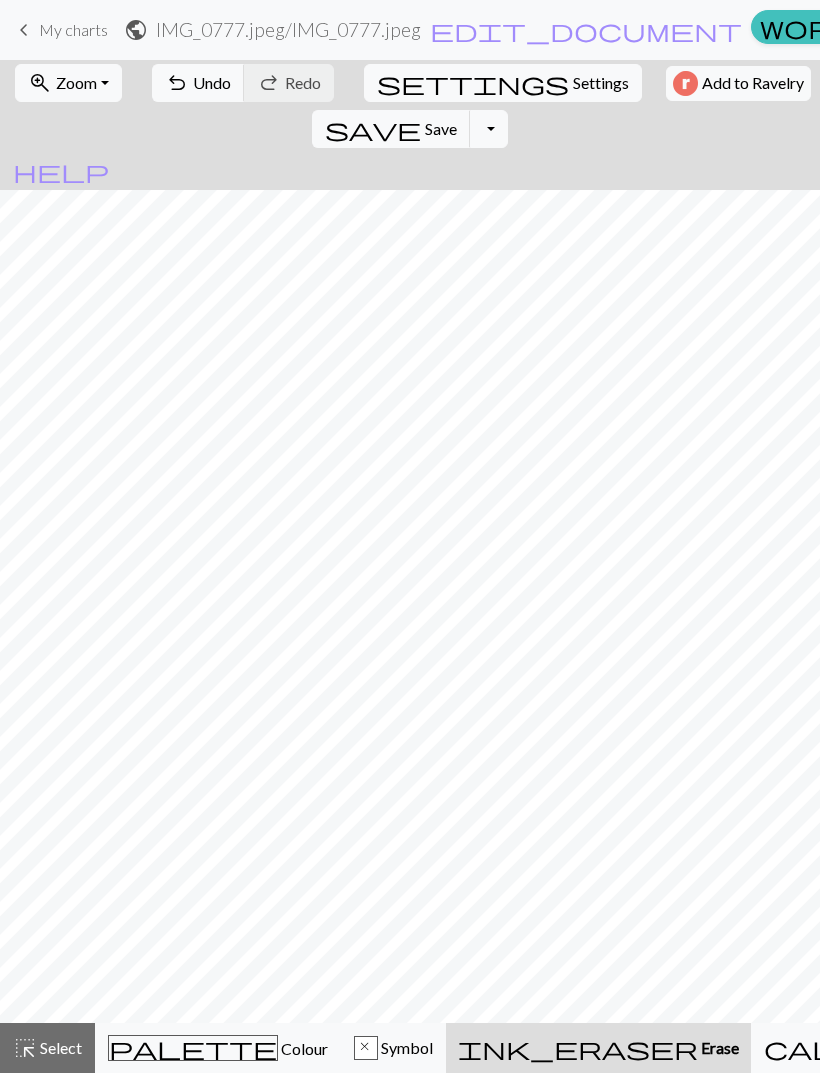 click on "Undo" at bounding box center [212, 82] 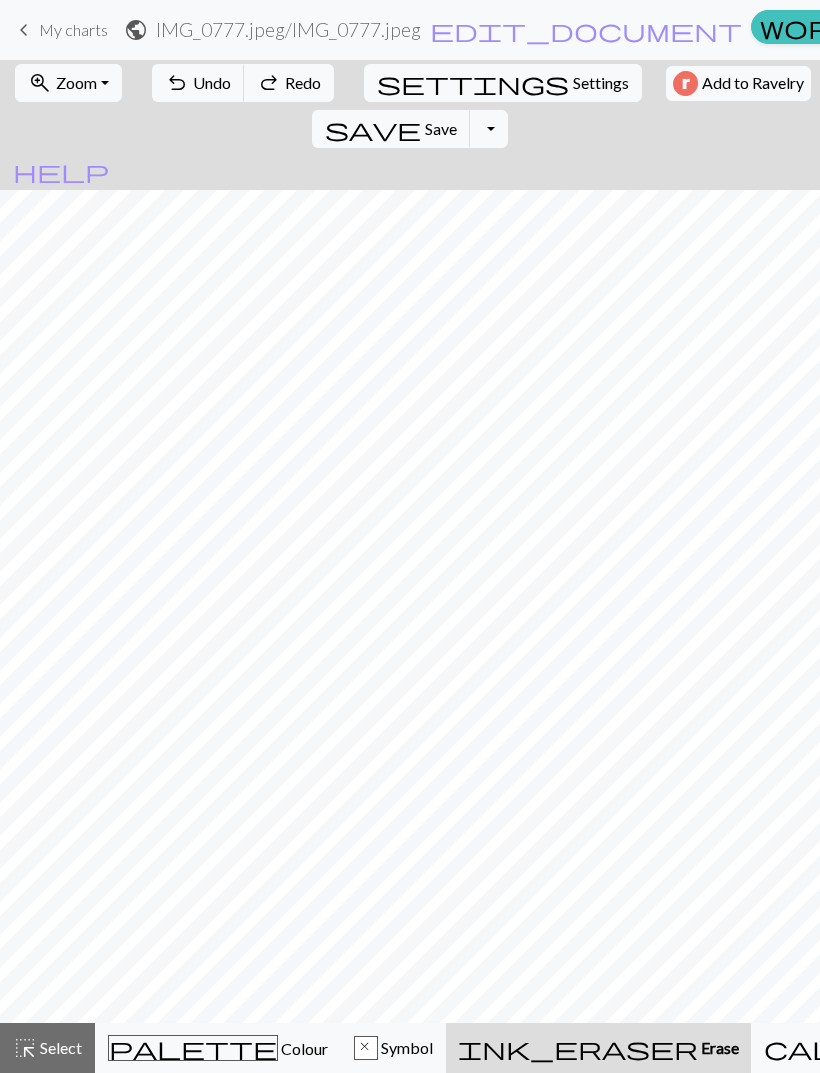 click on "Undo" at bounding box center (212, 82) 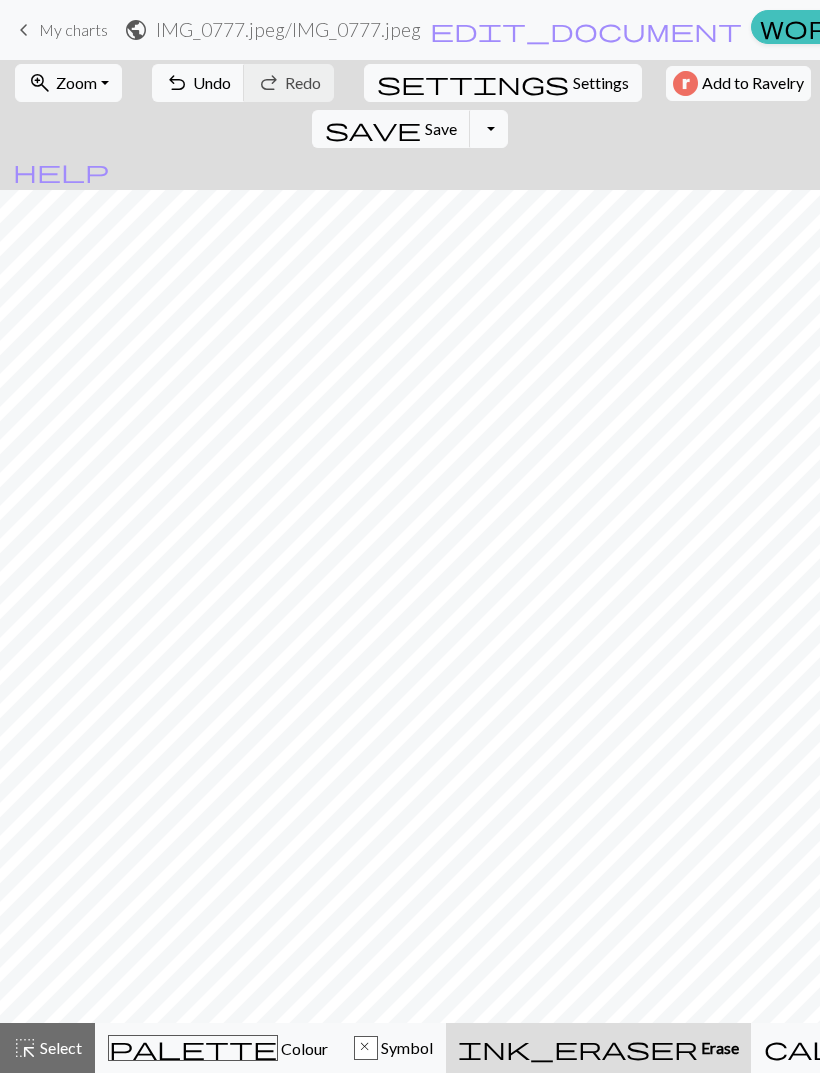 click on "undo Undo Undo" at bounding box center [198, 83] 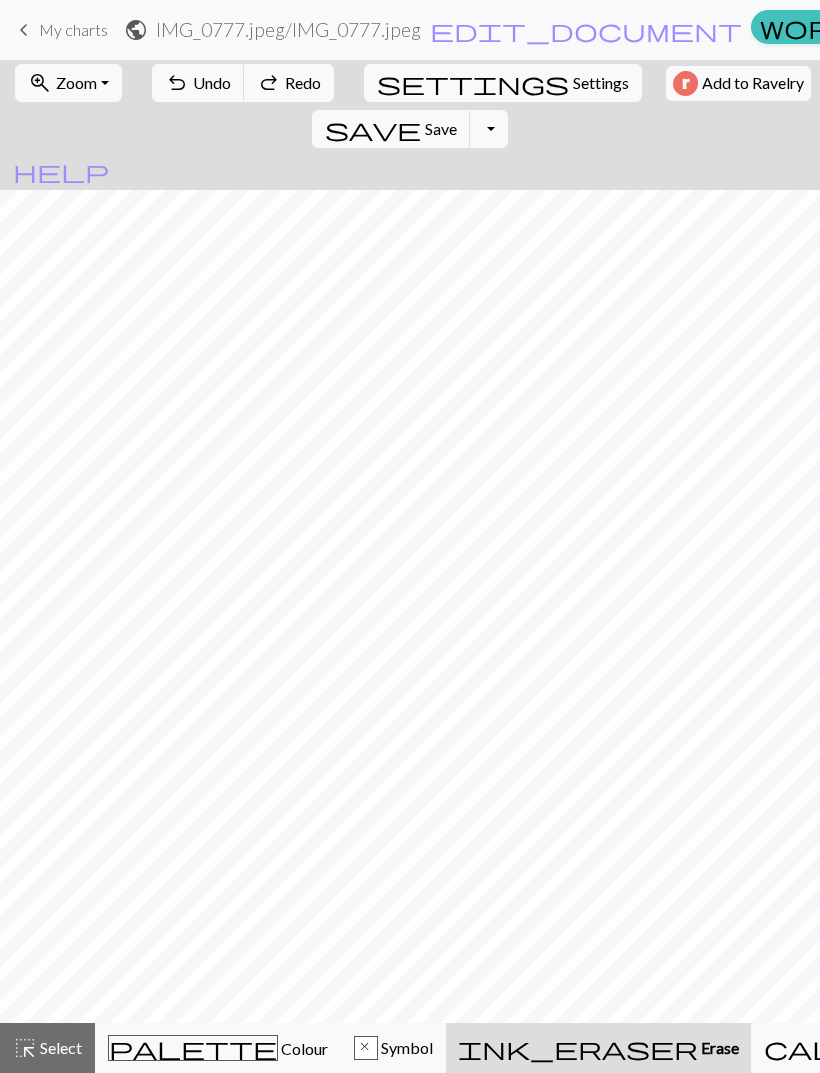 click on "undo Undo Undo" at bounding box center [198, 83] 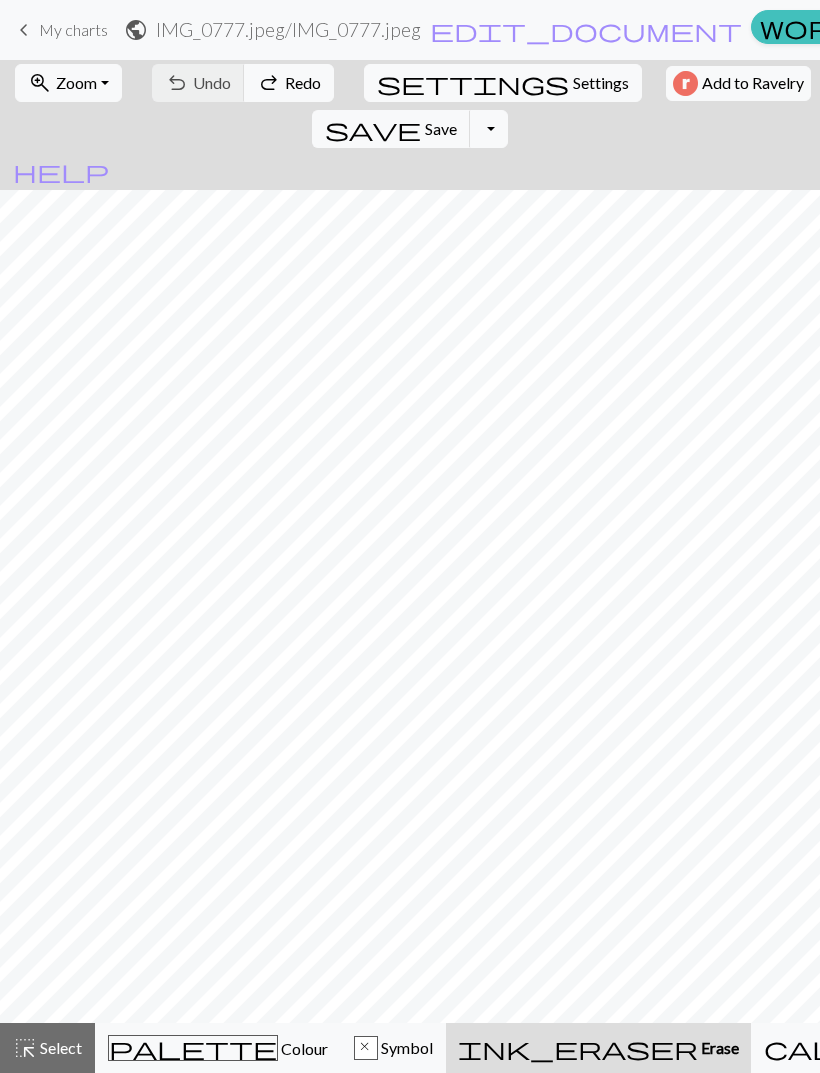 click on "undo Undo Undo redo Redo Redo" at bounding box center (243, 83) 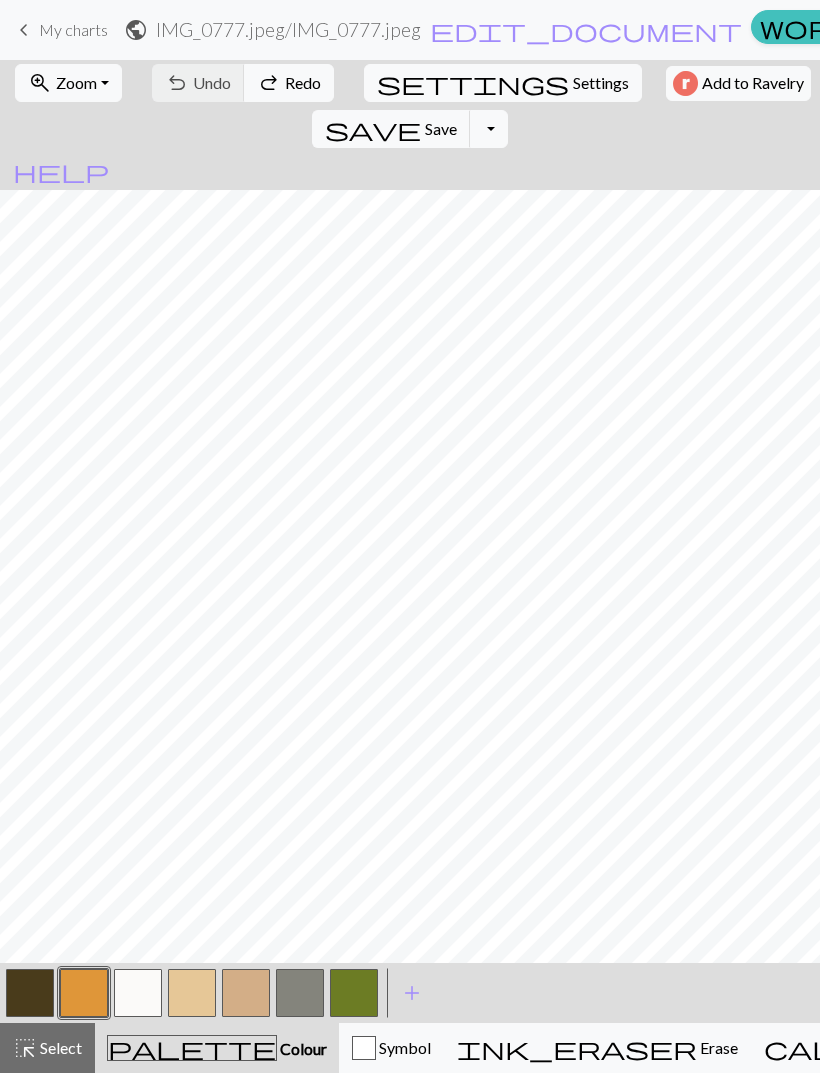 click at bounding box center (138, 993) 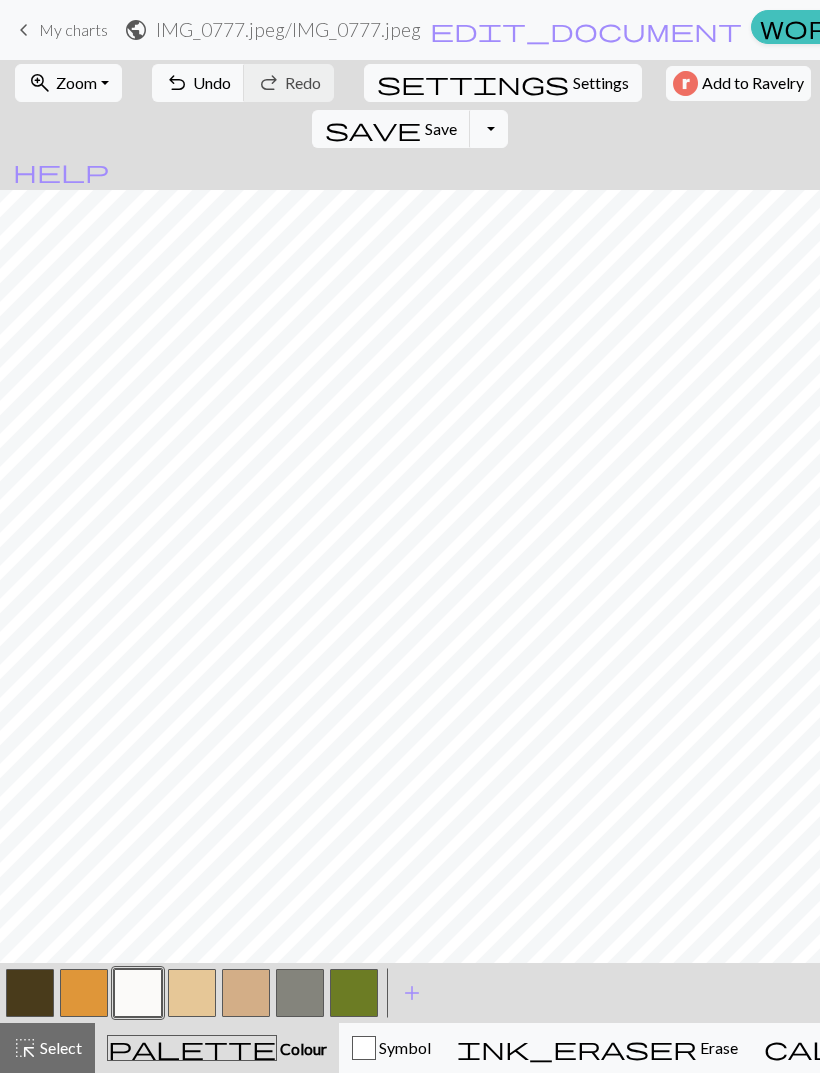 scroll, scrollTop: 445, scrollLeft: 0, axis: vertical 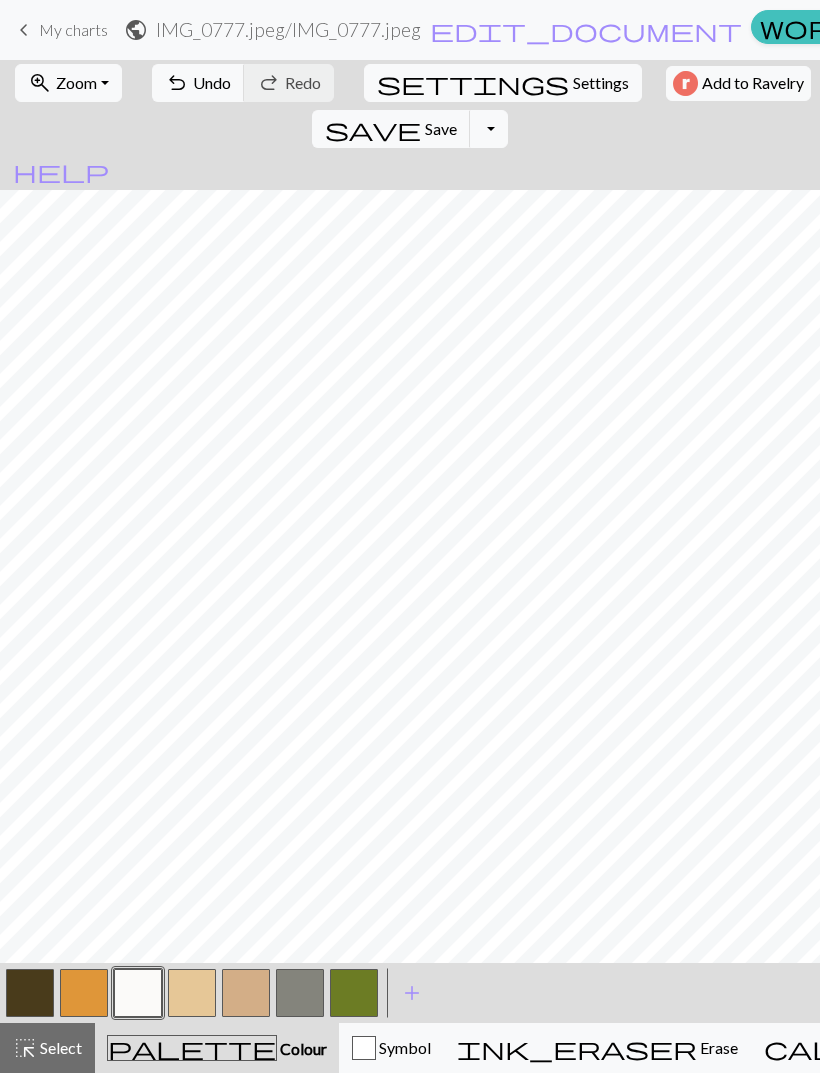 click on "keyboard_arrow_left" at bounding box center (24, 30) 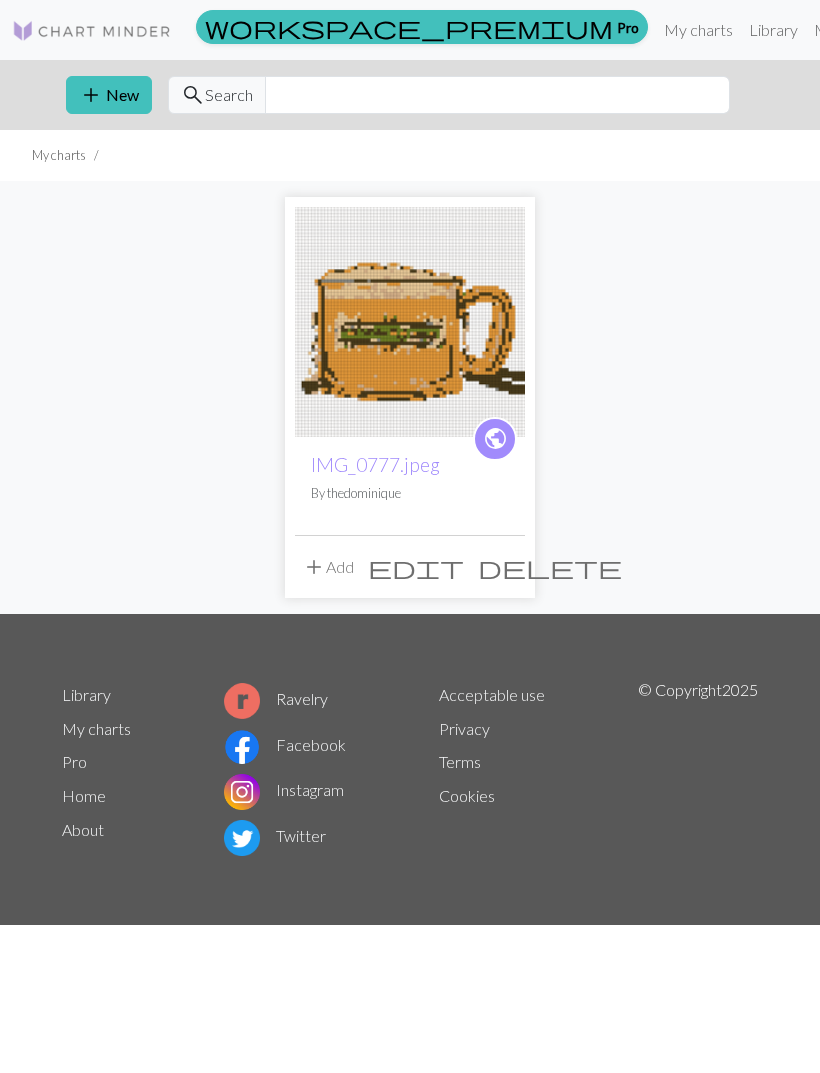 click on "add   New" at bounding box center [109, 95] 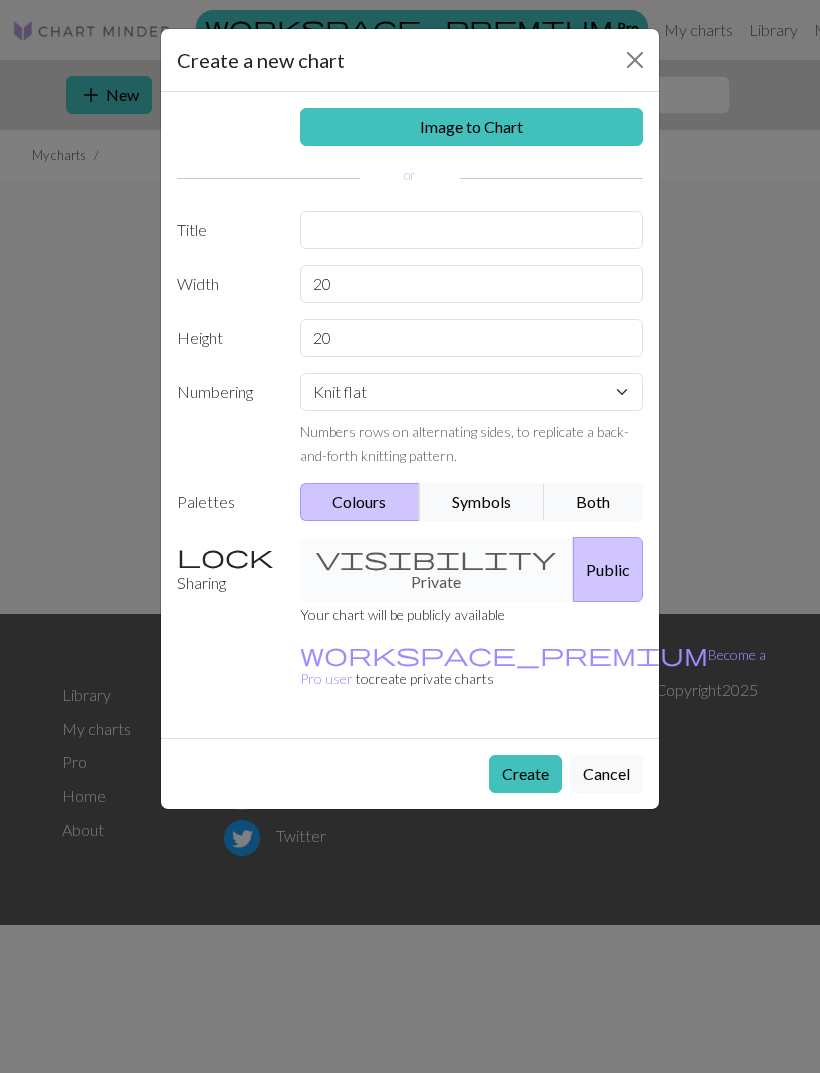 click at bounding box center [635, 60] 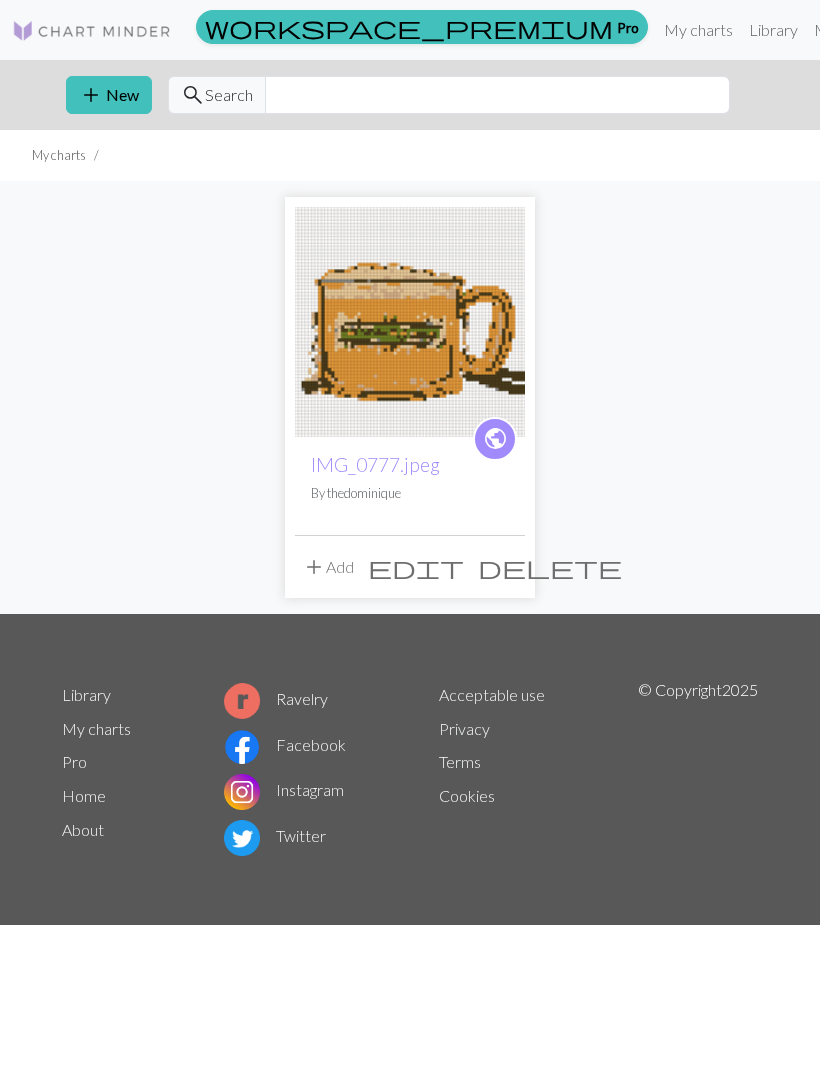 click on "My charts" at bounding box center (698, 30) 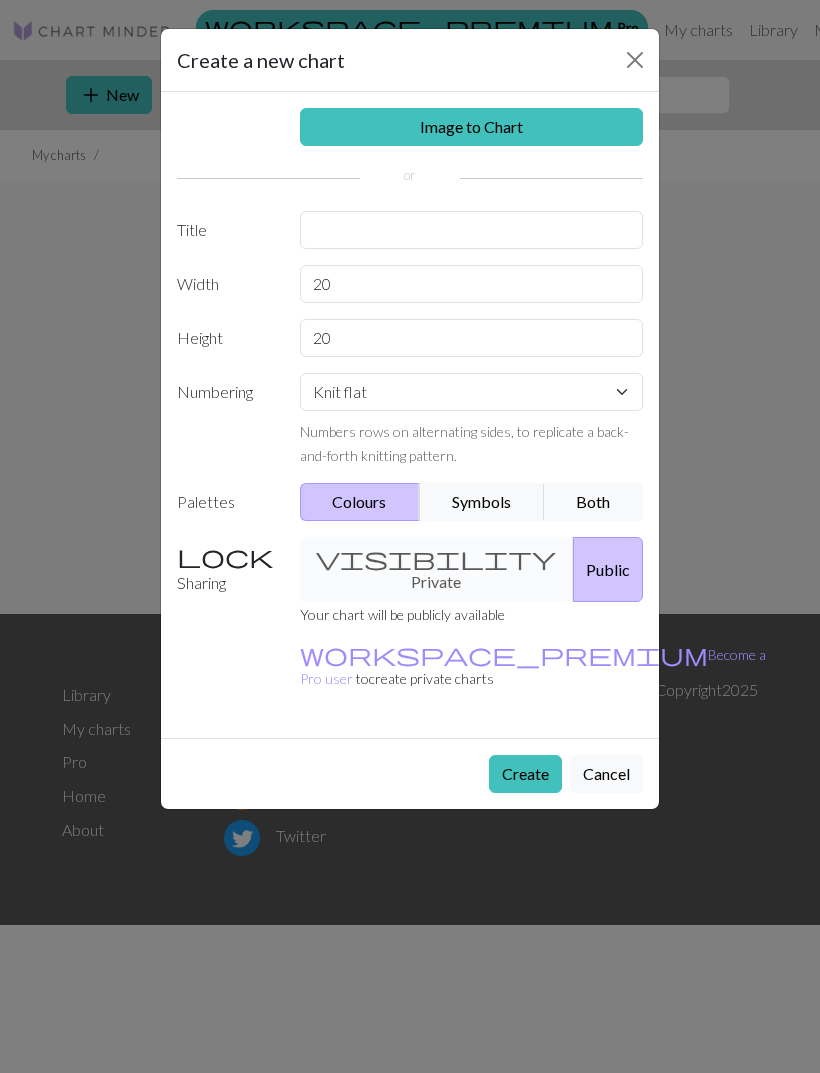 click on "Image to Chart" at bounding box center [472, 127] 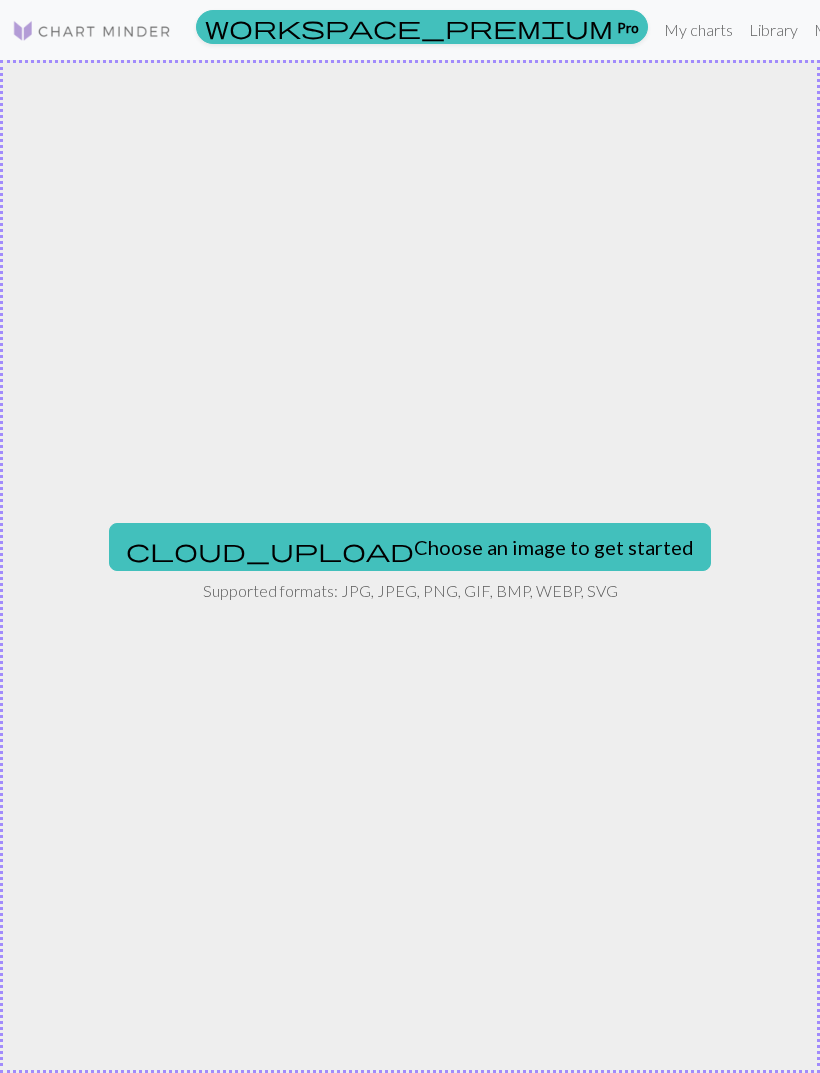click on "My charts" at bounding box center (698, 30) 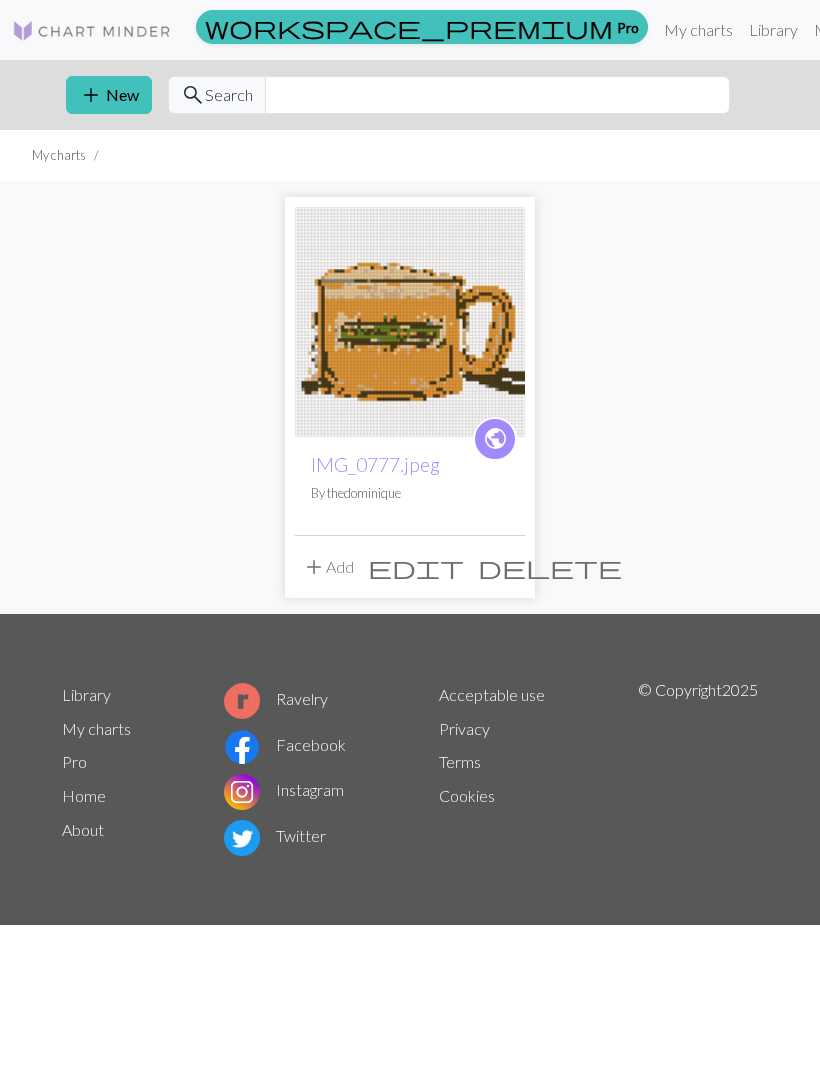 click at bounding box center (410, 322) 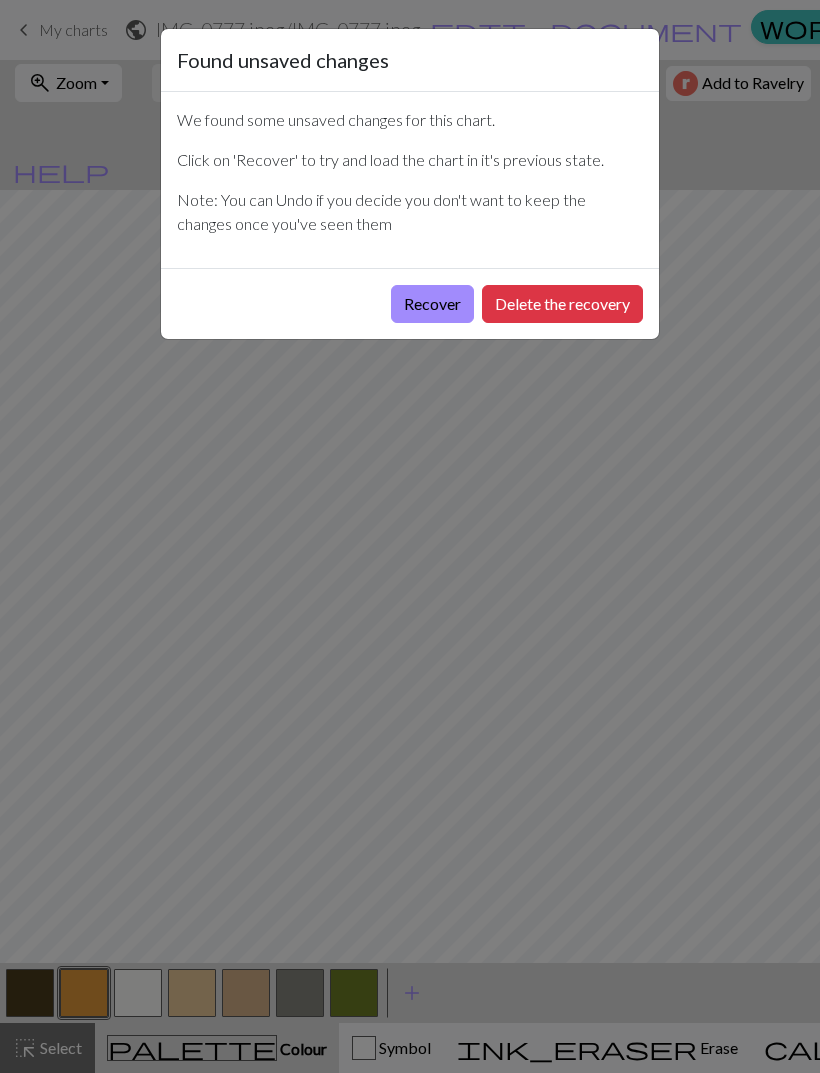 click on "Recover" at bounding box center (432, 304) 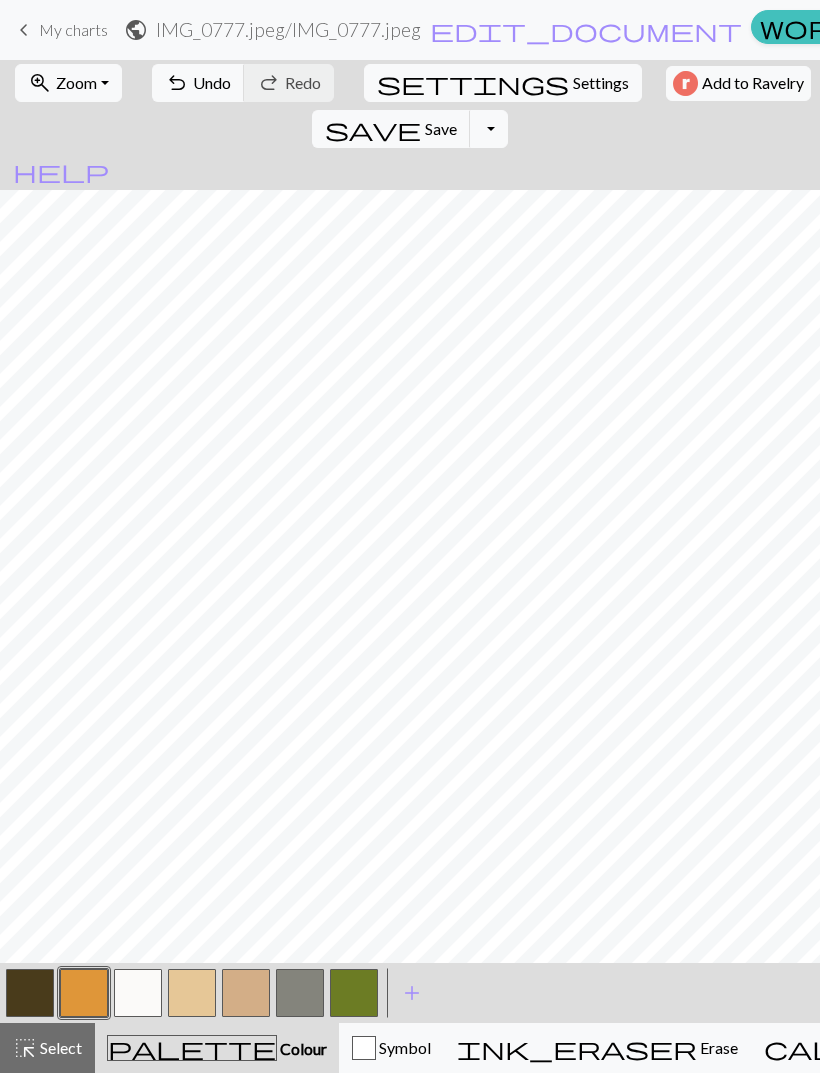scroll, scrollTop: 314, scrollLeft: 0, axis: vertical 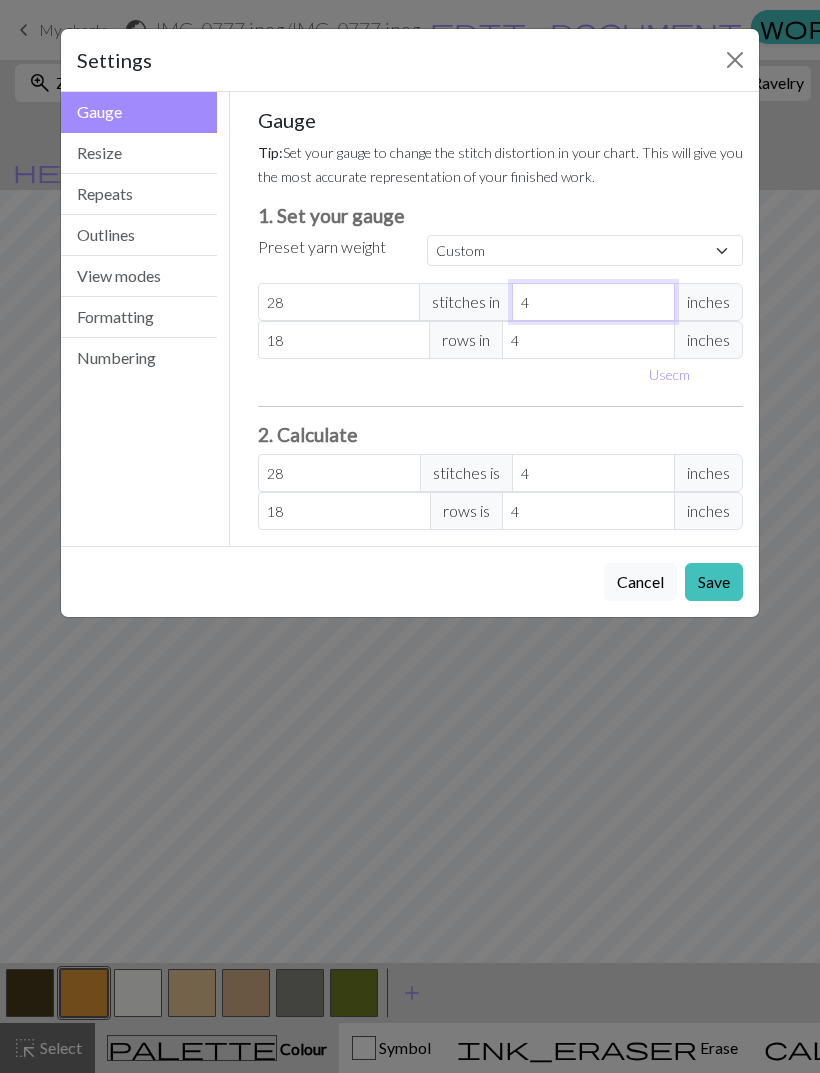 click on "4" at bounding box center [593, 302] 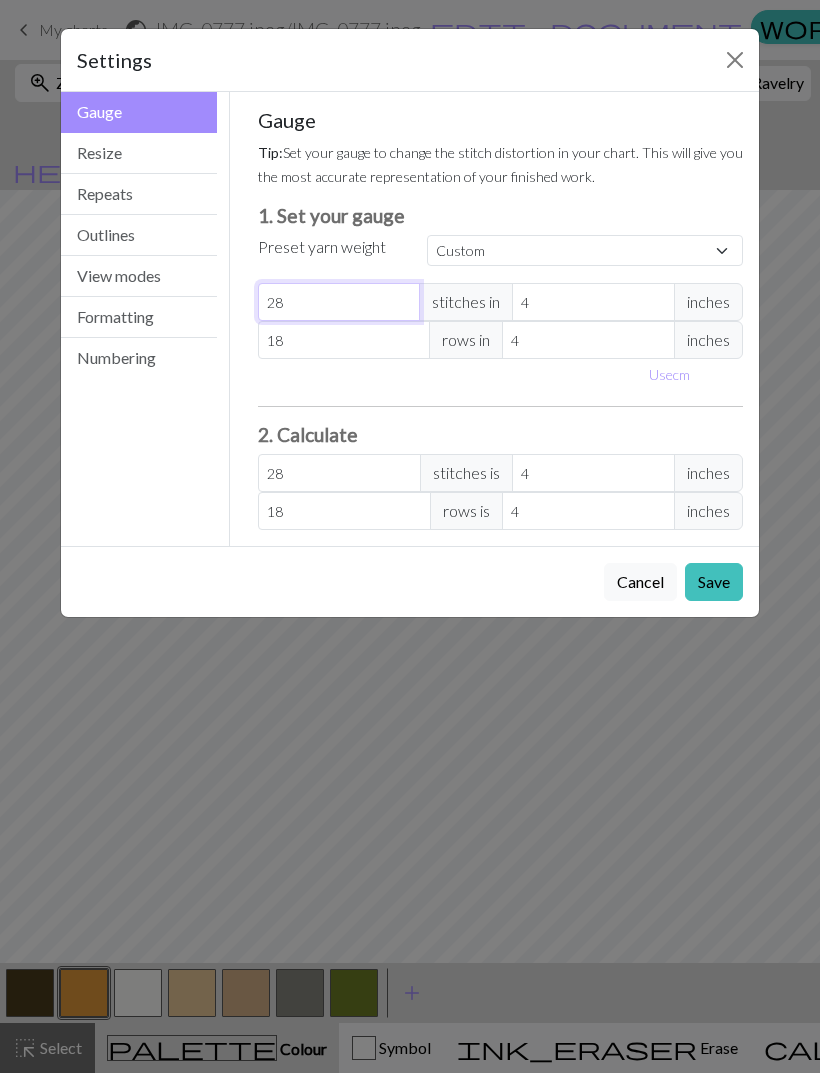 click on "28" at bounding box center (339, 302) 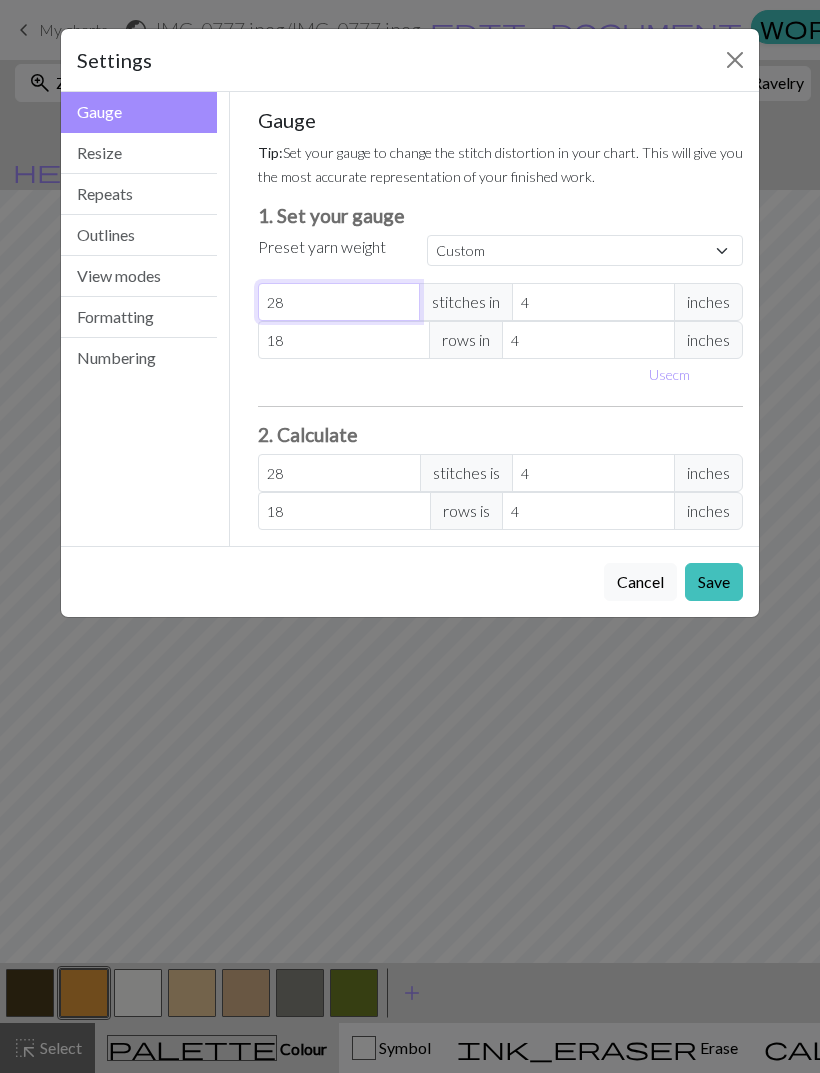 type on "2" 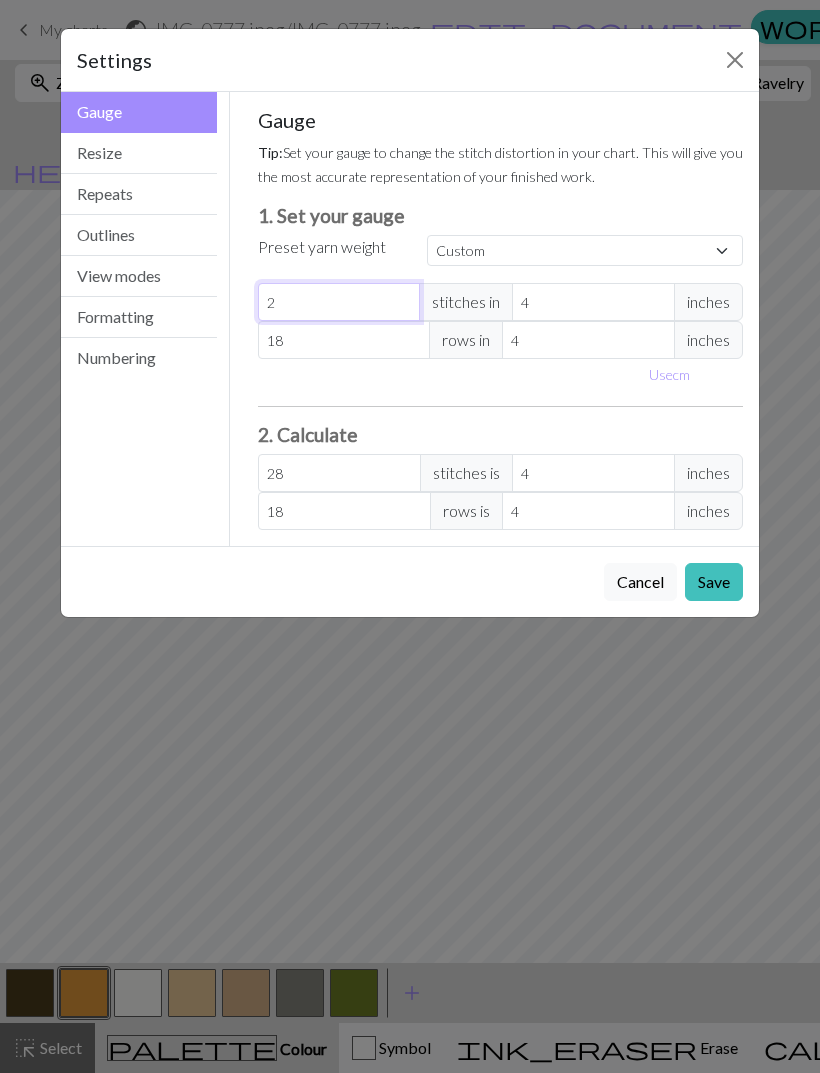 type on "2" 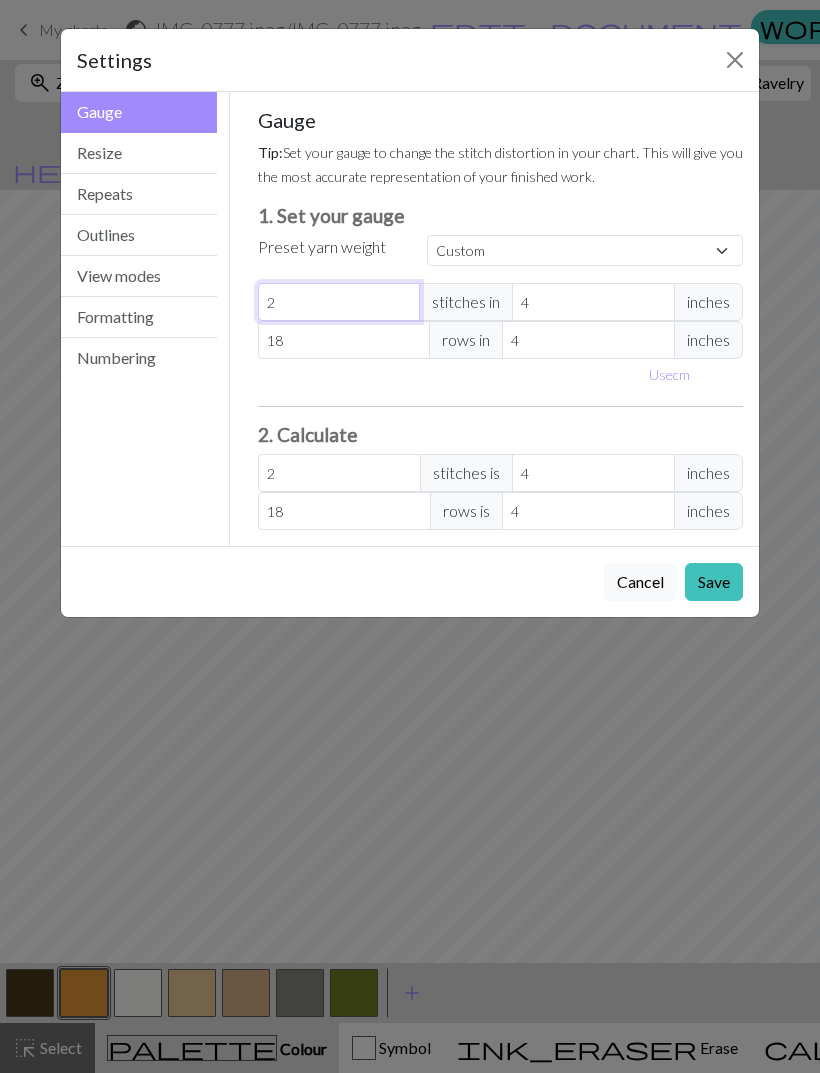 type 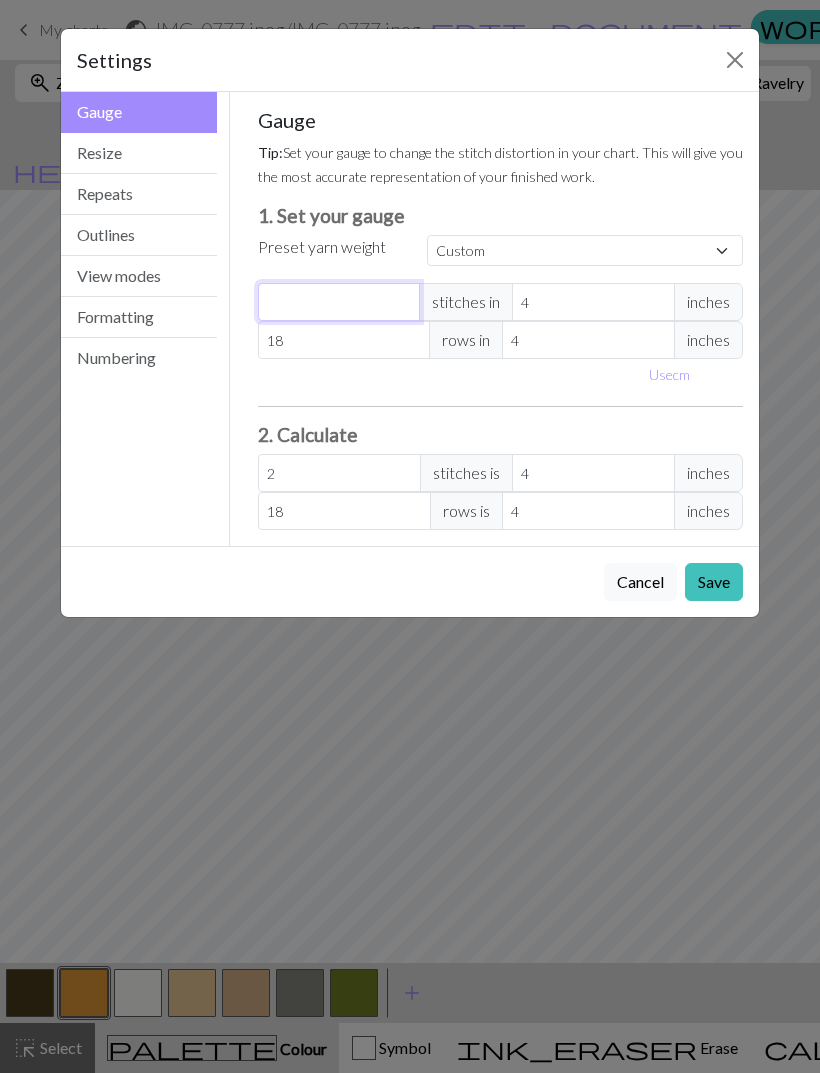 type on "0" 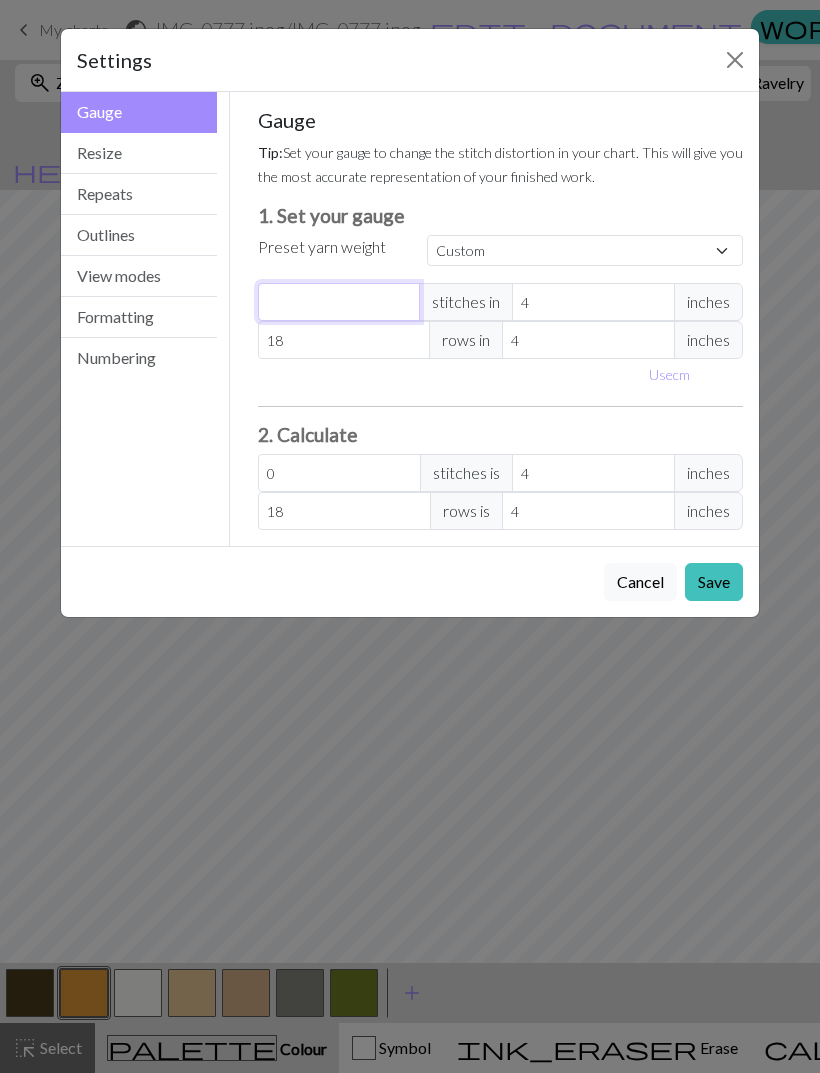 type on "1" 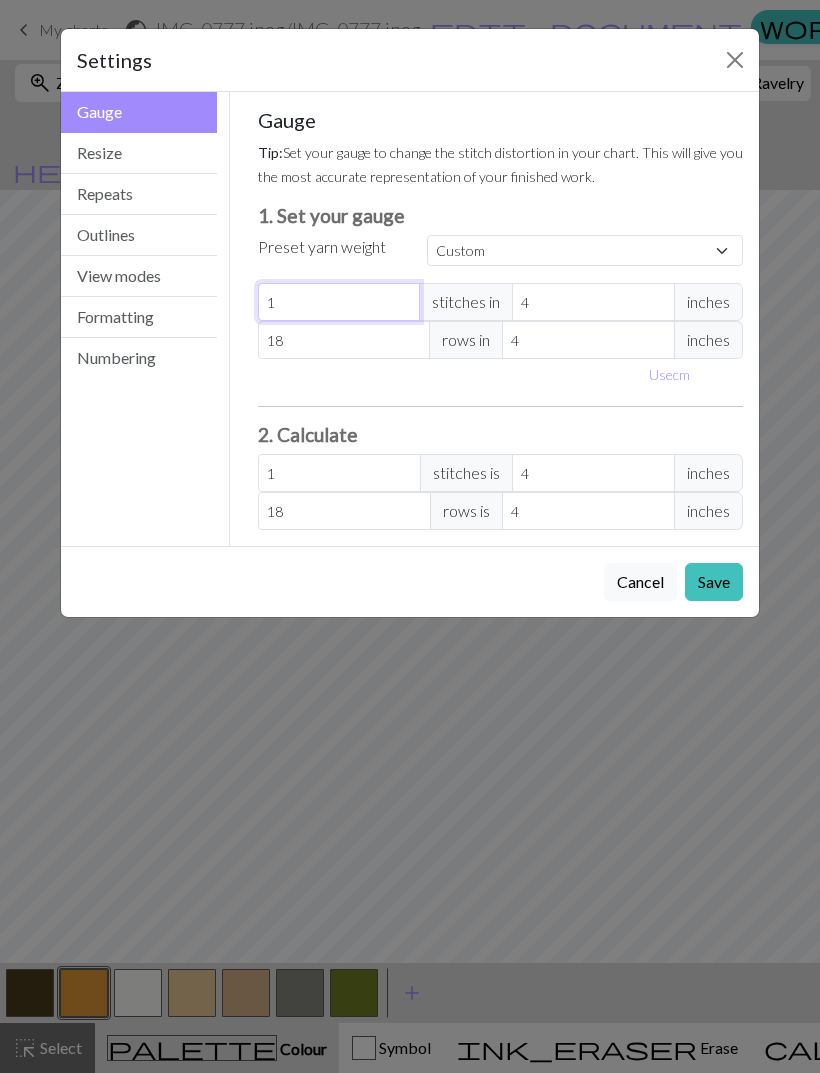 type on "18" 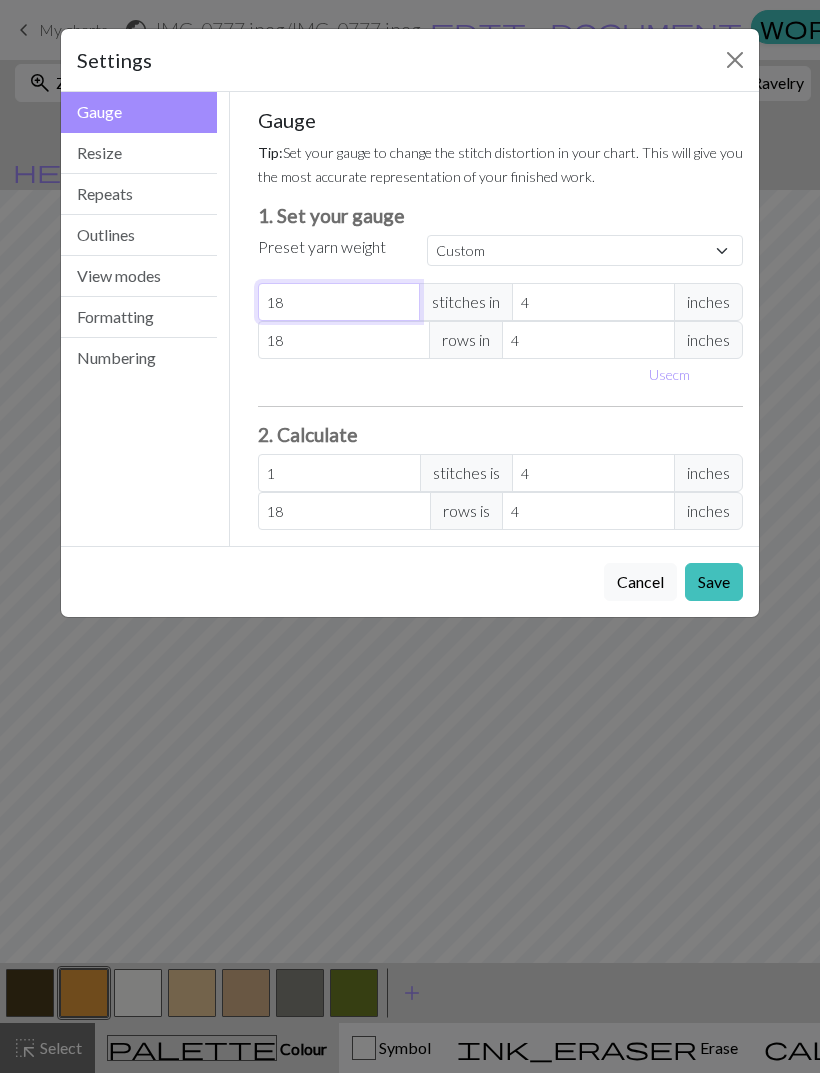 type on "18" 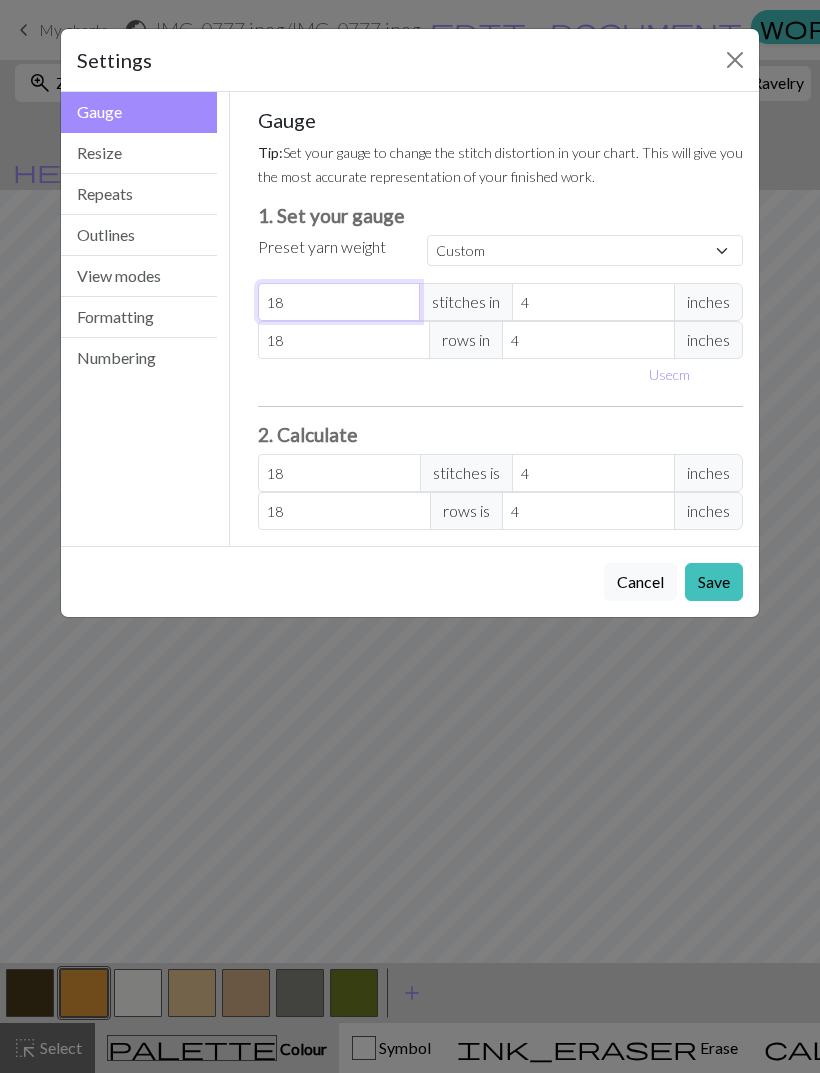 type on "18" 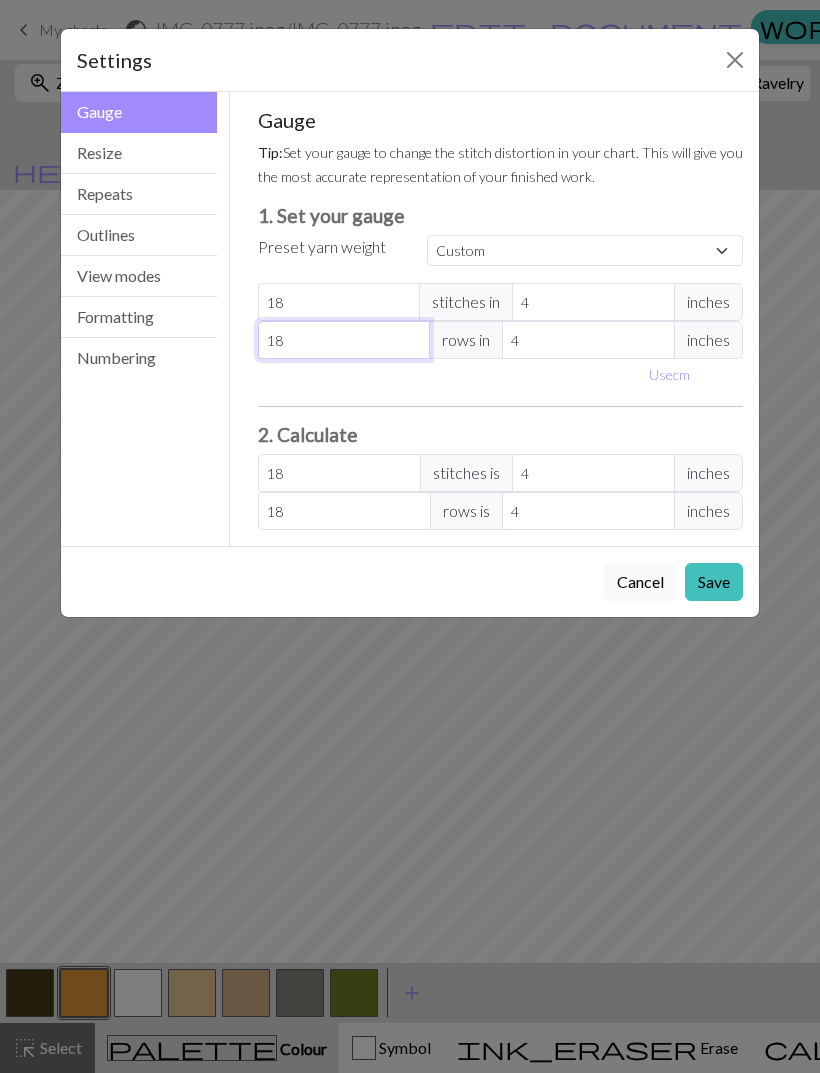click on "18" at bounding box center [344, 340] 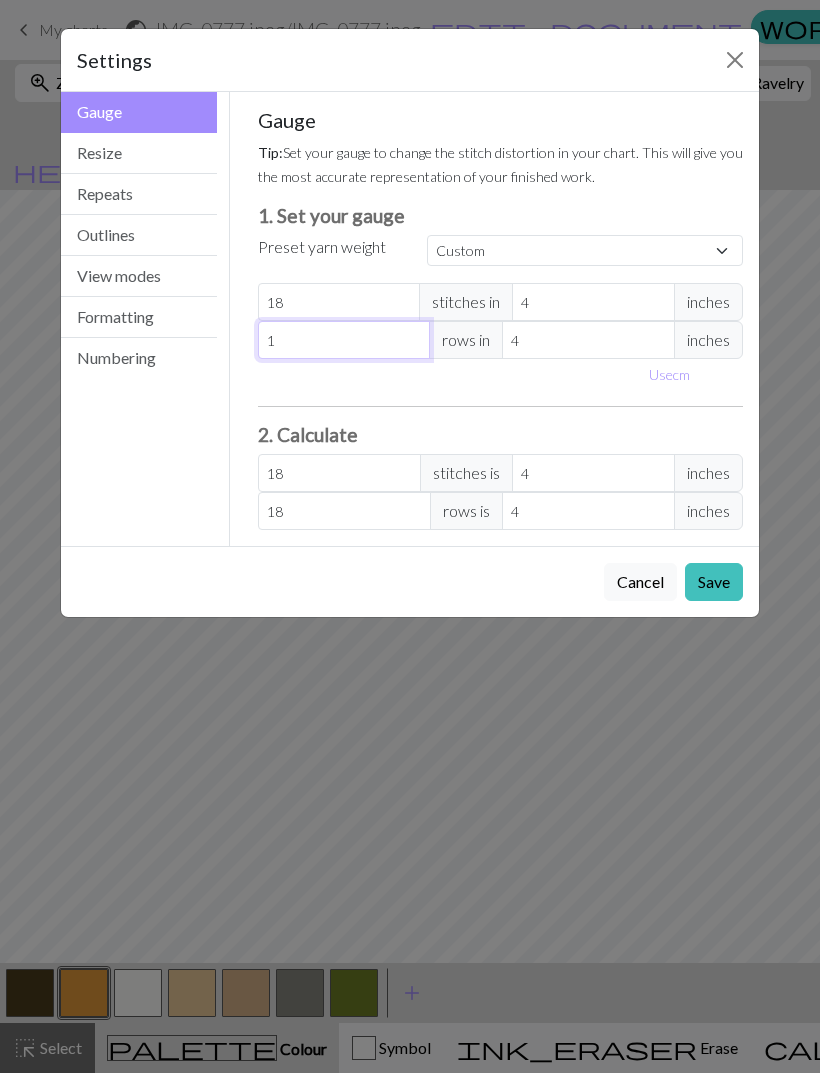 type on "1" 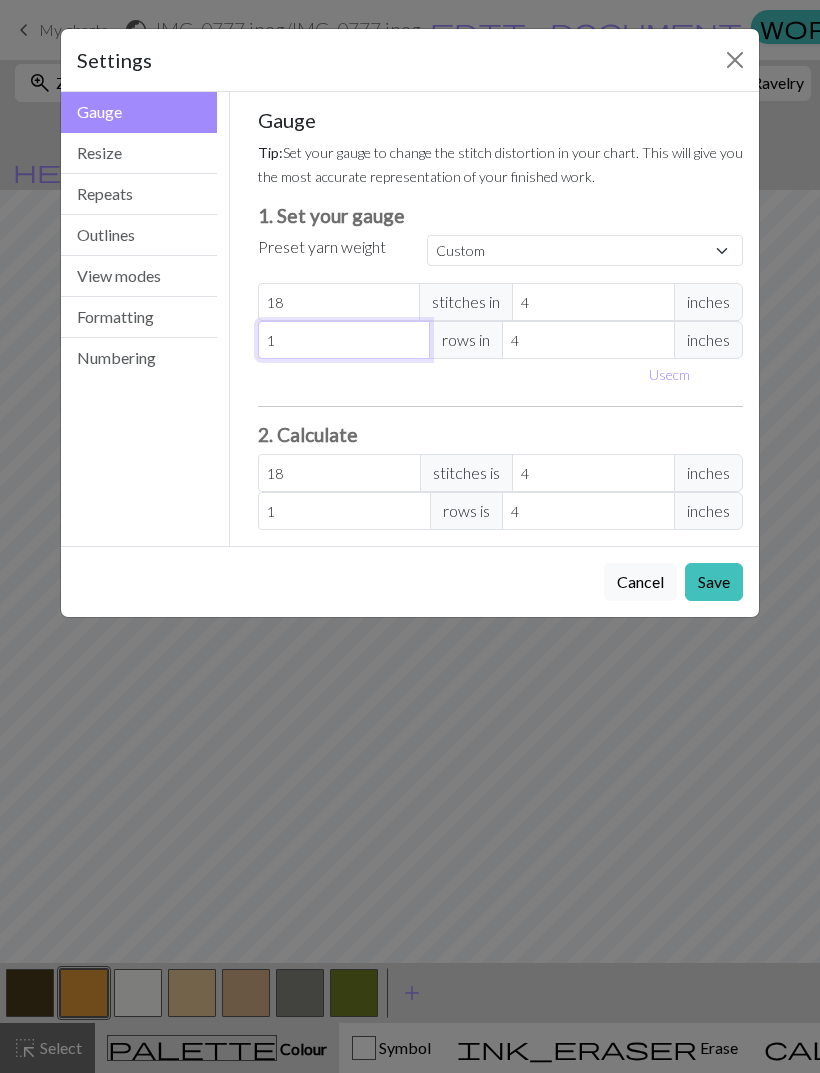 type 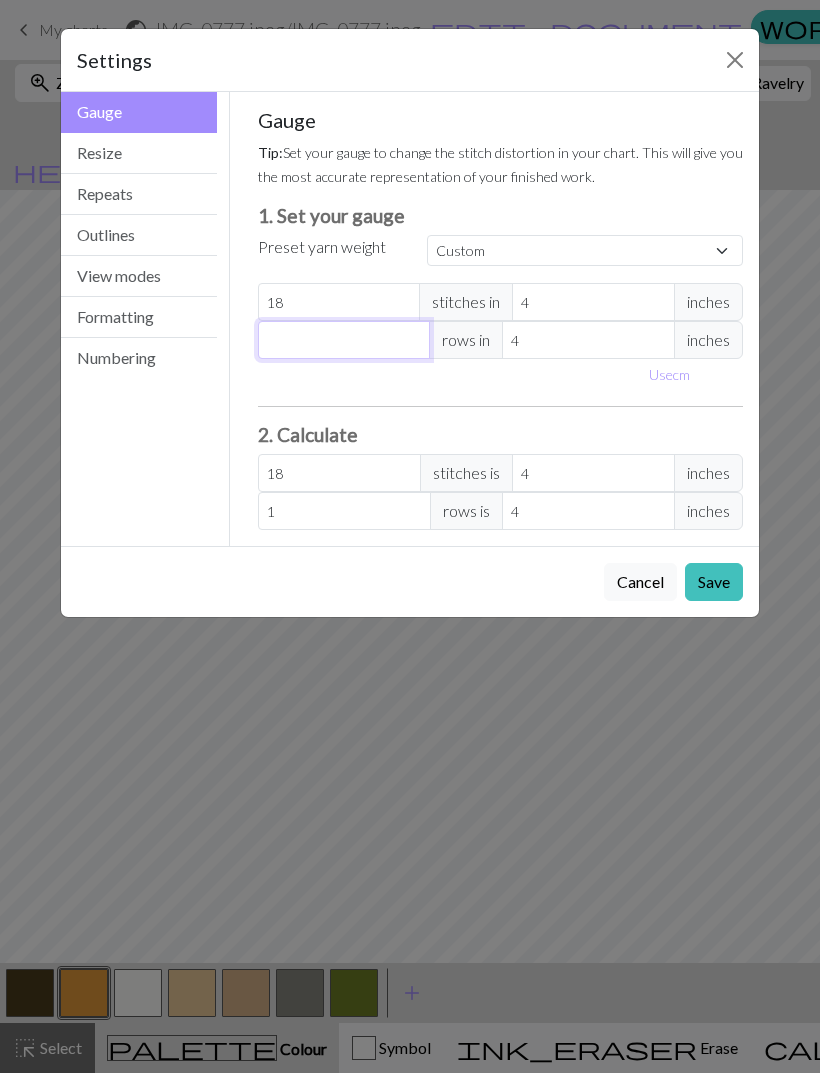 type on "0" 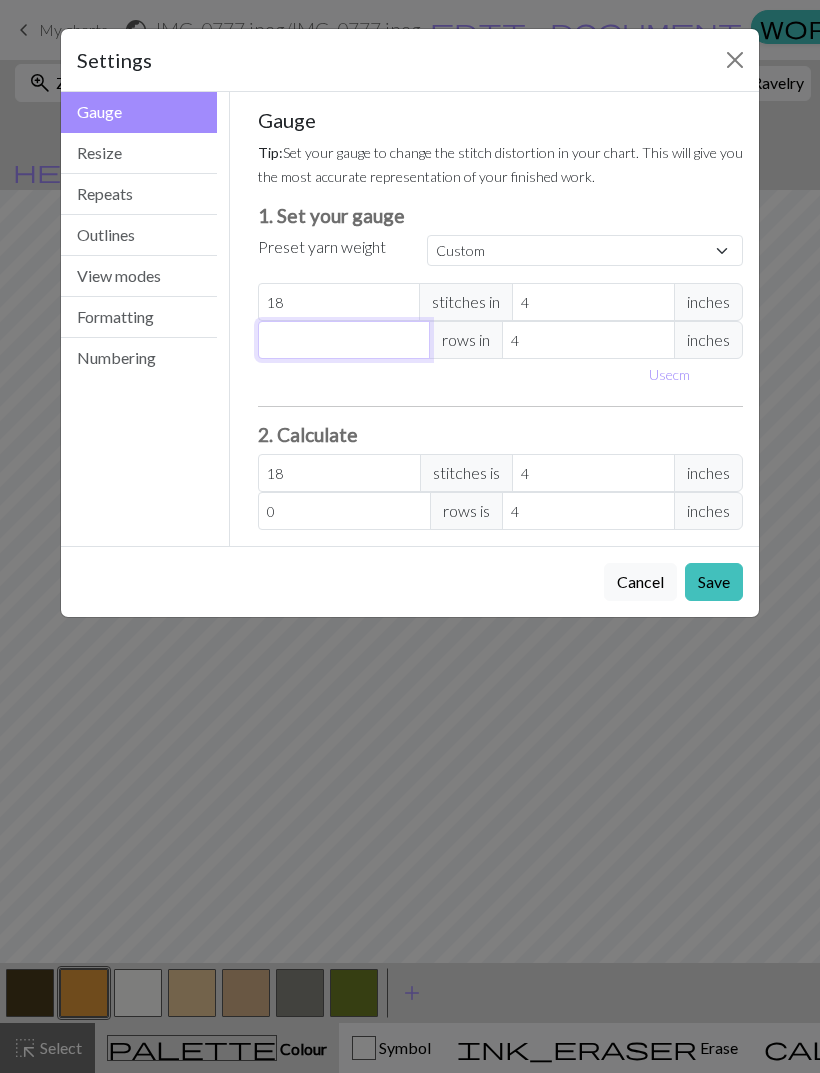 type on "2" 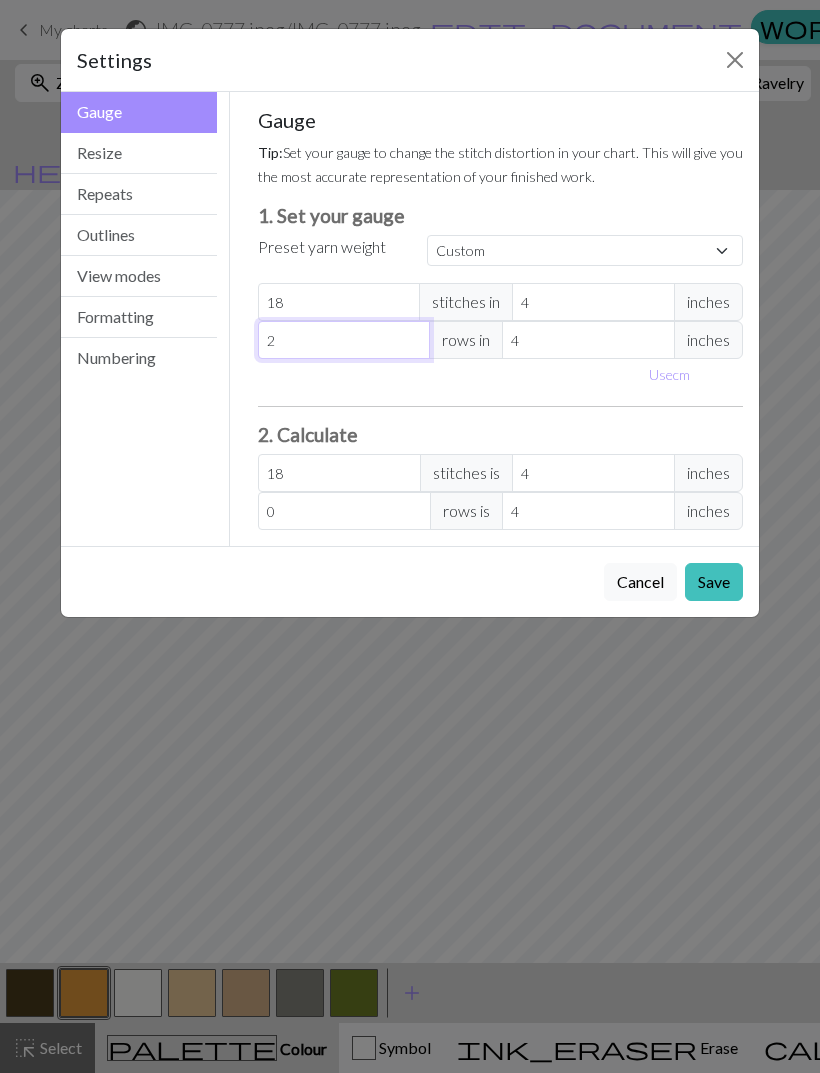 type on "2" 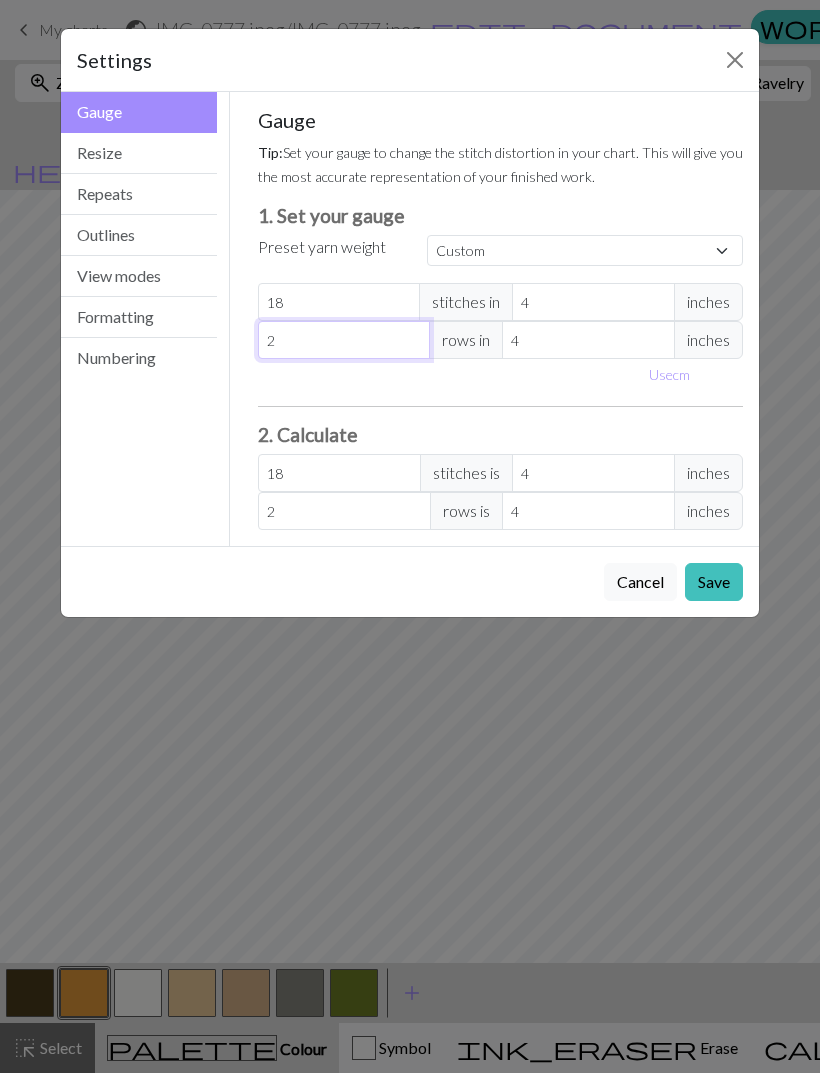 type on "25" 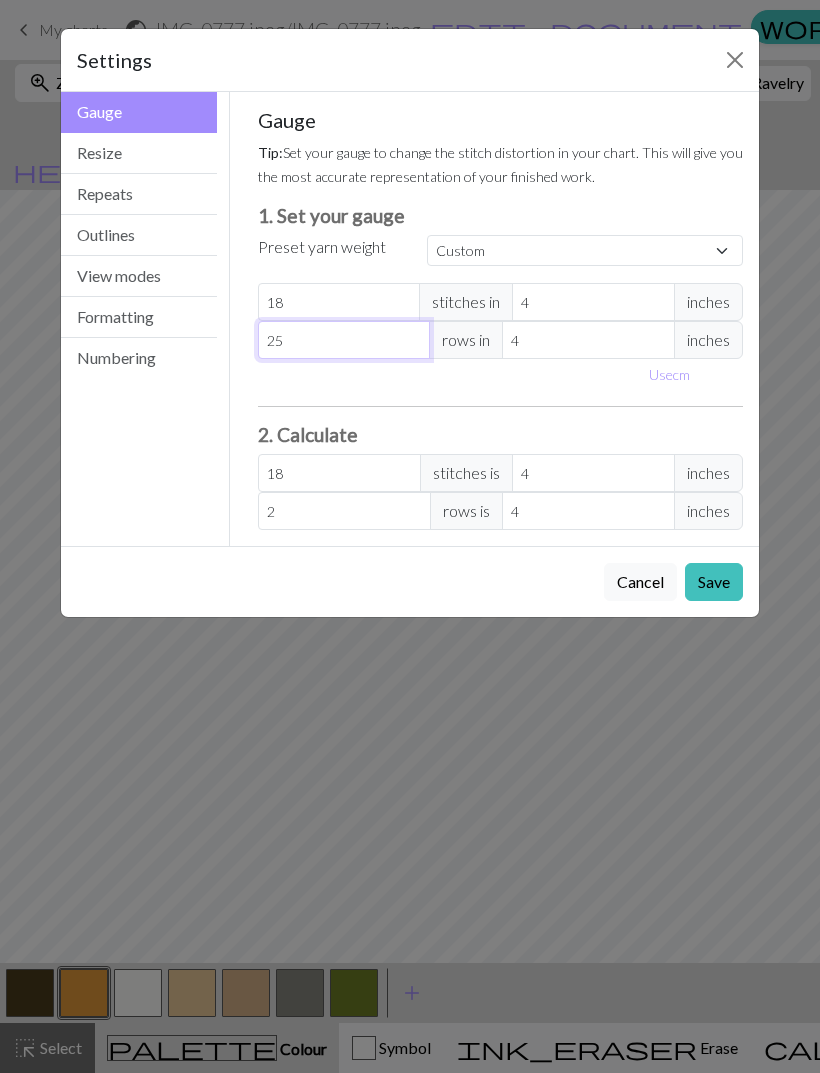 type on "25" 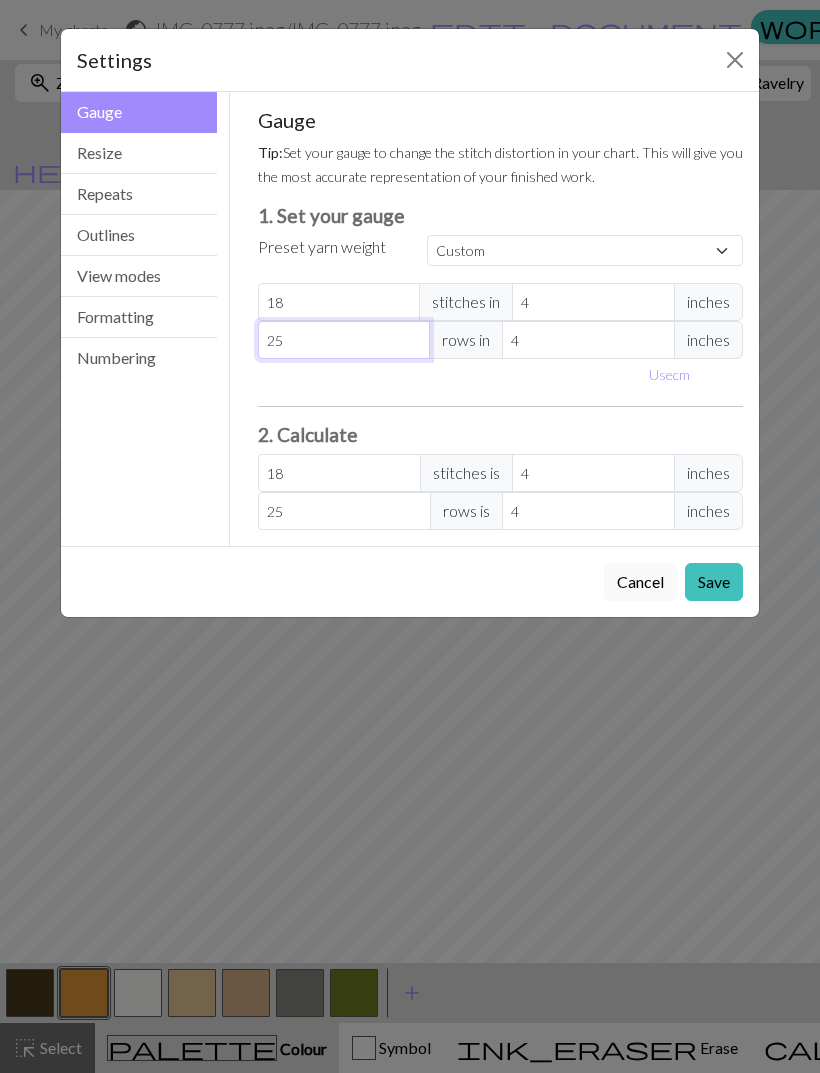 type on "25" 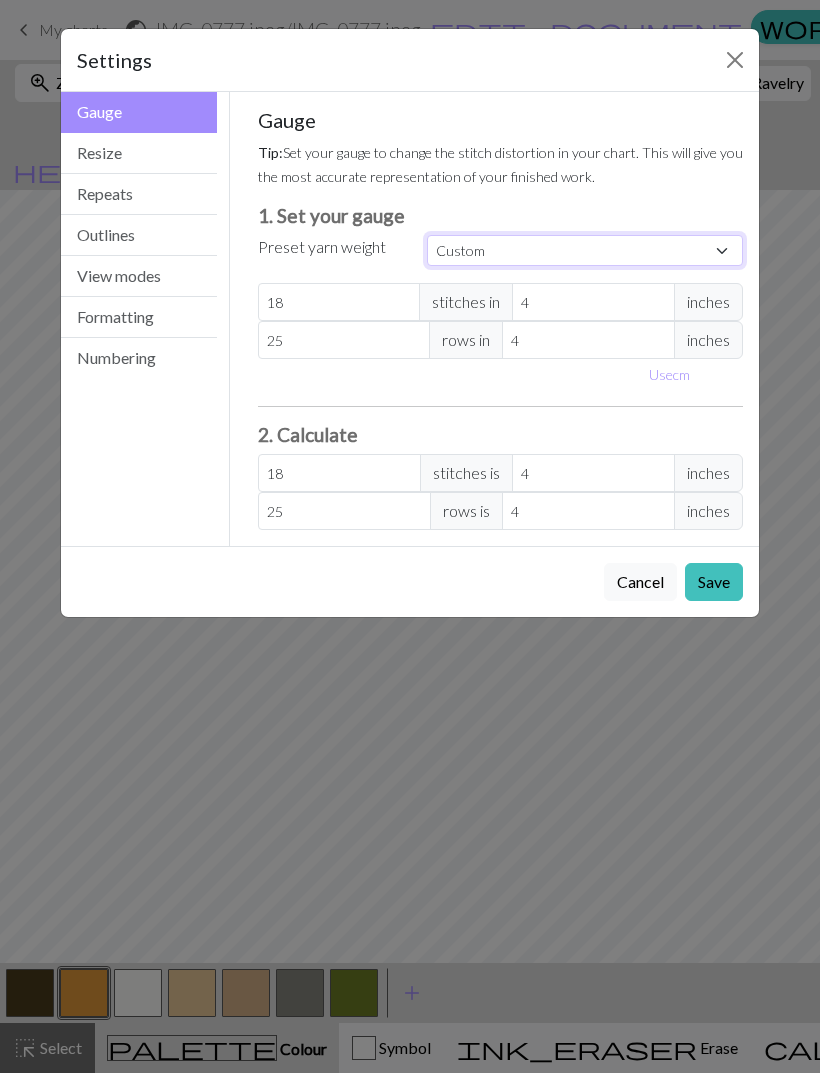 click on "Custom Square Lace Light Fingering Fingering Sport Double knit Worsted Aran Bulky Super Bulky" at bounding box center [585, 250] 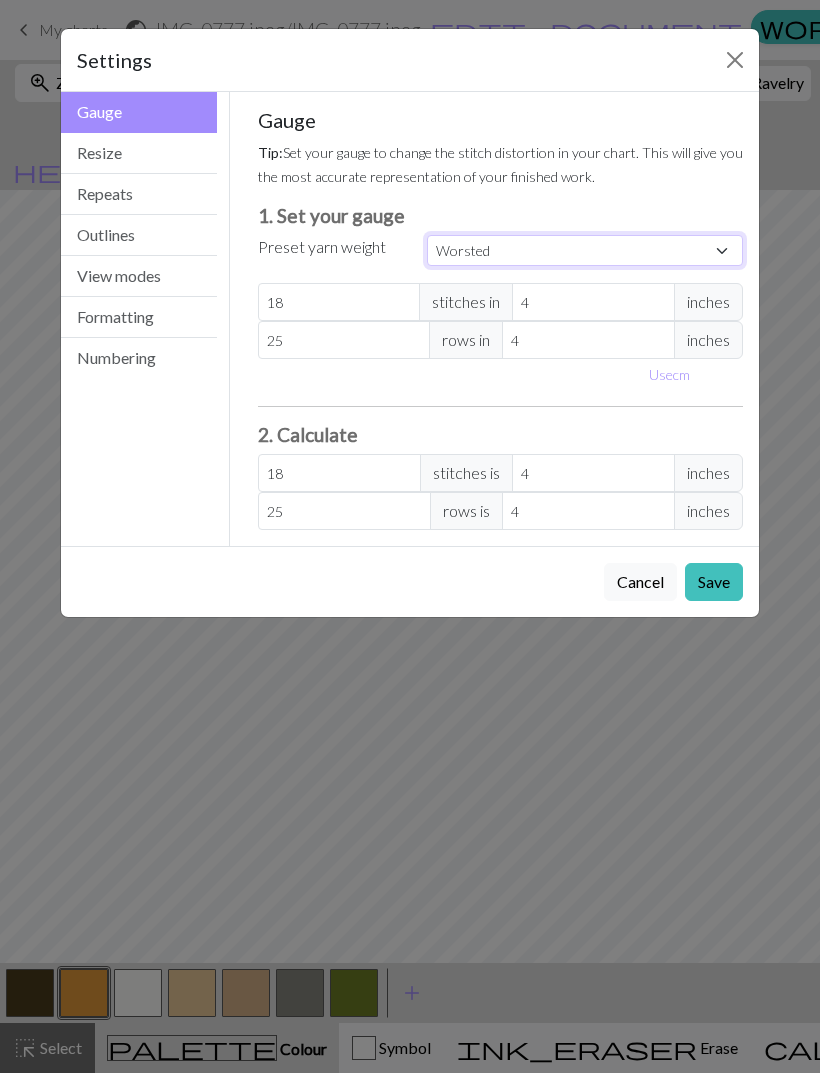 type on "20" 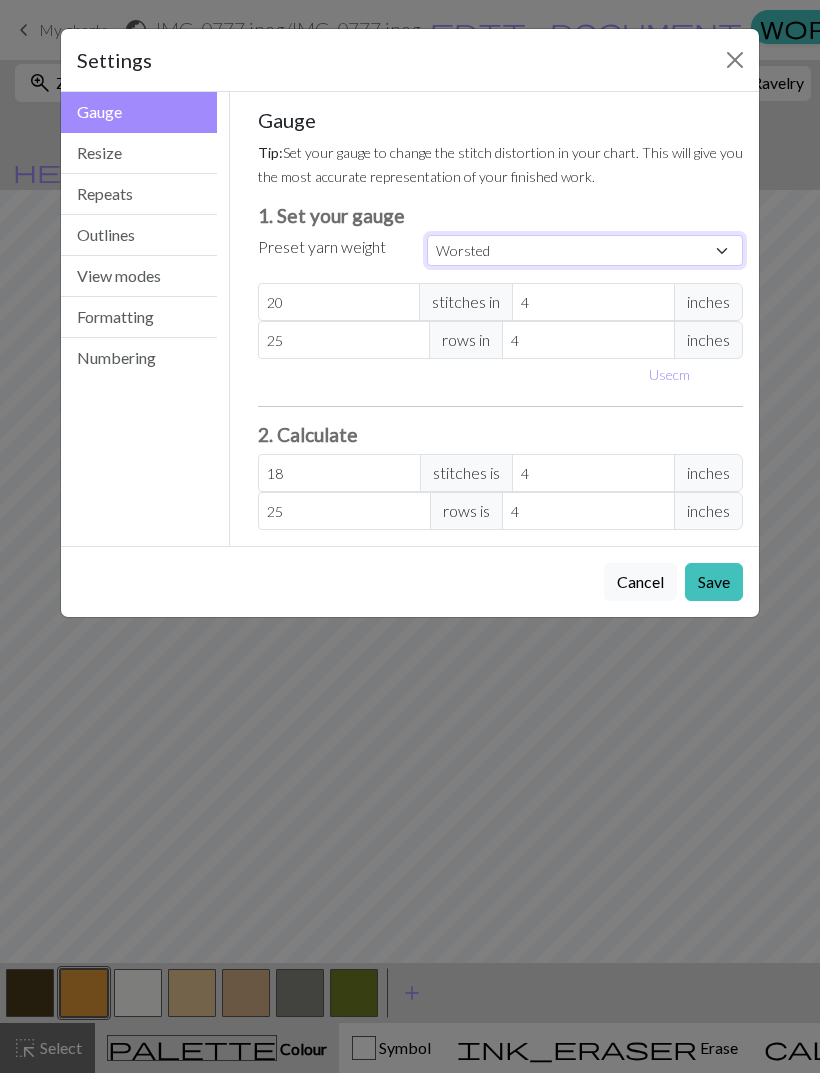 type on "26" 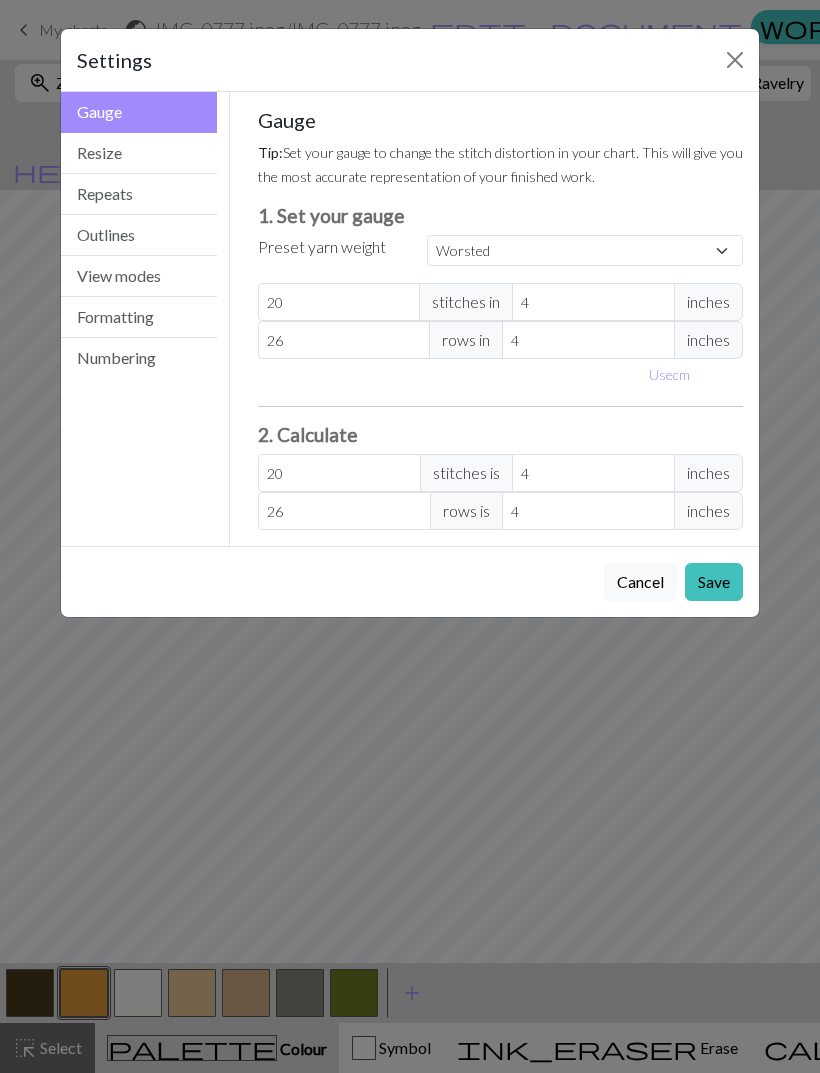 click on "Save" at bounding box center [714, 582] 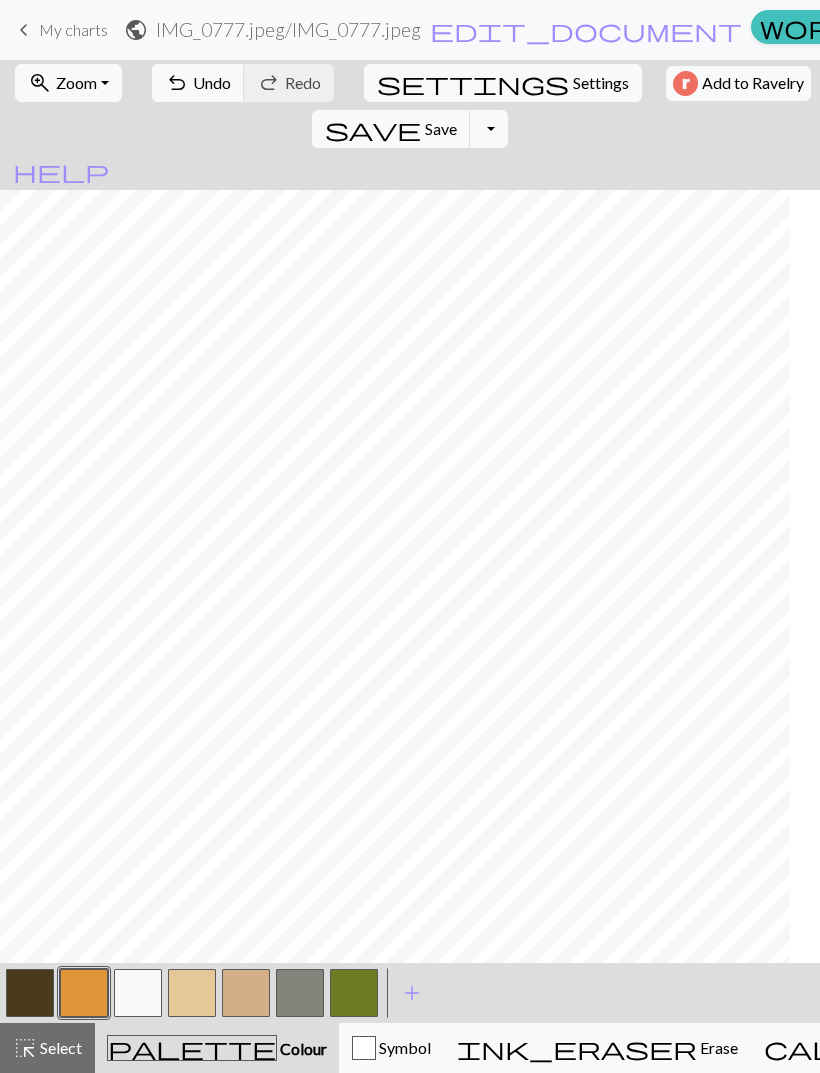scroll, scrollTop: 0, scrollLeft: 0, axis: both 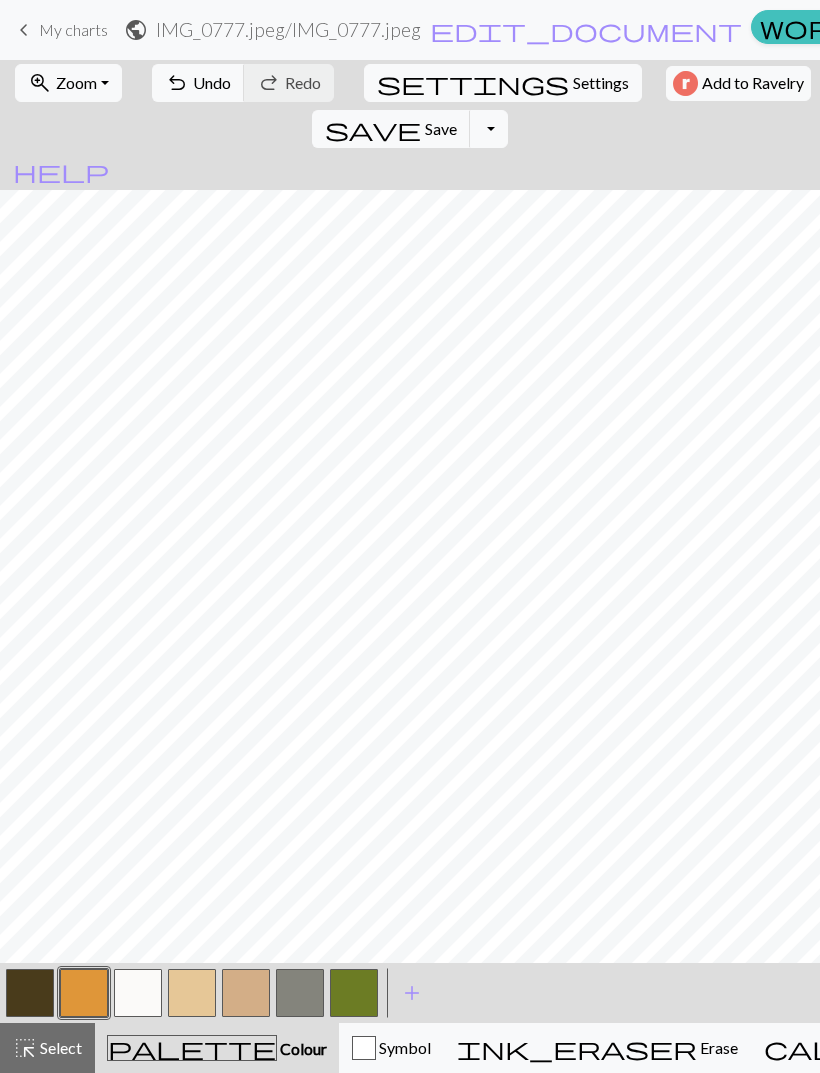 click on "Knitting mode" at bounding box center [1150, 1047] 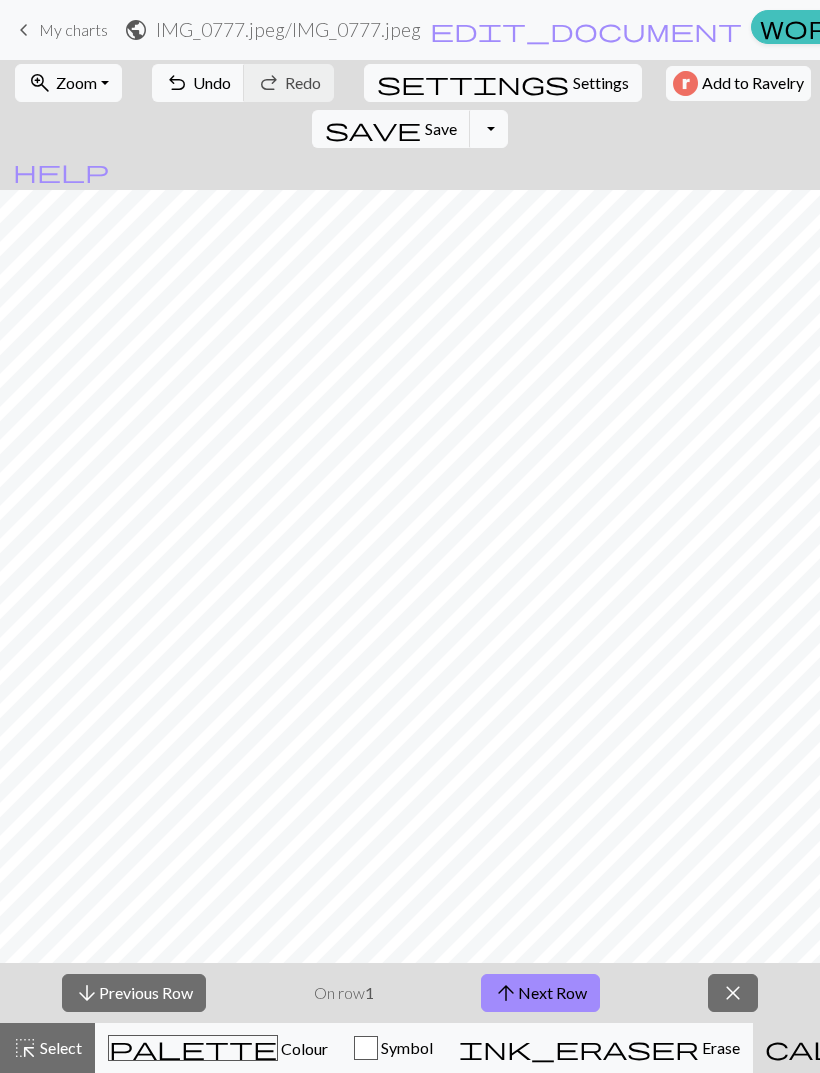 click on "Knitting mode" at bounding box center [1151, 1047] 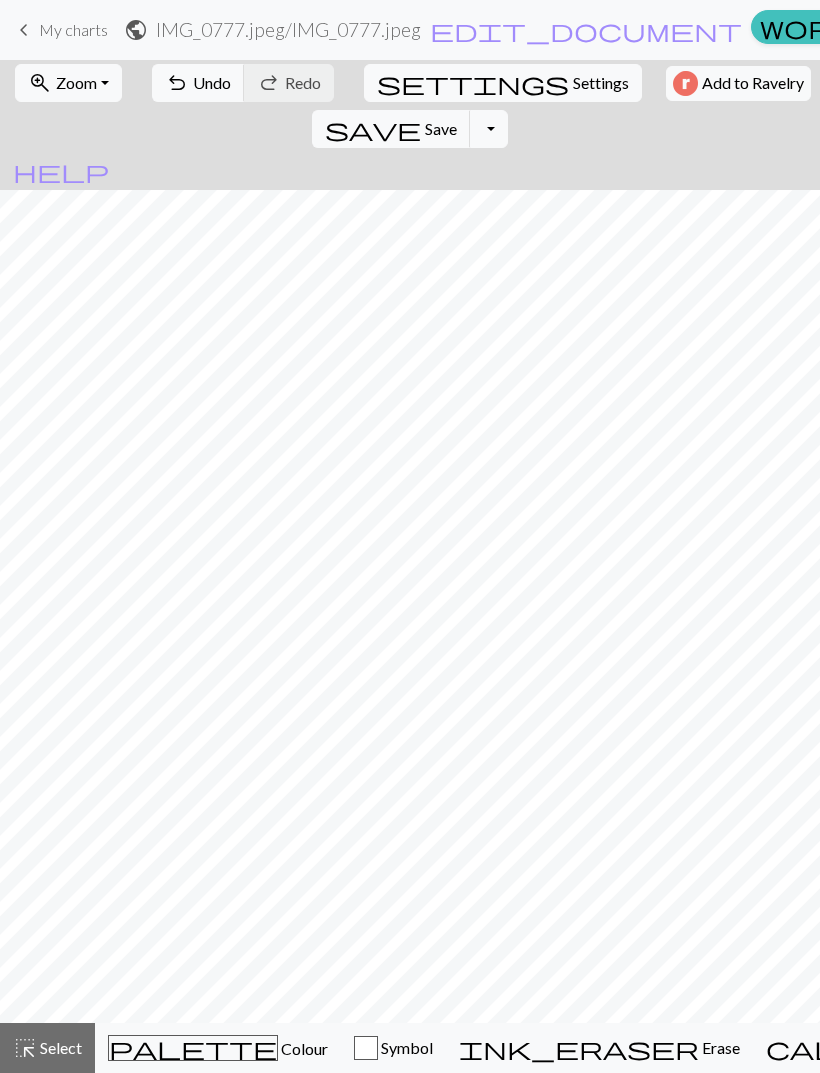 click on "undo" at bounding box center [177, 83] 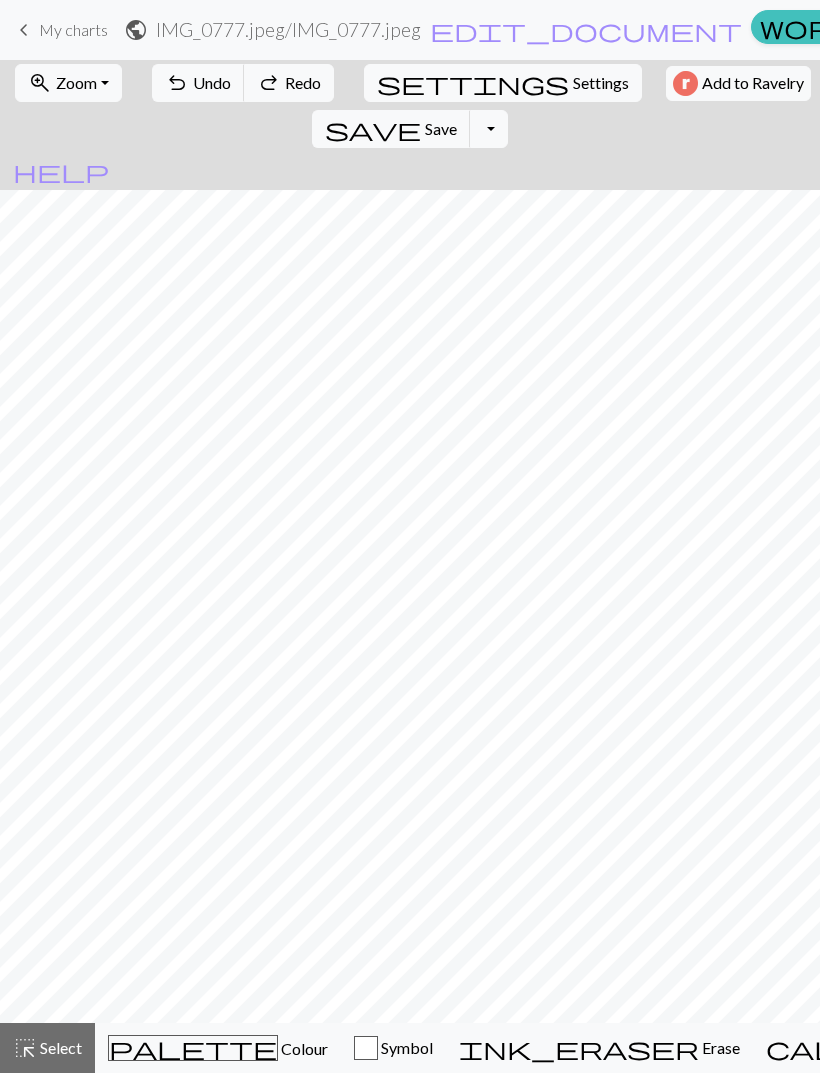 click on "Toggle Dropdown" at bounding box center (489, 129) 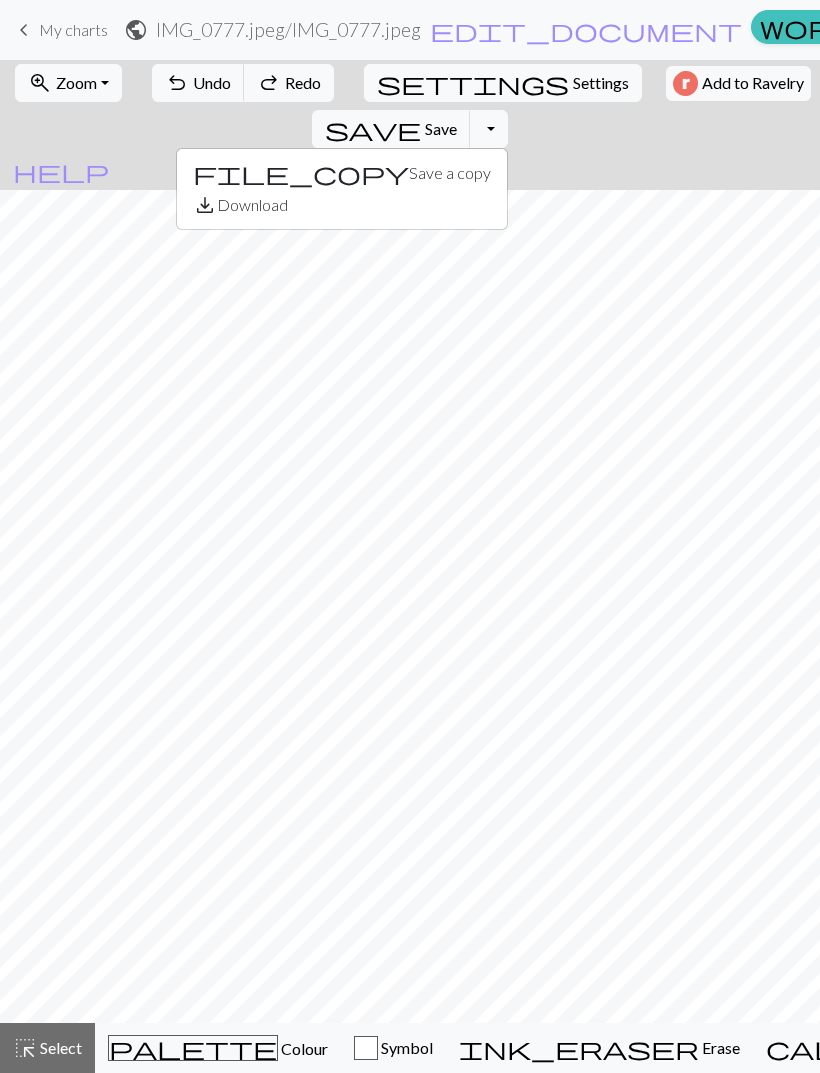 click on "zoom_in Zoom Zoom" at bounding box center [68, 83] 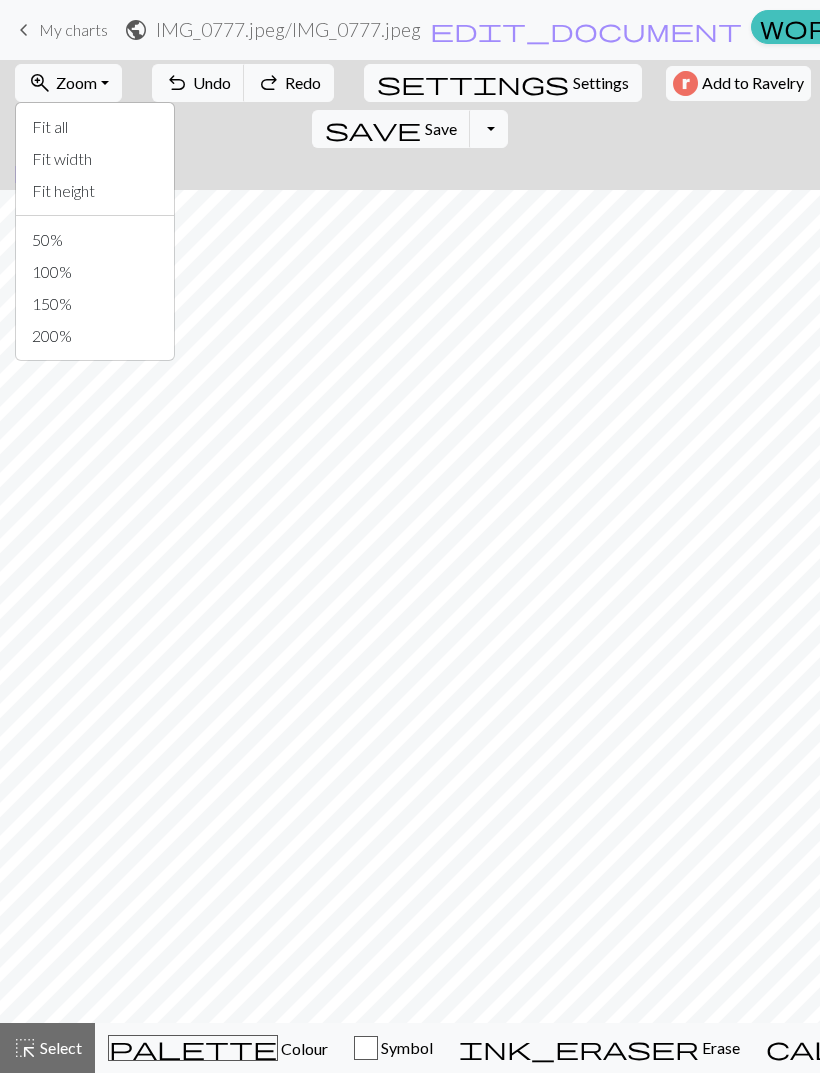 click on "Settings" at bounding box center (601, 83) 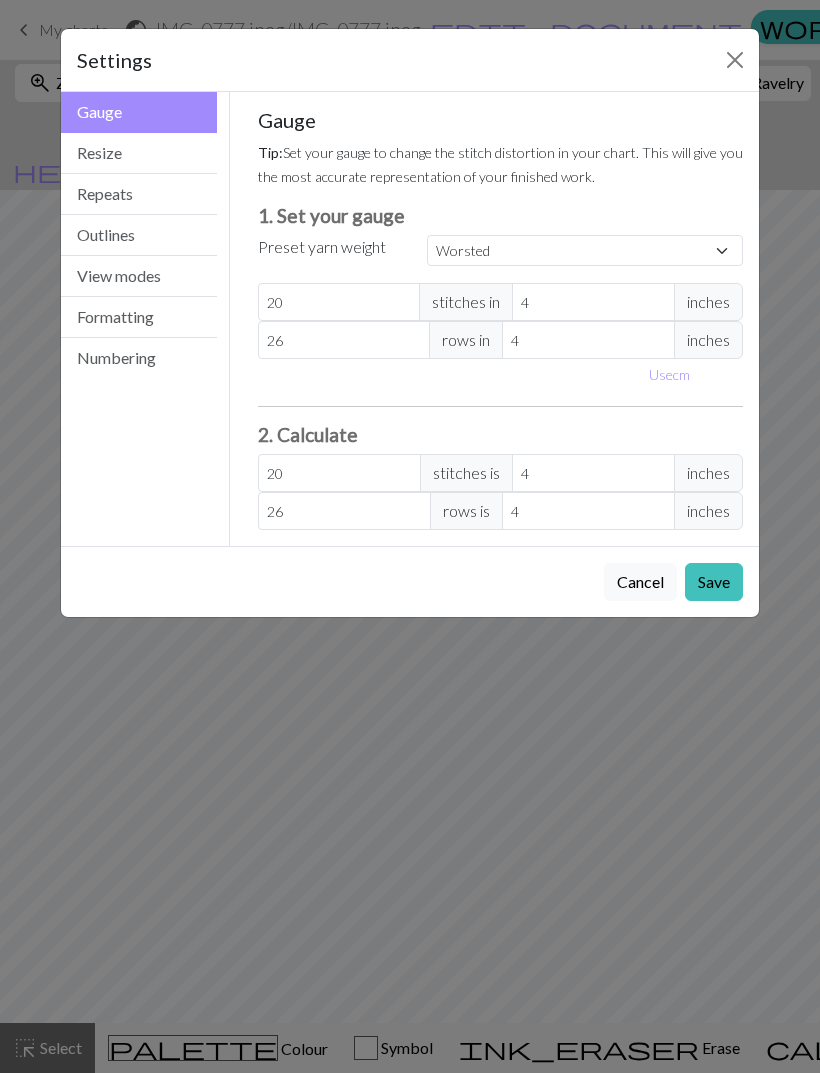 click on "Resize" at bounding box center (139, 153) 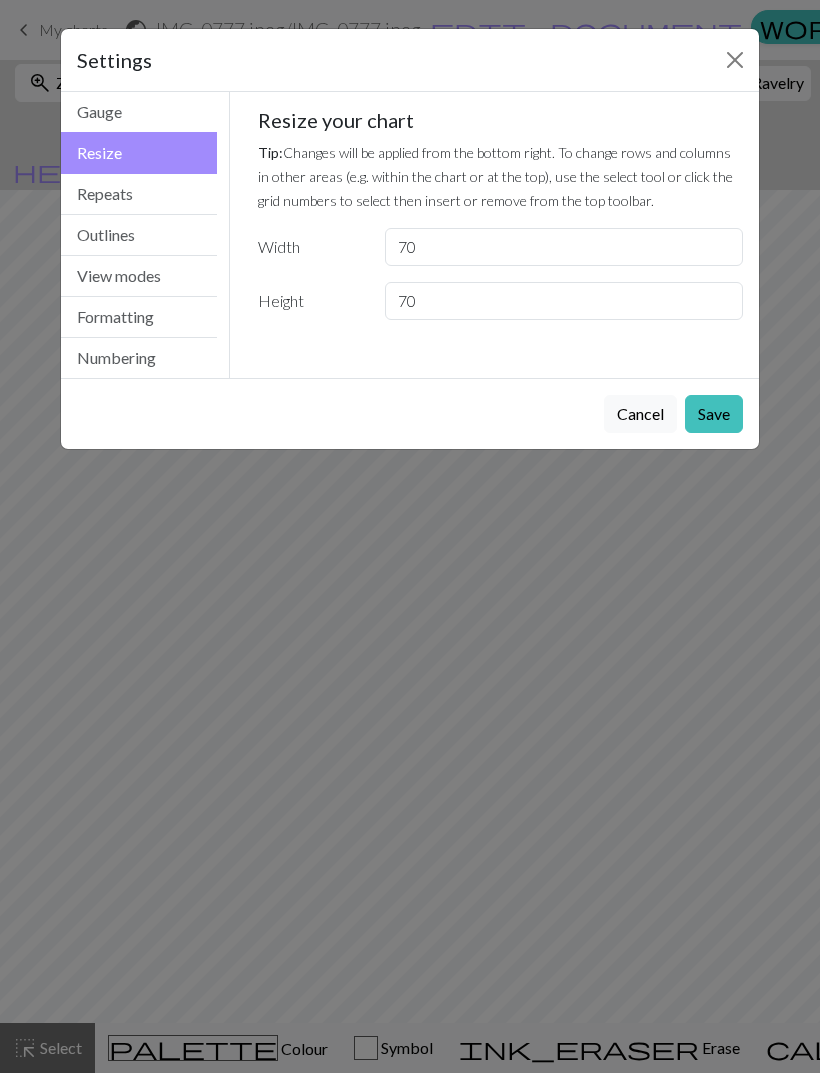 click on "Repeats" at bounding box center (139, 194) 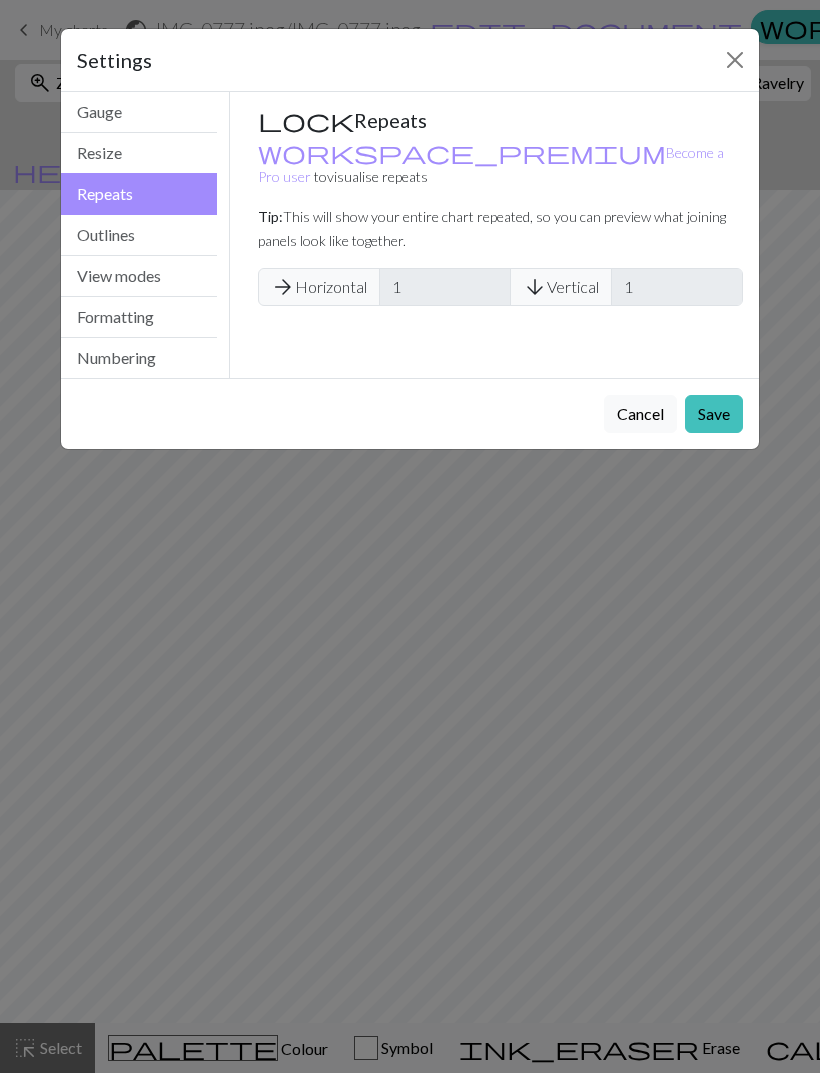 click on "Outlines" at bounding box center [139, 235] 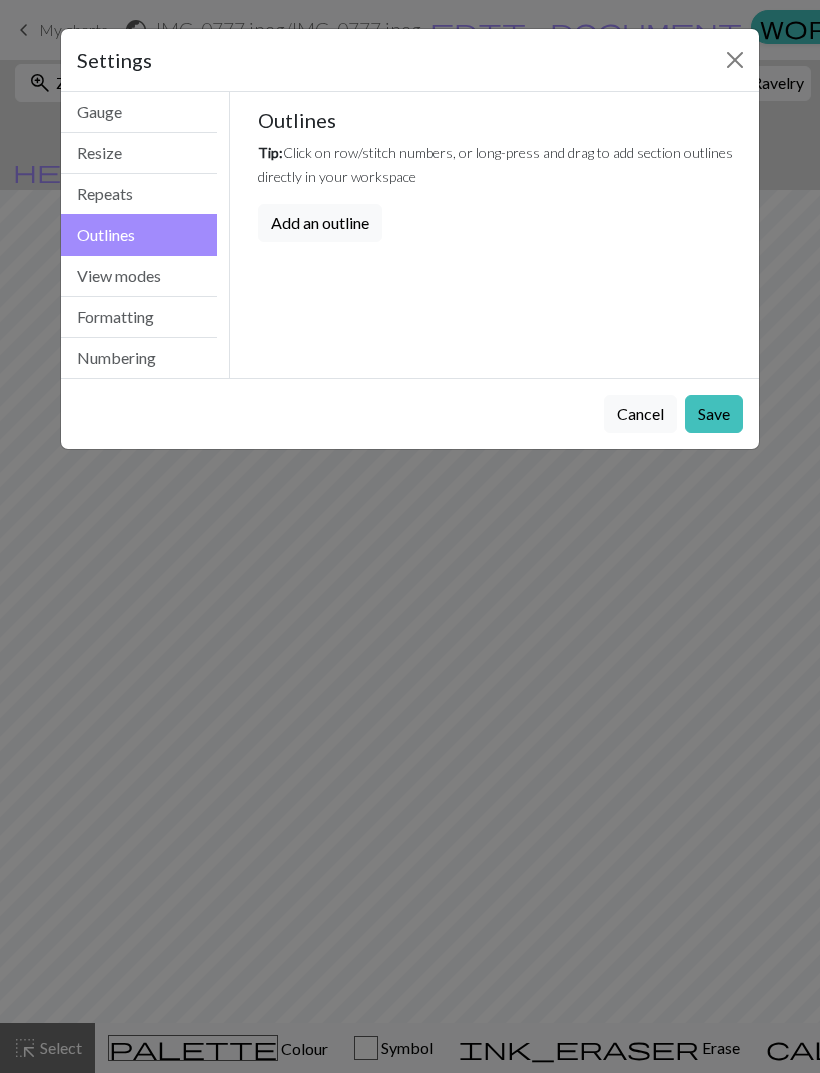 click on "View modes" at bounding box center (139, 276) 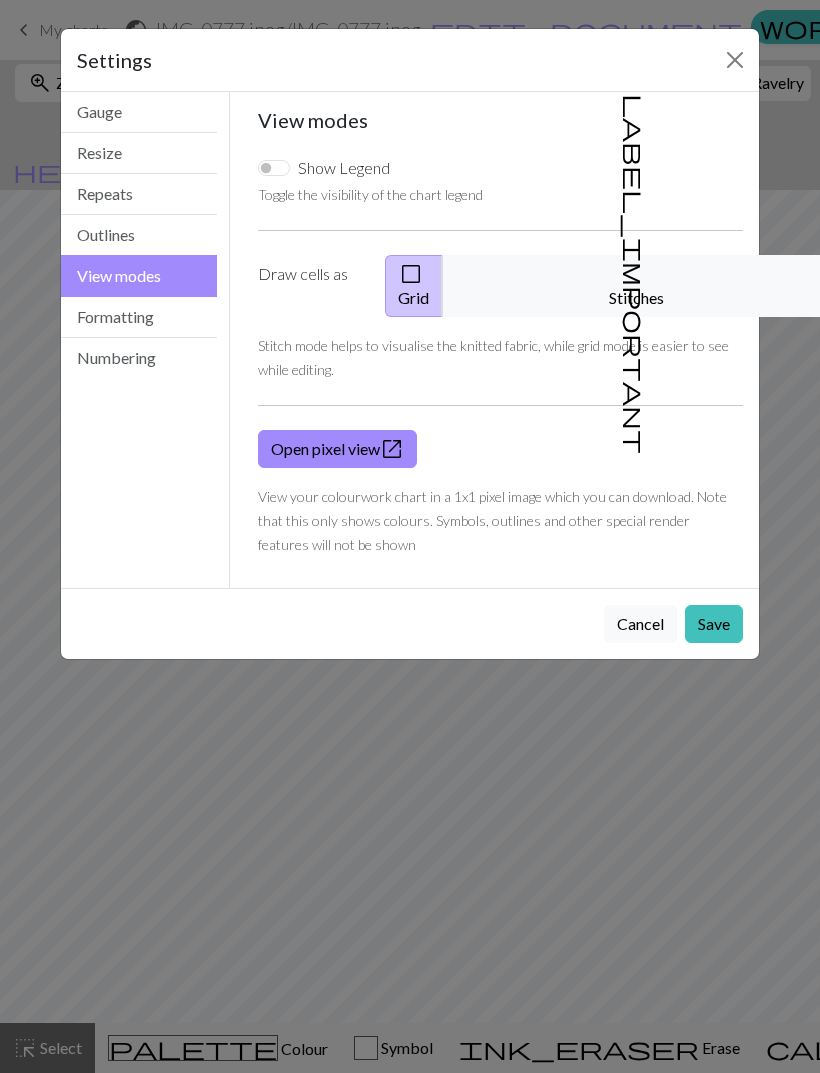 click on "Formatting" at bounding box center (139, 317) 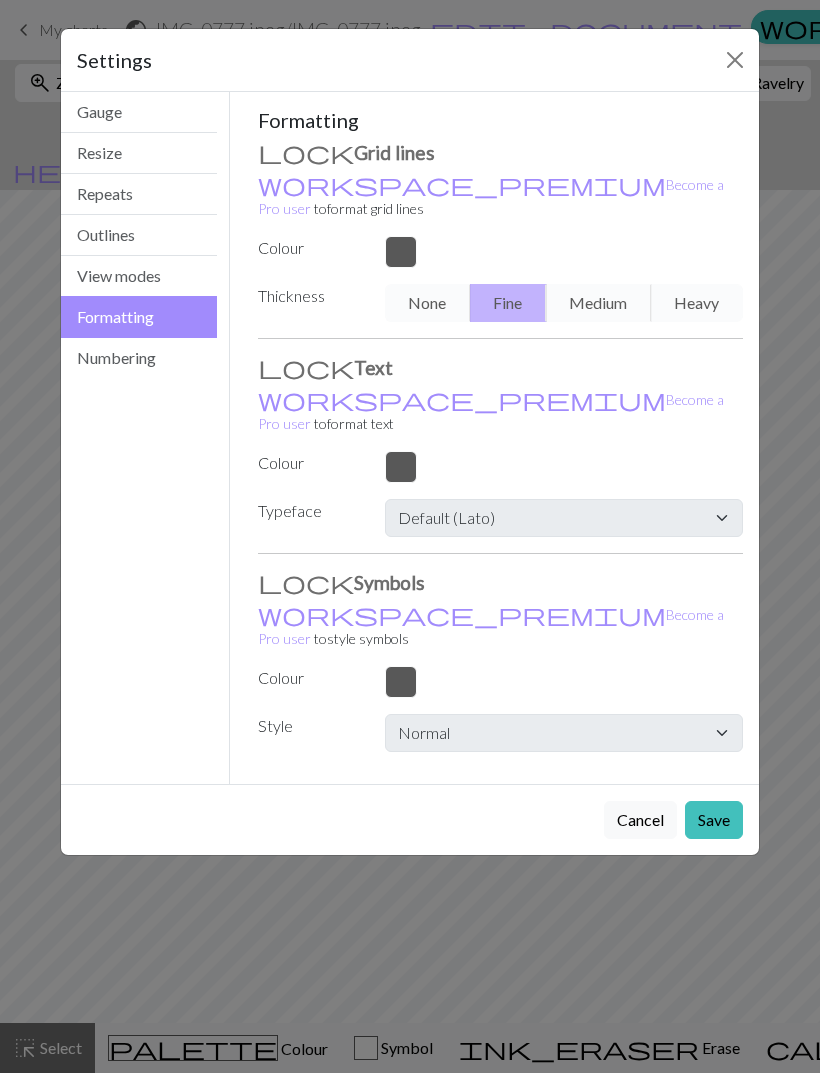 click on "View modes" at bounding box center [139, 276] 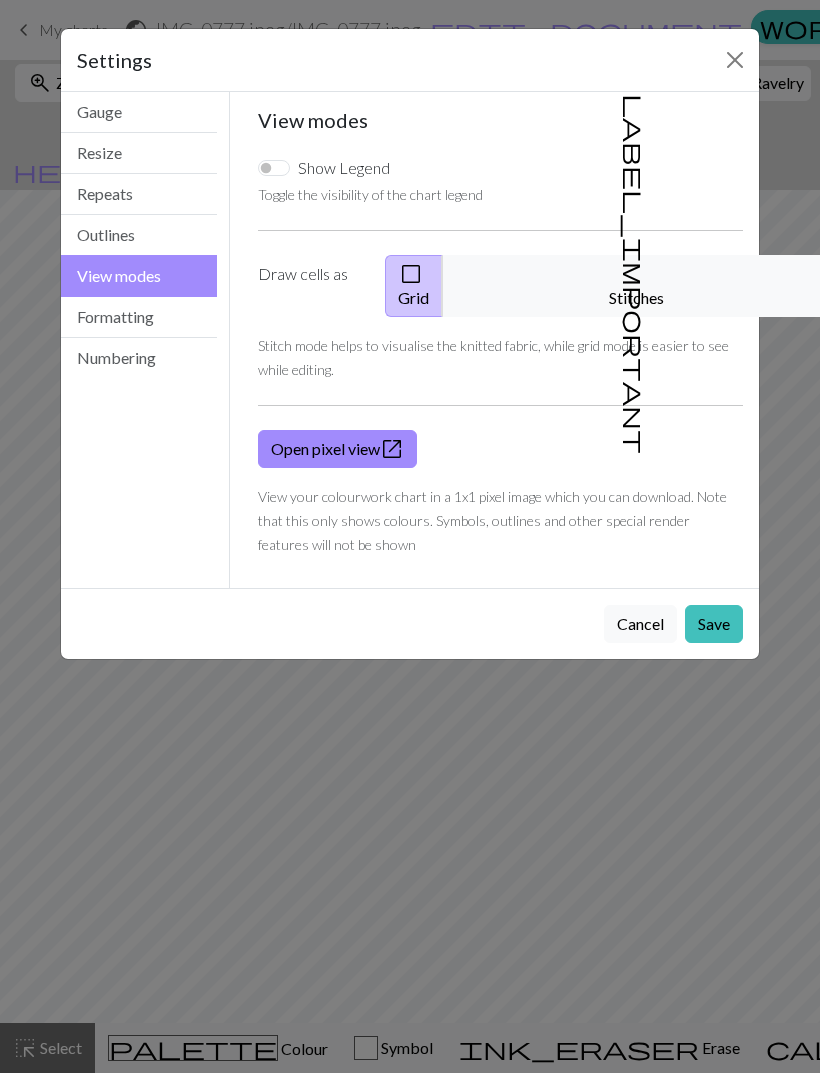 click on "label_important Stitches" at bounding box center (637, 286) 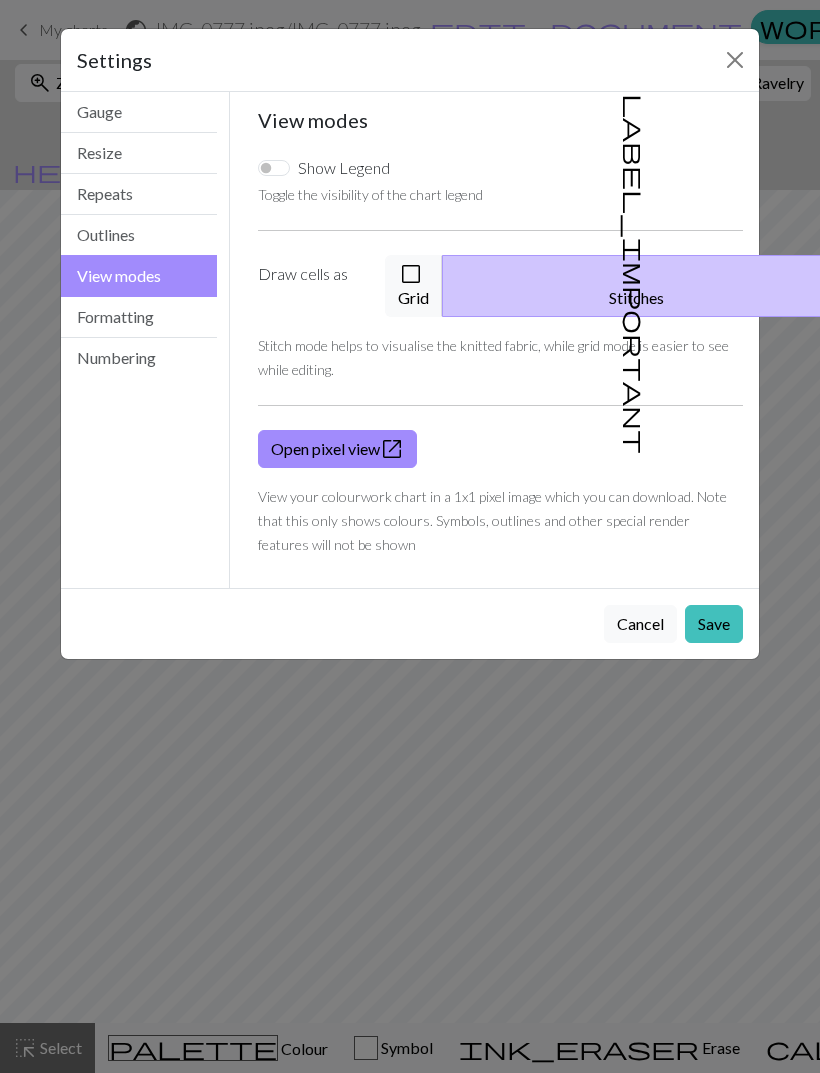 click on "label_important Stitches" at bounding box center [637, 286] 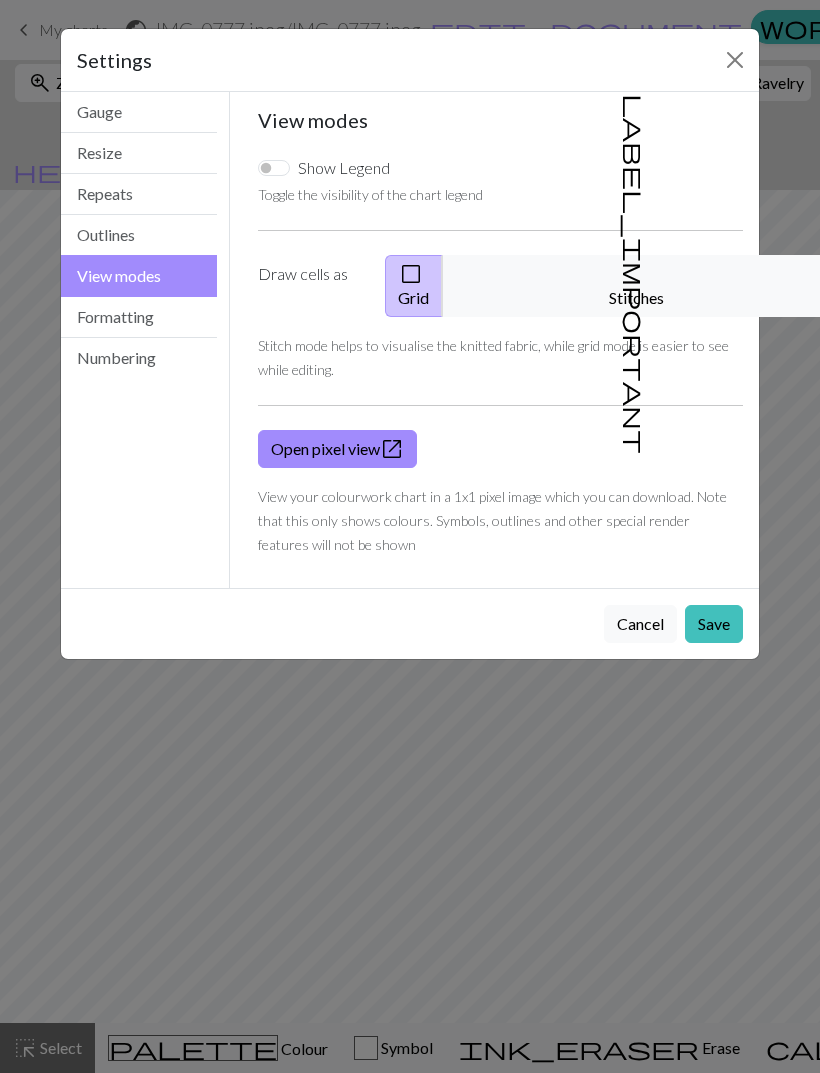 click on "Formatting" at bounding box center [139, 317] 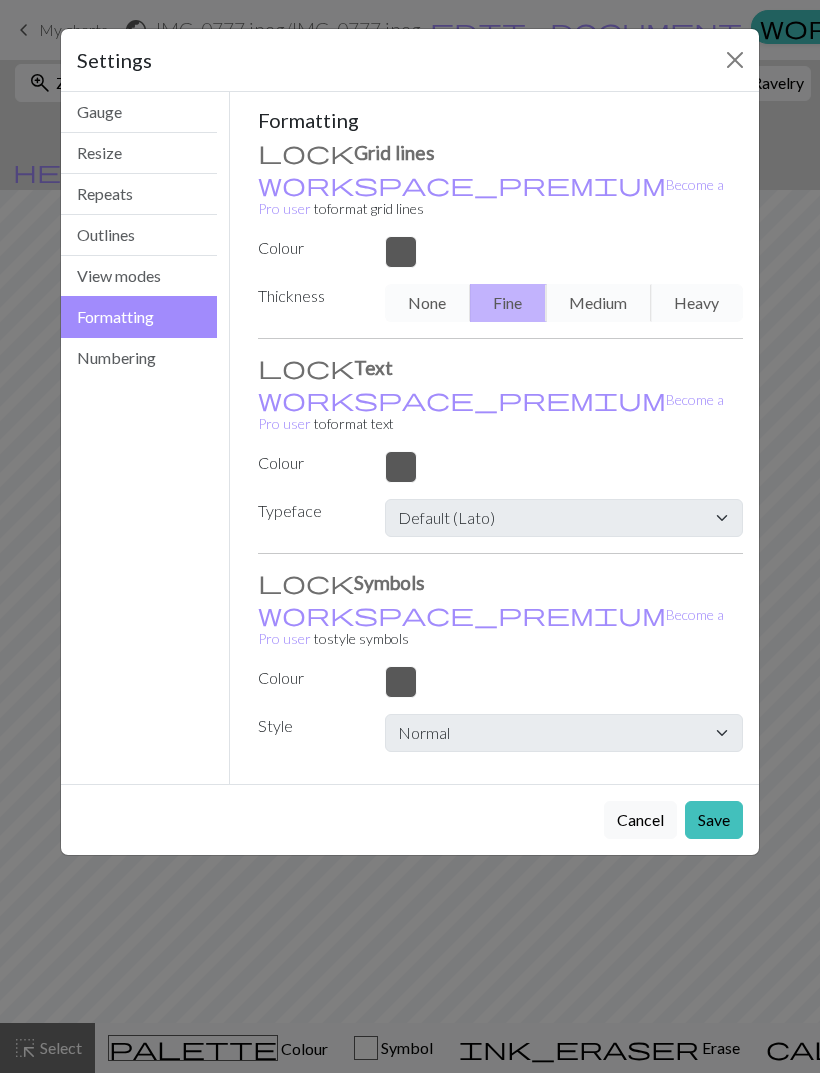 click on "Numbering" at bounding box center [139, 358] 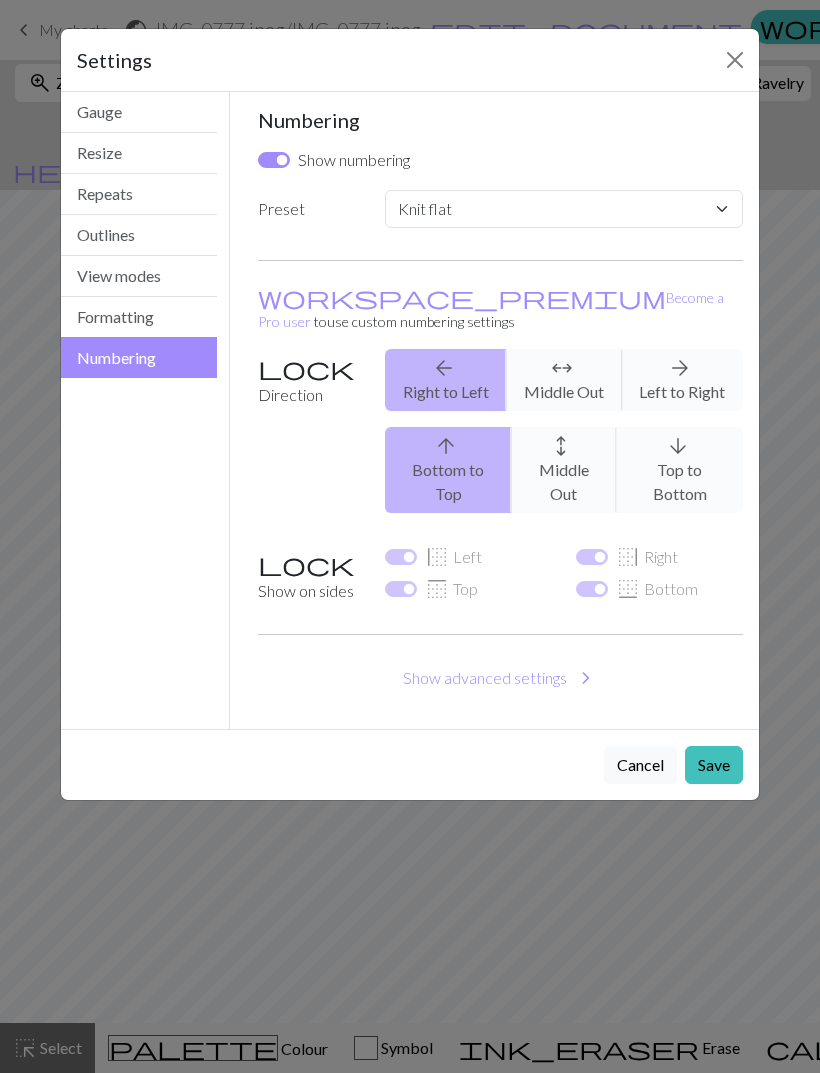 click on "View modes" at bounding box center [139, 276] 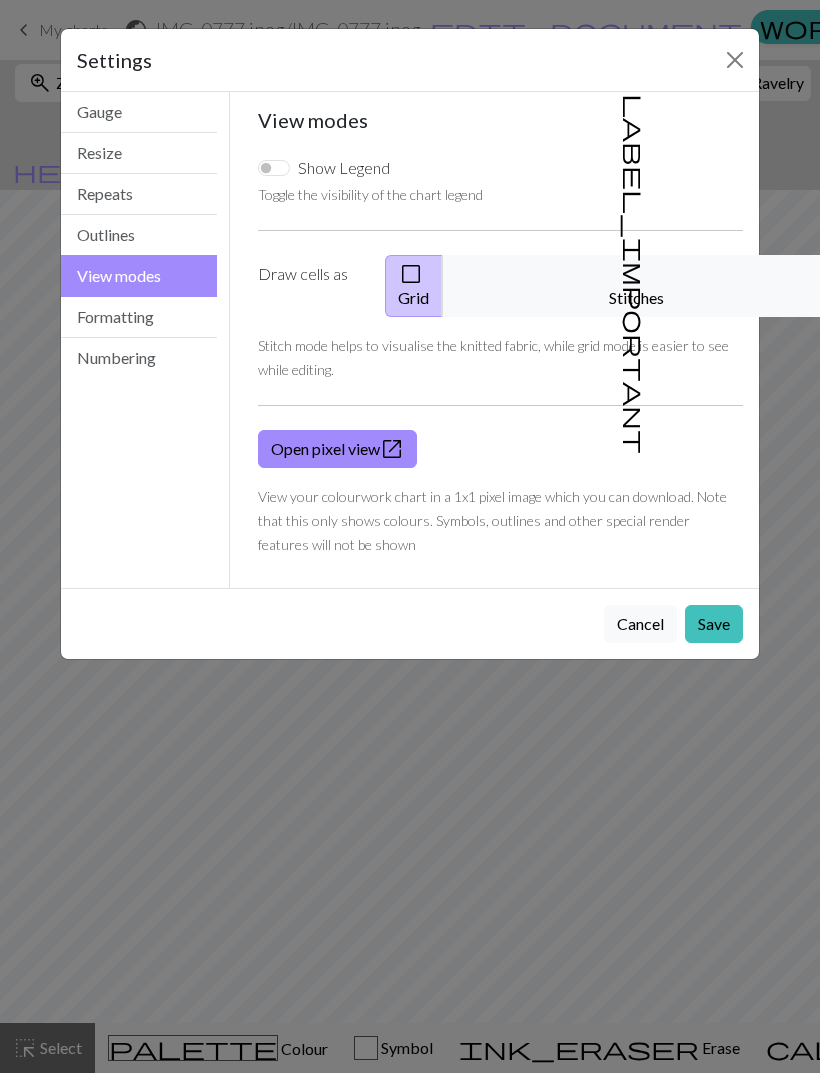 click on "Outlines" at bounding box center (139, 235) 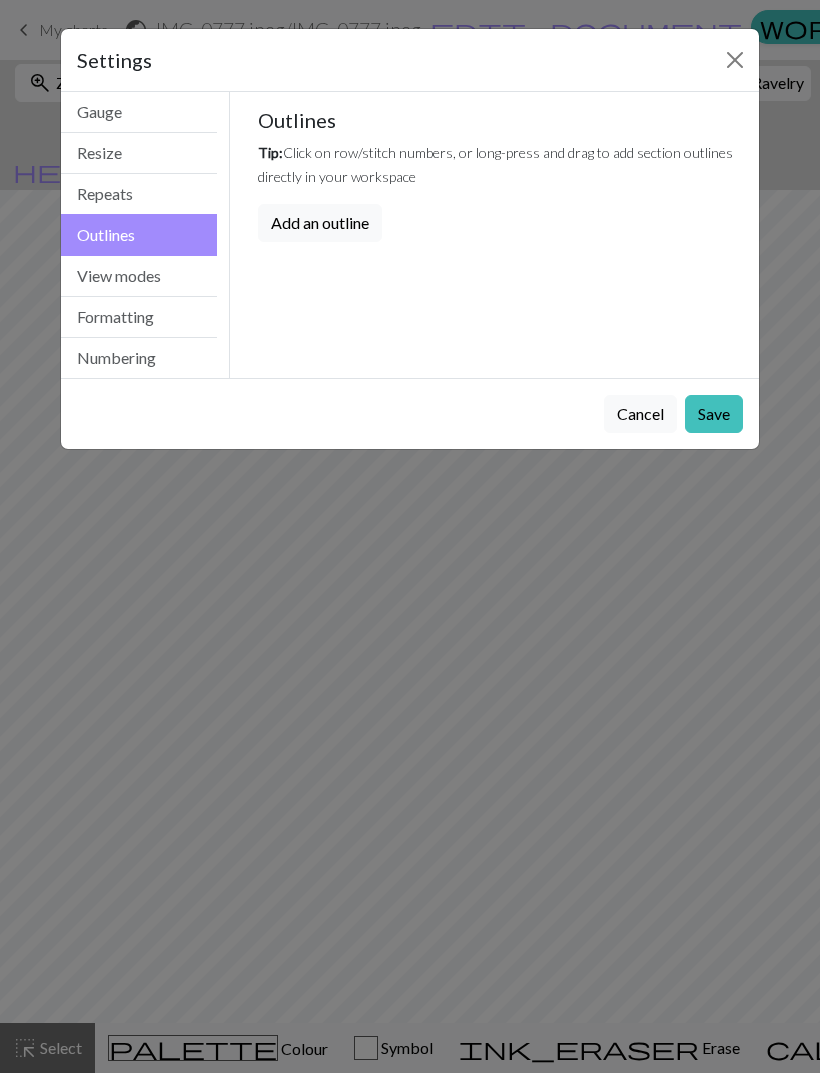 click on "Repeats" at bounding box center [139, 194] 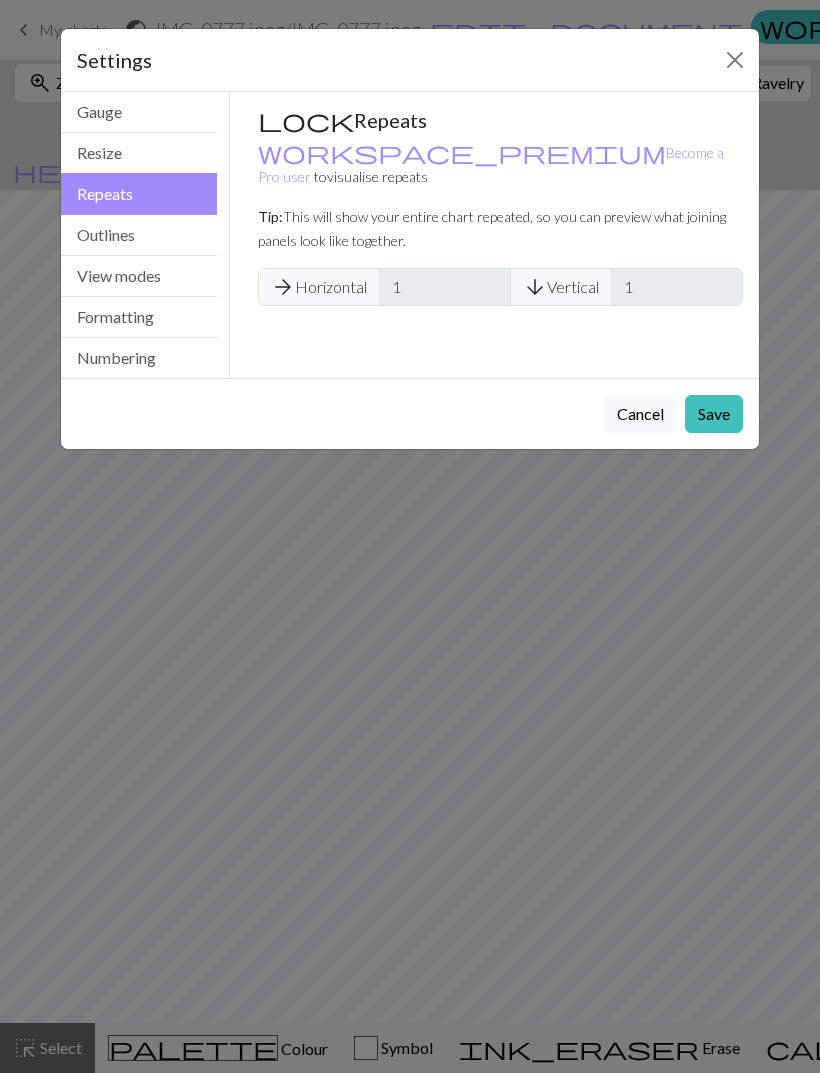 click on "Resize" at bounding box center (139, 153) 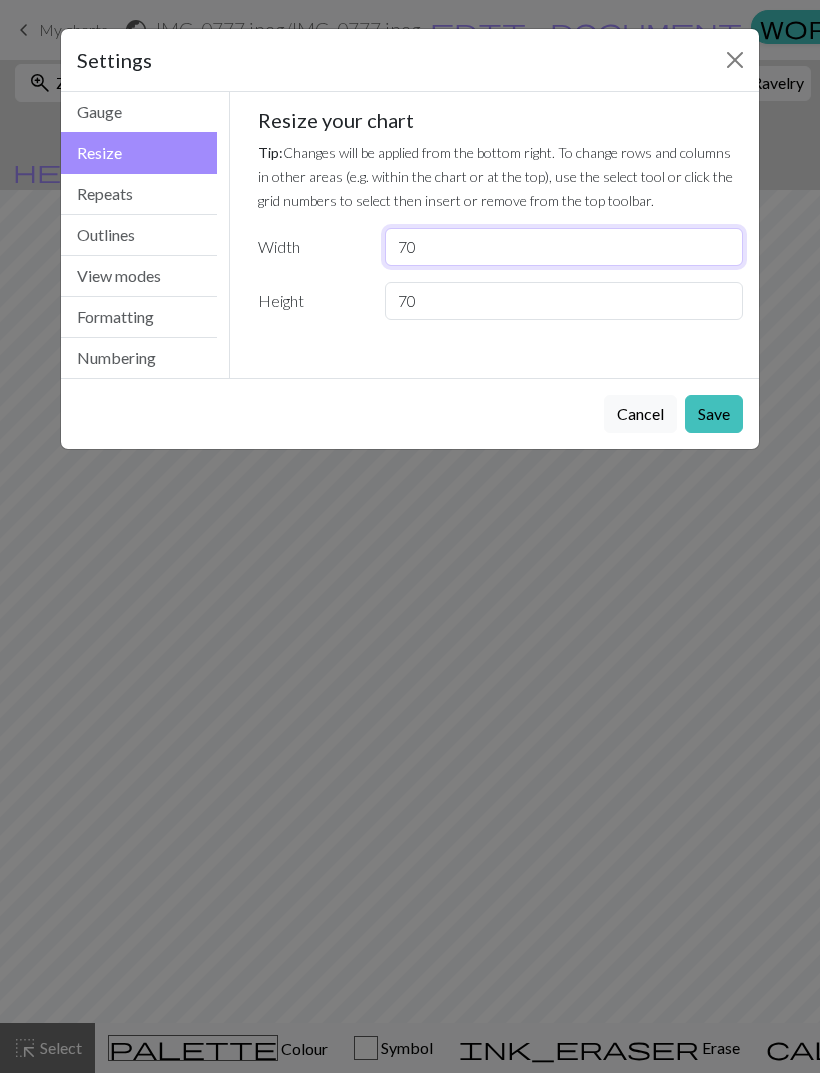click on "70" at bounding box center (564, 247) 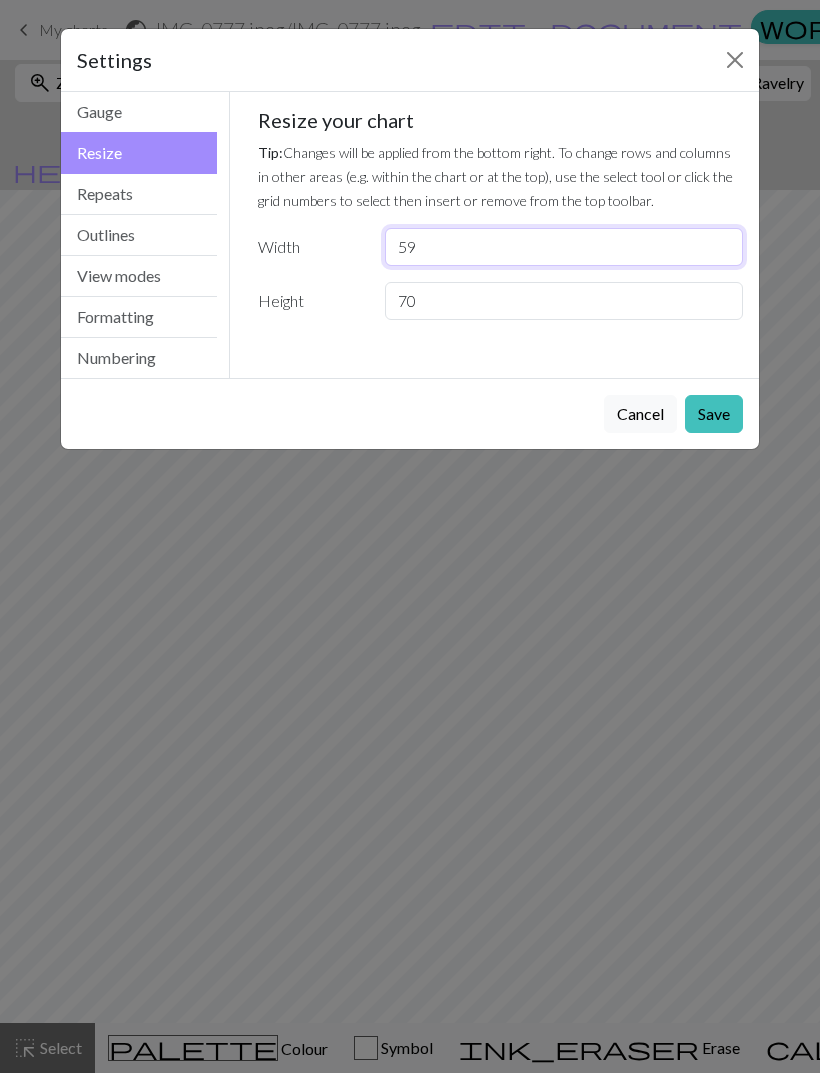 type on "59" 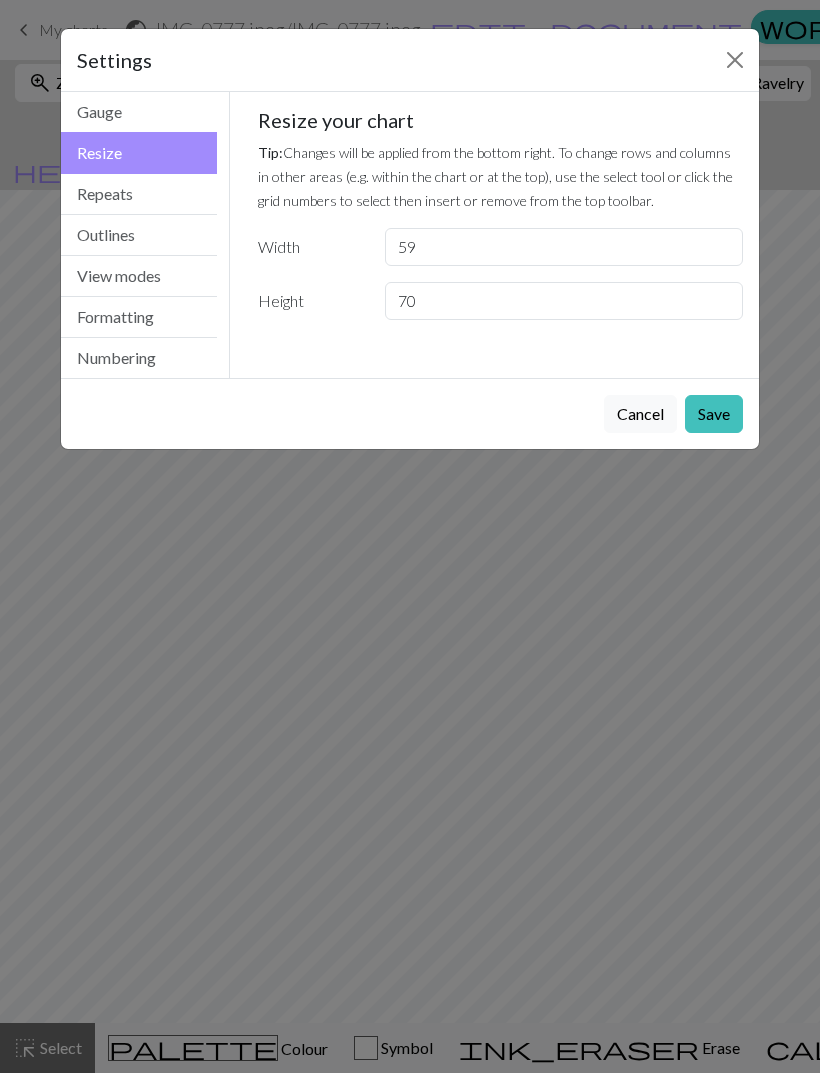 click on "Save" at bounding box center [714, 414] 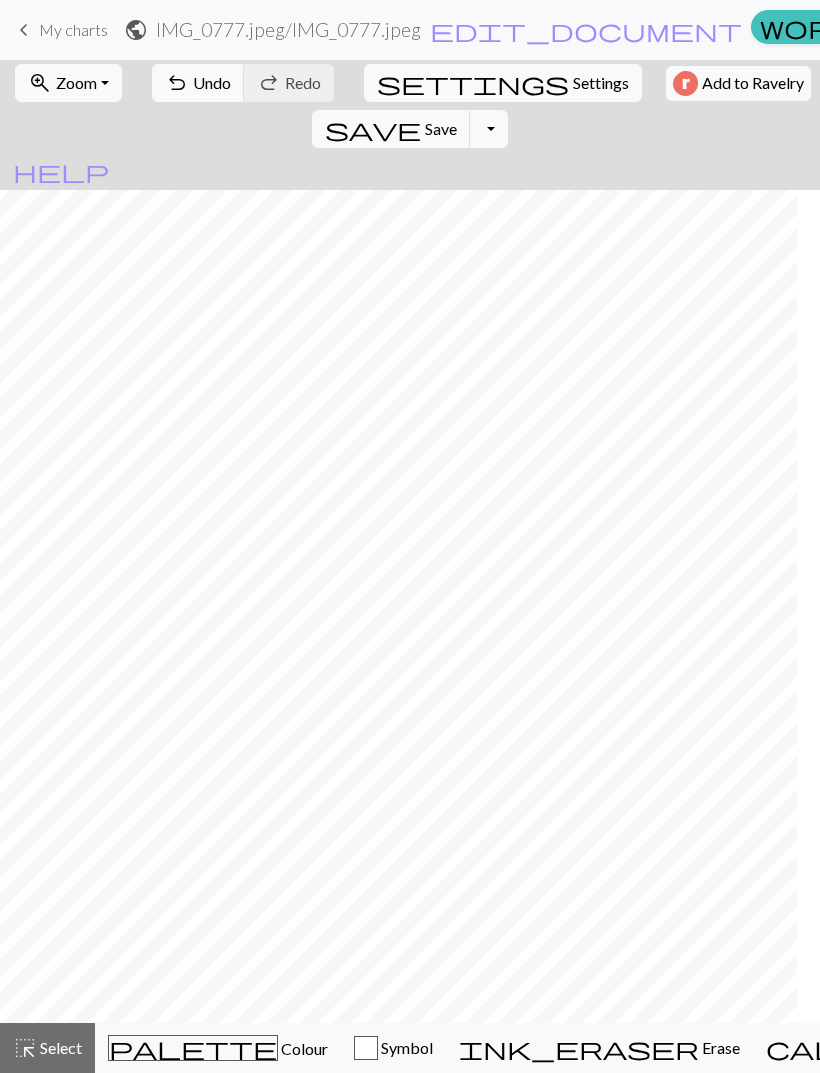 scroll, scrollTop: 0, scrollLeft: 0, axis: both 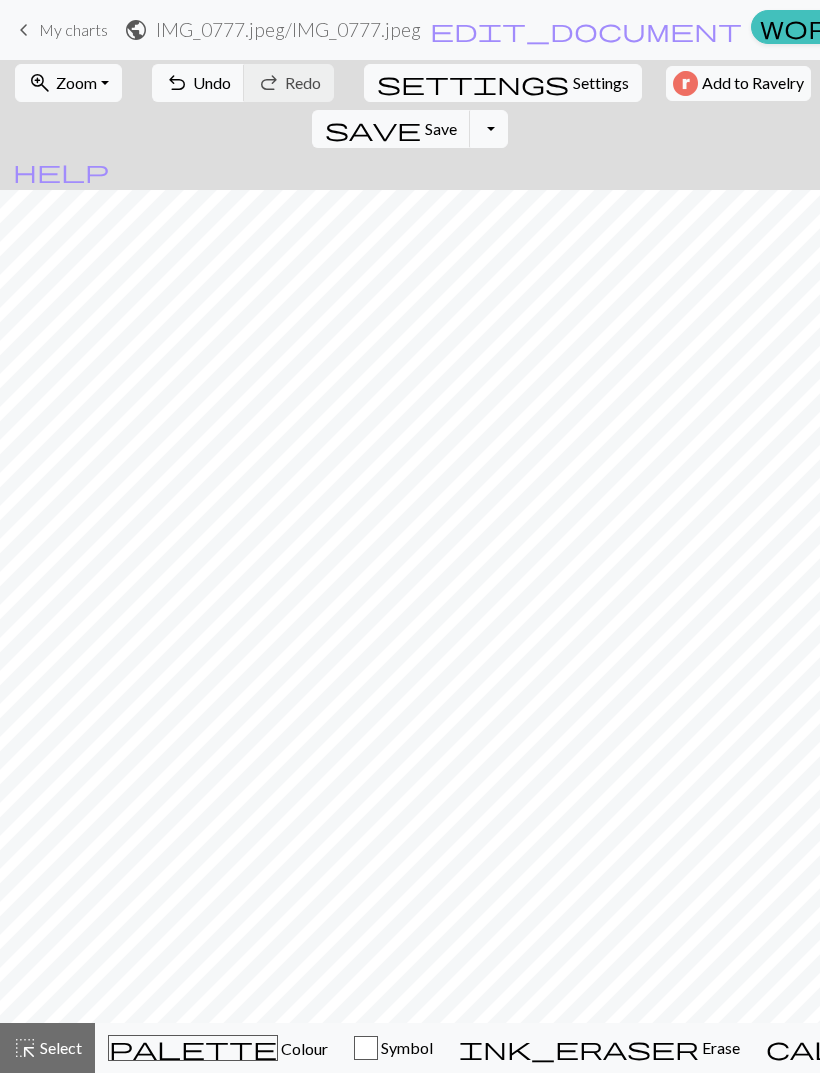 click on "My charts" at bounding box center [73, 29] 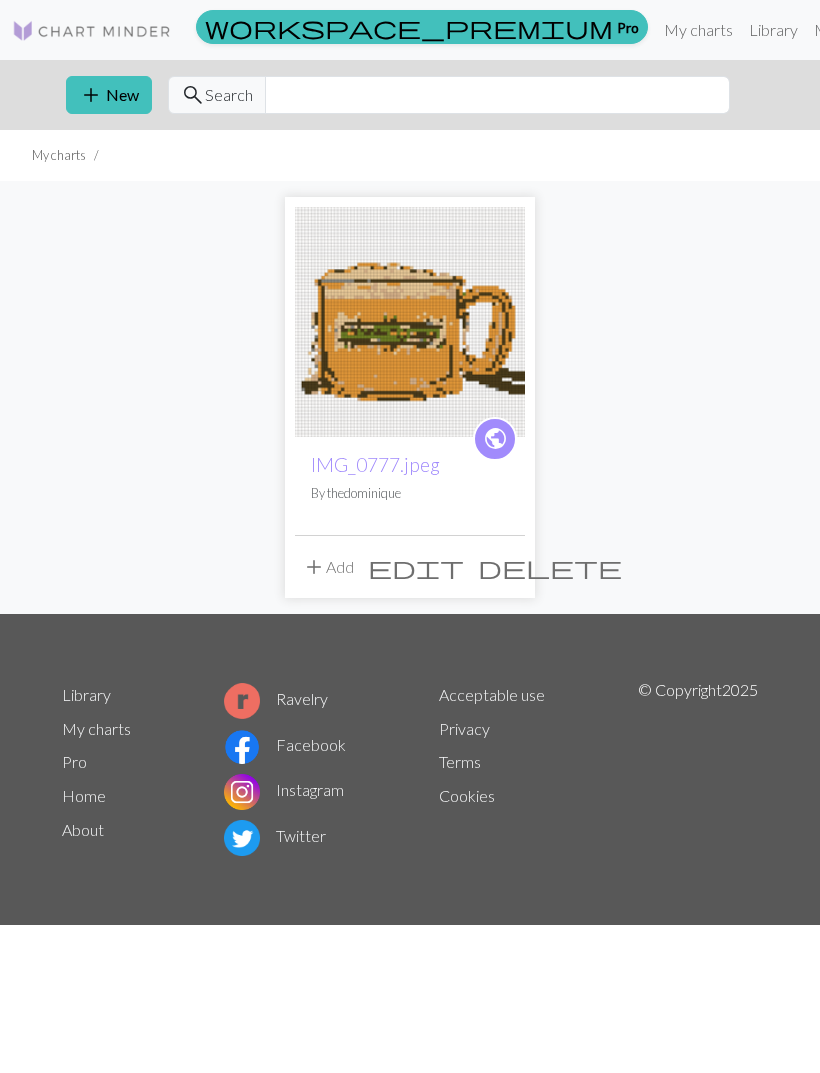click on "add   New" at bounding box center (109, 95) 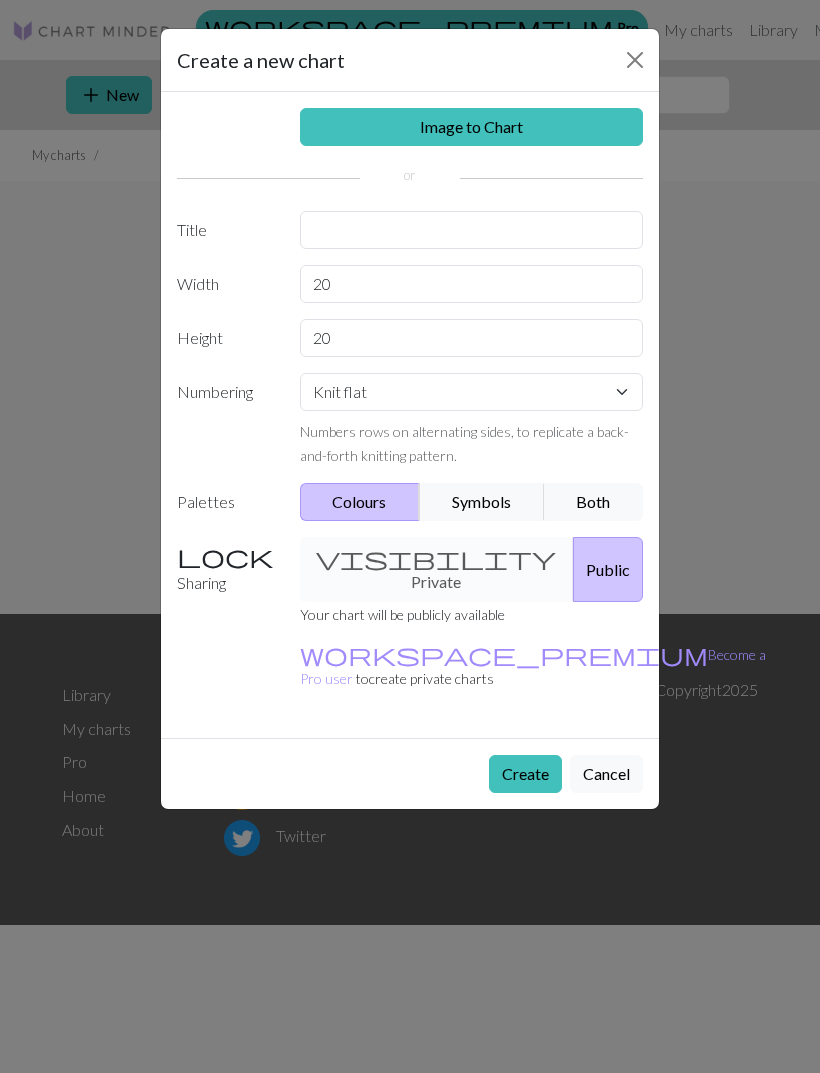 click on "Image to Chart" at bounding box center (472, 127) 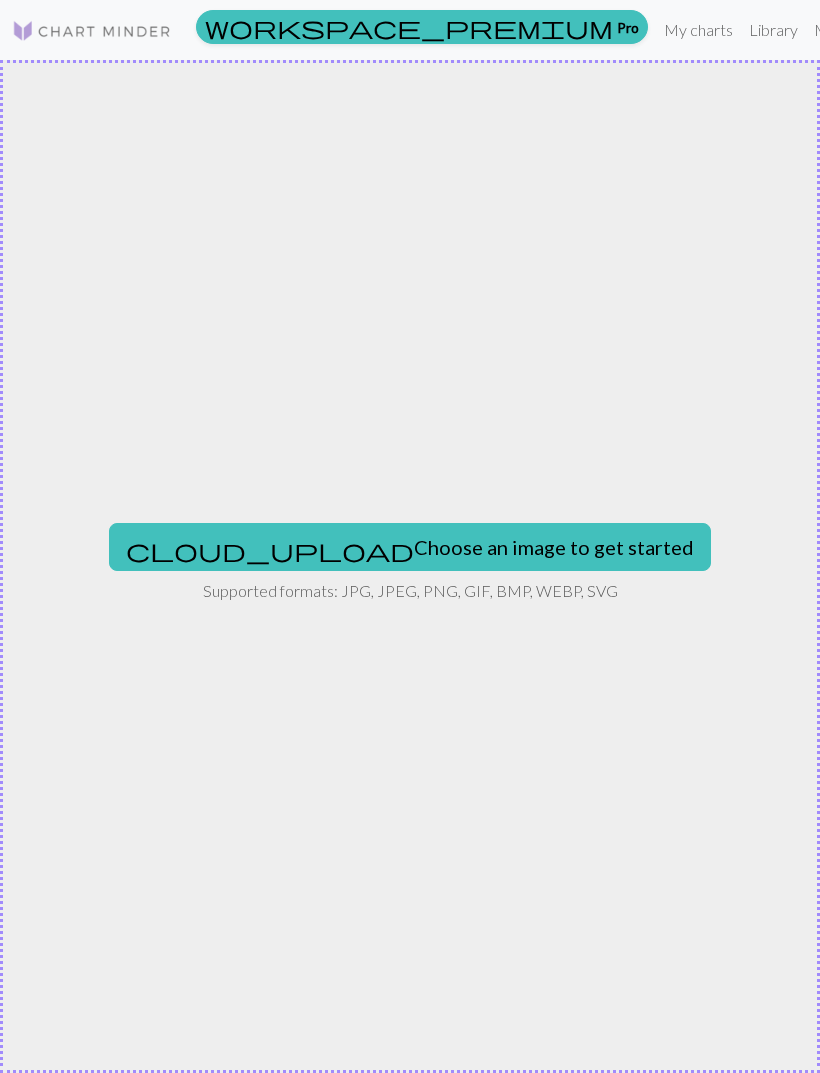 click at bounding box center [92, 31] 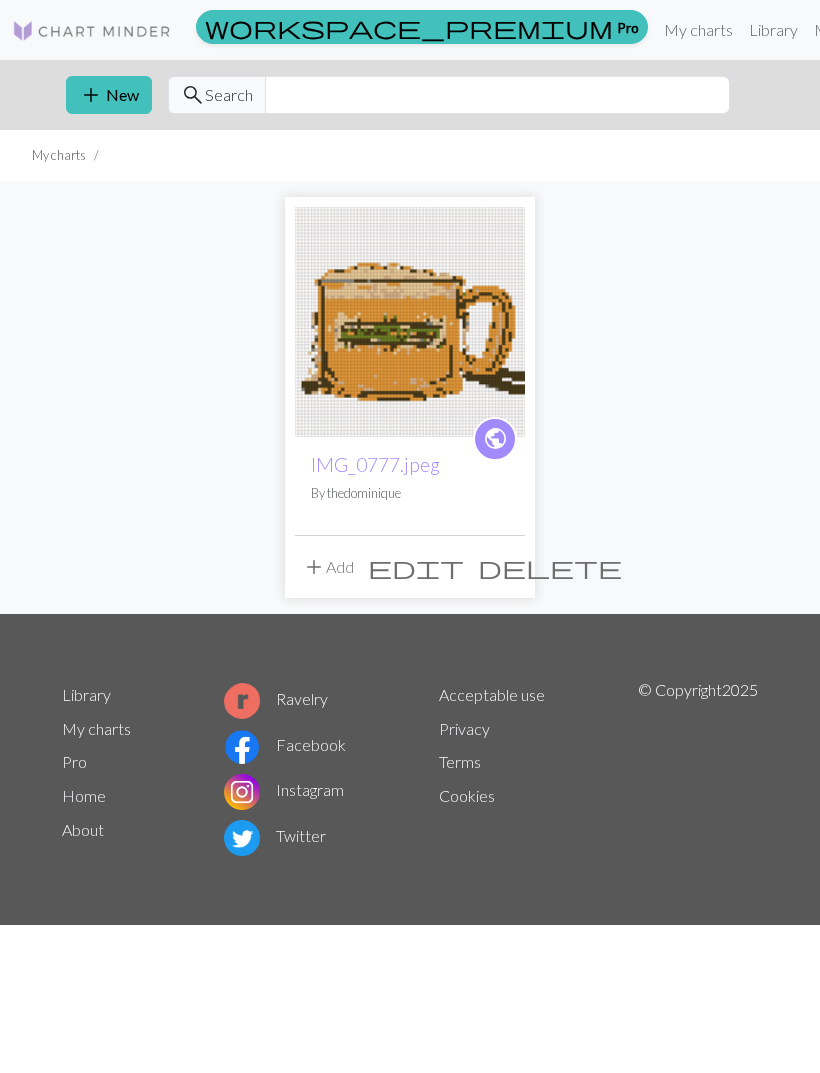 click on "My charts" at bounding box center (698, 30) 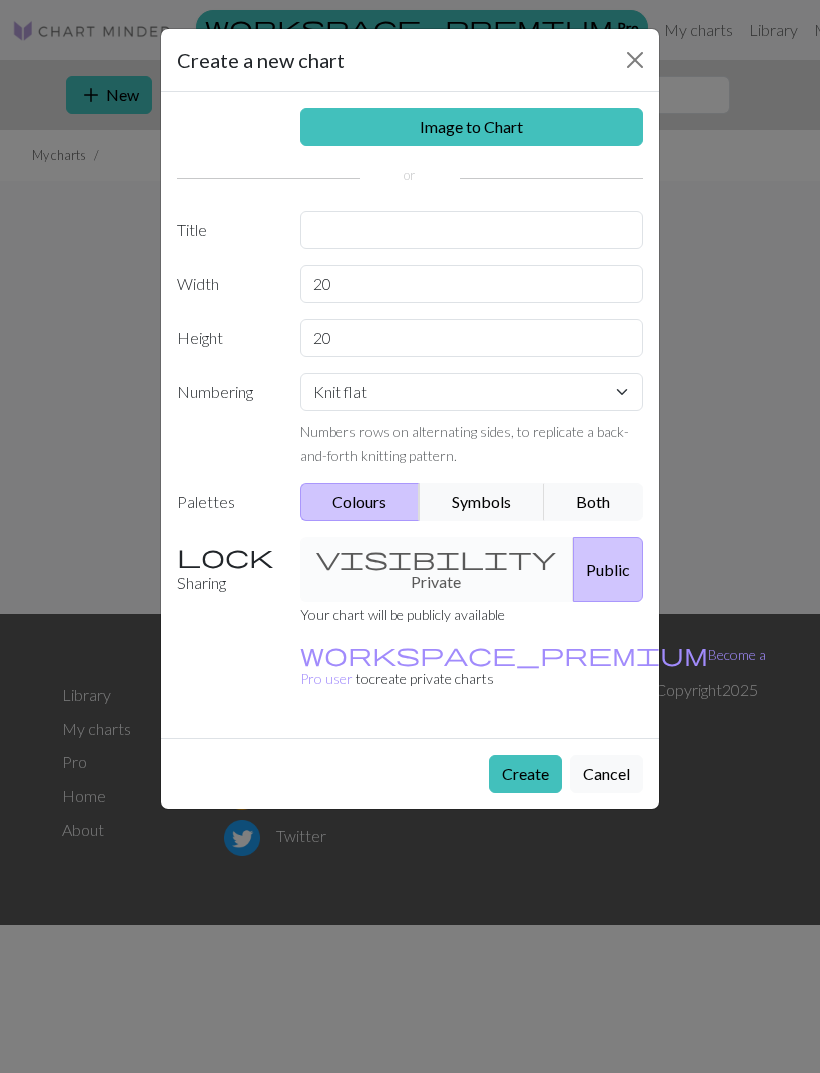 click on "visibility  Private Public" at bounding box center (472, 569) 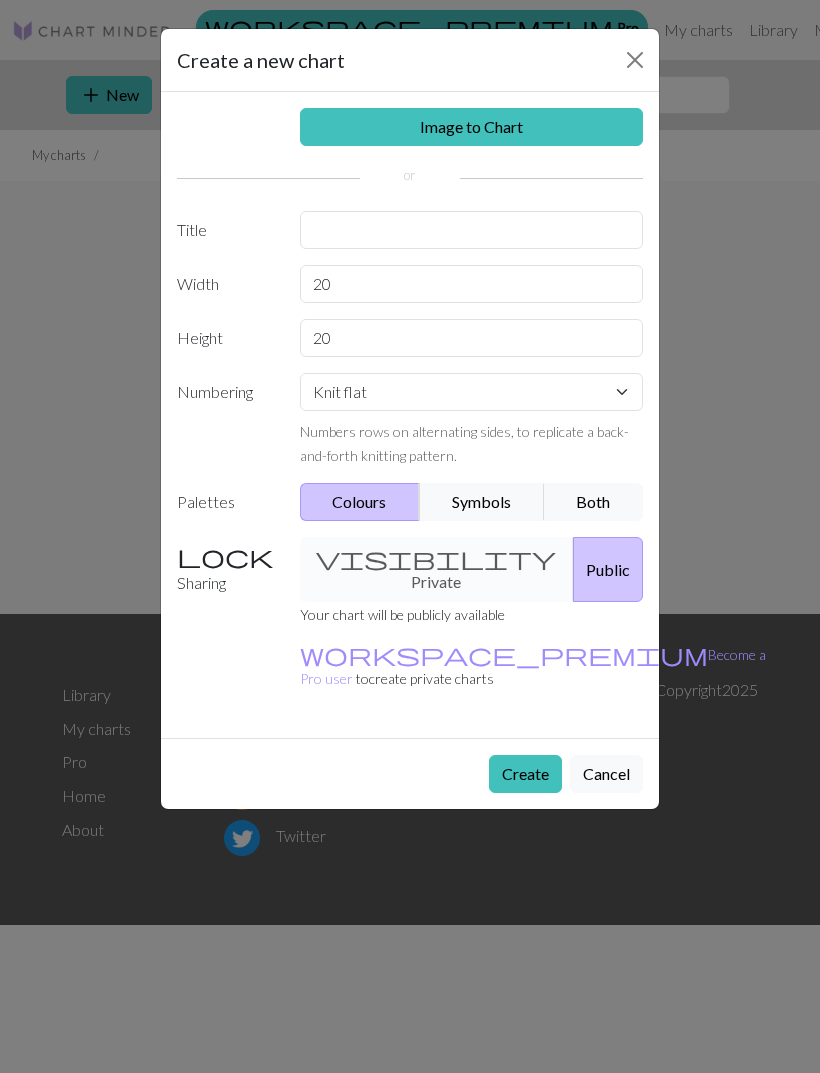 click on "visibility  Private Public" at bounding box center [472, 569] 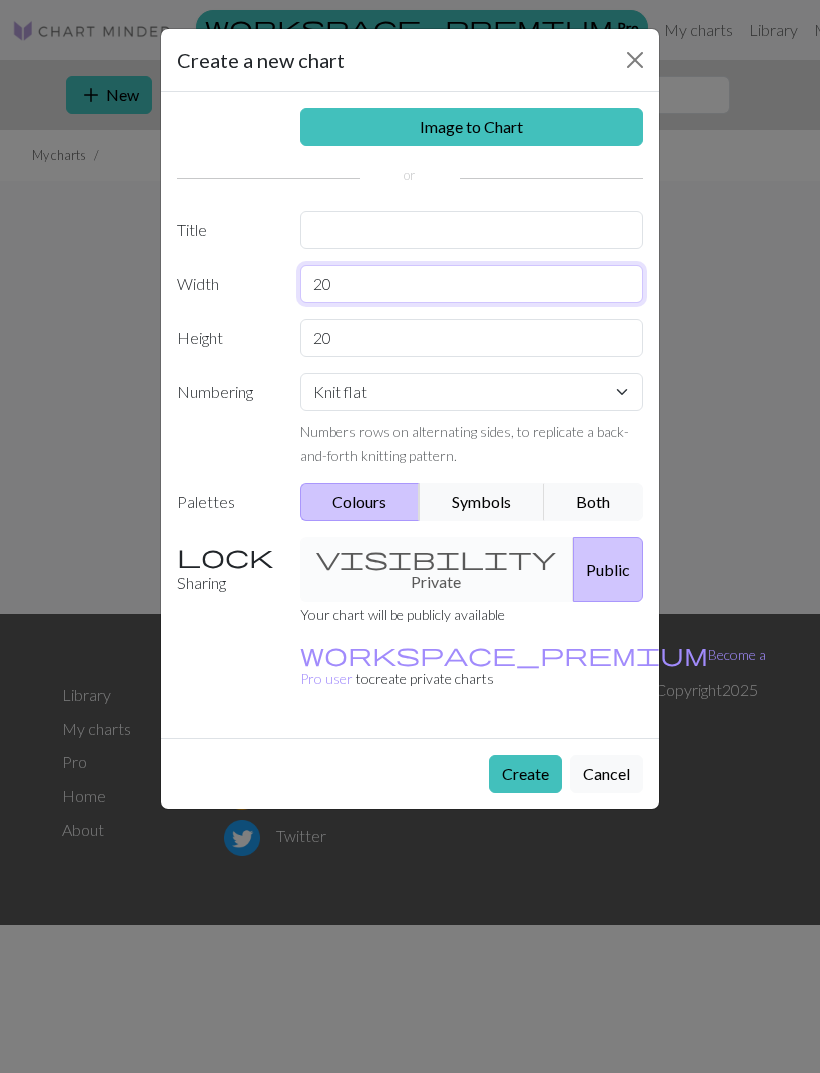 click on "20" at bounding box center [472, 284] 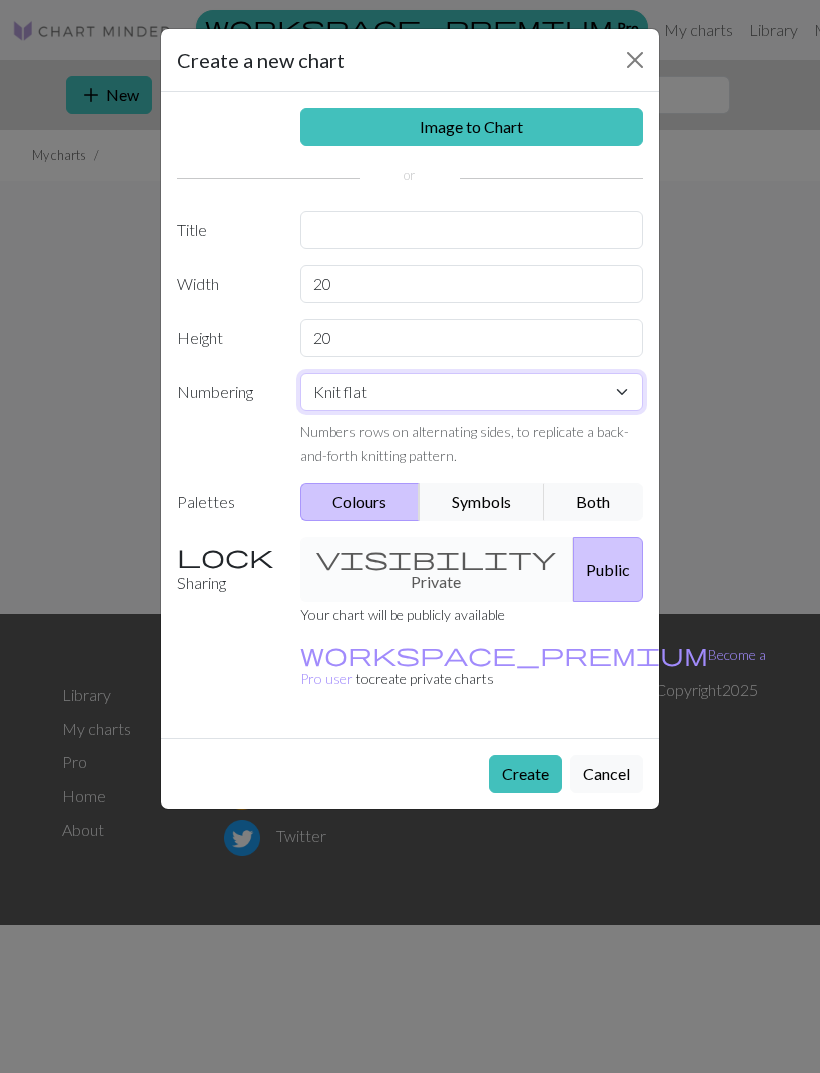 click on "Knit flat Knit in the round Lace knitting Cross stitch" at bounding box center [472, 392] 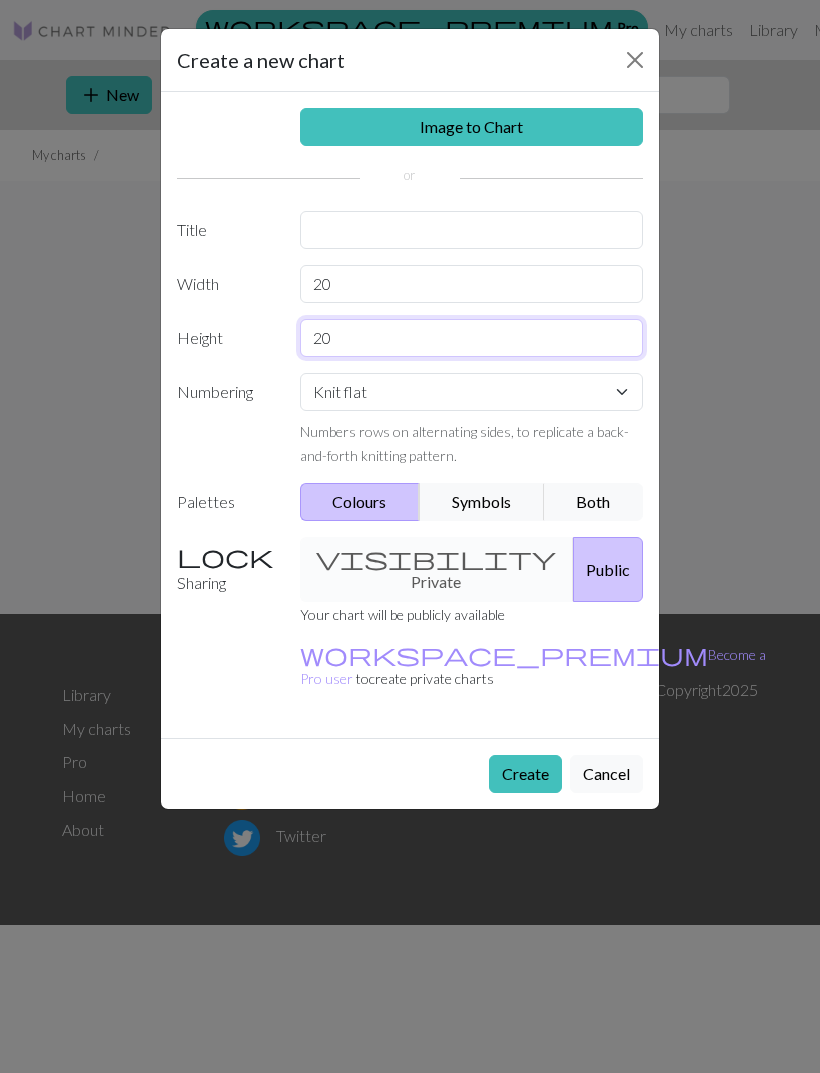 click on "20" at bounding box center (472, 338) 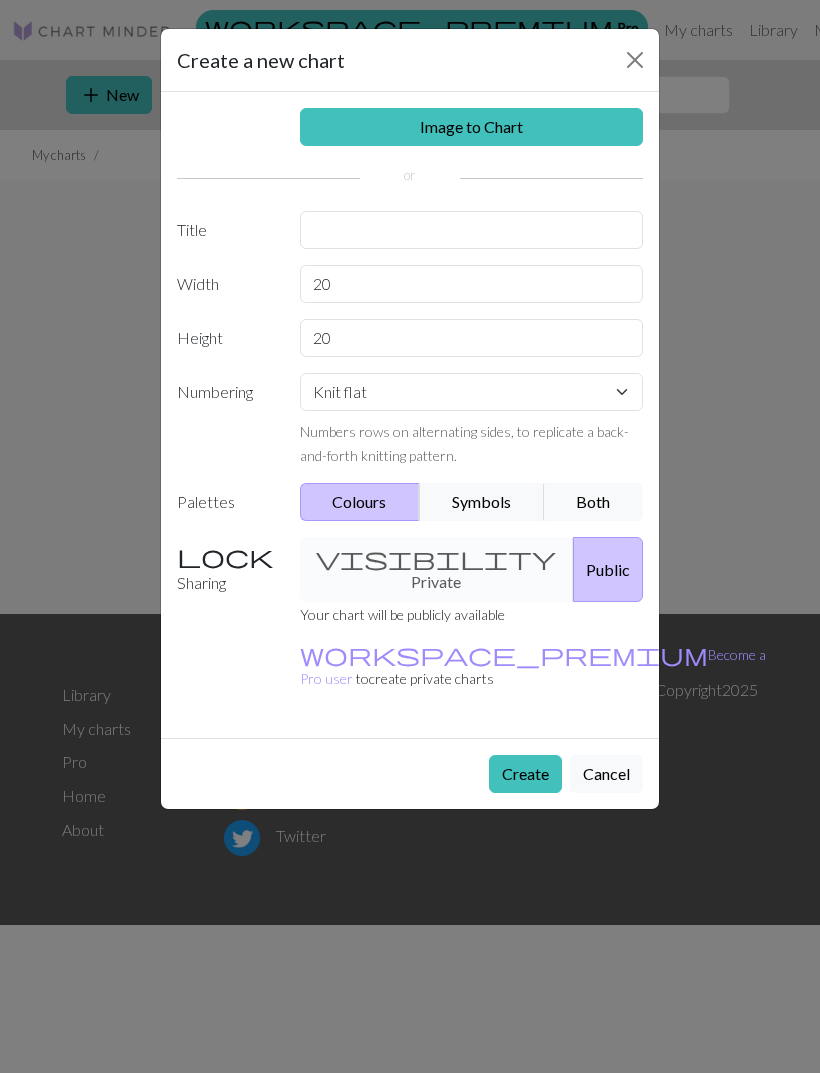 click on "Create a new chart Image to Chart Title Width 20 Height 20 Numbering Knit flat Knit in the round Lace knitting Cross stitch Numbers rows on alternating sides, to replicate a back-and-forth knitting pattern. Palettes Colours Symbols Both Sharing visibility  Private Public Your chart will be publicly available workspace_premium Become a Pro user   to  create private charts Create Cancel" at bounding box center (410, 536) 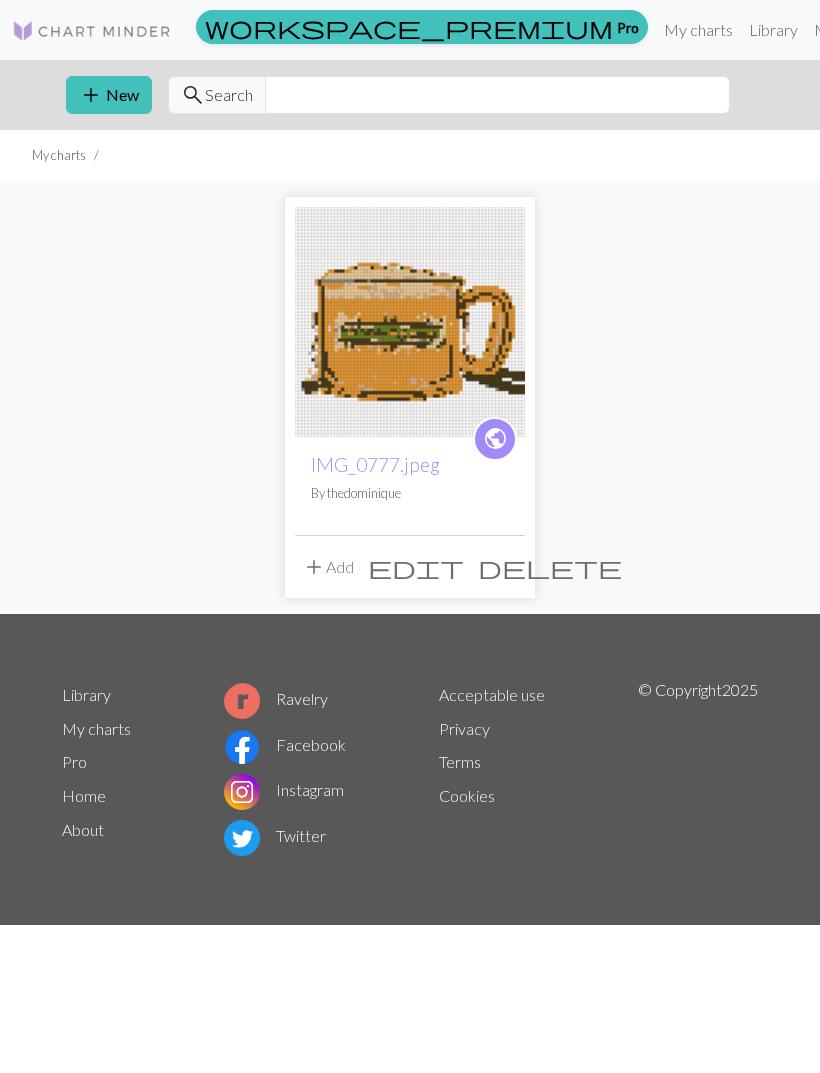 click on "add" at bounding box center [91, 95] 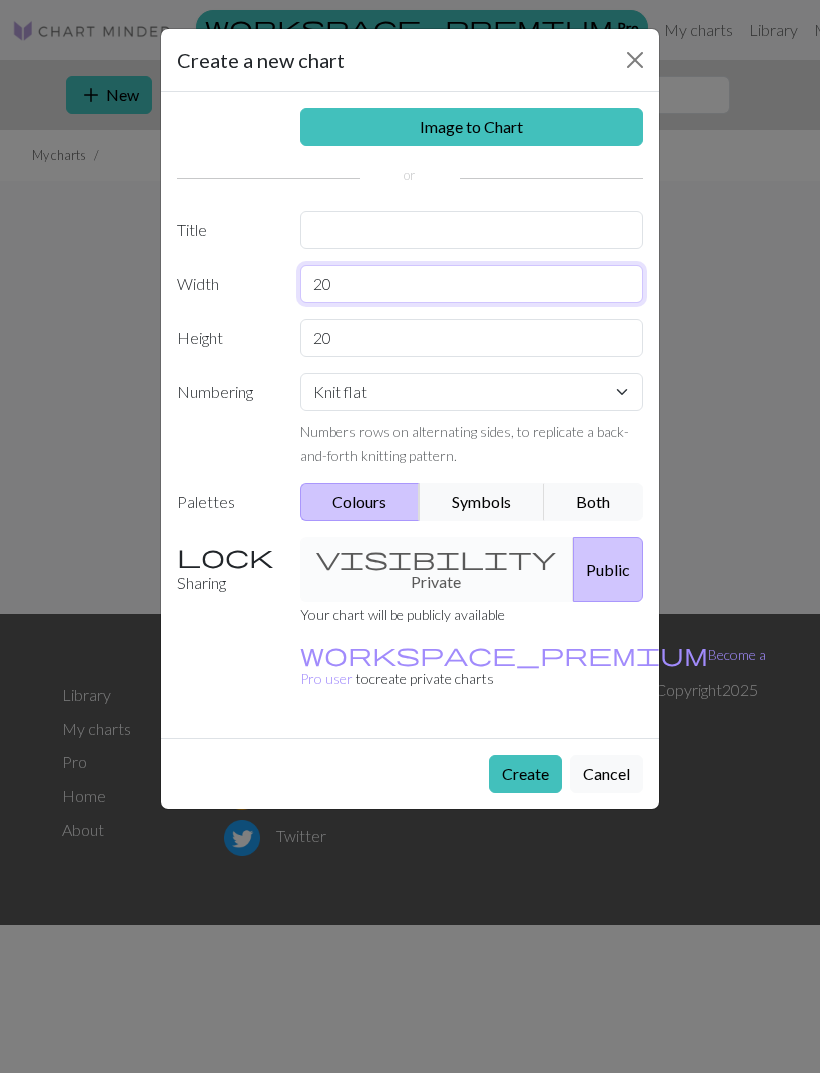 click on "20" at bounding box center (472, 284) 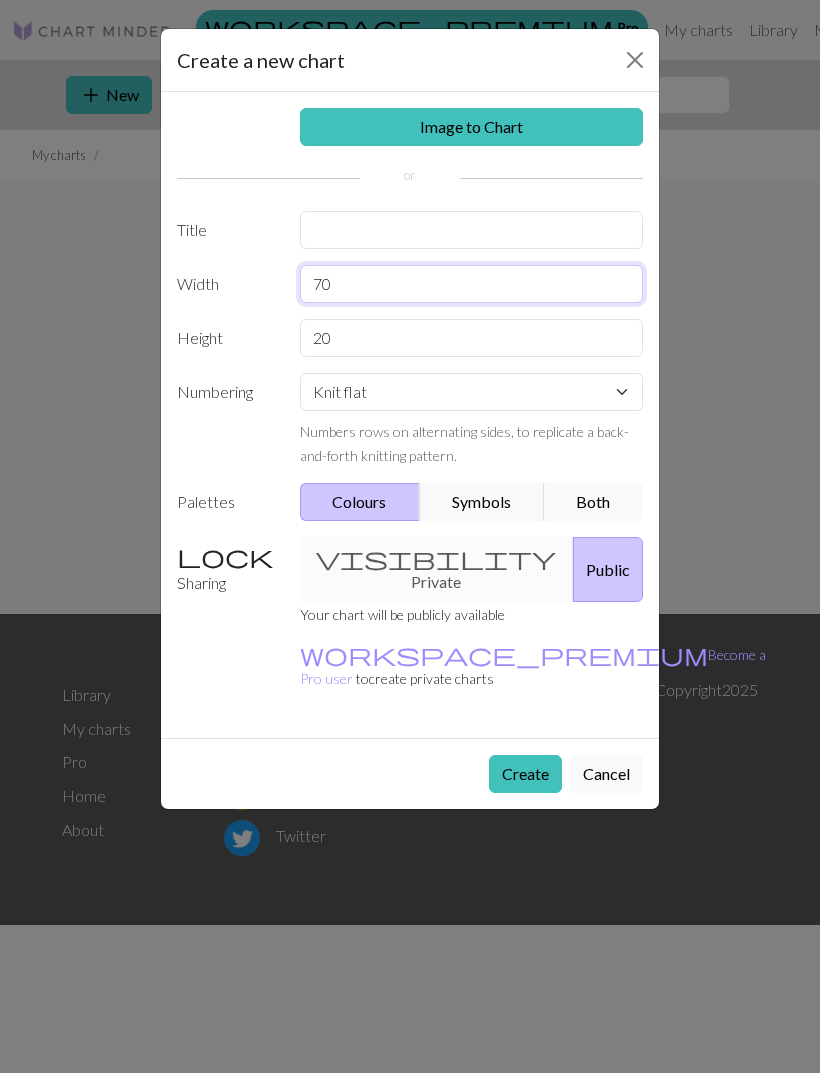 type on "70" 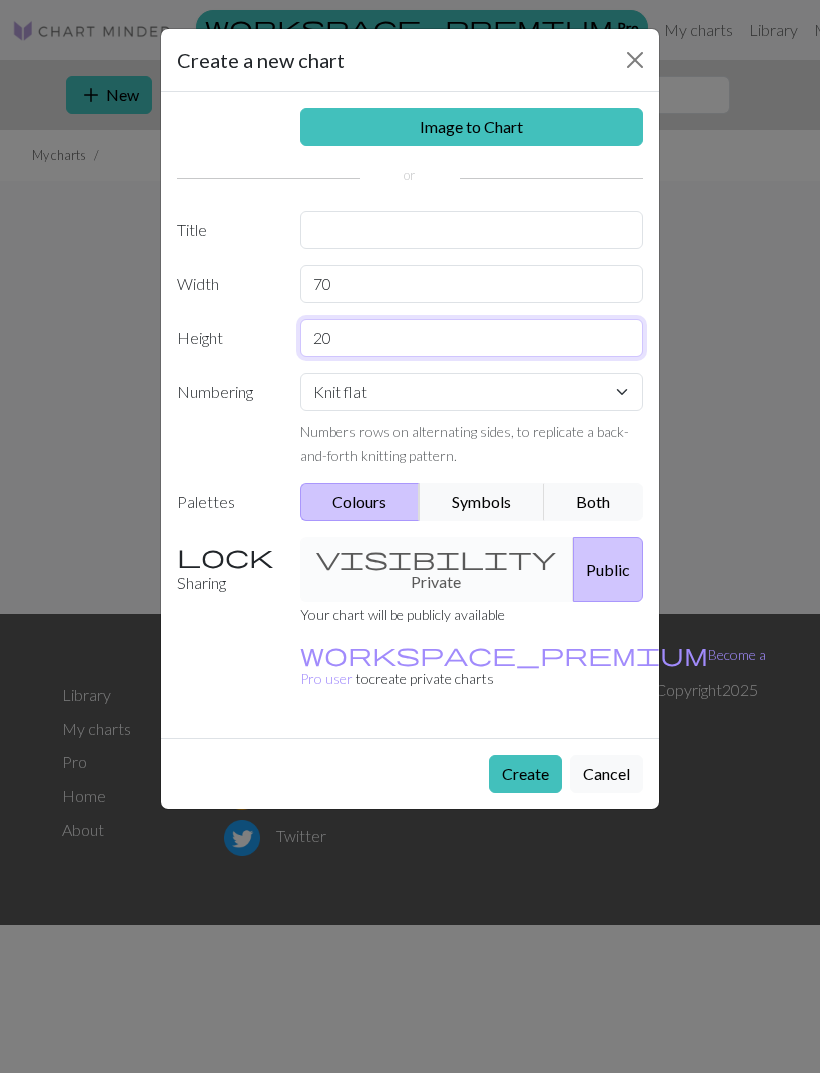 click on "20" at bounding box center [472, 338] 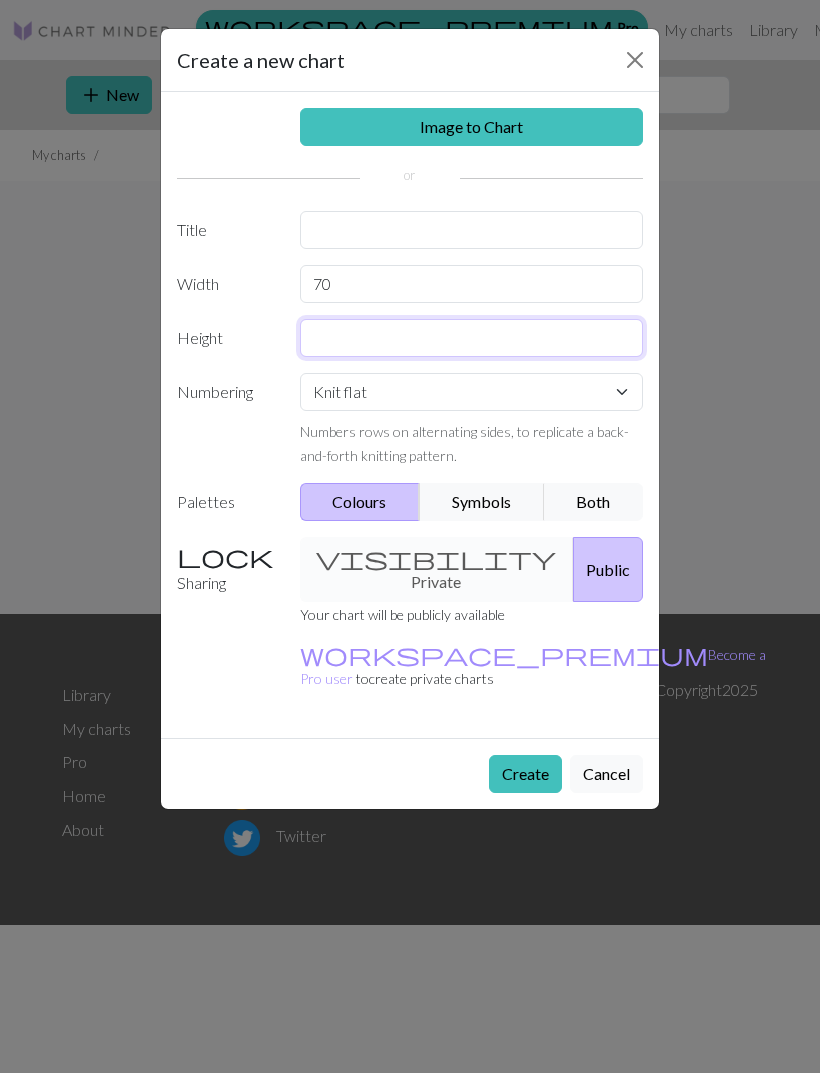 type on "6" 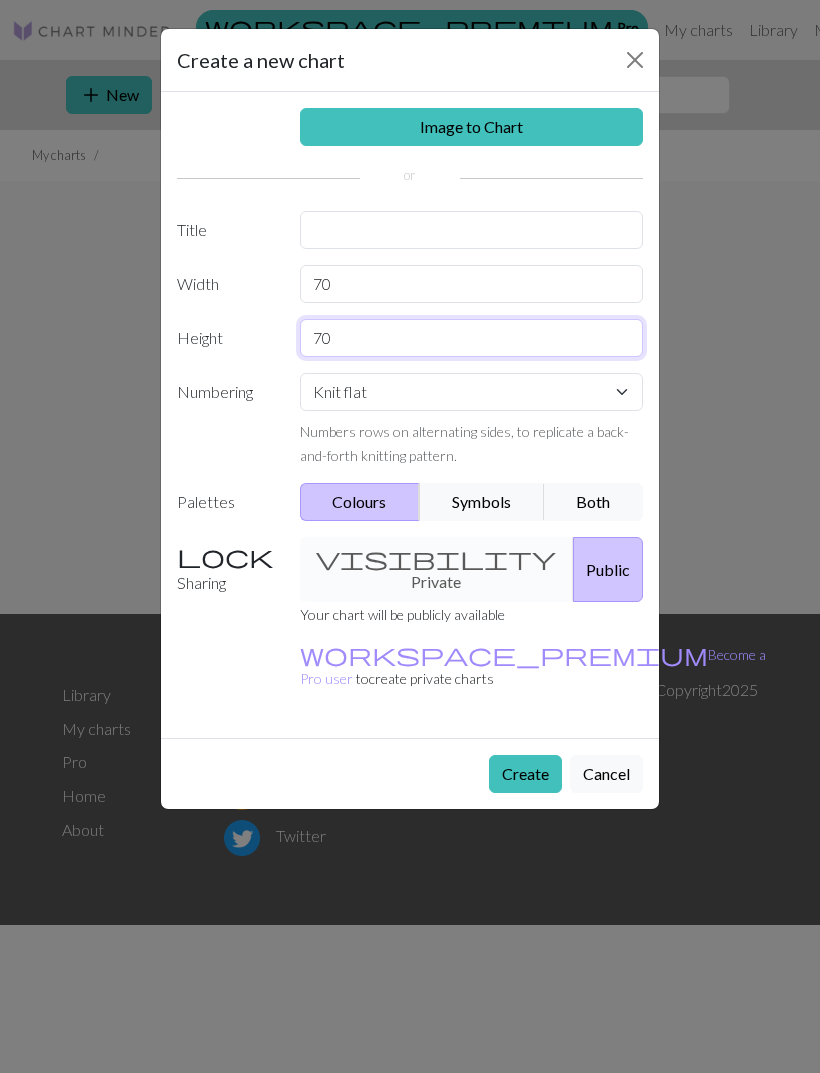 type on "70" 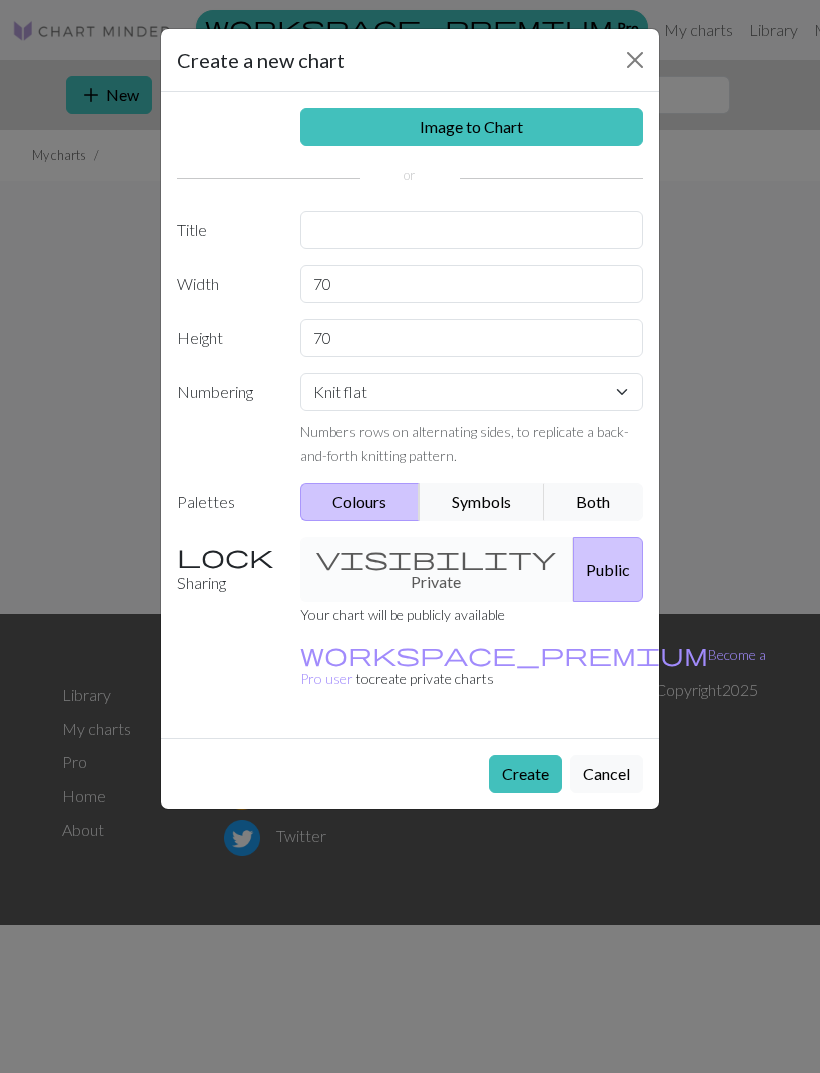 click on "Numbers rows on alternating sides, to replicate a back-and-forth knitting pattern." at bounding box center [472, 443] 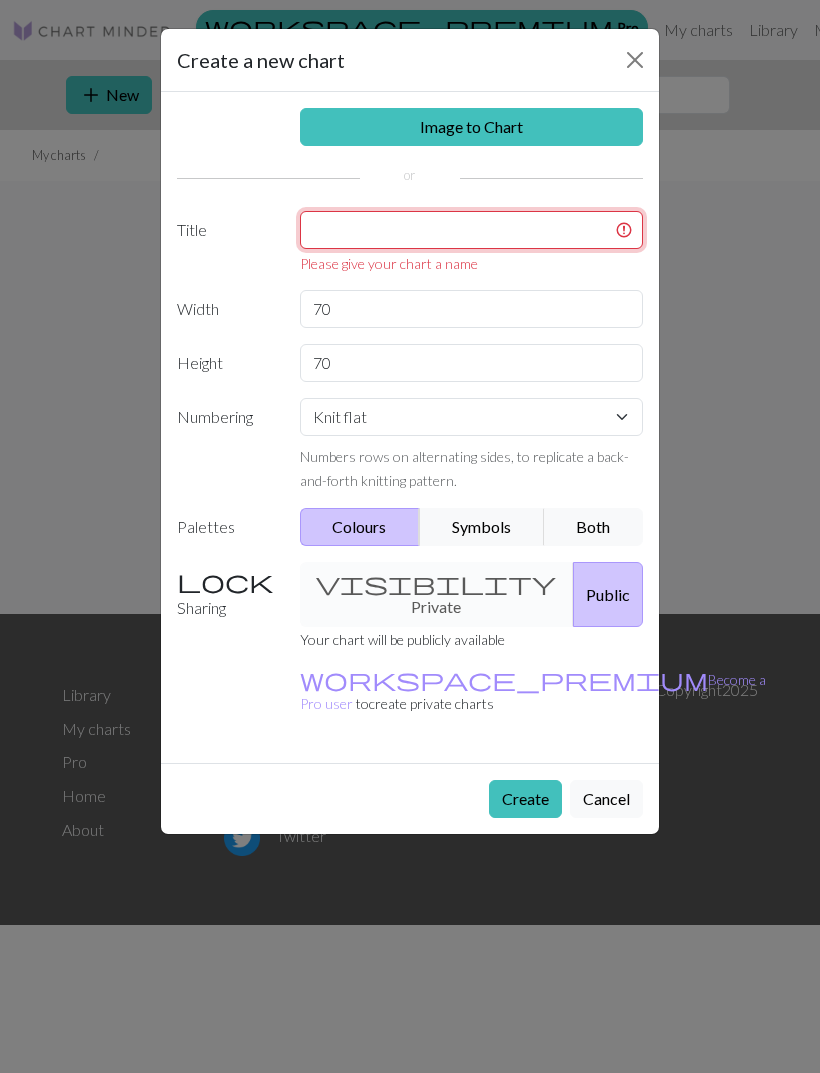 click at bounding box center (472, 230) 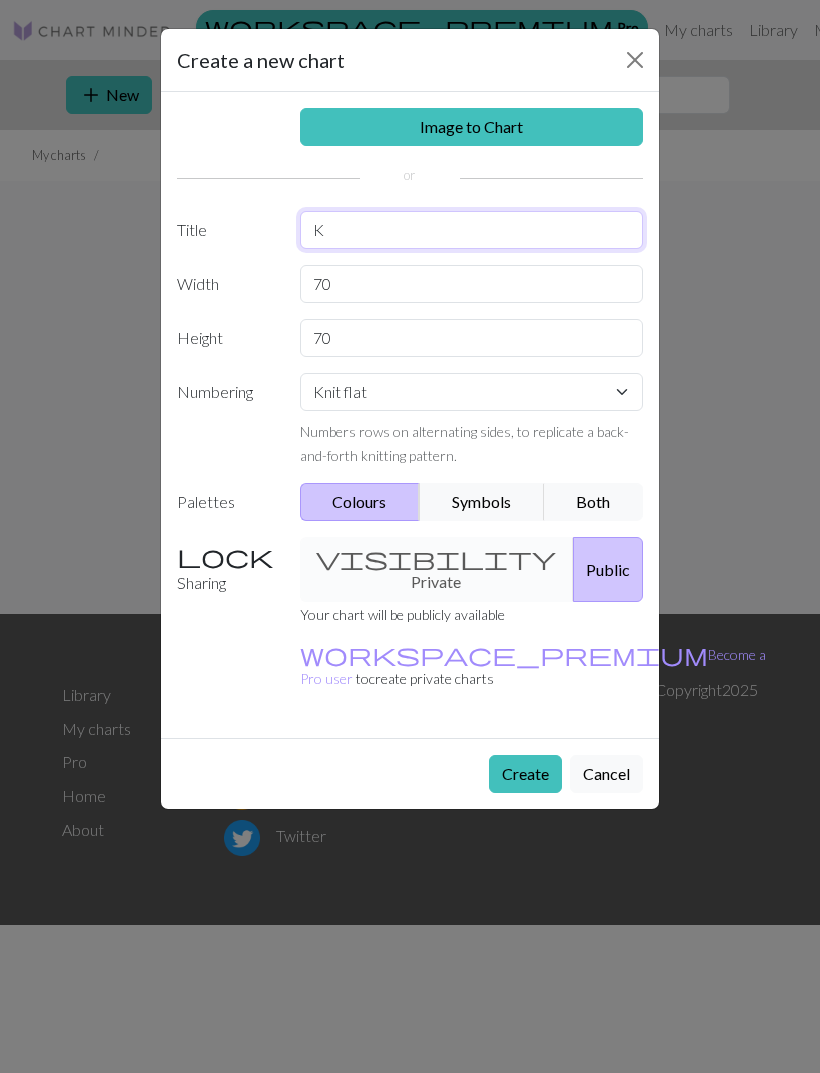 type on "K" 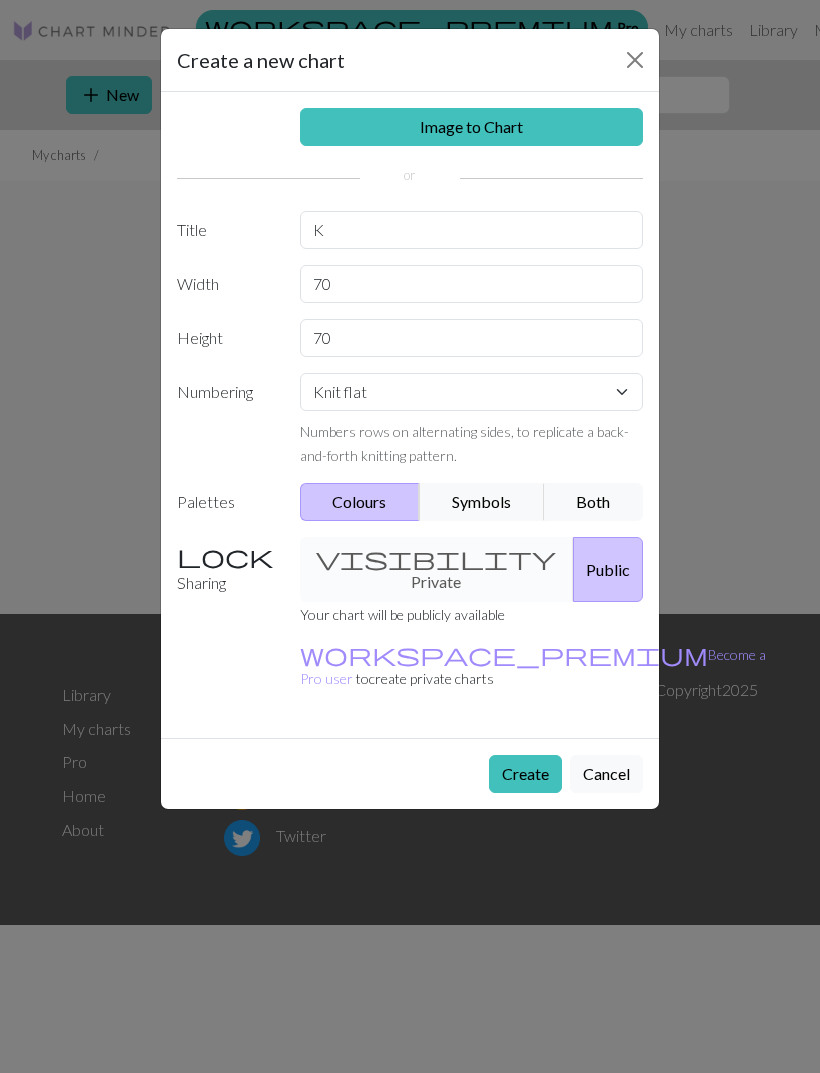 click on "Create Cancel" at bounding box center (410, 773) 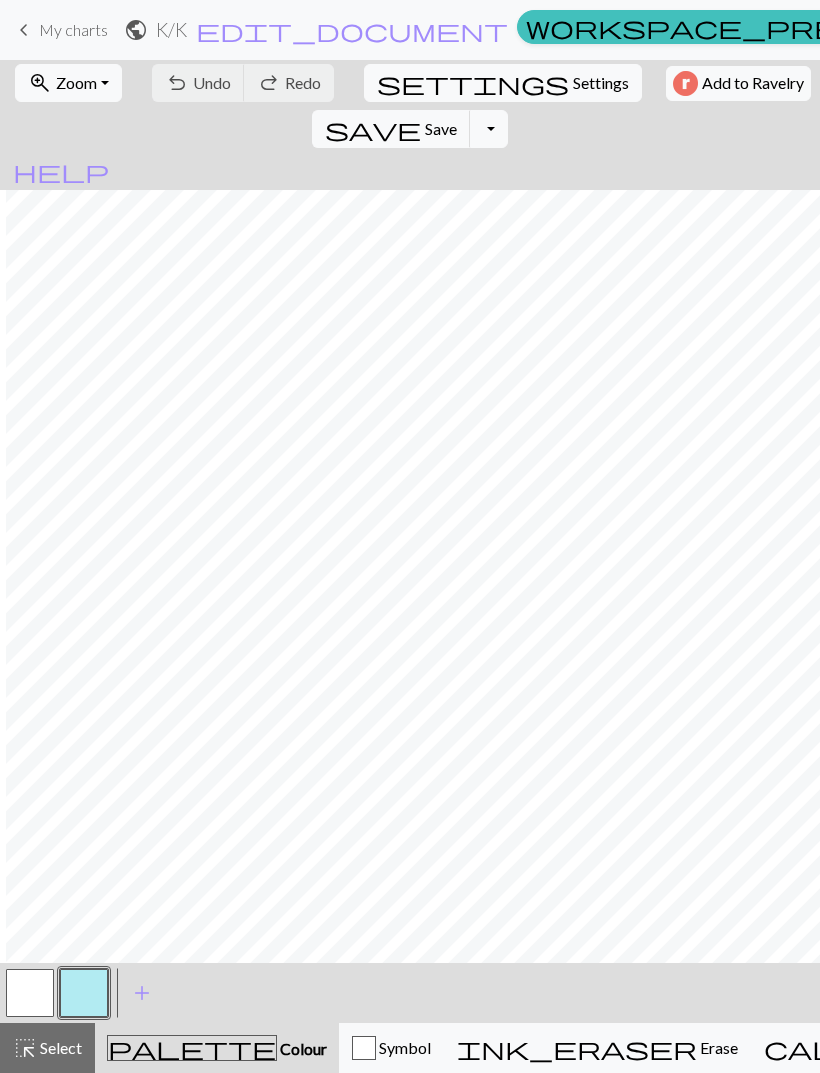 scroll, scrollTop: 20, scrollLeft: 179, axis: both 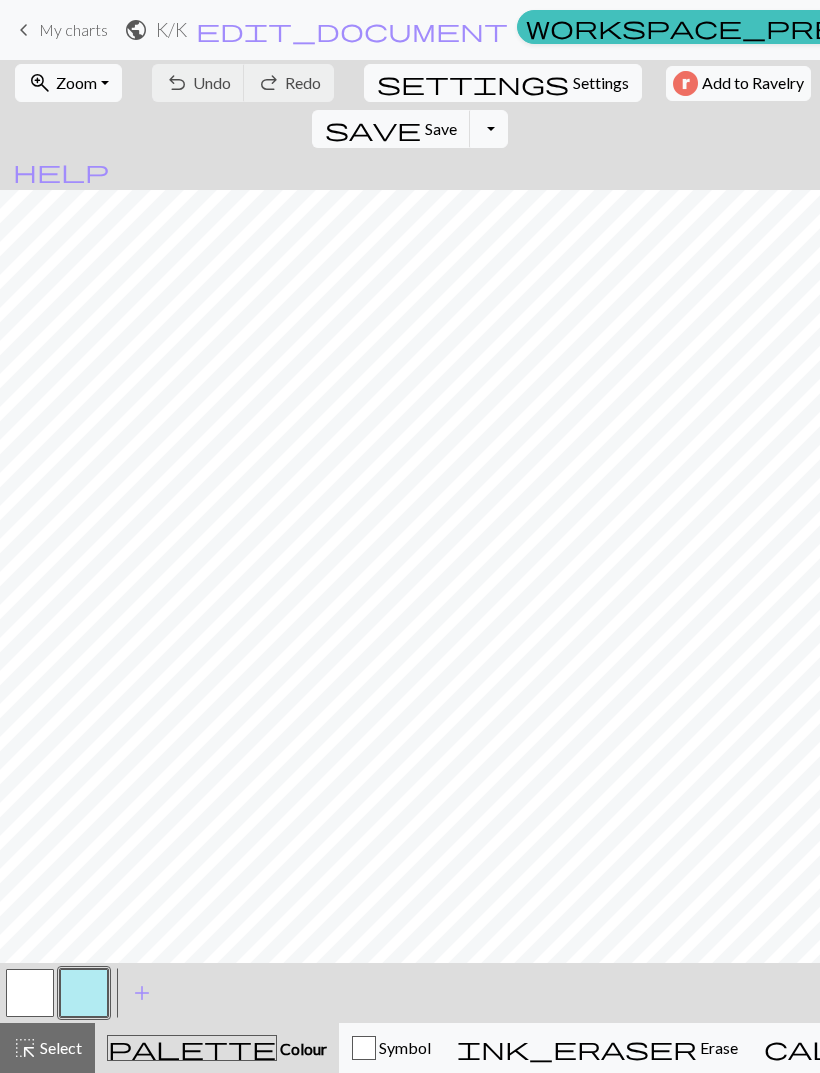 click on "Settings" at bounding box center (601, 83) 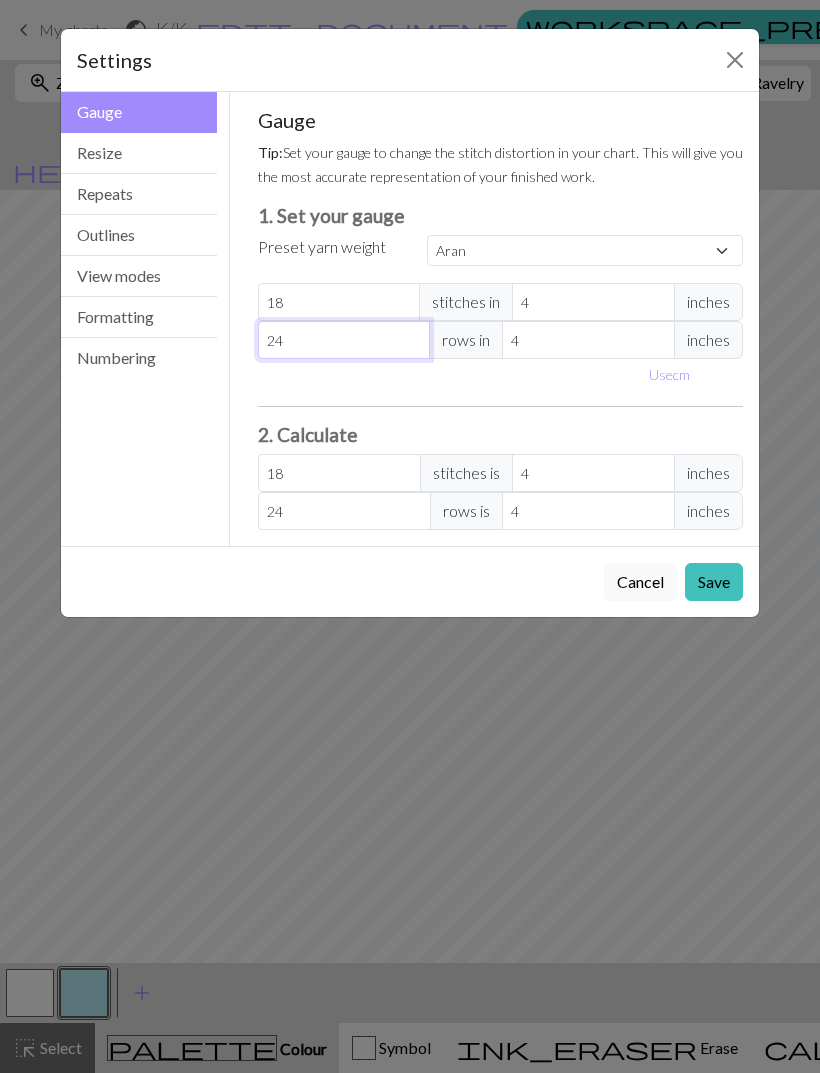 click on "24" at bounding box center (344, 340) 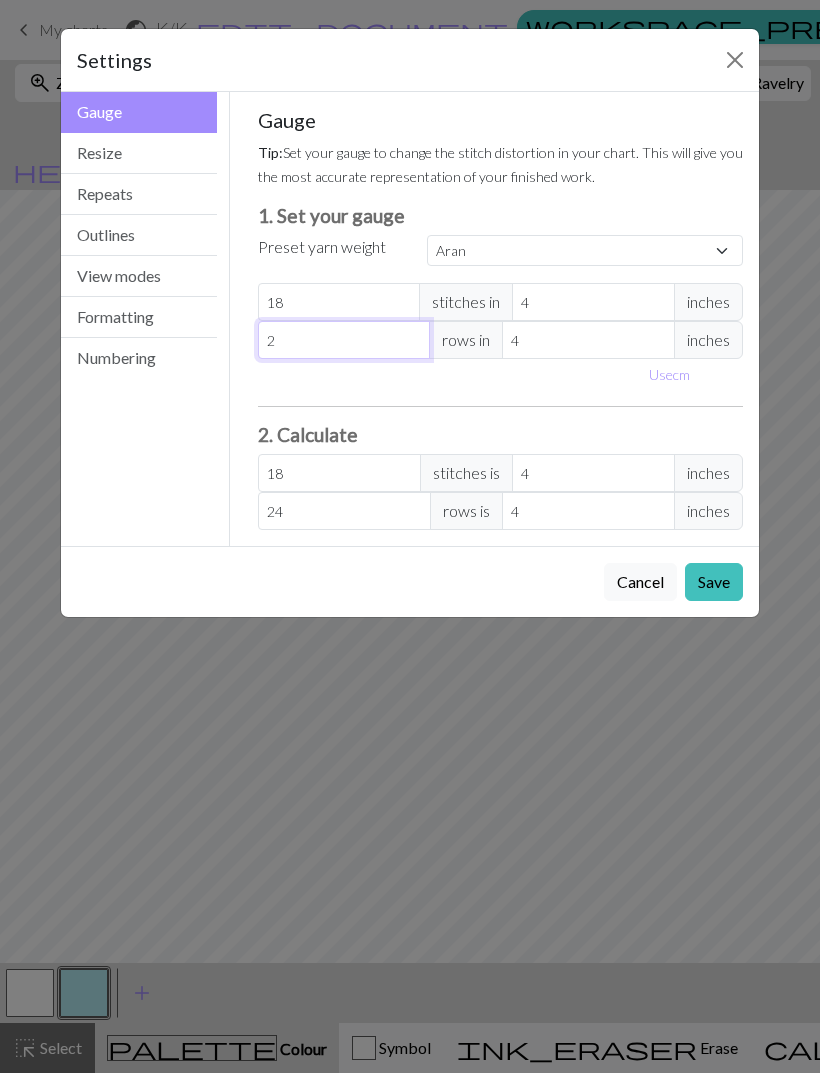 select on "custom" 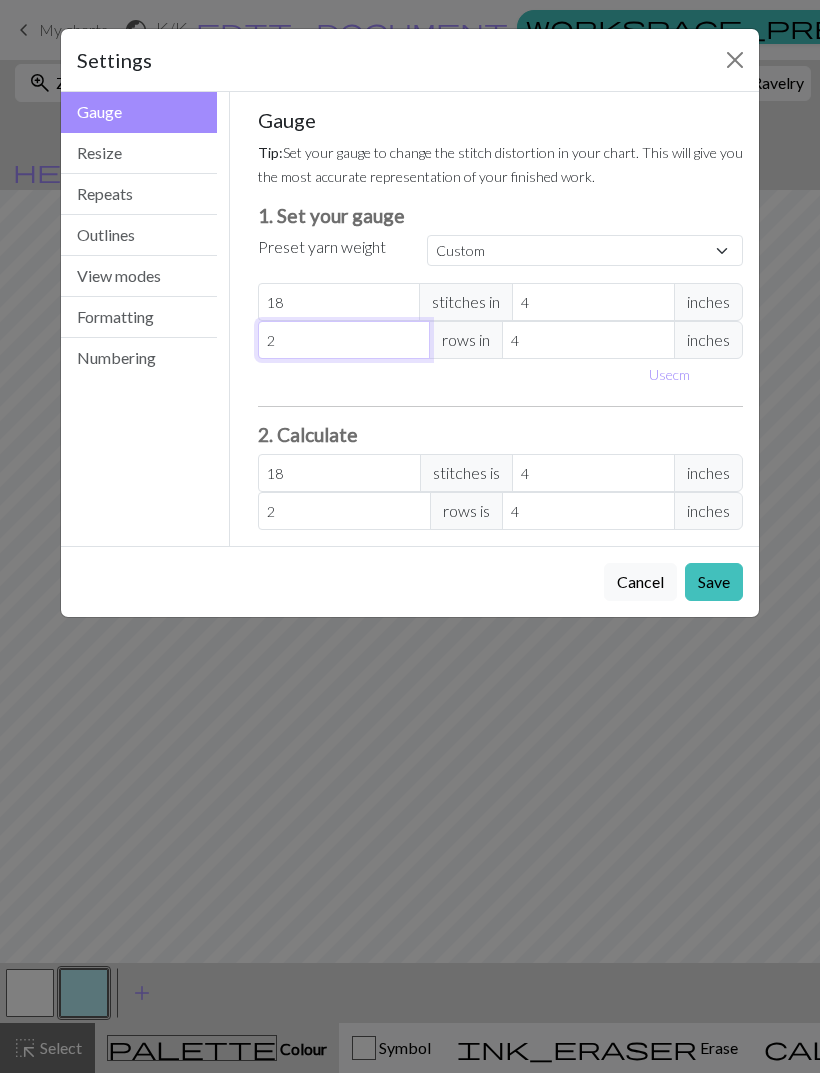 type on "25" 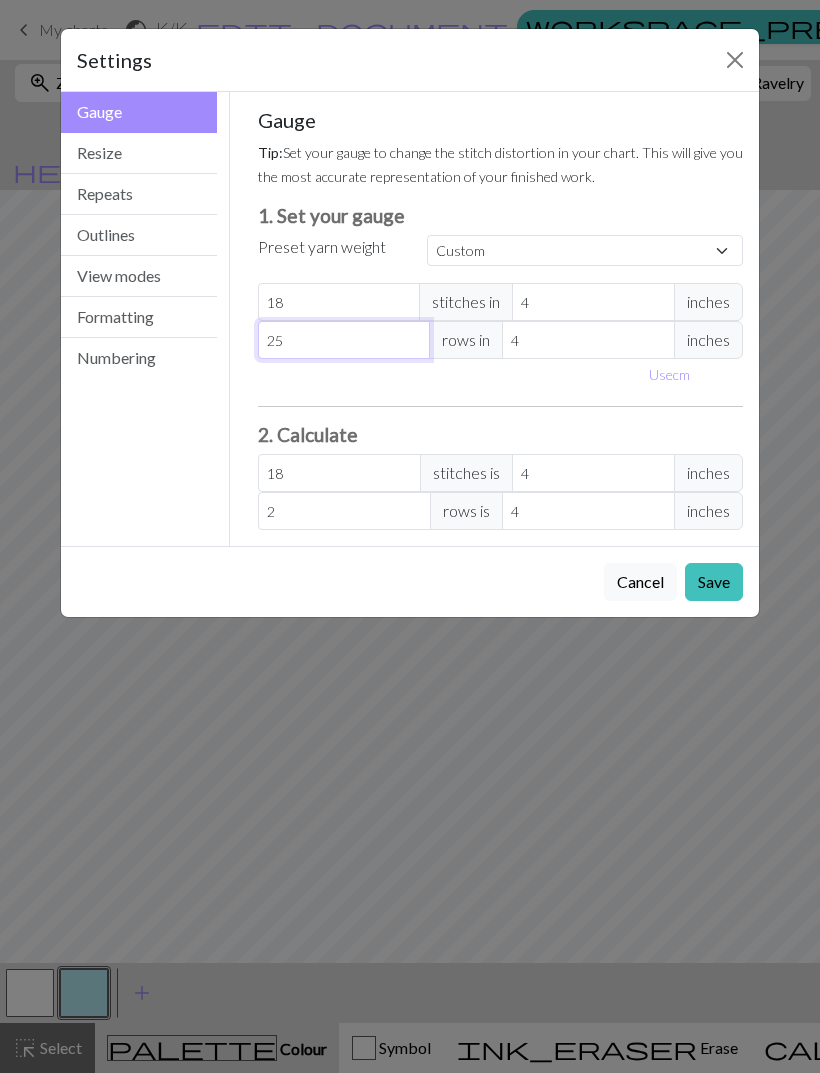 type on "25" 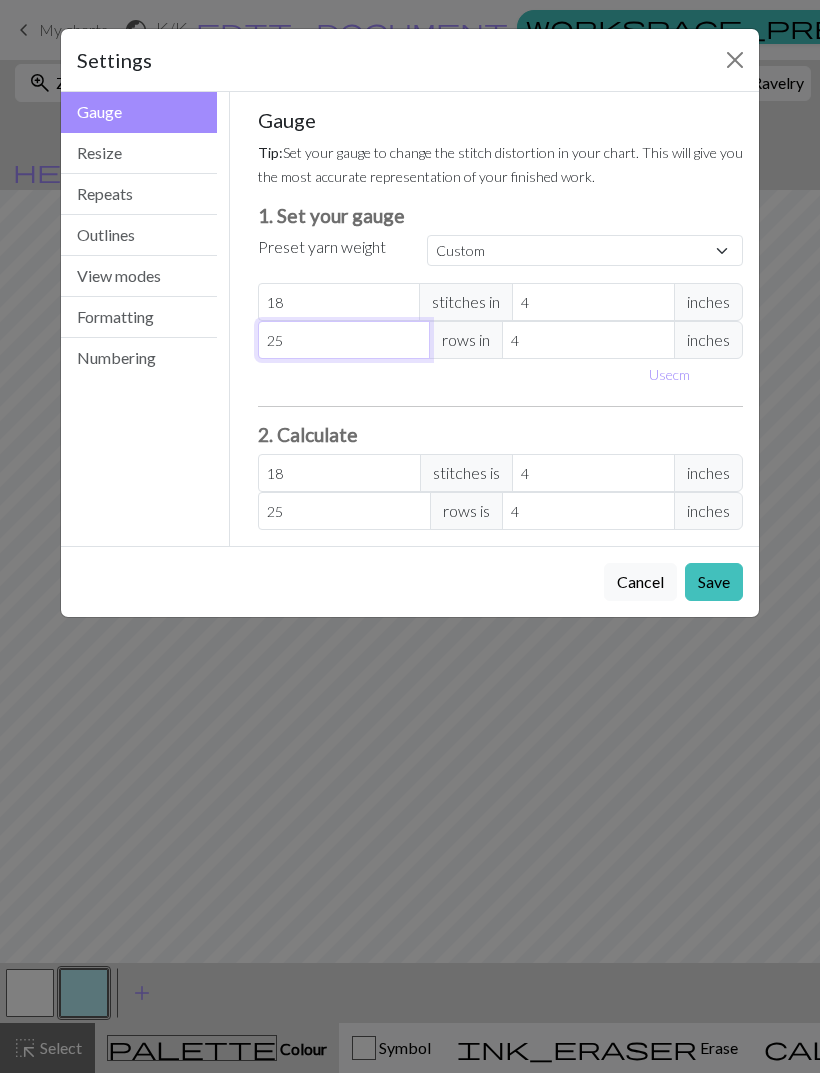 type on "25" 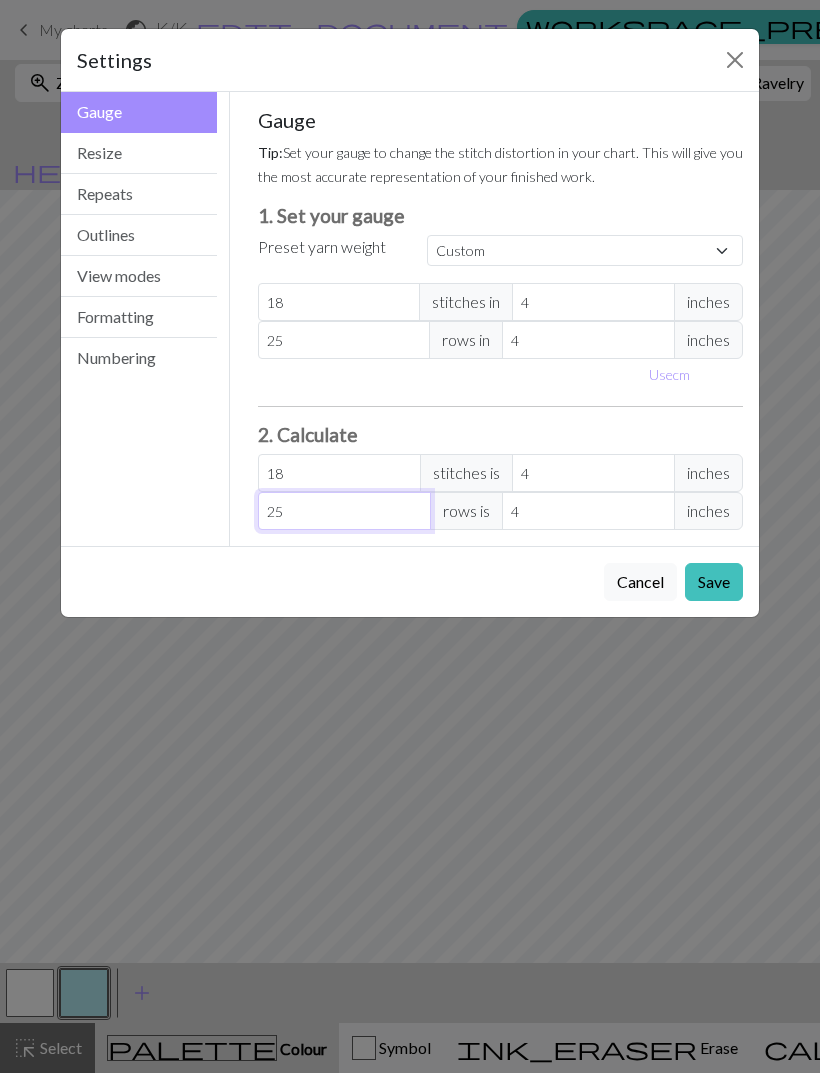 click on "25" at bounding box center [344, 511] 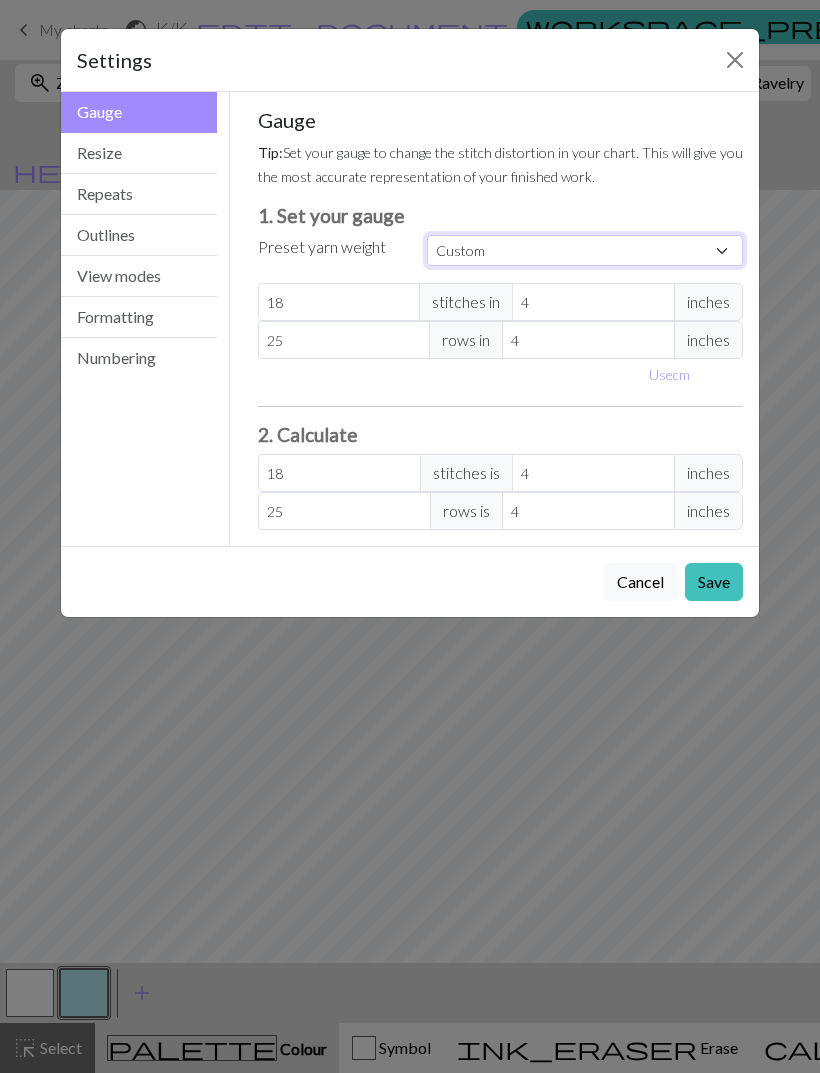 click on "Custom Square Lace Light Fingering Fingering Sport Double knit Worsted Aran Bulky Super Bulky" at bounding box center [585, 250] 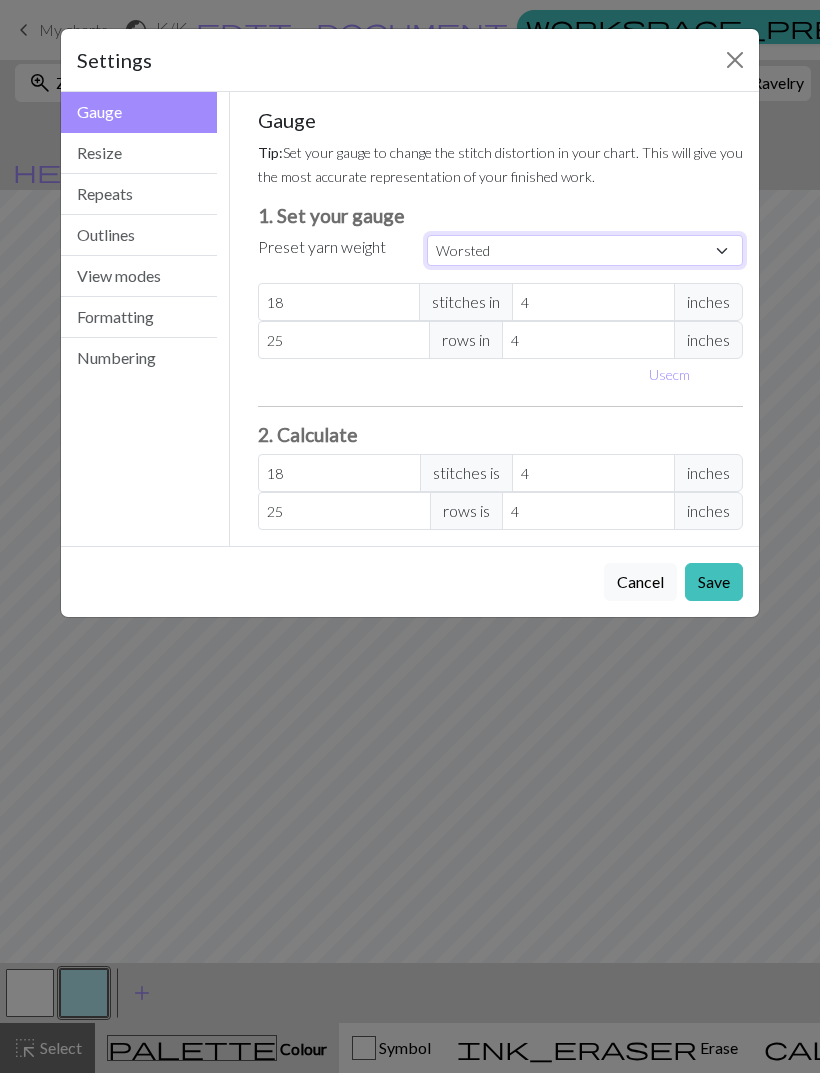 type on "20" 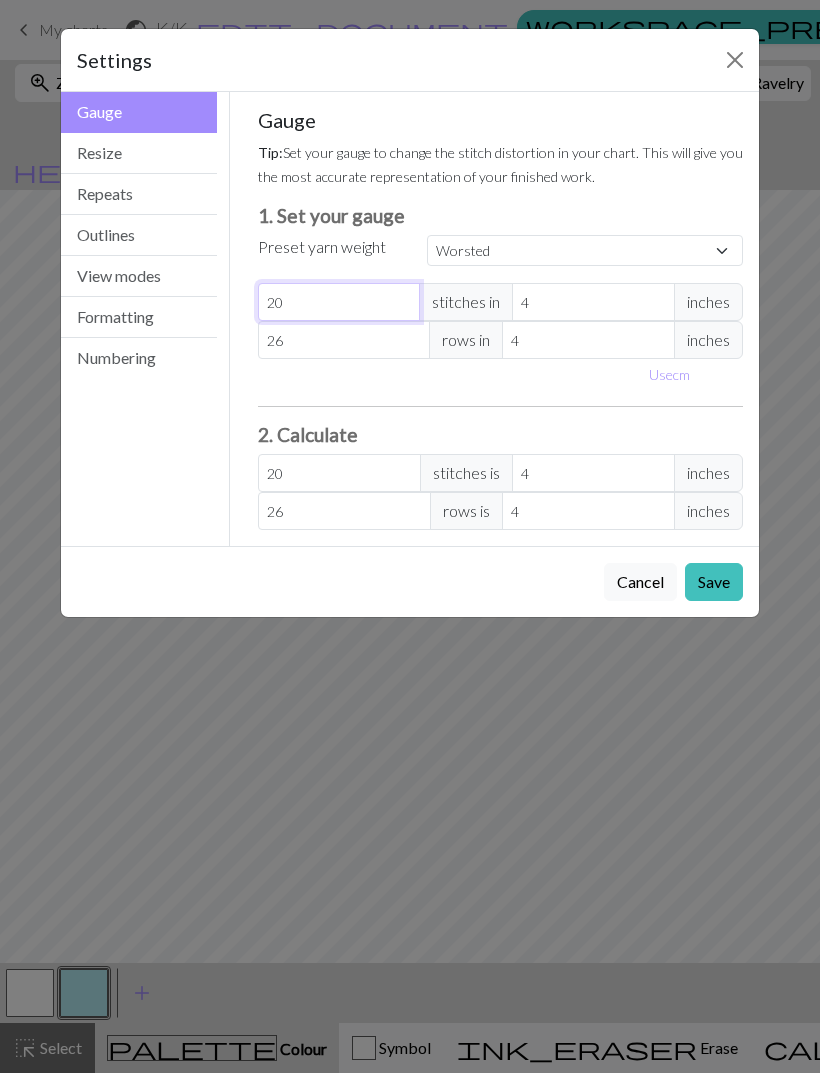 click on "20" at bounding box center (339, 302) 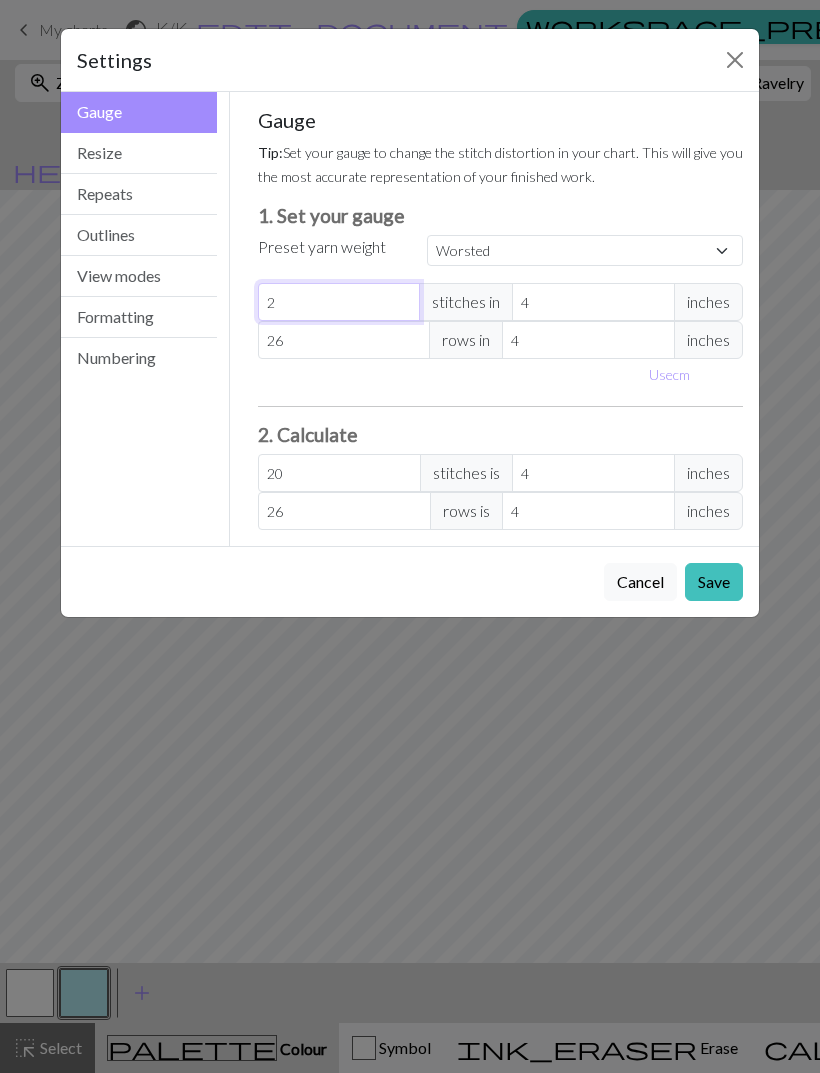 select on "custom" 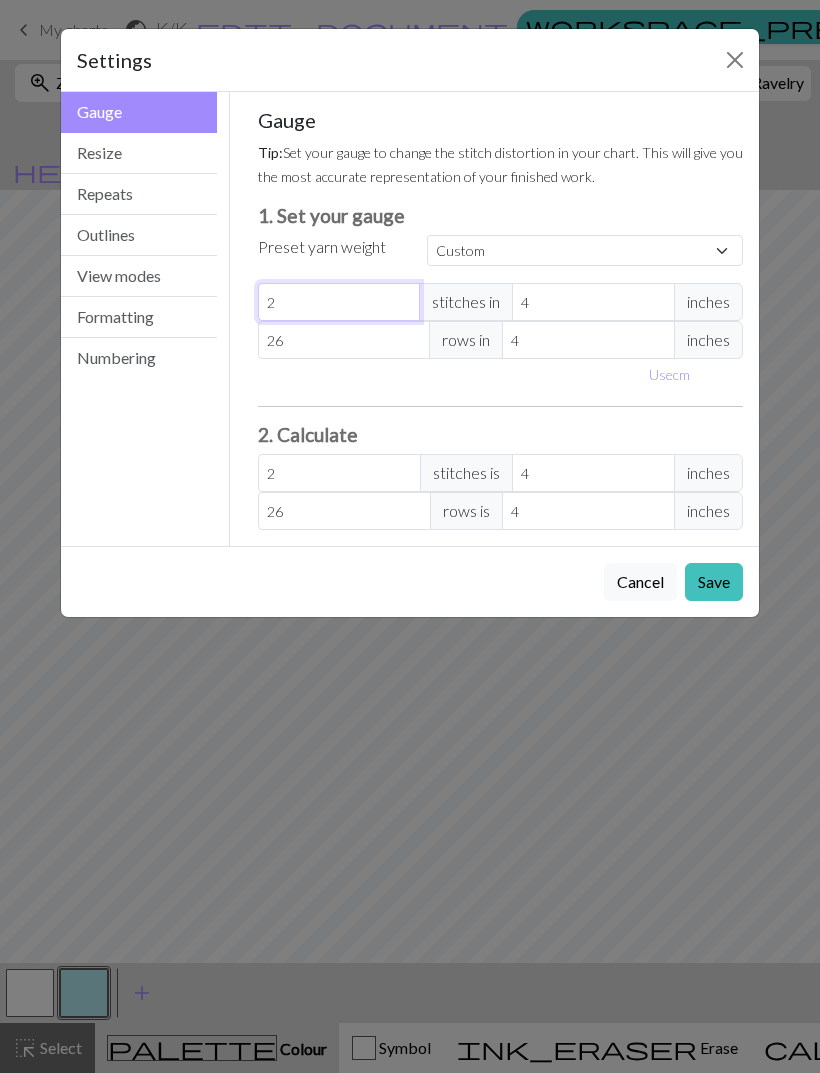 type 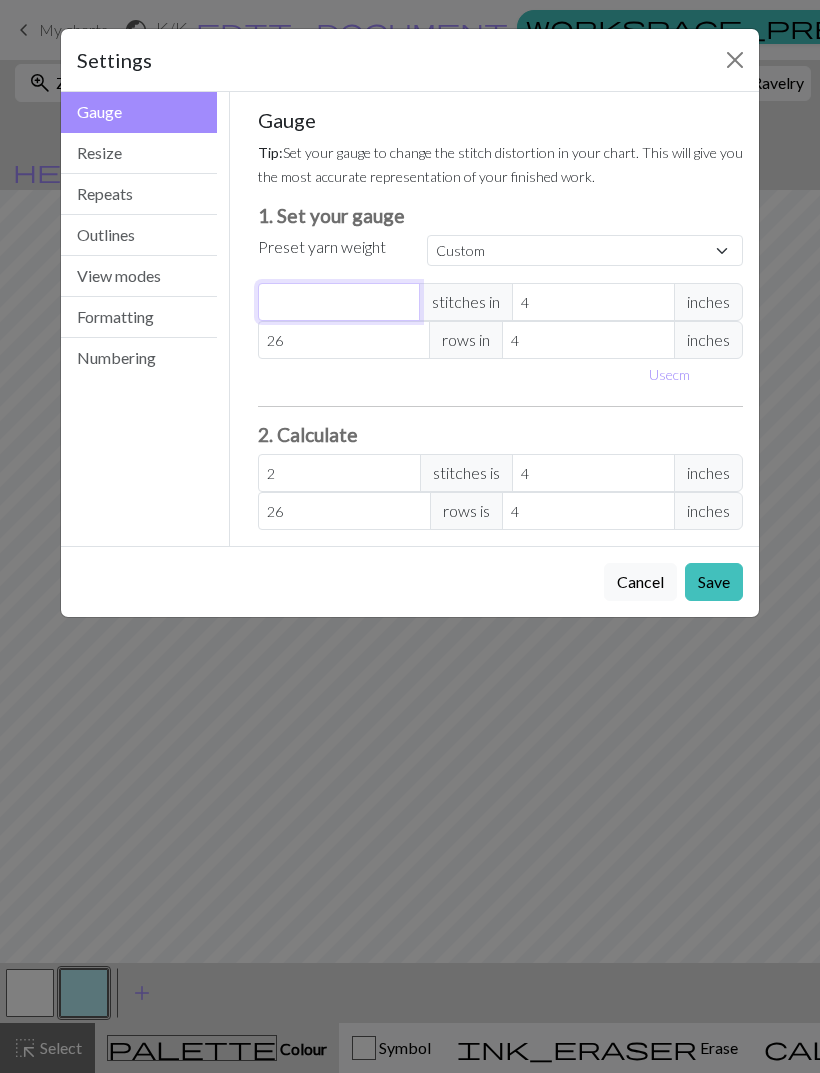 type on "0" 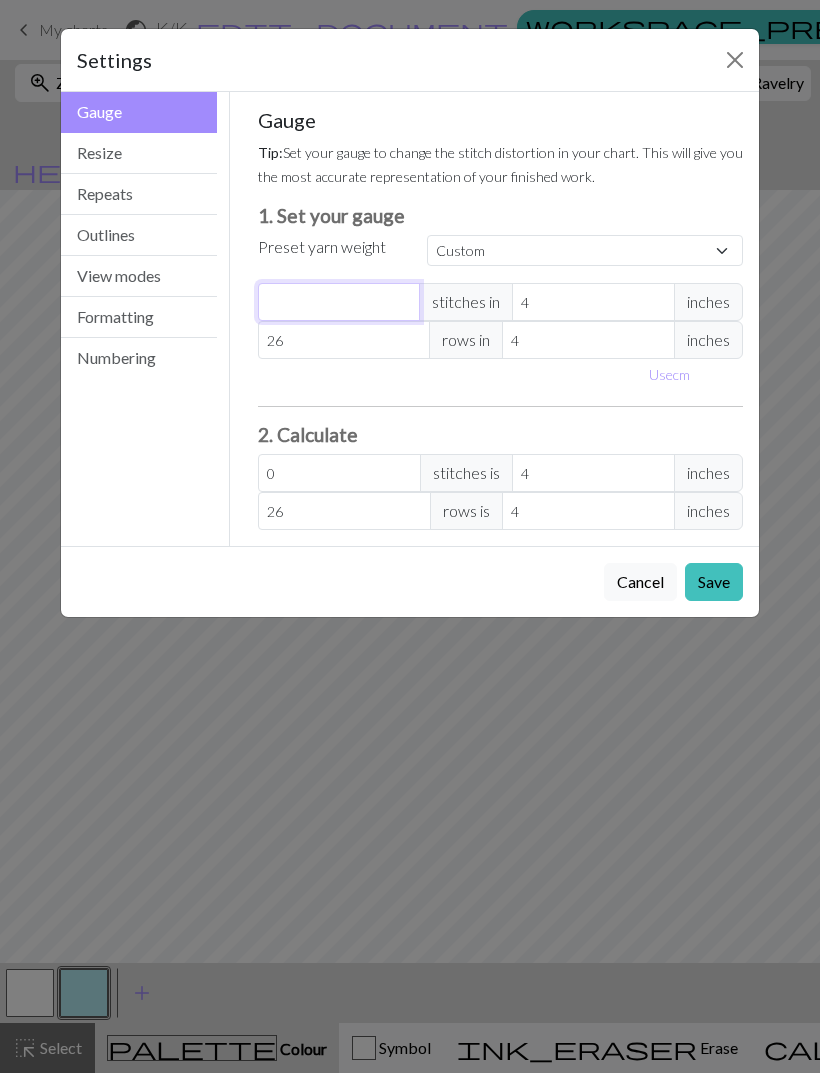 type on "1" 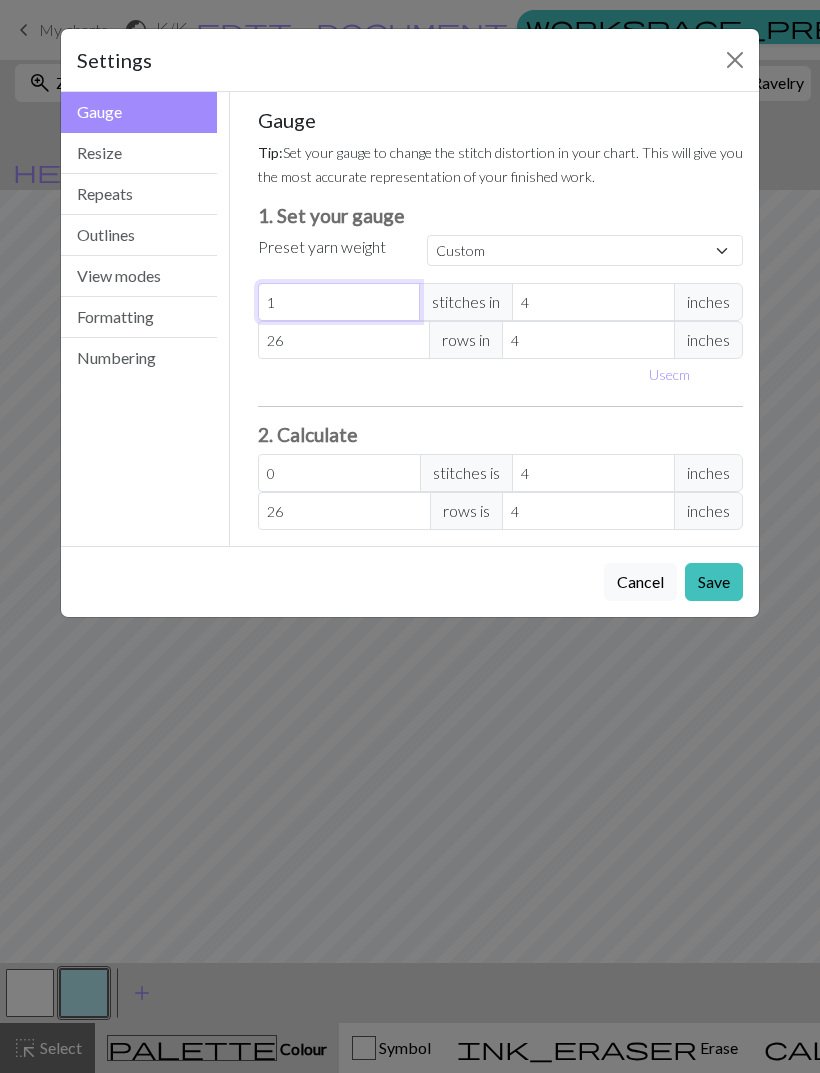 type on "1" 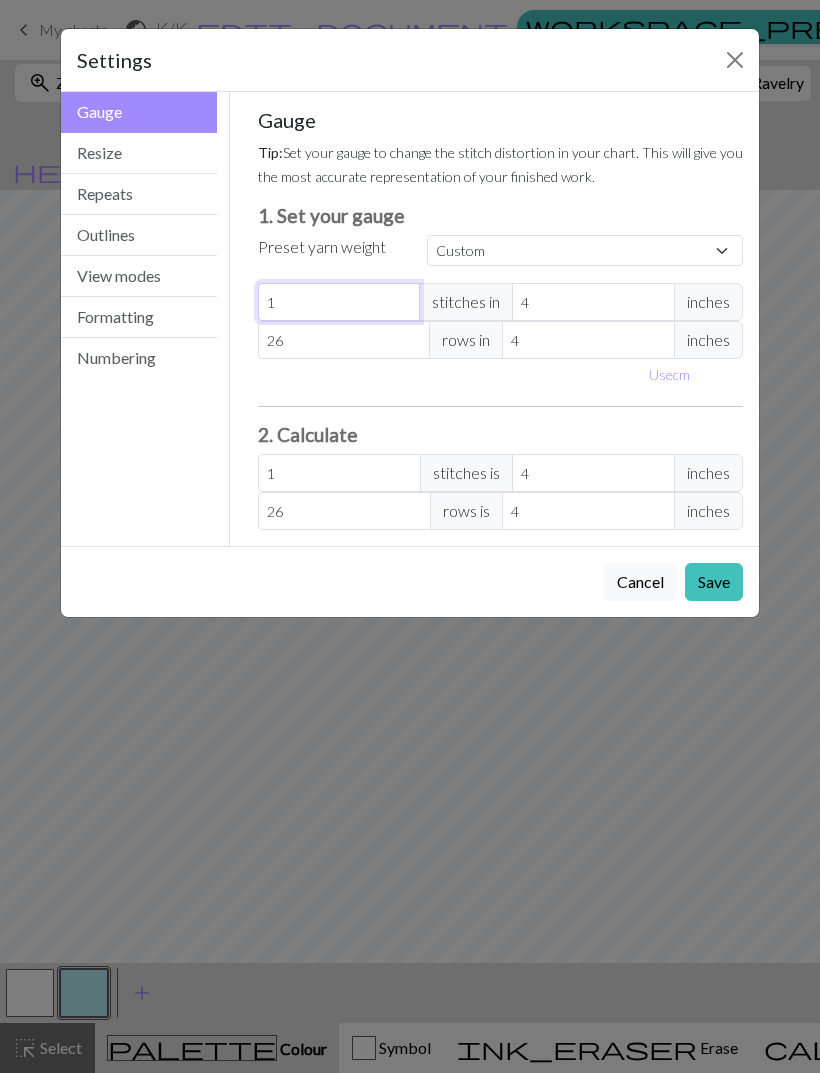 type on "18" 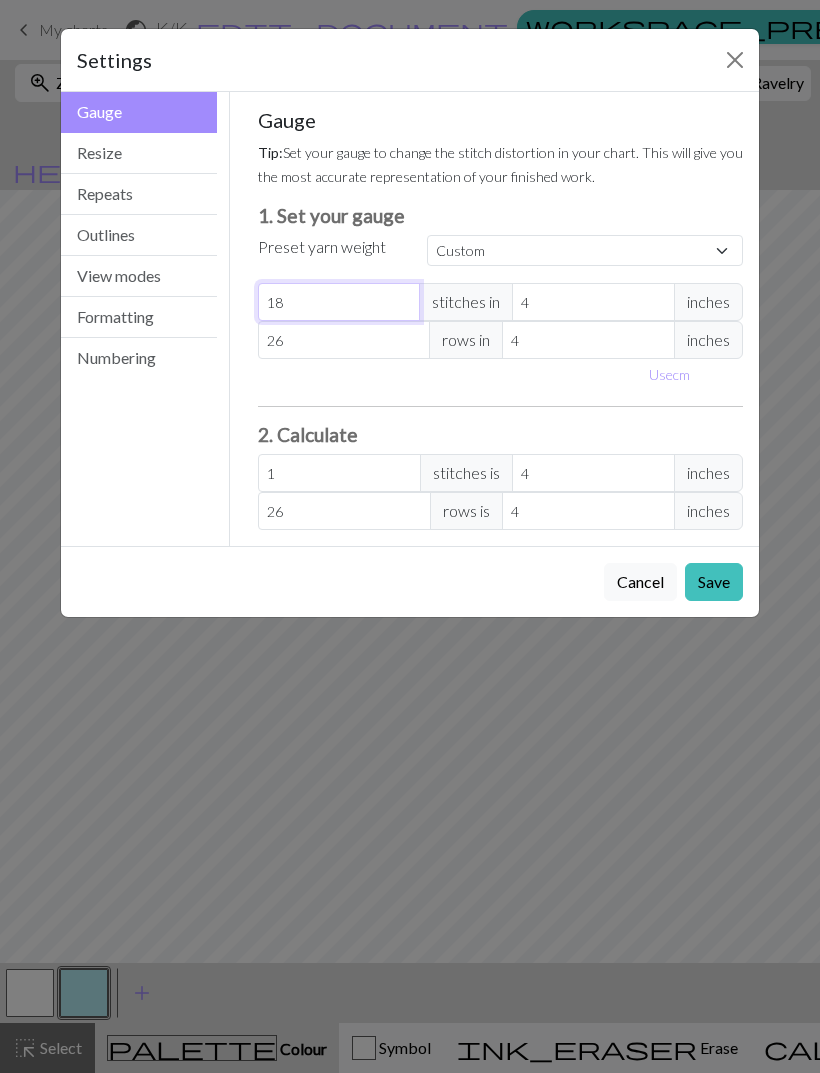 type on "18" 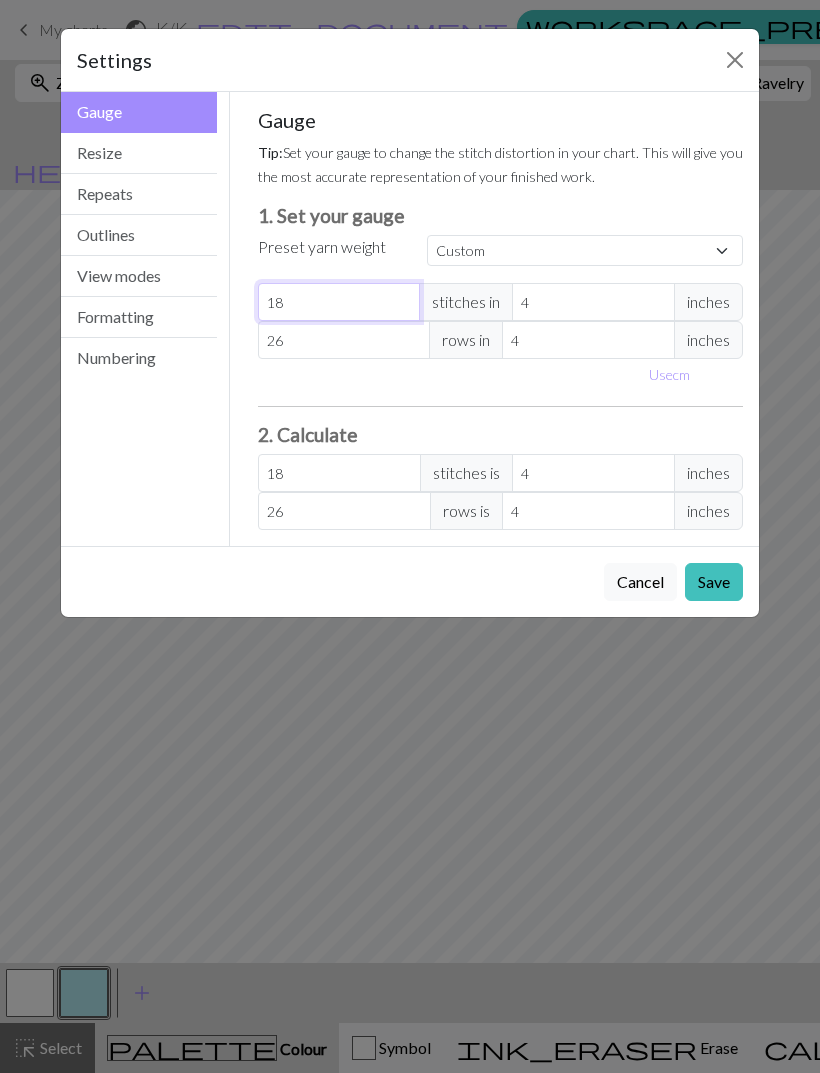 type on "18" 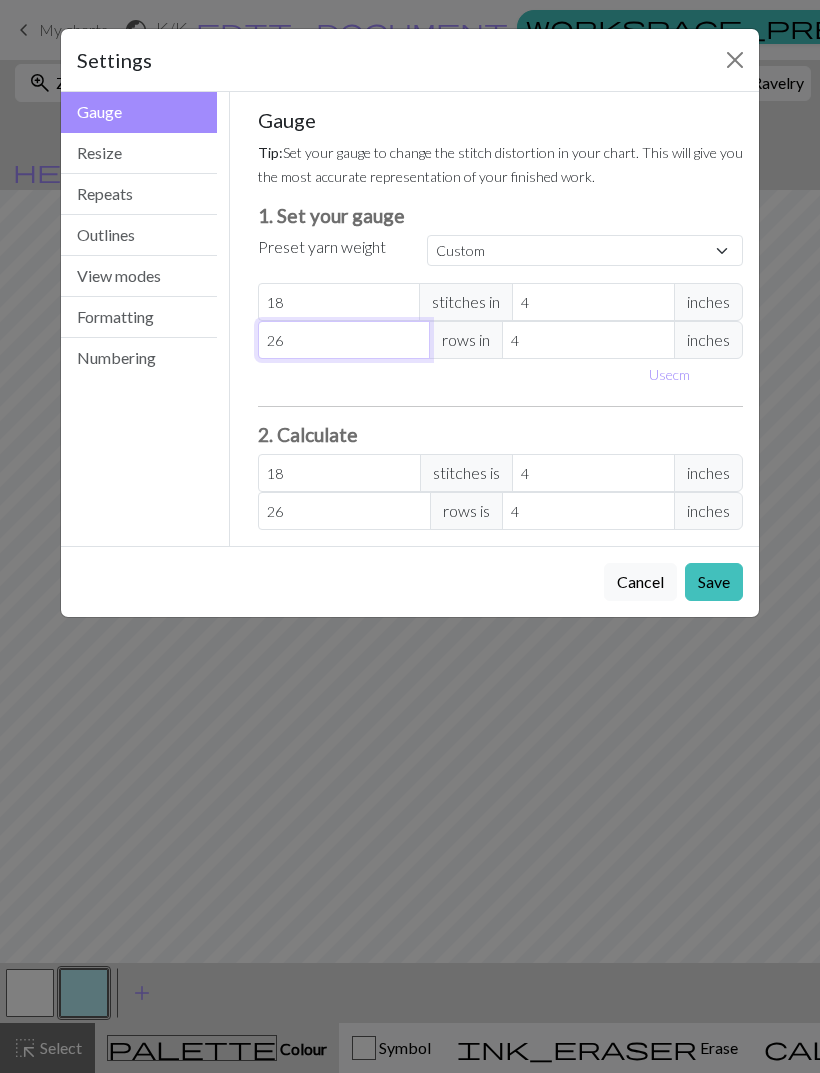 click on "26" at bounding box center [344, 340] 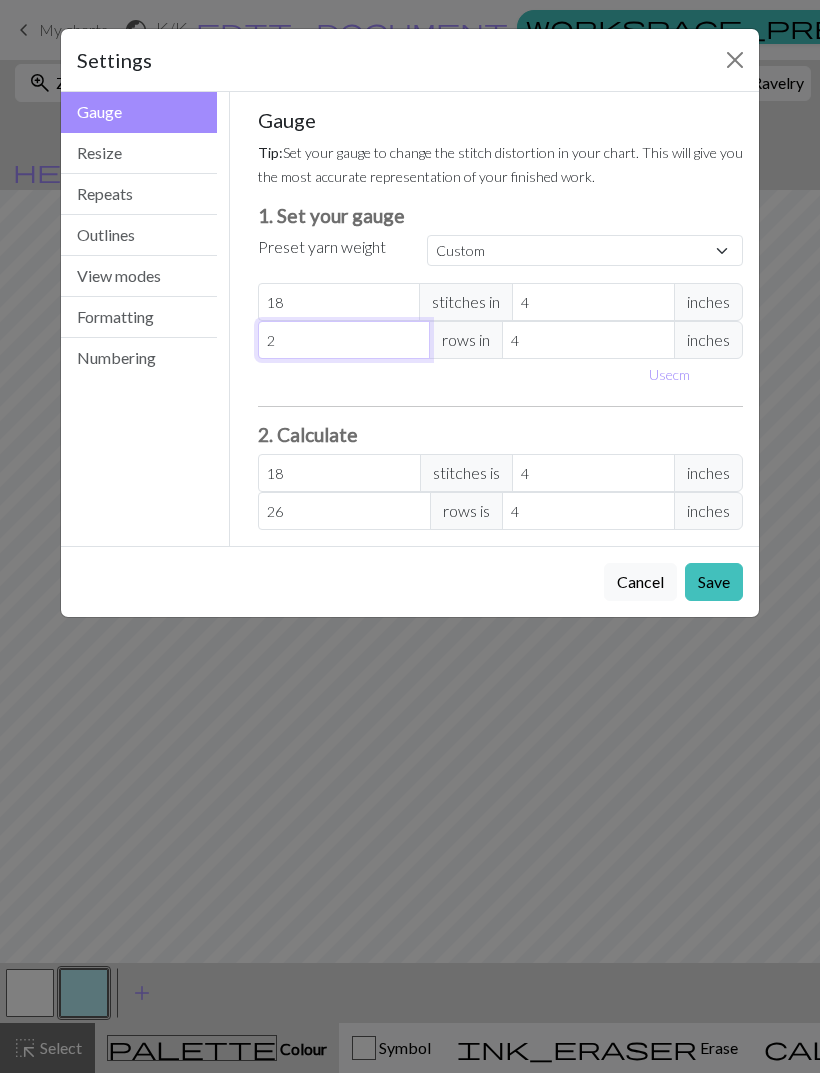 type on "2" 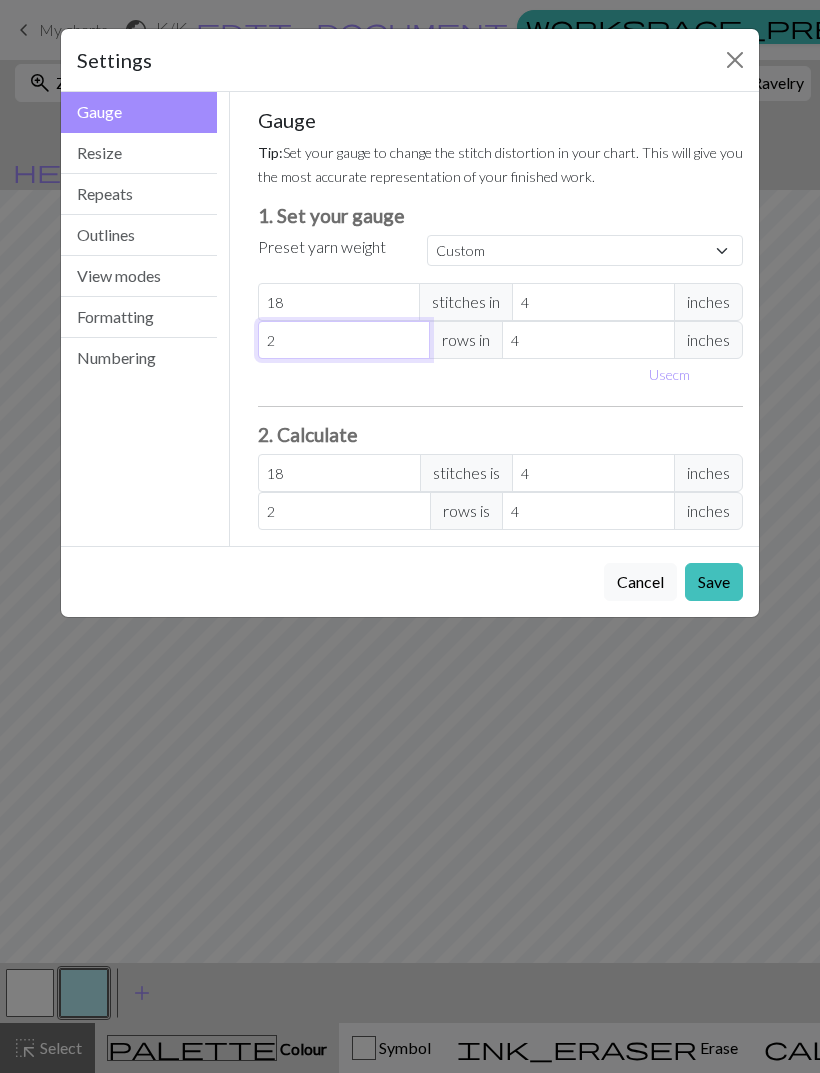 type on "25" 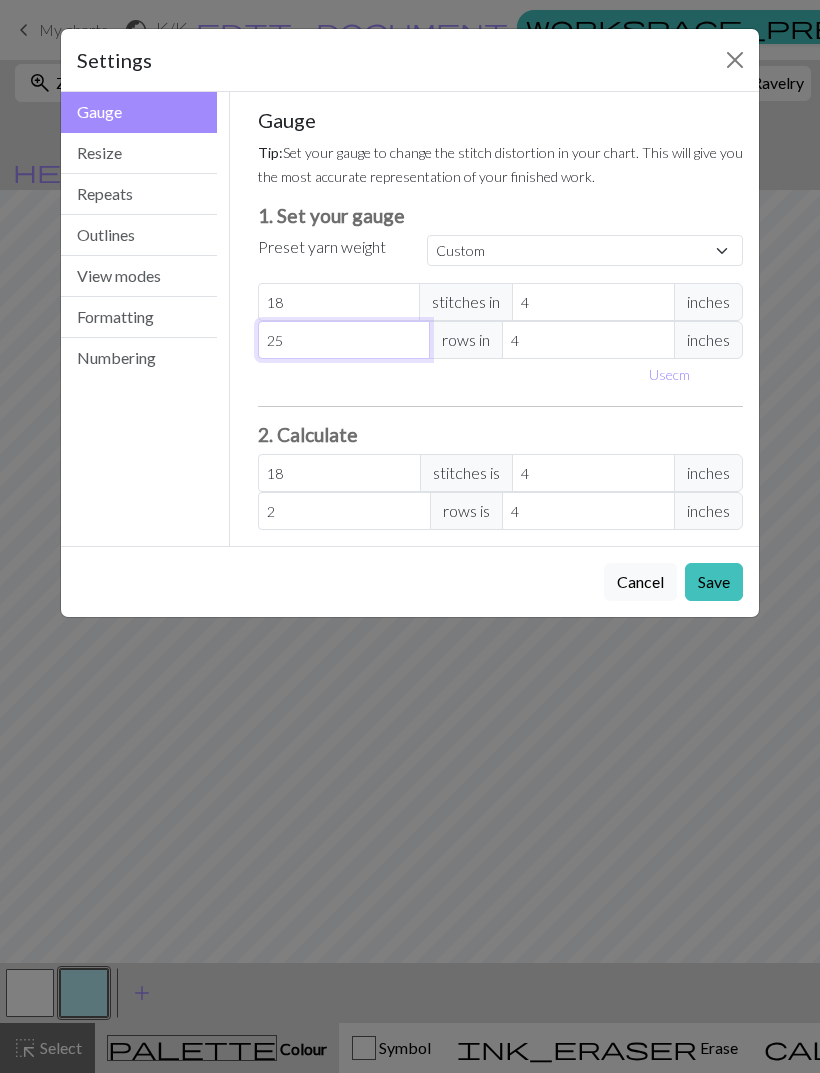 type on "25" 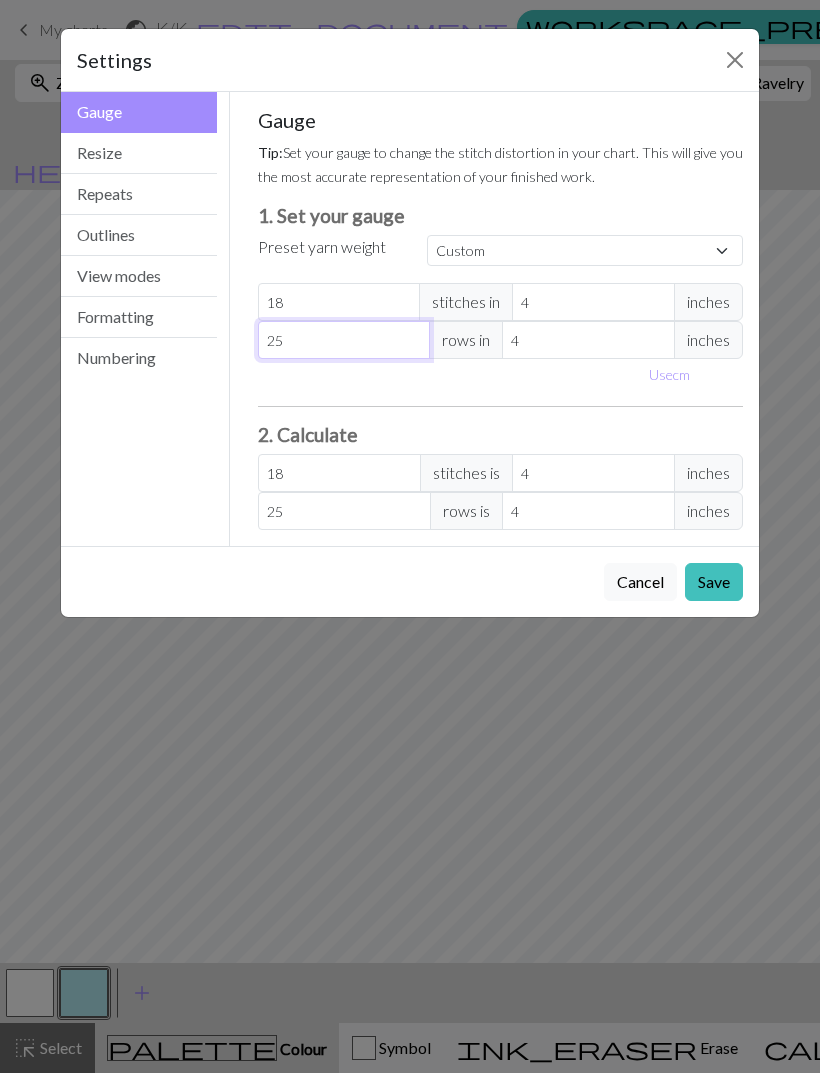 type on "25" 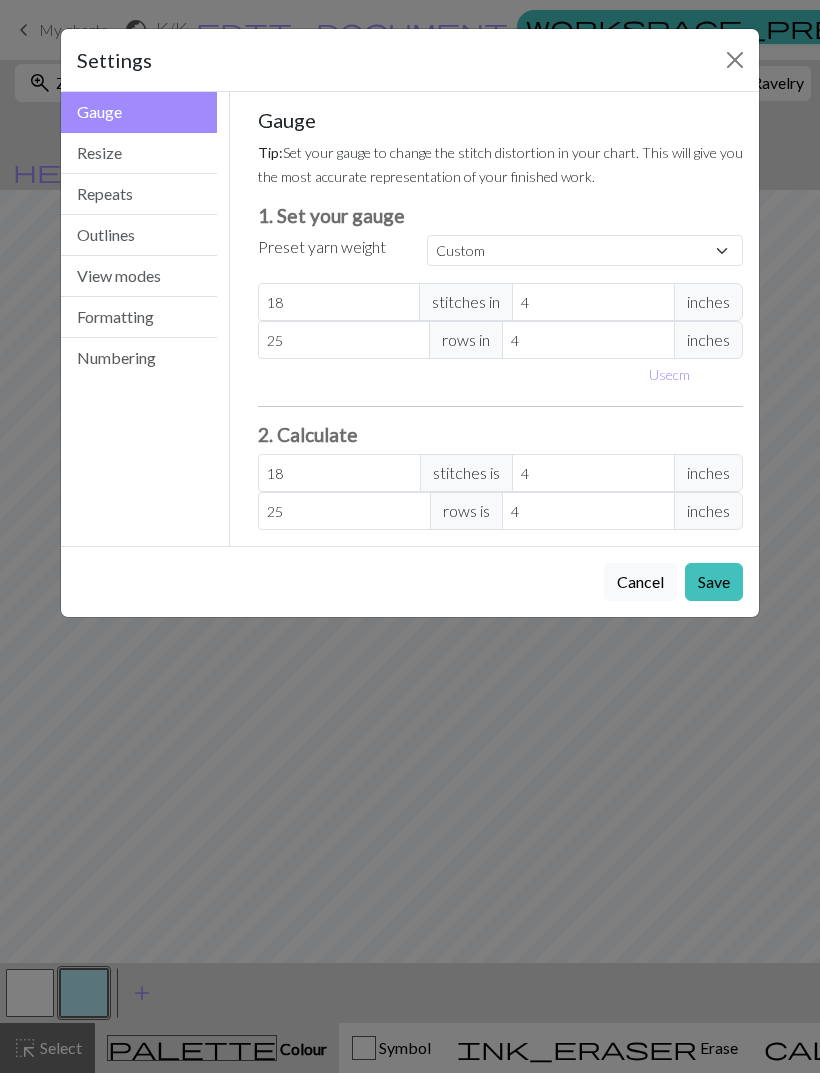 click on "Use  cm" at bounding box center (669, 374) 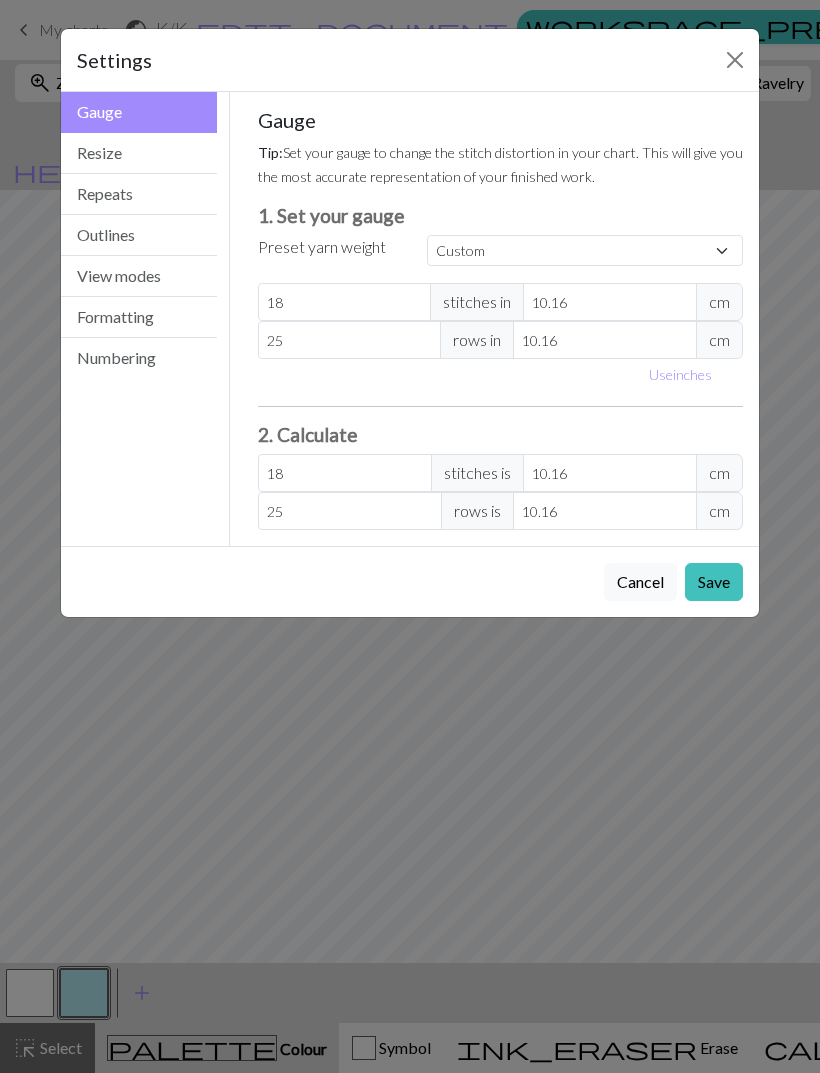 click on "Use  inches" at bounding box center (680, 374) 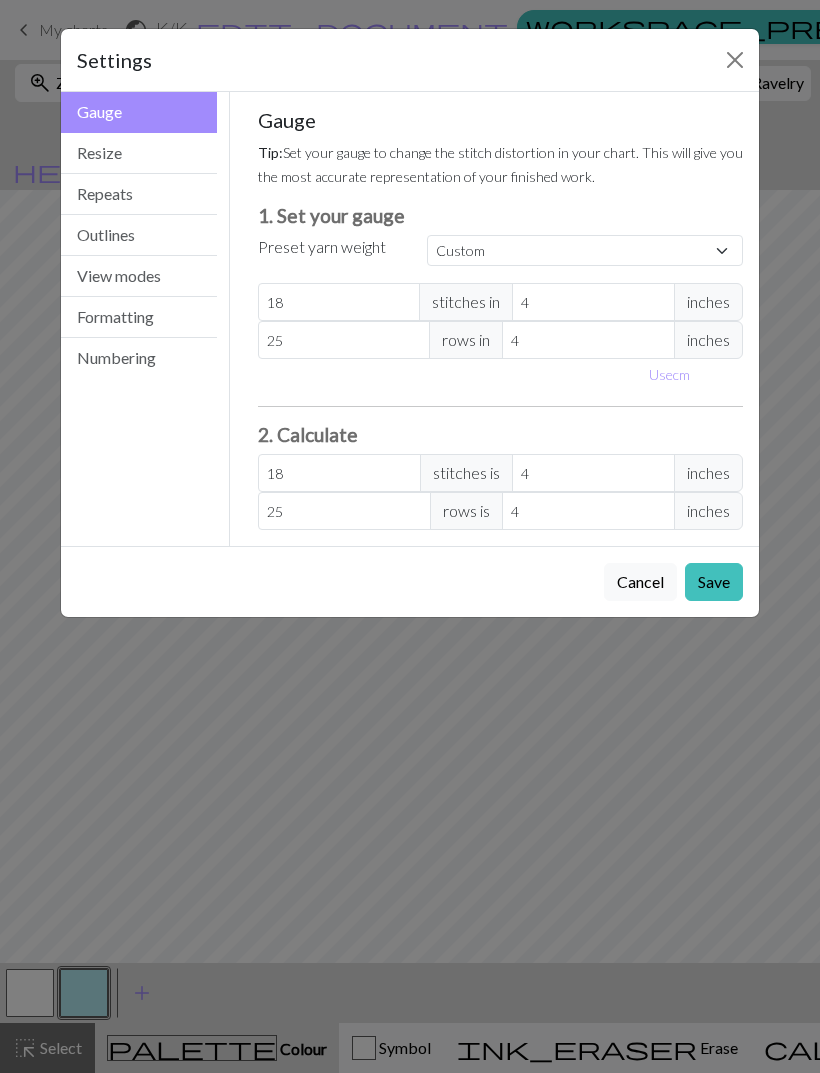 click on "Save" at bounding box center (714, 582) 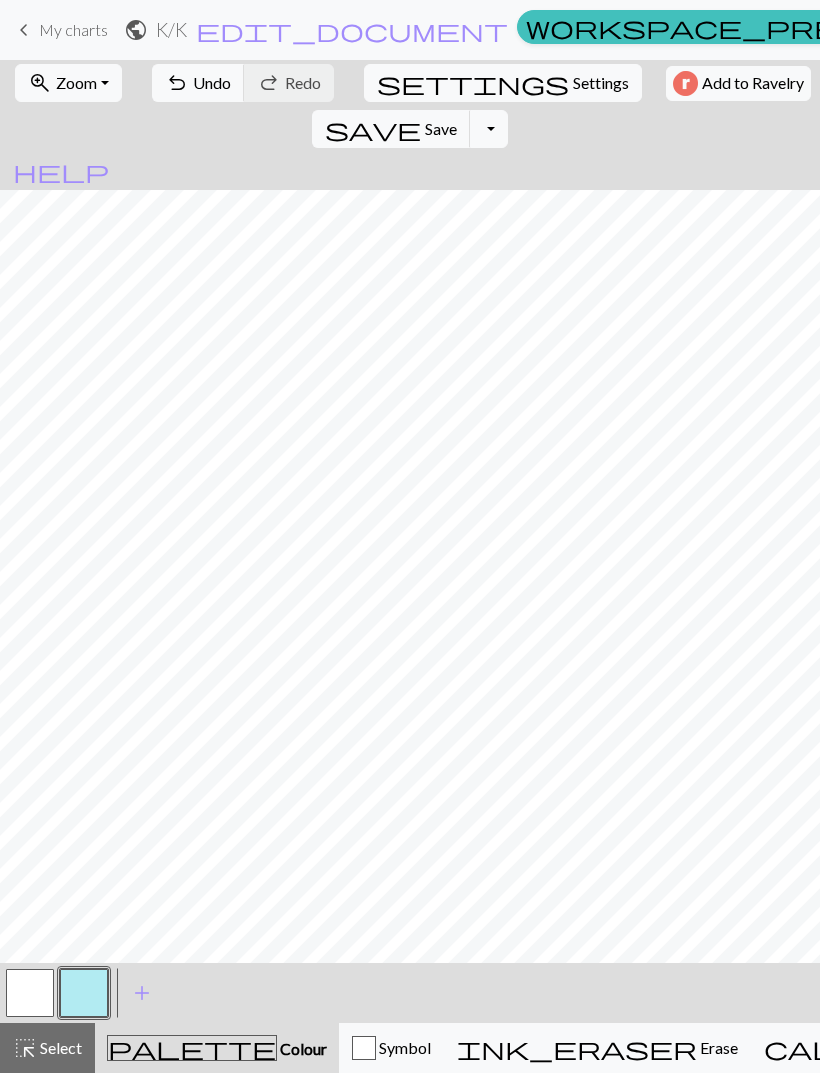 click on "Settings" at bounding box center (601, 83) 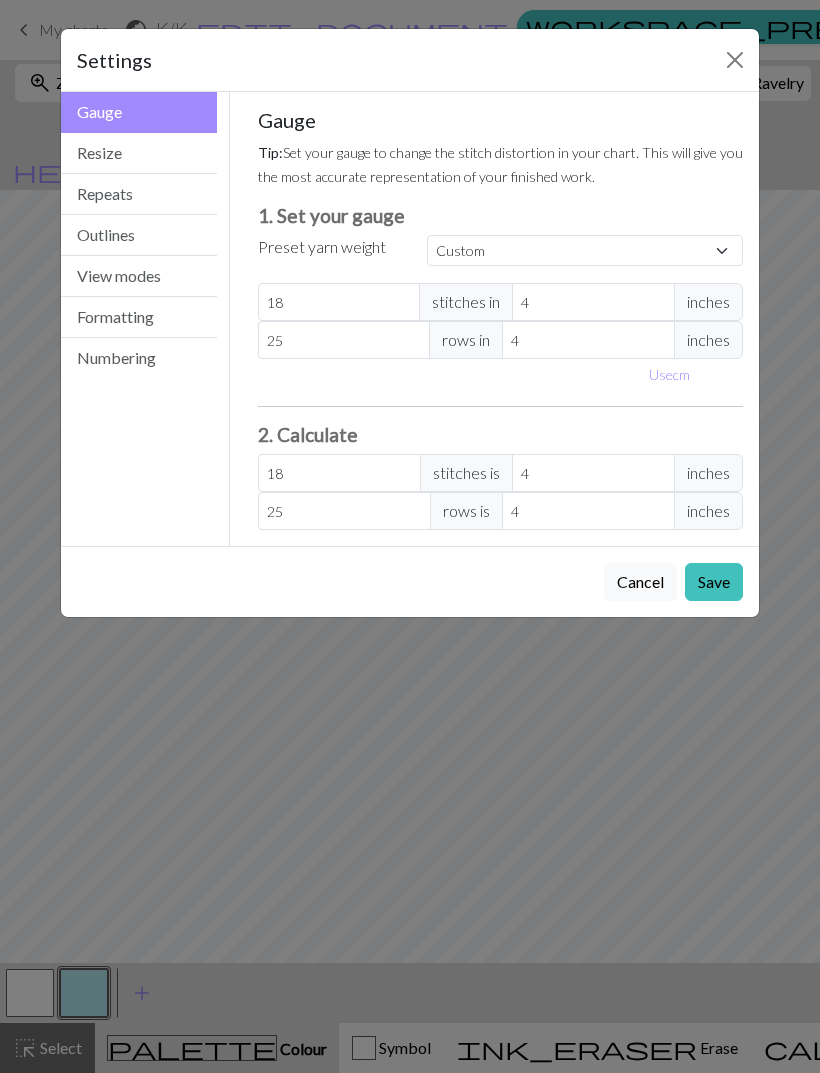 click on "Outlines" at bounding box center (139, 235) 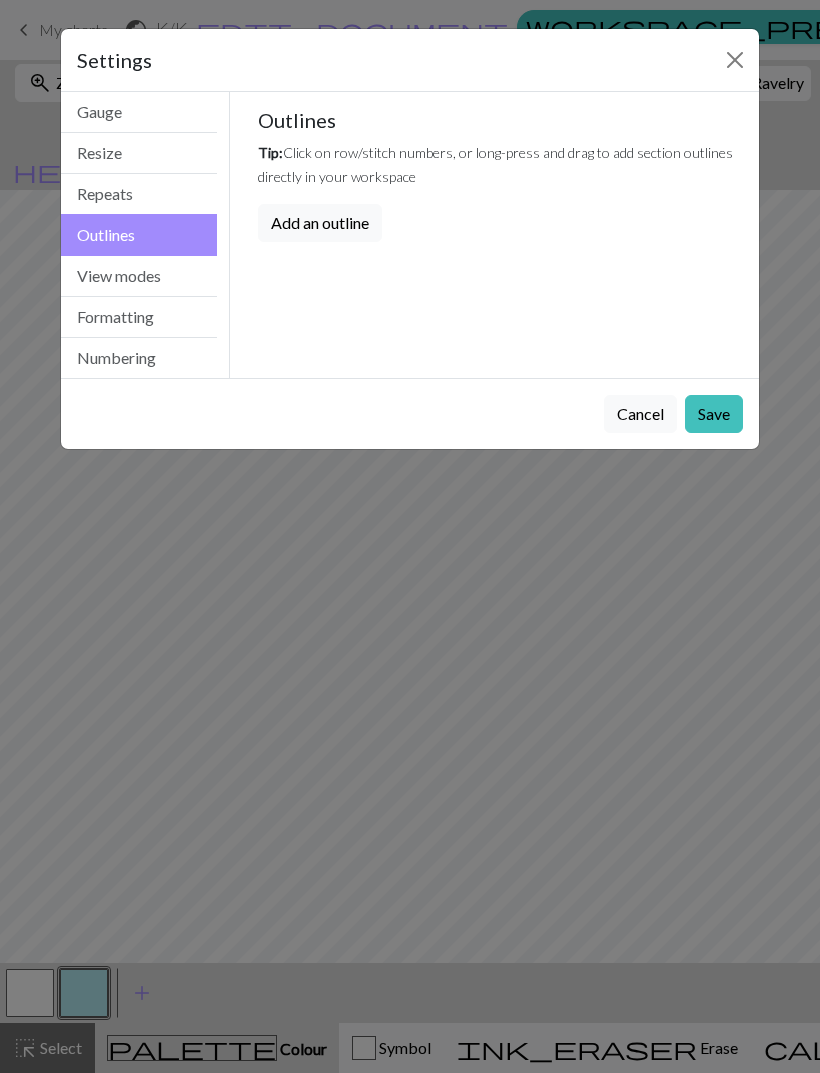 click on "Repeats" at bounding box center (139, 194) 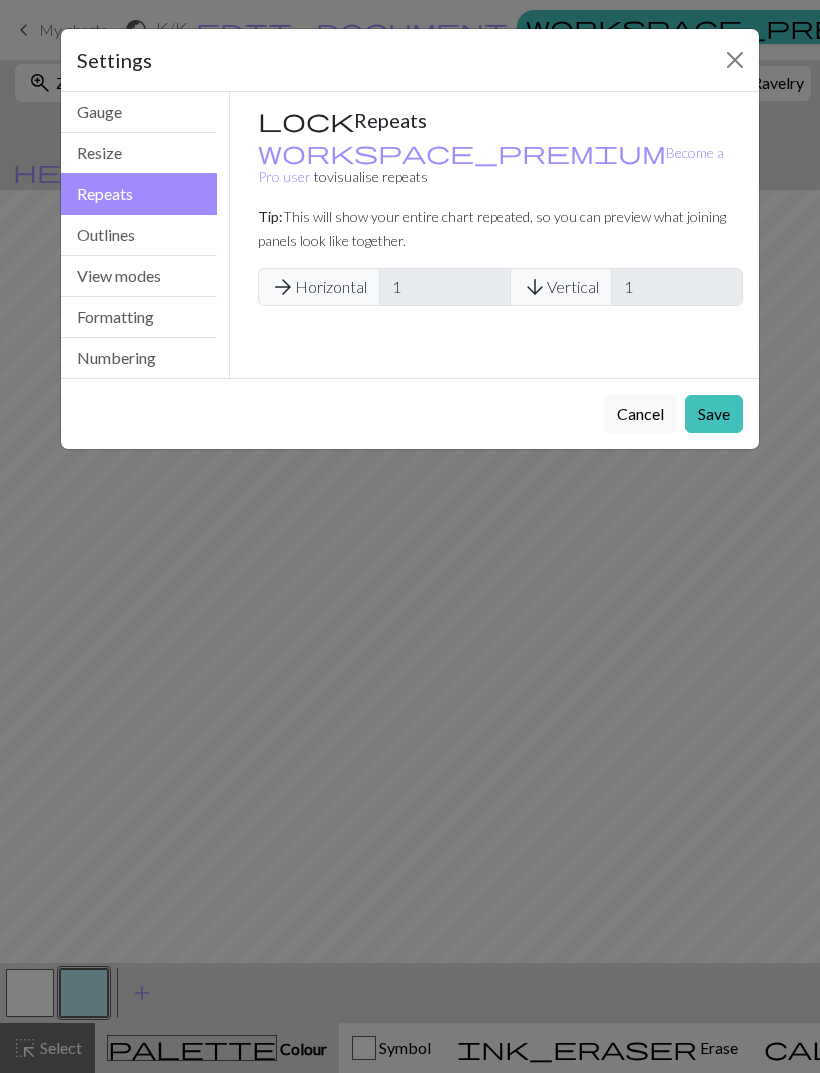 click on "Resize" at bounding box center [139, 153] 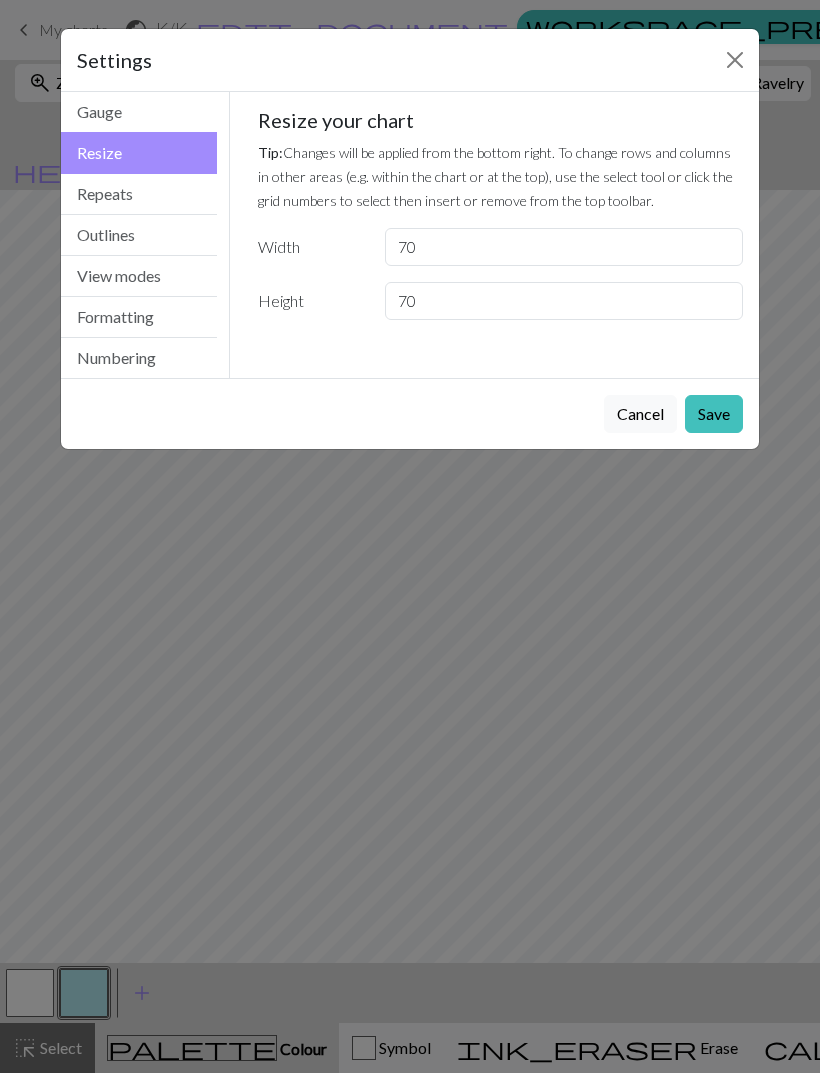 click on "View modes" at bounding box center [139, 276] 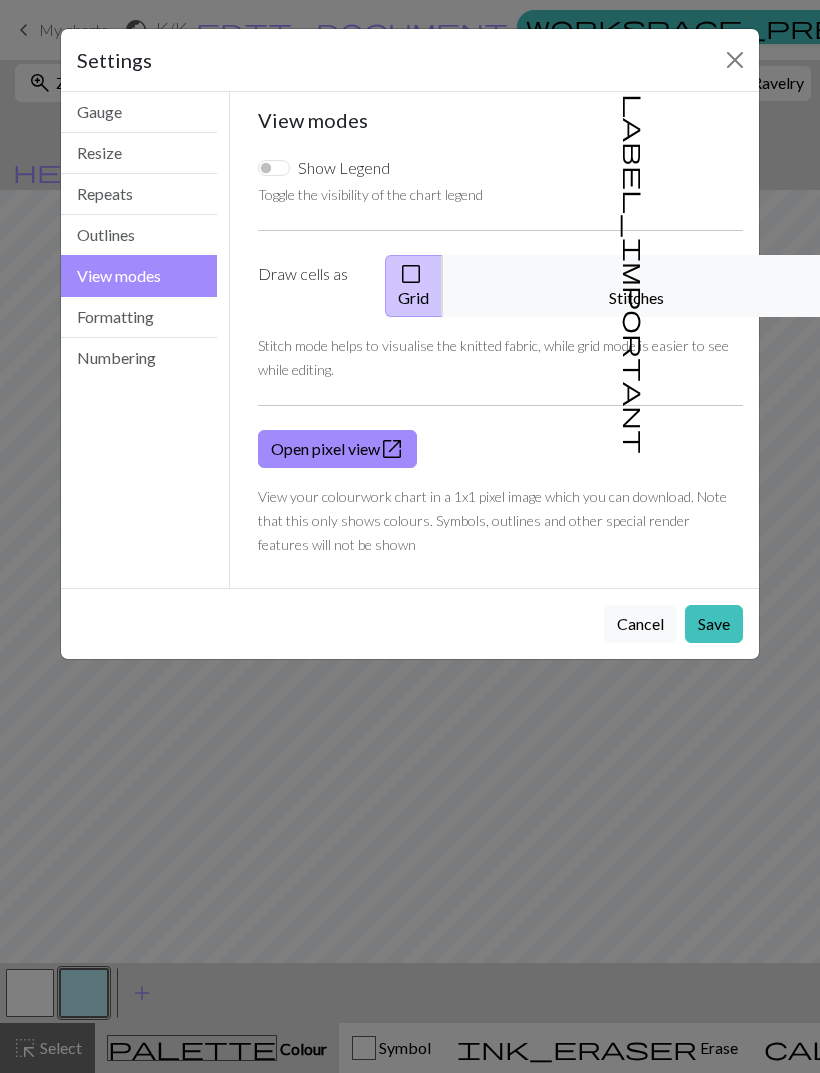 click on "label_important Stitches" at bounding box center [637, 286] 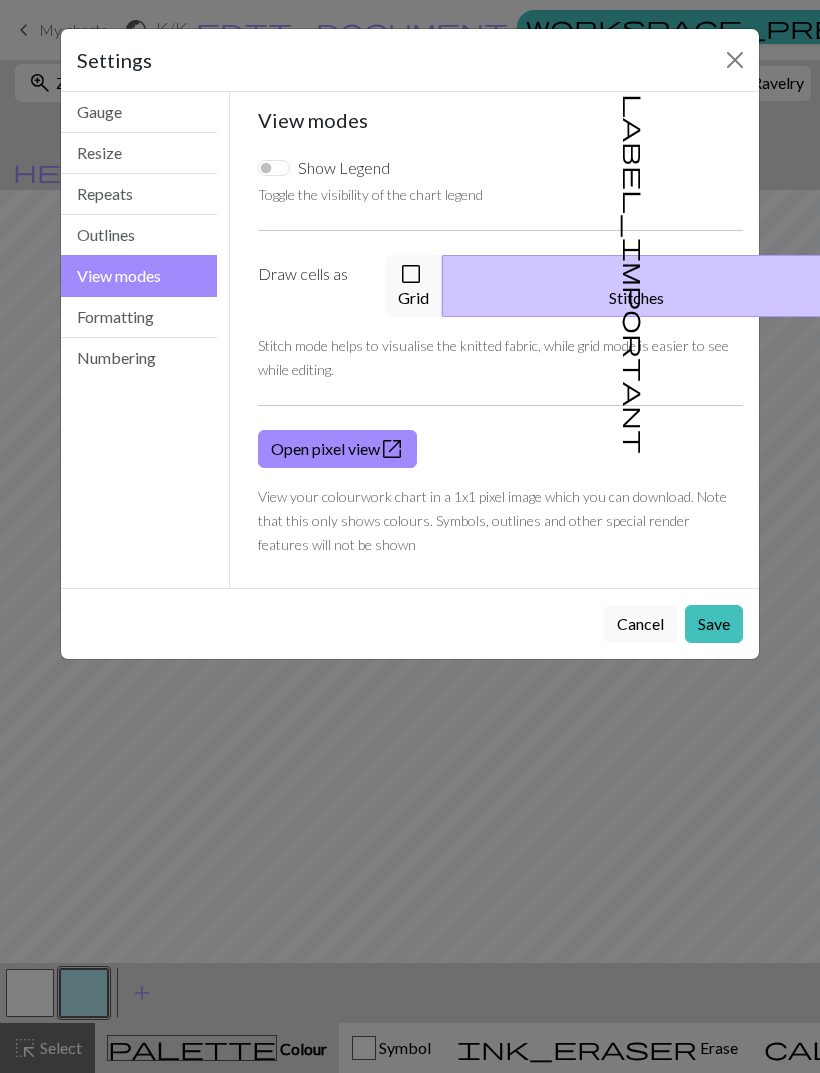 click on "Save" at bounding box center (714, 624) 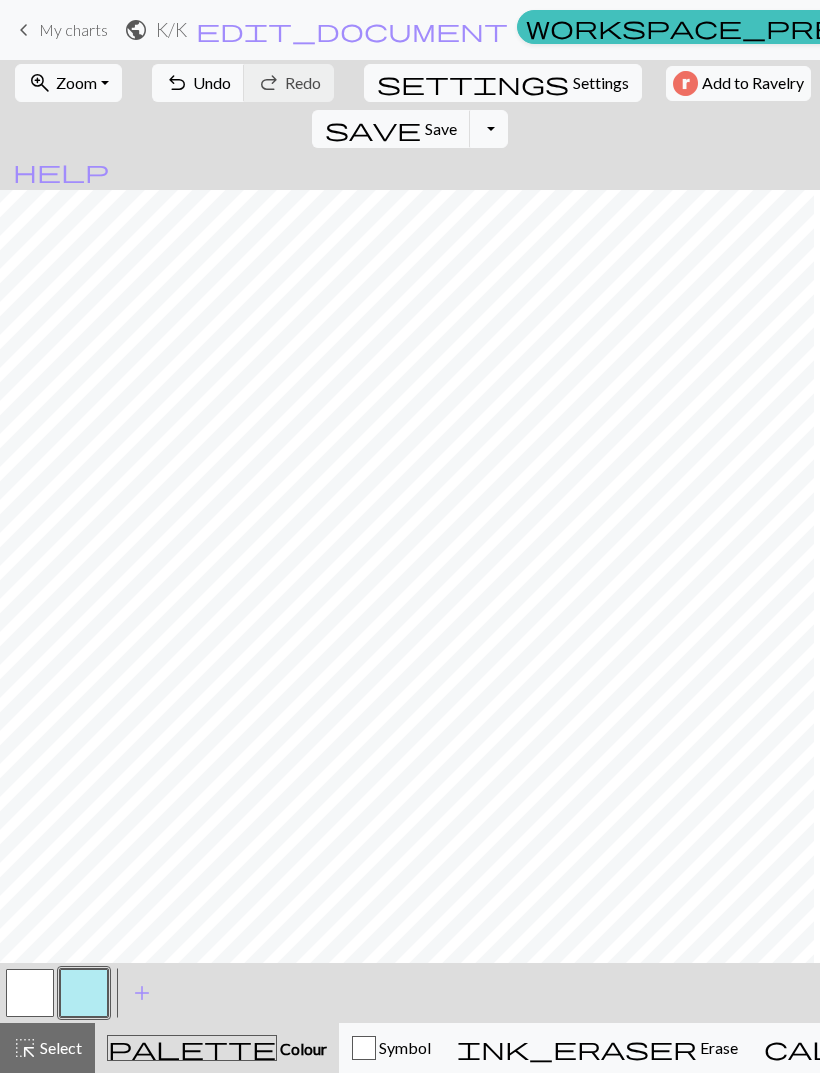 scroll, scrollTop: 0, scrollLeft: 160, axis: horizontal 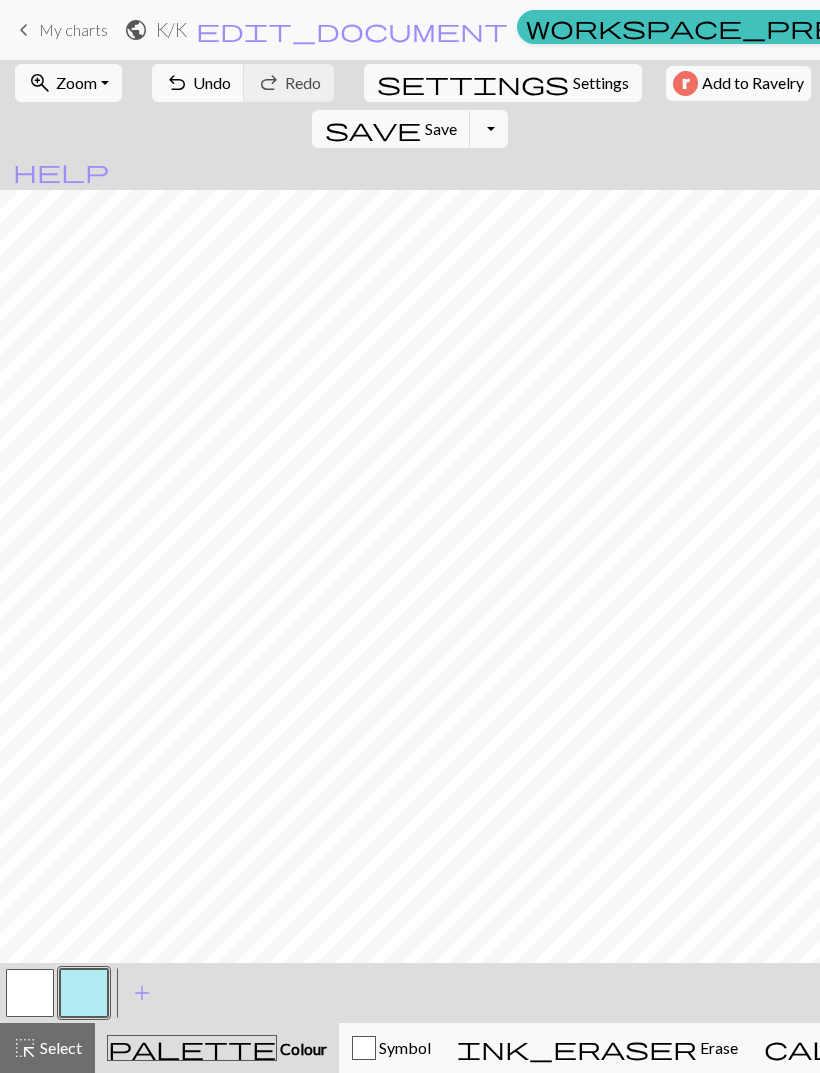 click on "undo" at bounding box center (177, 83) 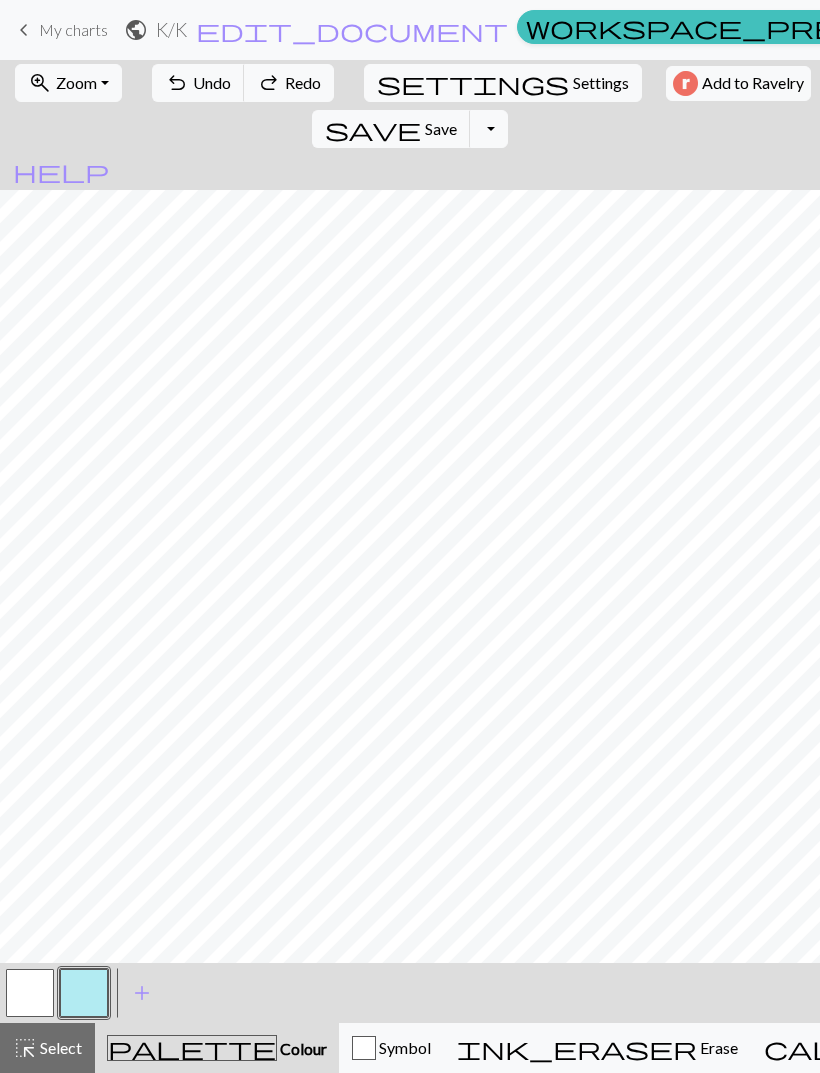 click on "undo" at bounding box center (177, 83) 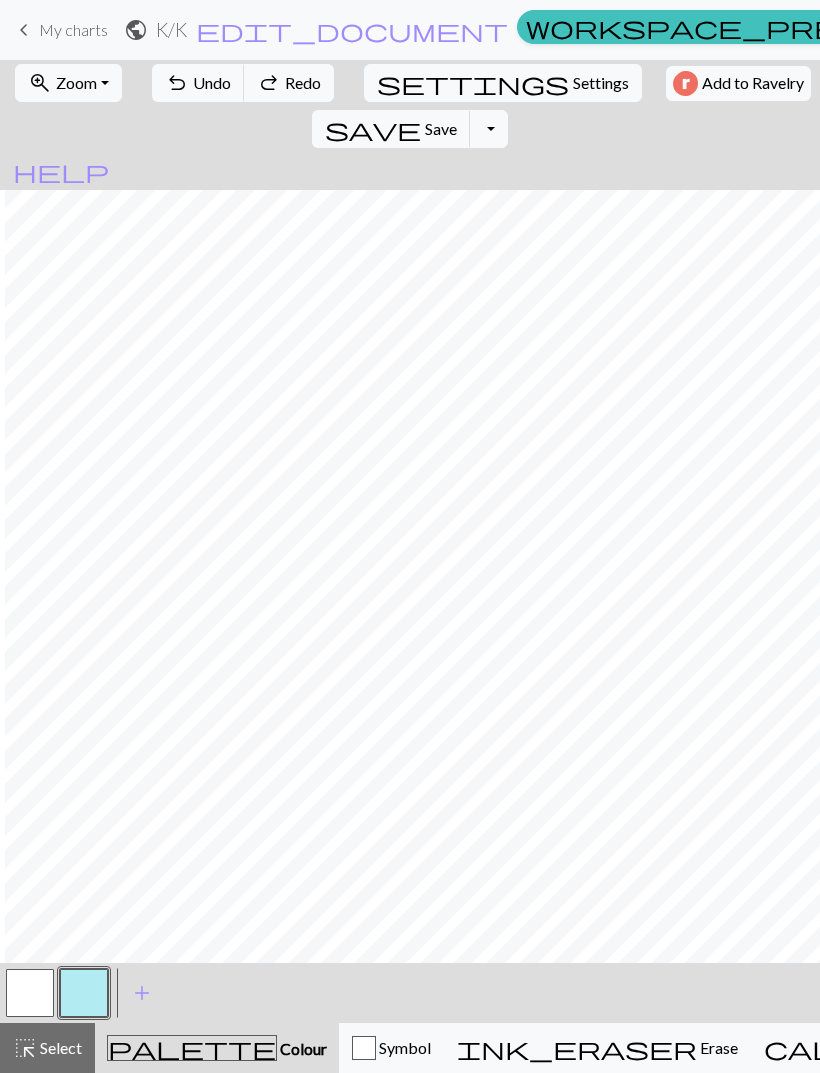scroll, scrollTop: 0, scrollLeft: 258, axis: horizontal 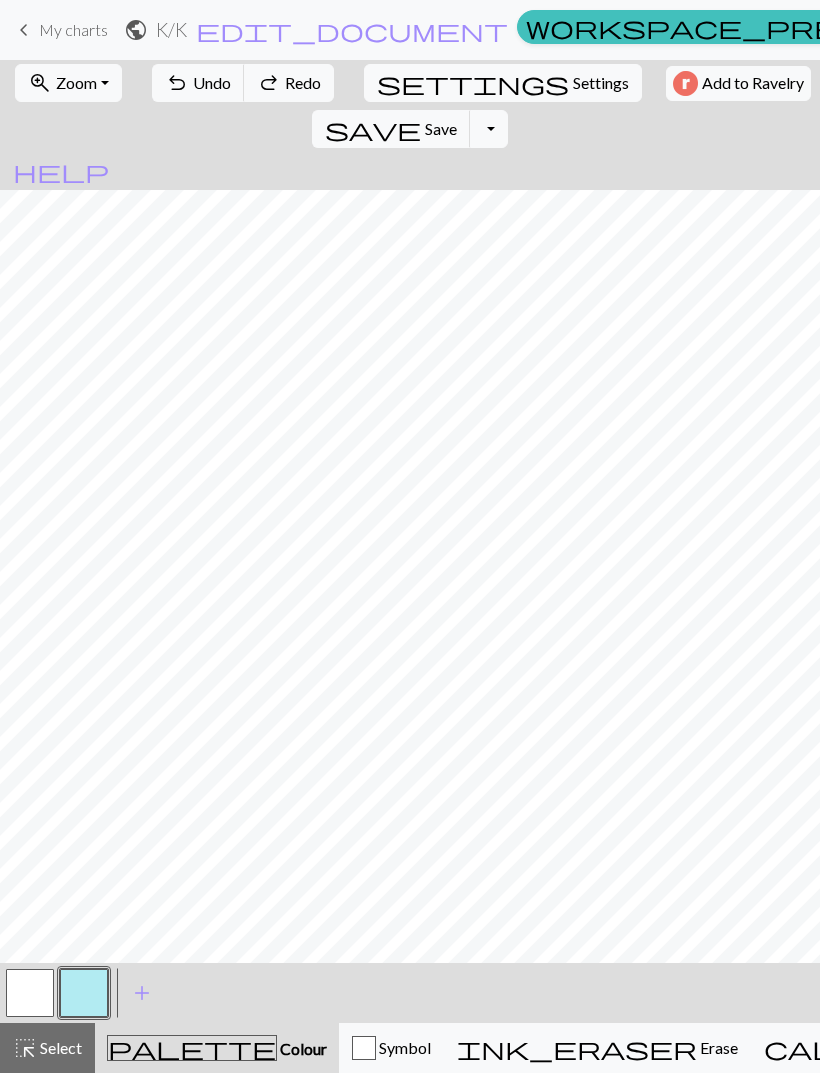 click on "Toggle Dropdown" at bounding box center (489, 129) 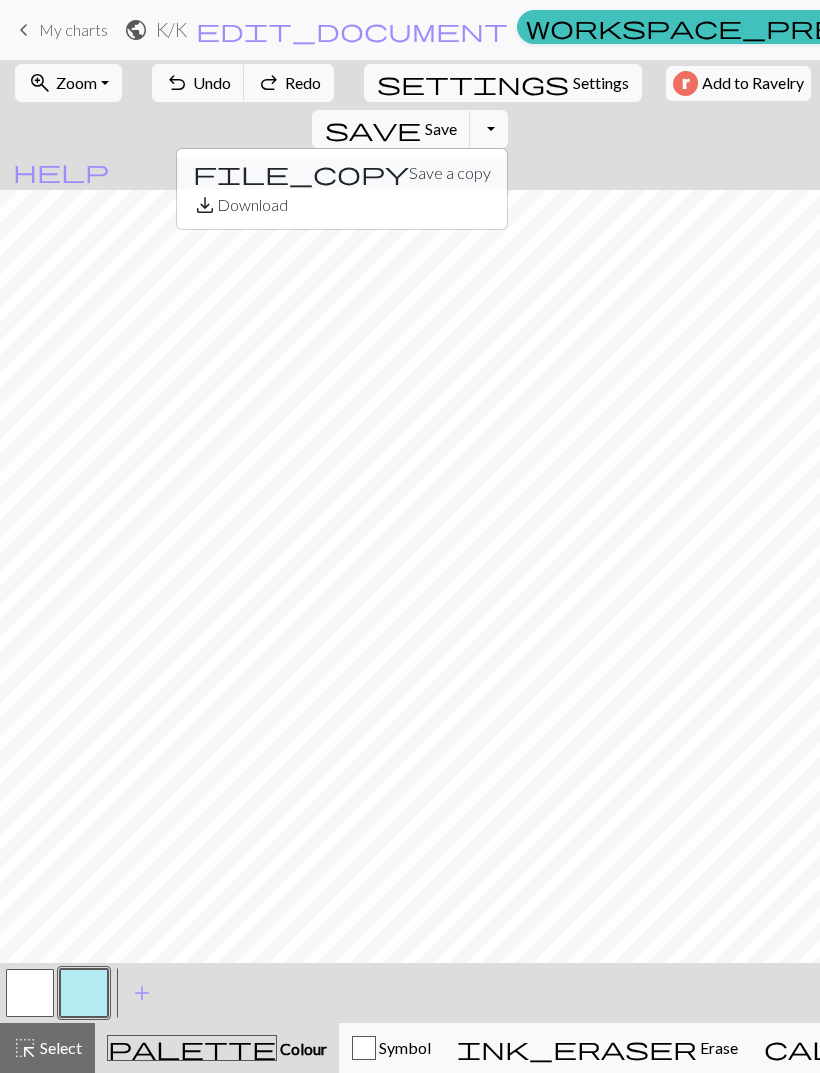 click on "file_copy  Save a copy" at bounding box center [342, 173] 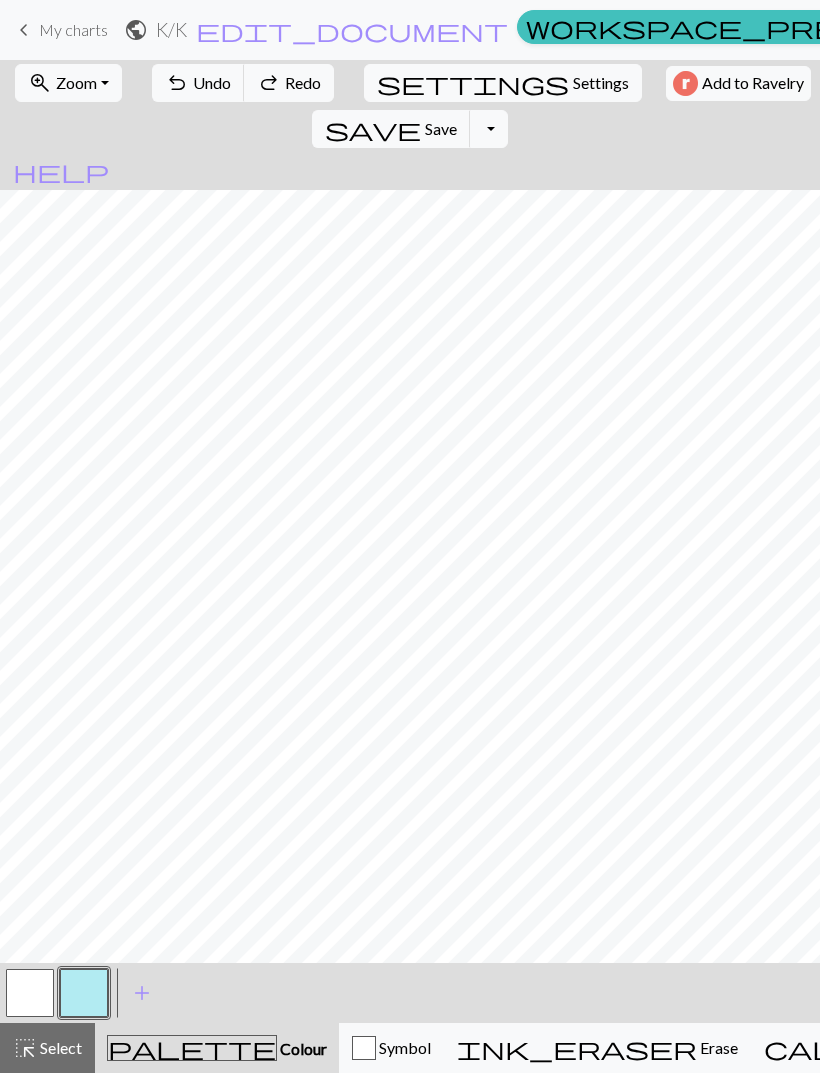 click on "Toggle Dropdown" at bounding box center (489, 129) 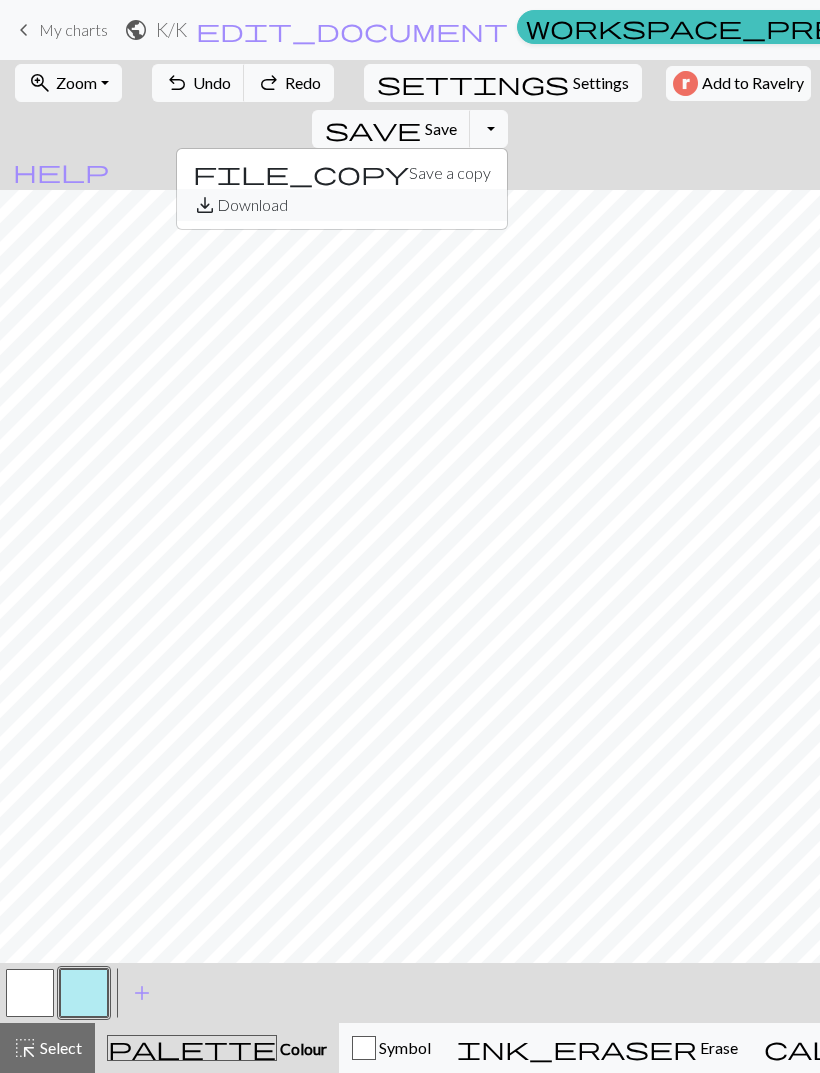 click on "save_alt  Download" at bounding box center [342, 205] 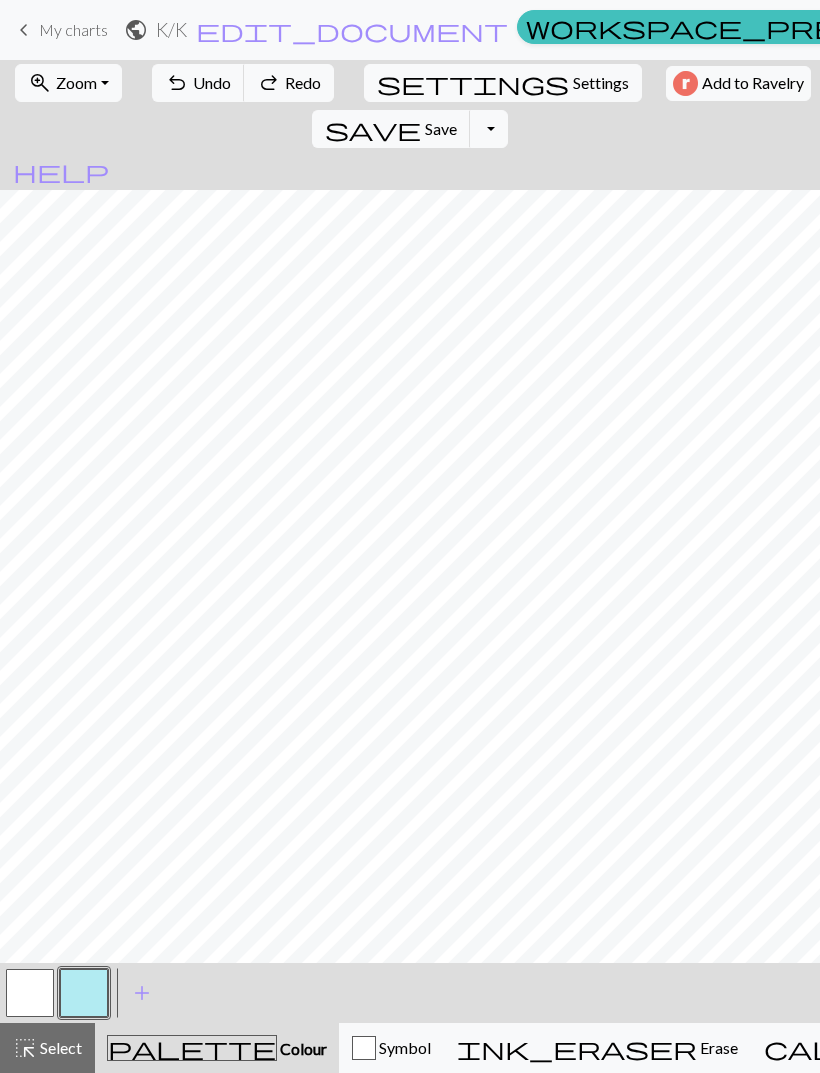 click on "Hi  thedominique" at bounding box center (1263, 30) 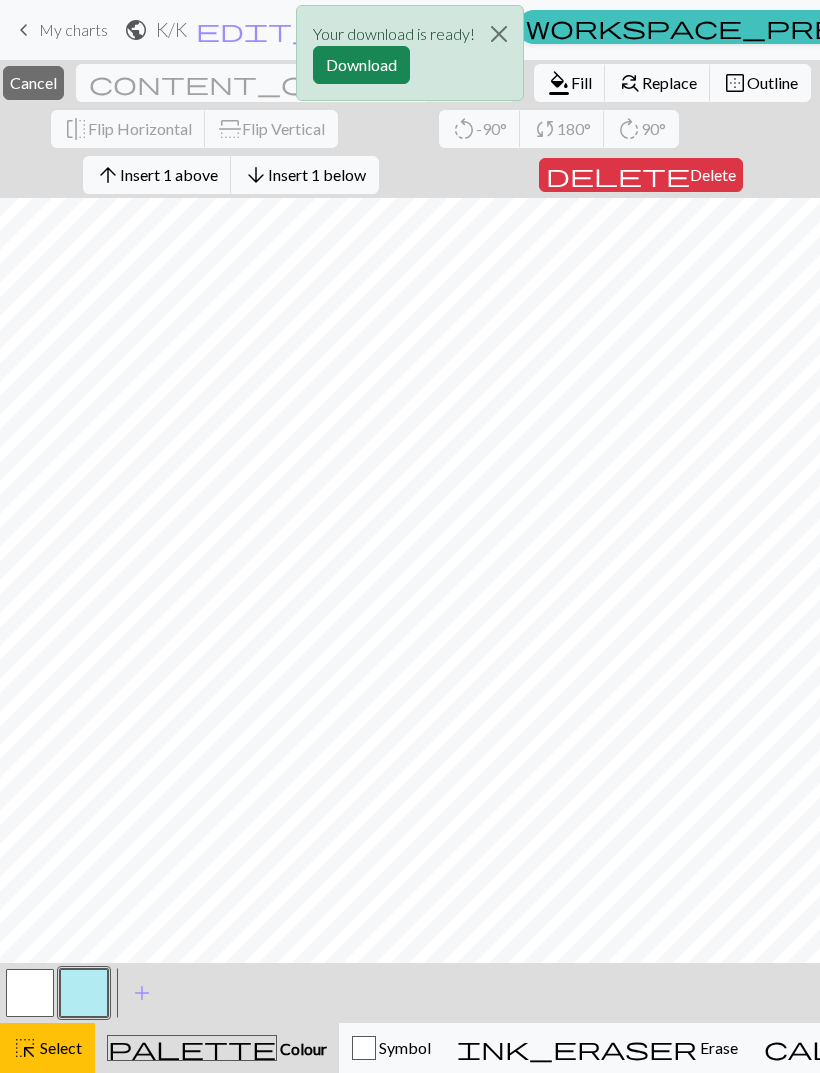 click on "Download" at bounding box center (361, 65) 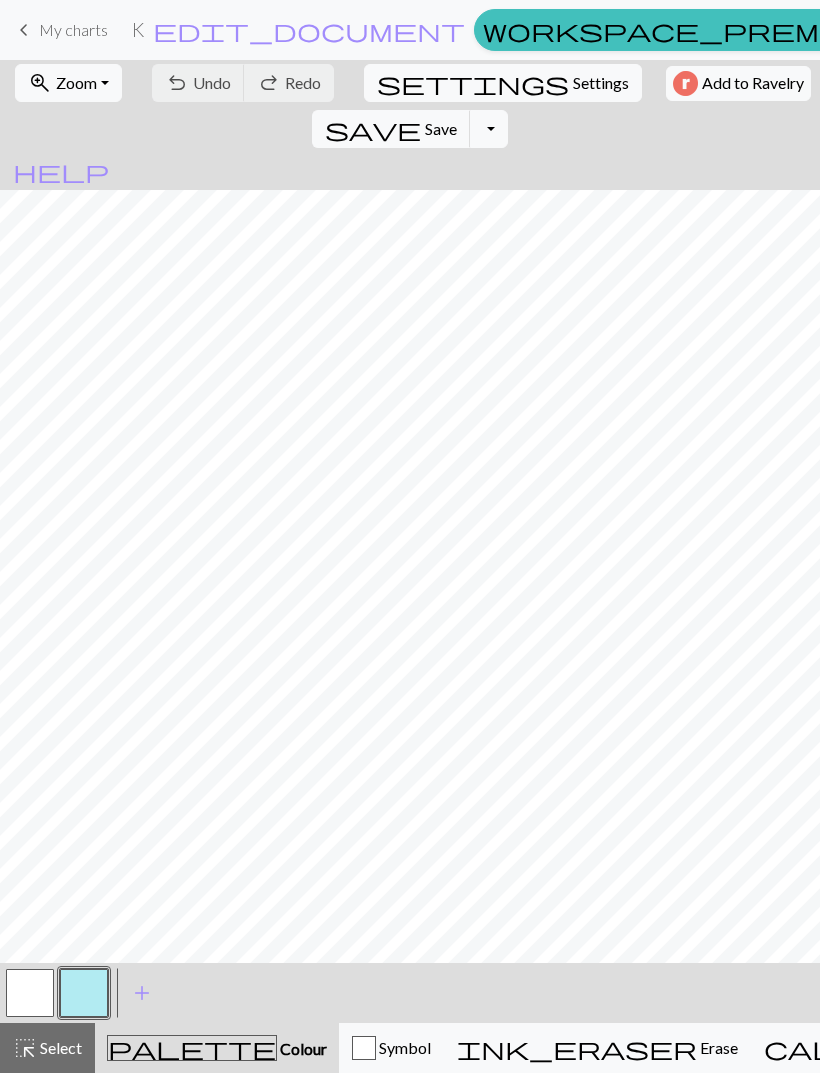 scroll, scrollTop: 0, scrollLeft: 0, axis: both 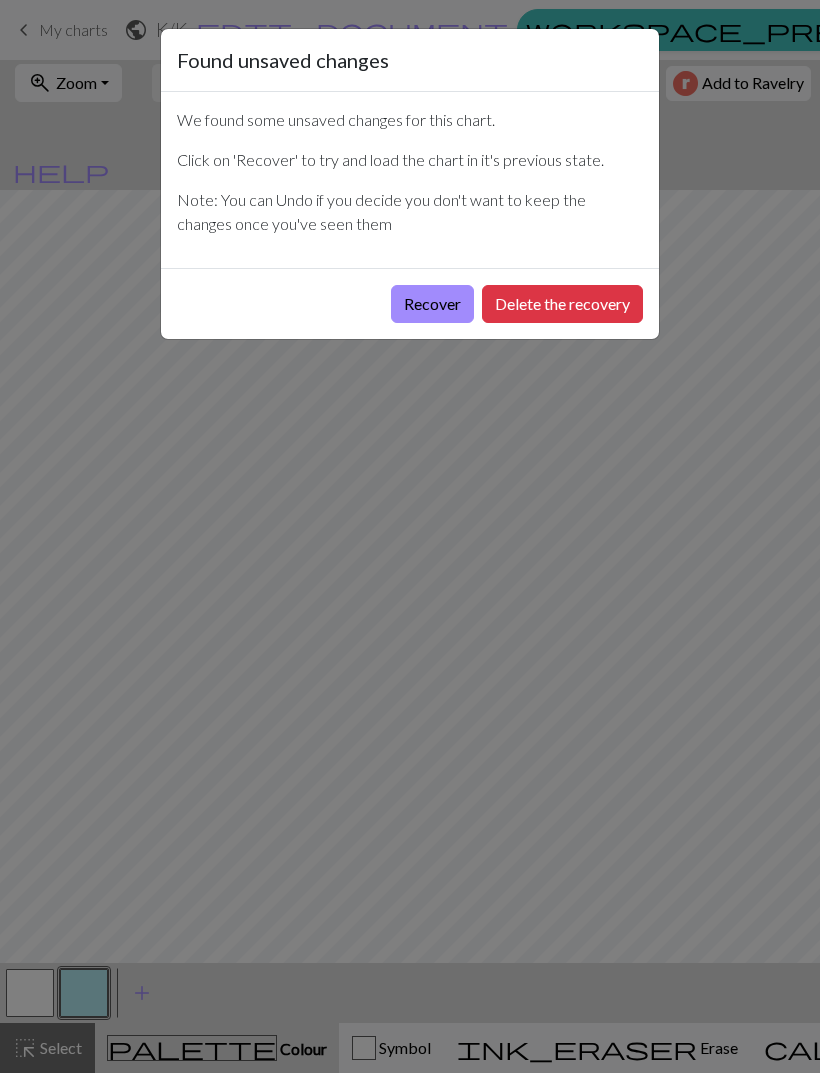 click on "Recover" at bounding box center (432, 304) 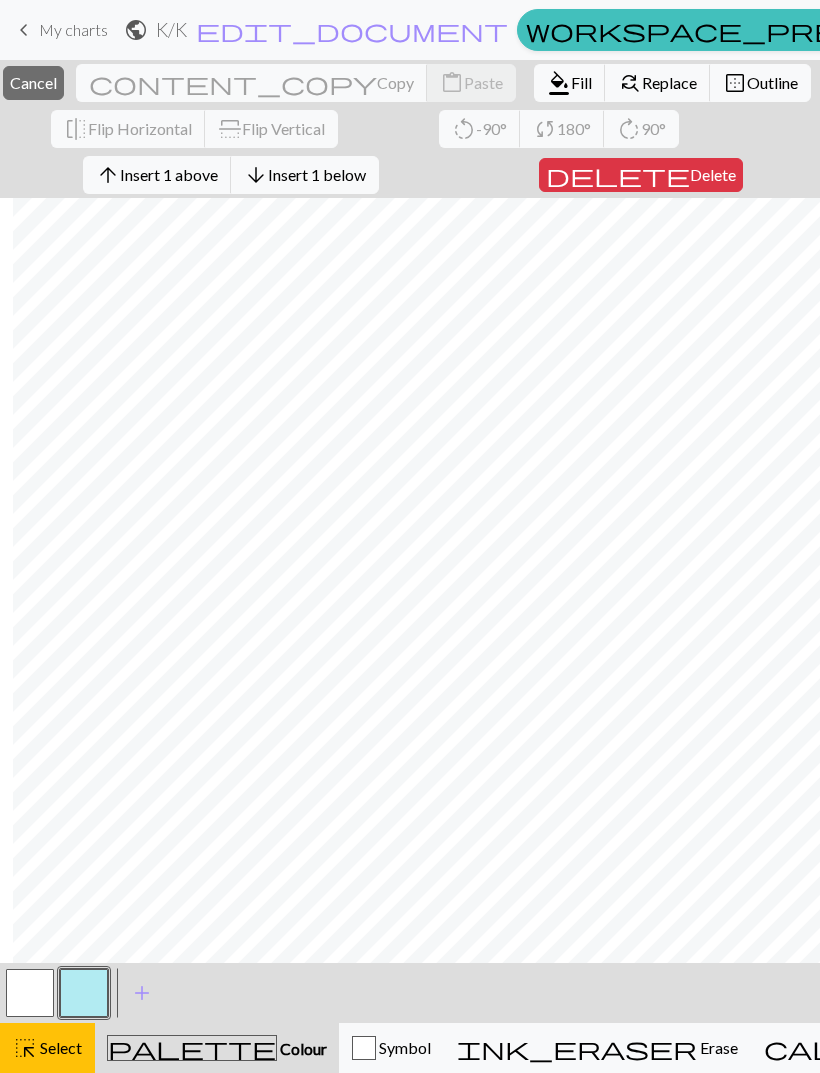 scroll, scrollTop: 0, scrollLeft: 88, axis: horizontal 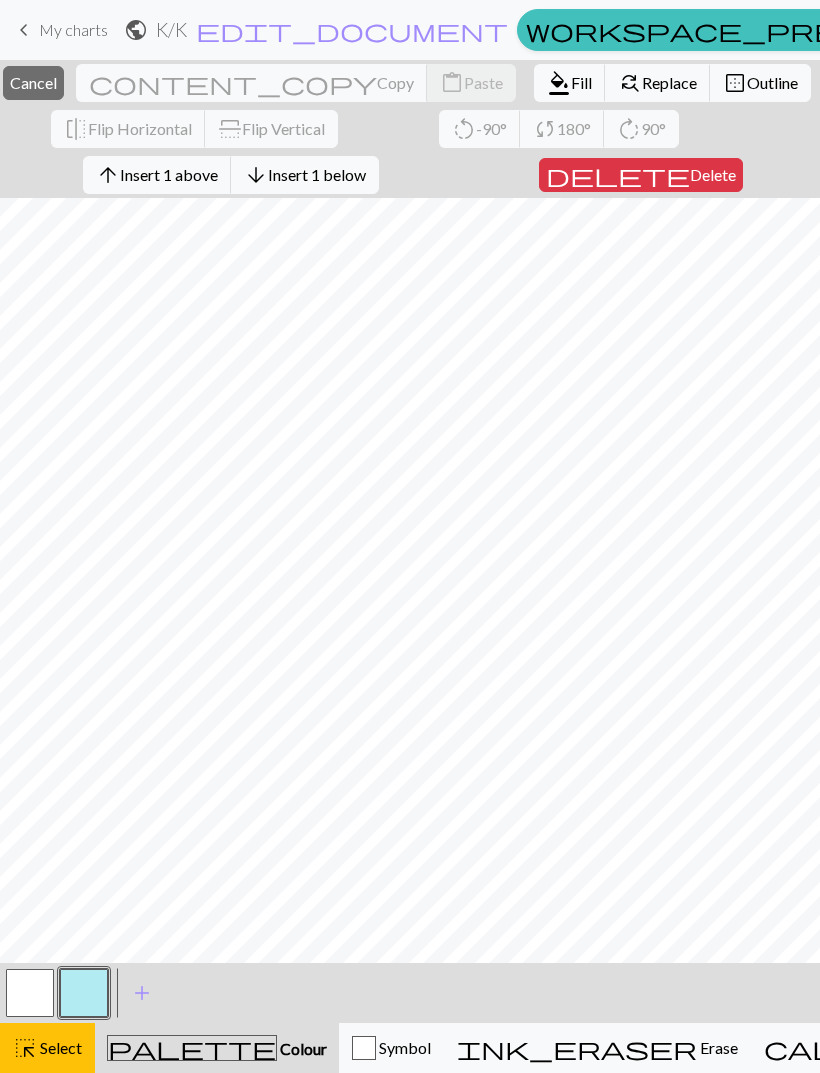 click on "Select" at bounding box center [59, 1047] 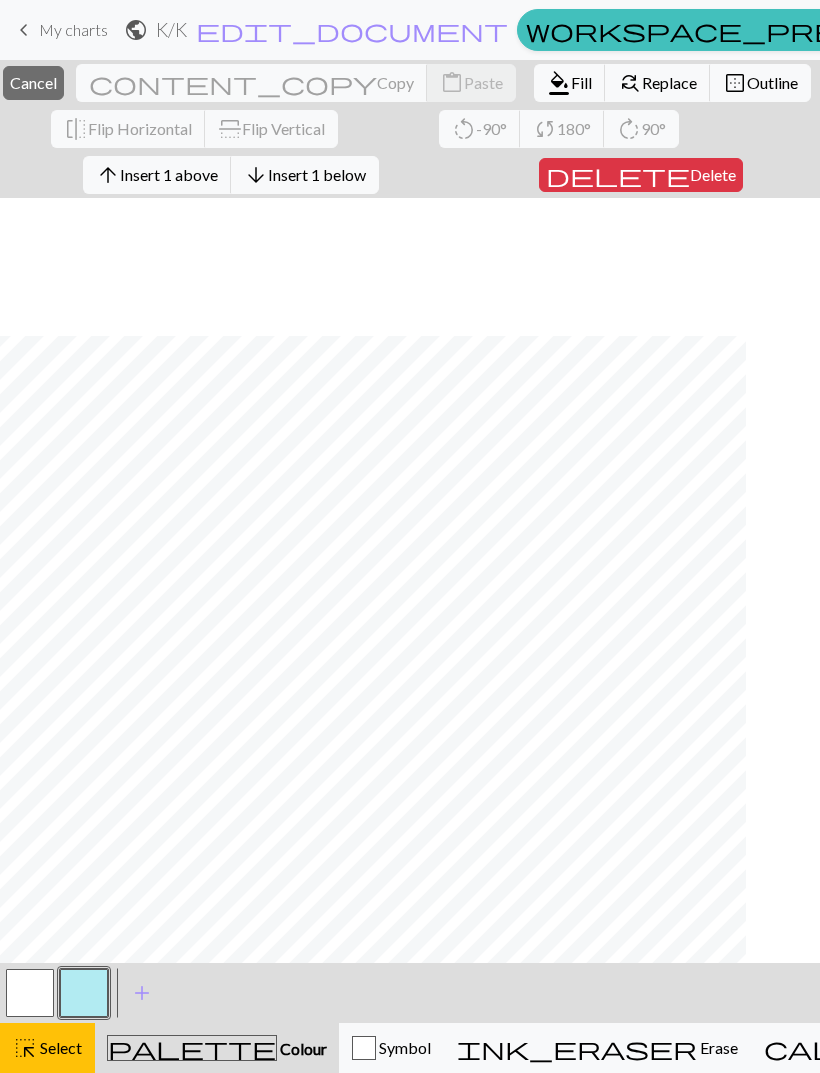 scroll, scrollTop: 138, scrollLeft: 14, axis: both 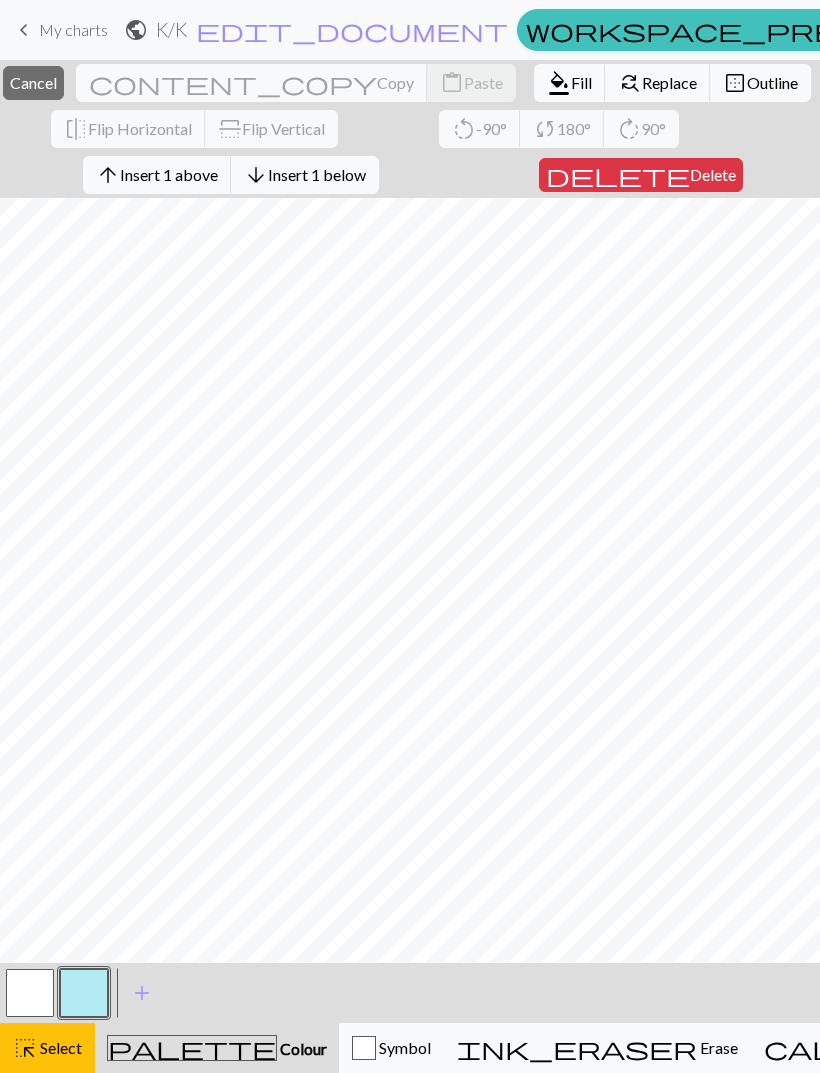 click on "Select" at bounding box center [59, 1047] 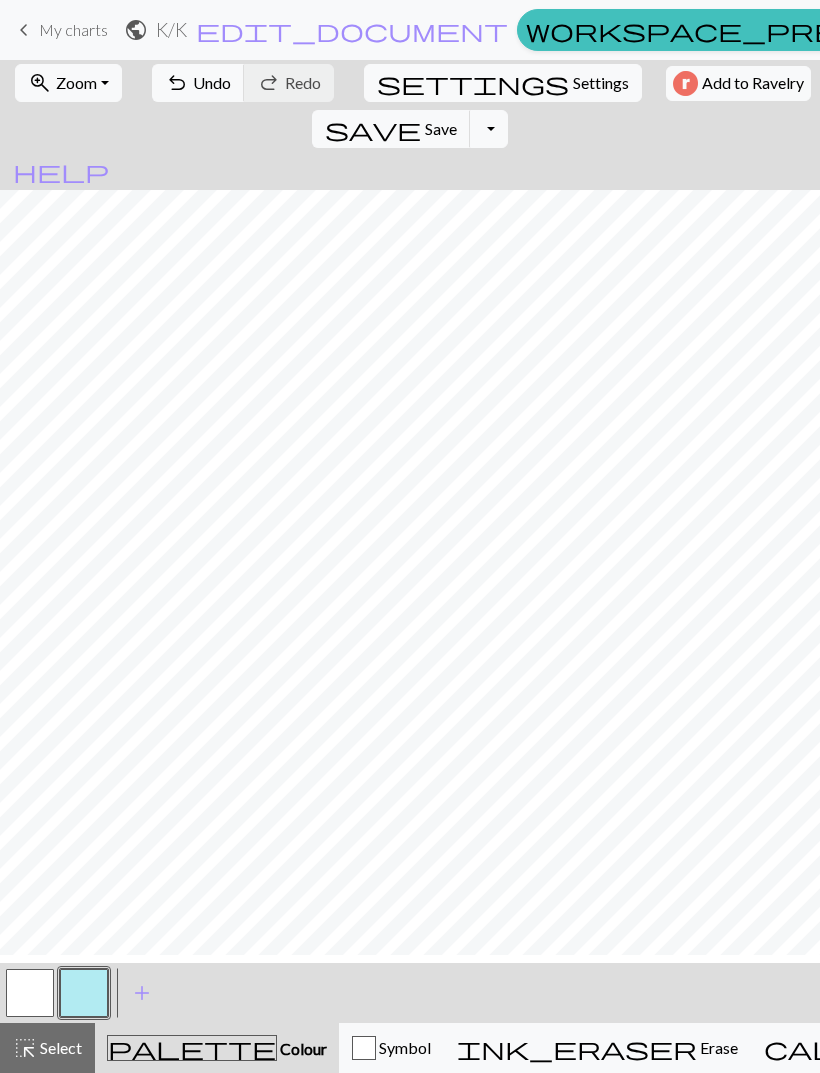 scroll, scrollTop: 115, scrollLeft: 14, axis: both 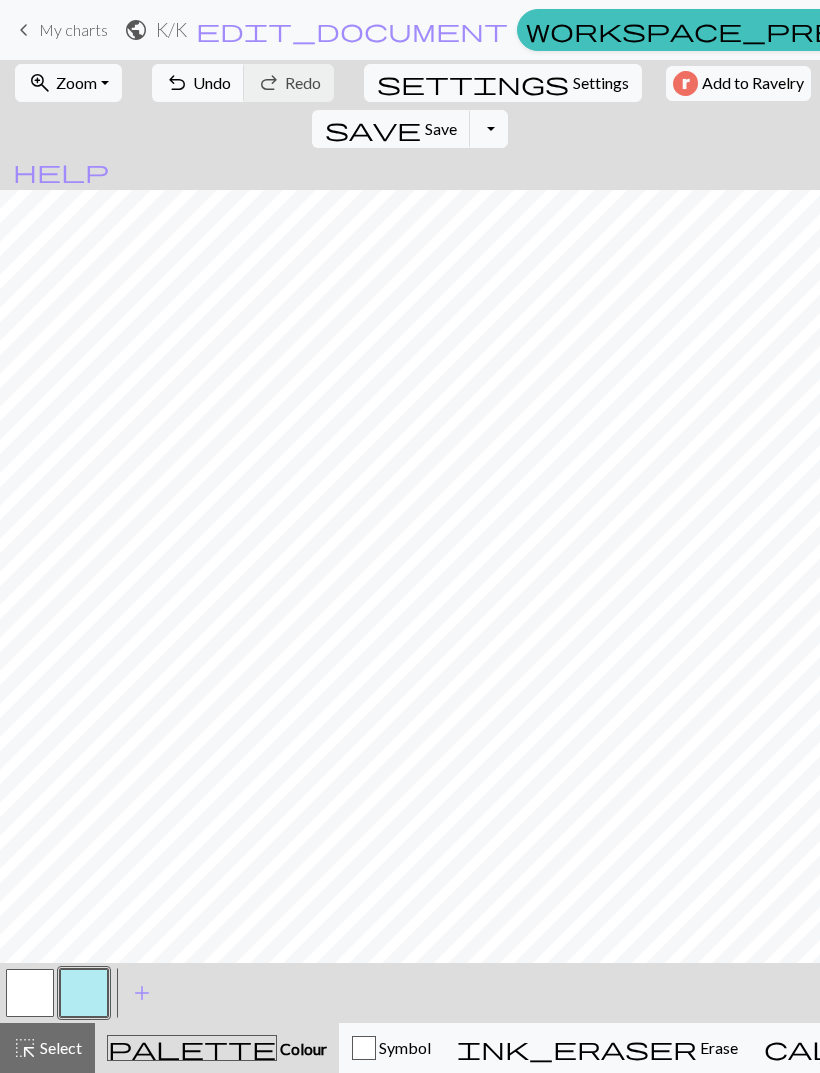click on "call_to_action   Knitting mode   Knitting mode" at bounding box center (982, 1048) 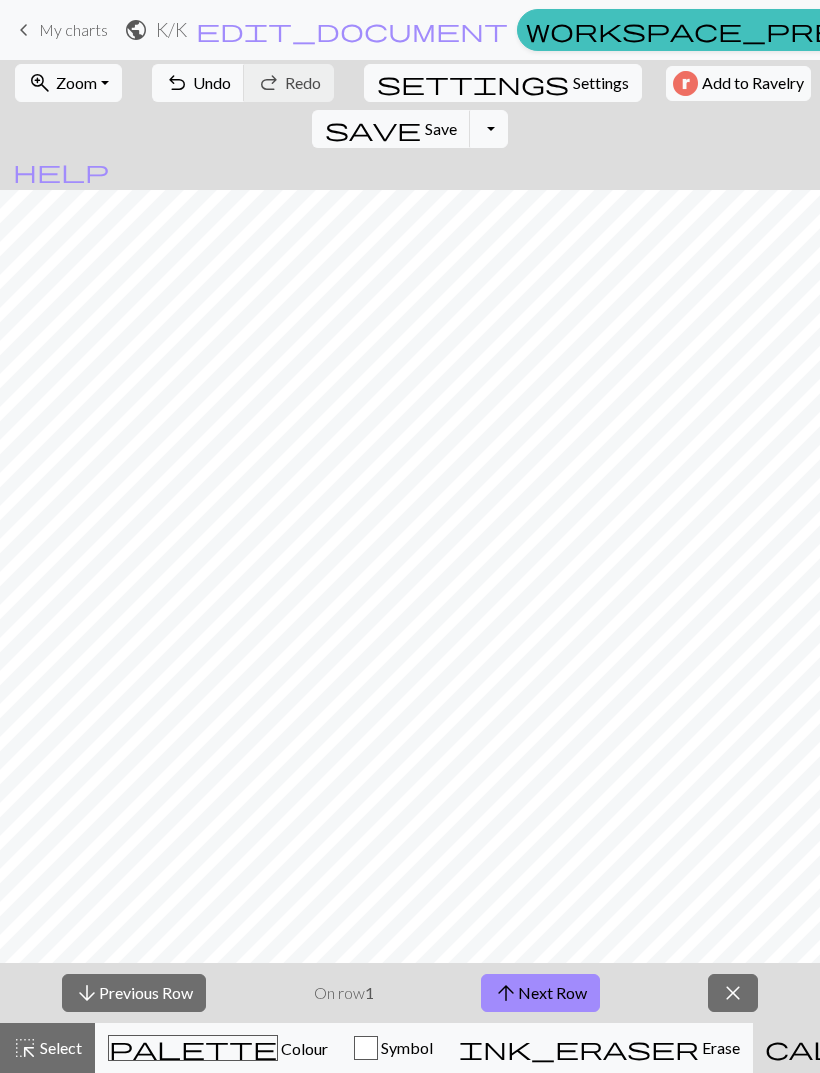 click on "Knitting mode" at bounding box center (1151, 1047) 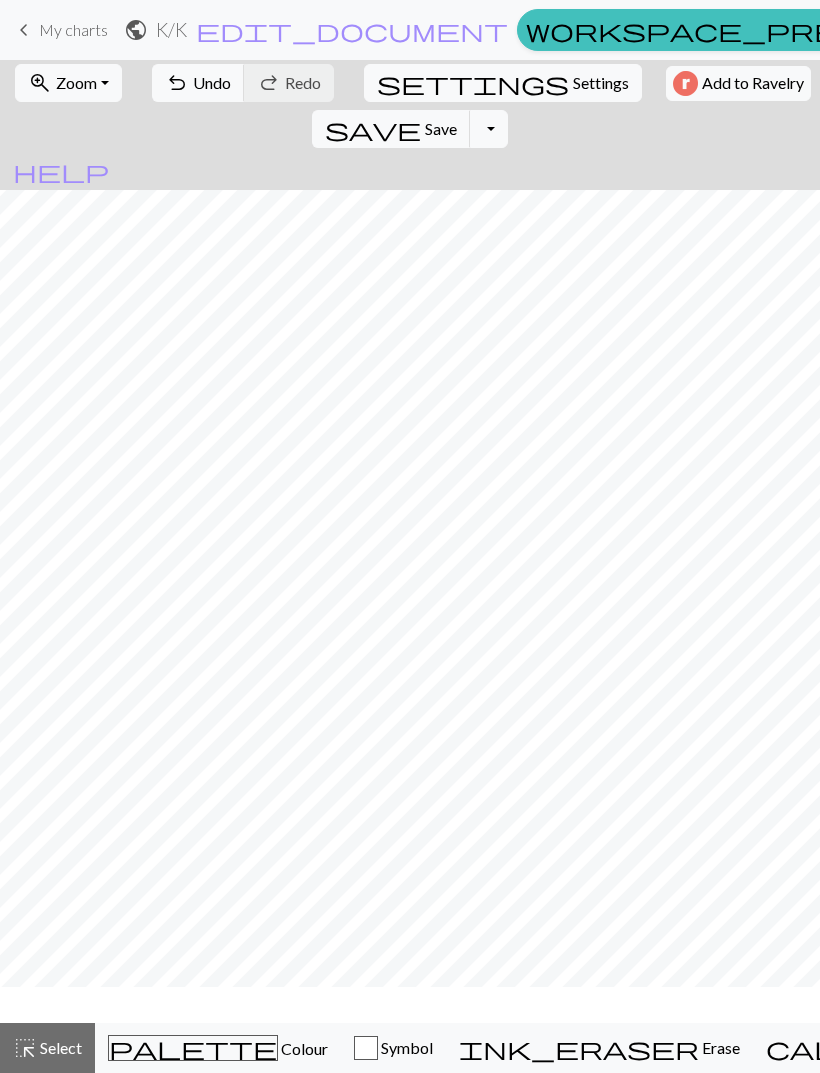 scroll, scrollTop: 55, scrollLeft: 14, axis: both 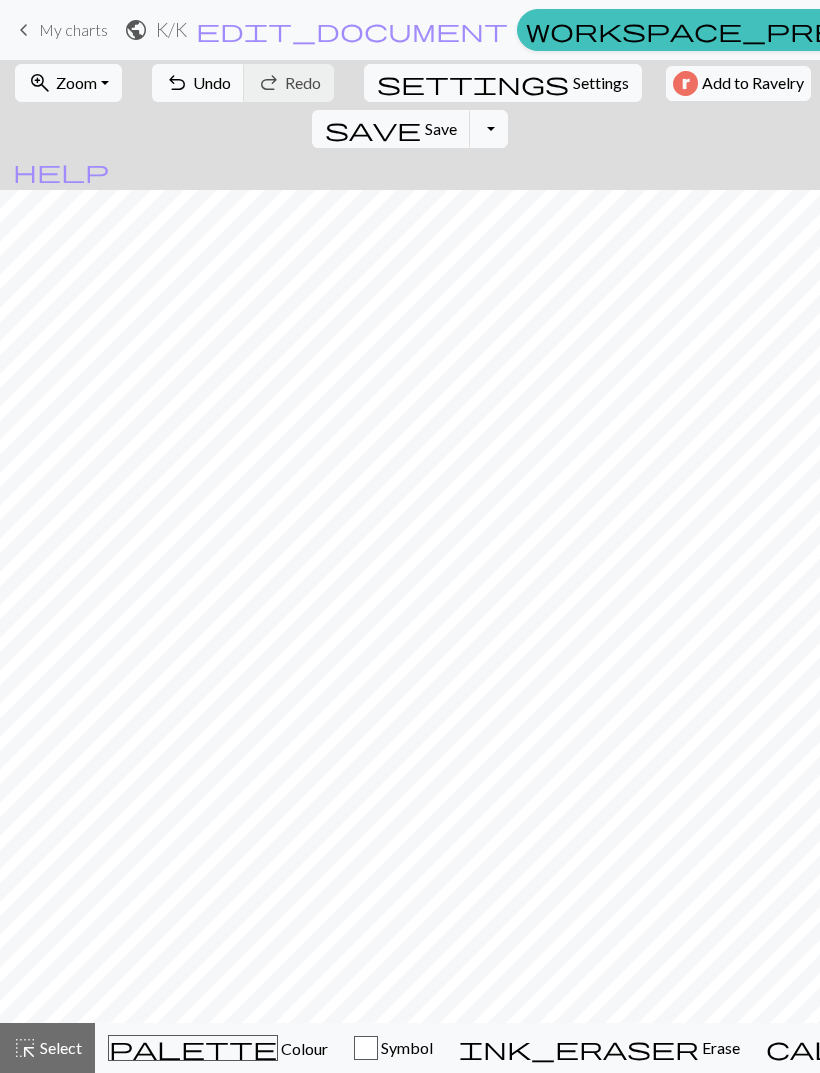 click on "help" at bounding box center (61, 171) 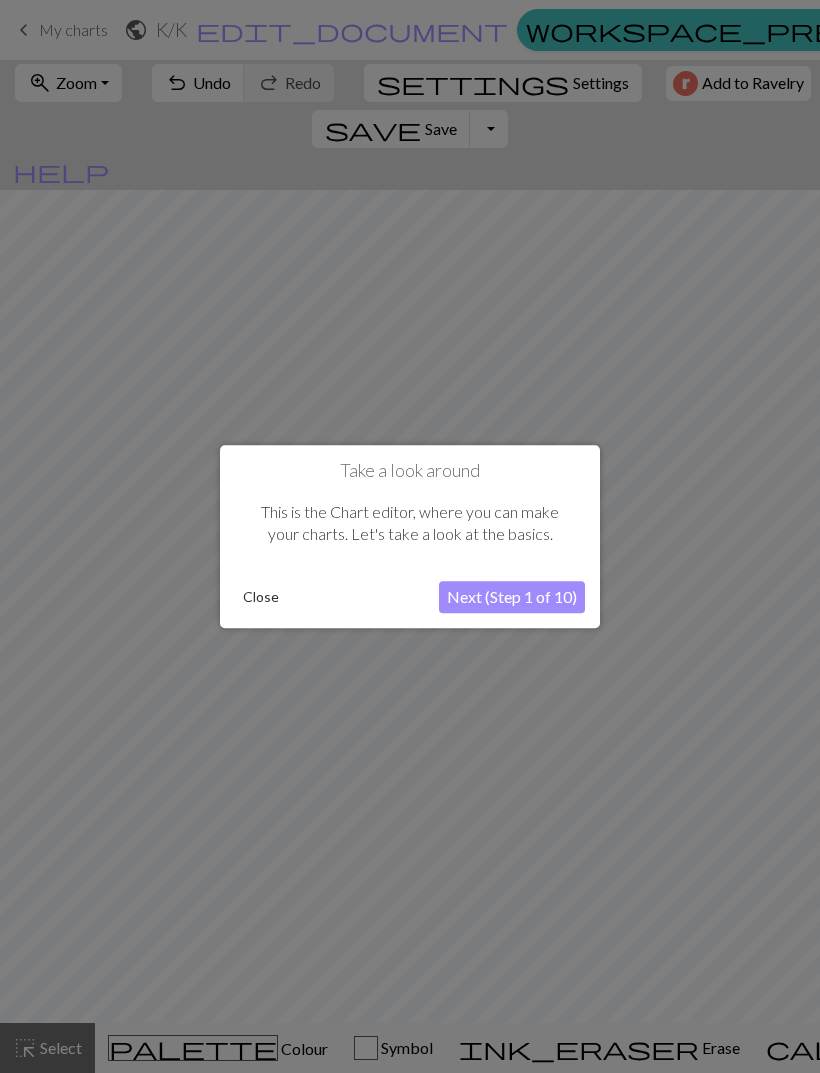 click on "Close" at bounding box center [261, 597] 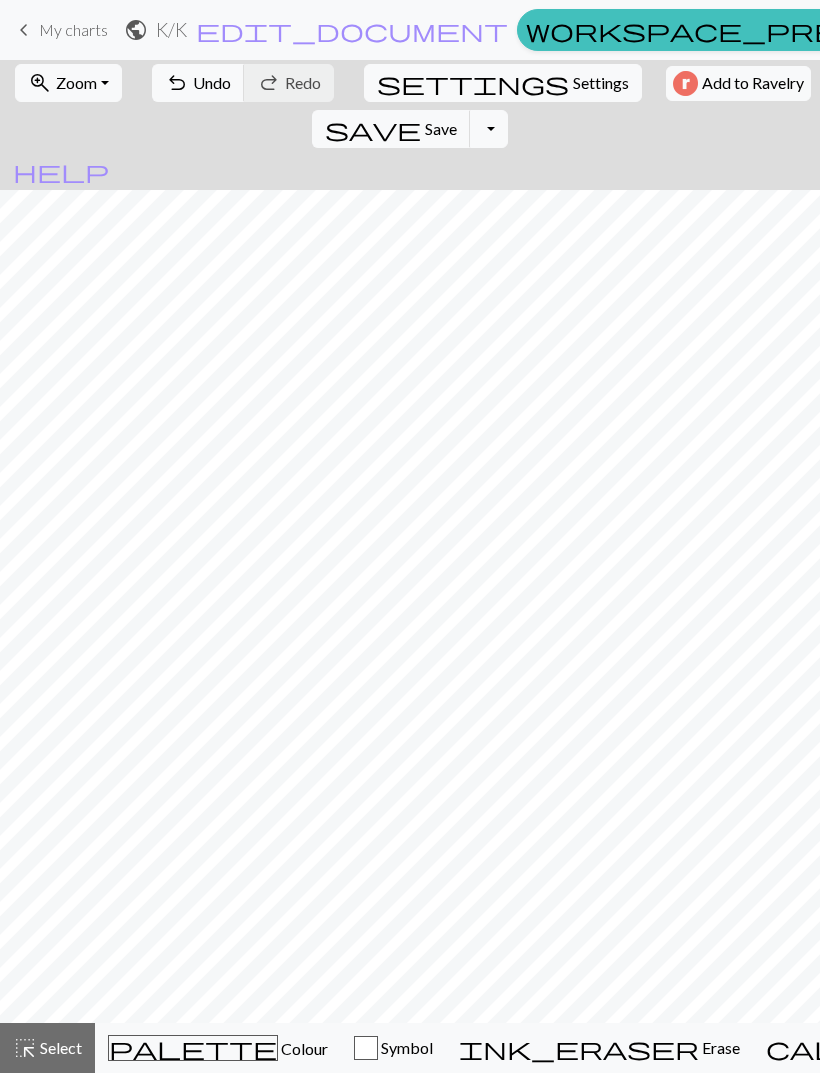 click on "Toggle Dropdown" at bounding box center (489, 129) 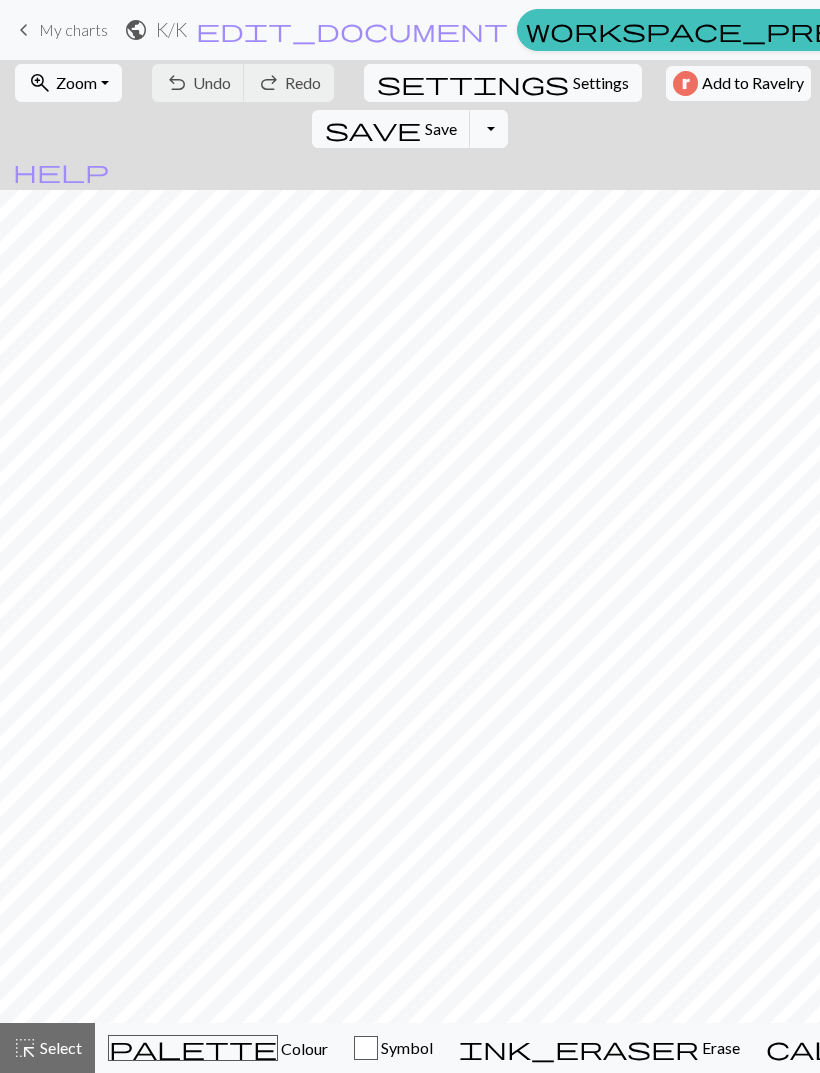 click on "Chart saved" at bounding box center [410, 39] 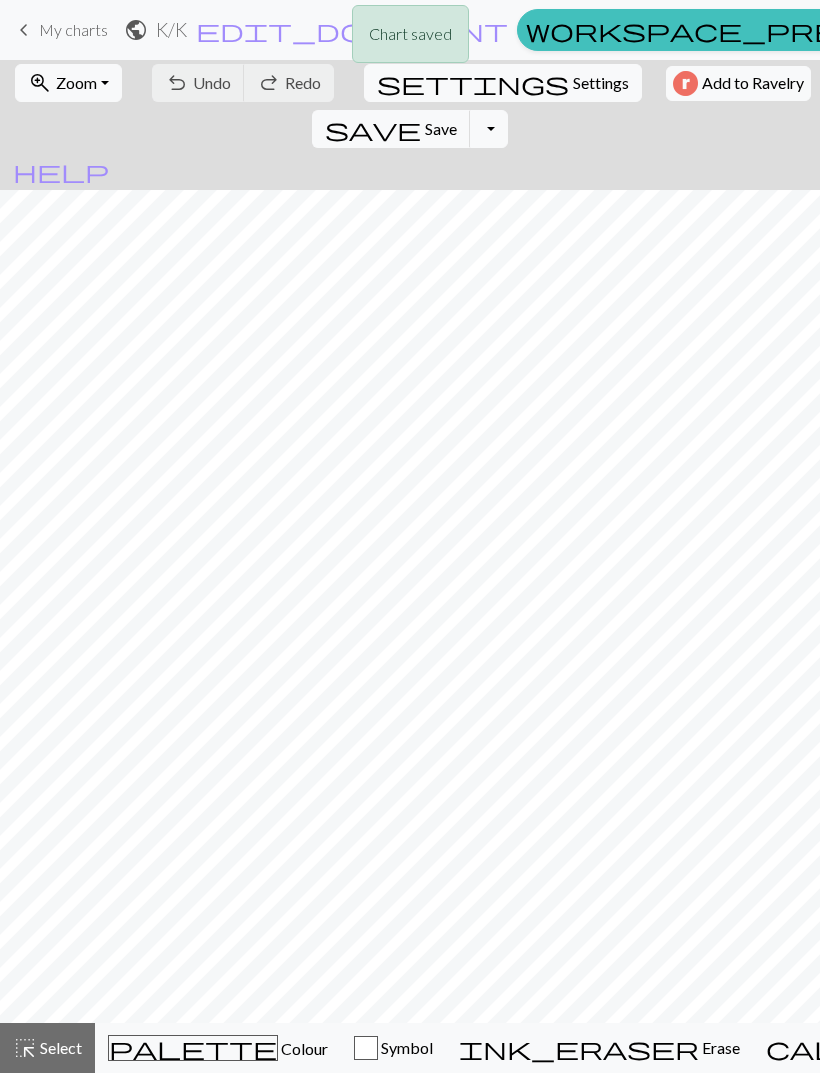 click on "Toggle Dropdown" at bounding box center (489, 129) 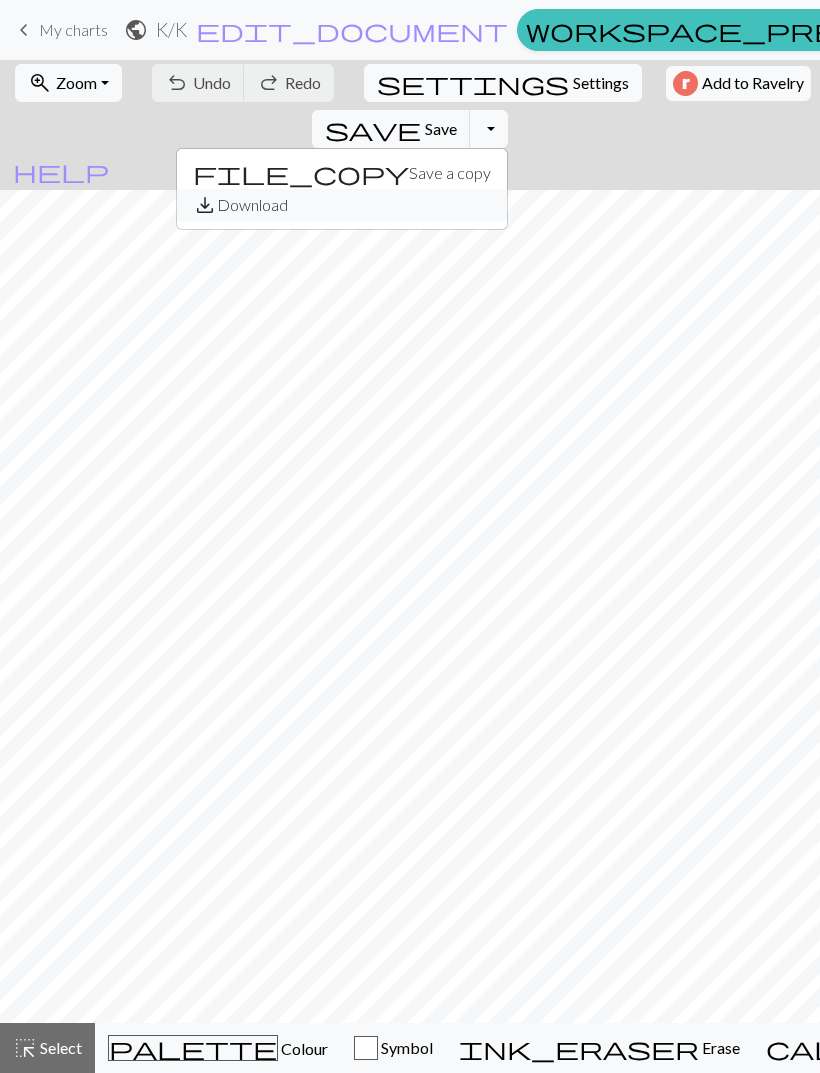 click on "save_alt  Download" at bounding box center (342, 205) 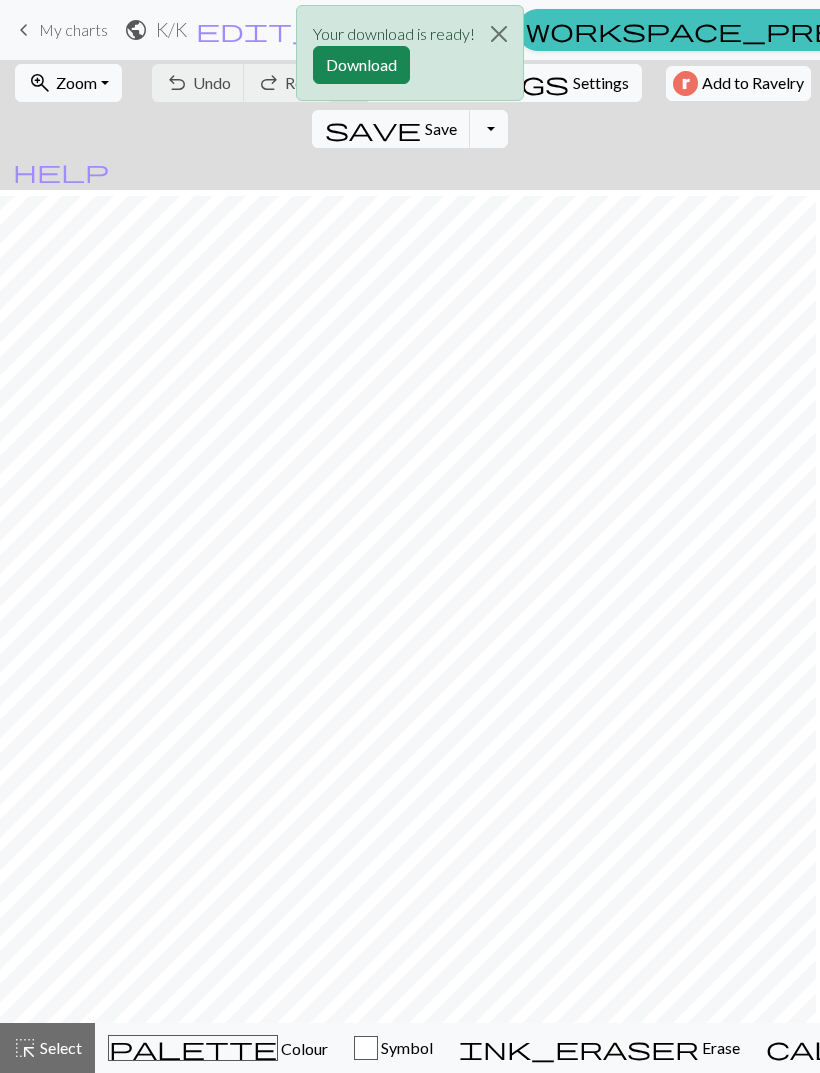scroll, scrollTop: 6, scrollLeft: 506, axis: both 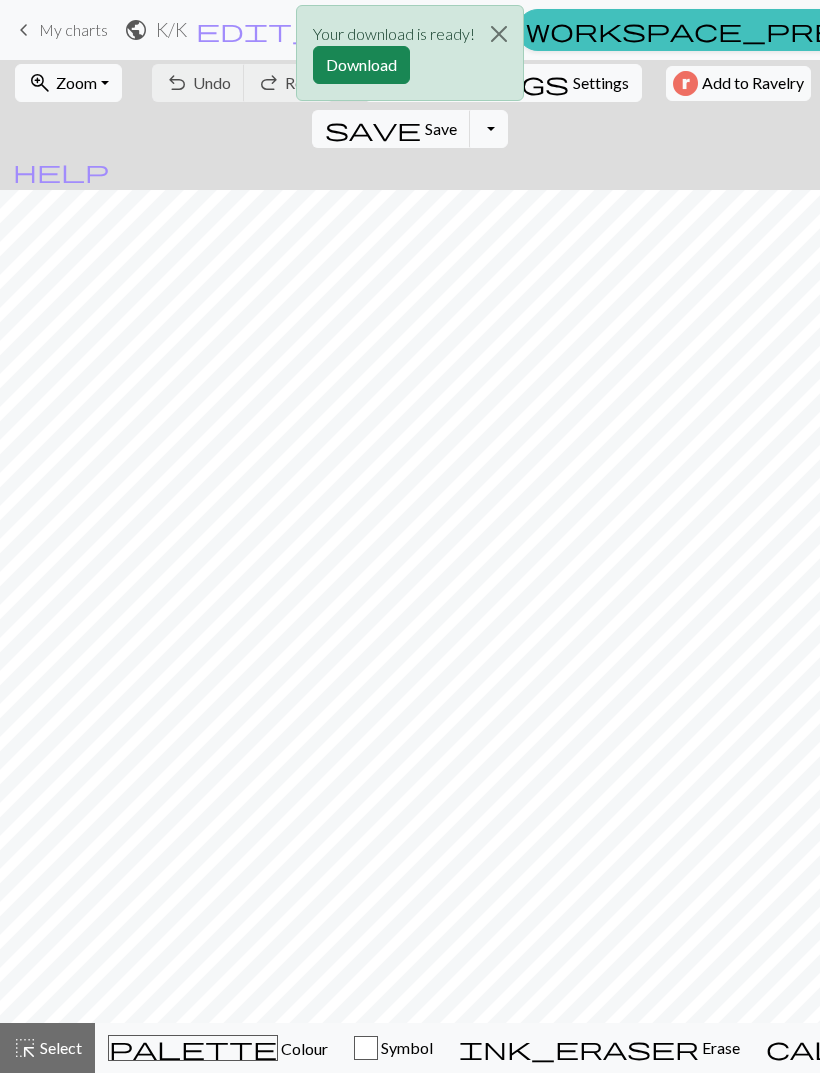 click on "Download" at bounding box center (361, 65) 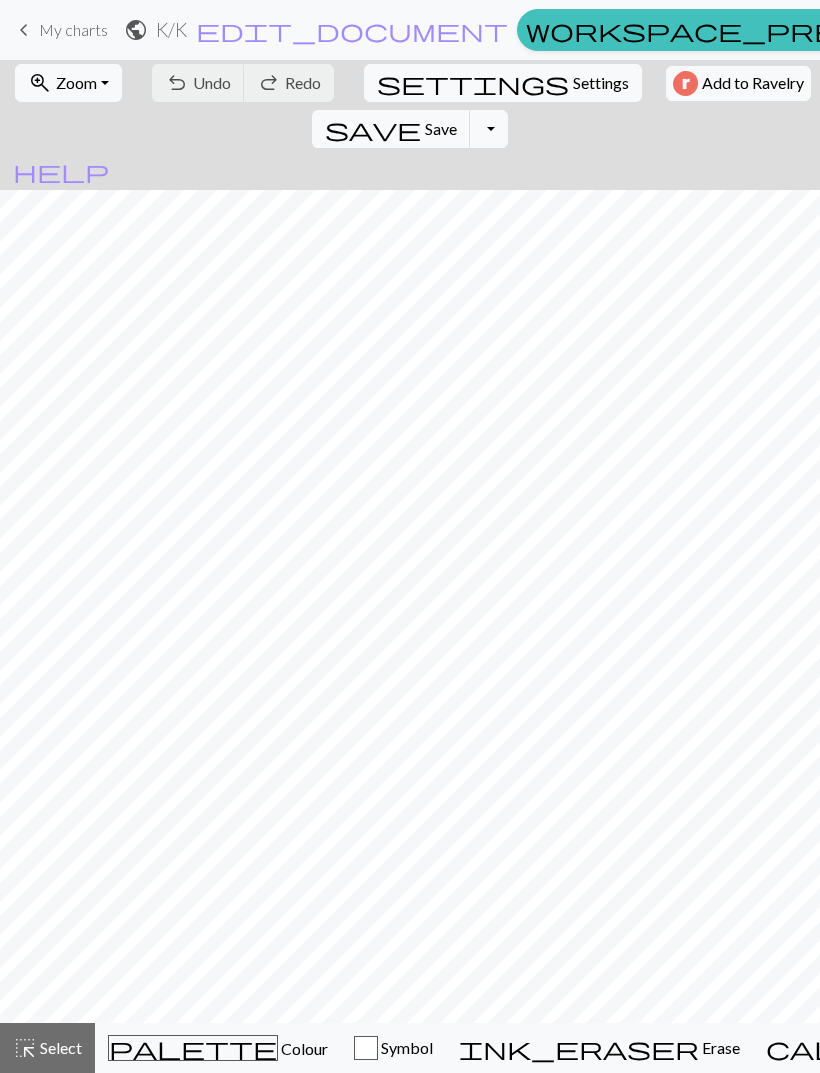 click on "Colour" at bounding box center (303, 1048) 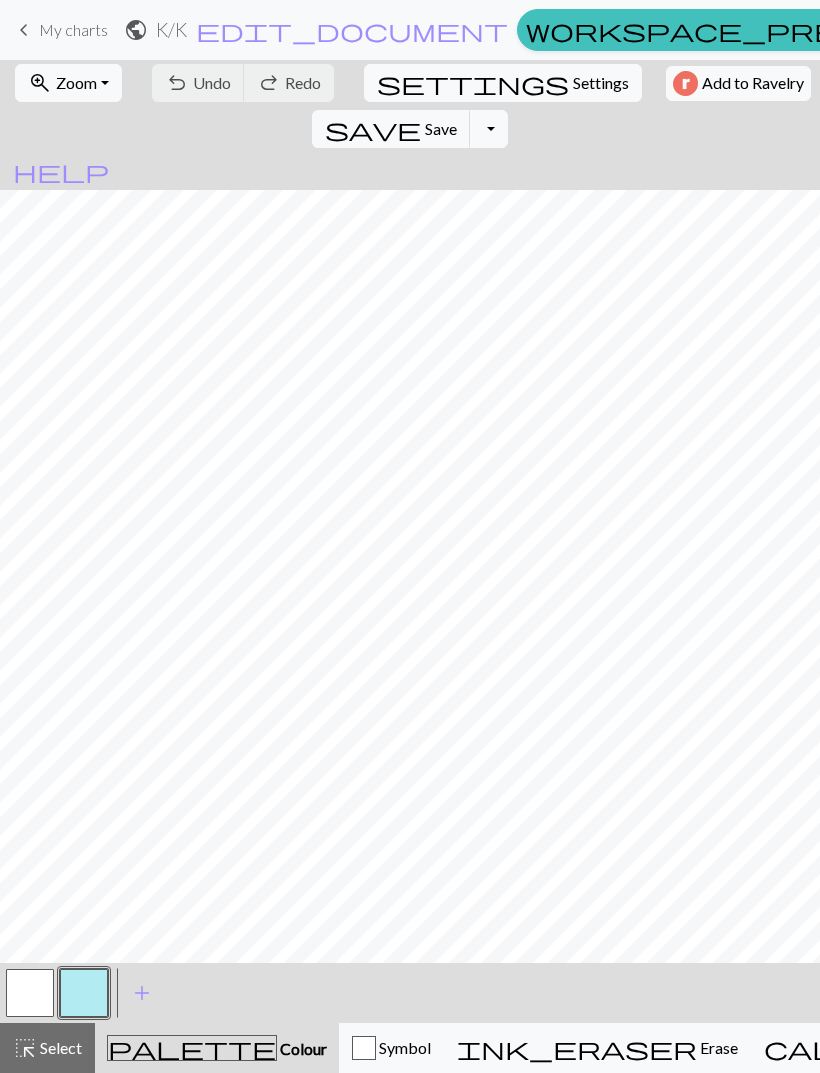 click on "My charts" at bounding box center (73, 29) 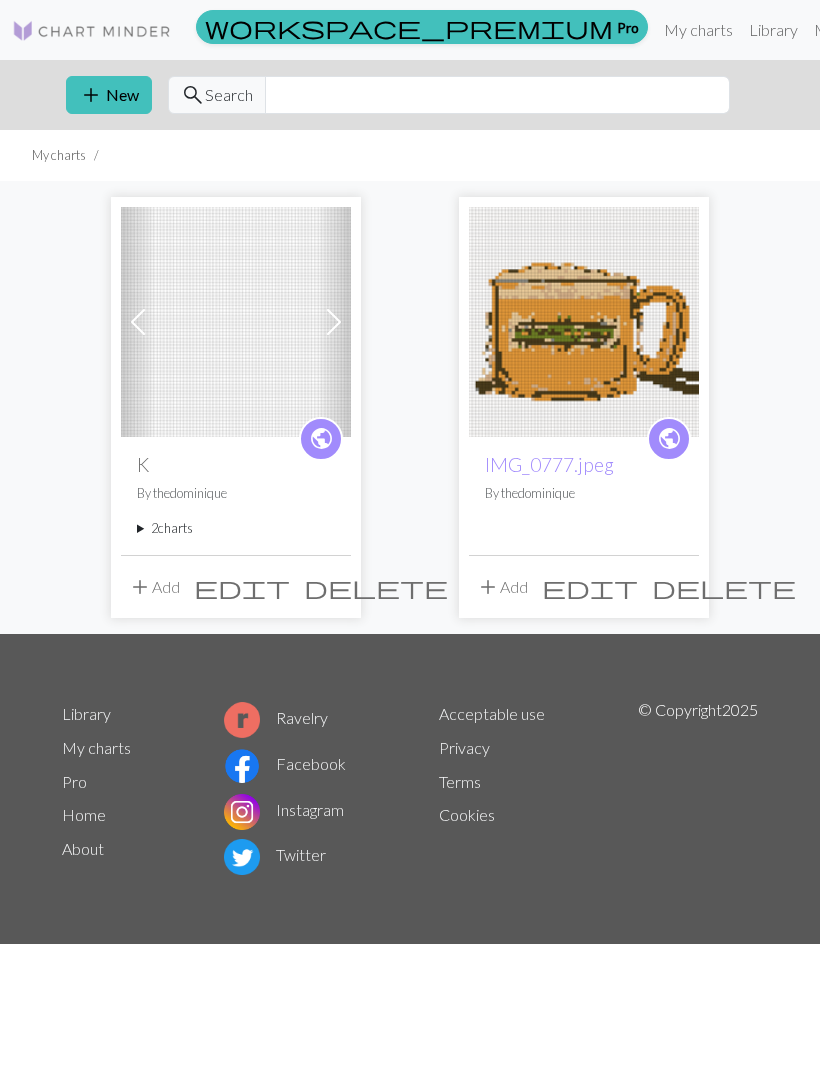 click on "add" at bounding box center [488, 587] 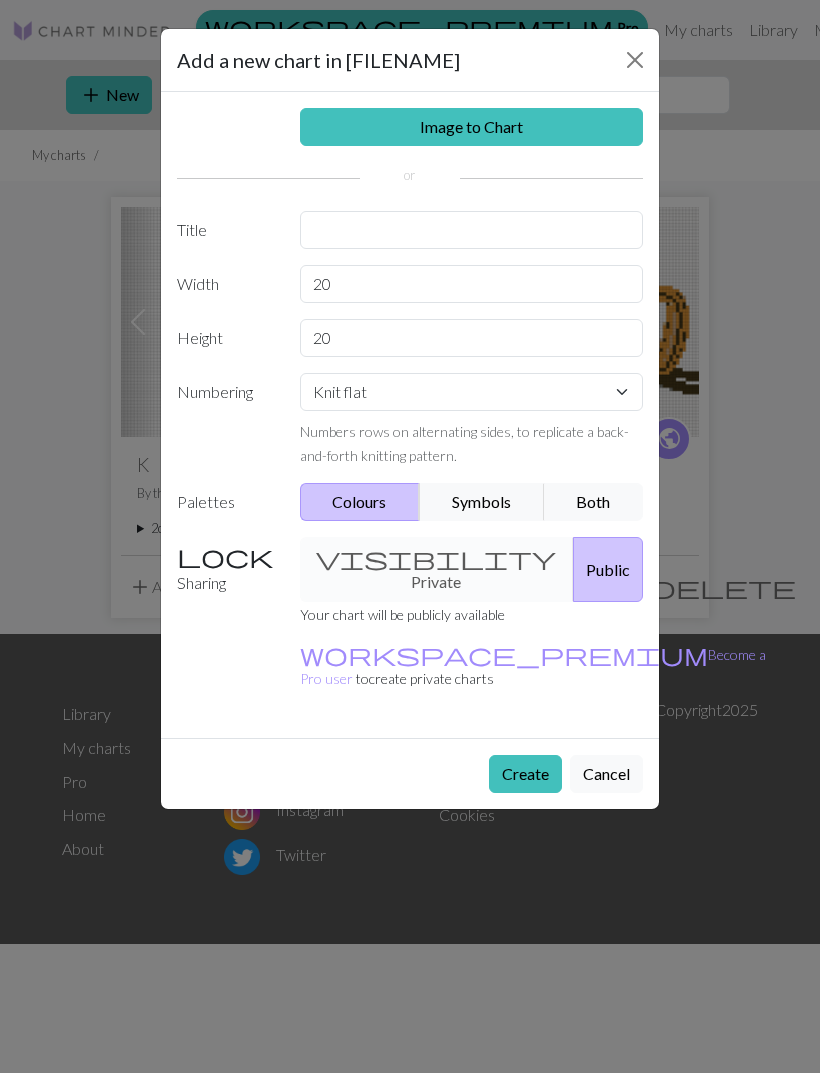 click on "Cancel" at bounding box center (606, 774) 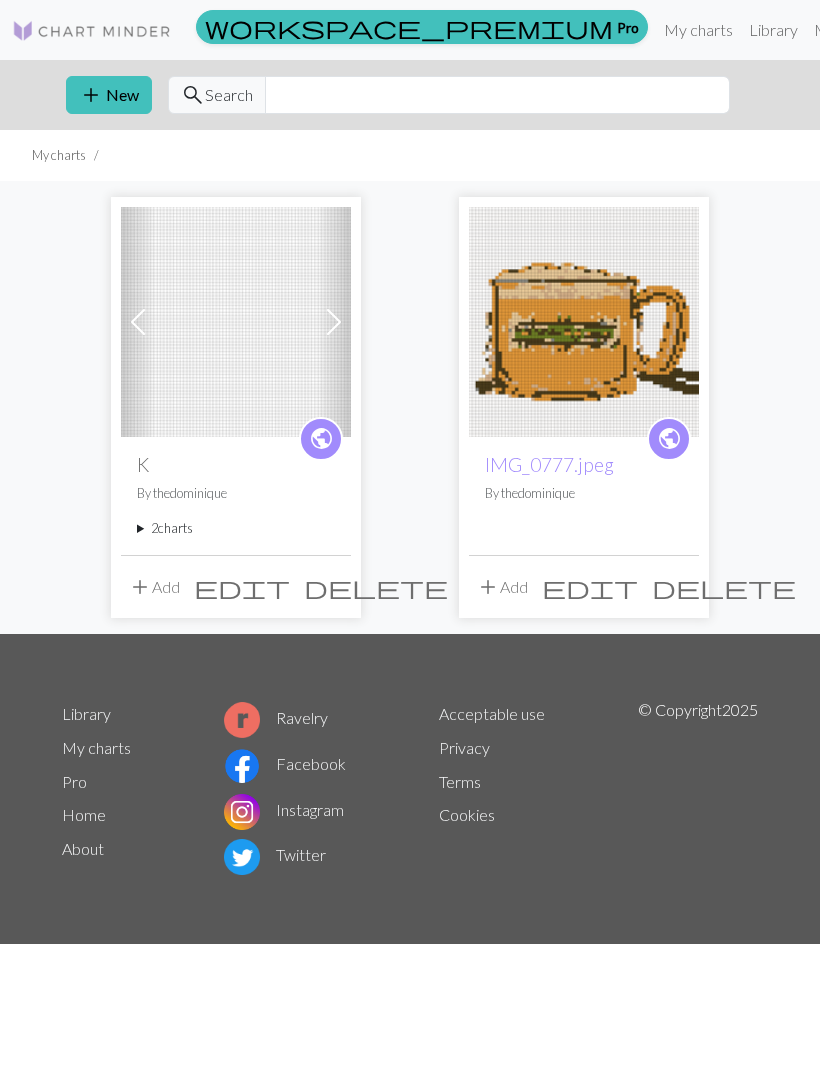 click at bounding box center [584, 322] 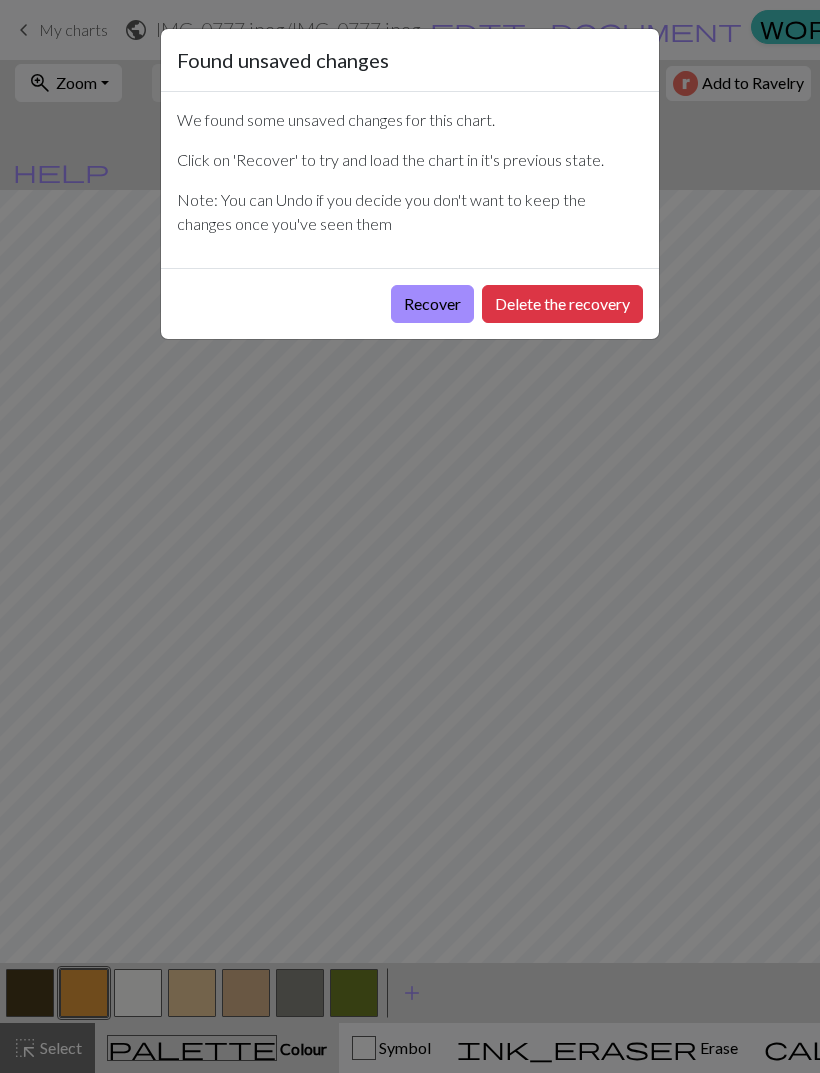 click on "Recover" at bounding box center (432, 304) 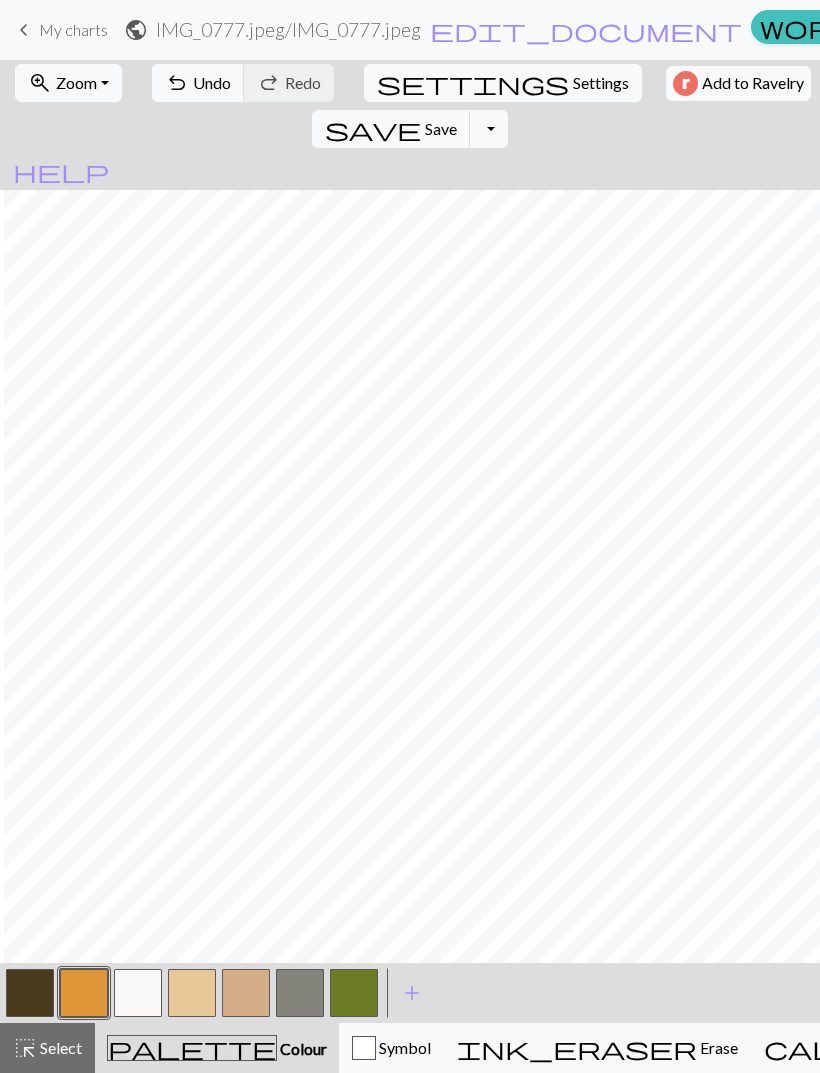 scroll, scrollTop: 115, scrollLeft: 50, axis: both 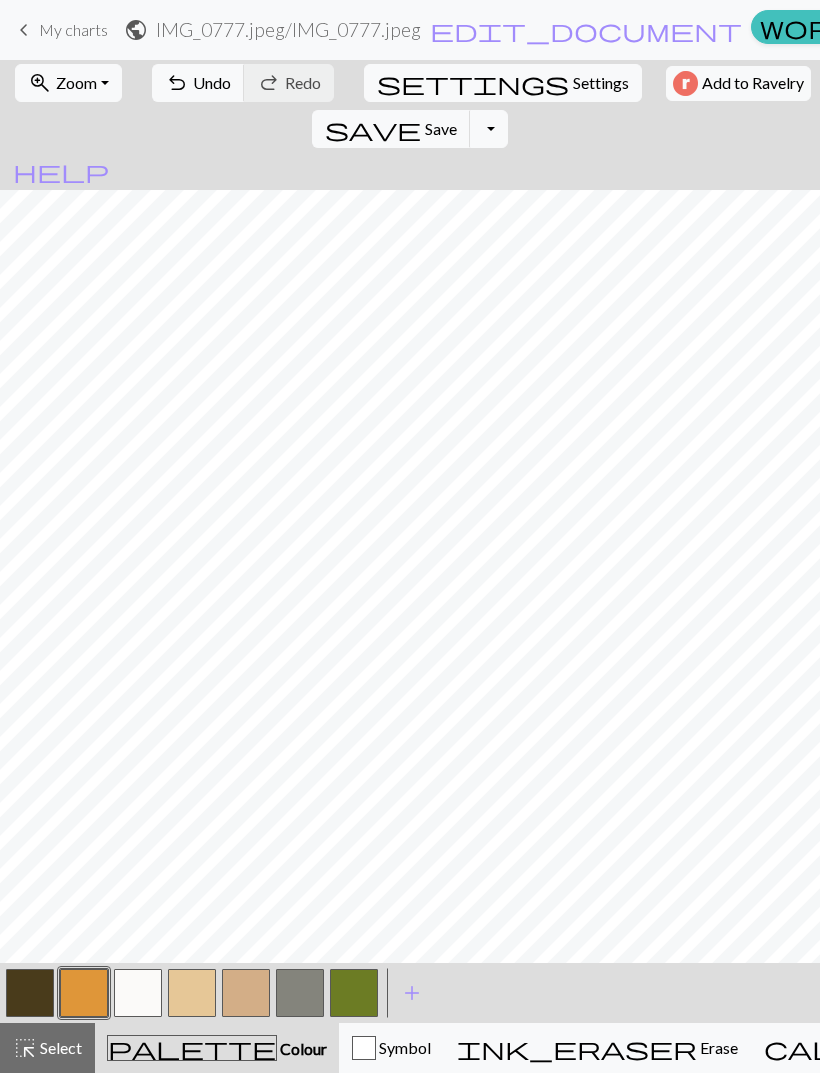 click on "keyboard_arrow_left" at bounding box center (24, 30) 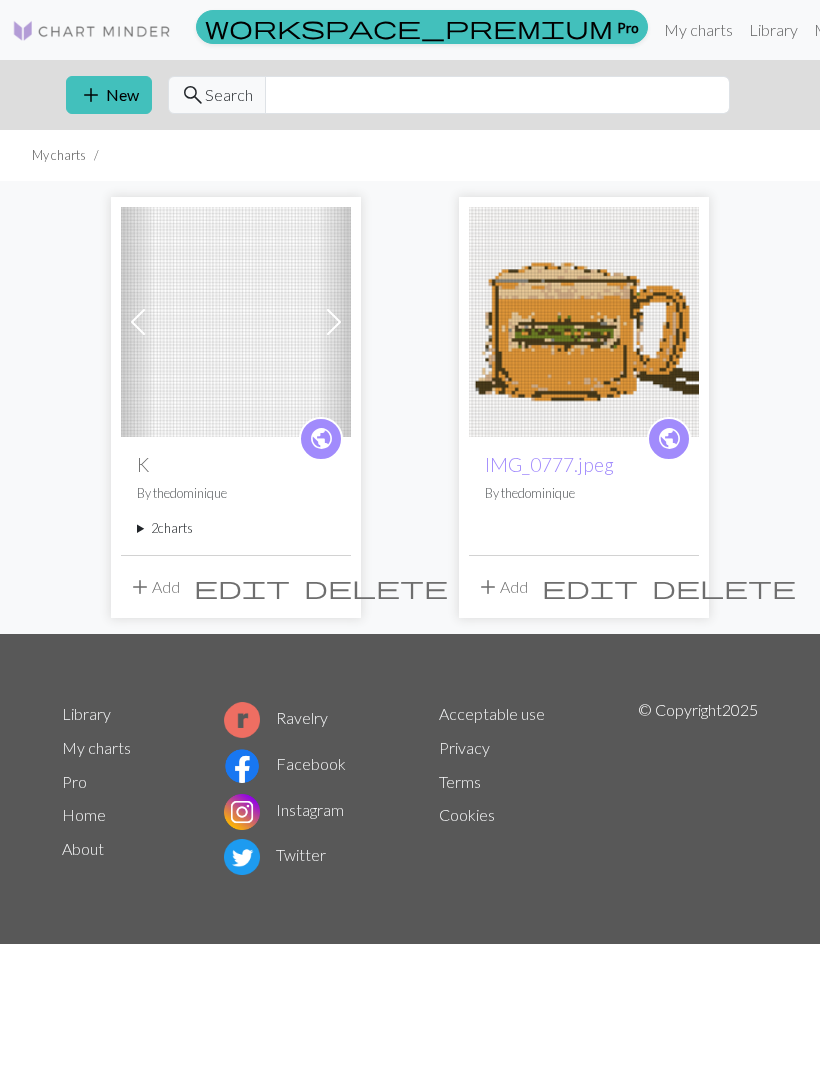 click on "add" at bounding box center (91, 95) 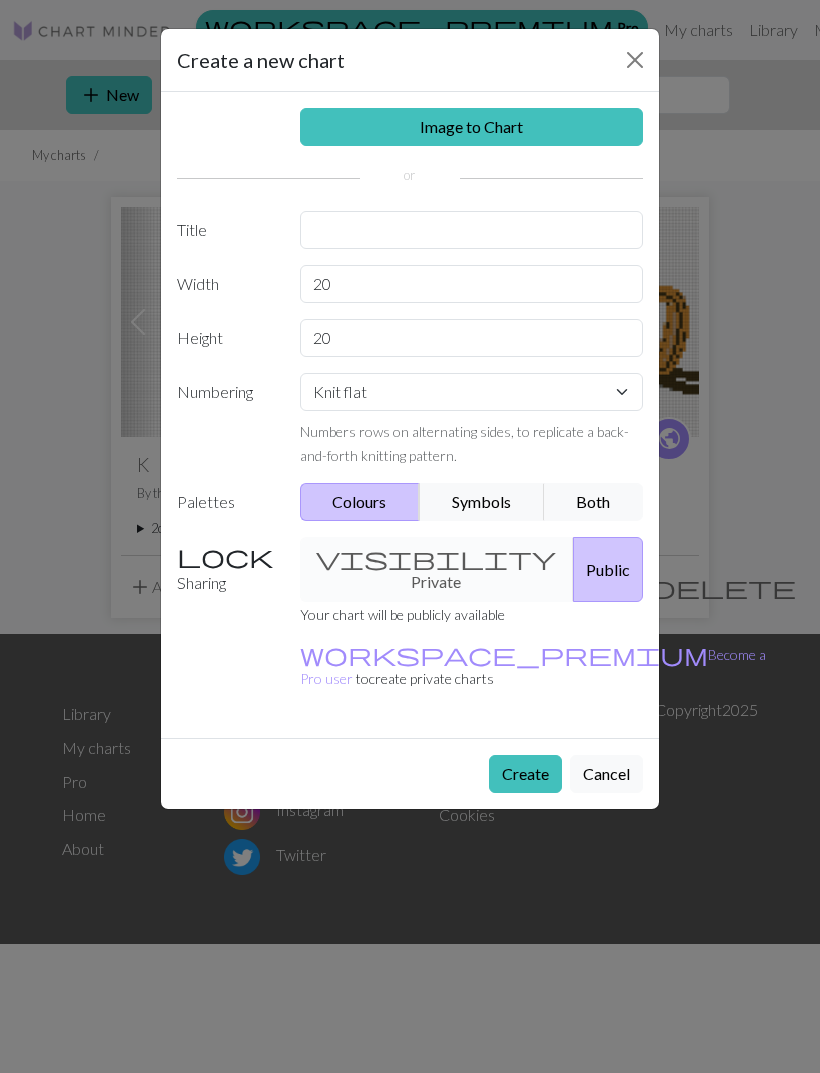 click on "Image to Chart" at bounding box center [472, 127] 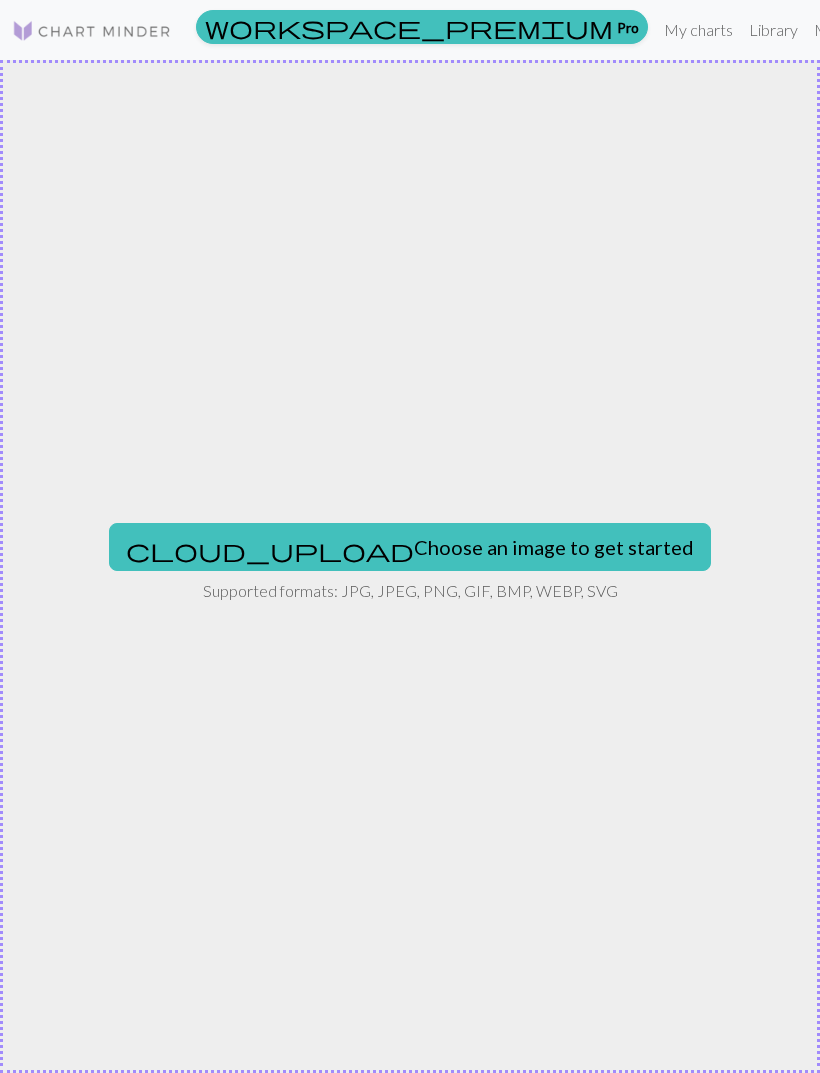 click on "cloud_upload  Choose an image to get started" at bounding box center [410, 547] 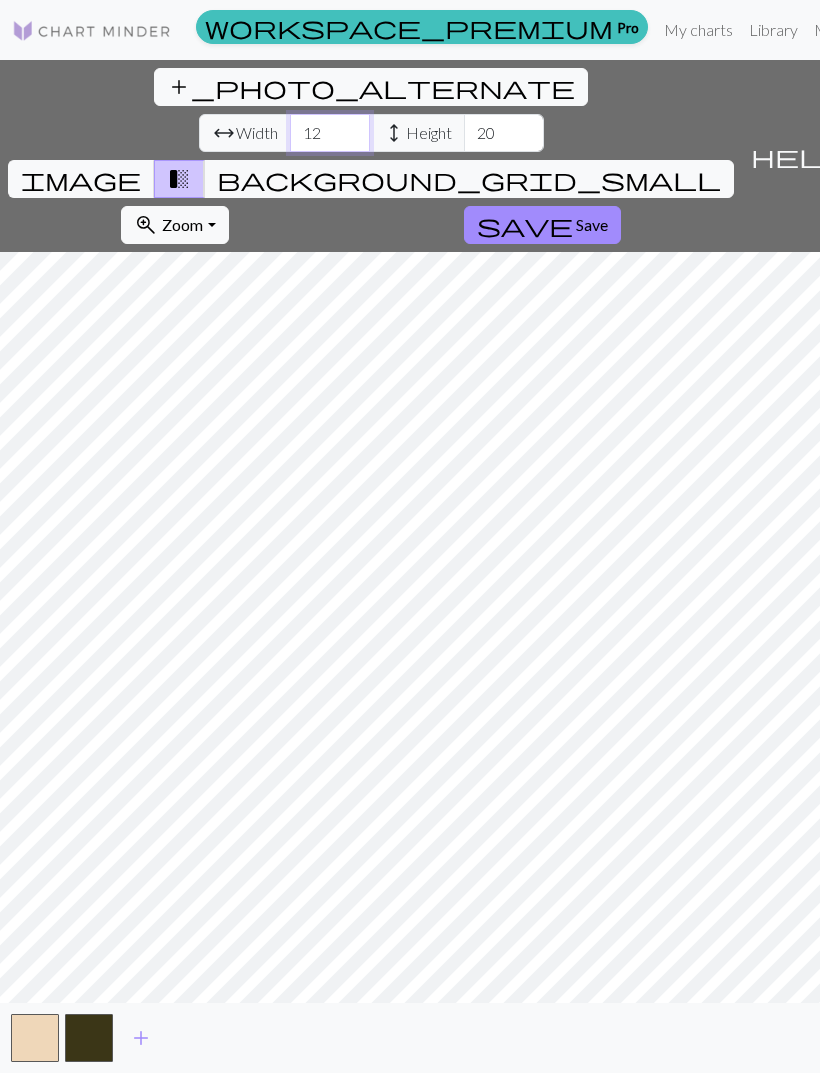 click on "12" at bounding box center (330, 133) 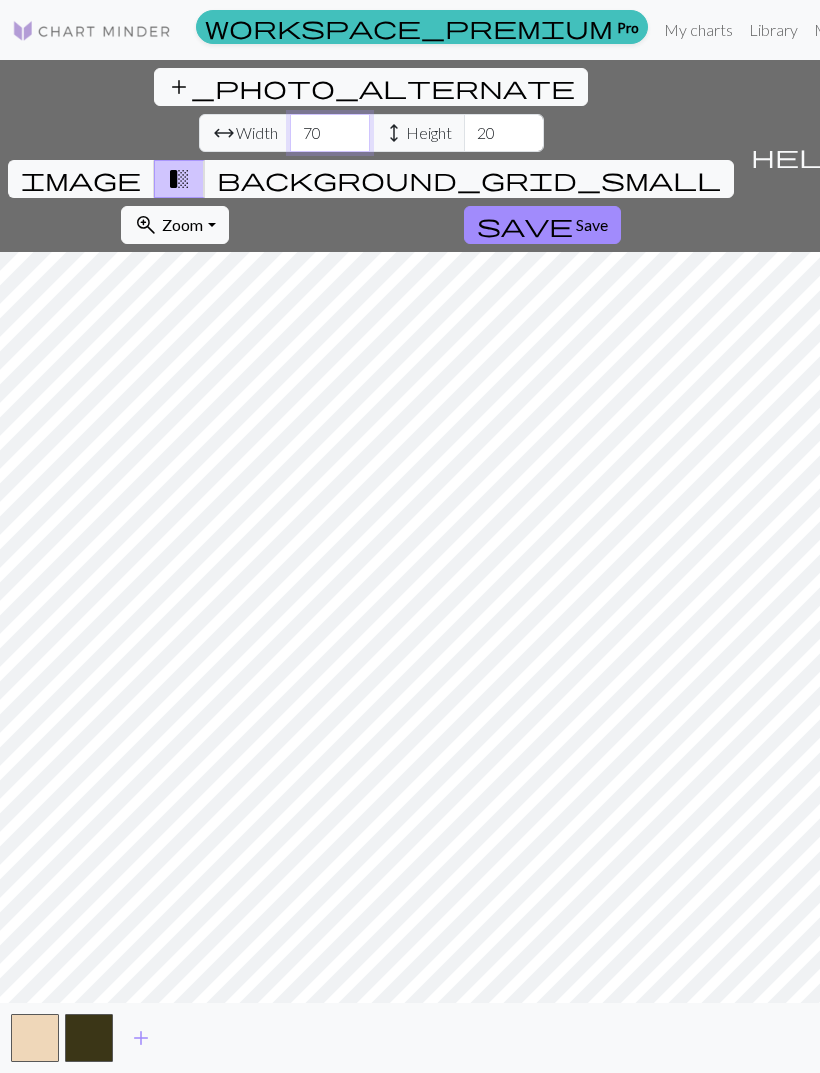 type on "70" 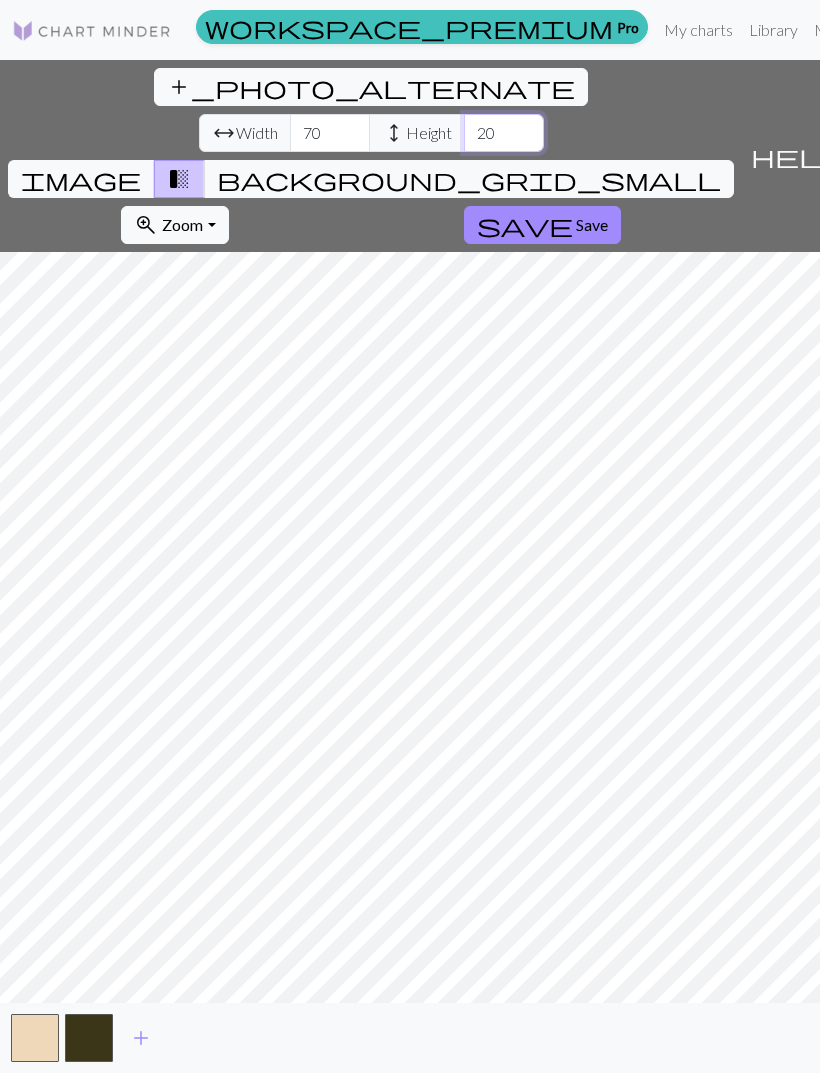 click on "20" at bounding box center (504, 133) 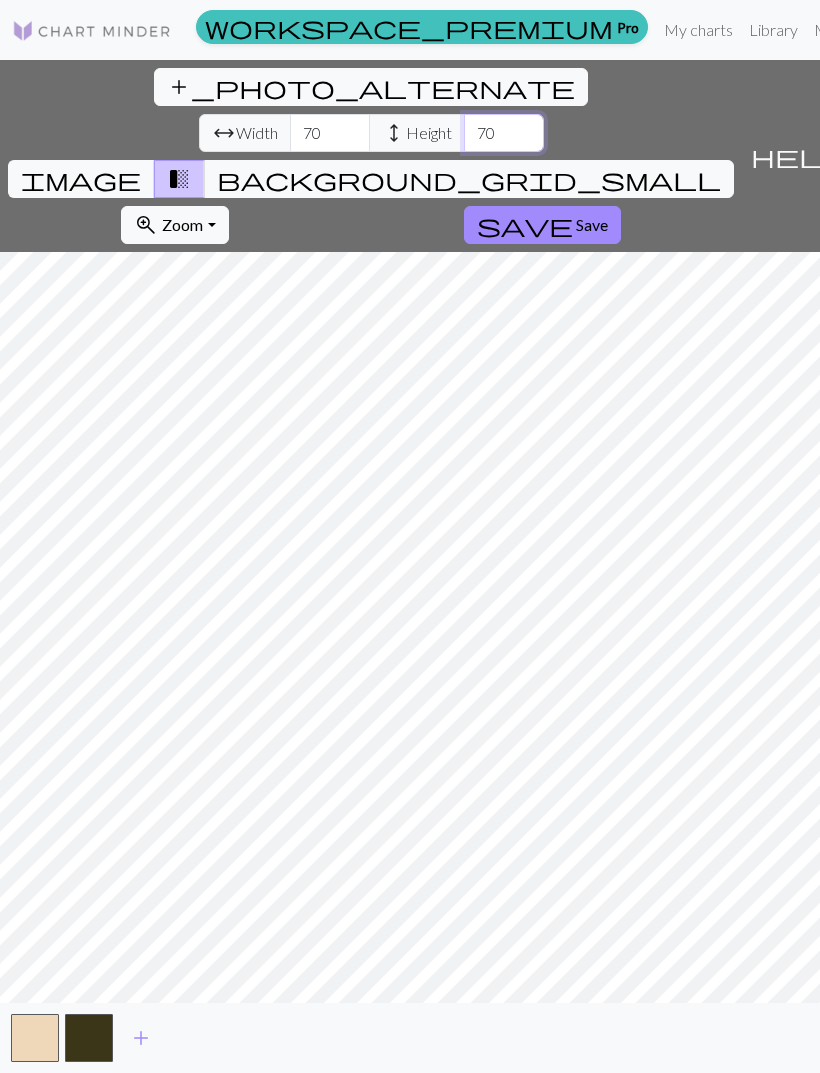 type on "70" 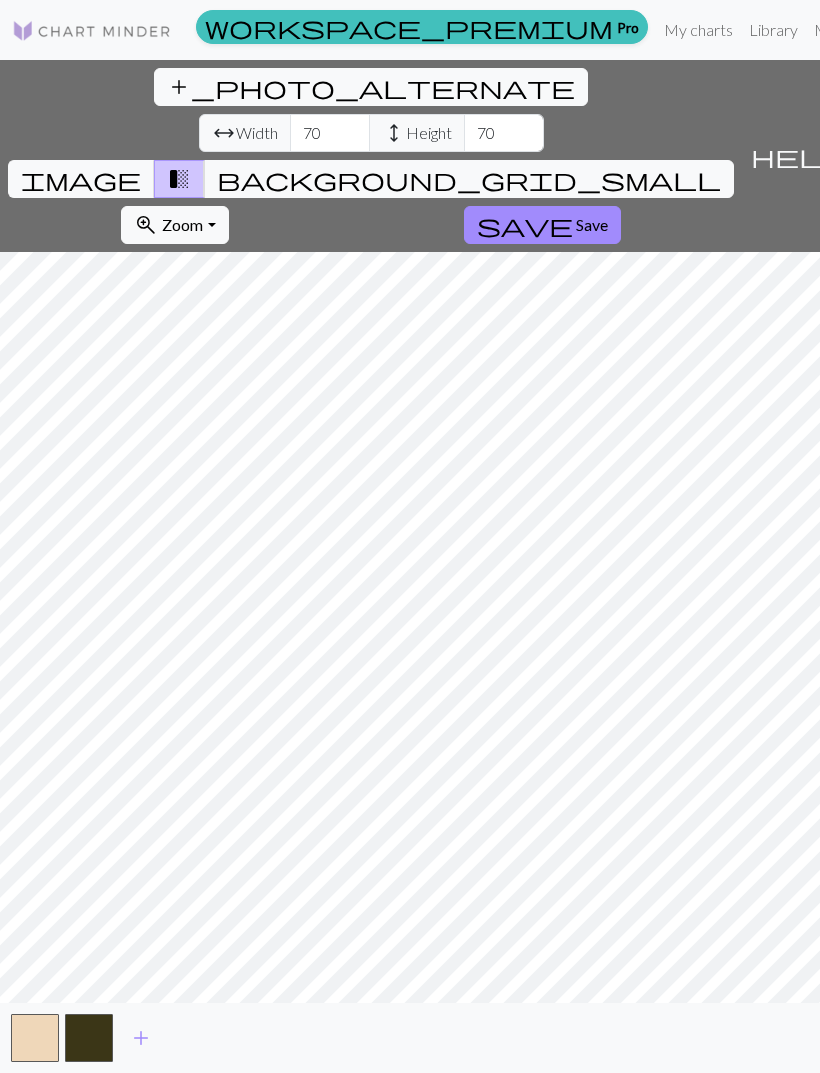 click on "image" at bounding box center [81, 179] 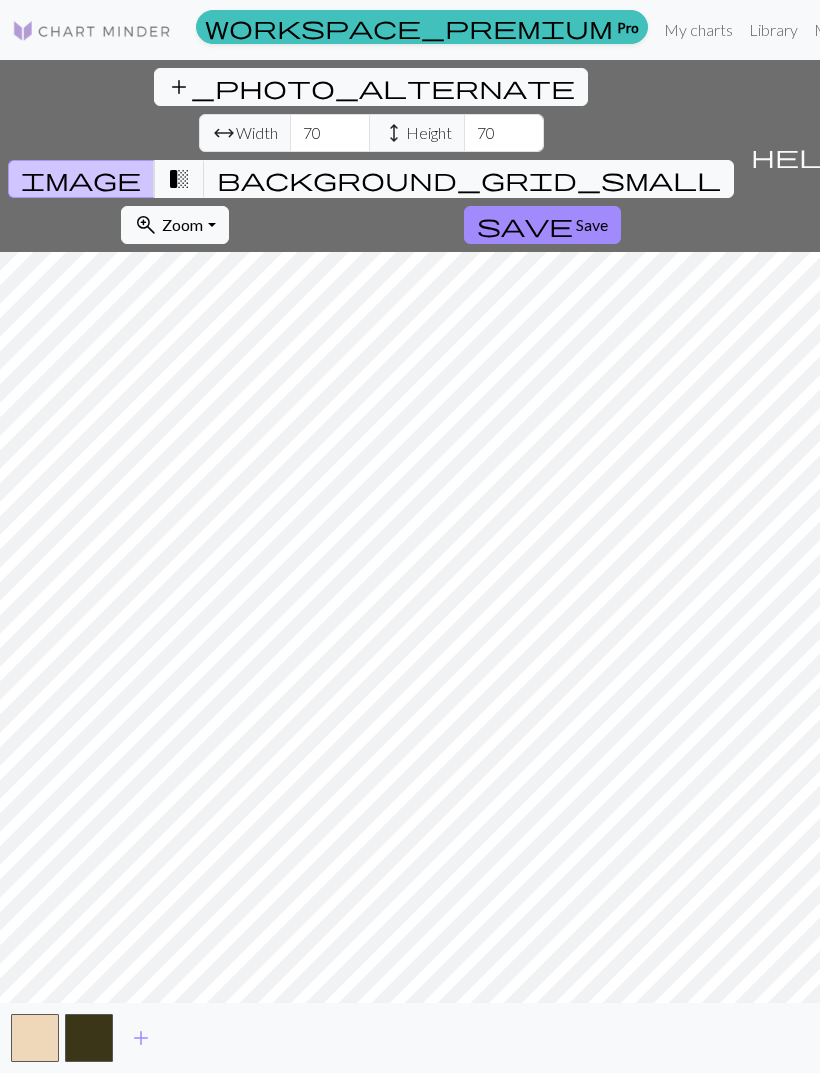 click on "add_photo_alternate" at bounding box center [371, 87] 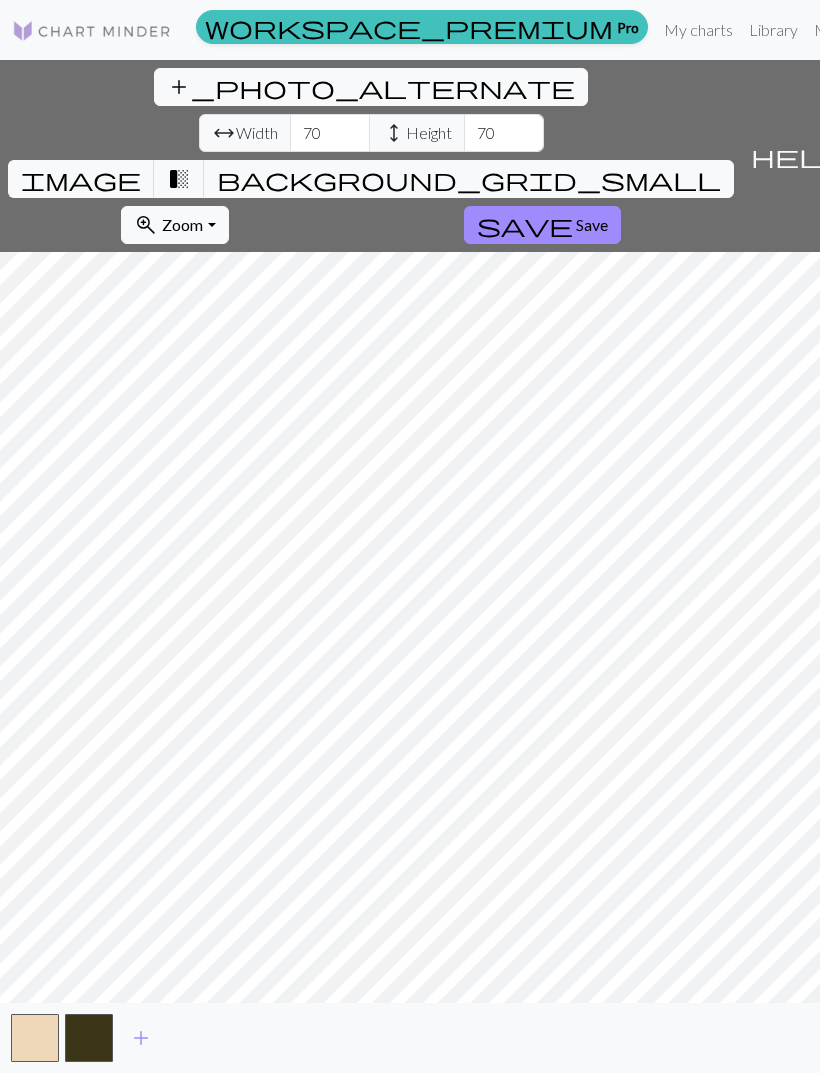 click on "background_grid_small" at bounding box center [469, 179] 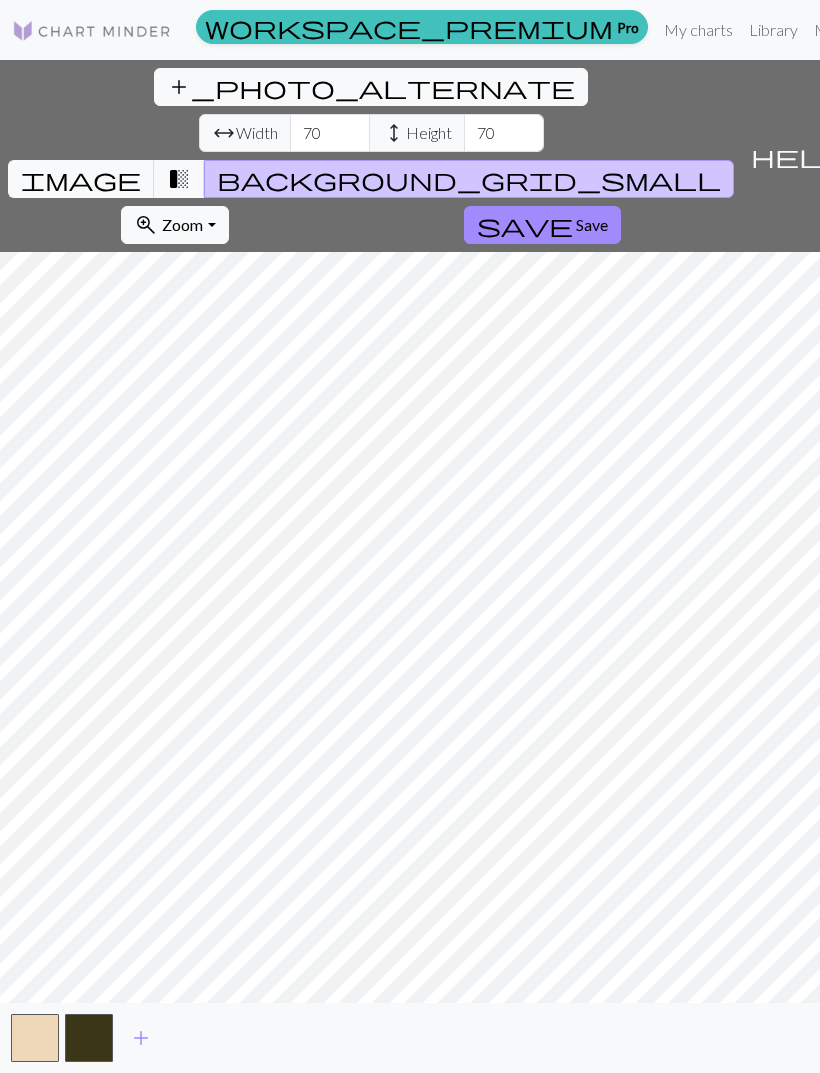 click on "transition_fade" at bounding box center (179, 179) 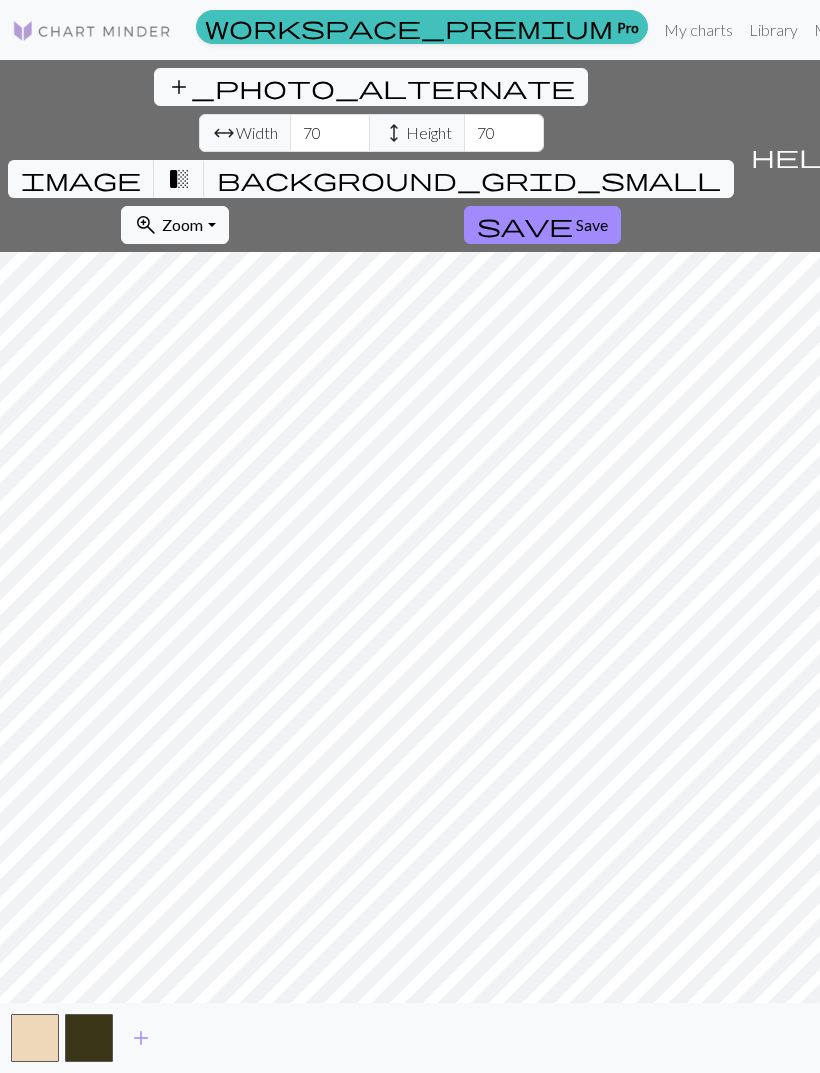 click on "zoom_in" at bounding box center [146, 225] 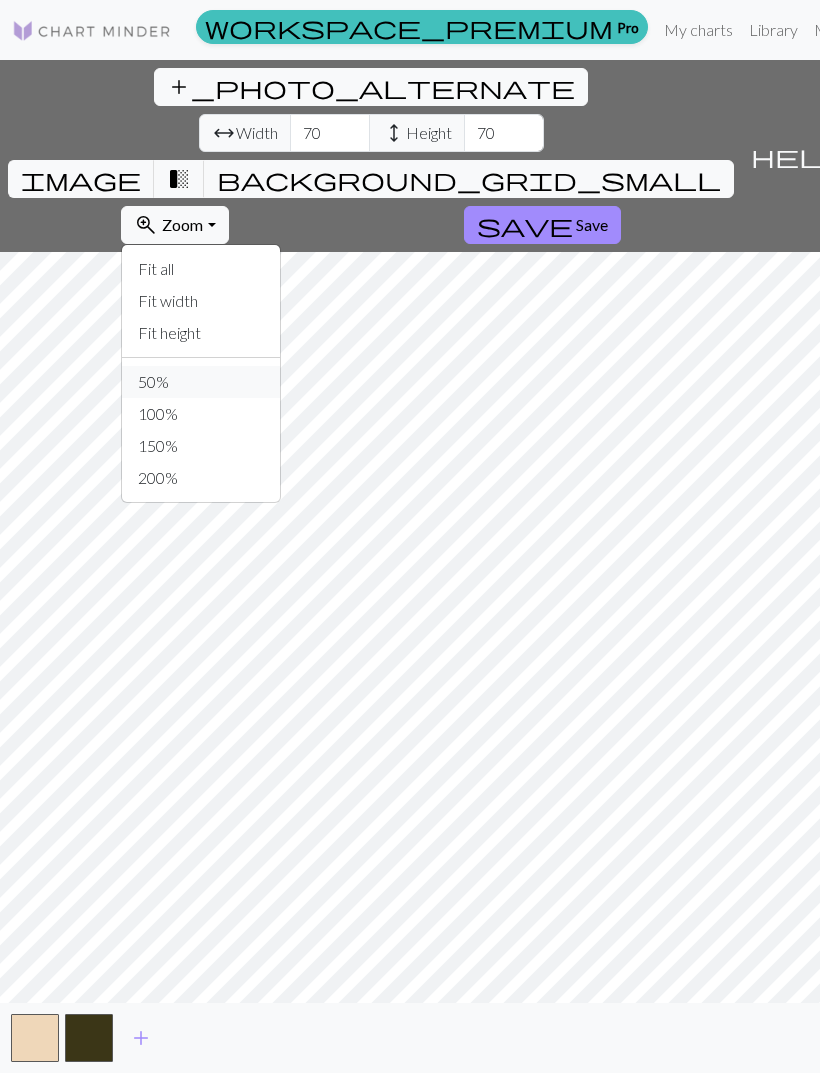 click on "50%" at bounding box center [201, 382] 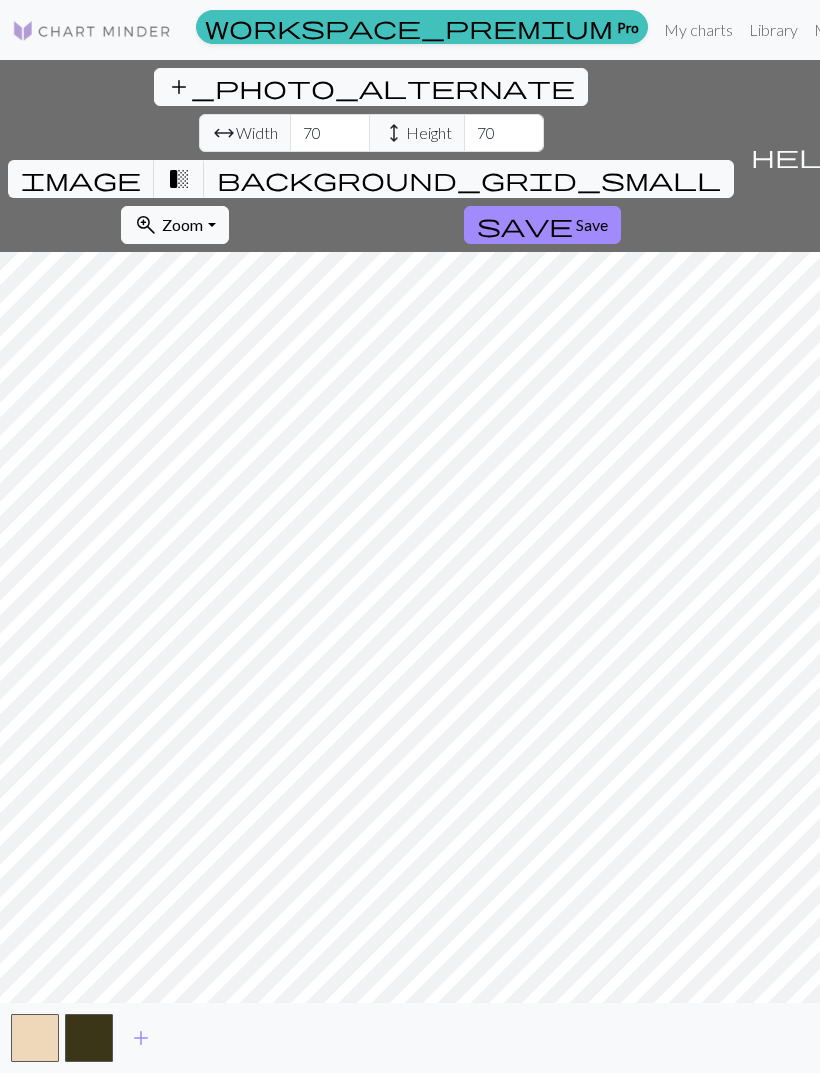 click on "Zoom" at bounding box center [182, 224] 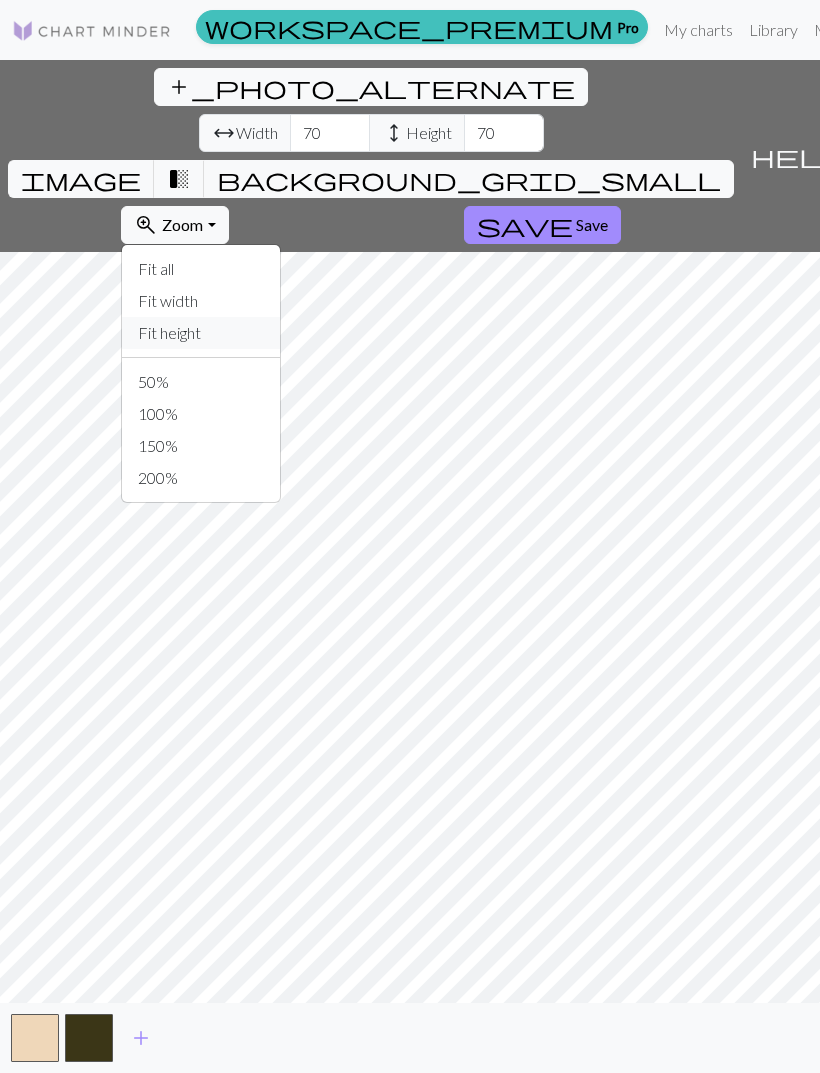 click on "Fit height" at bounding box center (201, 333) 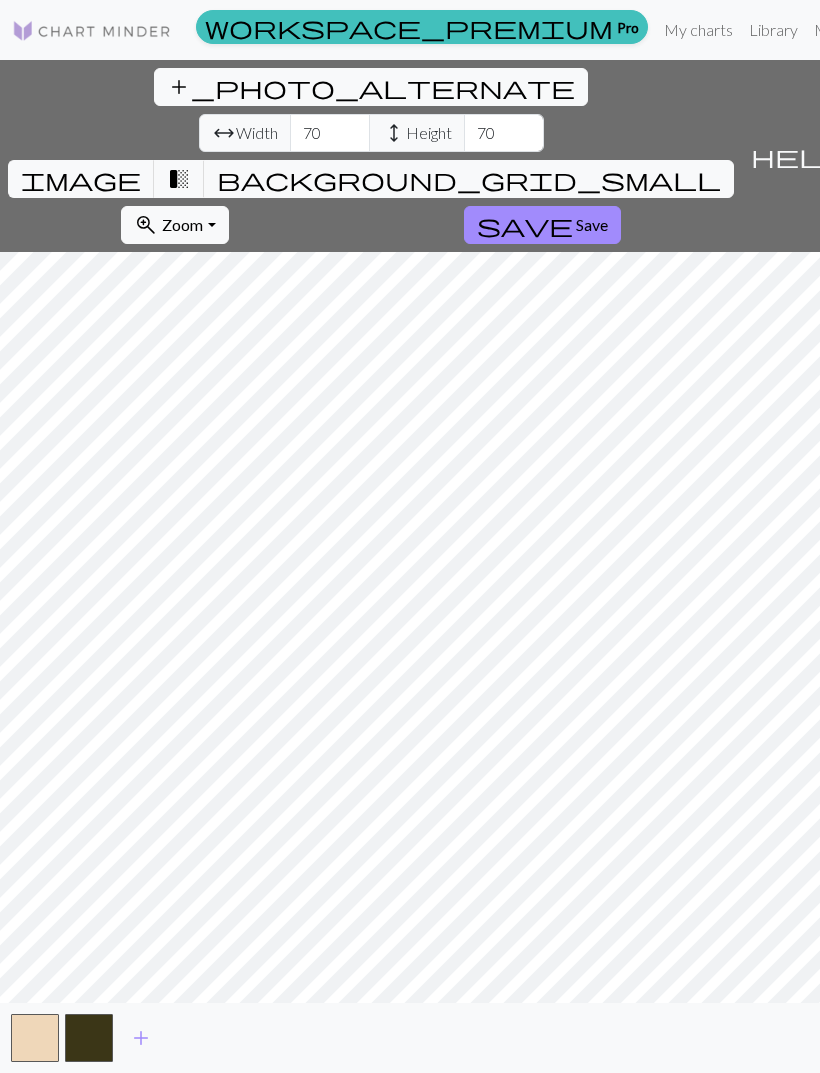 click on "background_grid_small" at bounding box center [469, 179] 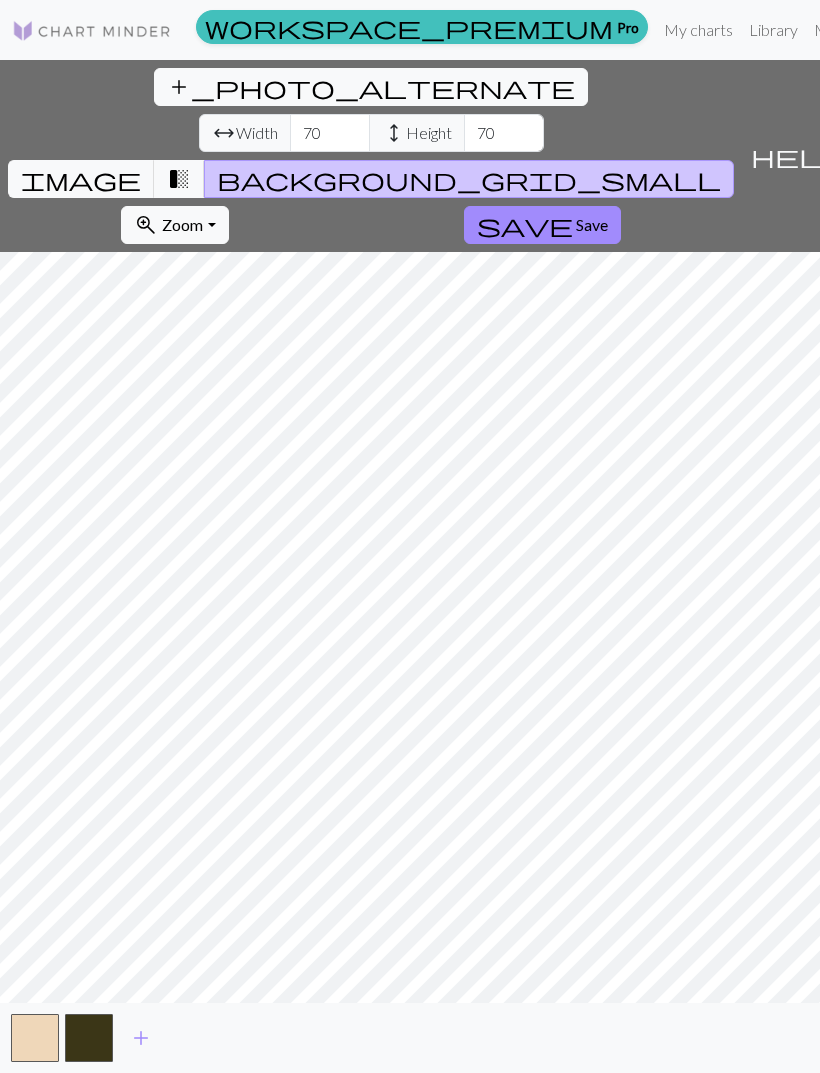 click on "transition_fade" at bounding box center [179, 179] 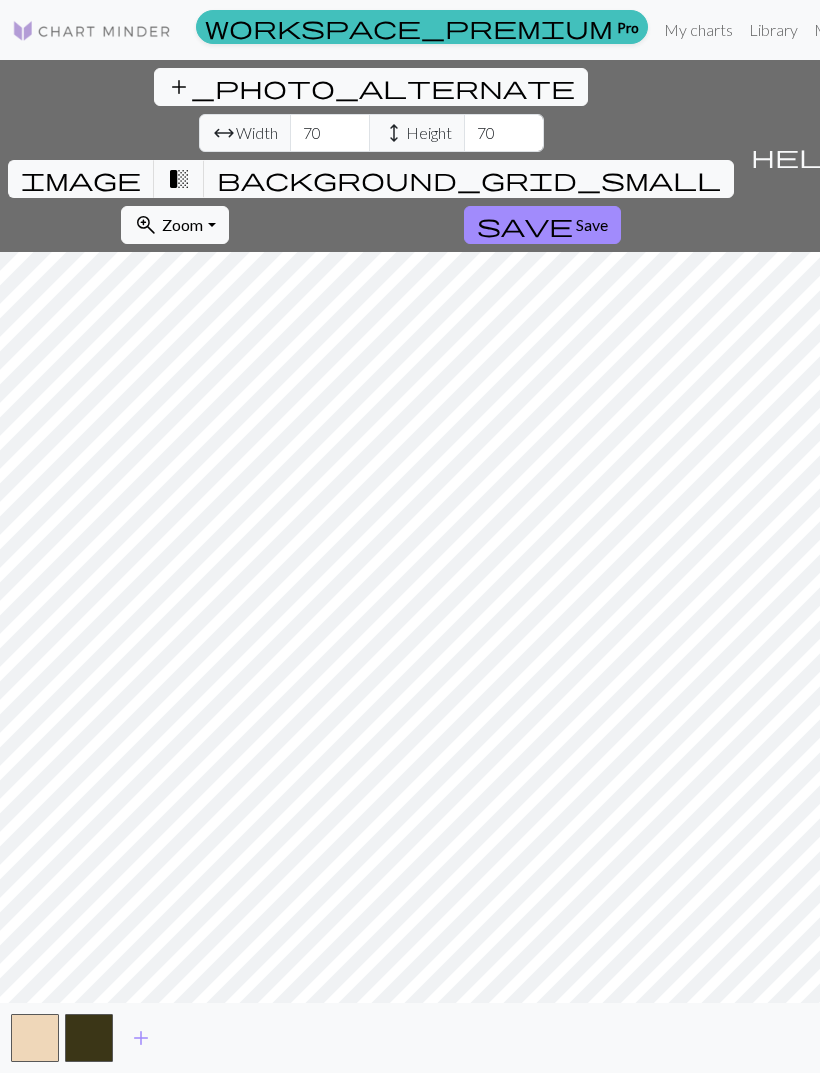 click on "image" at bounding box center [81, 179] 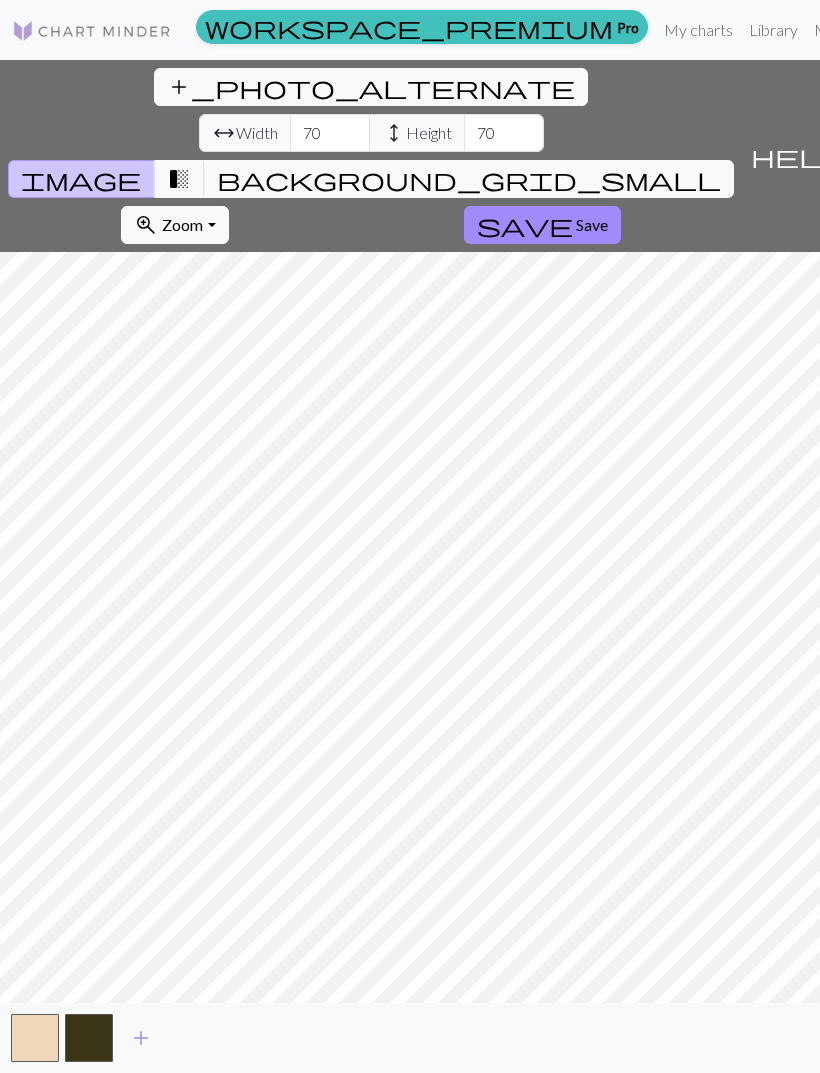 click on "zoom_in Zoom Zoom" at bounding box center [174, 225] 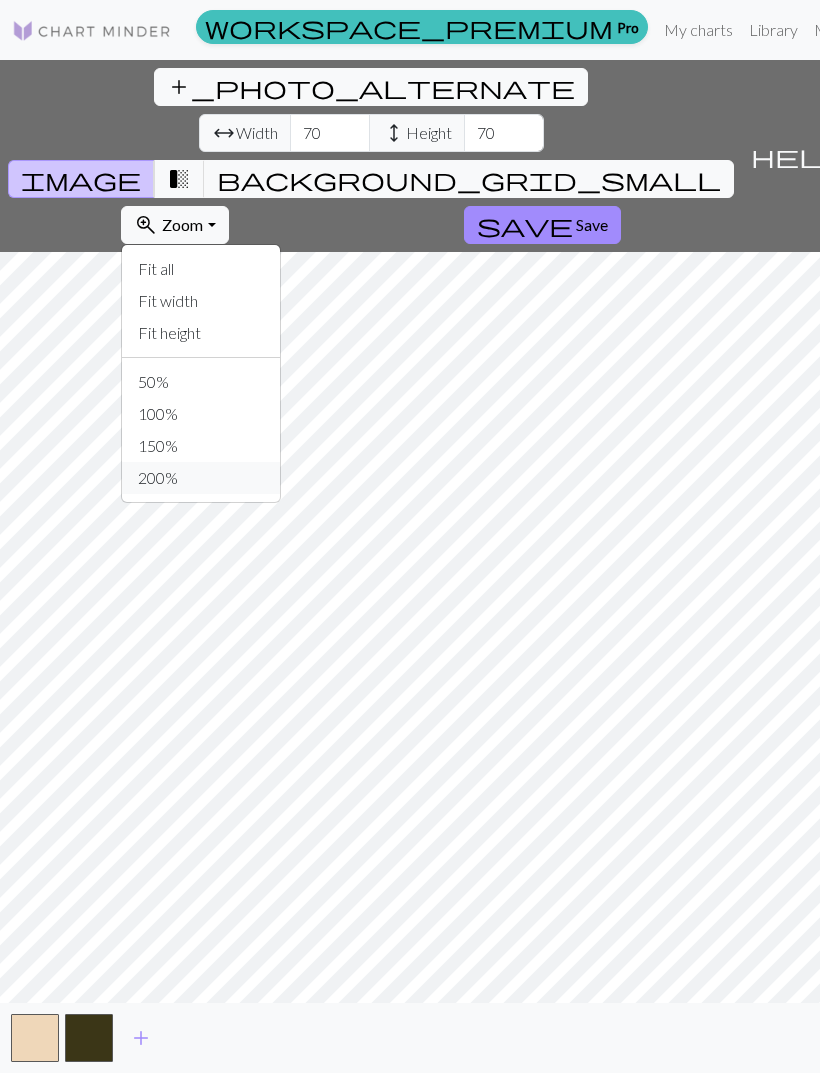 click on "200%" at bounding box center [201, 478] 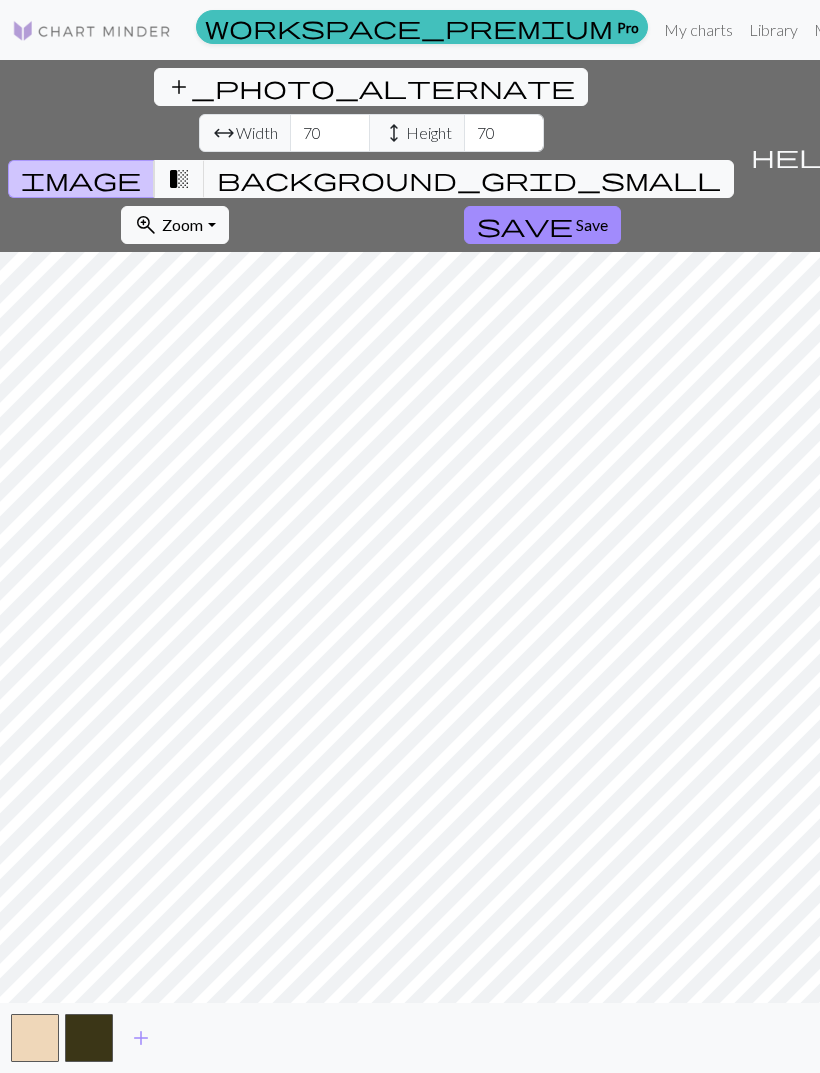 click on "transition_fade" at bounding box center (179, 179) 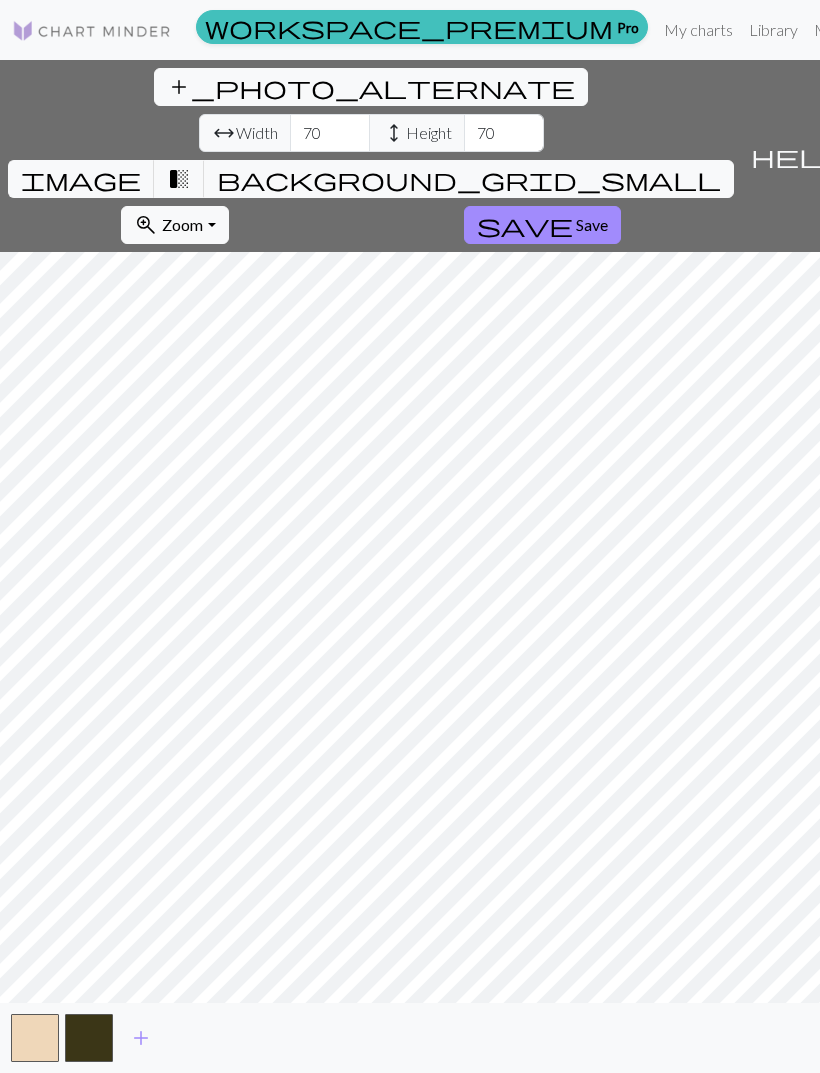 click on "transition_fade" at bounding box center (179, 179) 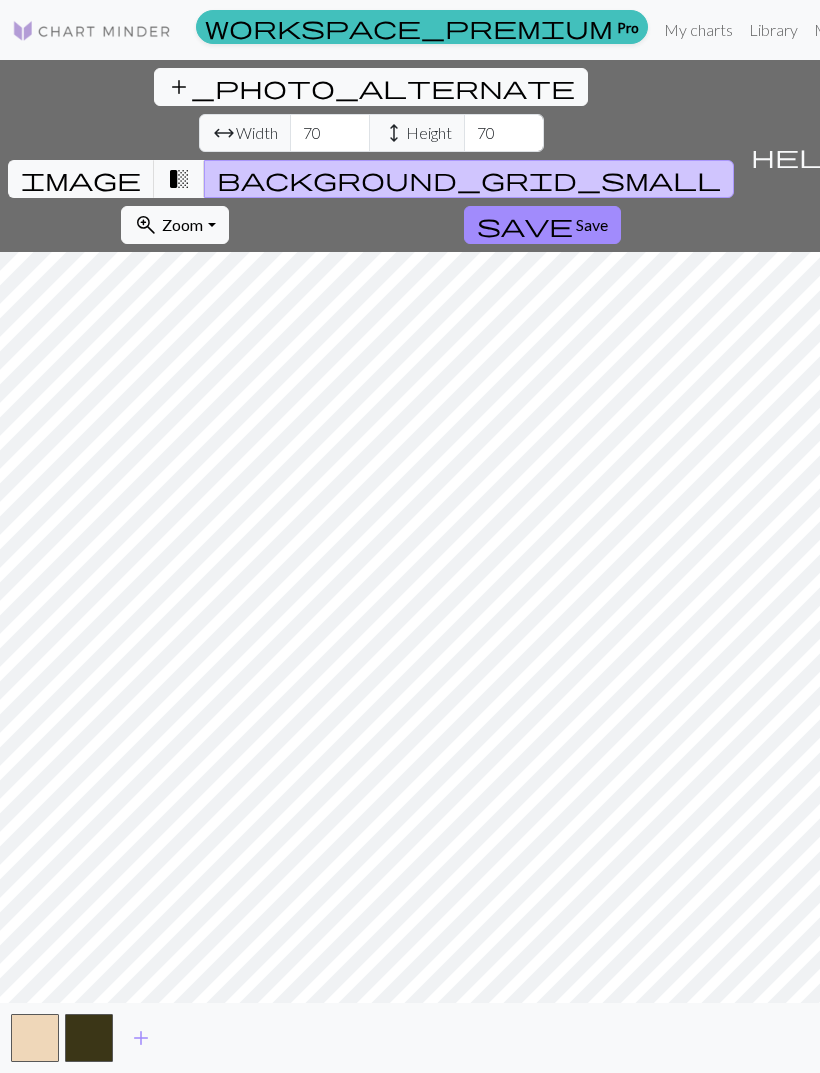click on "transition_fade" at bounding box center [179, 179] 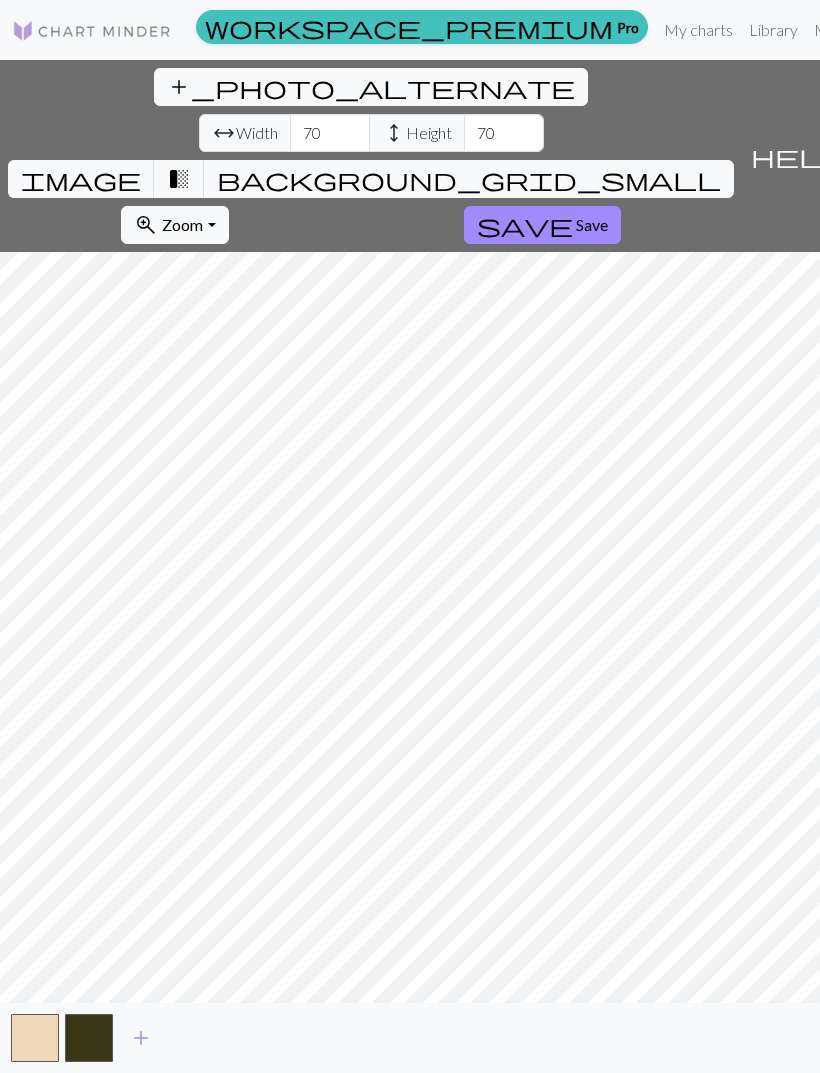 click on "transition_fade" at bounding box center (179, 179) 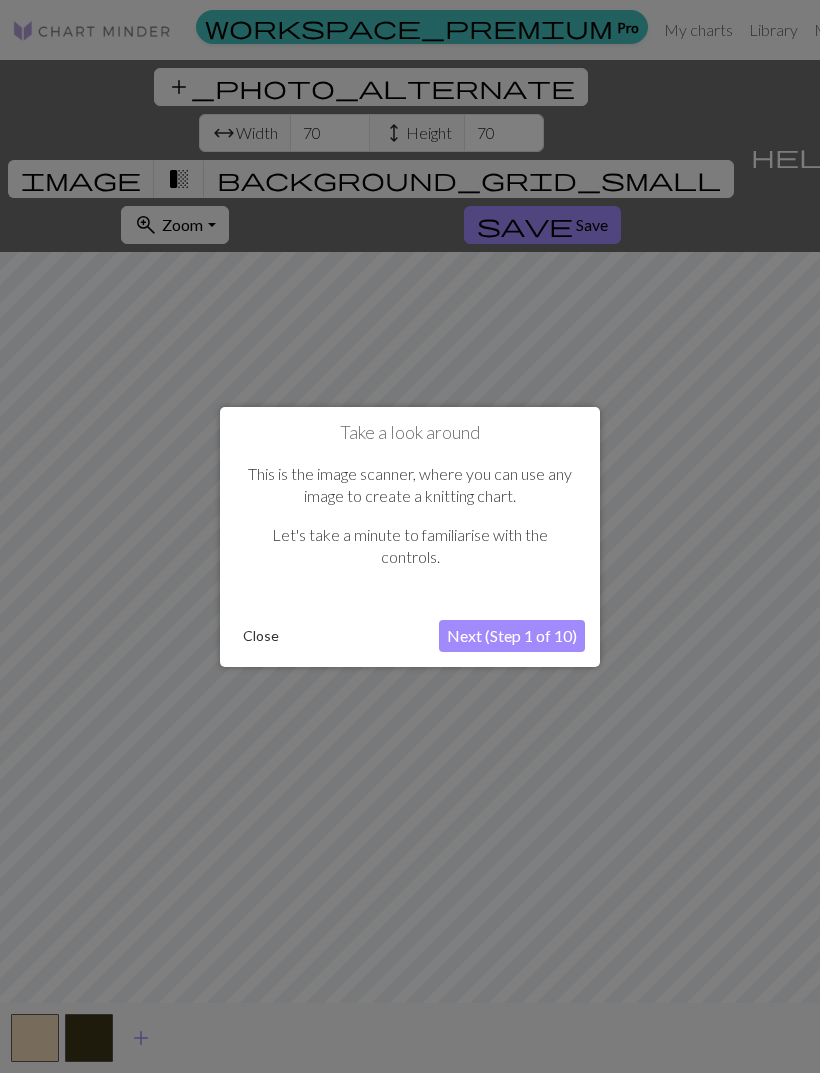click on "Next (Step 1 of 10)" at bounding box center [512, 636] 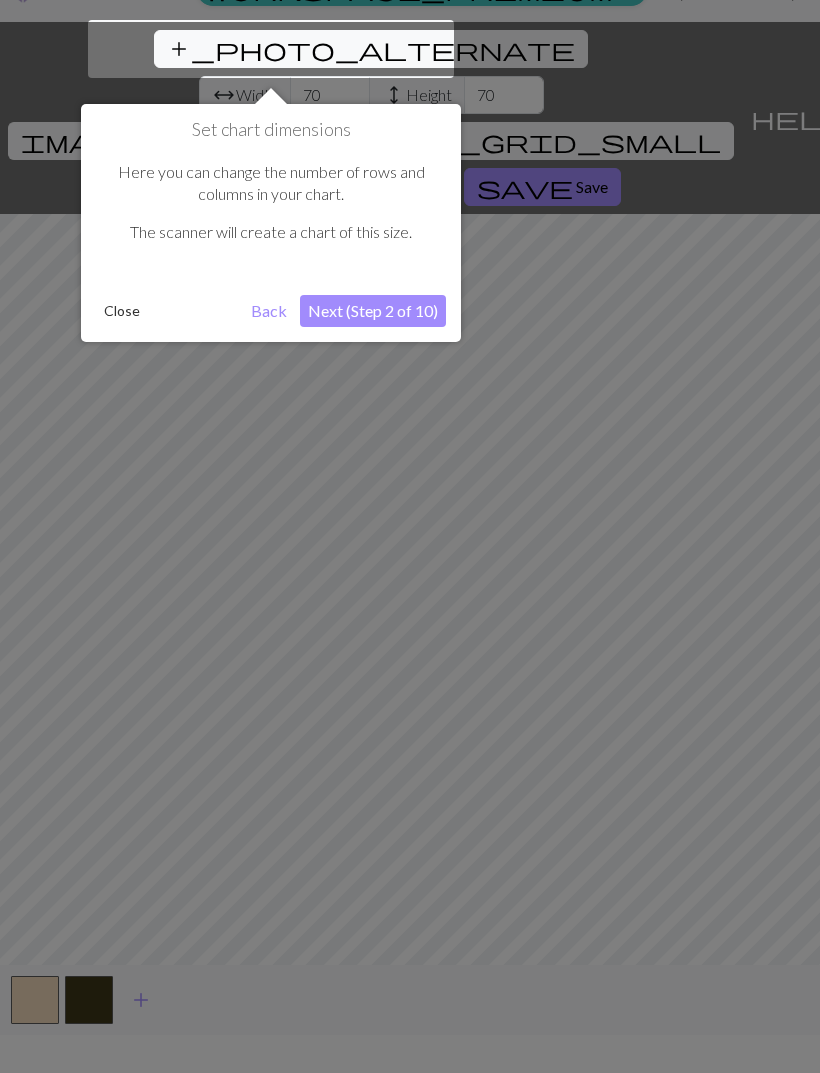 click at bounding box center (410, 530) 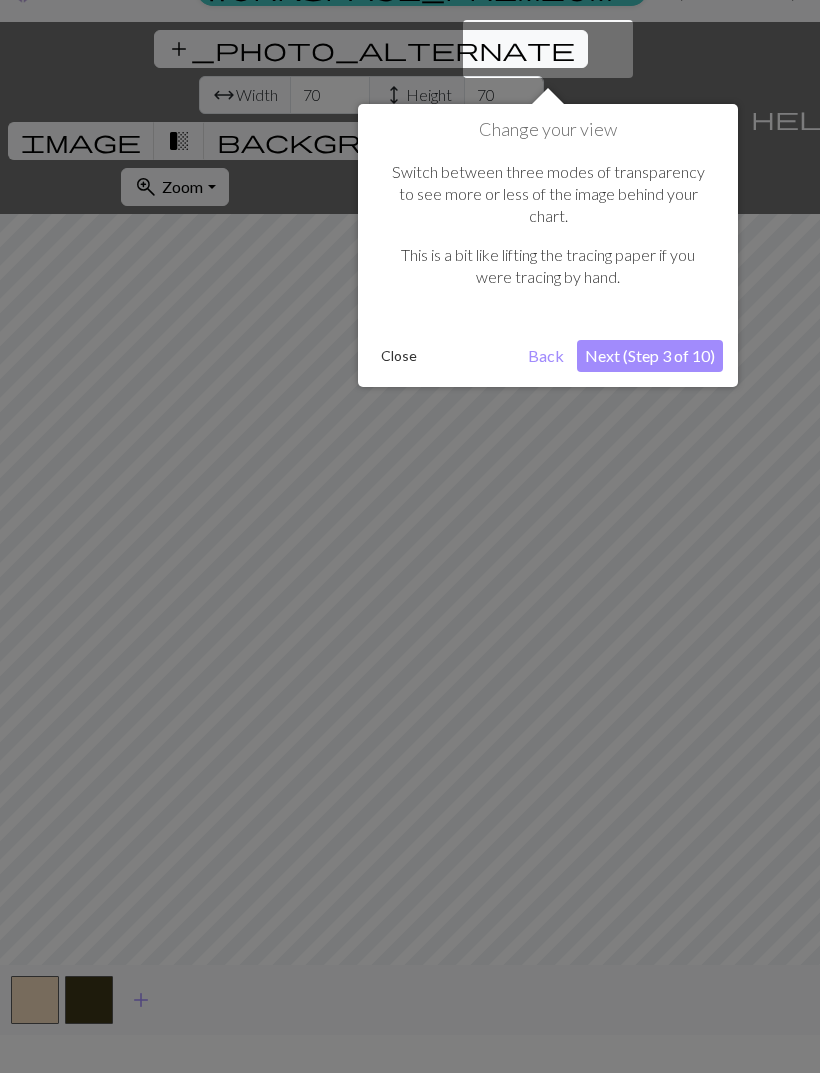 click at bounding box center [410, 530] 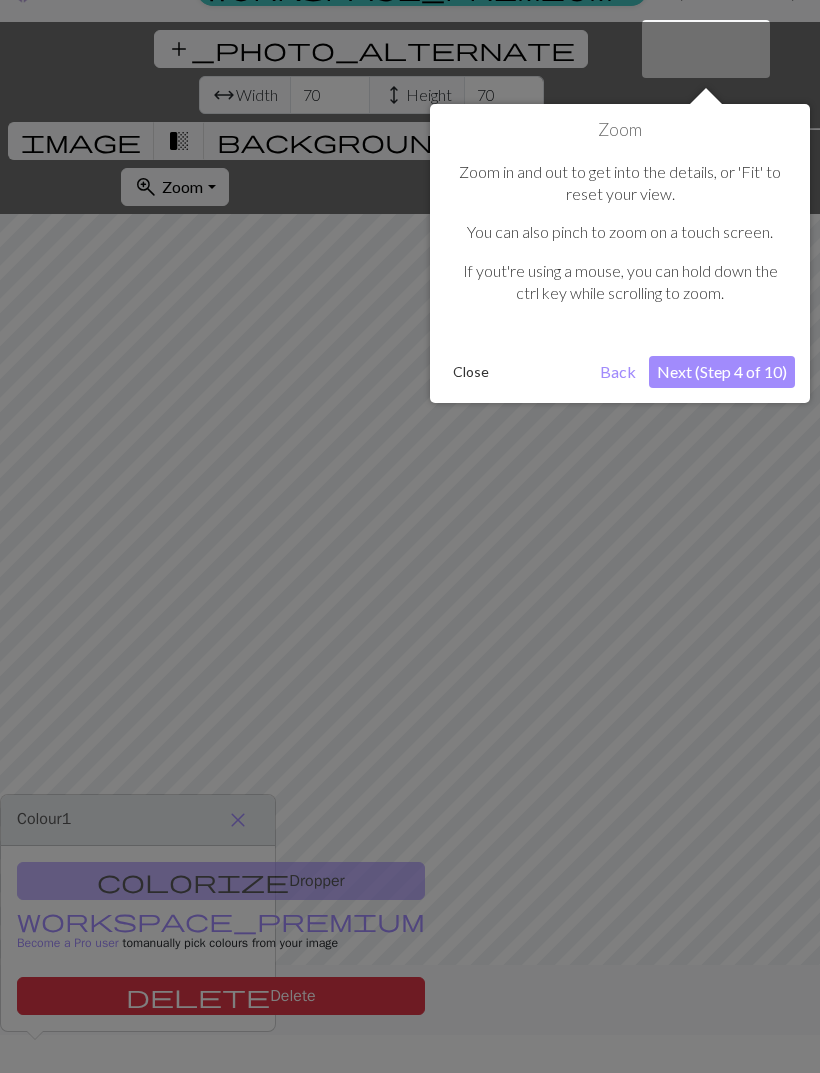 click at bounding box center [410, 530] 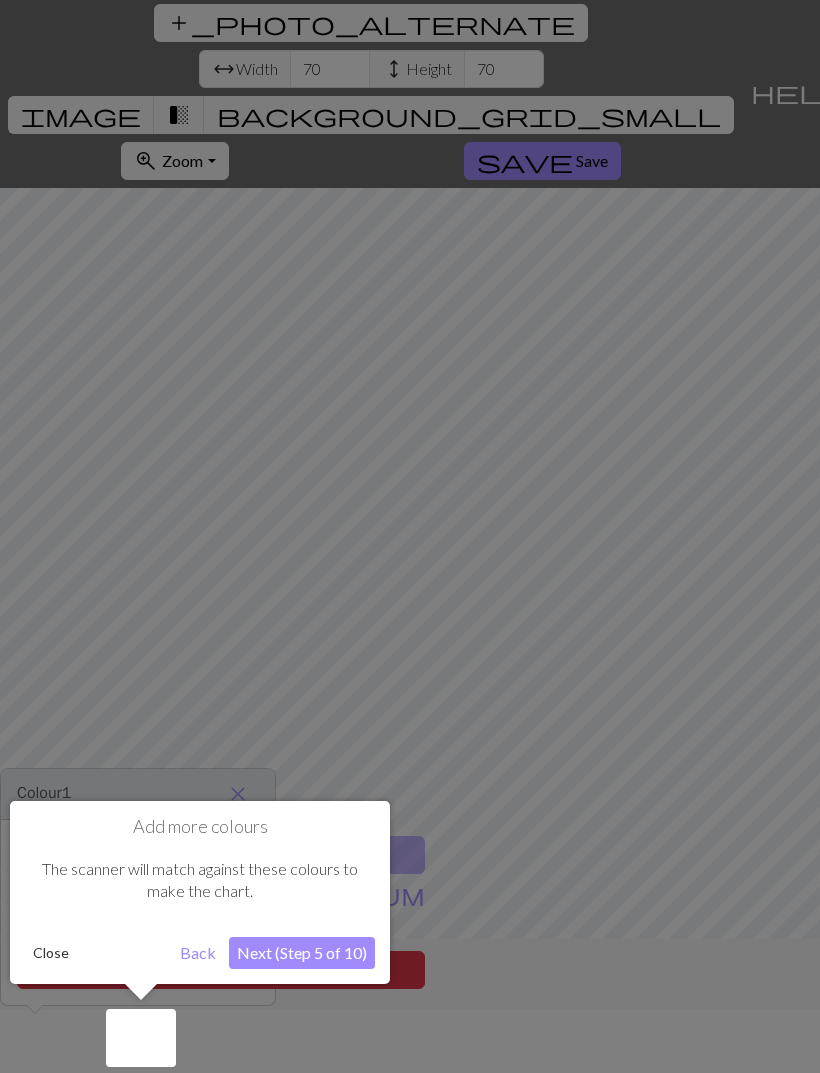 click on "Close" at bounding box center (51, 953) 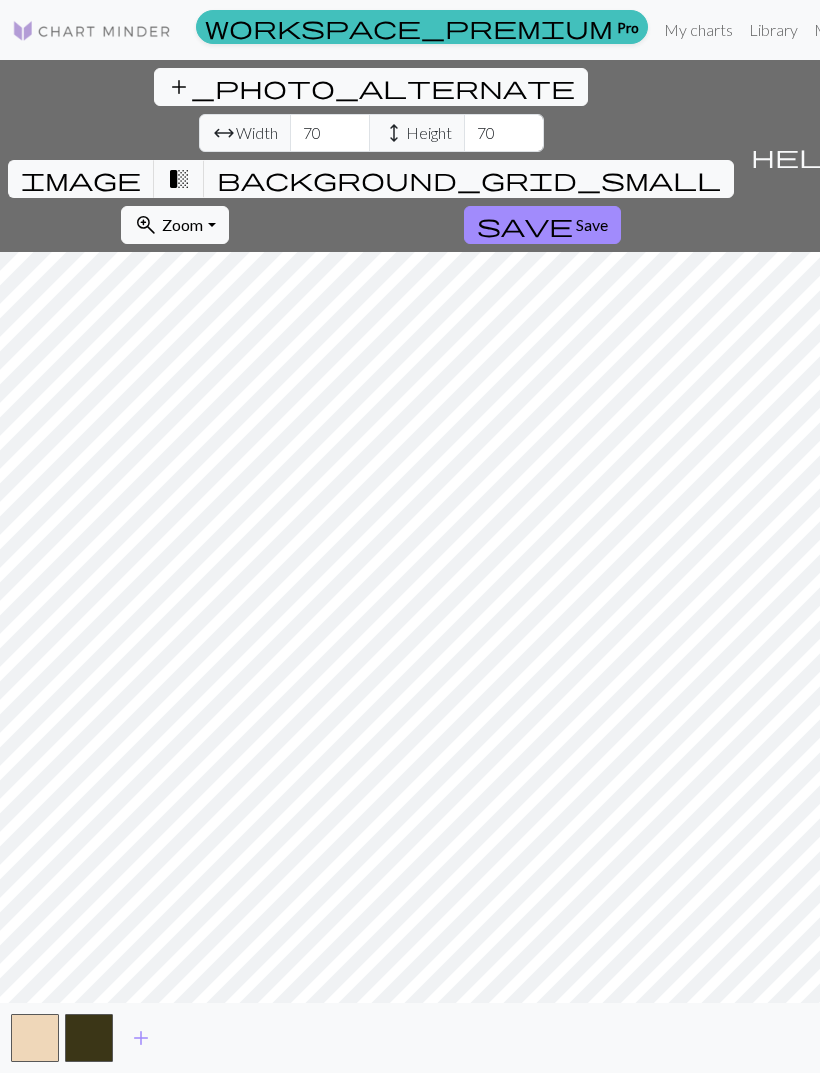 click on "add" at bounding box center (141, 1038) 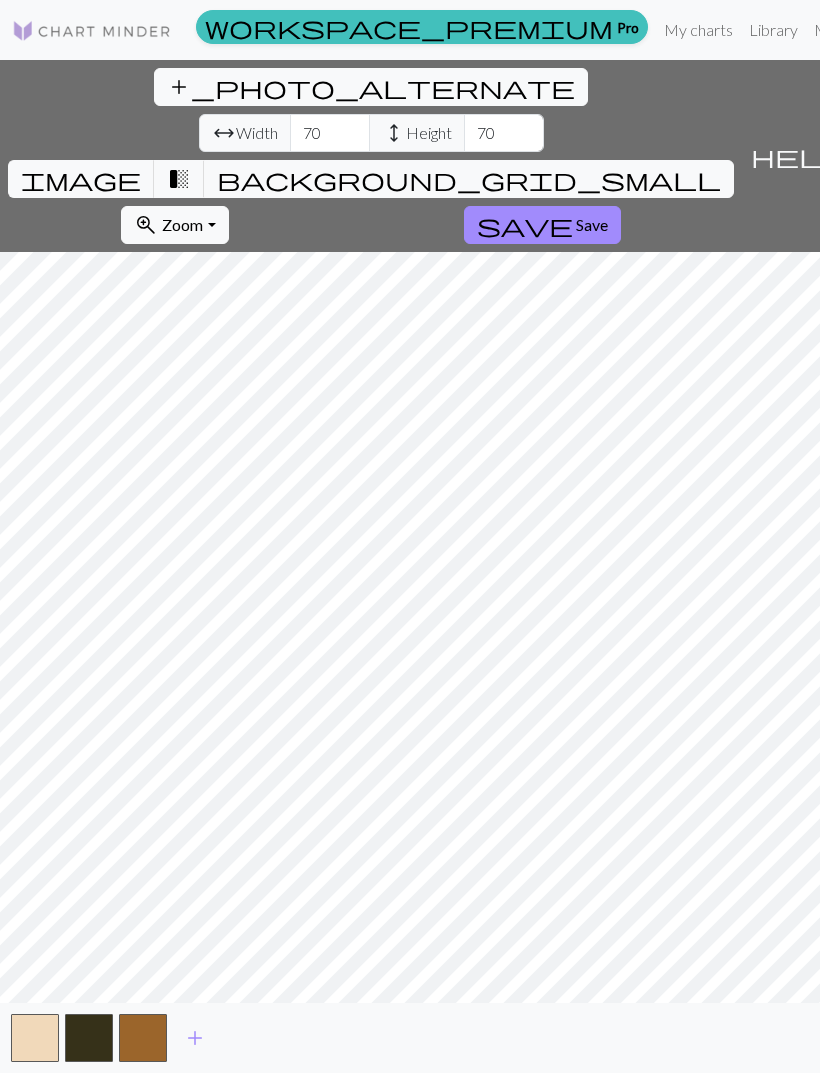 click on "add" at bounding box center [195, 1038] 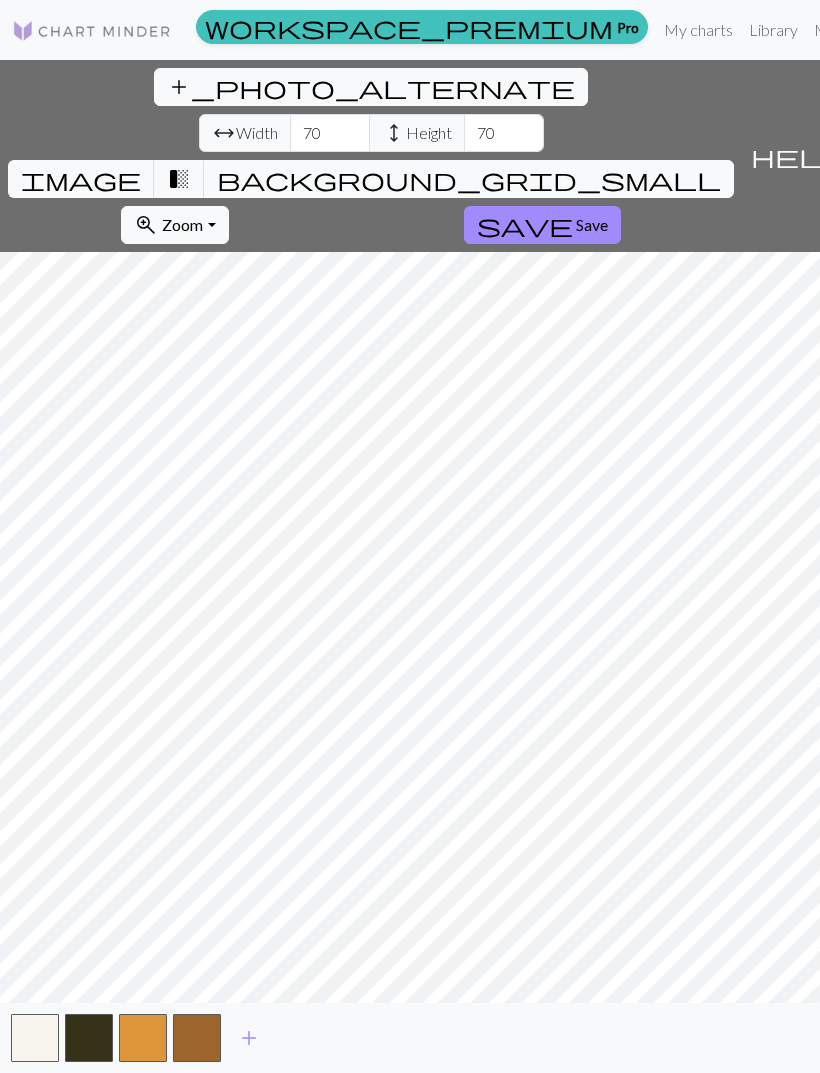 click on "add" at bounding box center [249, 1038] 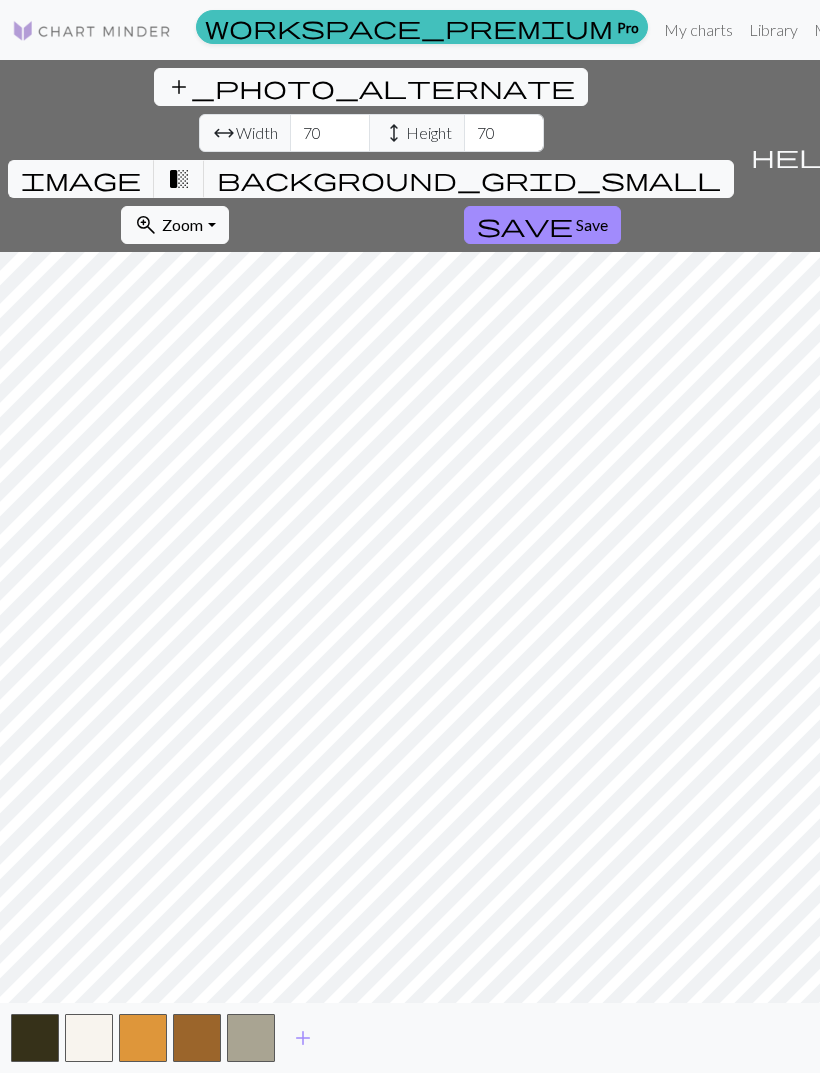 click on "add" at bounding box center [303, 1038] 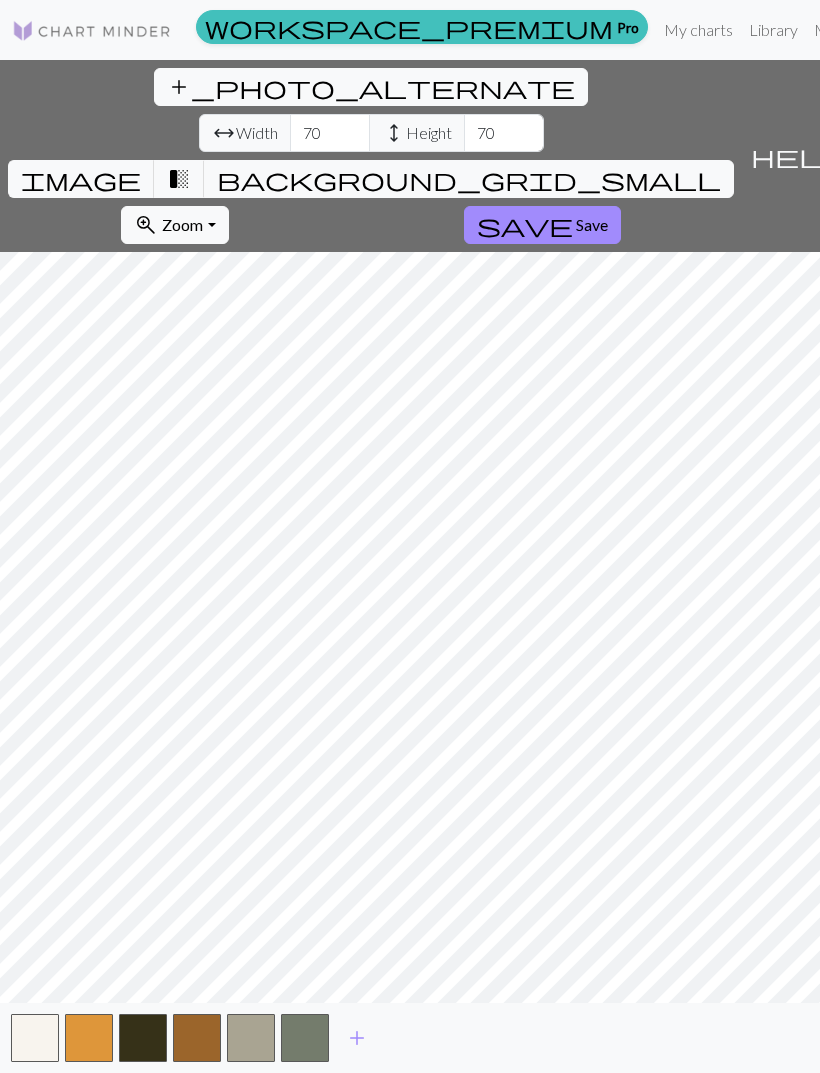 click on "add" at bounding box center [357, 1038] 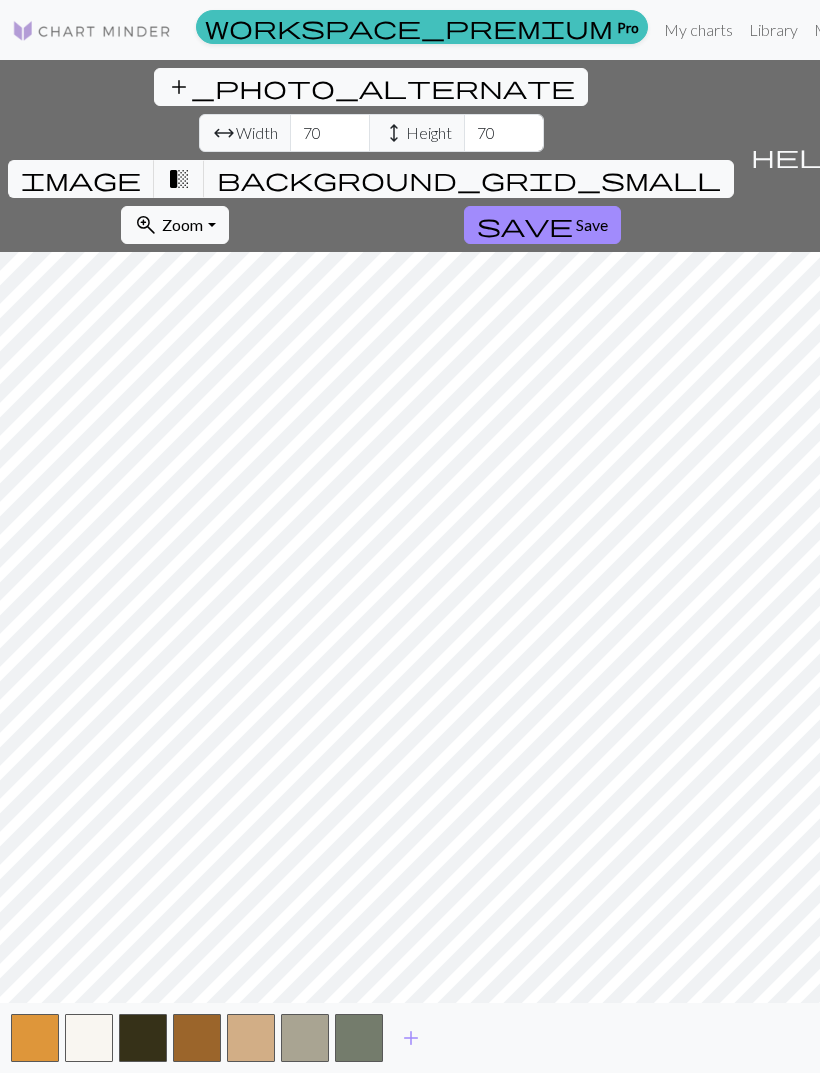click on "add" at bounding box center (411, 1038) 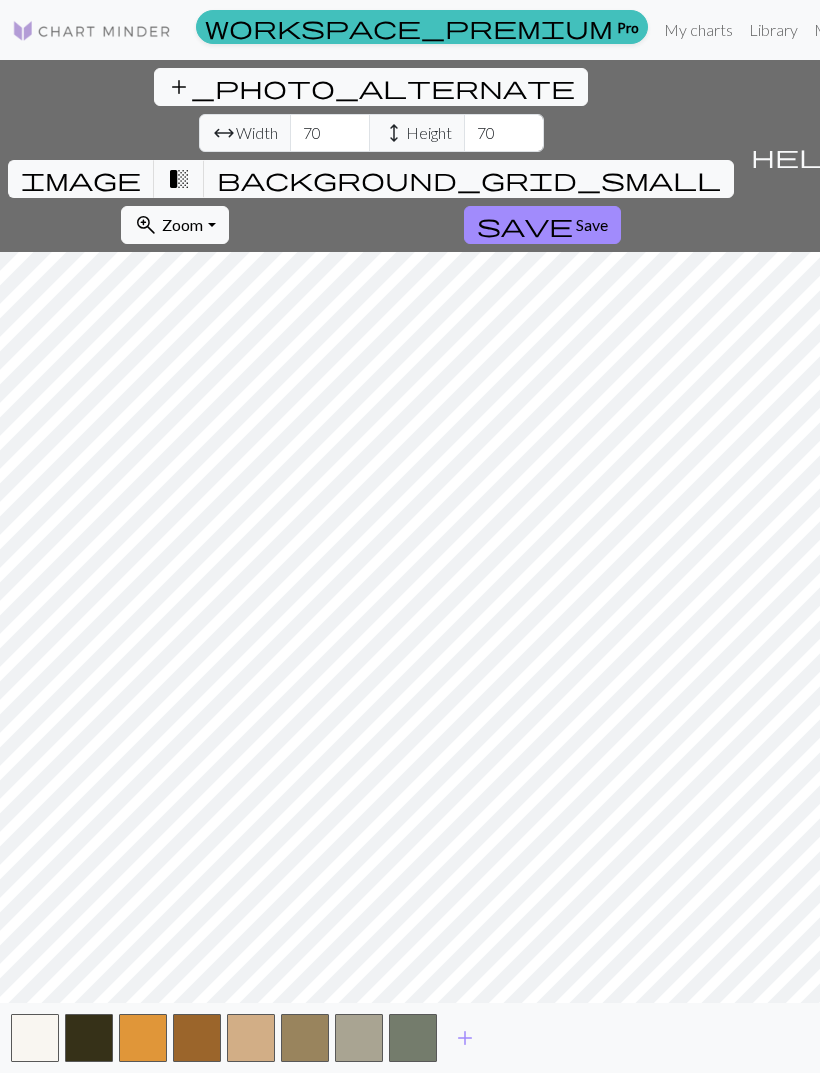 click on "Width" at bounding box center [257, 133] 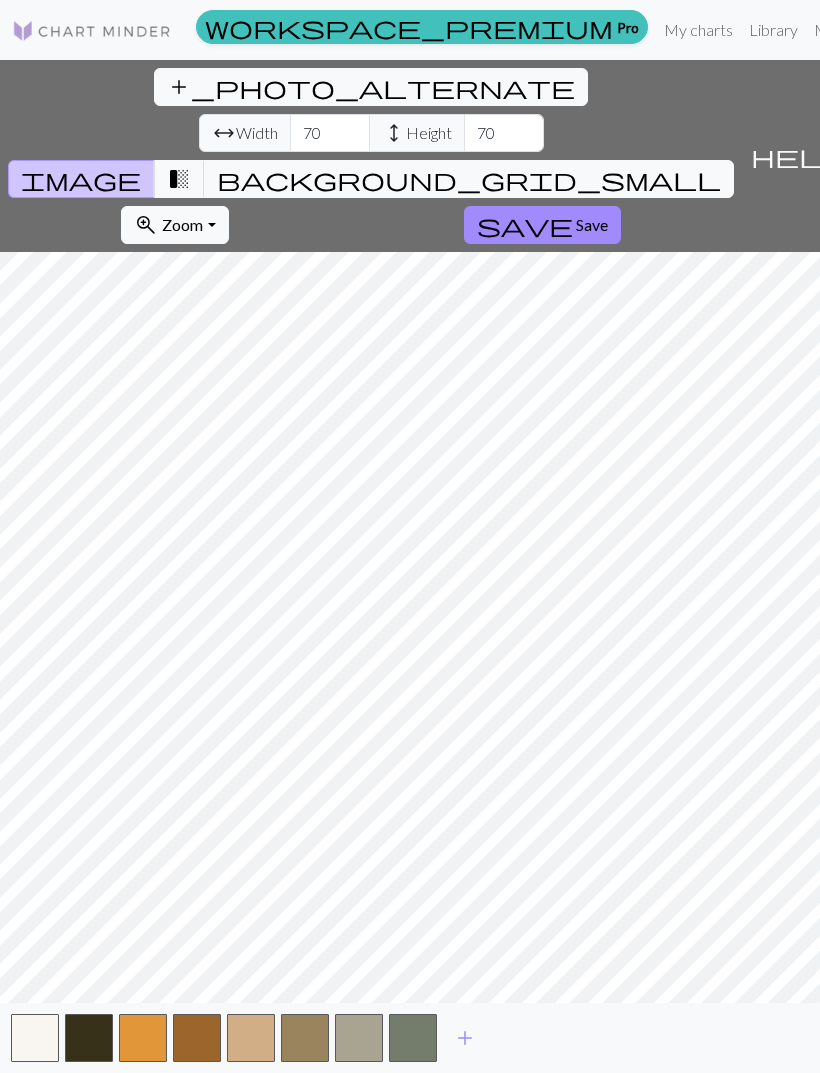 click on "background_grid_small" at bounding box center (469, 179) 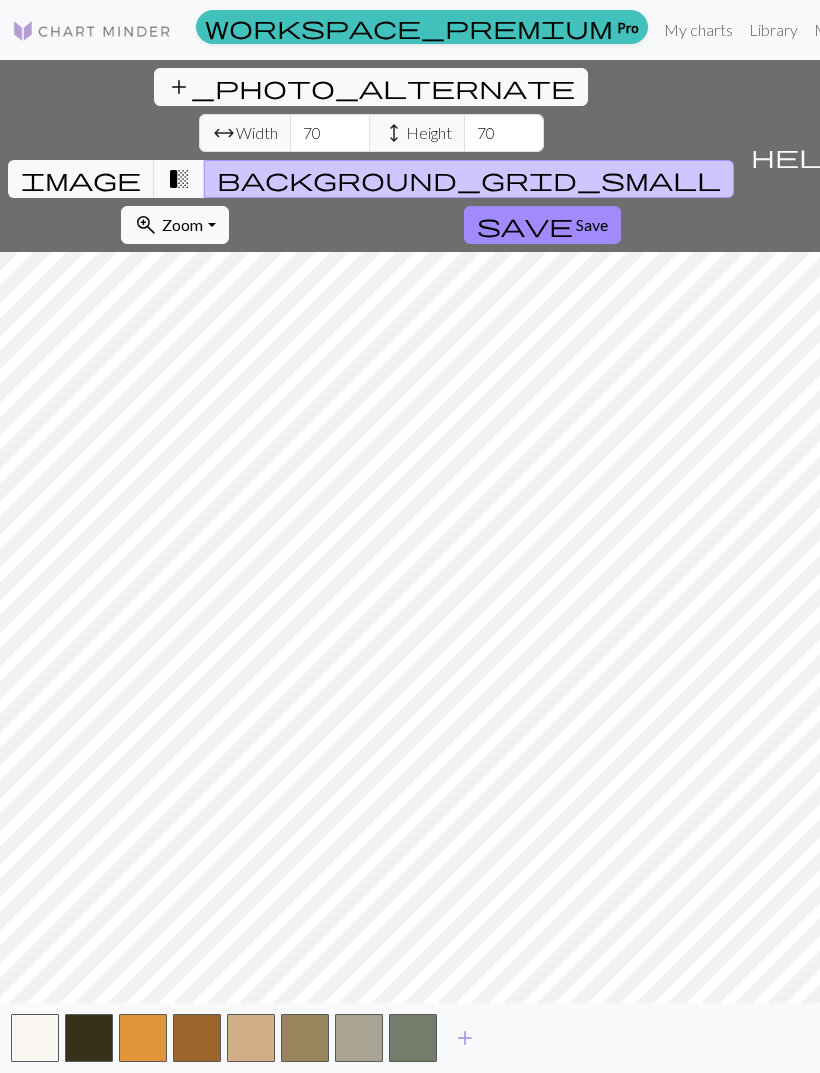 click on "transition_fade" at bounding box center [179, 179] 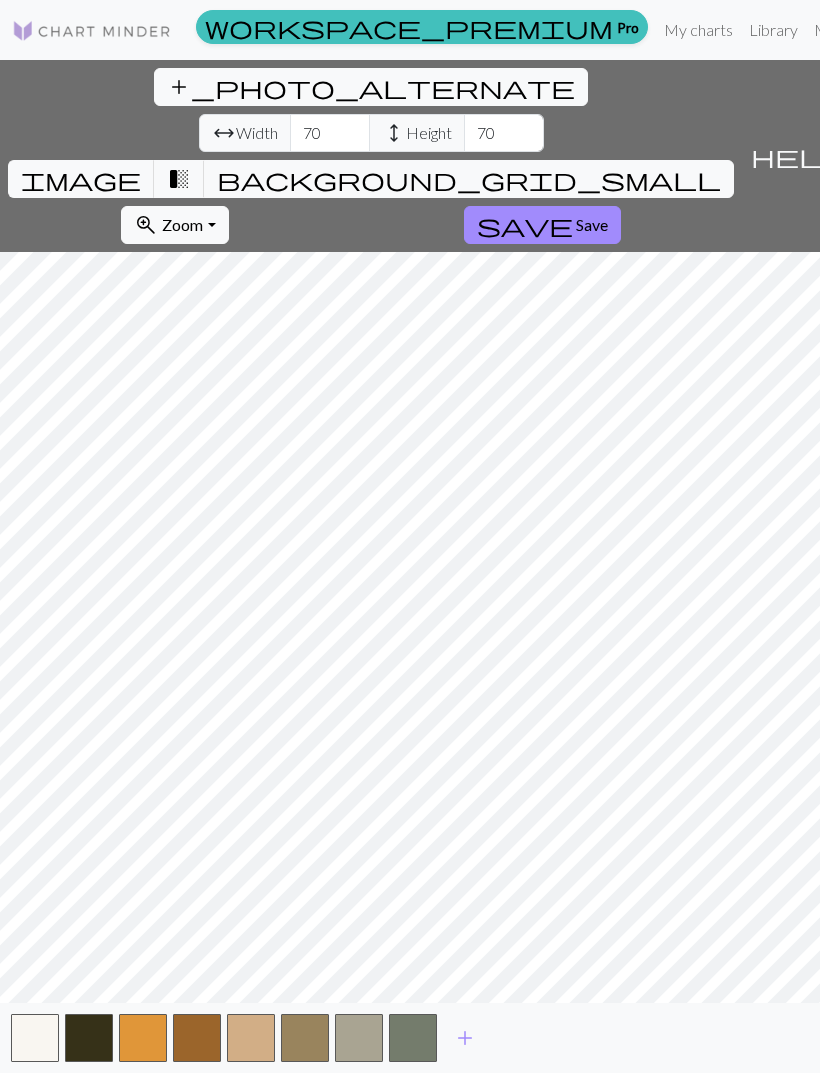 click on "background_grid_small" at bounding box center (469, 179) 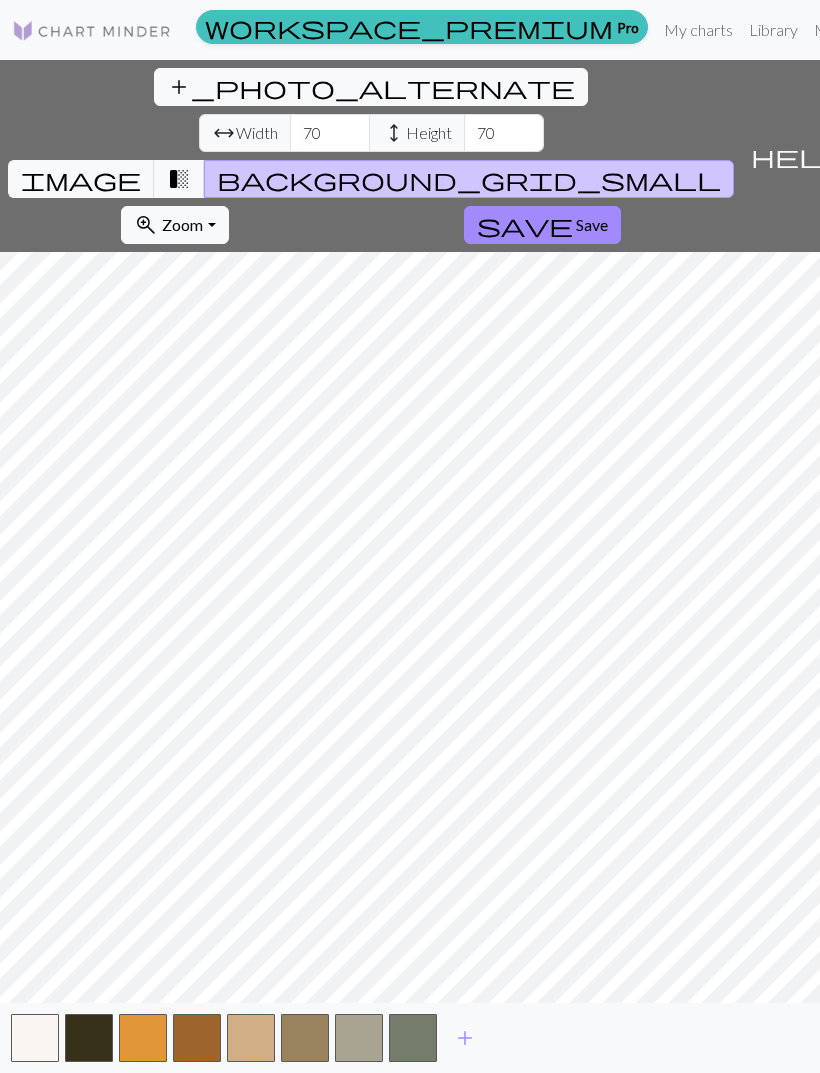 click on "transition_fade" at bounding box center [179, 179] 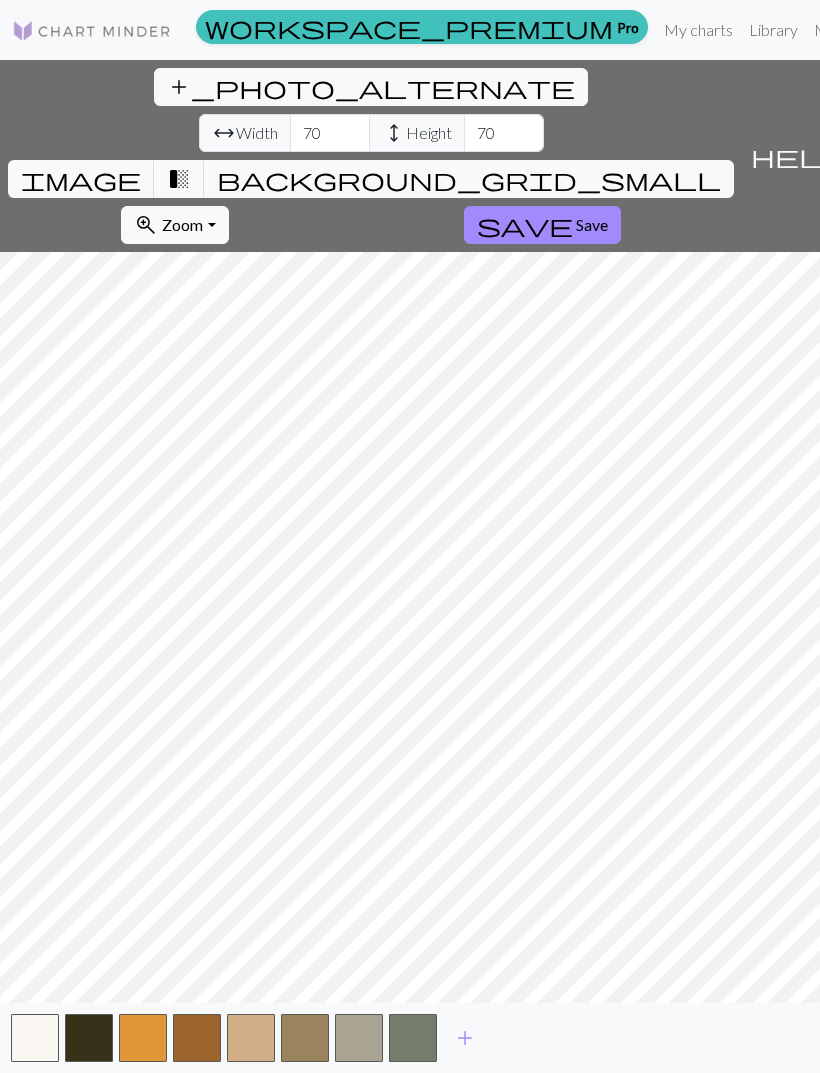 click on "image" at bounding box center (81, 179) 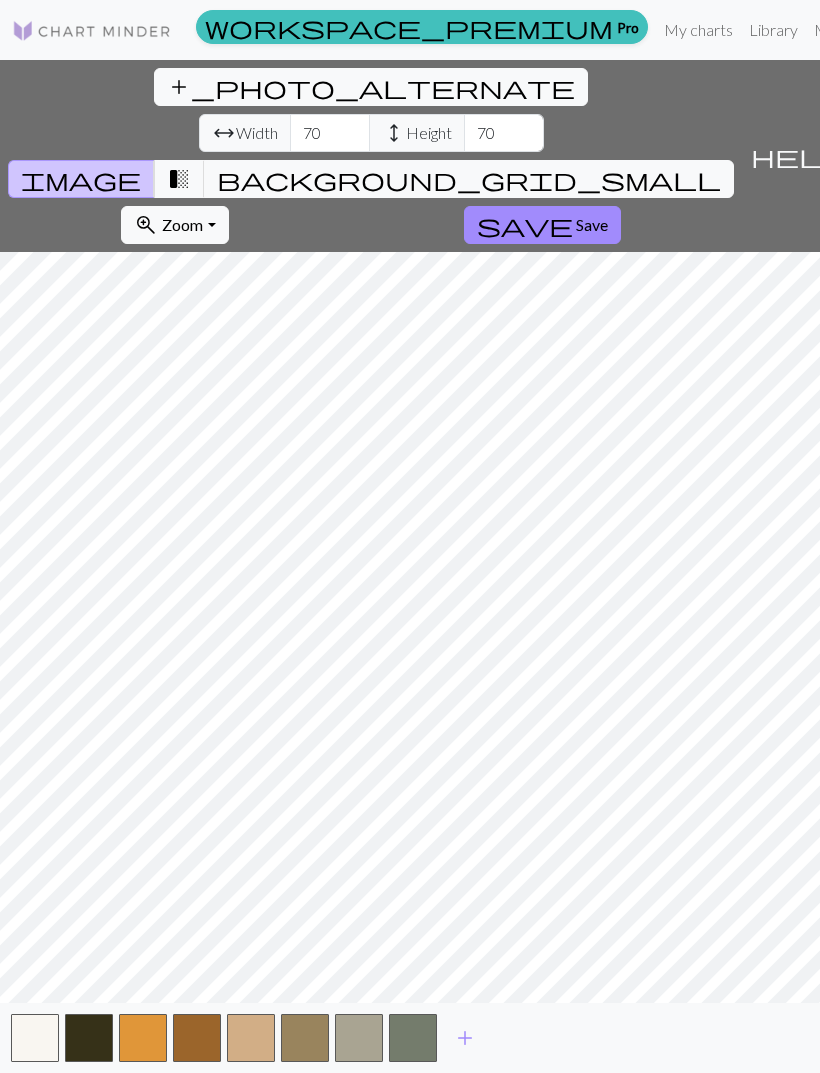 scroll, scrollTop: 0, scrollLeft: 0, axis: both 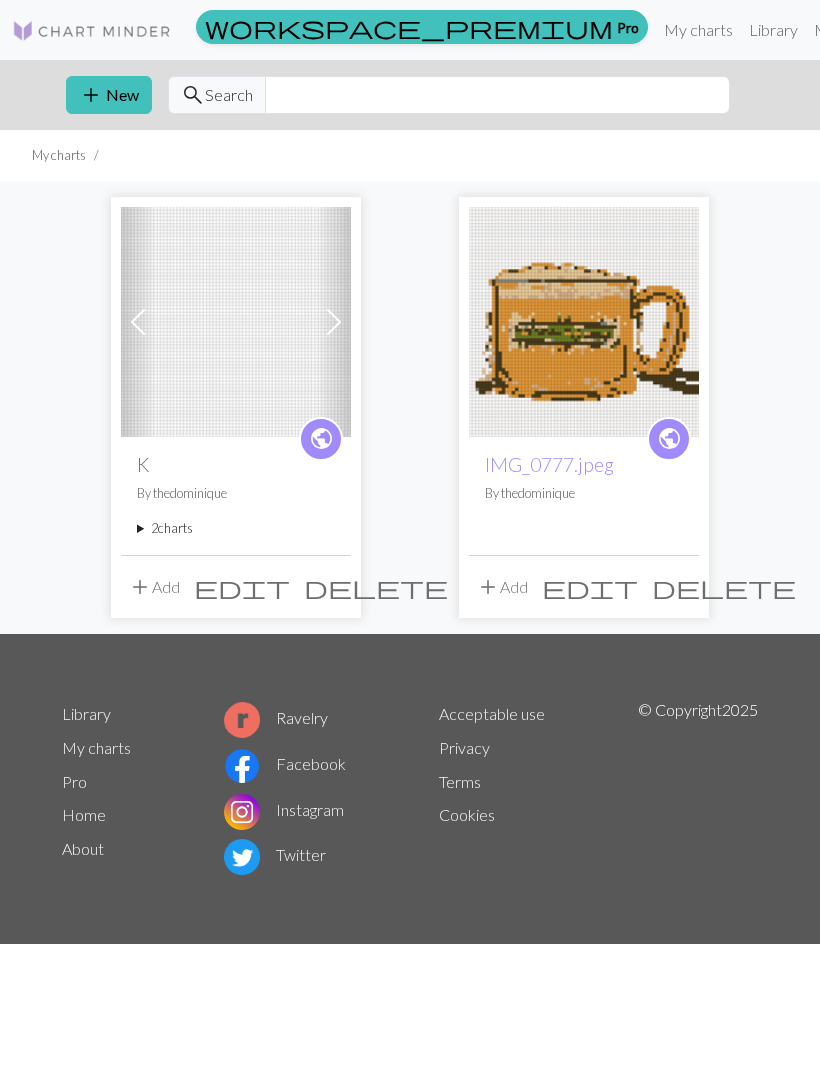 click at bounding box center [584, 322] 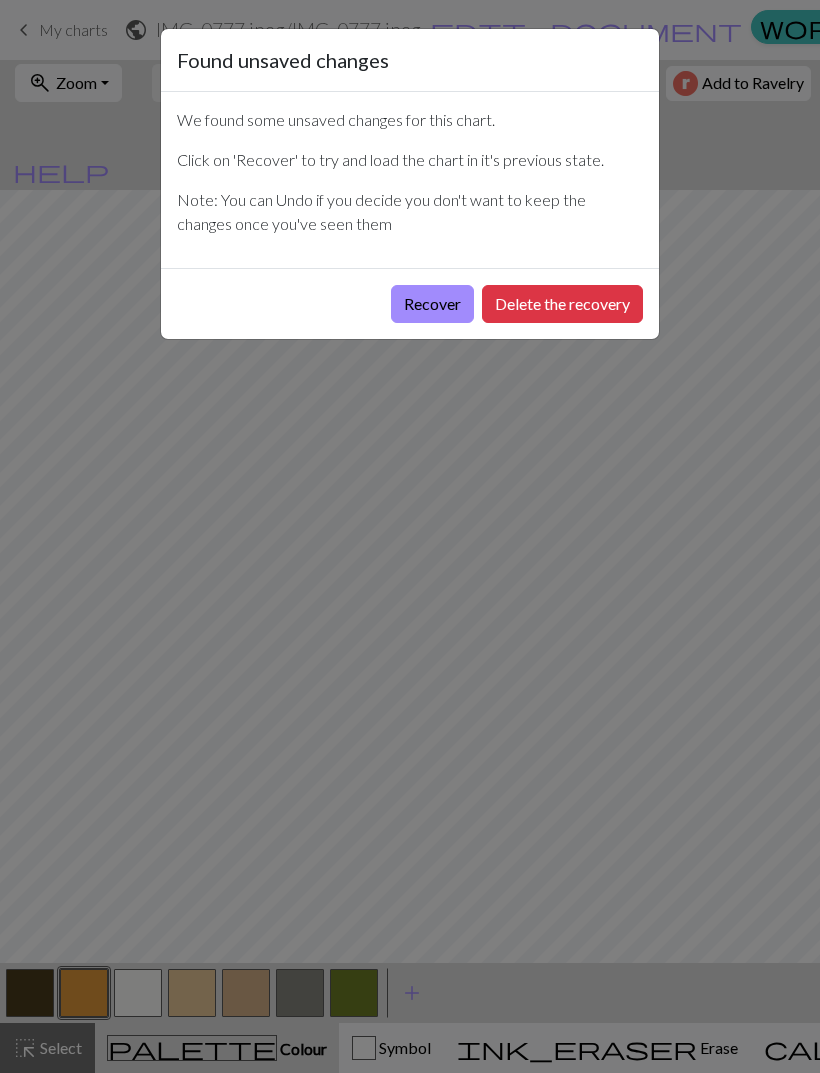 click on "Recover" at bounding box center (432, 304) 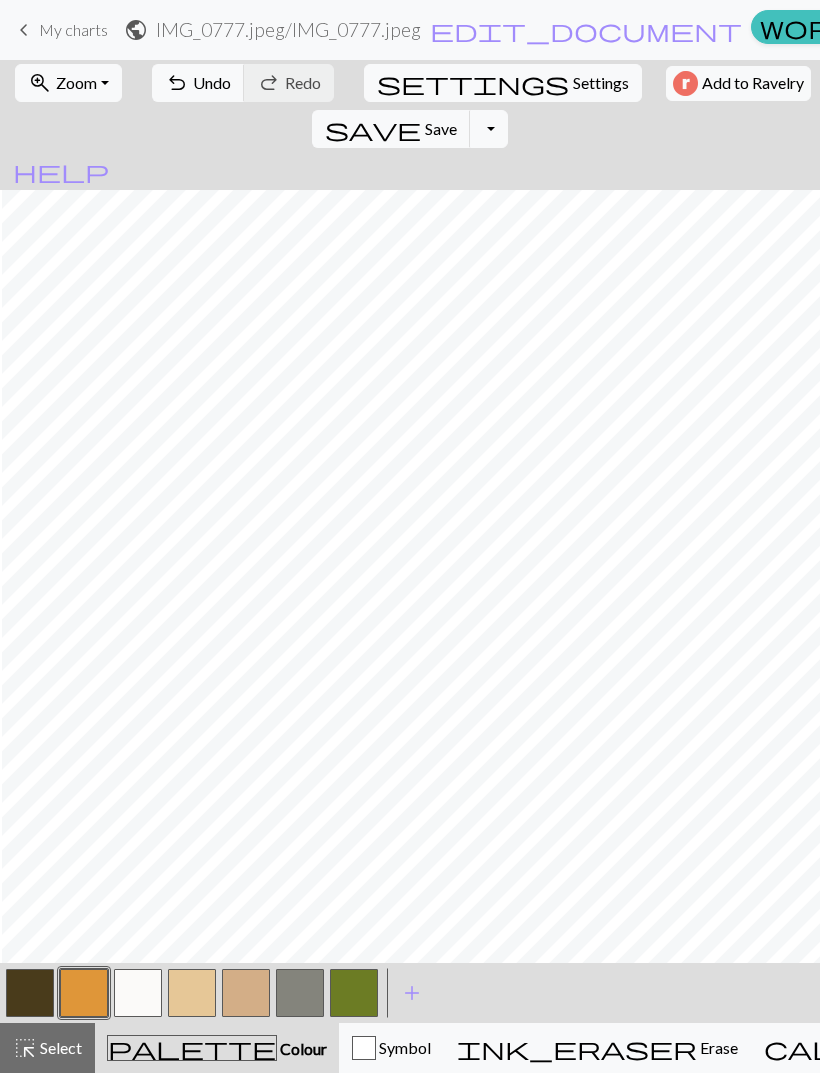 scroll, scrollTop: 160, scrollLeft: 46, axis: both 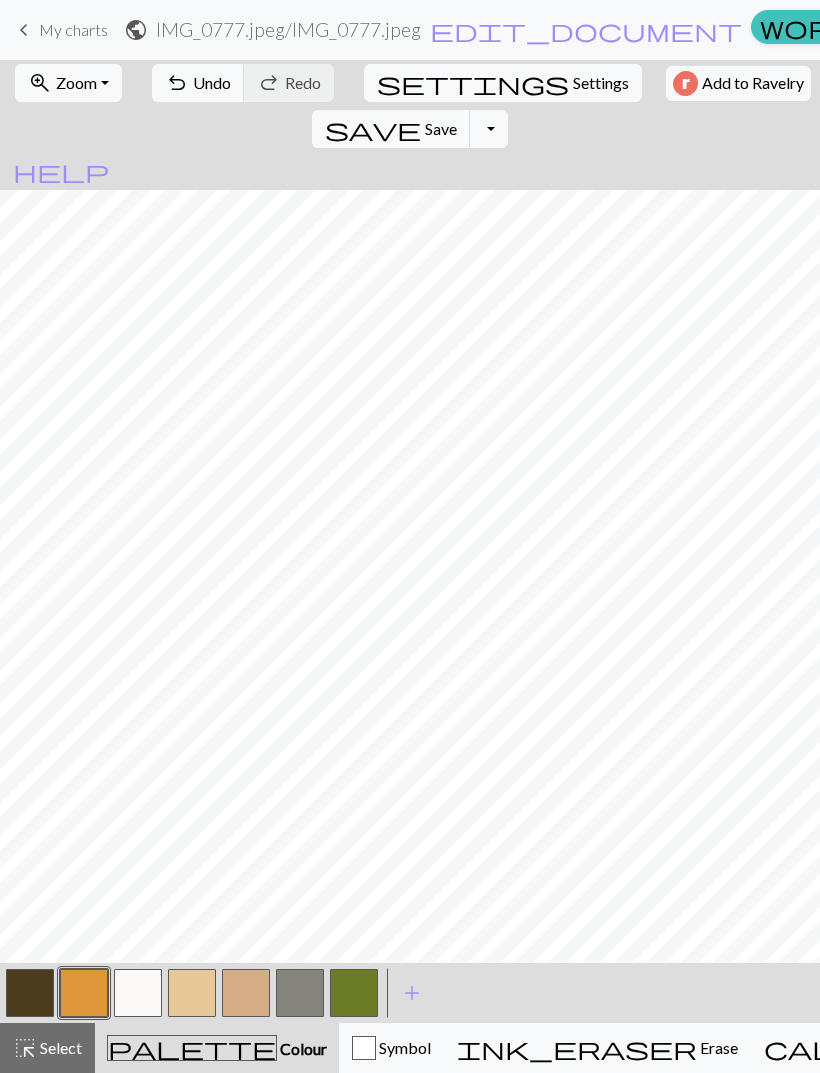 click on "zoom_in Zoom Zoom" at bounding box center [68, 83] 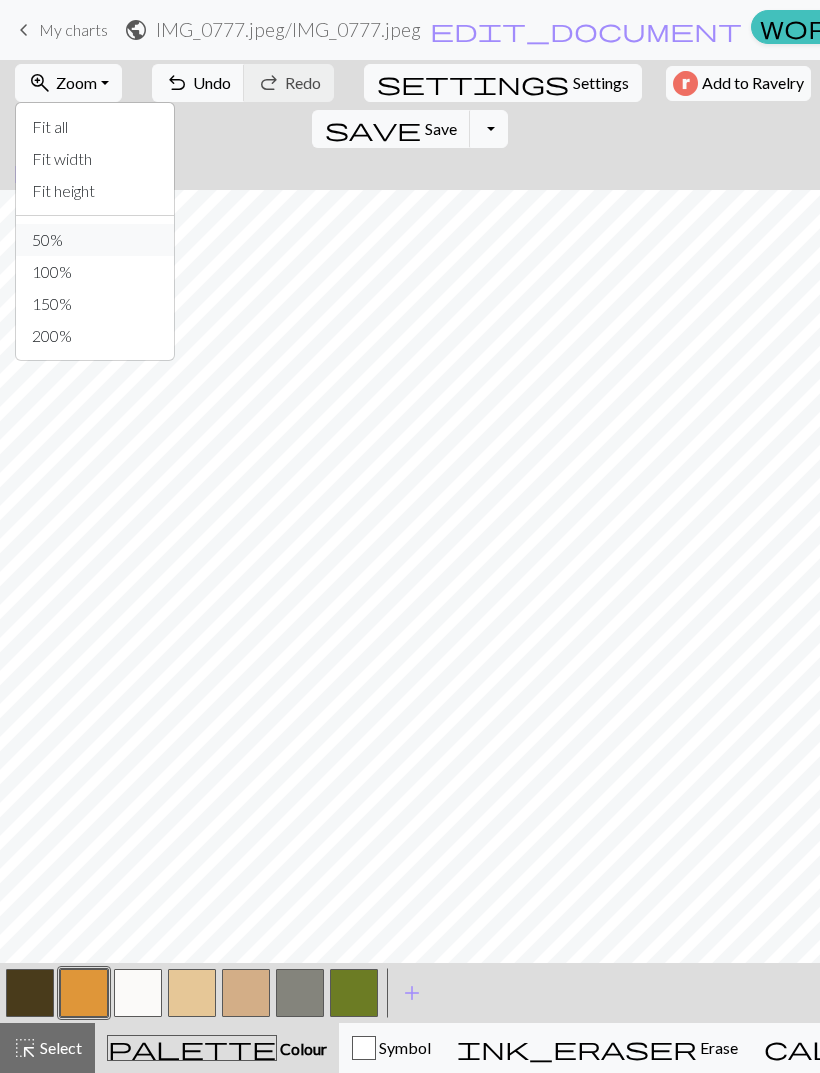 click on "50%" at bounding box center (95, 240) 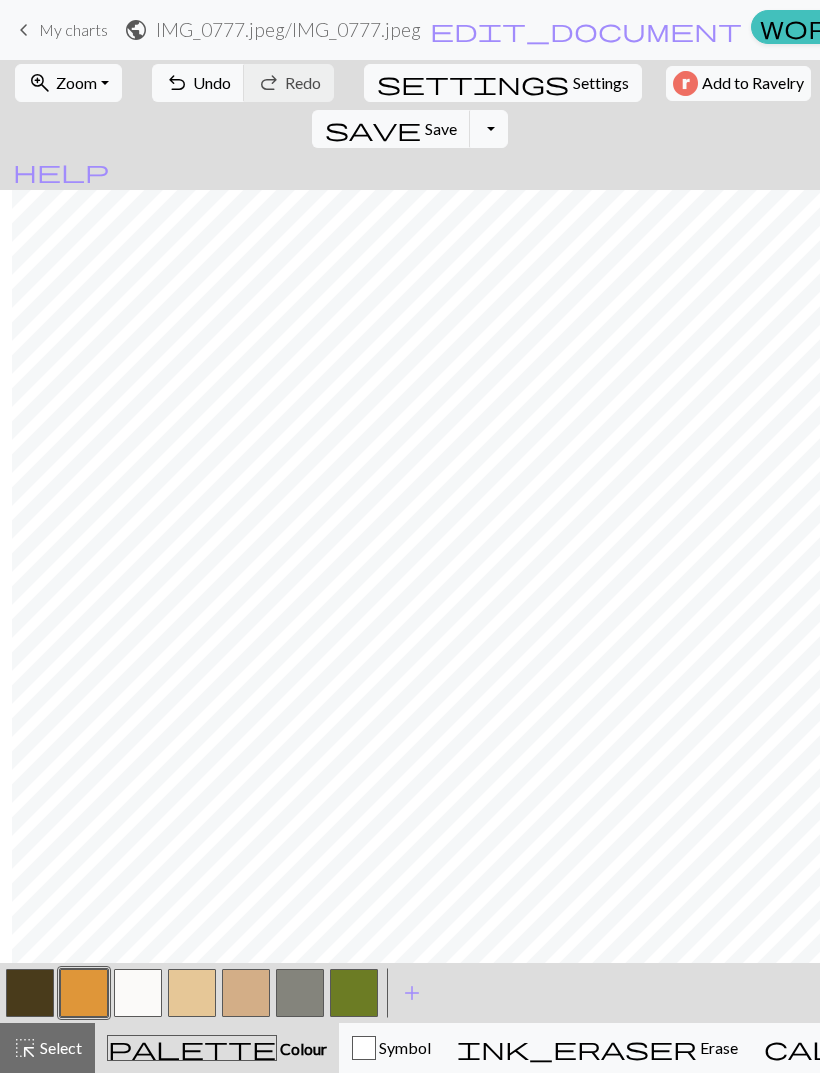scroll, scrollTop: 0, scrollLeft: 52, axis: horizontal 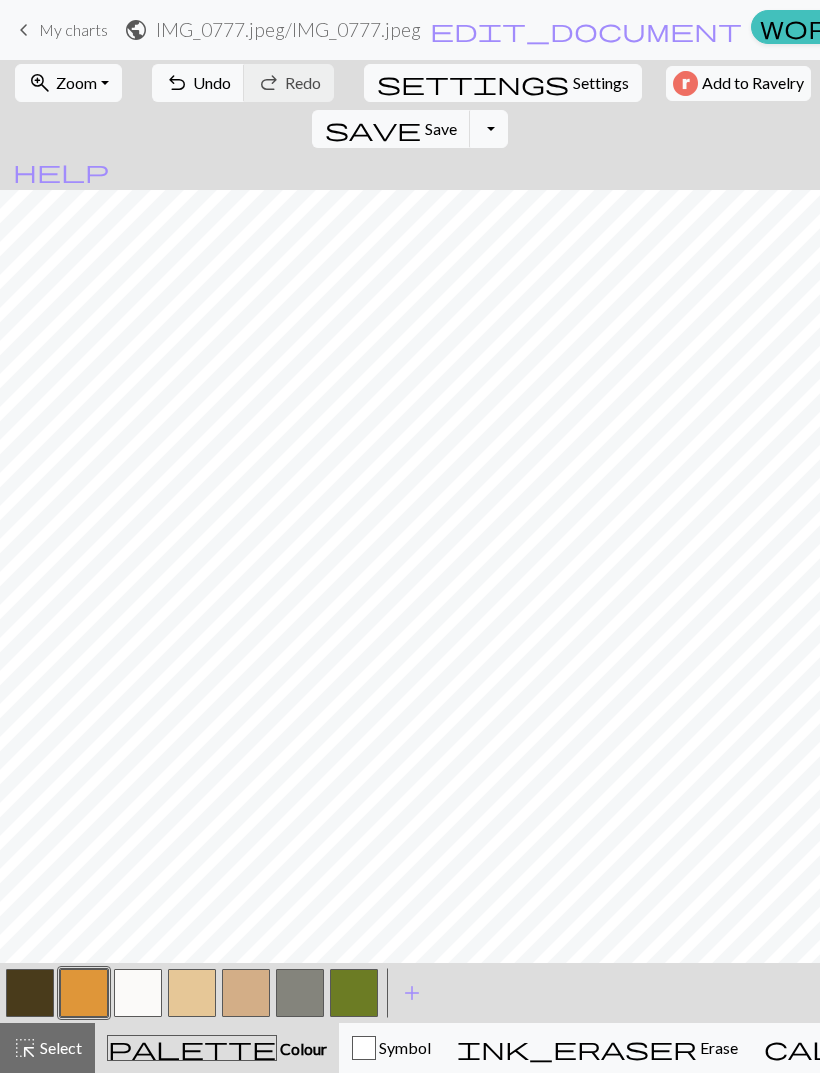 click on "Undo" at bounding box center [212, 82] 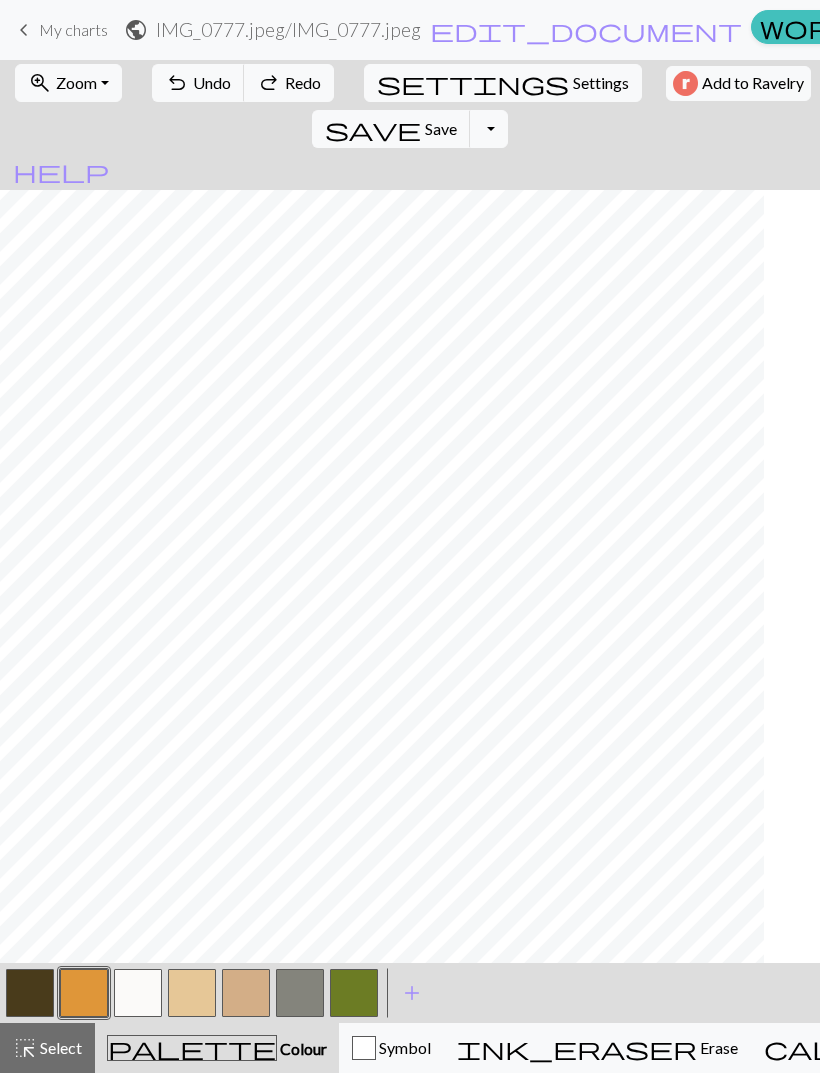 scroll, scrollTop: 0, scrollLeft: 0, axis: both 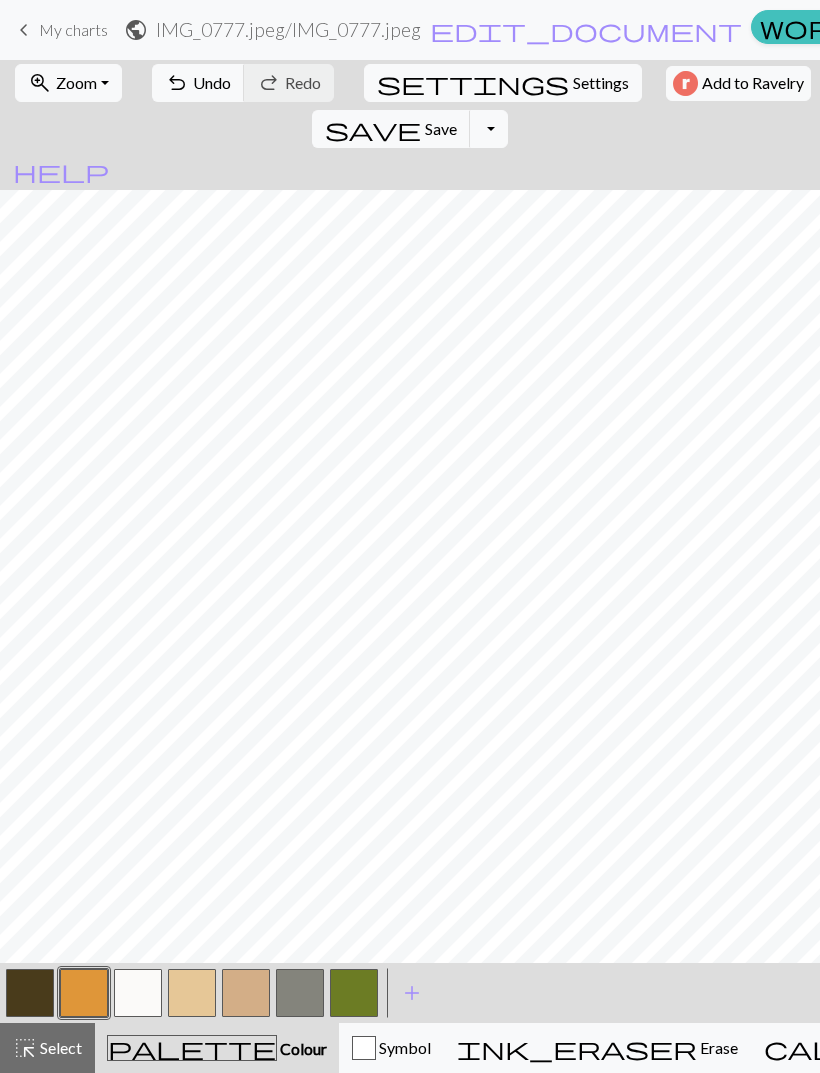 click at bounding box center (138, 993) 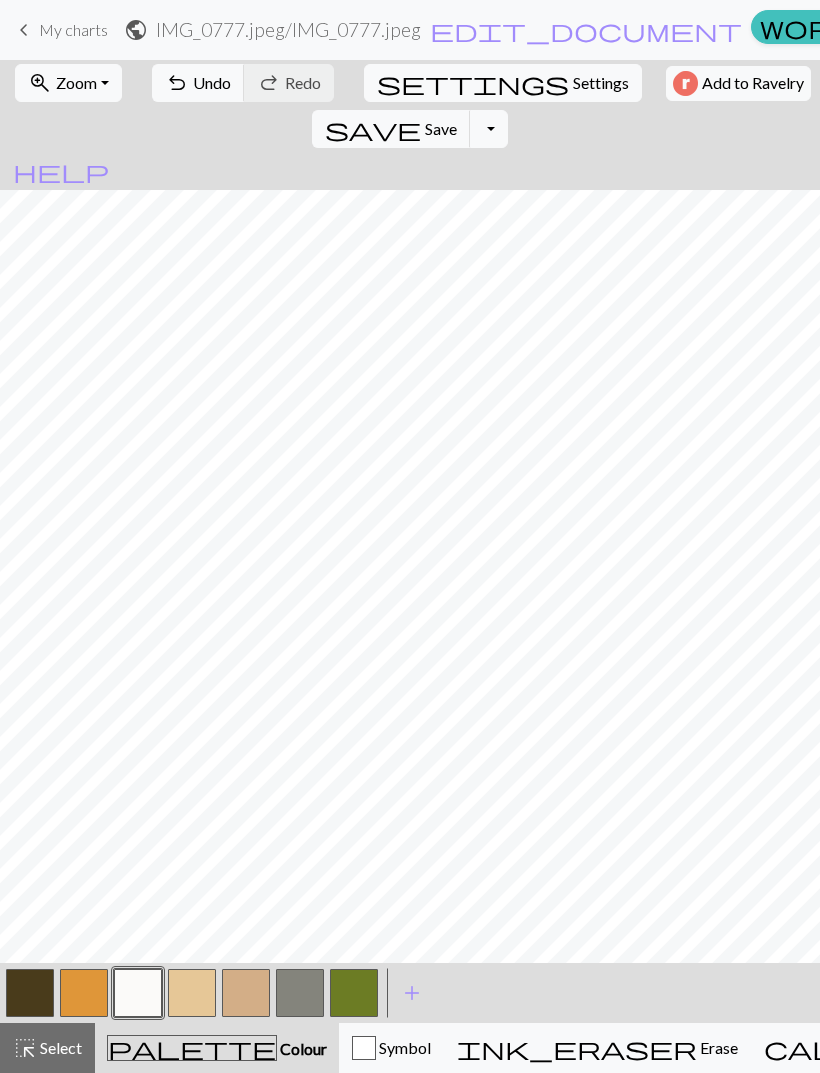 click on "keyboard_arrow_left   My charts" at bounding box center (60, 30) 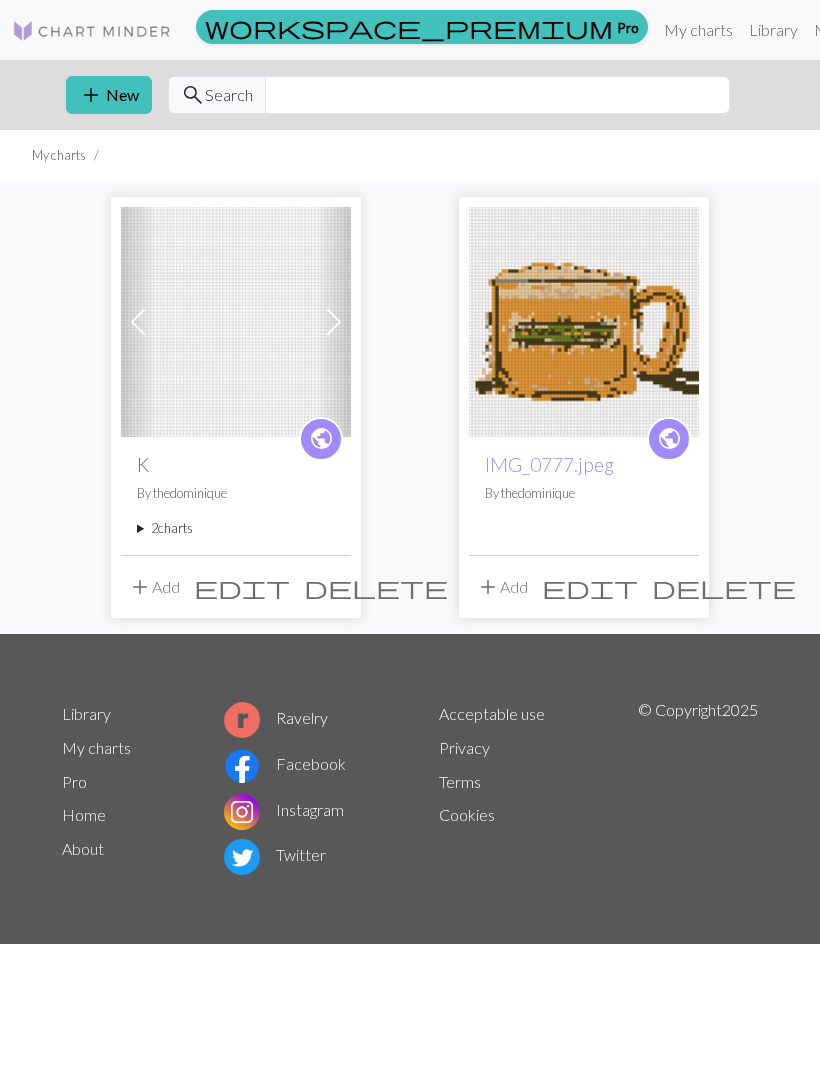 click on "add   New" at bounding box center [109, 95] 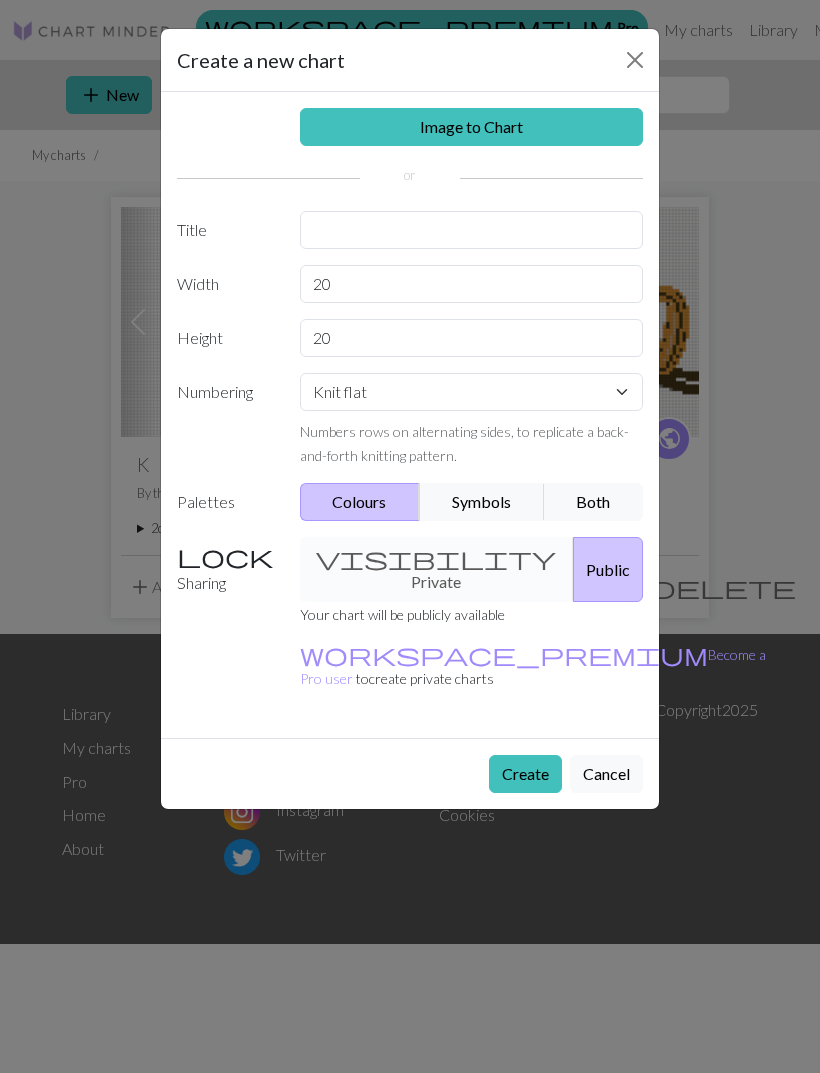 click on "Image to Chart" at bounding box center (472, 127) 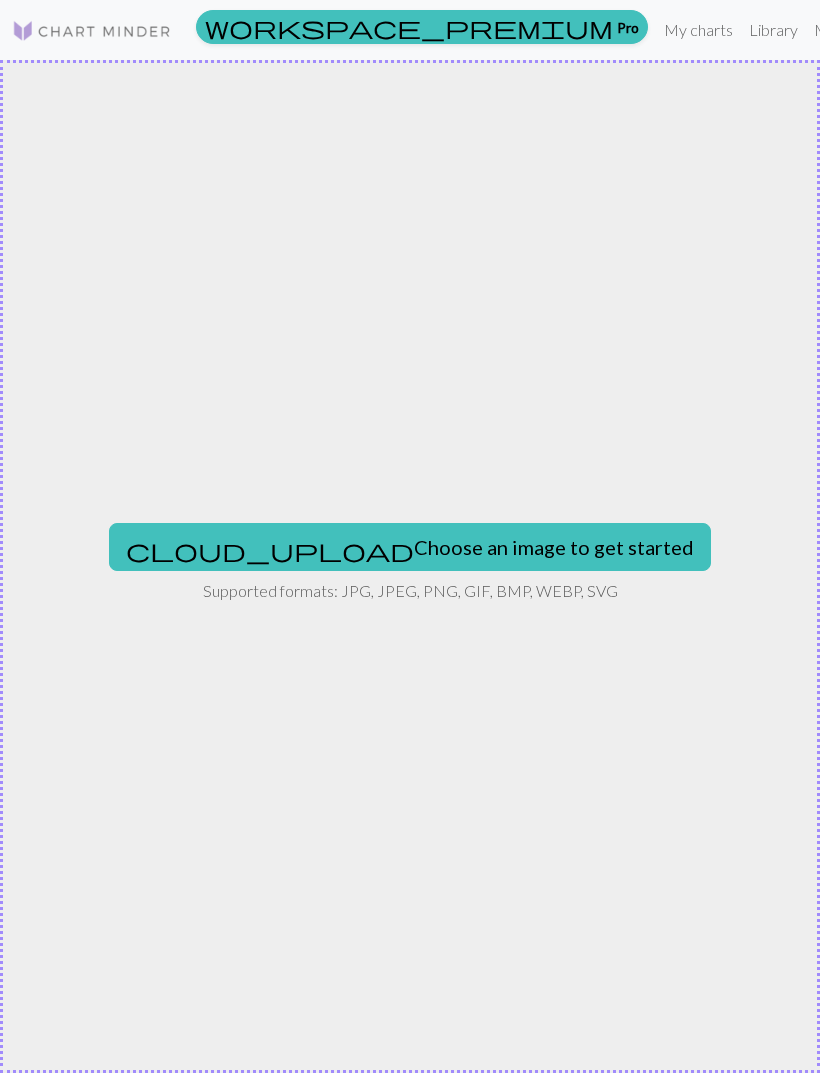 click on "cloud_upload  Choose an image to get started" at bounding box center (410, 547) 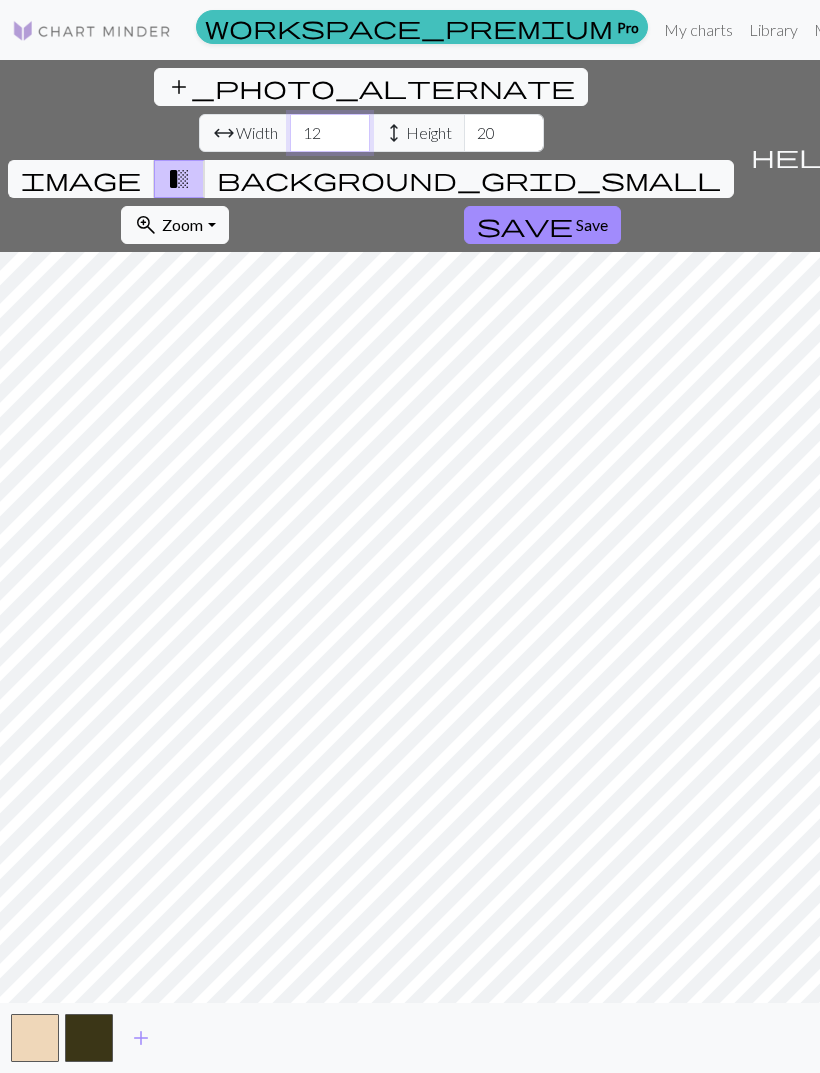 type on "1" 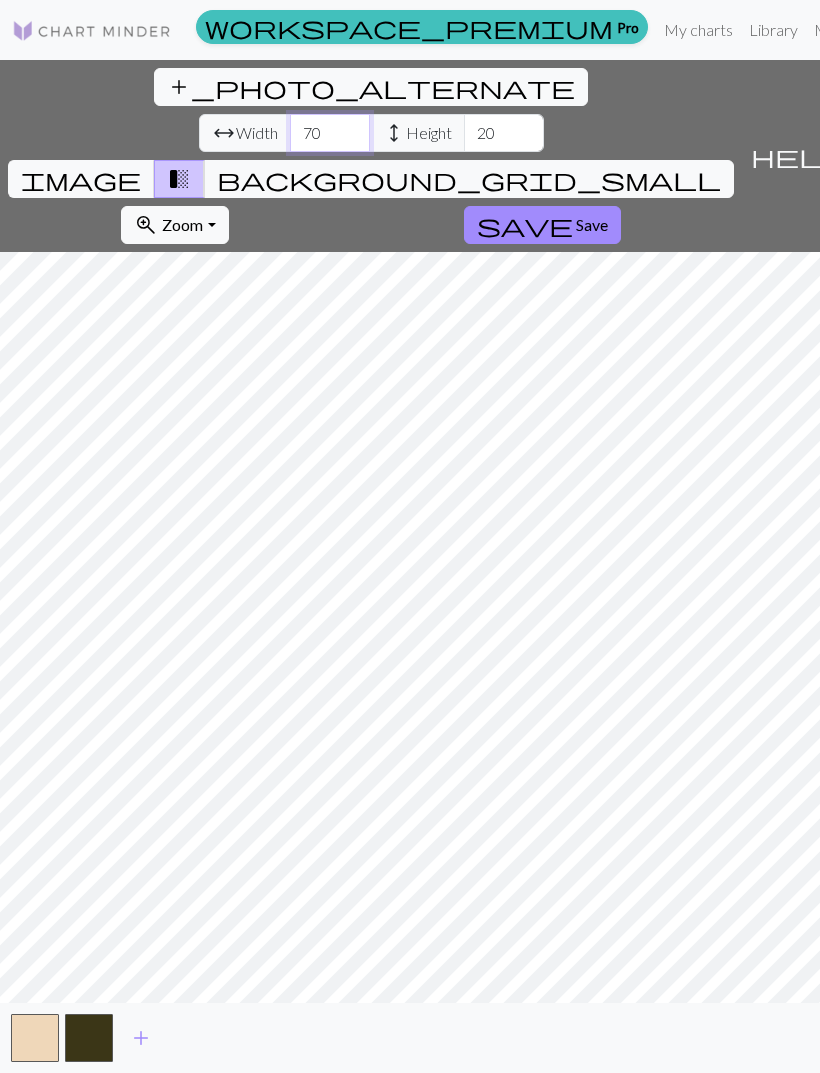type on "70" 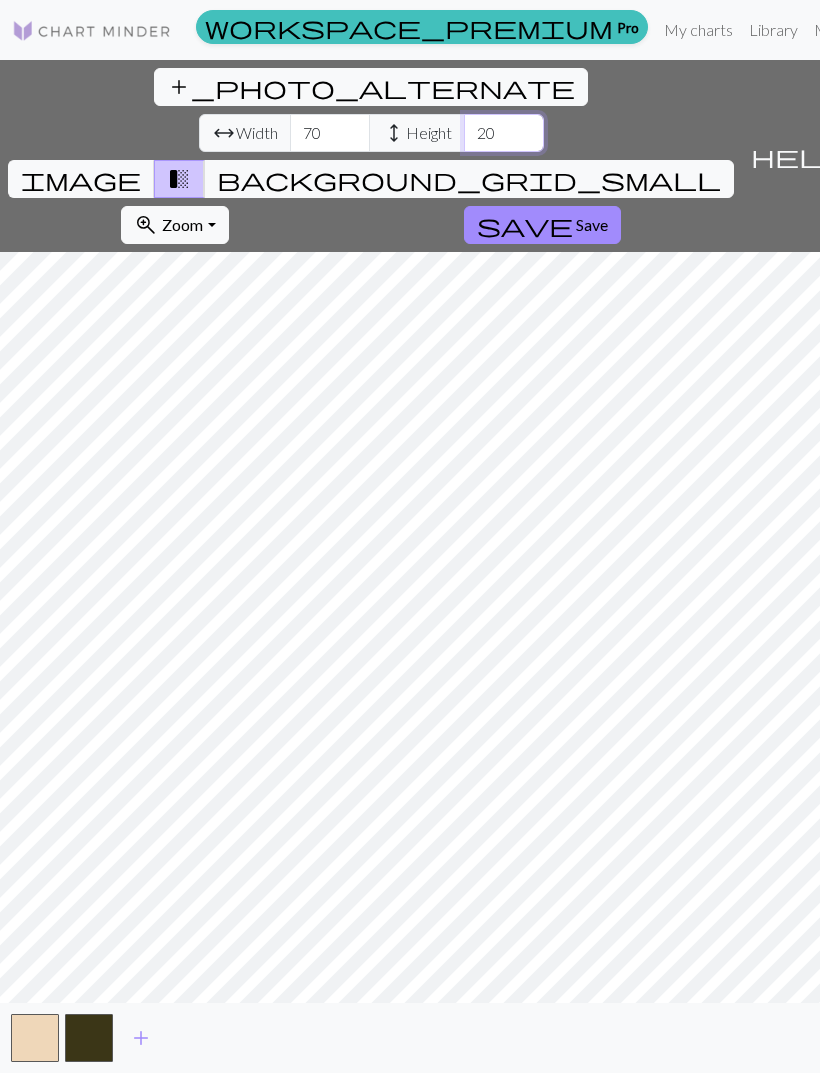click on "20" at bounding box center (504, 133) 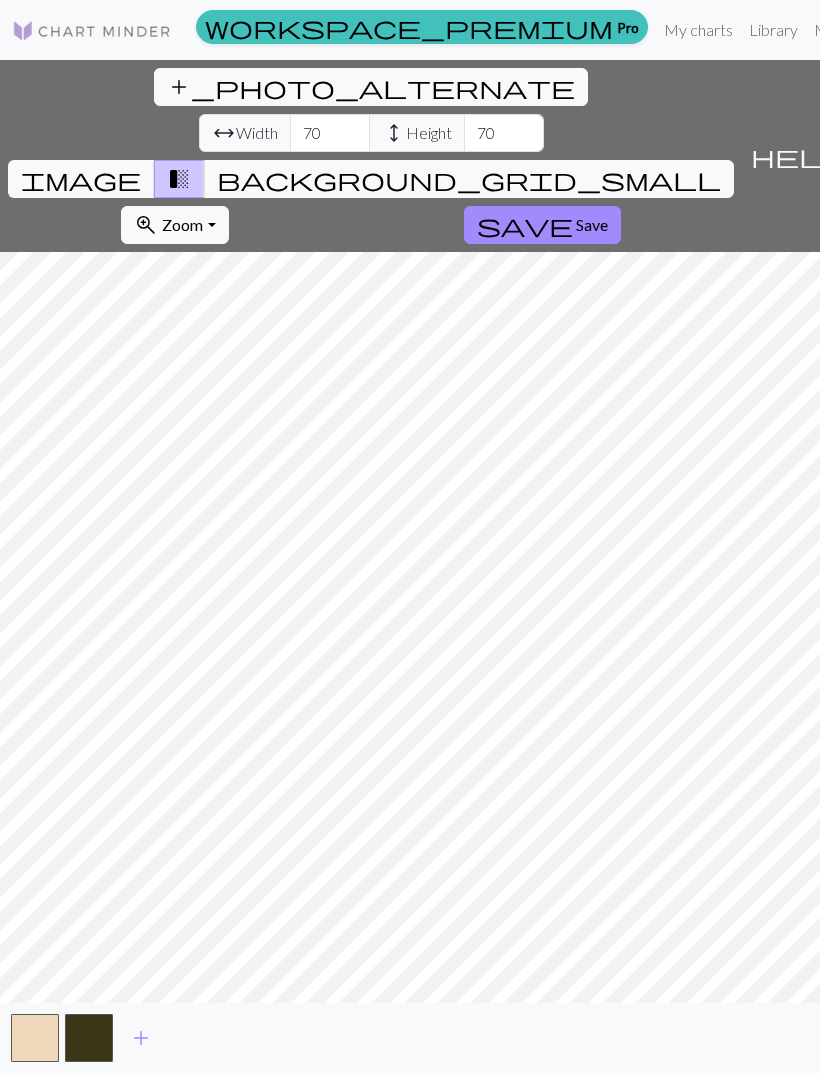 click on "help" at bounding box center [799, 156] 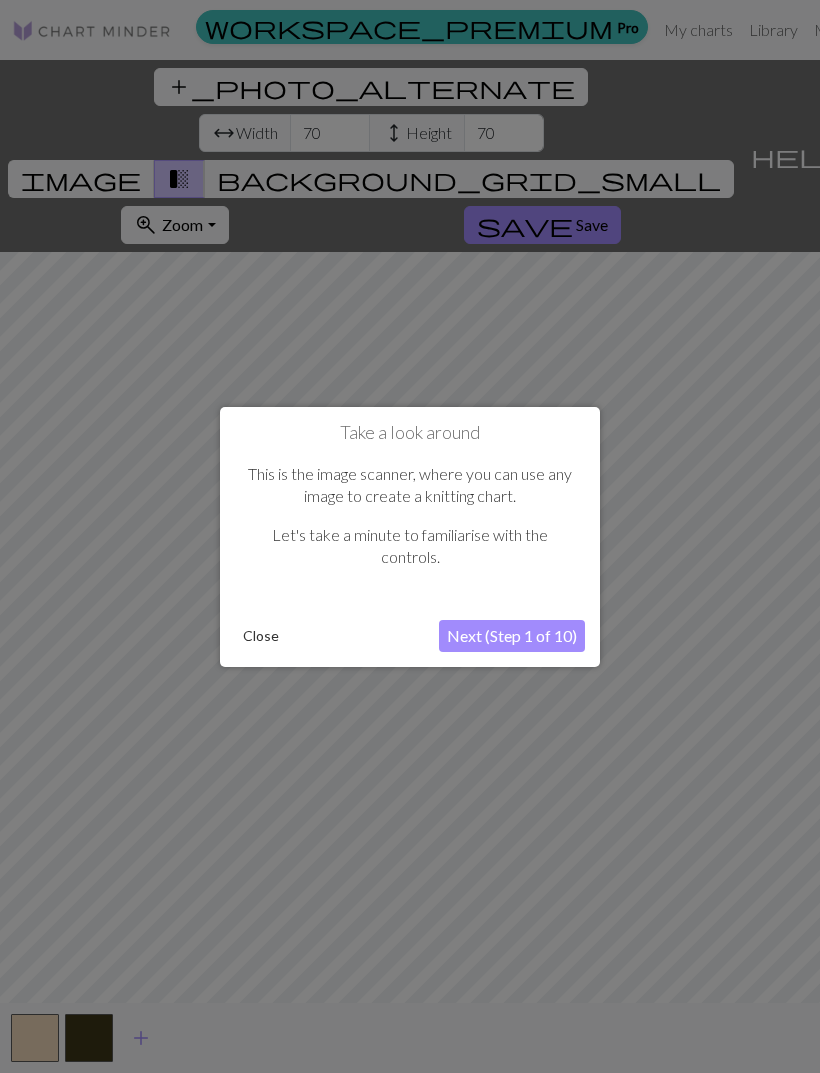 click on "Next (Step 1 of 10)" at bounding box center [512, 636] 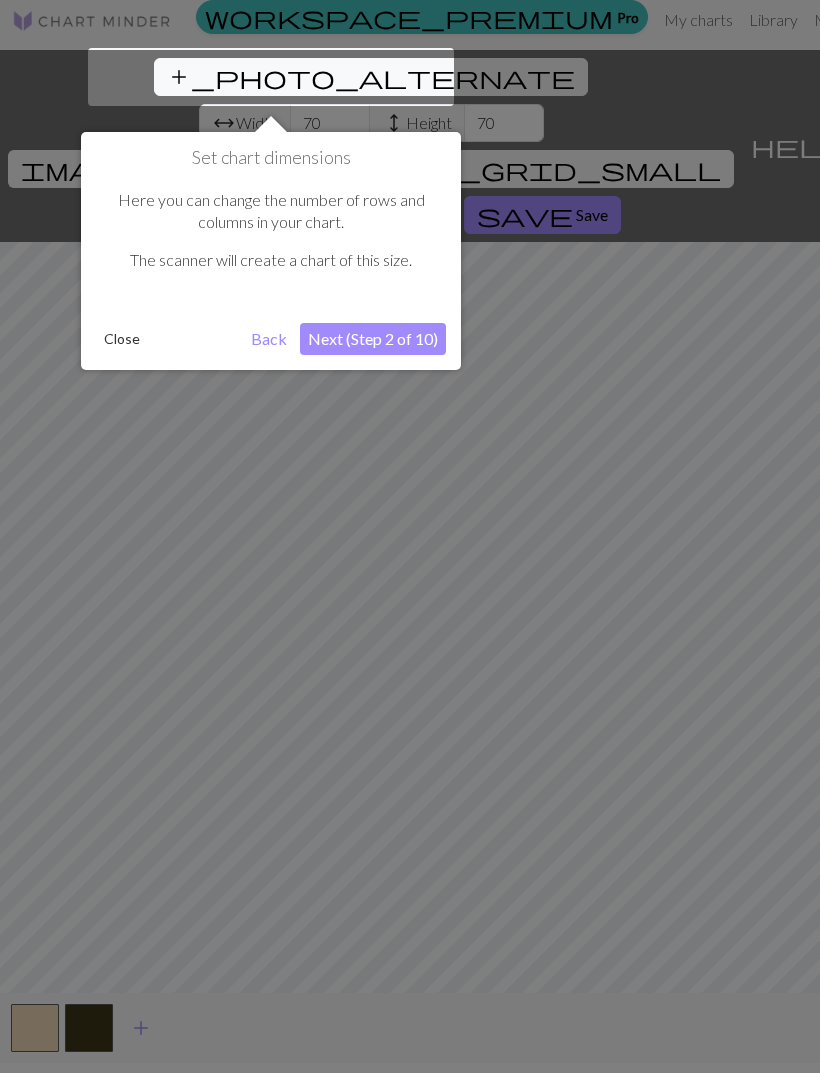 scroll, scrollTop: 38, scrollLeft: 0, axis: vertical 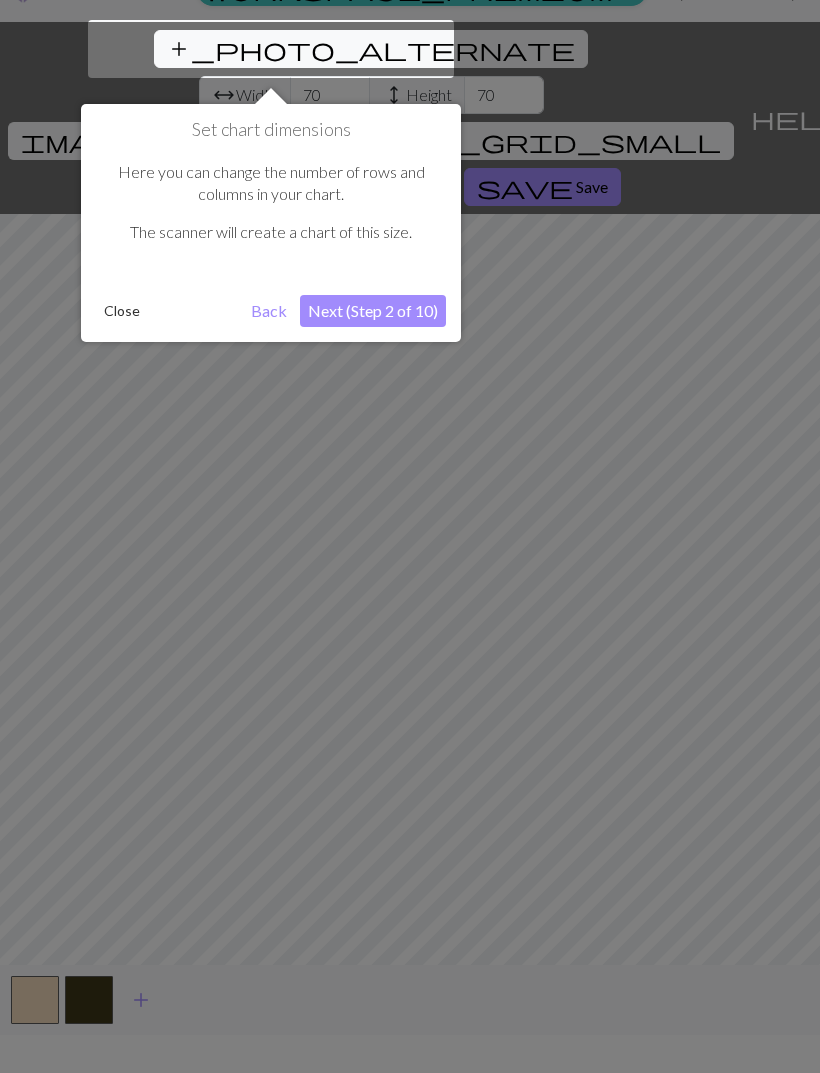 click on "Next (Step 2 of 10)" at bounding box center (373, 311) 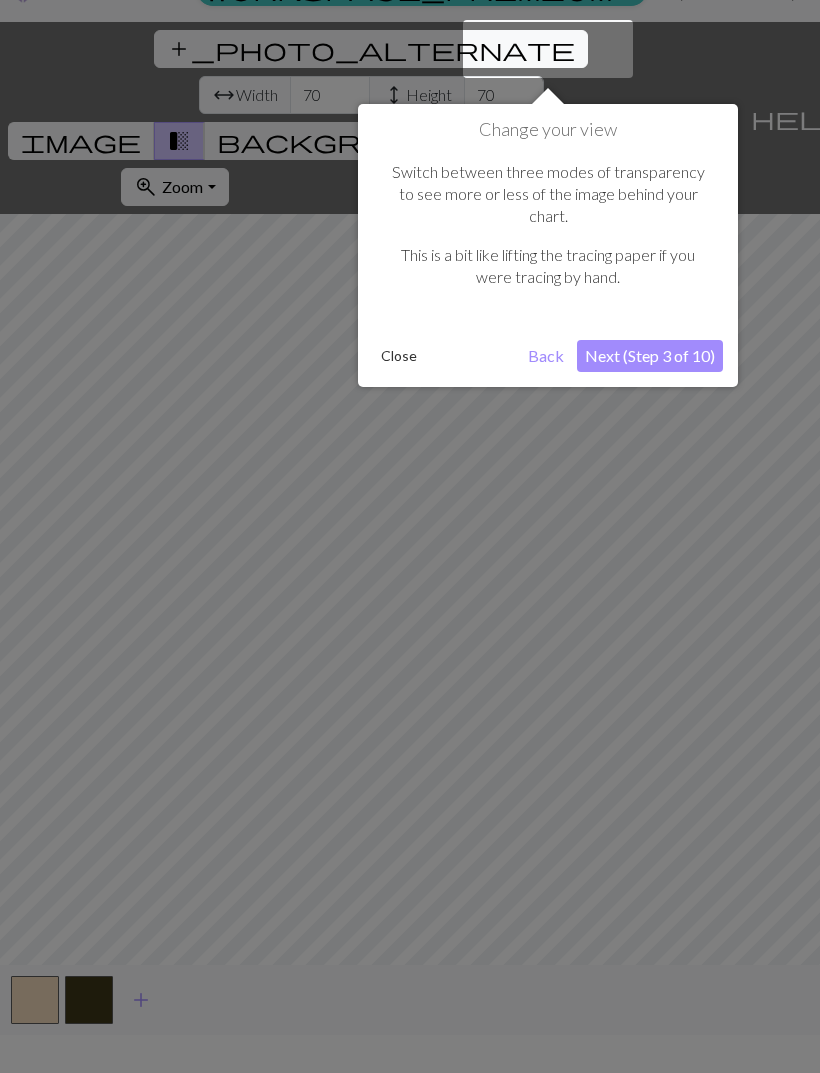 click on "Next (Step 3 of 10)" at bounding box center (650, 356) 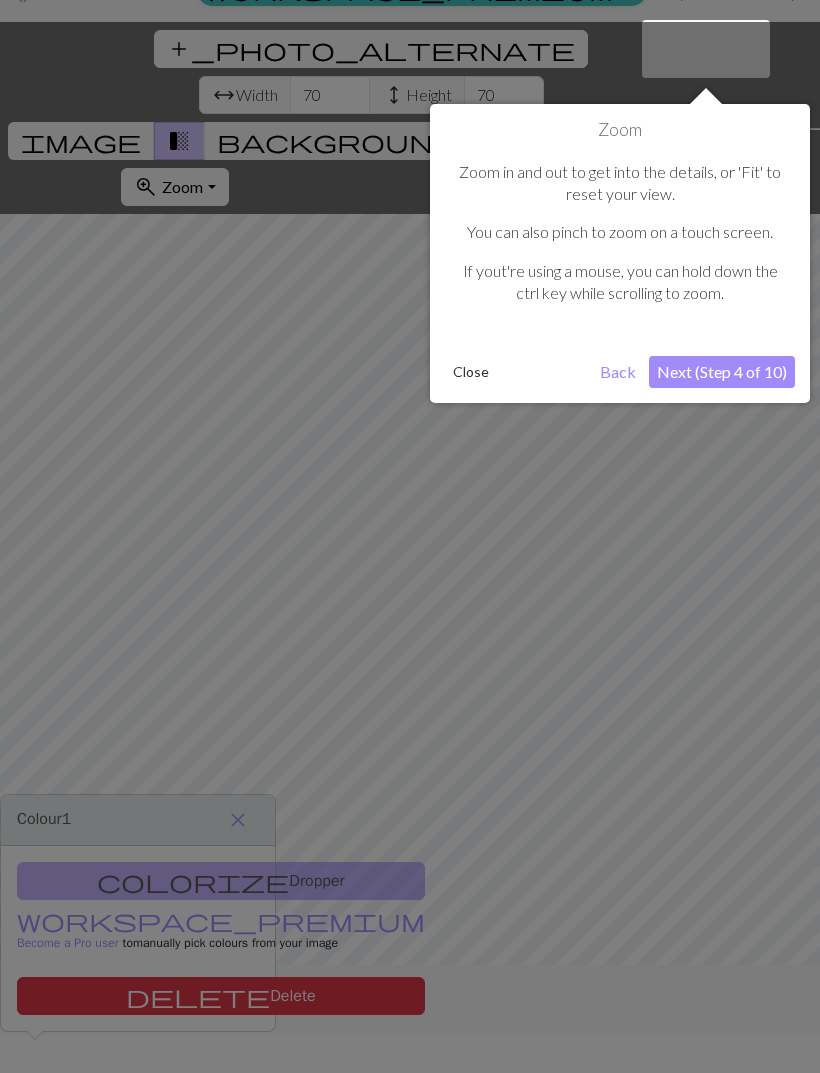 click on "Next (Step 4 of 10)" at bounding box center (722, 372) 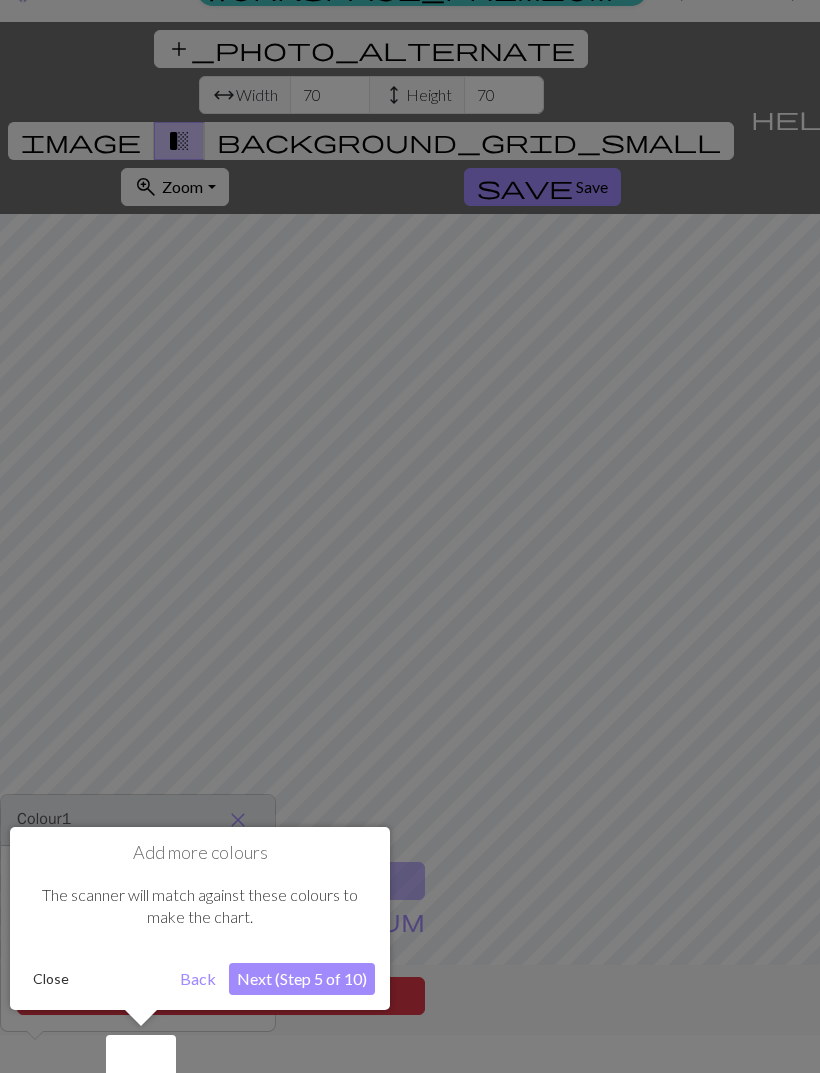 scroll, scrollTop: 64, scrollLeft: 0, axis: vertical 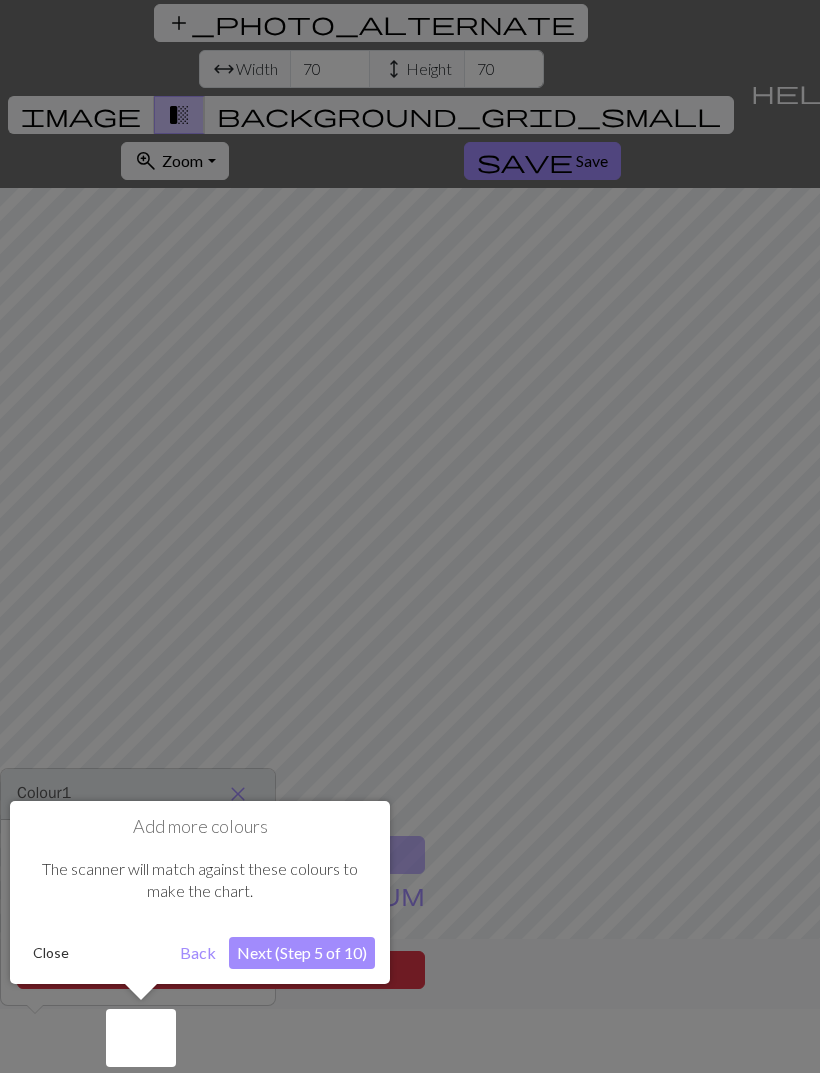 click on "Next (Step 5 of 10)" at bounding box center (302, 953) 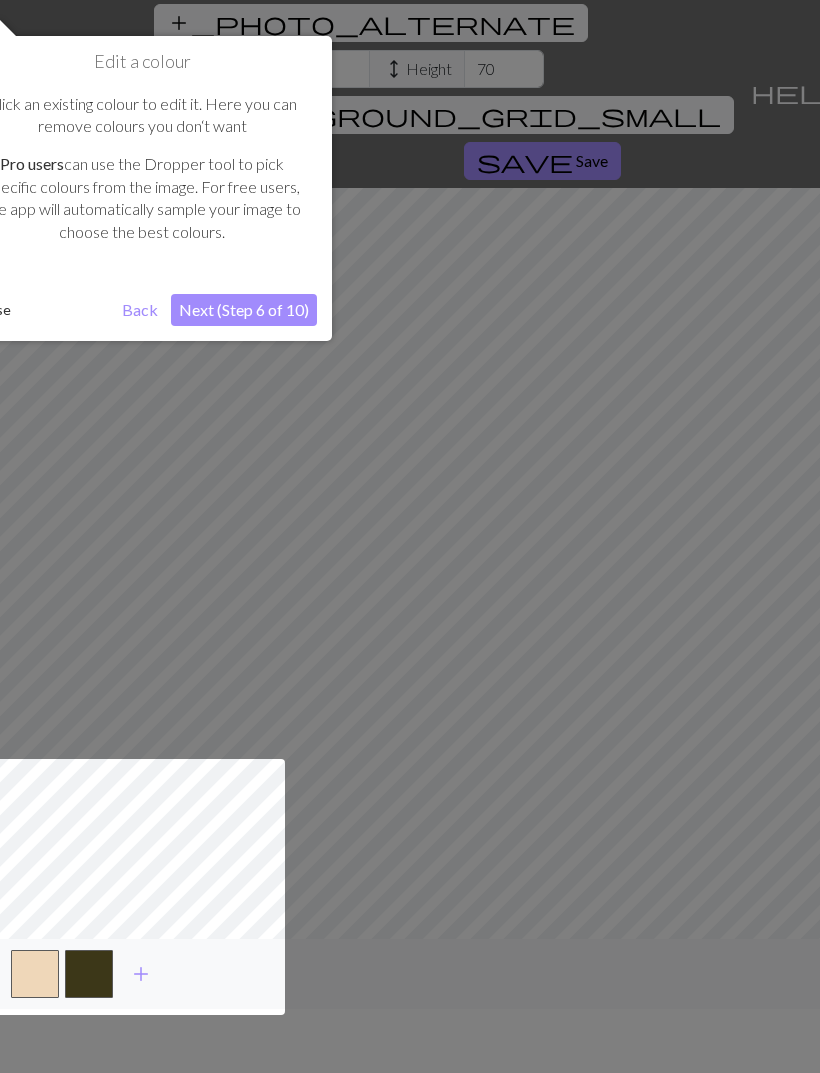 click on "Next (Step 6 of 10)" at bounding box center [244, 310] 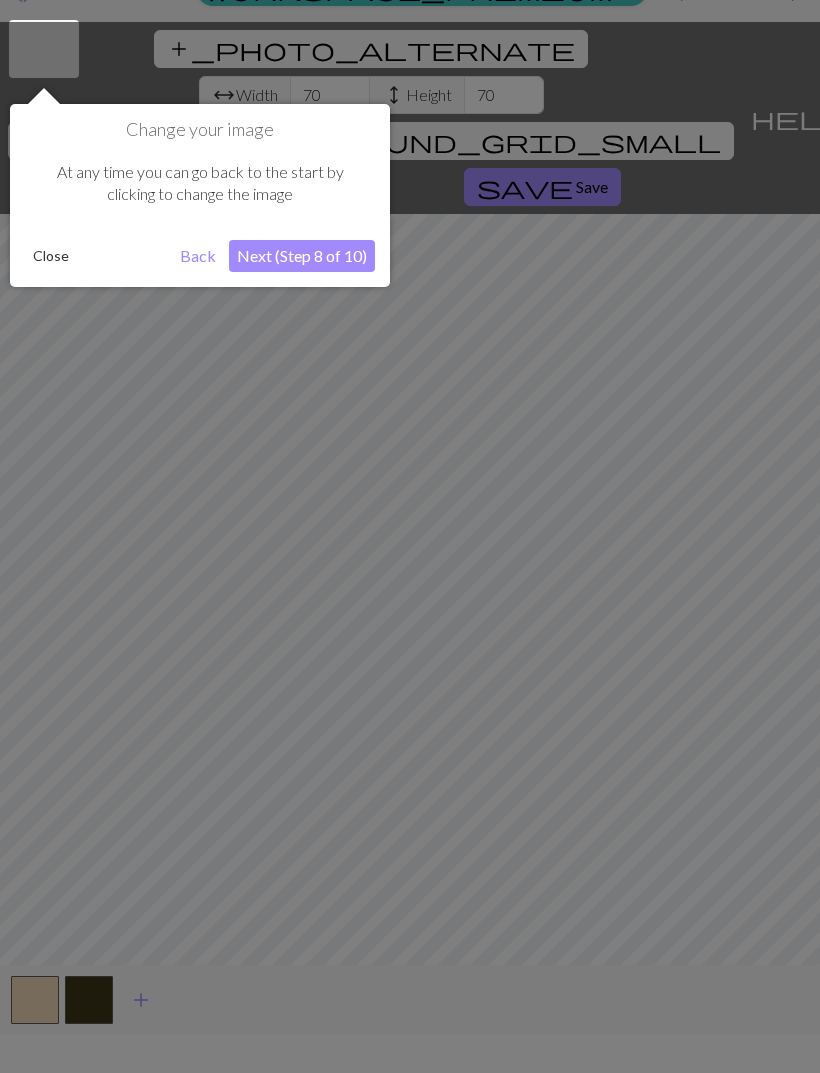 click on "Next (Step 8 of 10)" at bounding box center [302, 256] 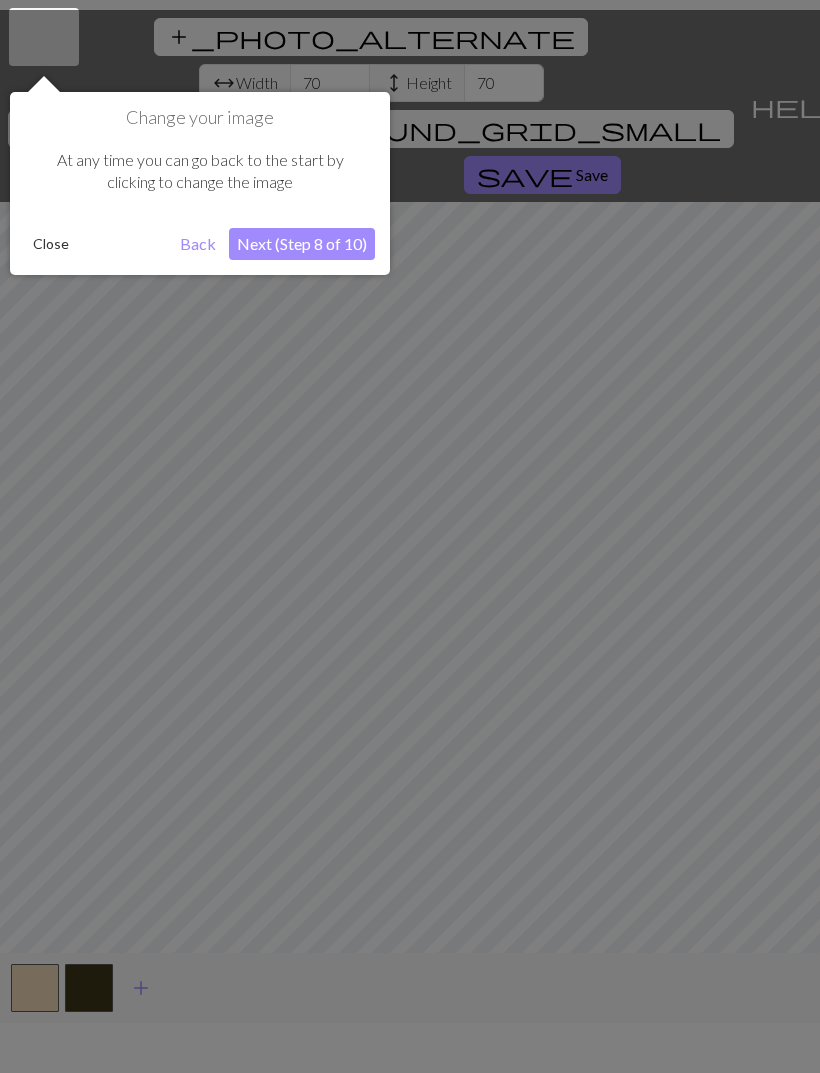 scroll, scrollTop: 64, scrollLeft: 0, axis: vertical 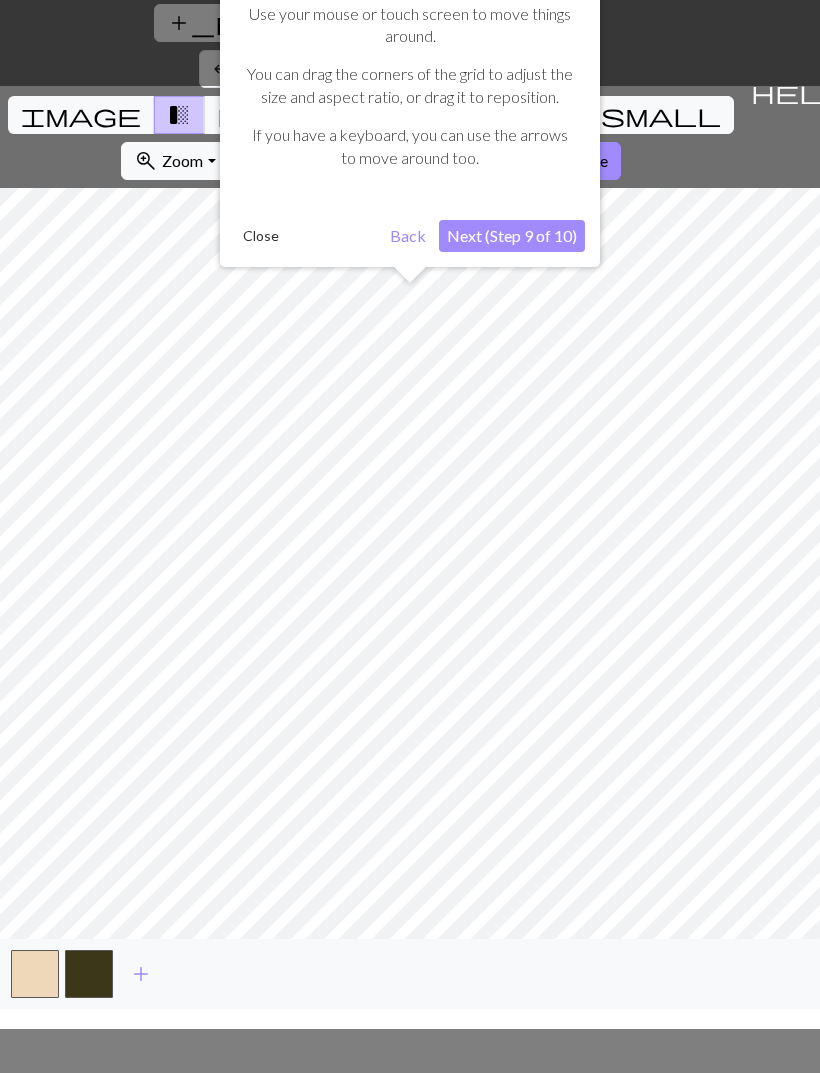 click on "Next (Step 9 of 10)" at bounding box center [512, 236] 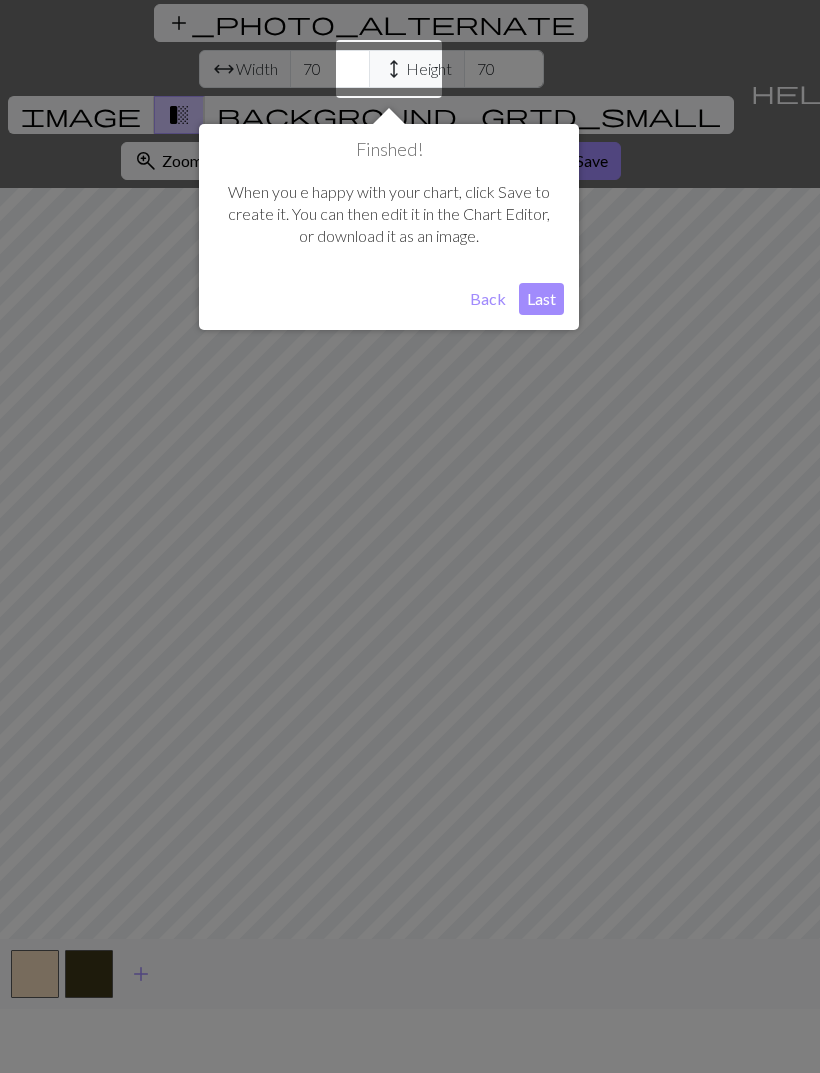 click on "Last" at bounding box center (541, 299) 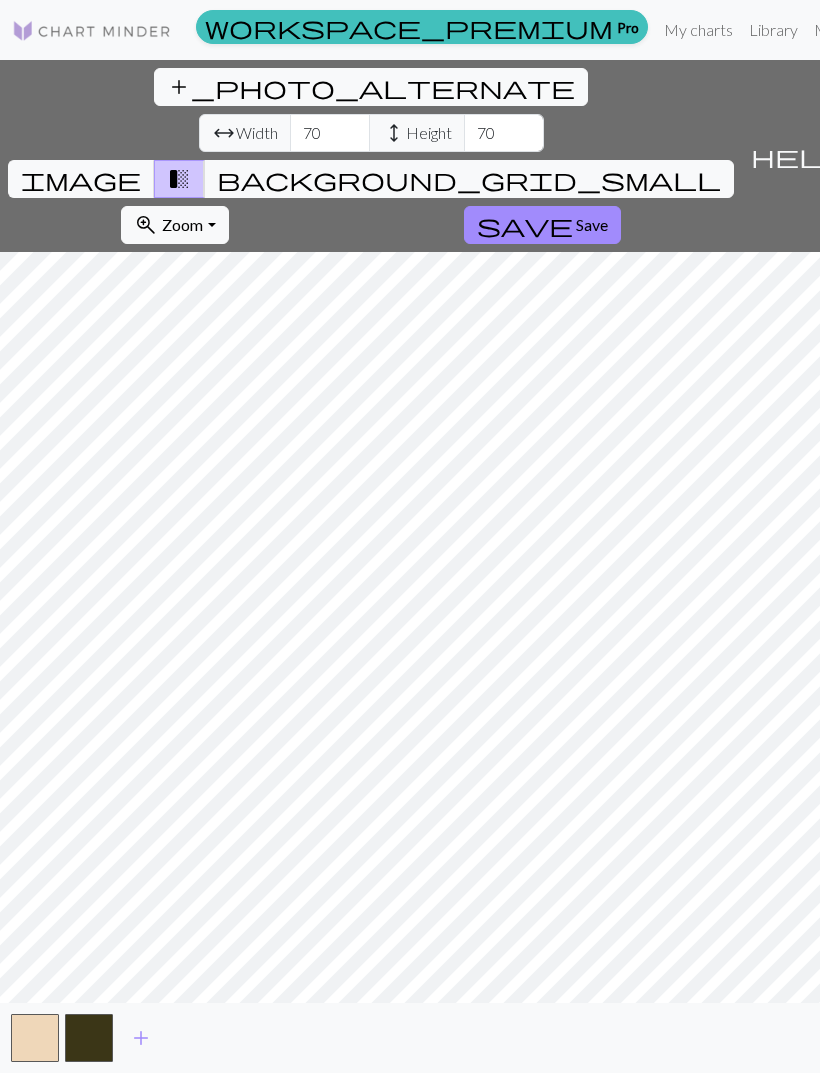 click on "add" at bounding box center [141, 1038] 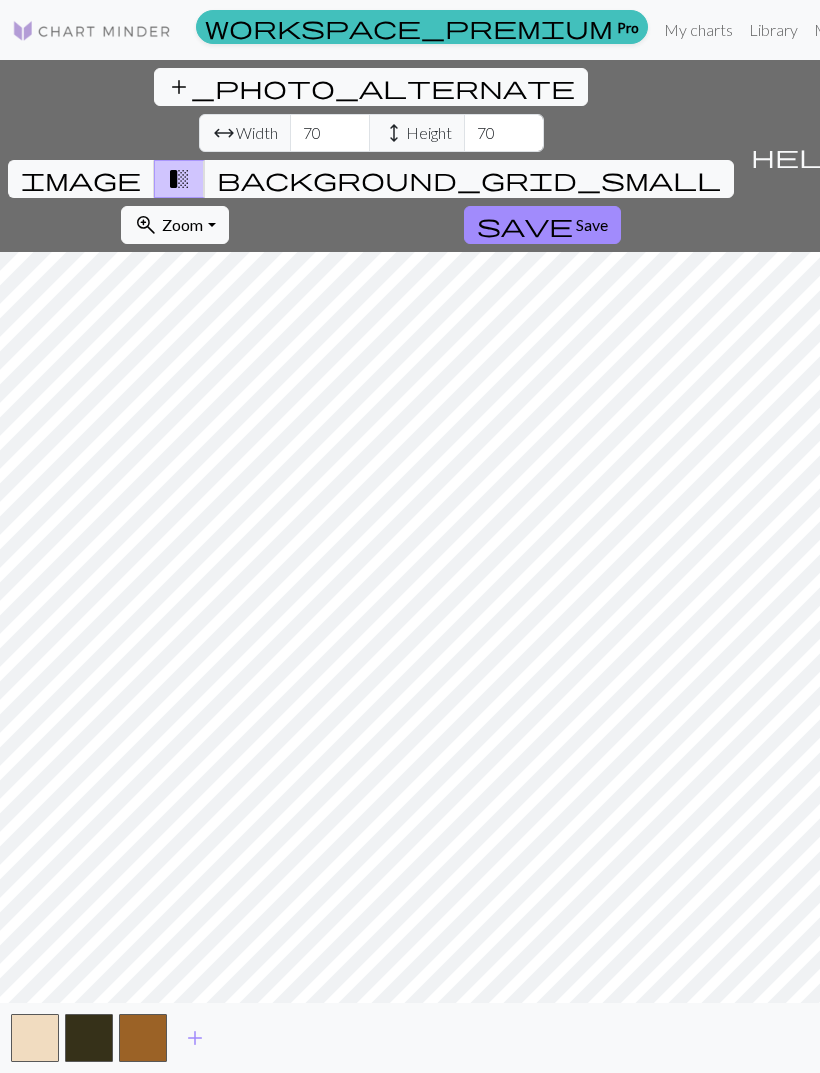 click on "add" at bounding box center [195, 1038] 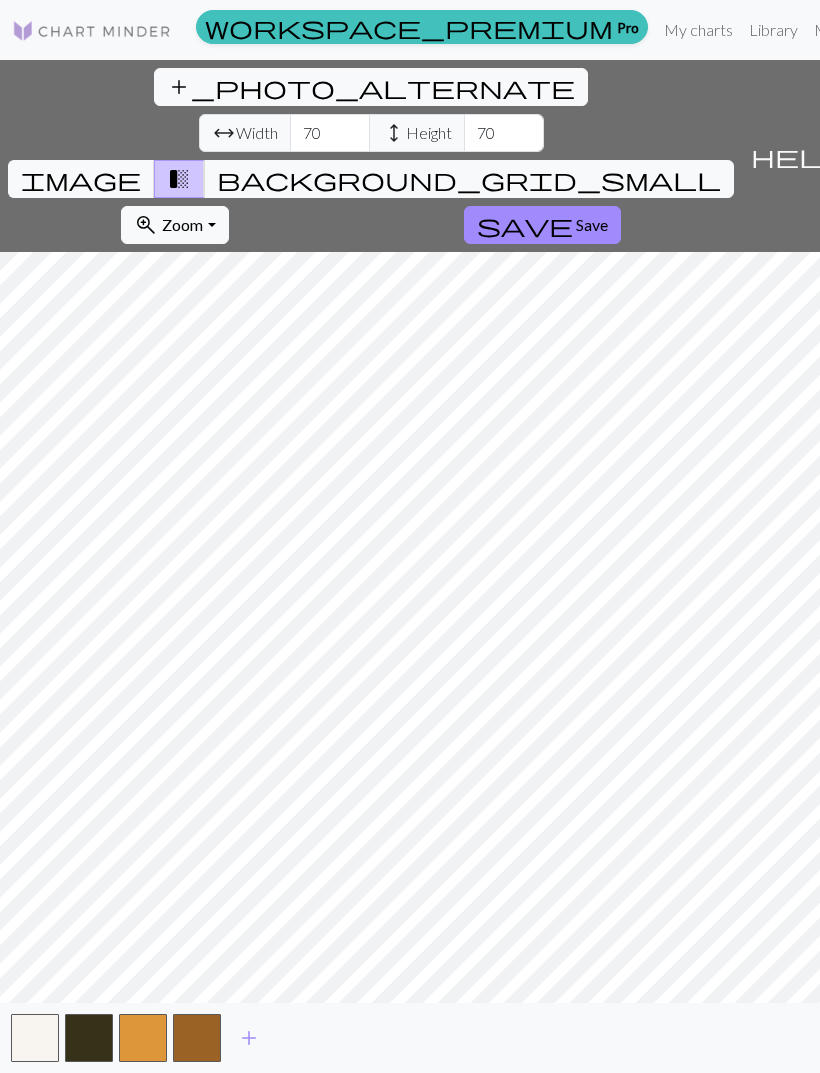 click at bounding box center (197, 1038) 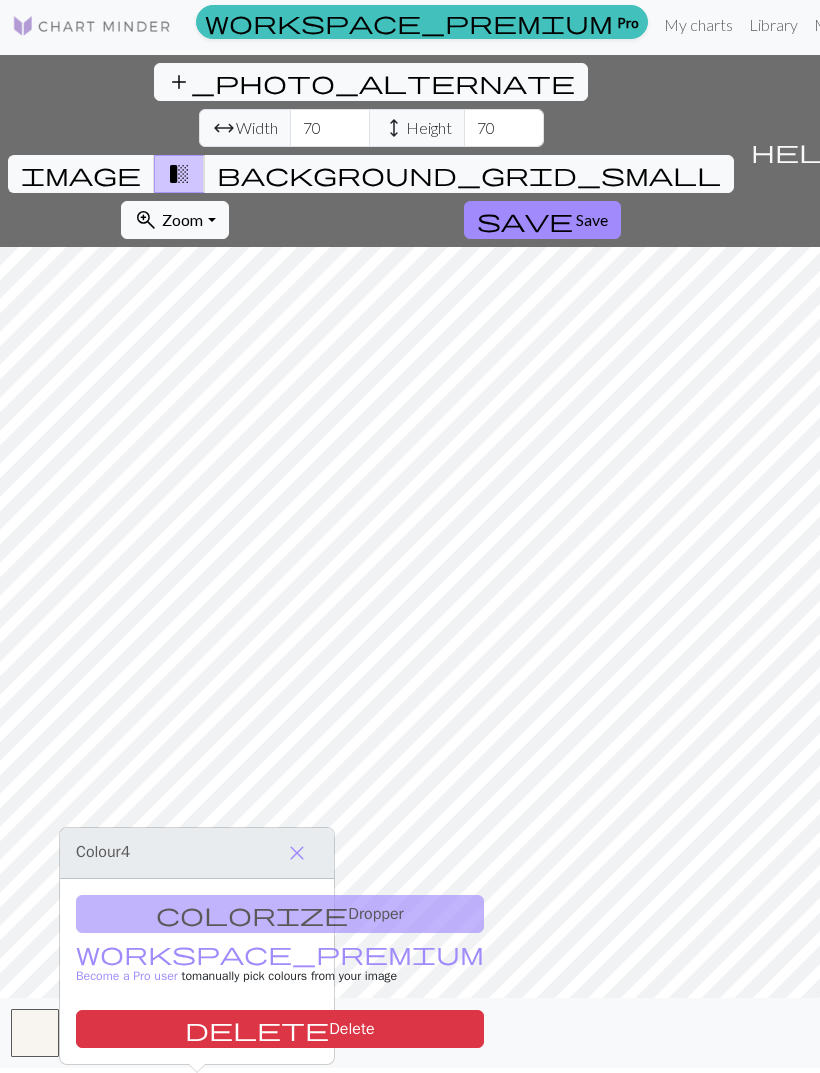 click on "add" at bounding box center (249, 1033) 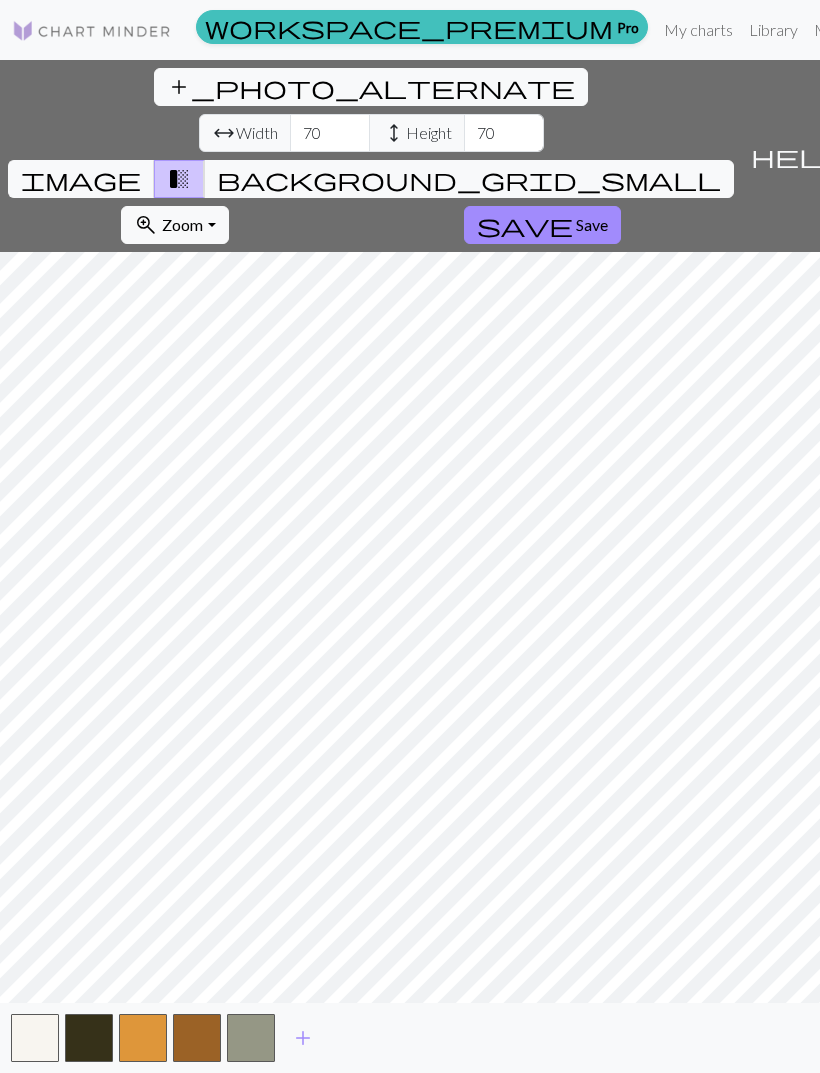 click on "add" at bounding box center (303, 1038) 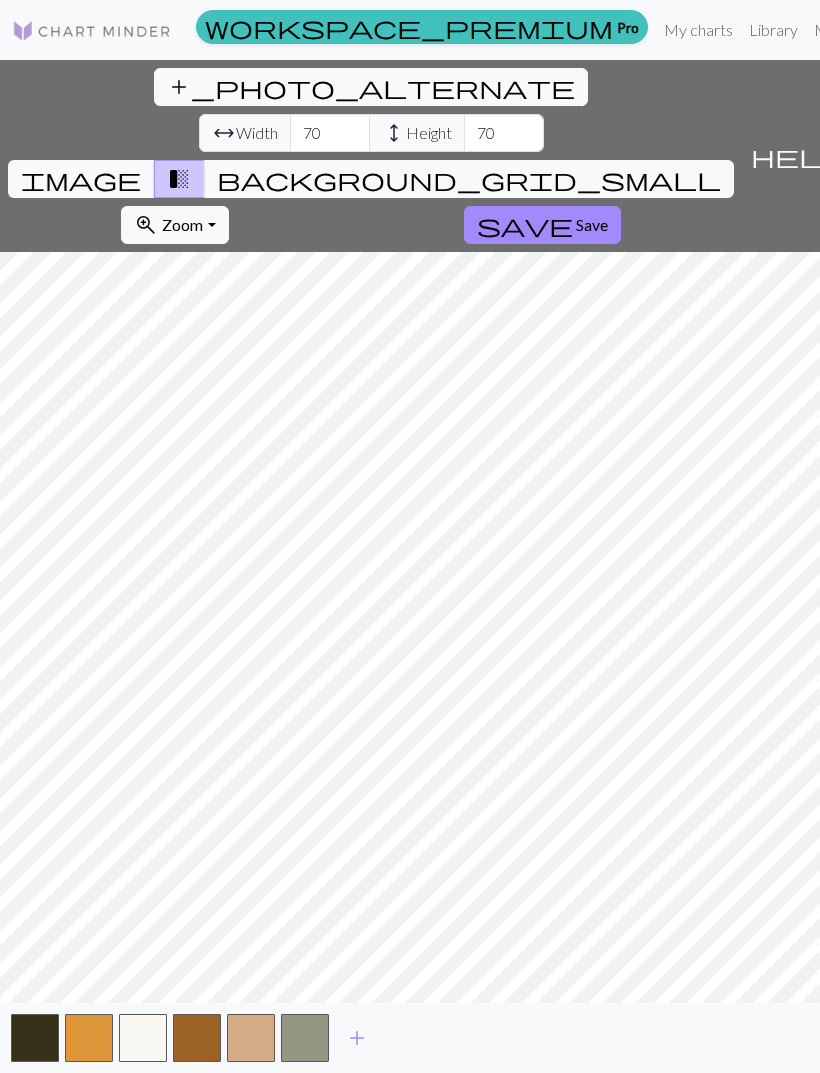 click on "add" at bounding box center [357, 1038] 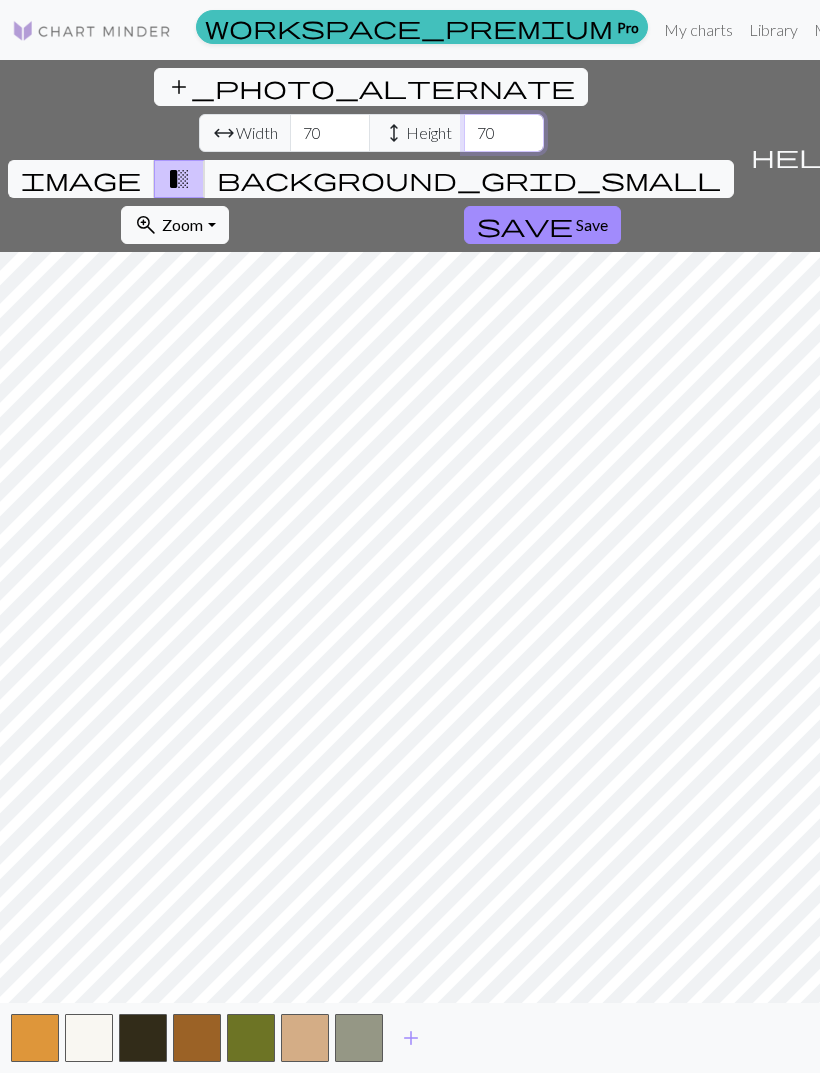 type on "70" 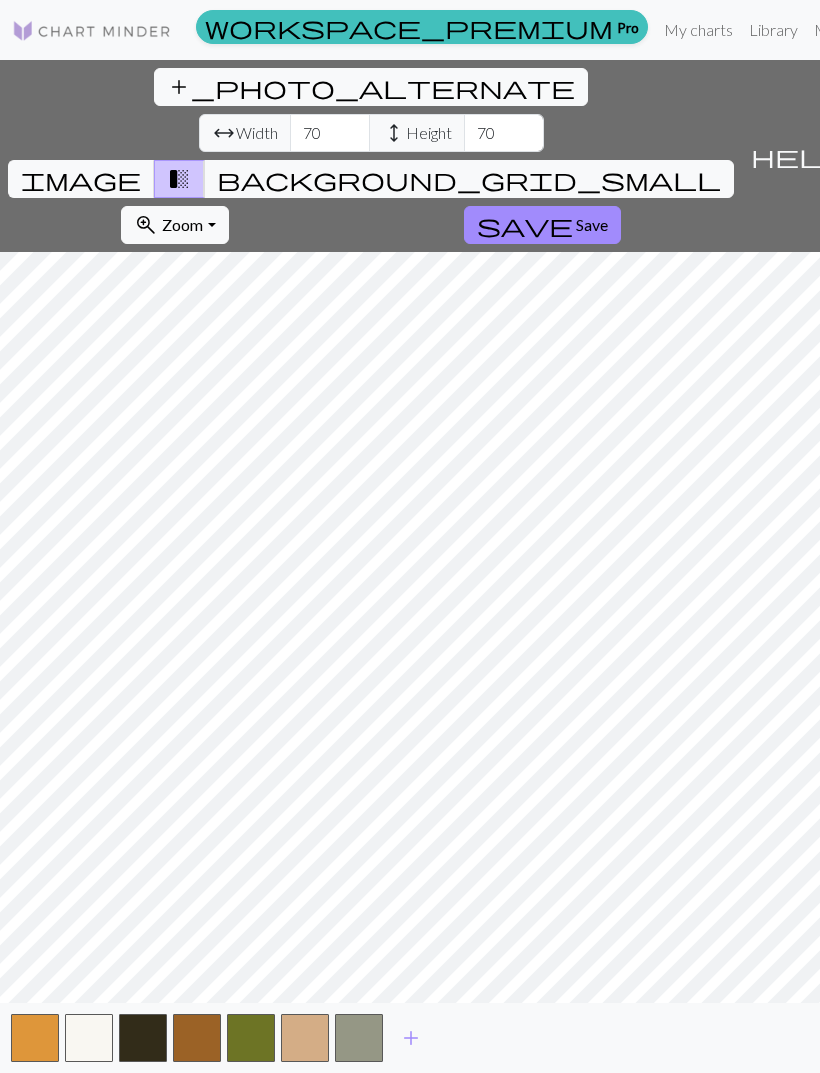 click on "Save" at bounding box center (592, 224) 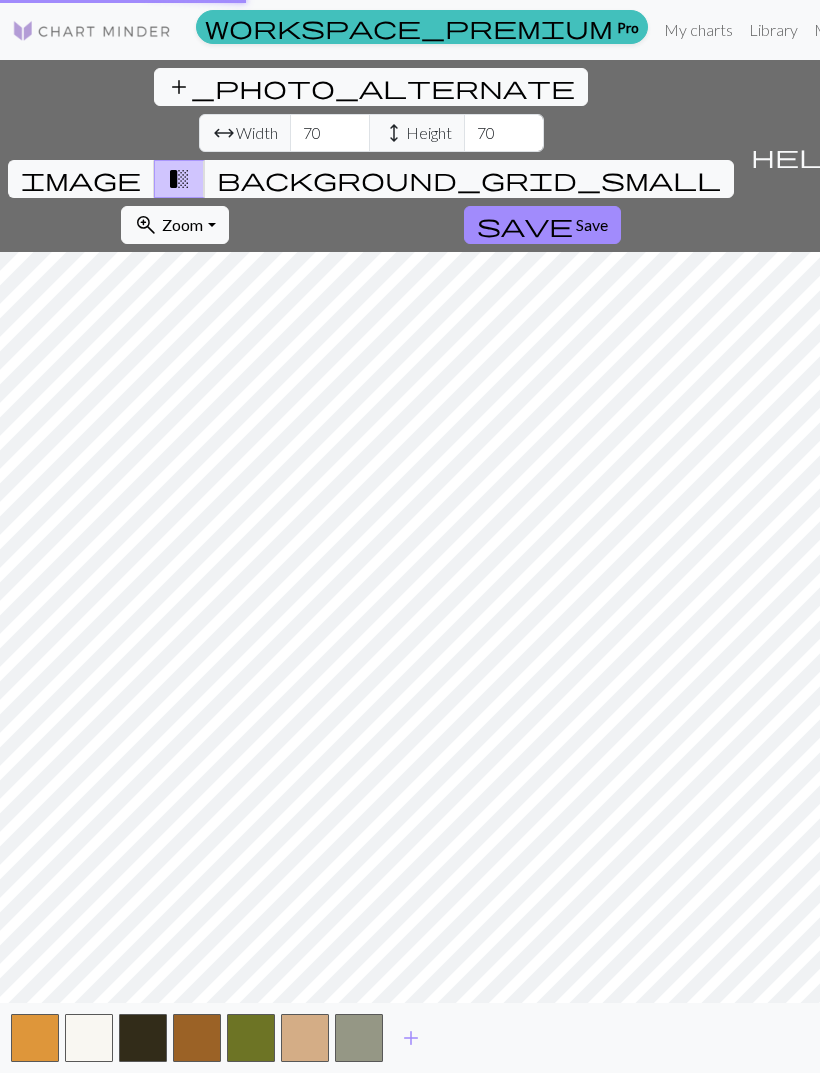 scroll, scrollTop: 0, scrollLeft: 0, axis: both 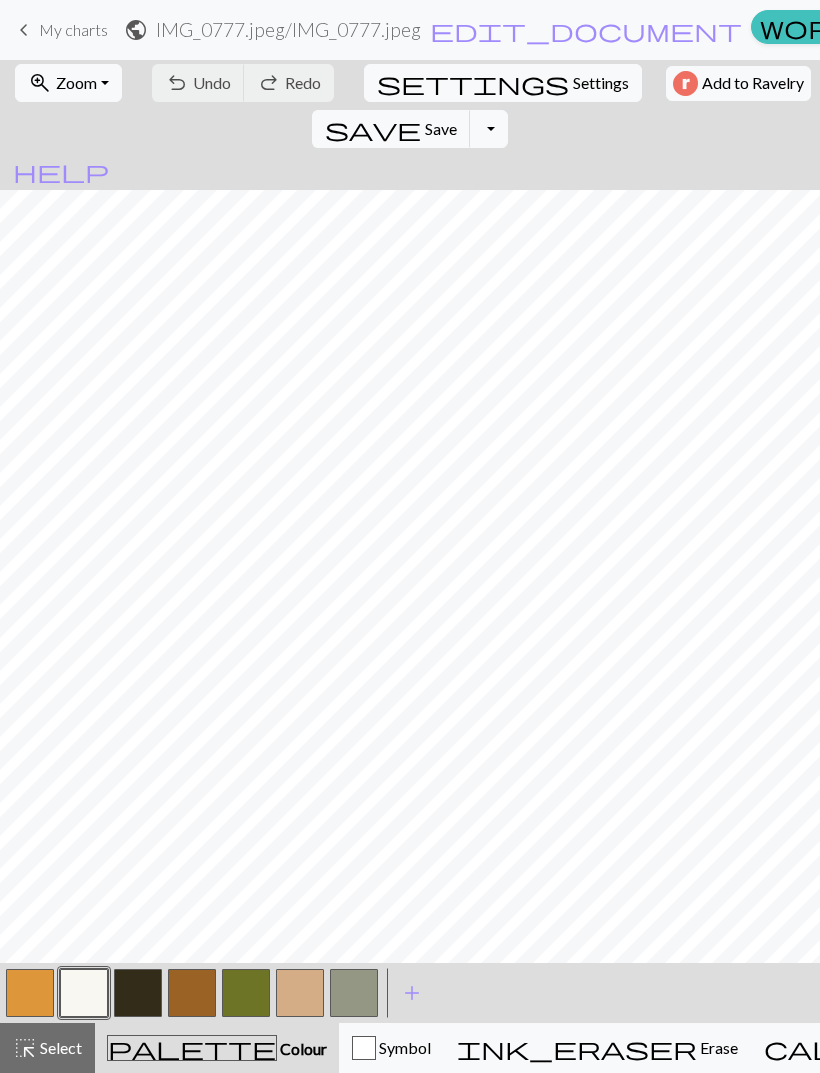 click on "Settings" at bounding box center [601, 83] 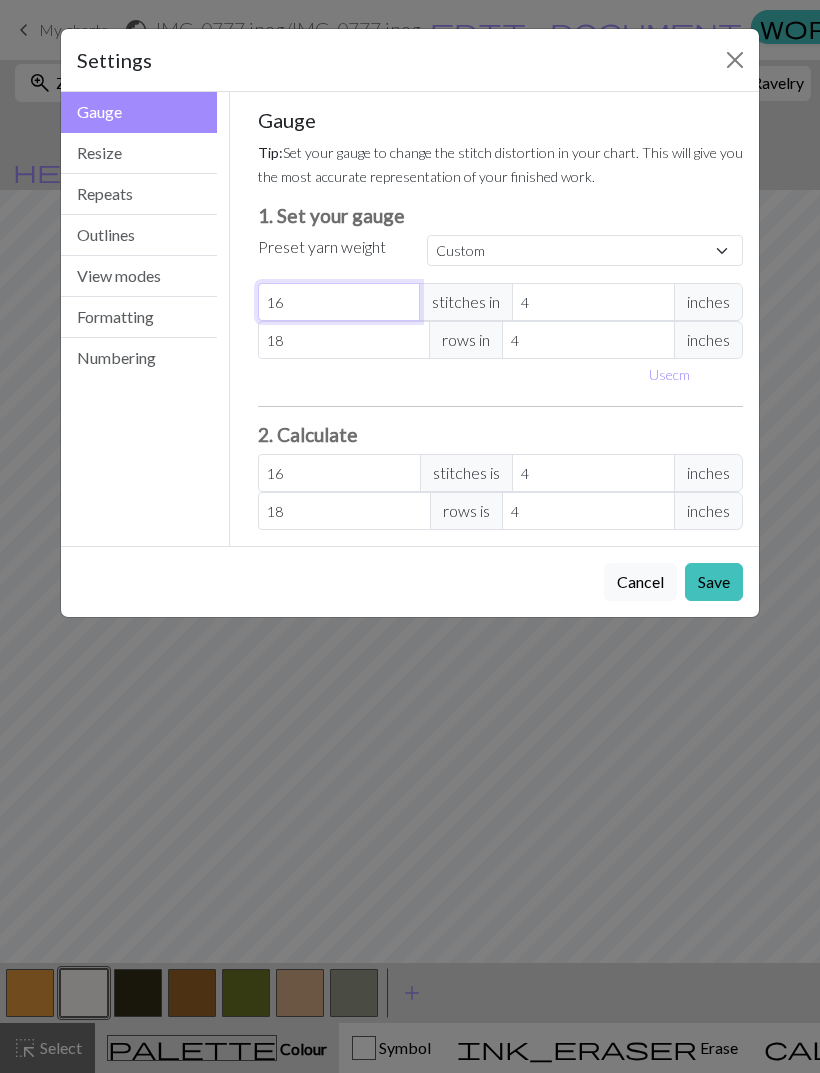 click on "16" at bounding box center (339, 302) 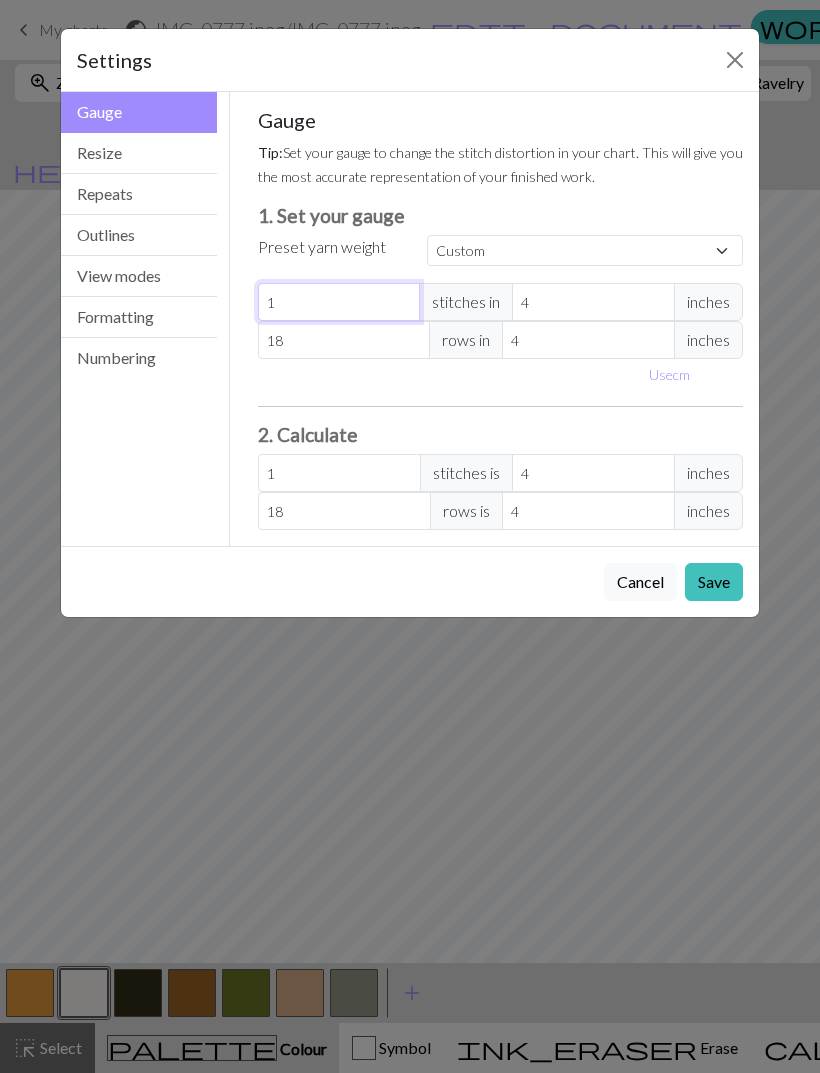type 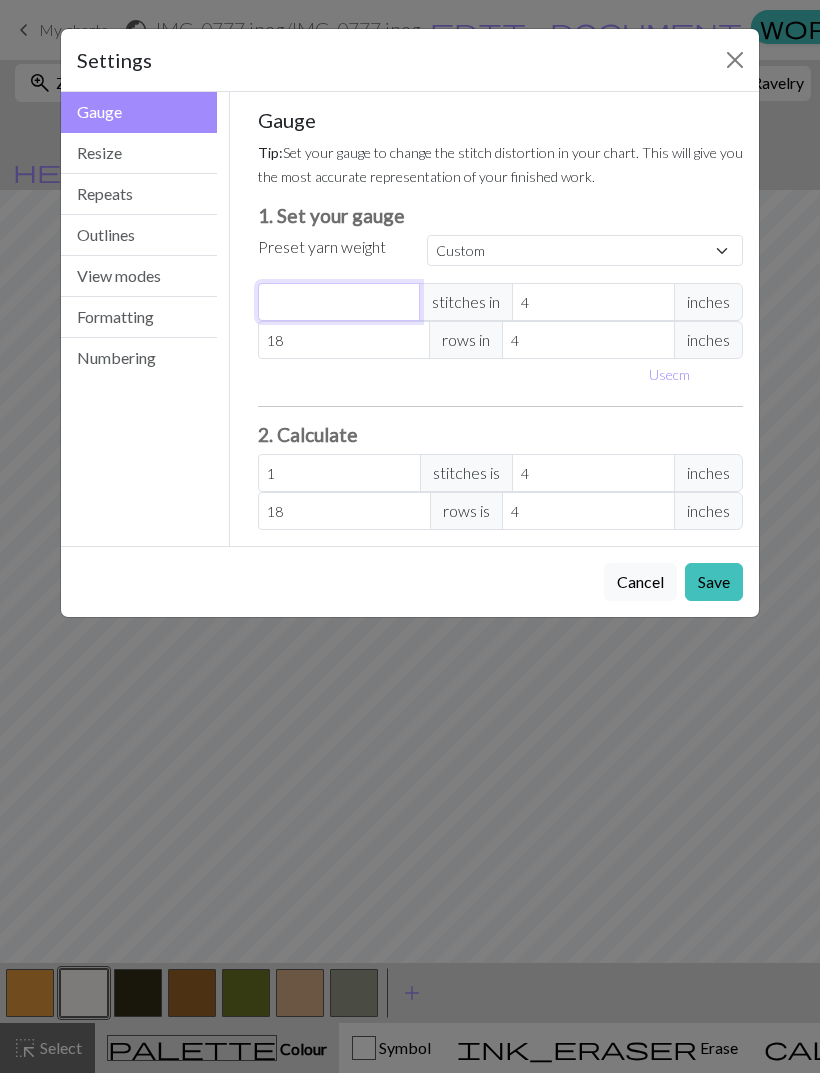 type on "0" 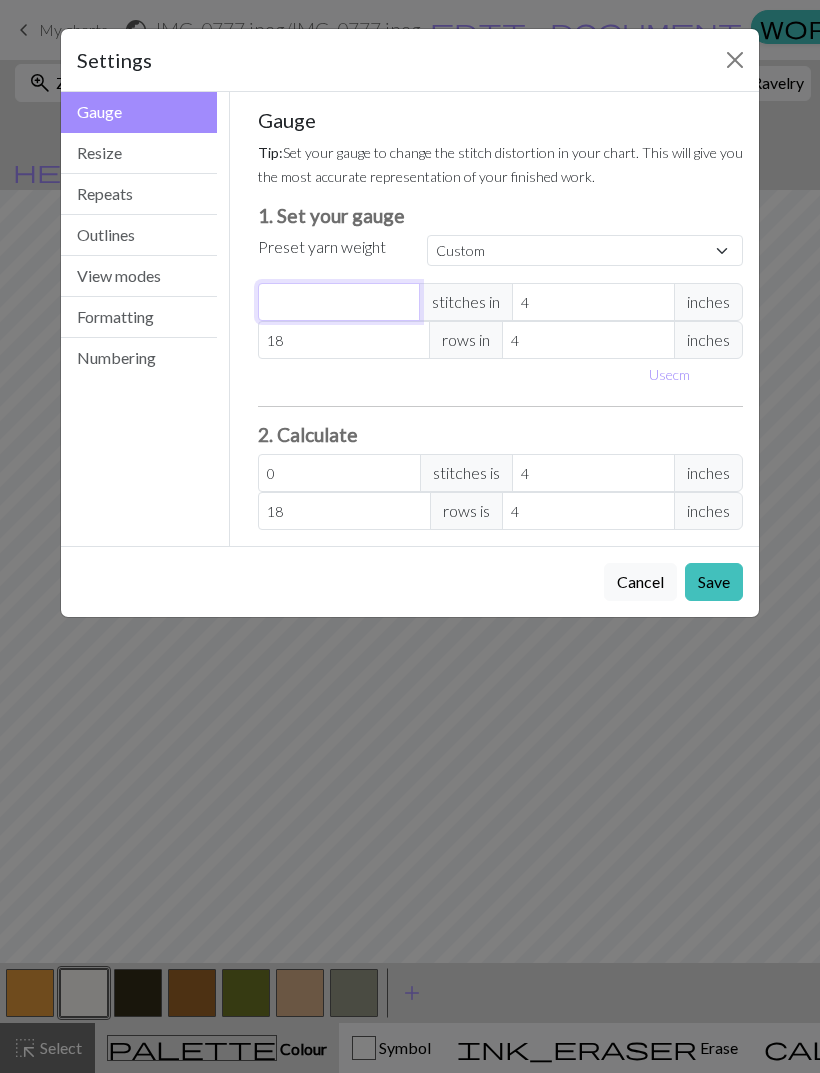 type on "1" 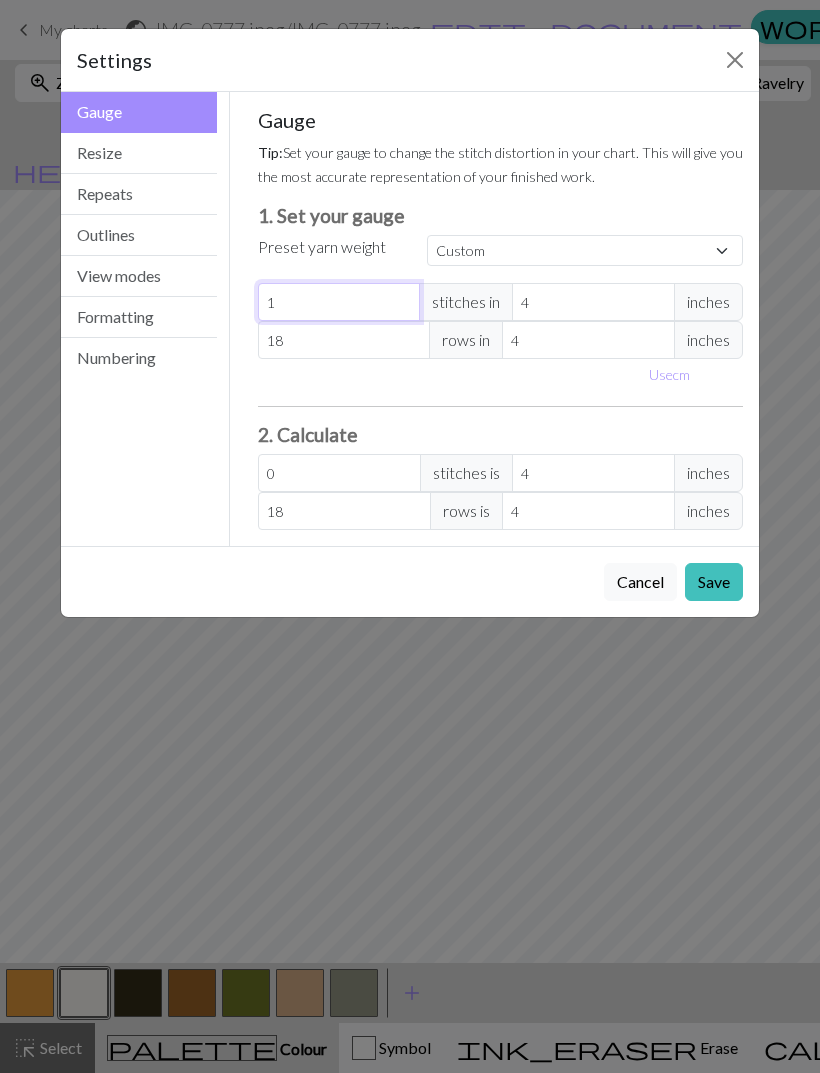 type on "1" 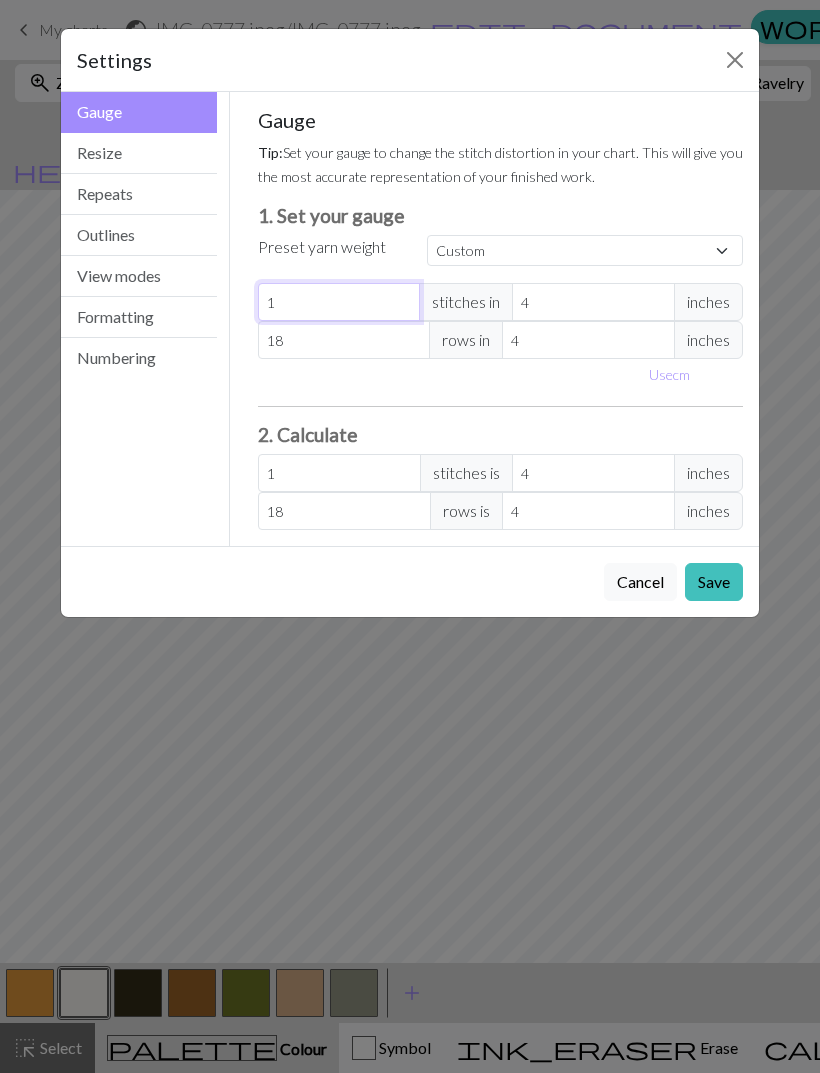 type on "18" 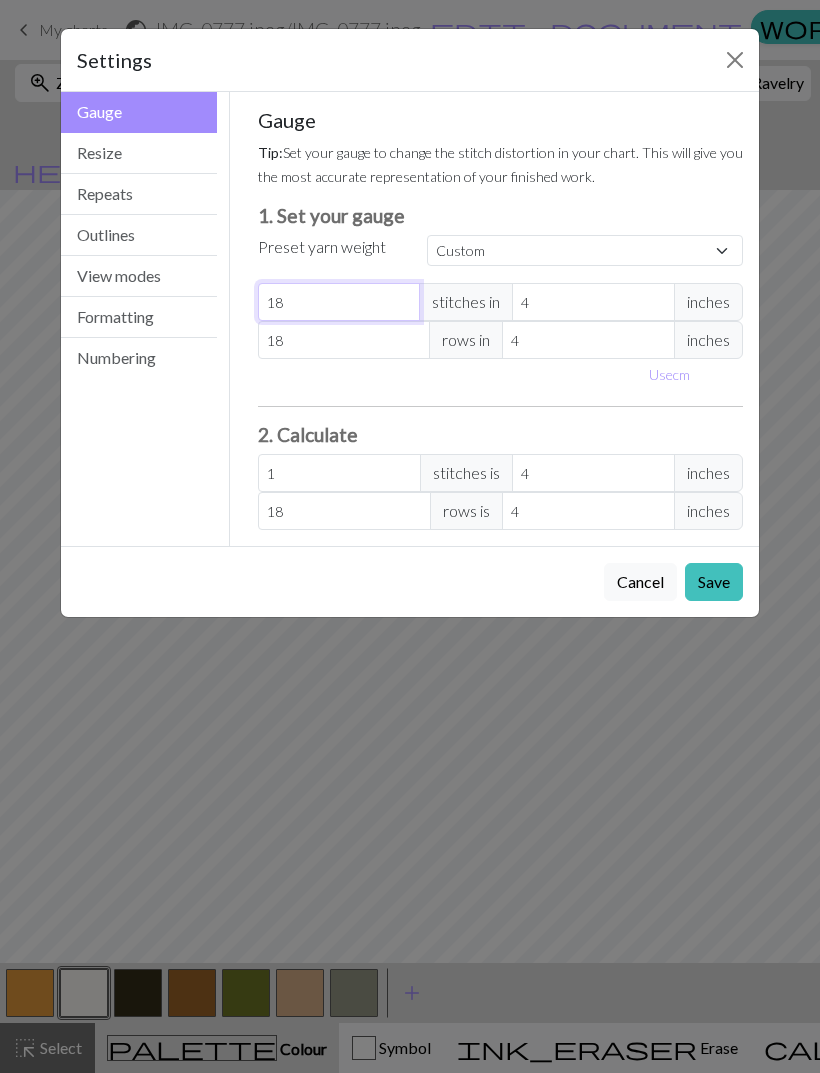 type on "18" 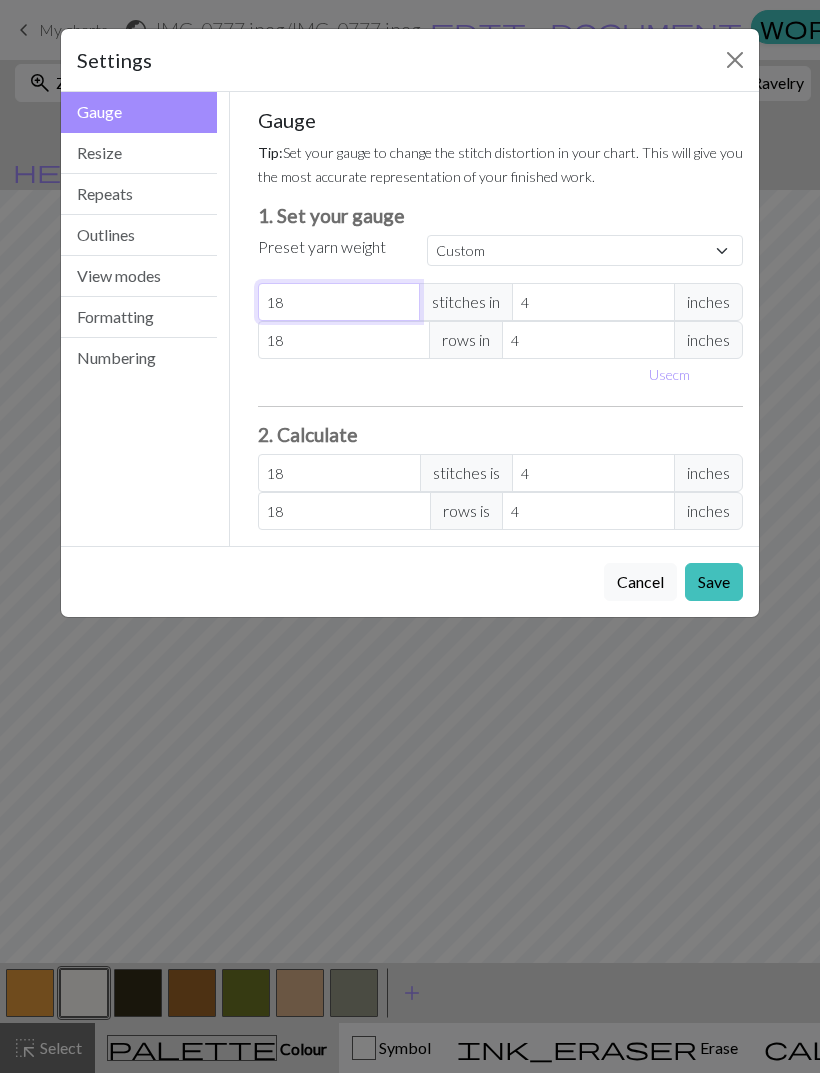 type on "18" 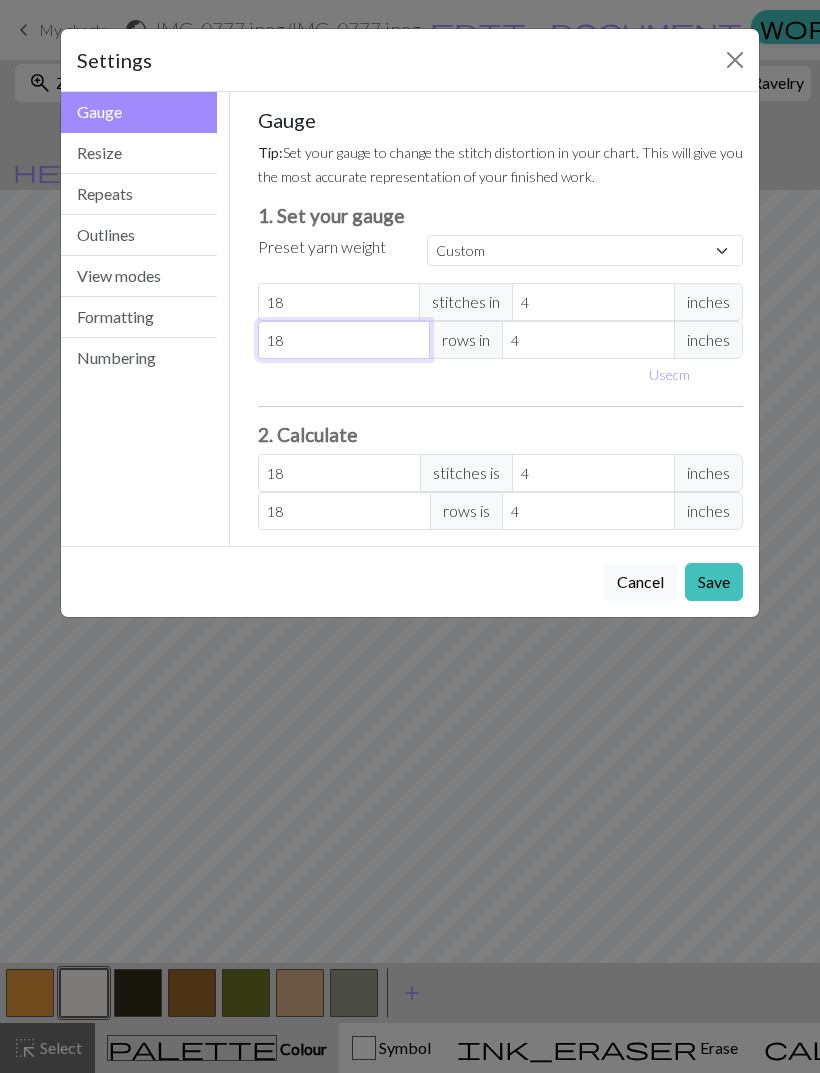 click on "18" at bounding box center [344, 340] 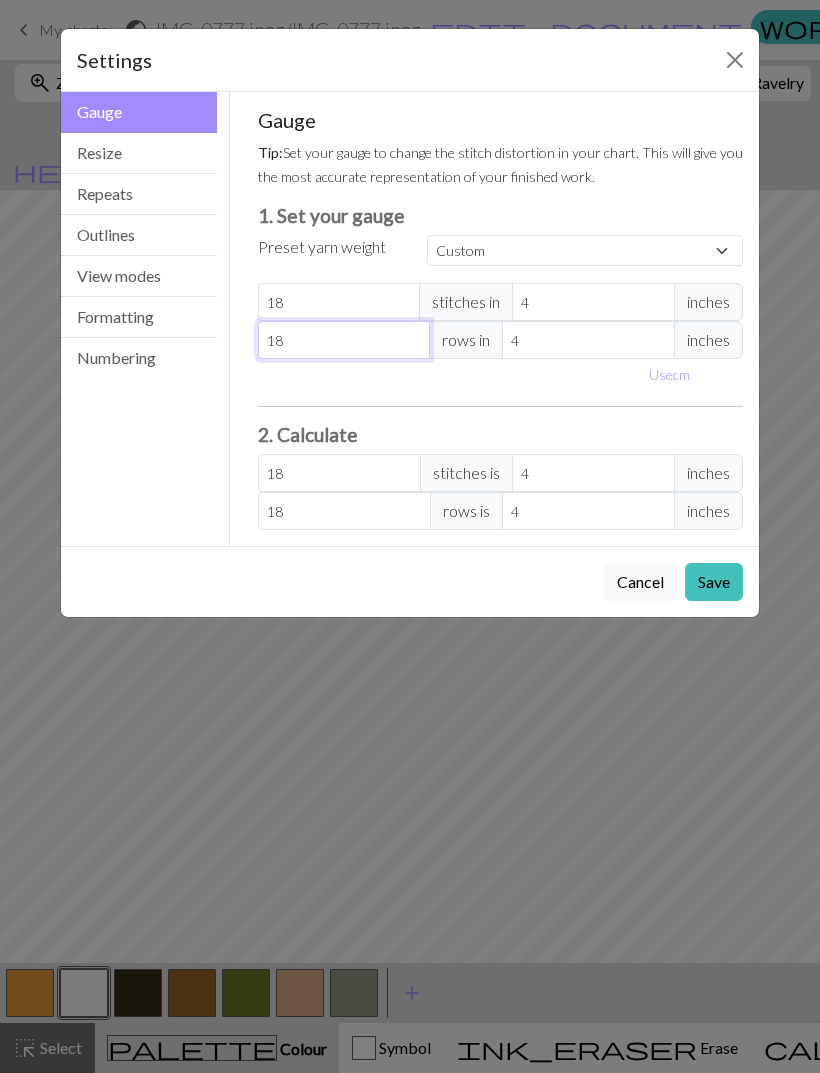 type on "1" 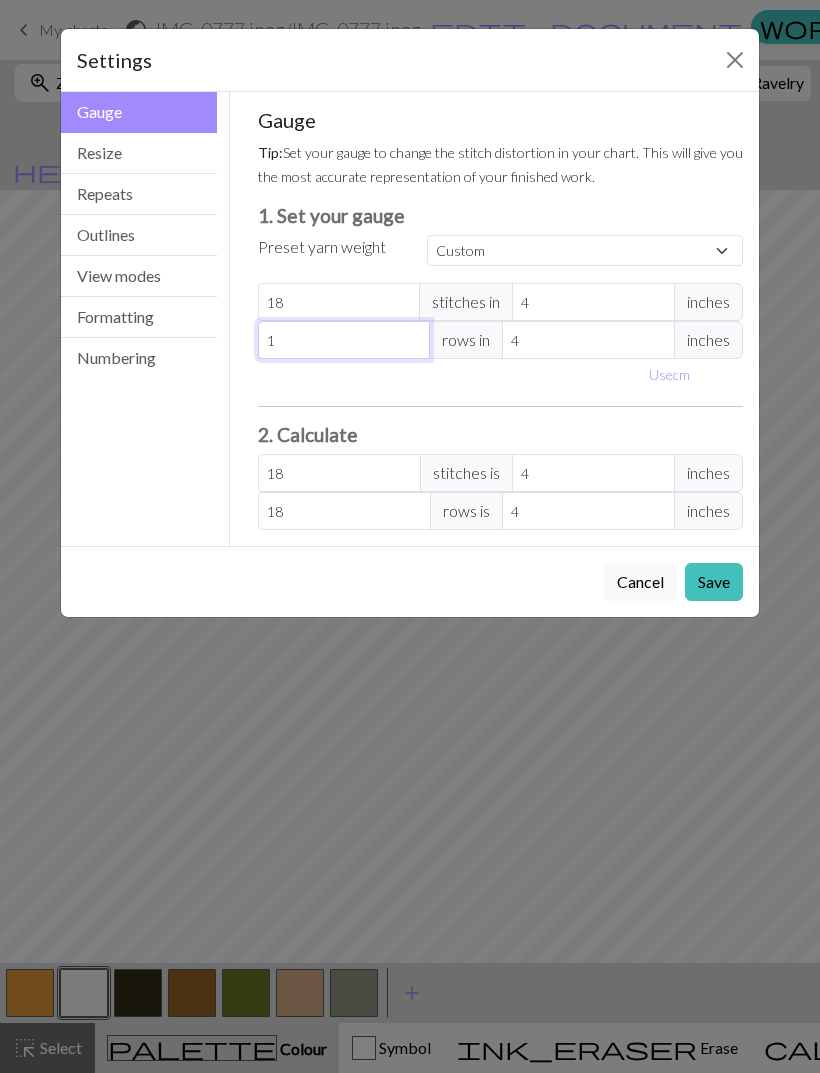 type on "1" 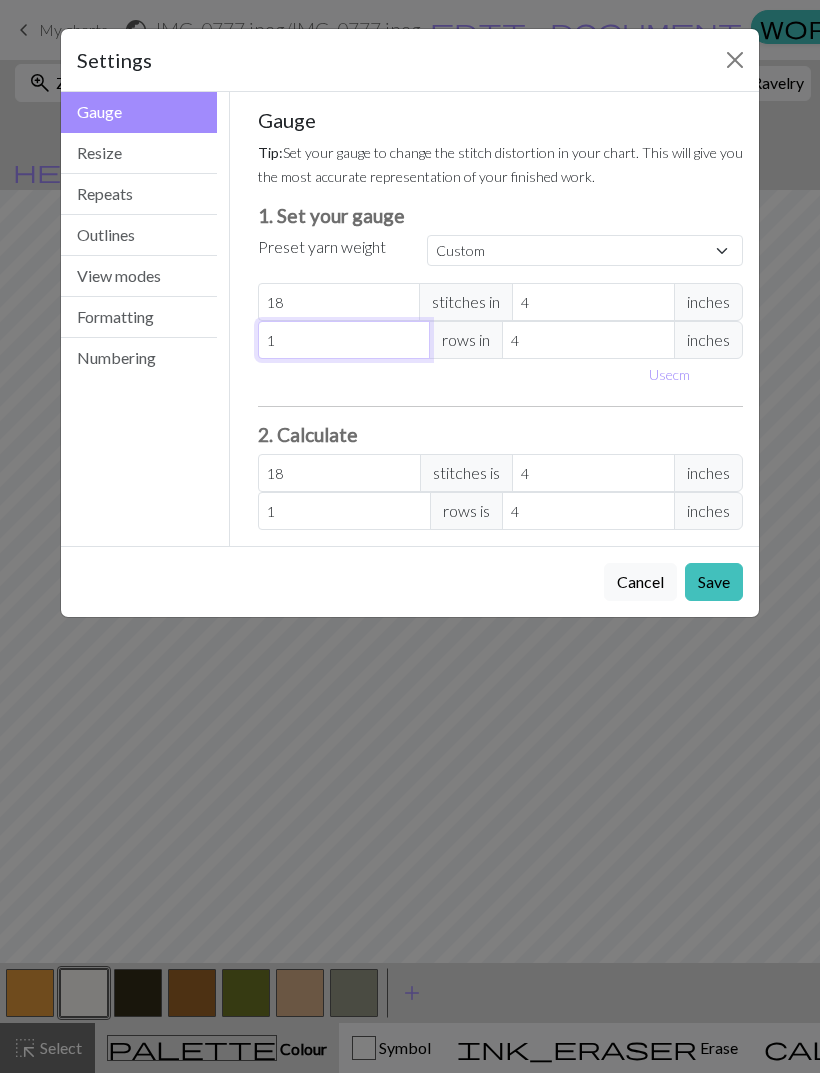 type 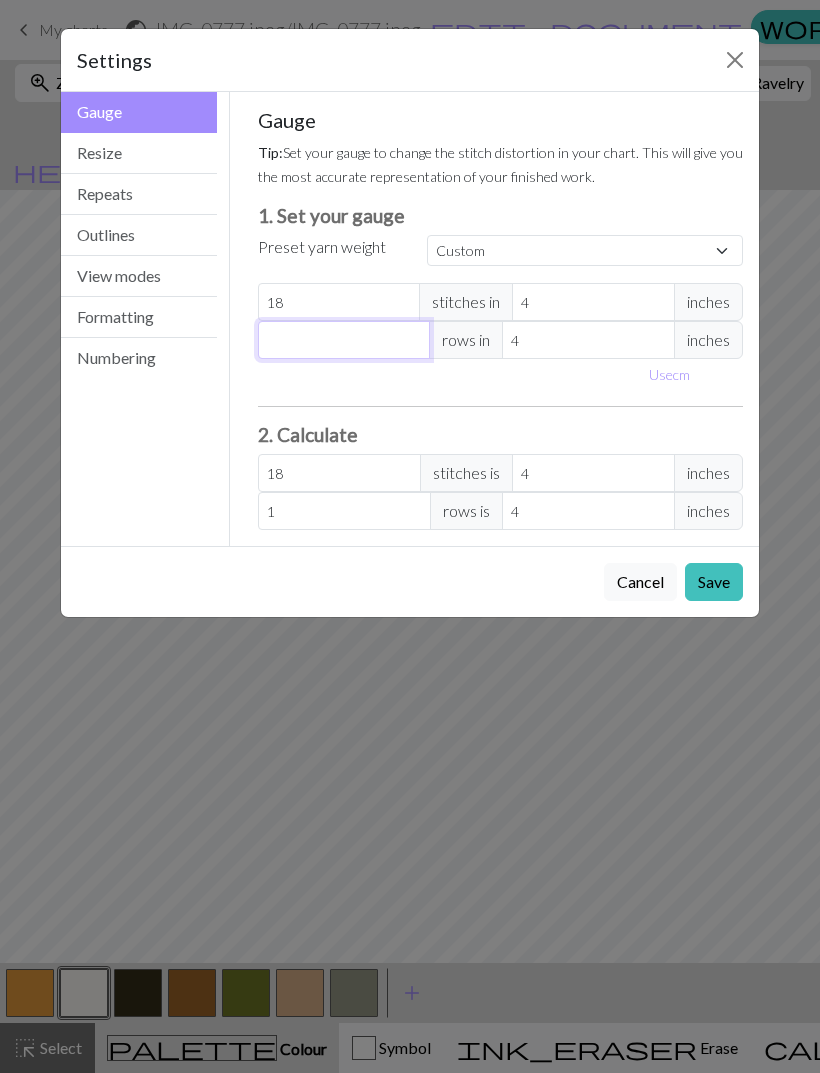 type on "0" 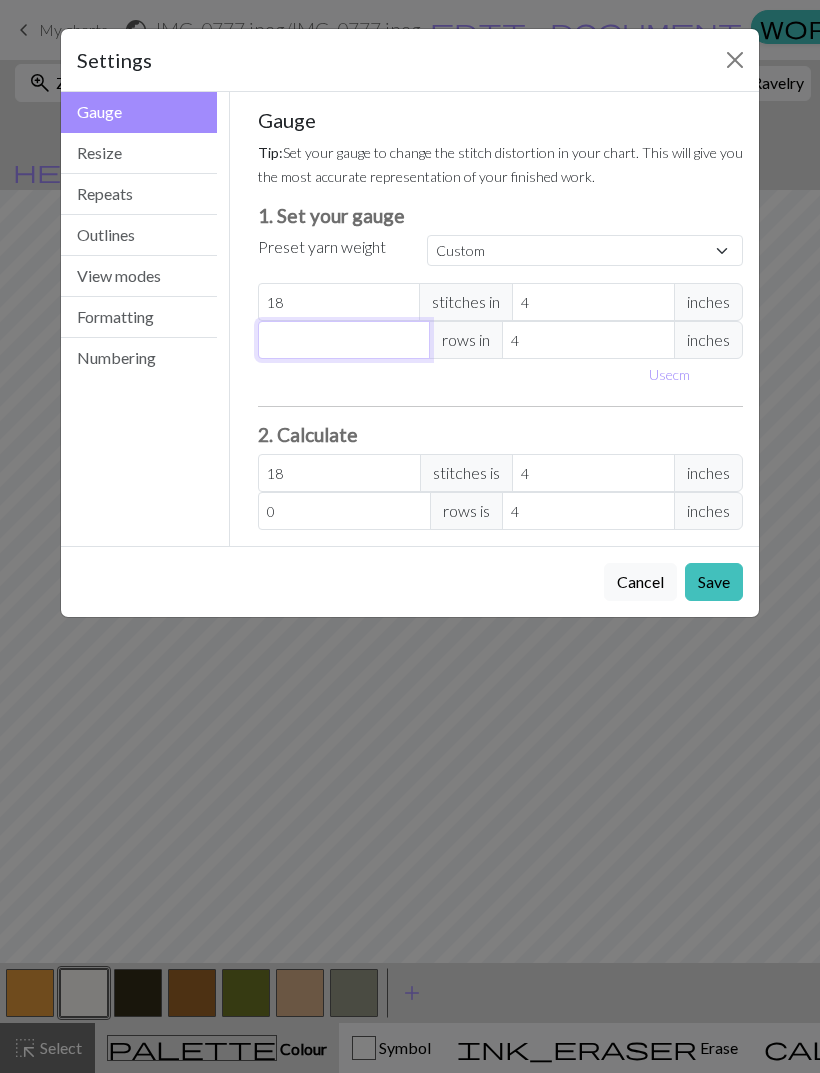 type on "2" 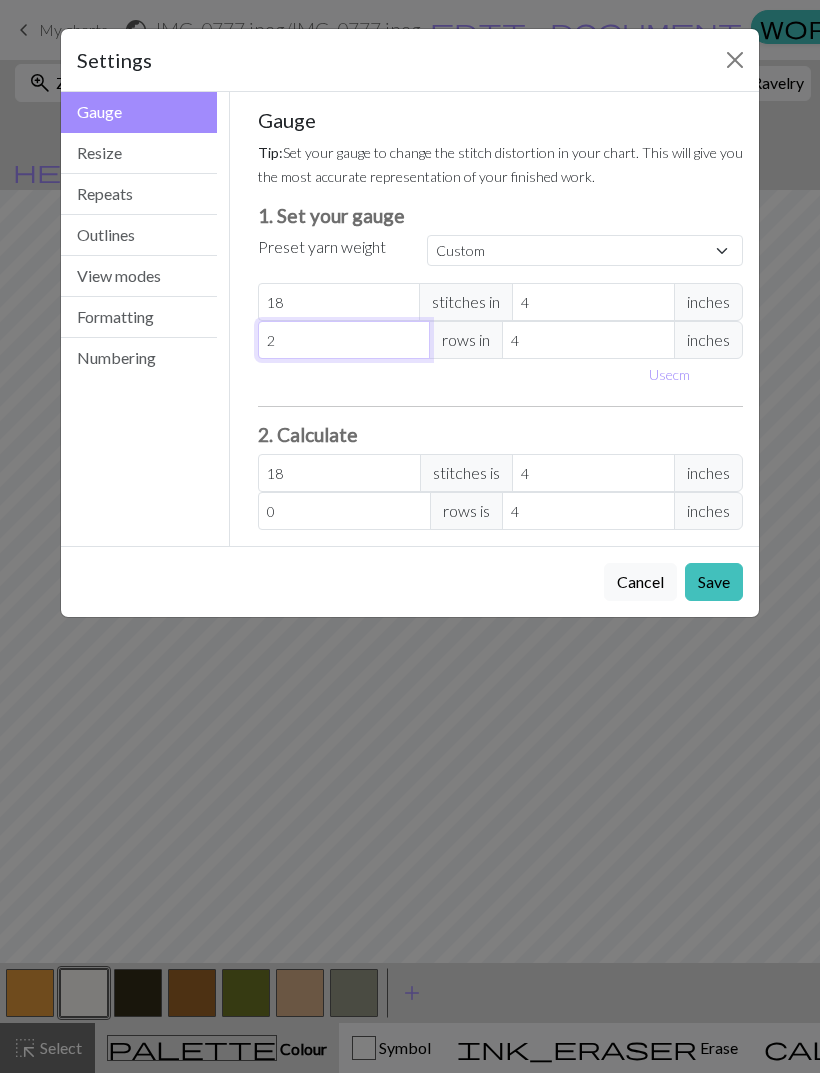 type on "2" 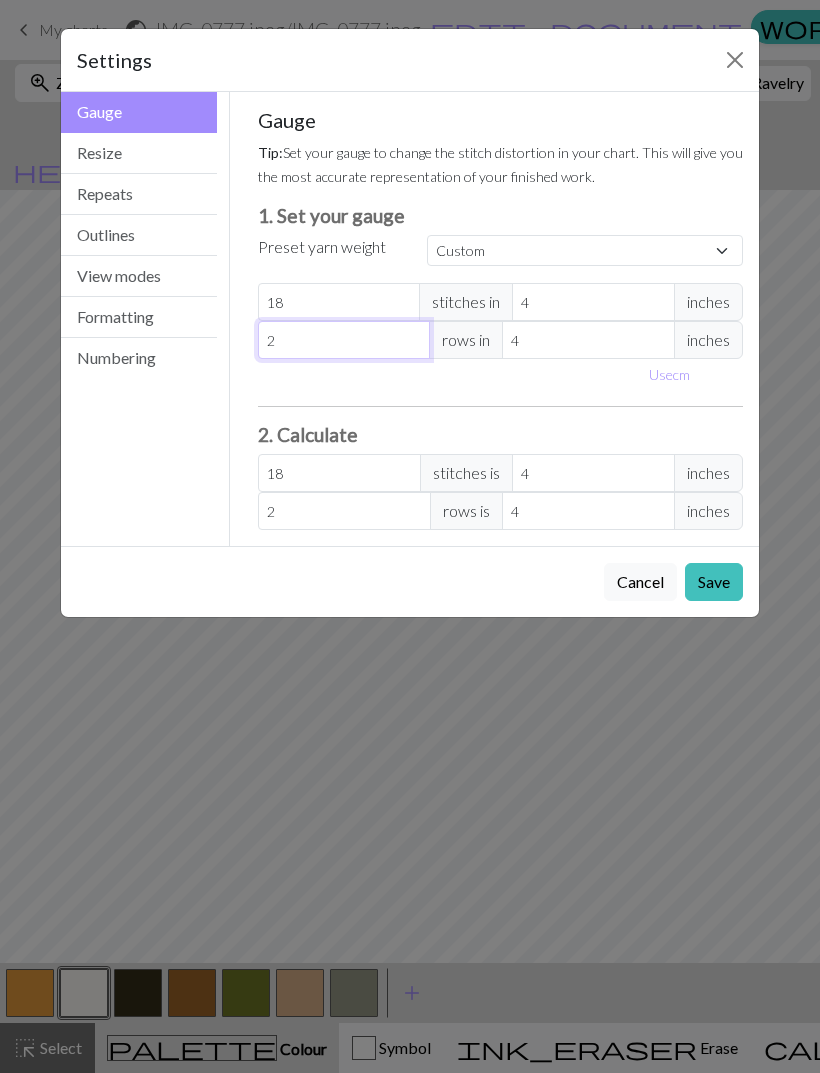type on "28" 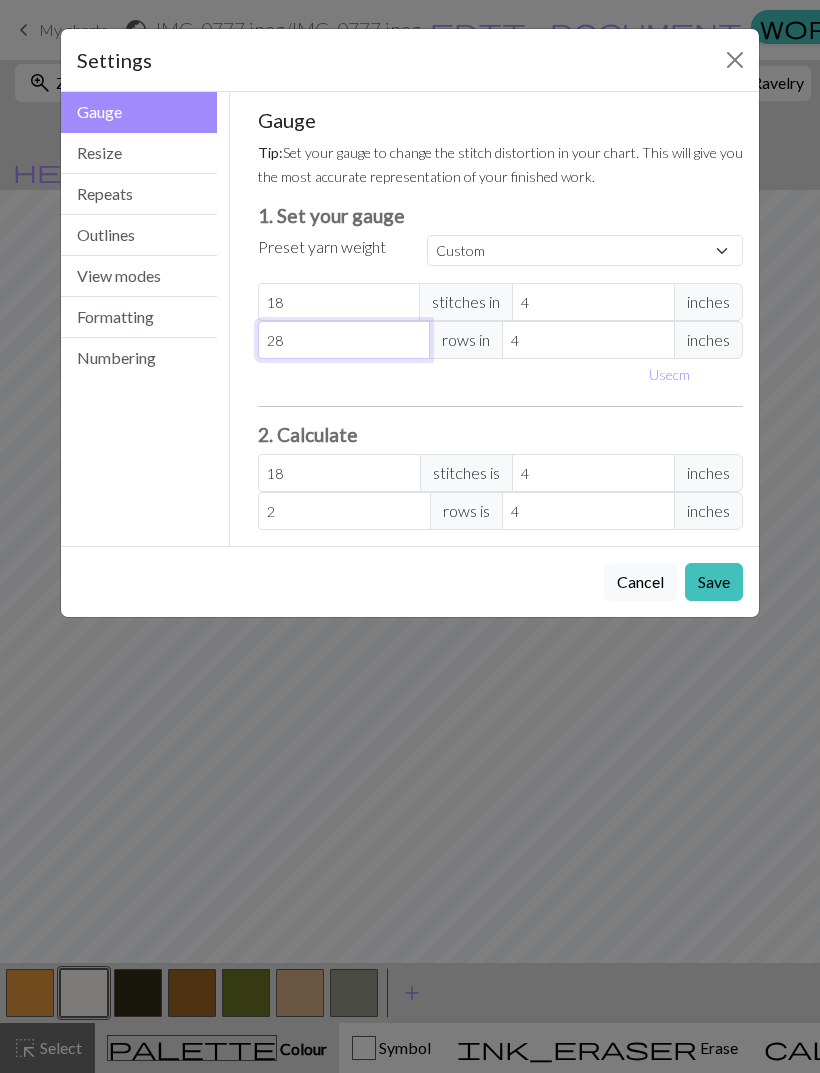 type on "28" 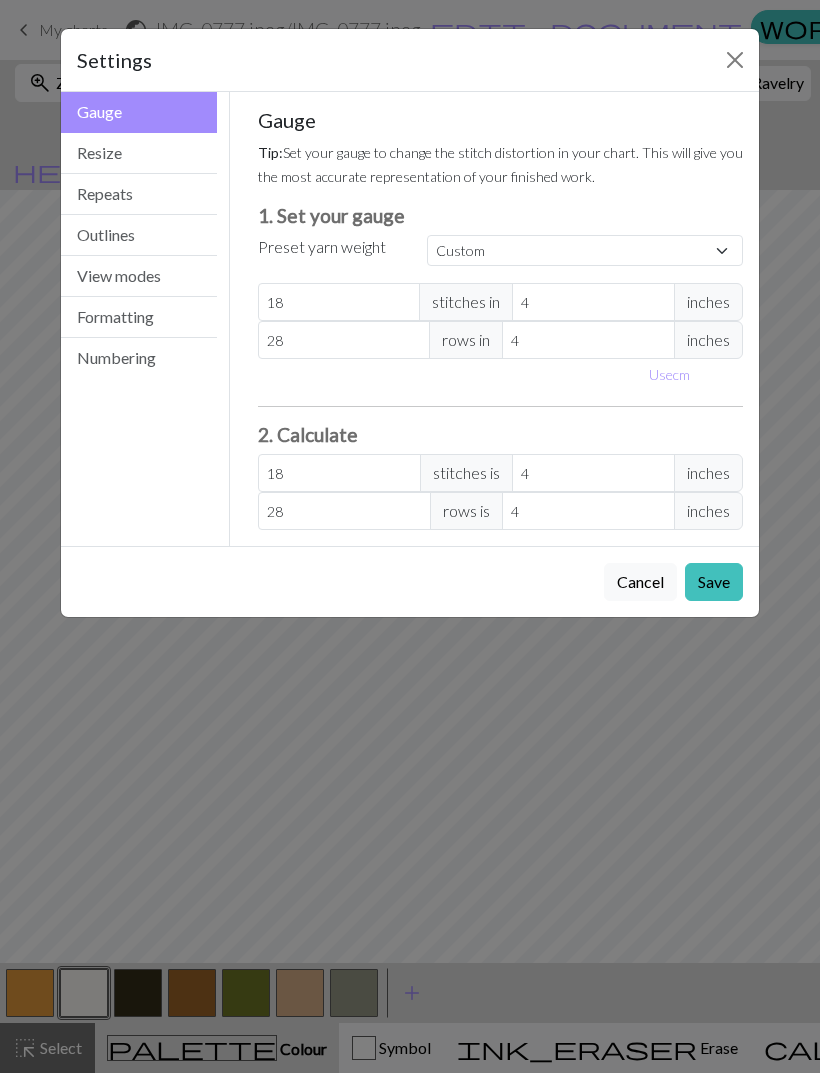 click on "Use  cm" at bounding box center [501, 374] 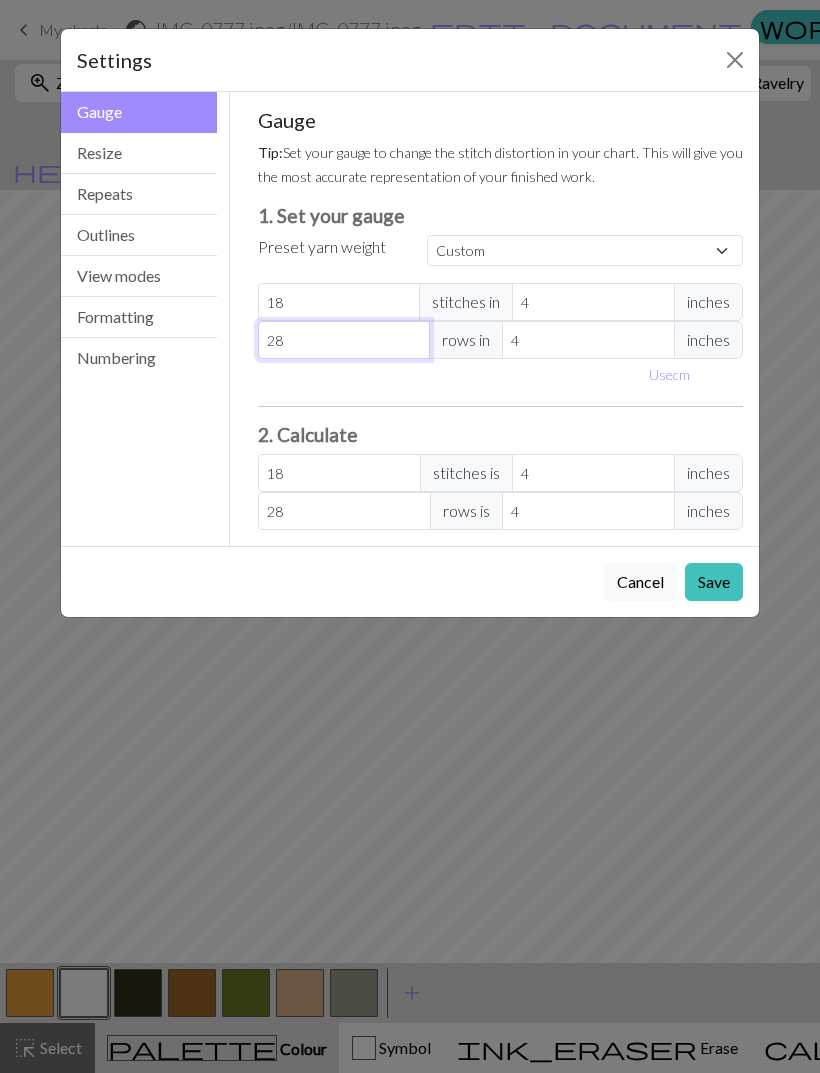 click on "28" at bounding box center [344, 340] 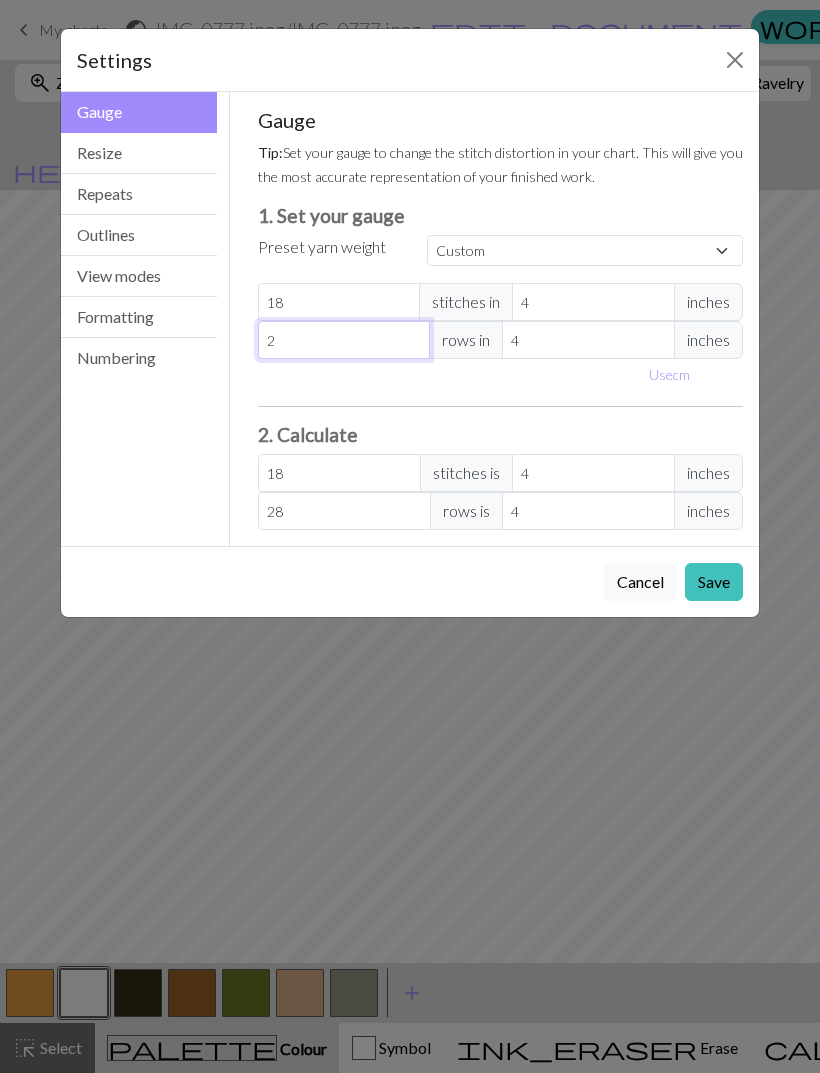 type on "2" 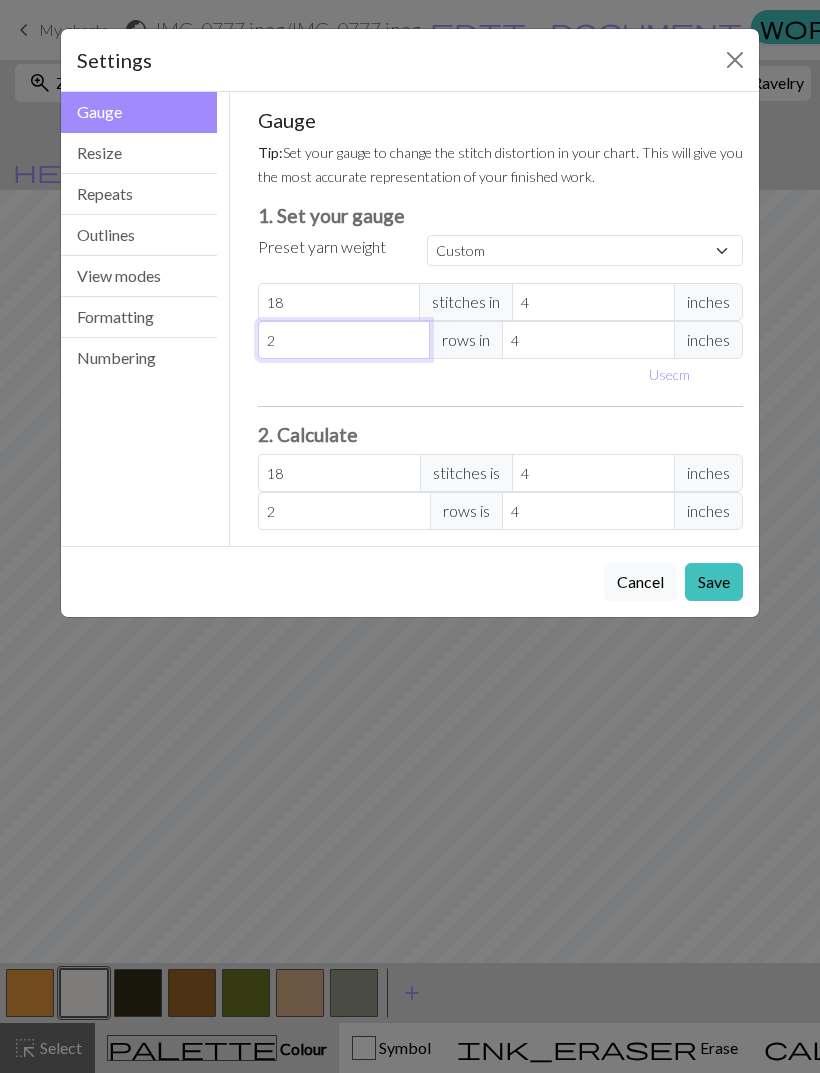 type on "25" 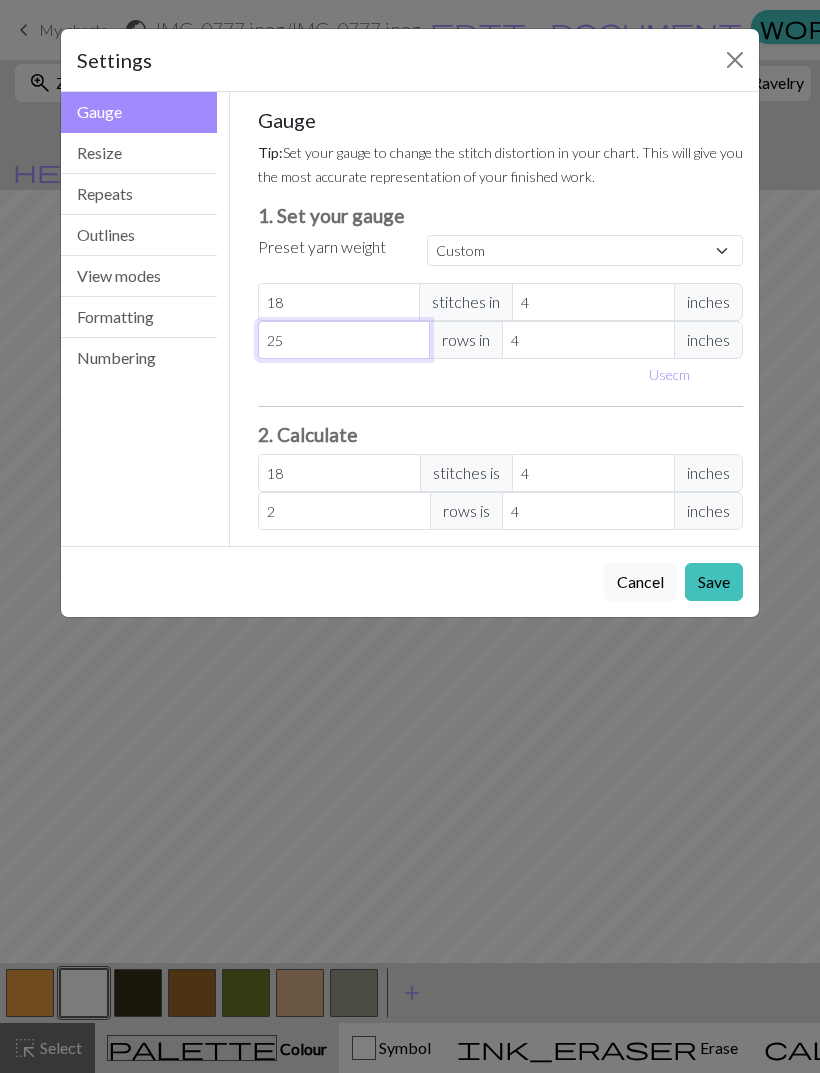 type on "25" 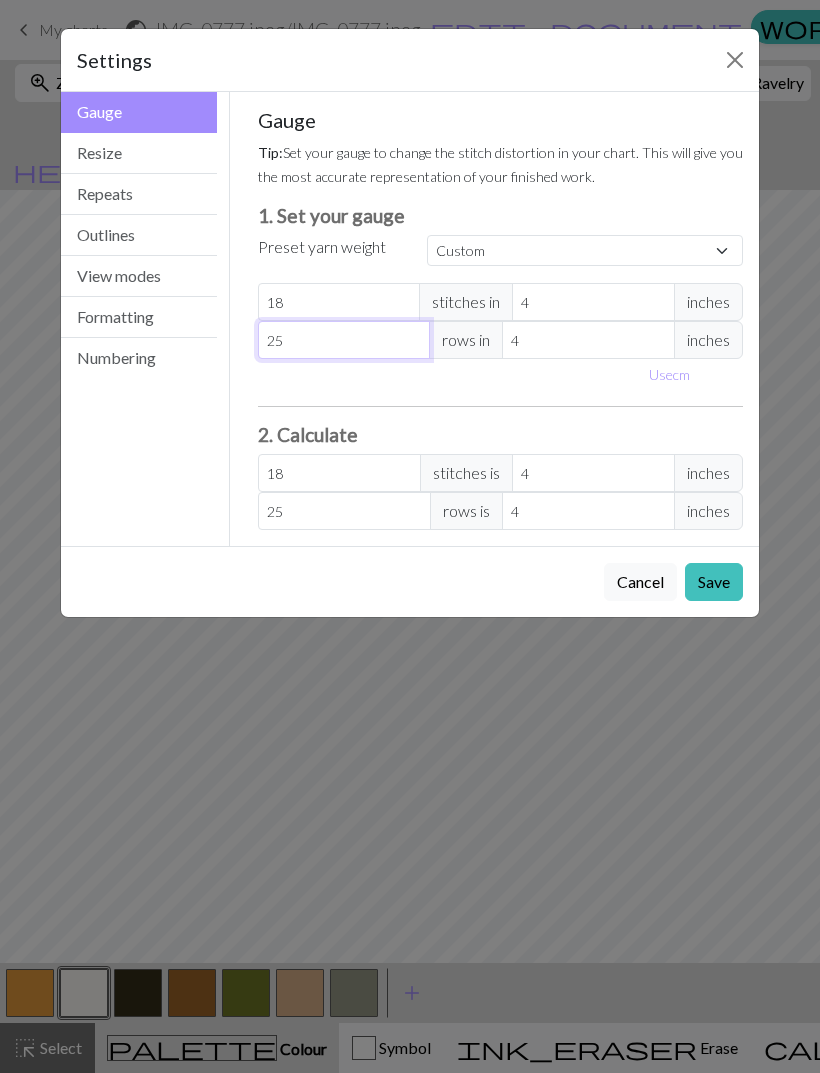 type on "25" 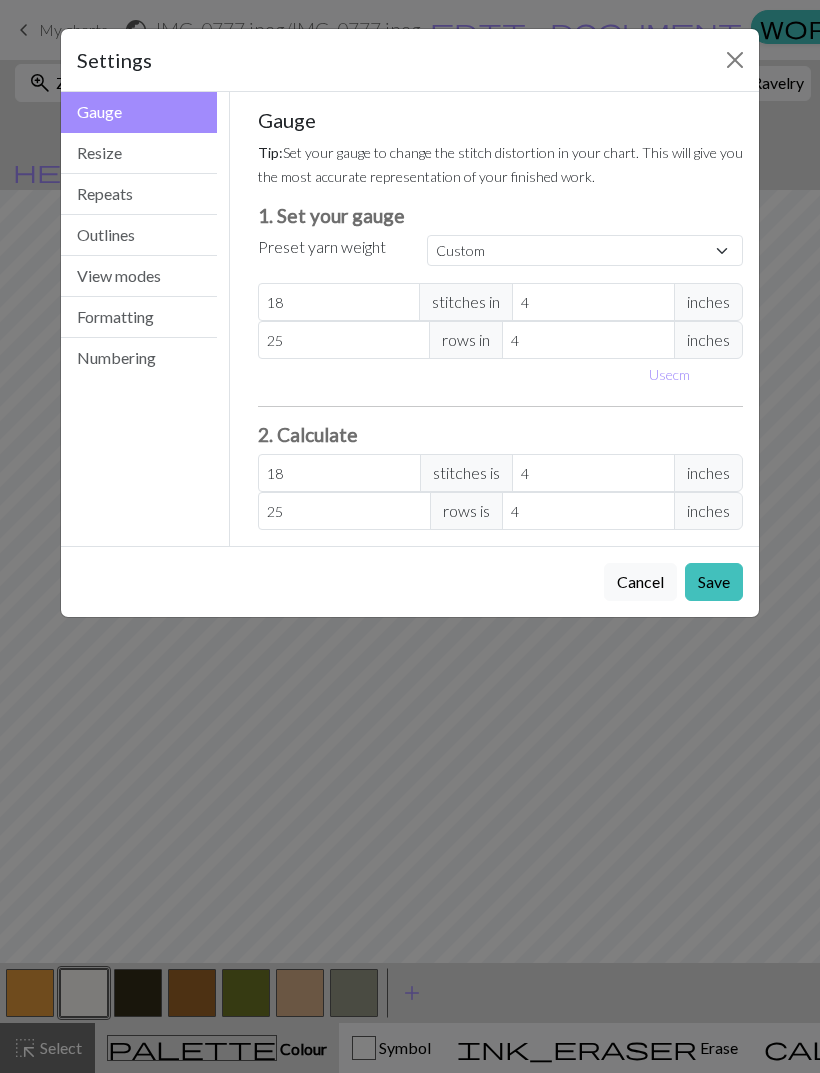 click on "Save" at bounding box center [714, 582] 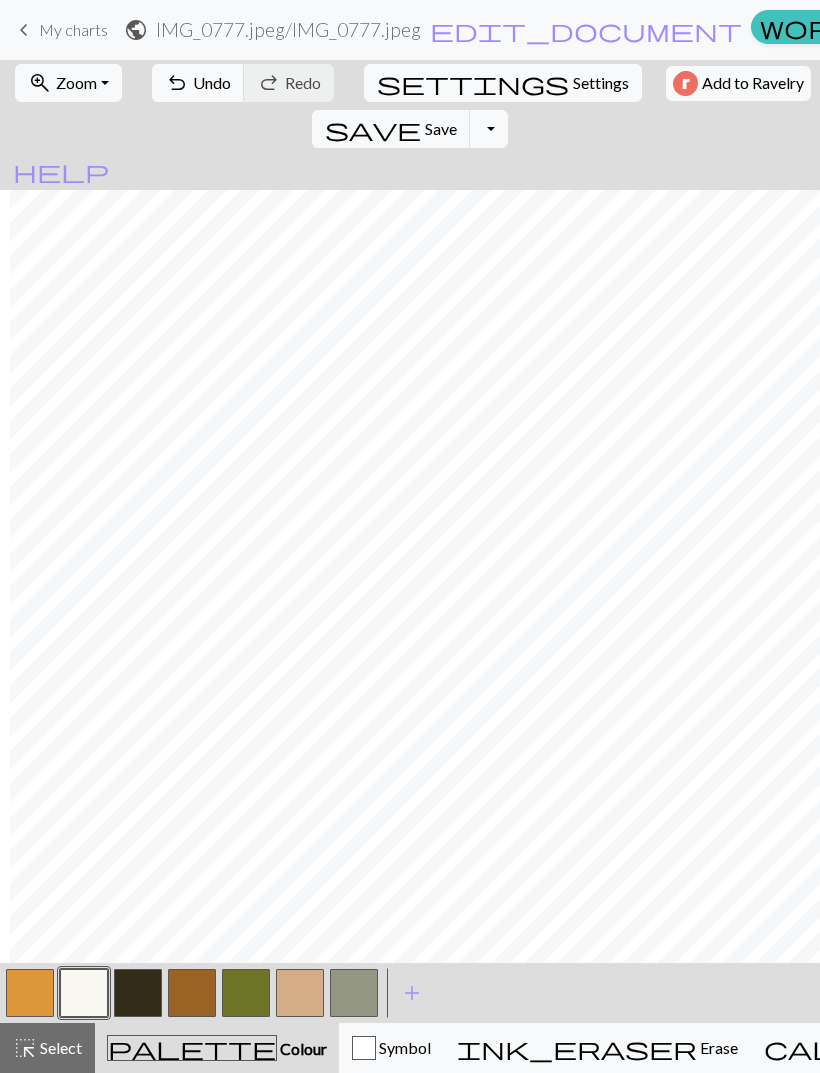 scroll, scrollTop: 0, scrollLeft: 73, axis: horizontal 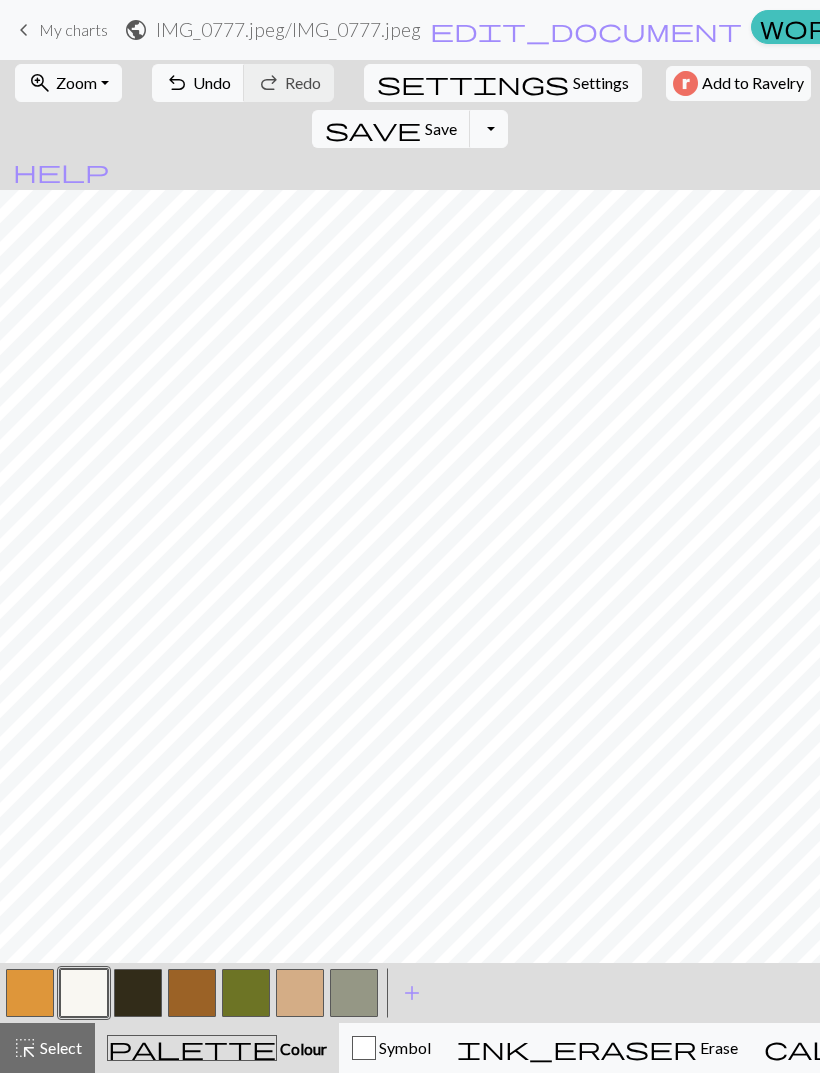 click on "My charts" at bounding box center (73, 29) 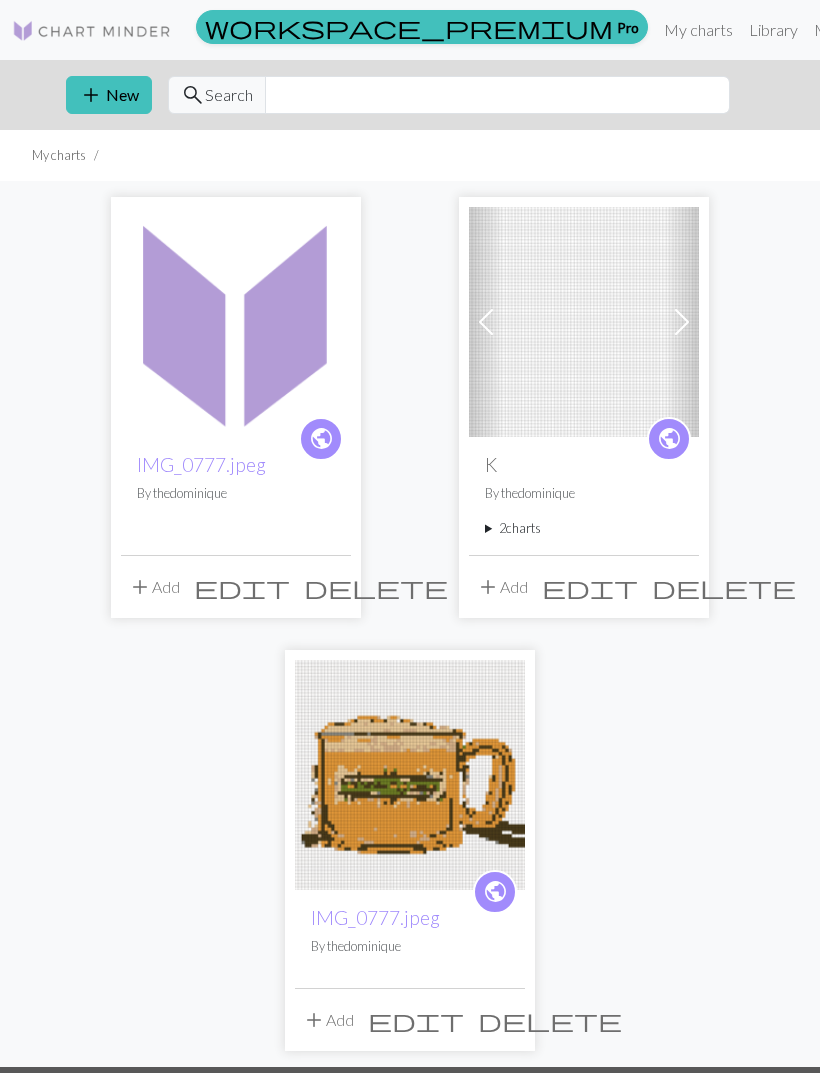 click on "delete" at bounding box center [376, 587] 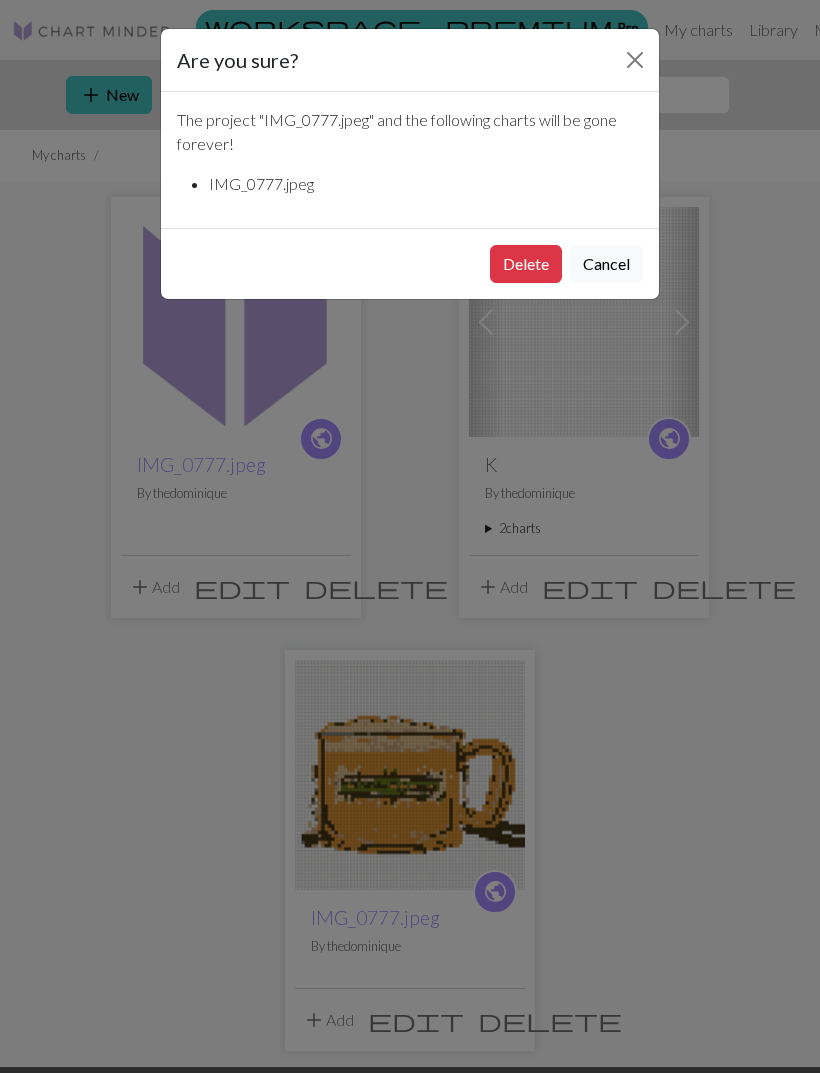 click on "Delete" at bounding box center (526, 264) 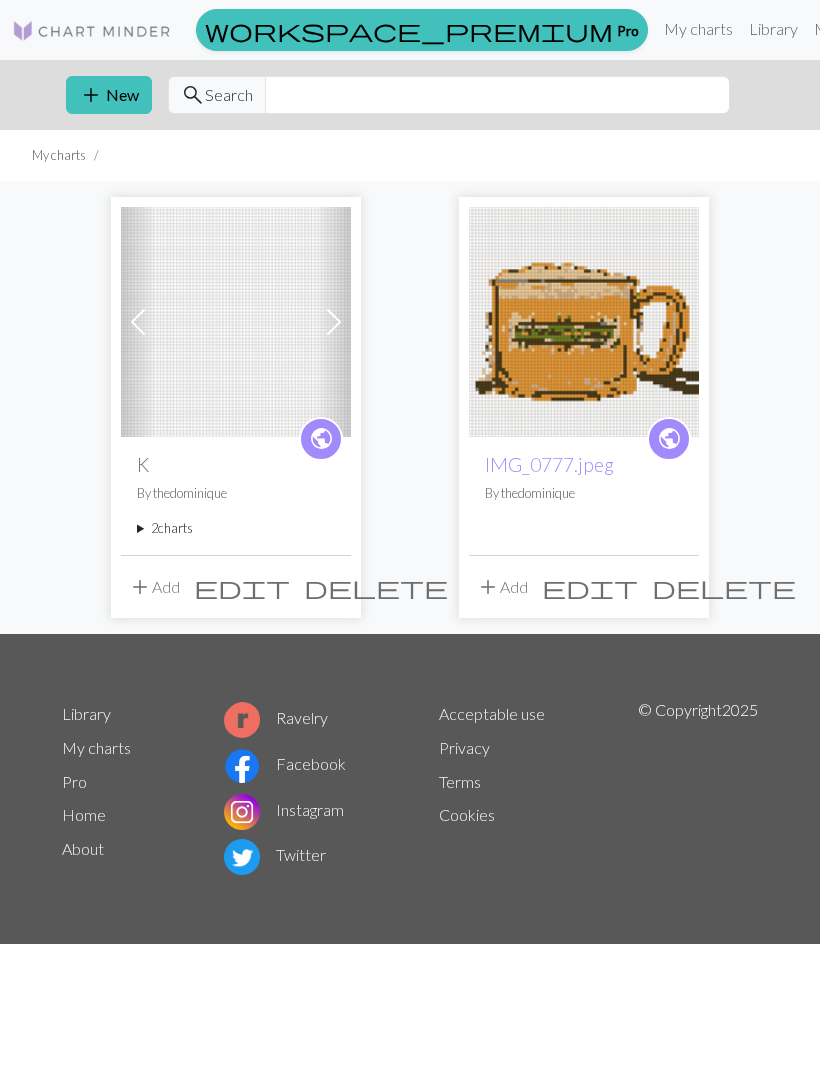 scroll, scrollTop: 0, scrollLeft: 0, axis: both 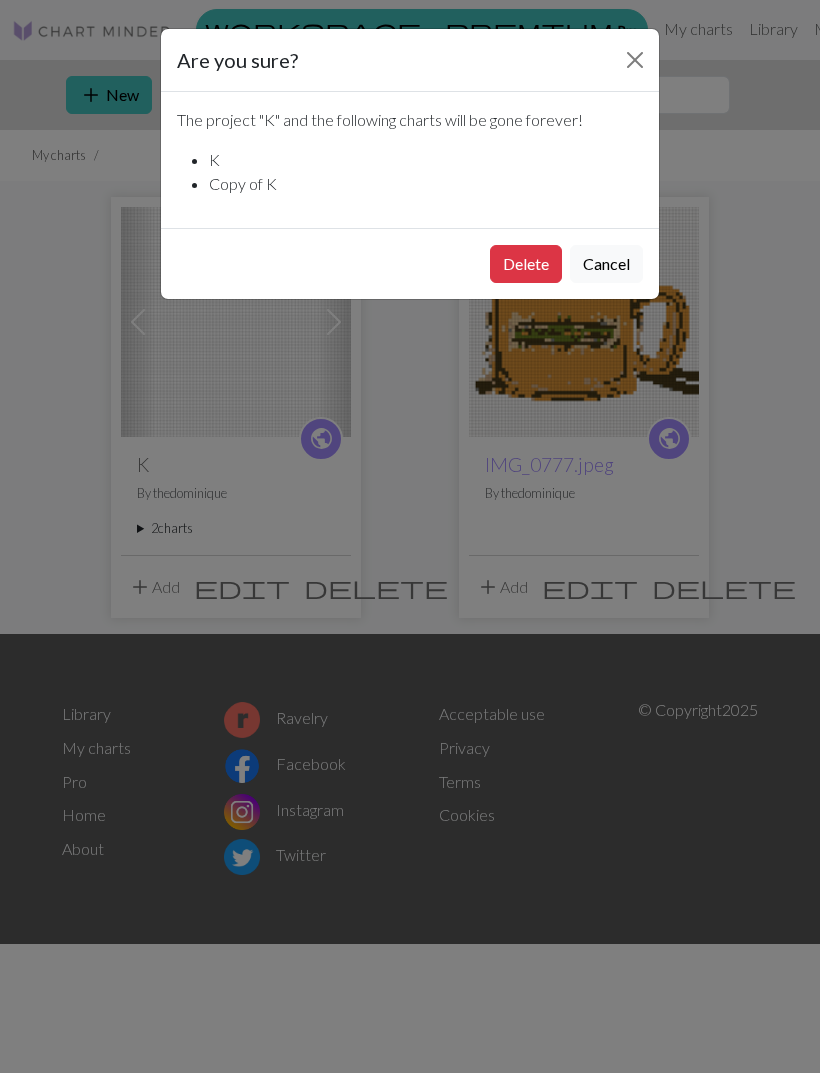 click on "Delete" at bounding box center (526, 264) 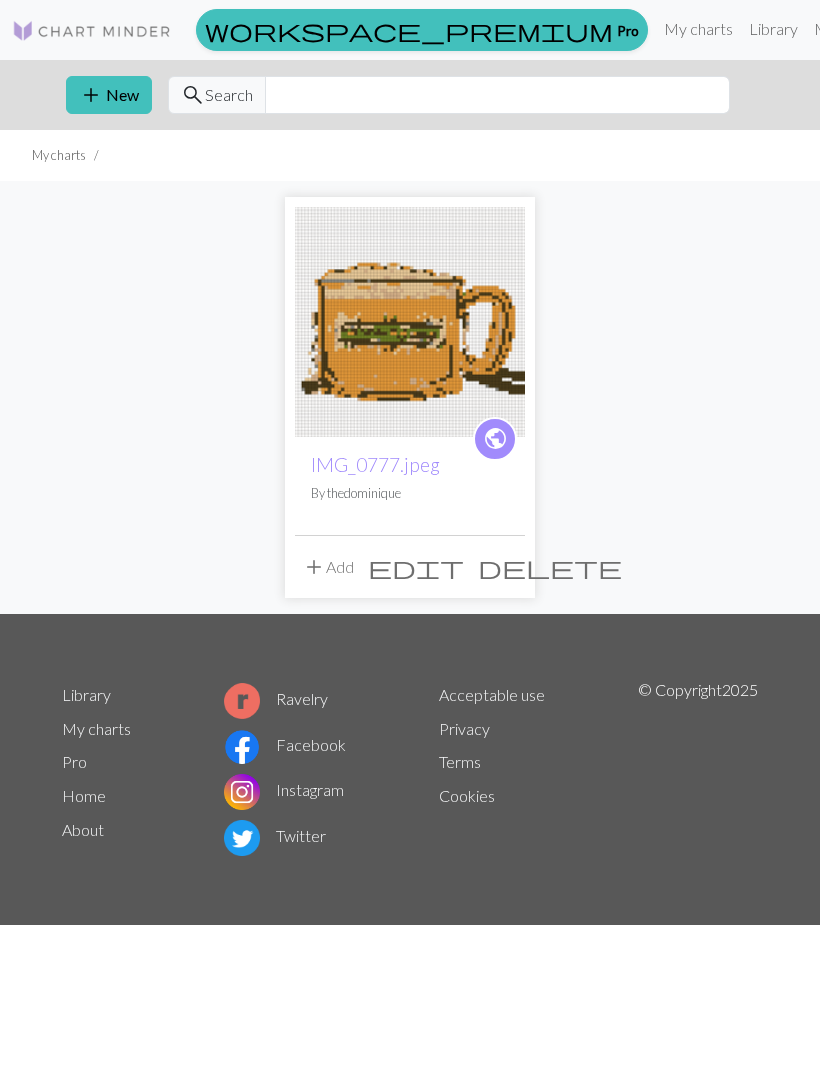 scroll, scrollTop: 0, scrollLeft: 0, axis: both 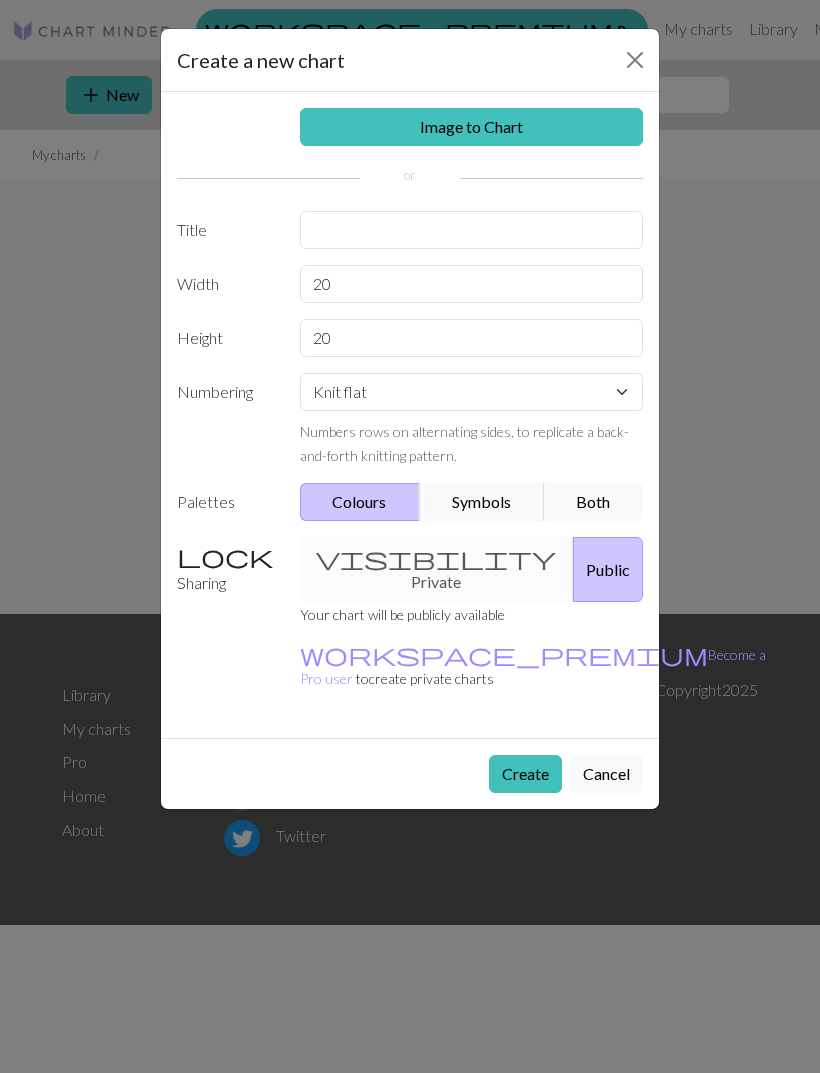 click on "Image to Chart" at bounding box center (472, 127) 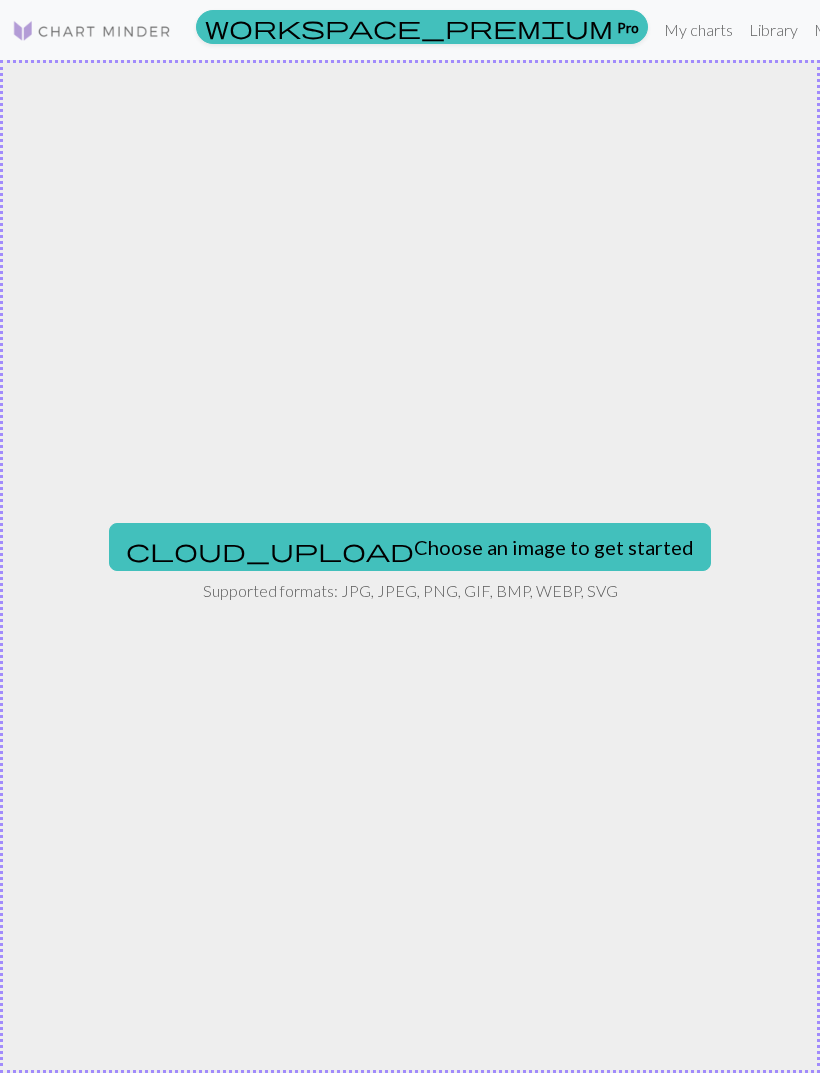 click on "cloud_upload  Choose an image to get started" at bounding box center [410, 547] 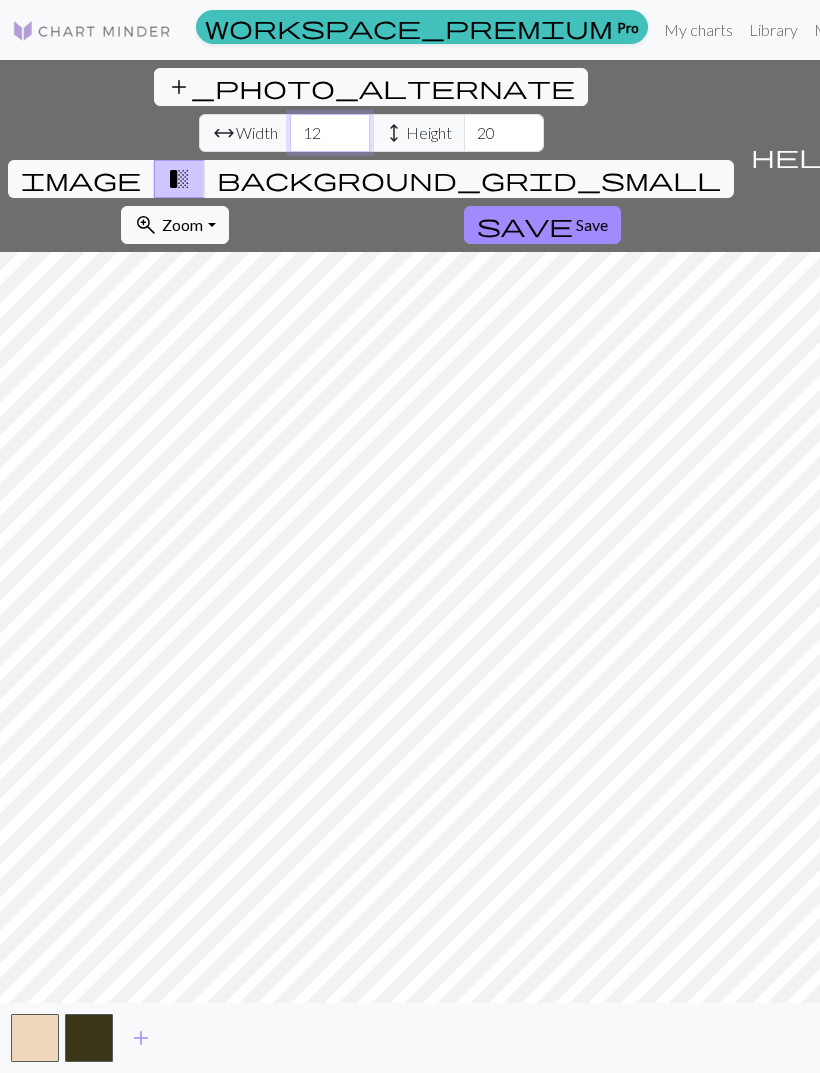 click on "12" at bounding box center (330, 133) 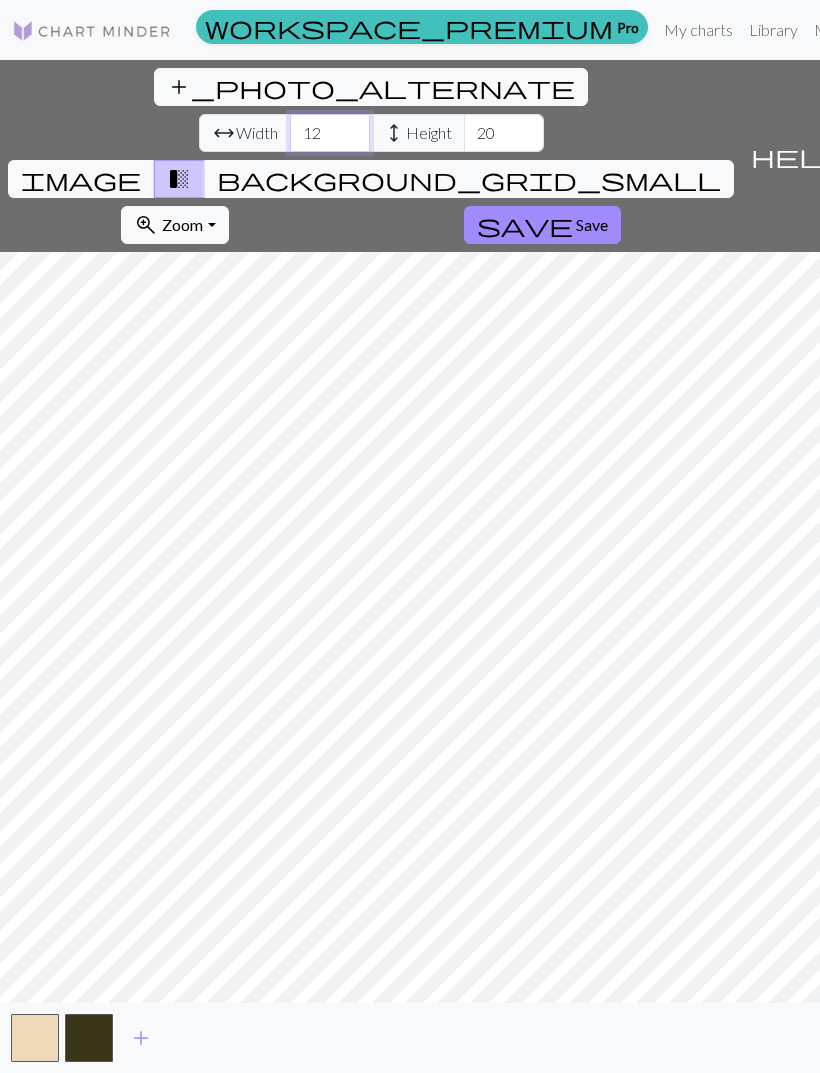 click on "12" at bounding box center [330, 133] 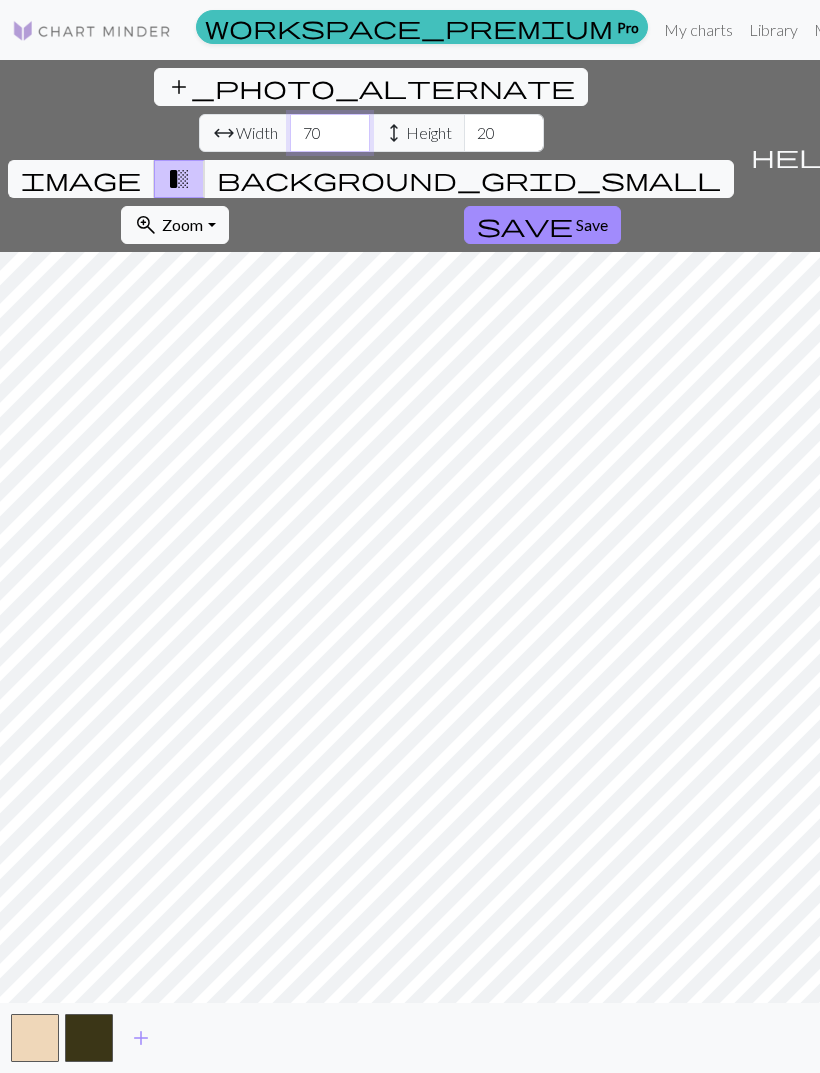 type on "70" 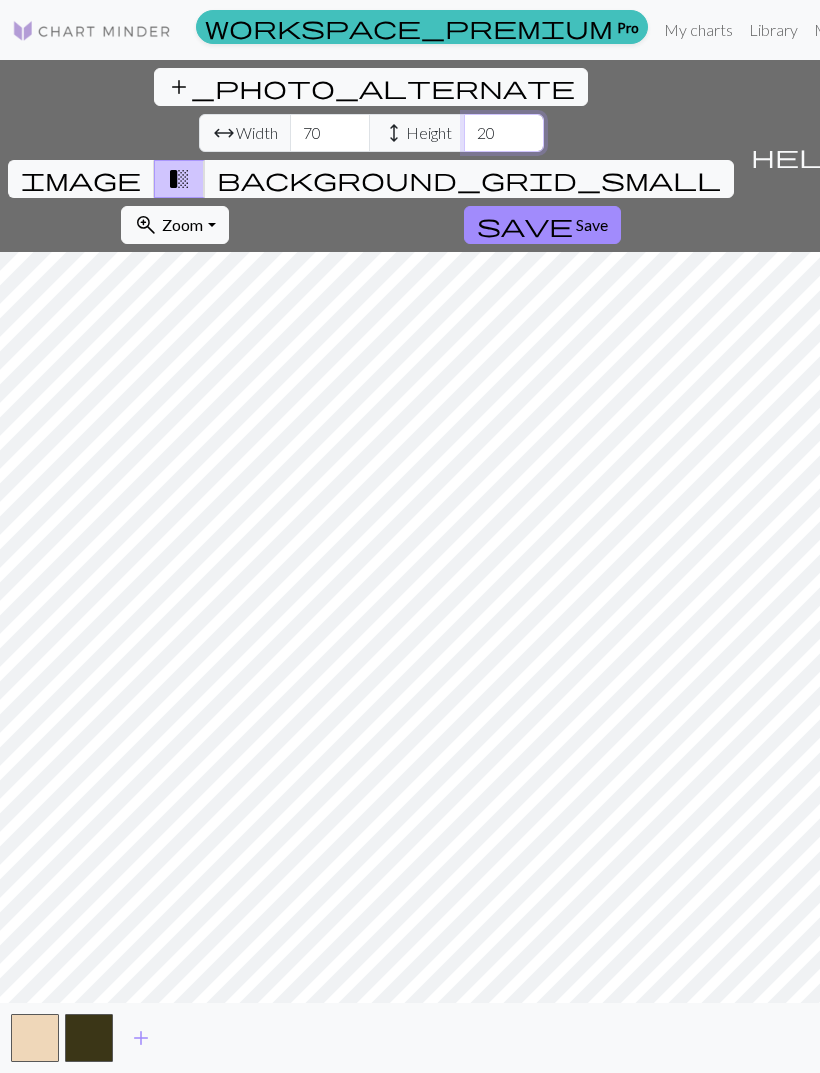 click on "20" at bounding box center (504, 133) 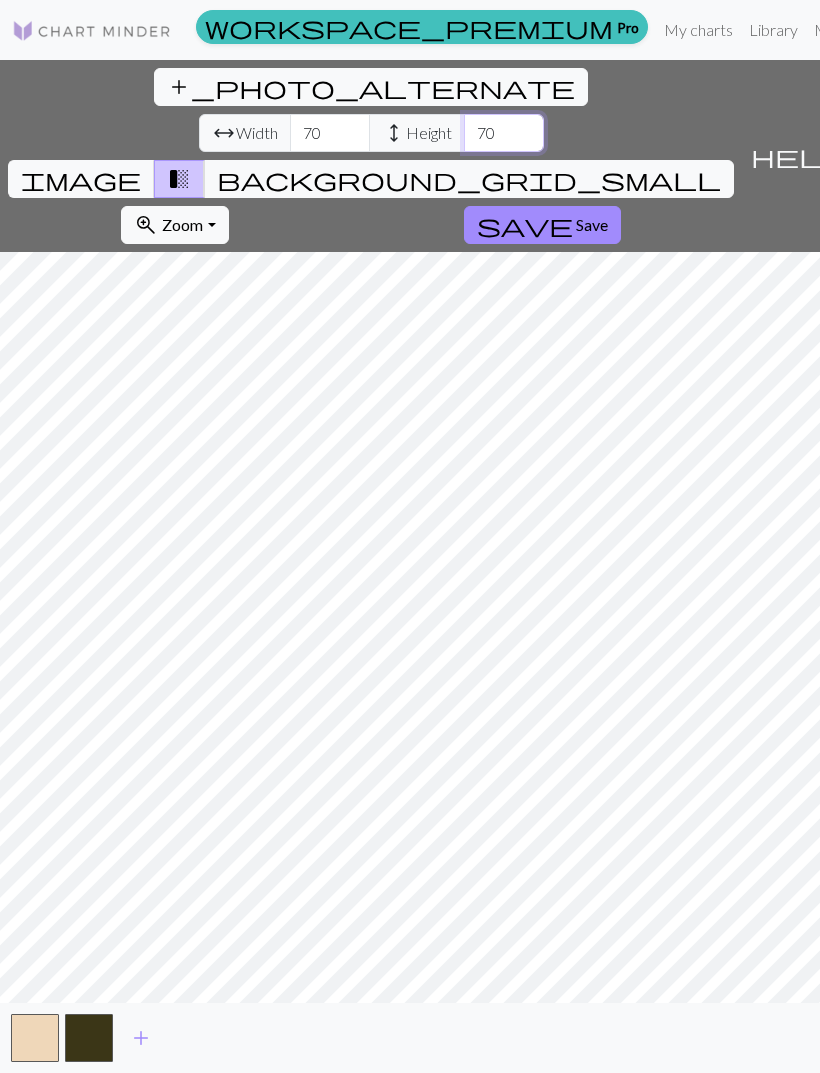 type on "70" 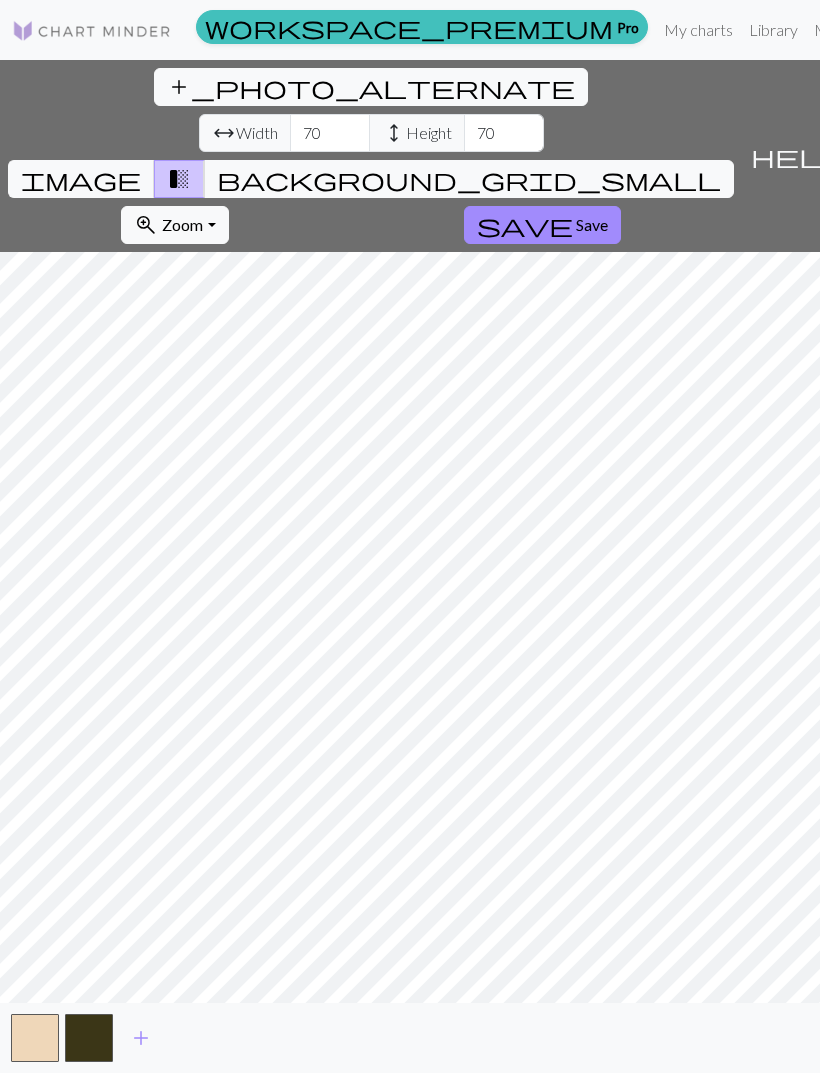 click on "help" at bounding box center (799, 156) 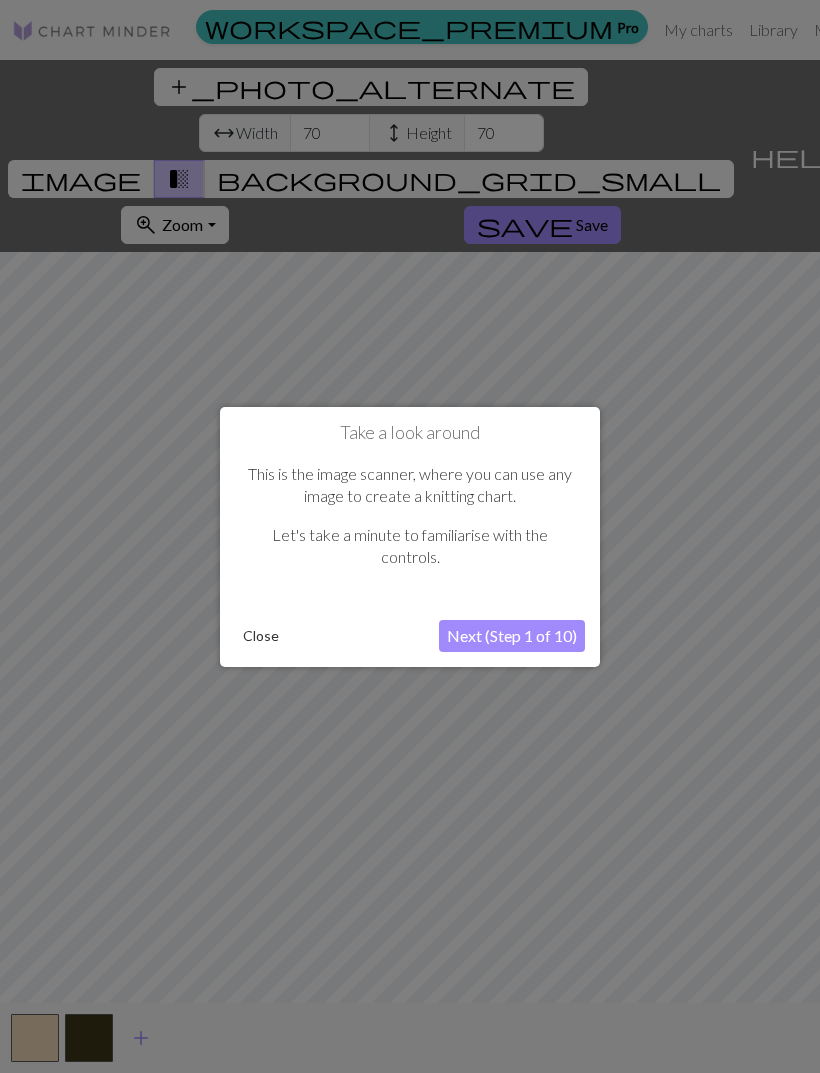 click on "Next (Step 1 of 10)" at bounding box center (512, 636) 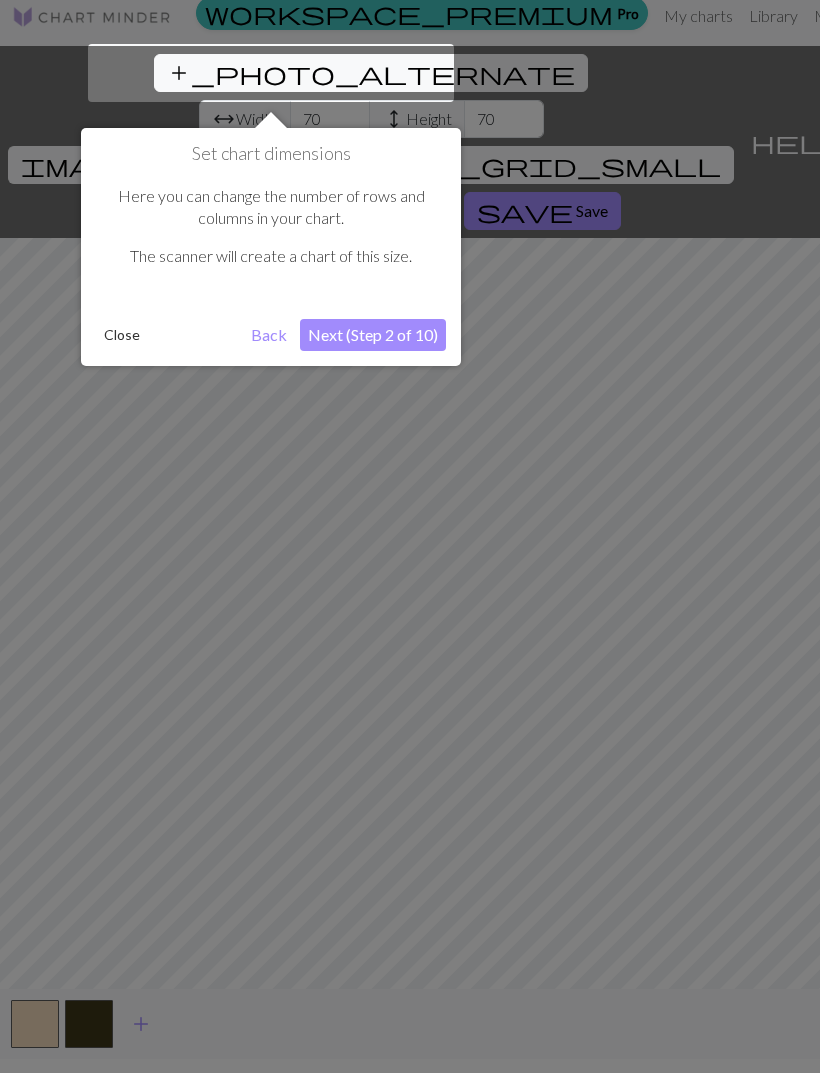 scroll, scrollTop: 38, scrollLeft: 0, axis: vertical 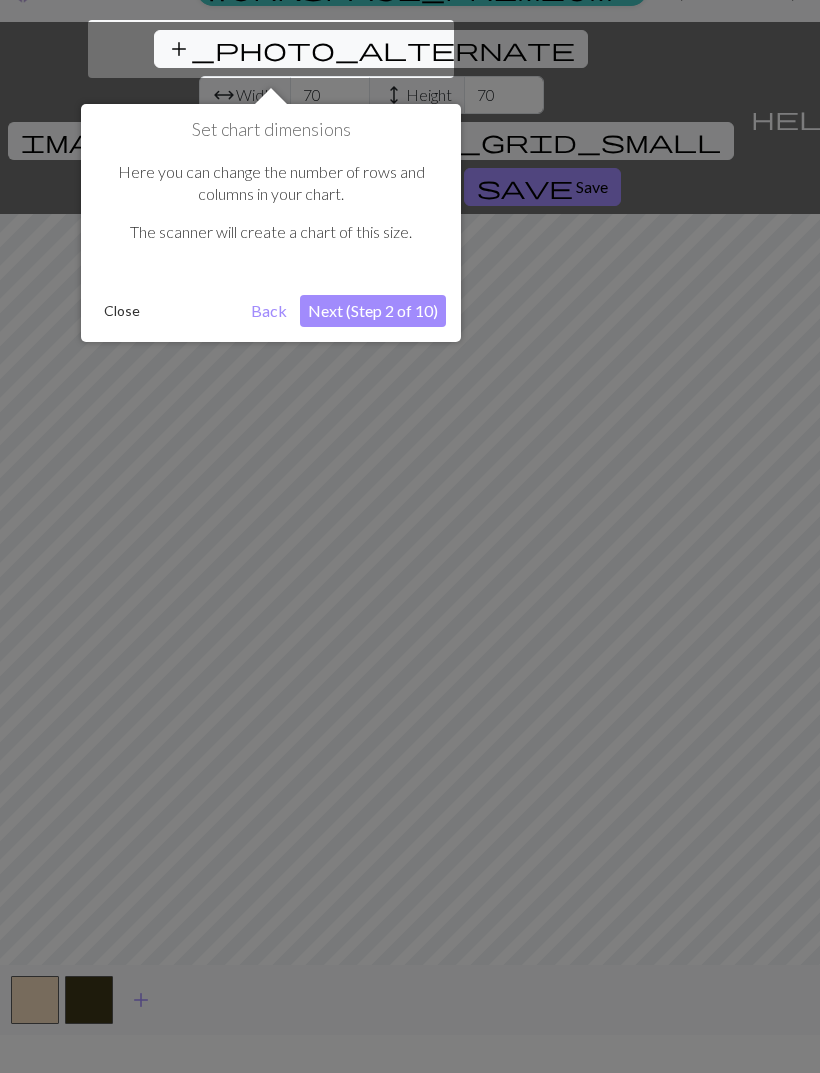 click on "Next (Step 2 of 10)" at bounding box center [373, 311] 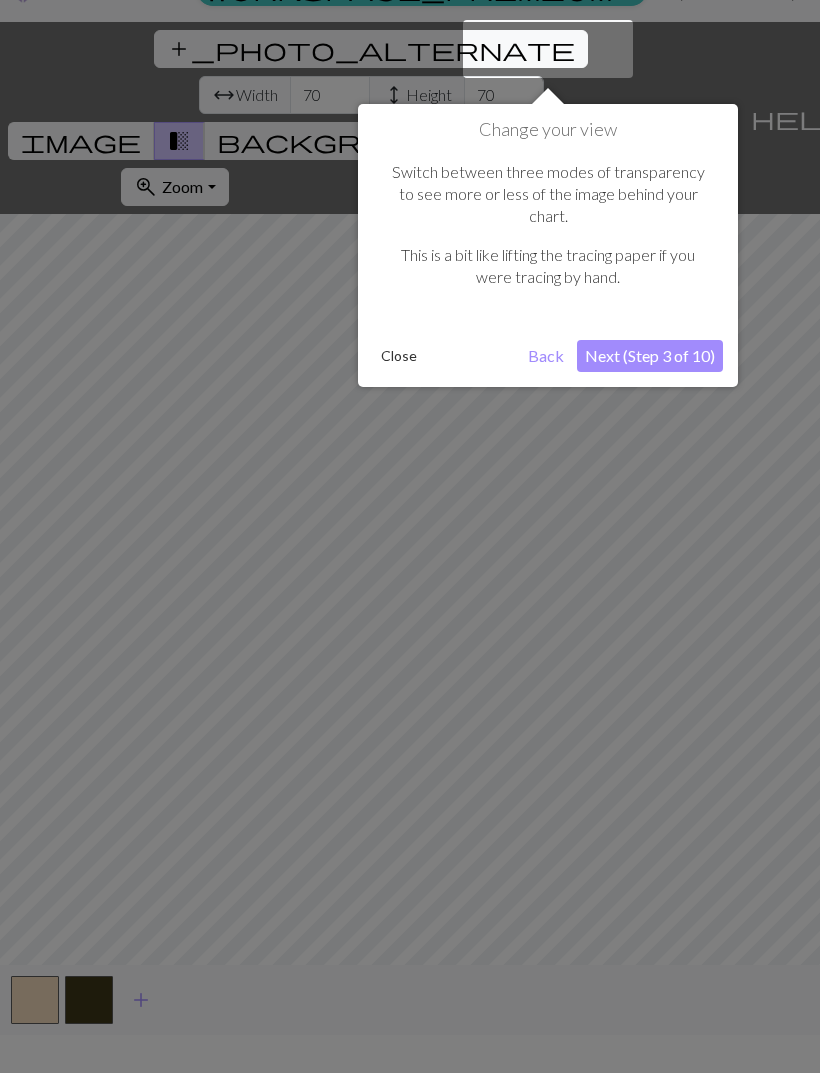 click on "Close" at bounding box center (399, 356) 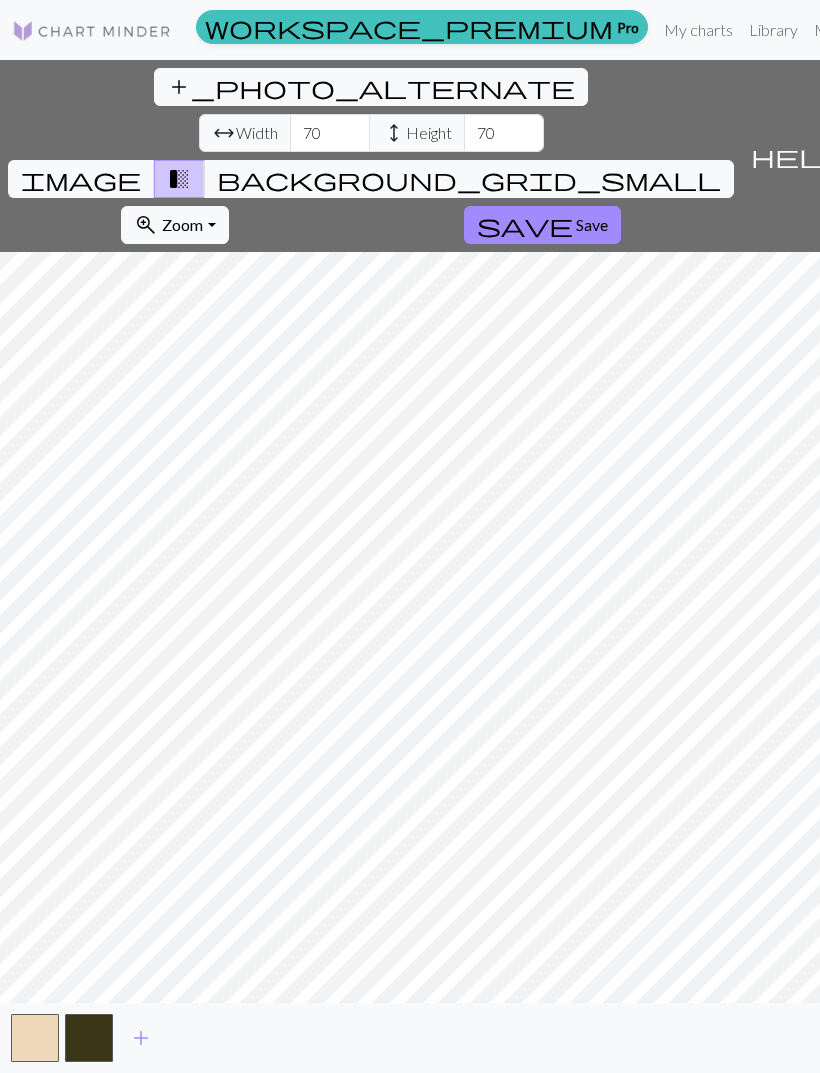 click on "add" at bounding box center (141, 1038) 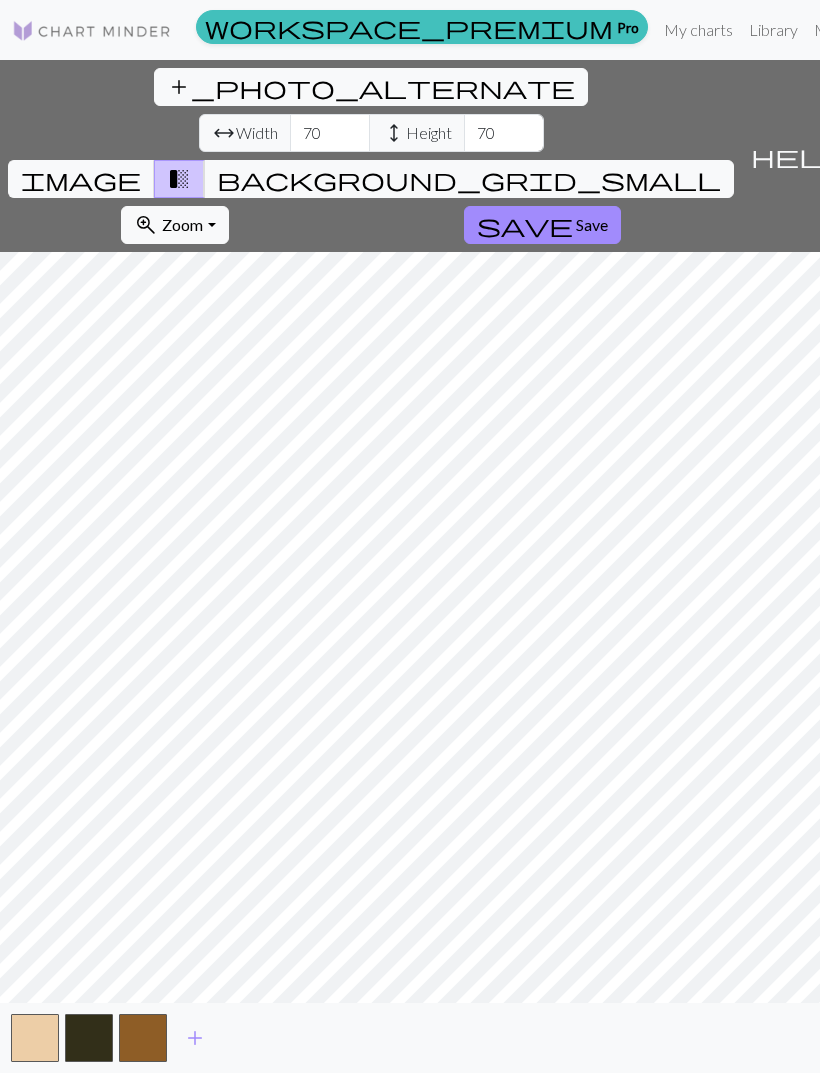 click on "add" at bounding box center (195, 1038) 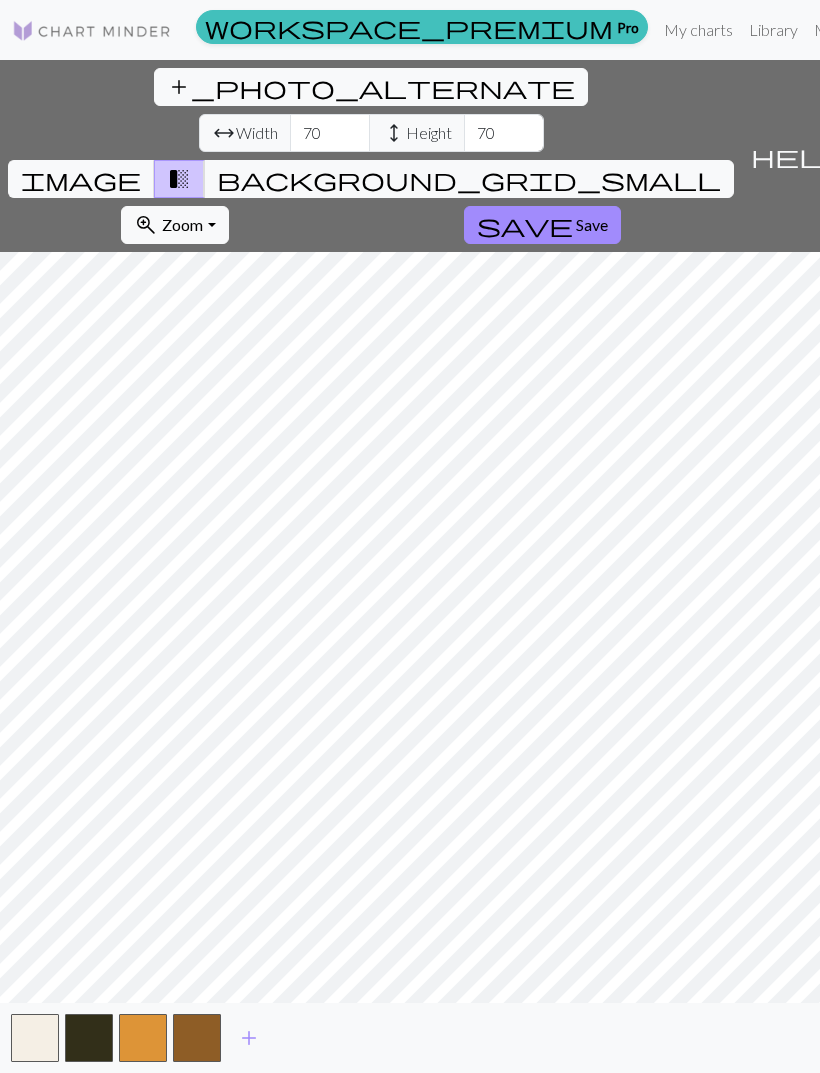 click on "add" at bounding box center (249, 1038) 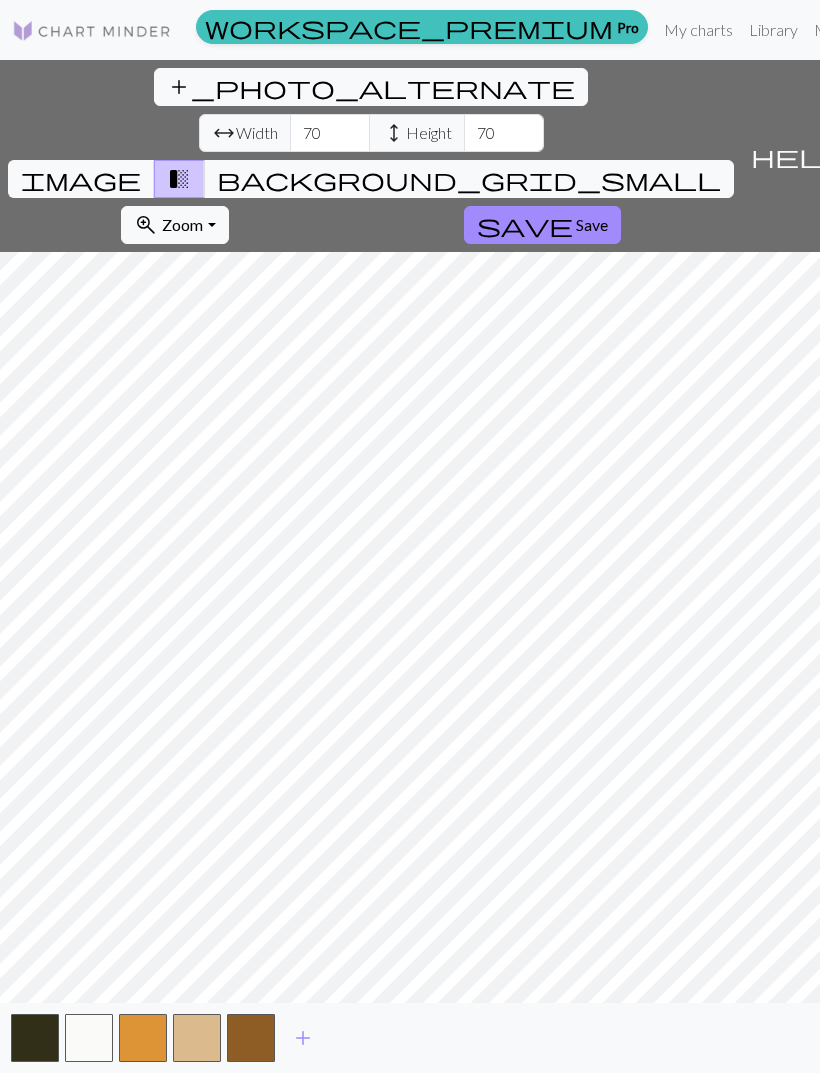 click on "add" at bounding box center [303, 1038] 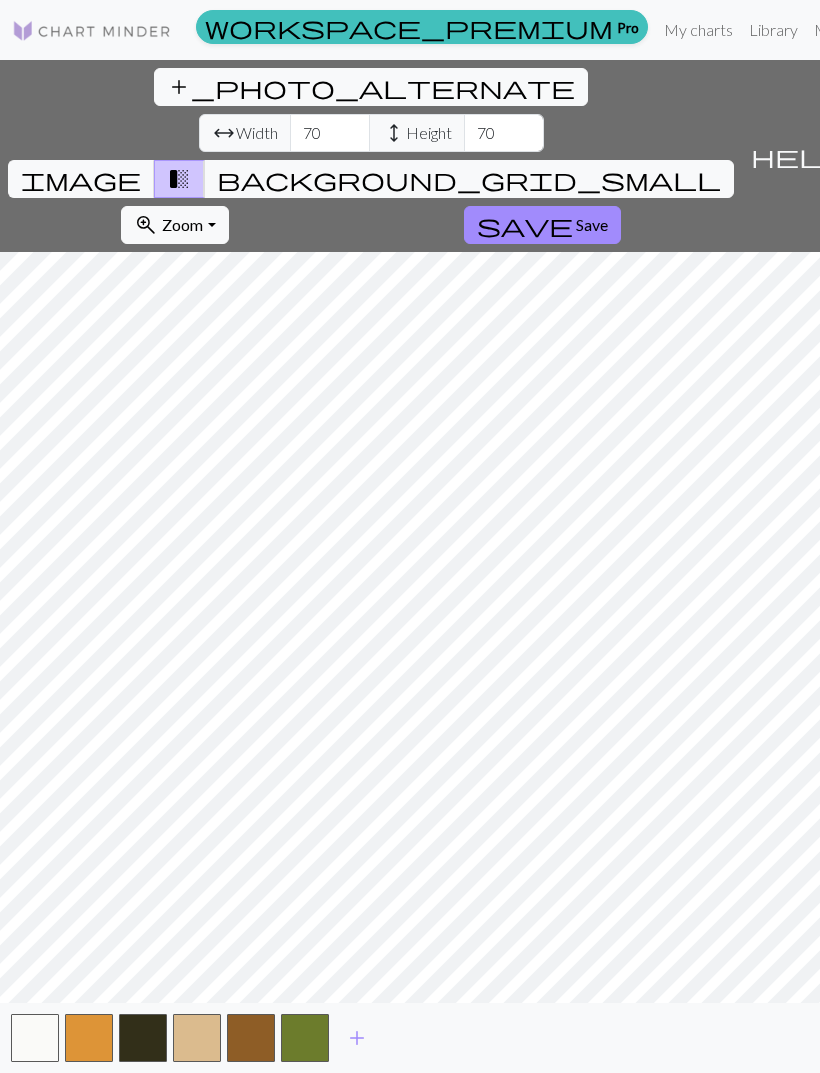 click on "add" at bounding box center (357, 1038) 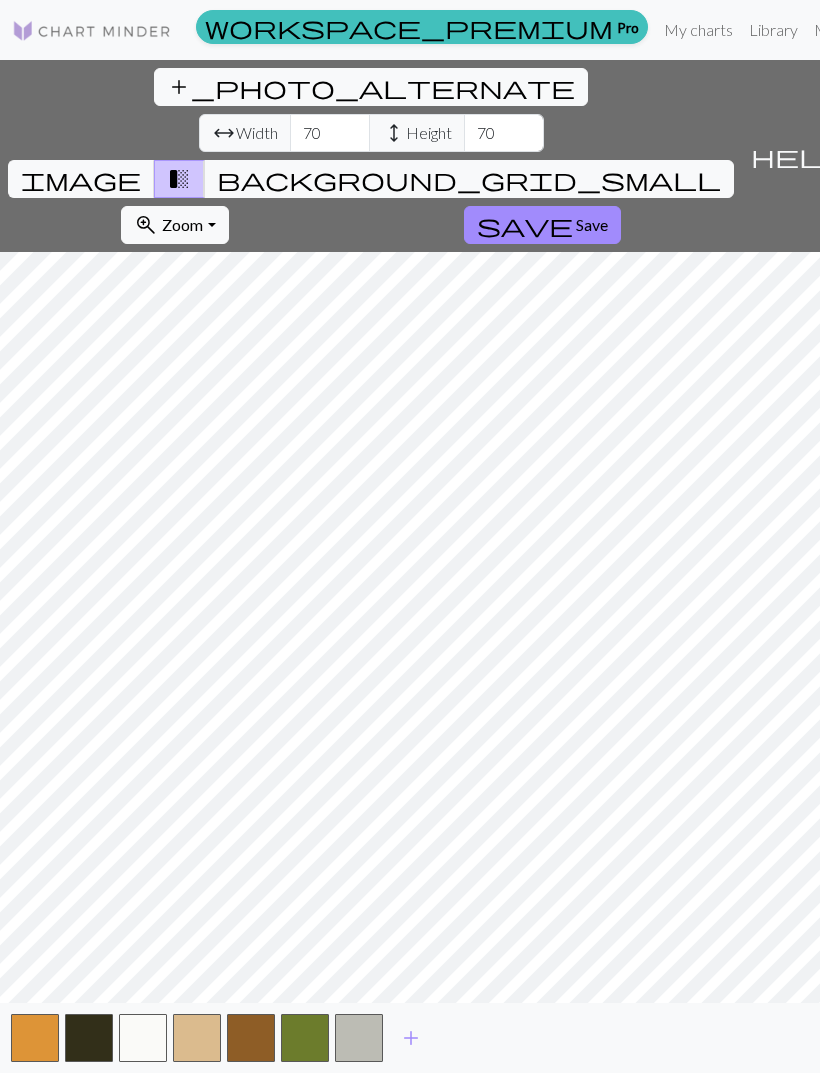 click on "add" at bounding box center (411, 1038) 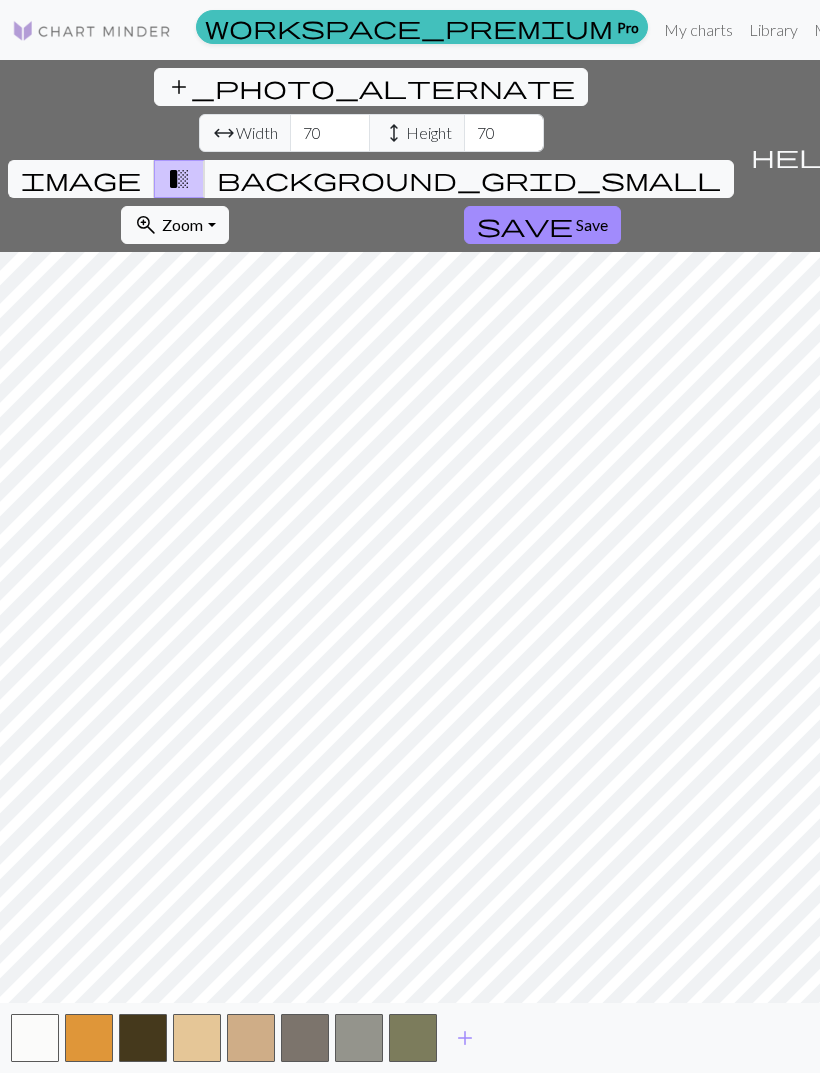 click on "add" at bounding box center [410, 1038] 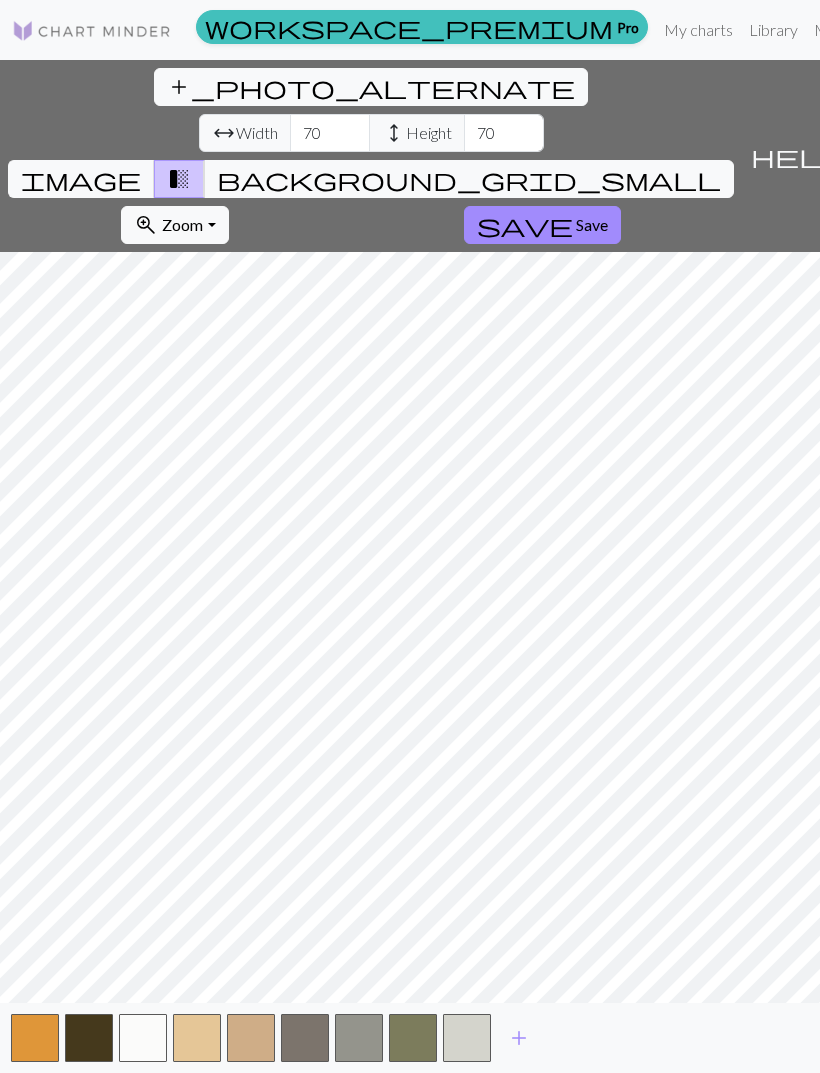 click at bounding box center [413, 1038] 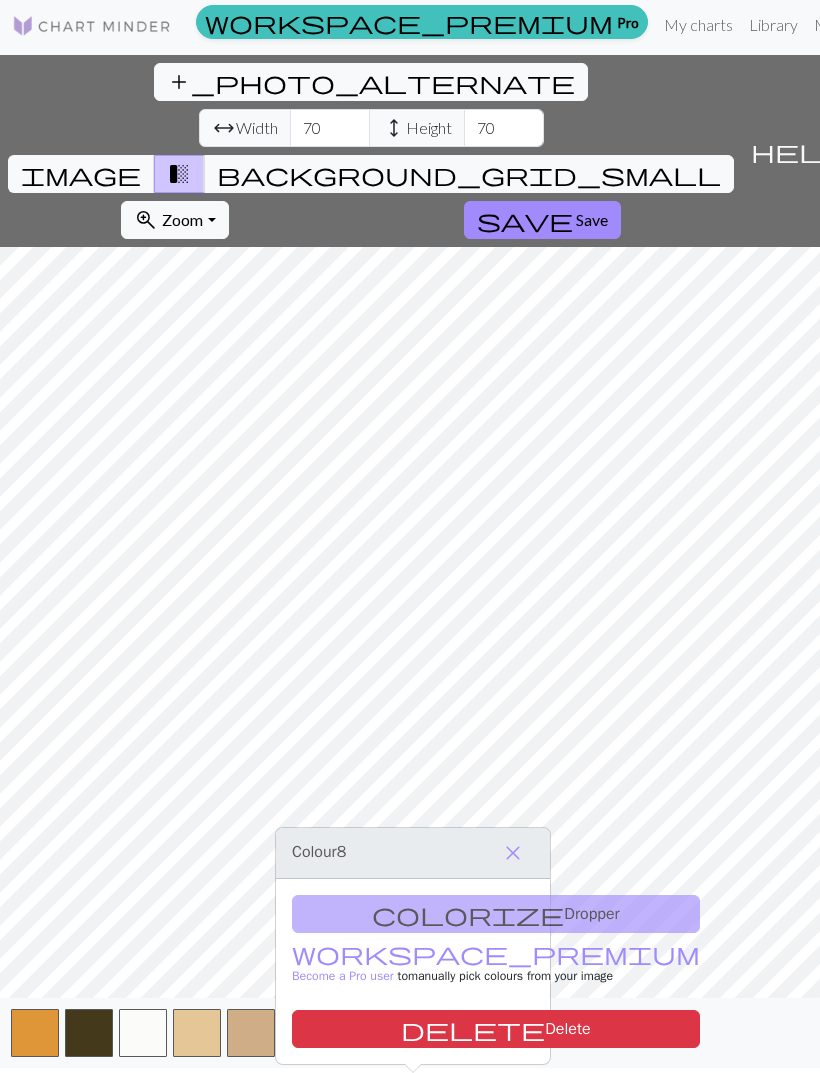 click on "delete Delete" at bounding box center [496, 1029] 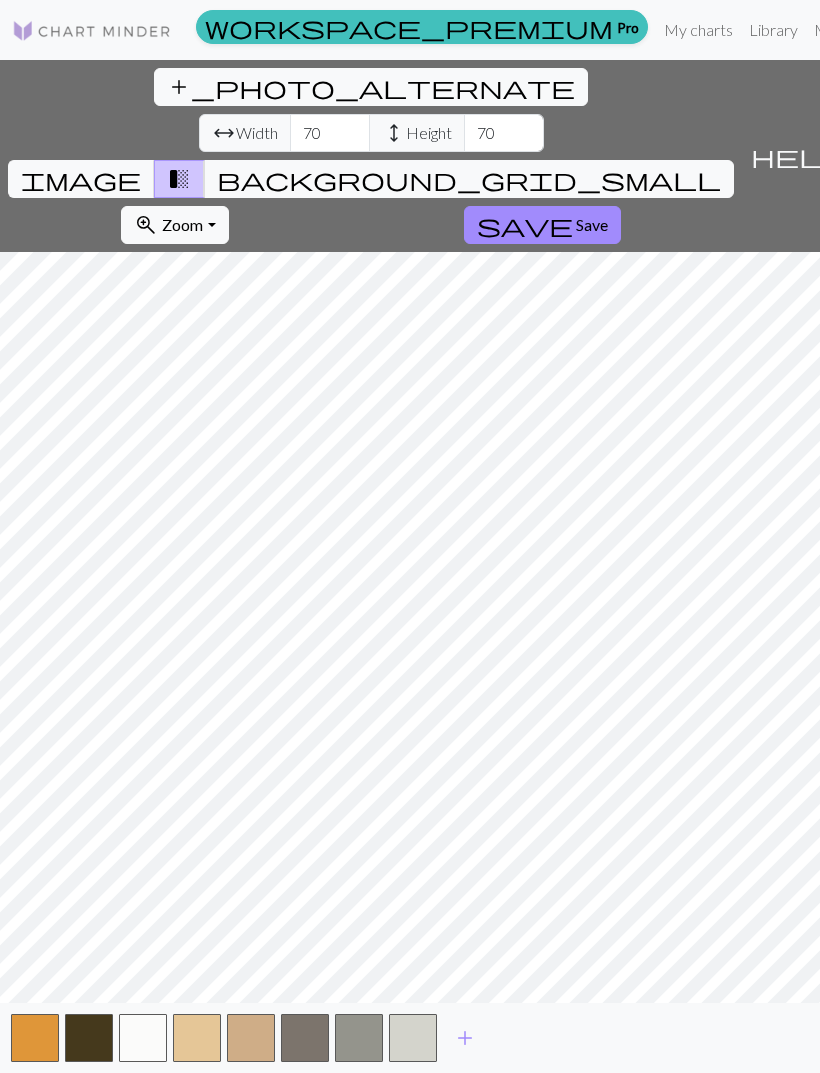 click at bounding box center [359, 1038] 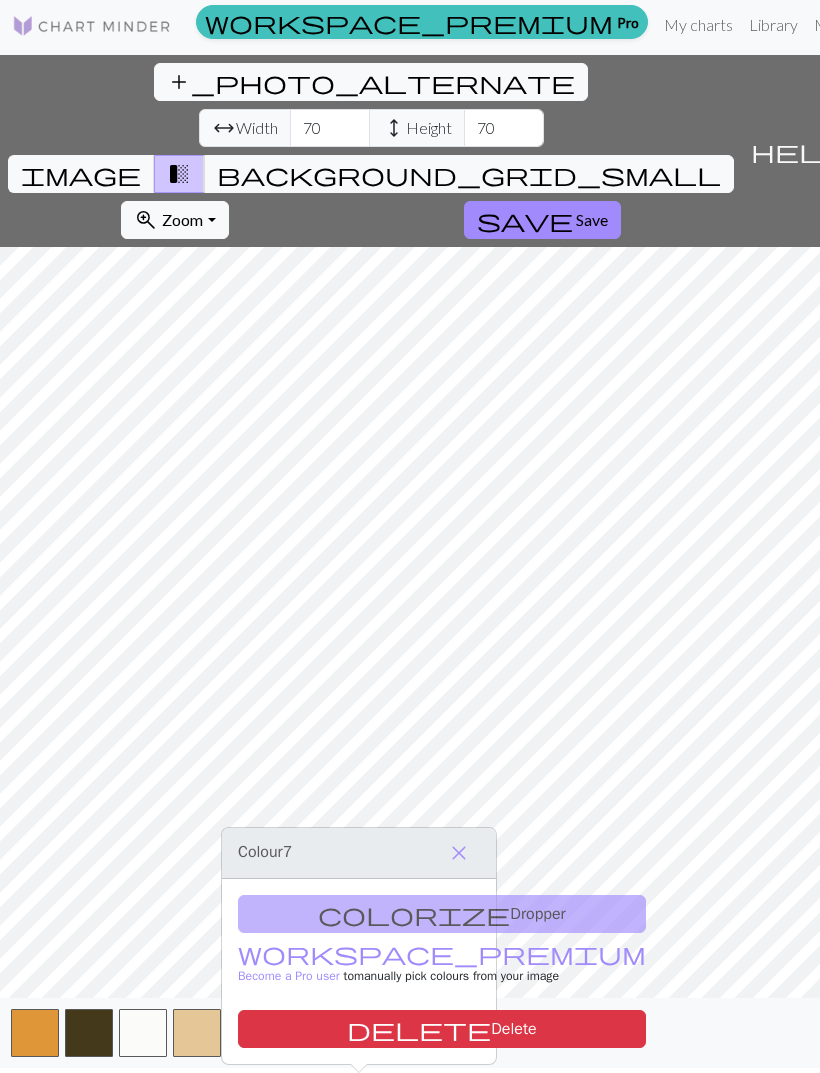click on "delete Delete" at bounding box center (442, 1029) 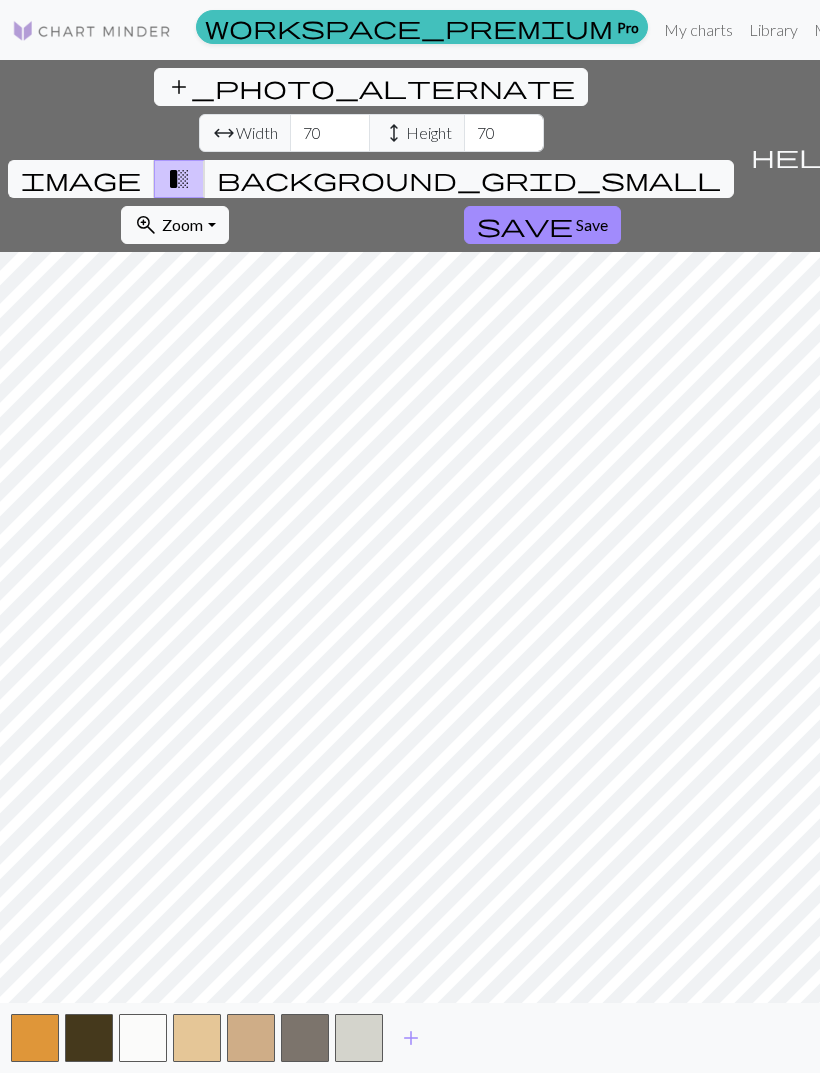 click at bounding box center (359, 1038) 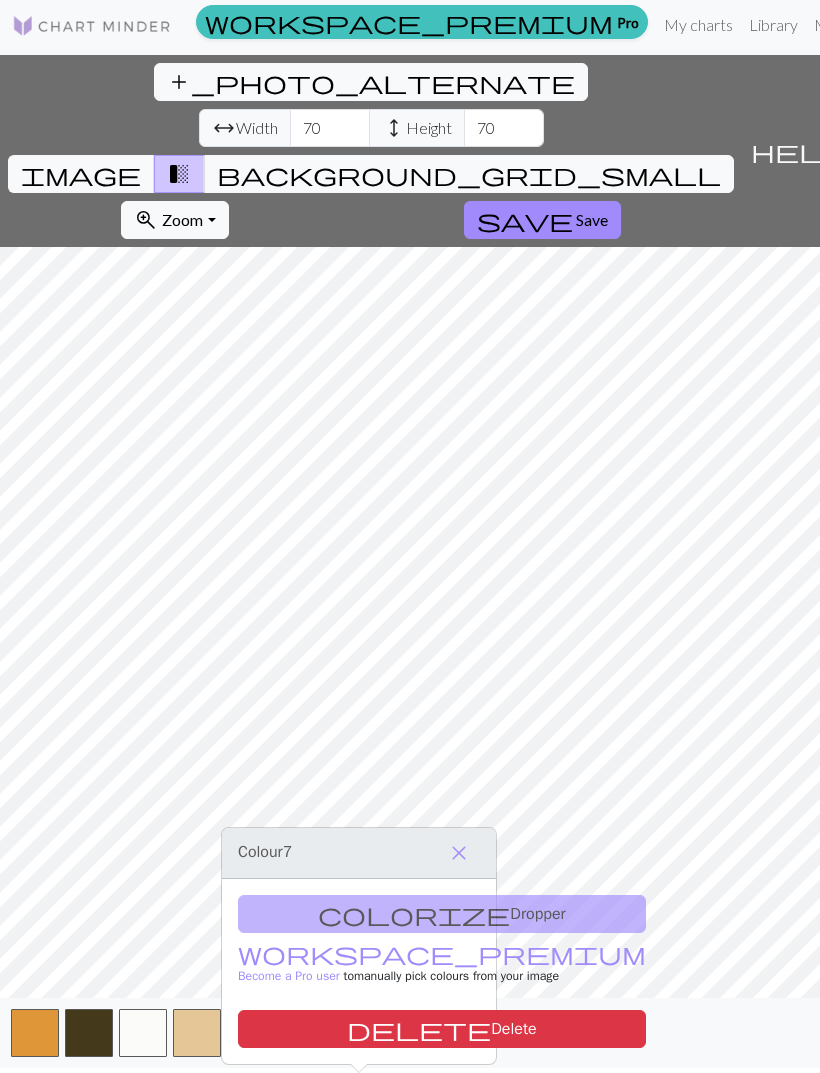 click on "delete Delete" at bounding box center [442, 1029] 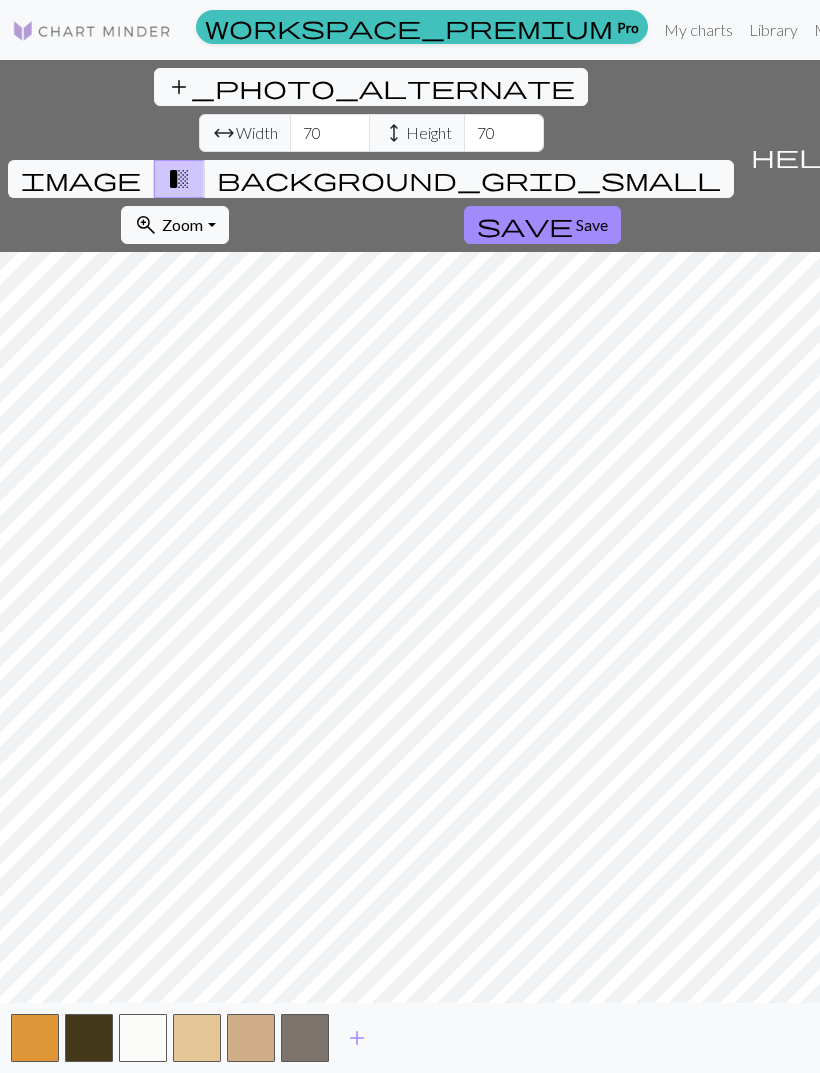 click on "image" at bounding box center [81, 179] 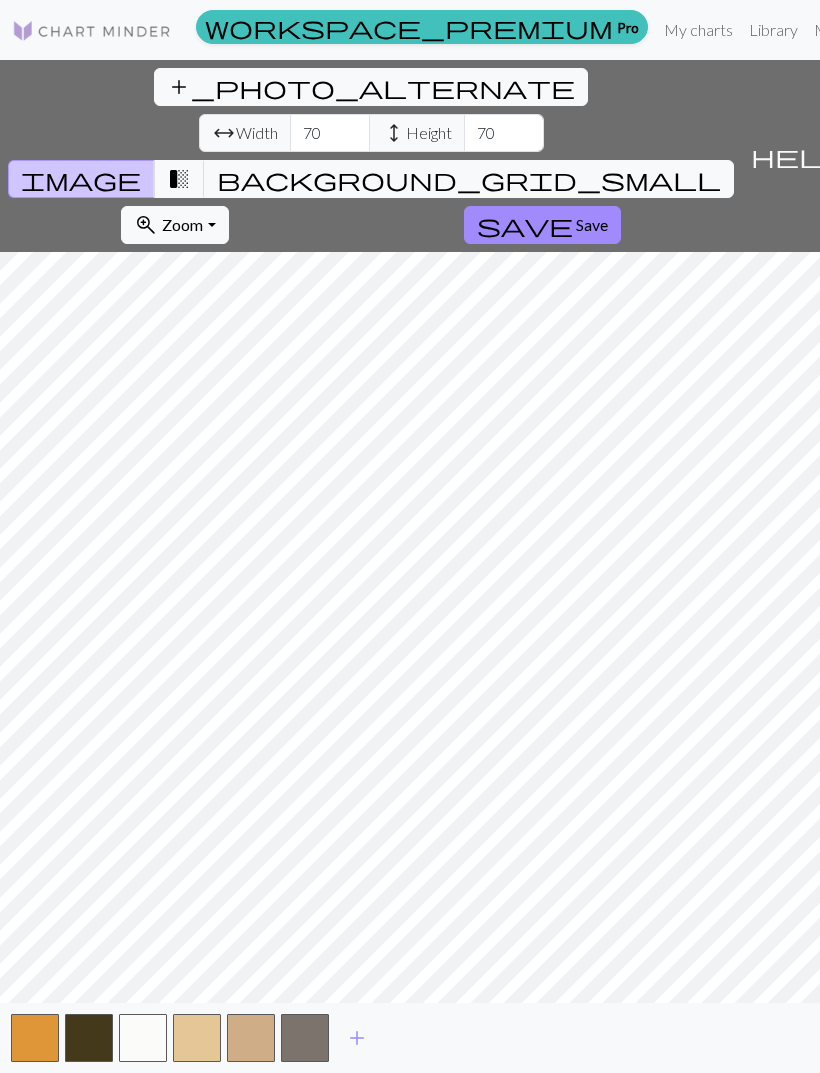 click on "transition_fade" at bounding box center (179, 179) 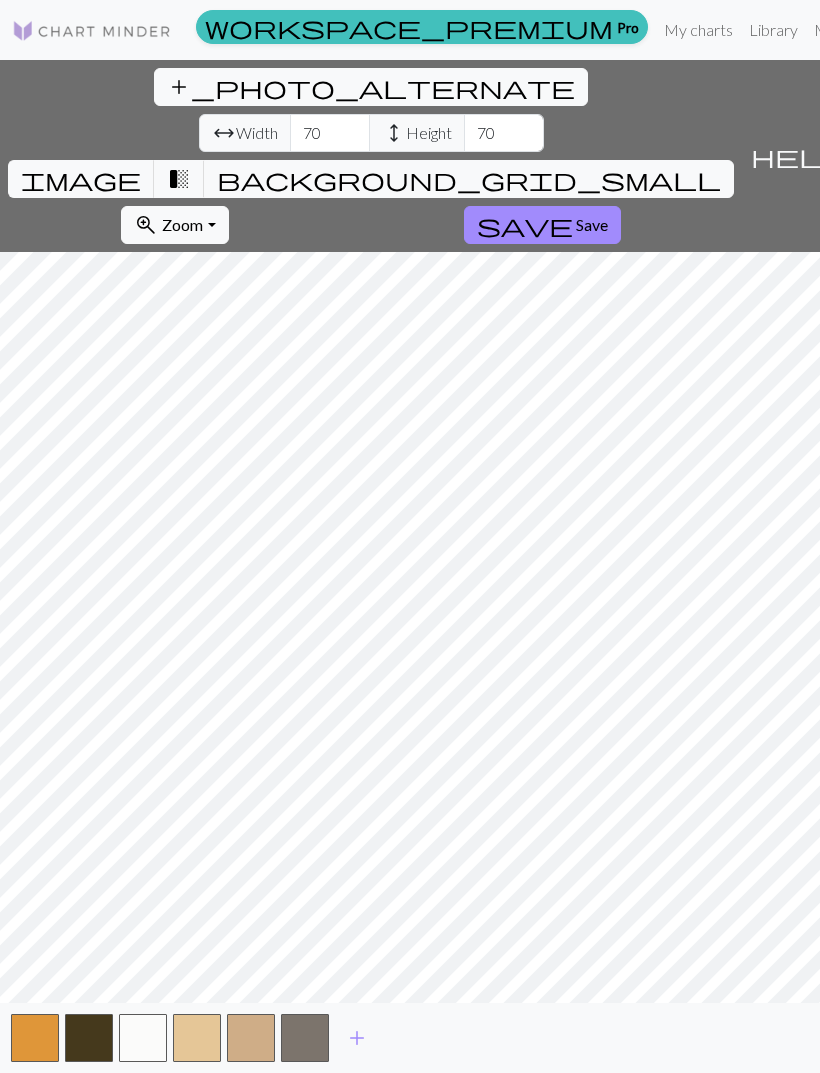 click on "transition_fade" at bounding box center [179, 179] 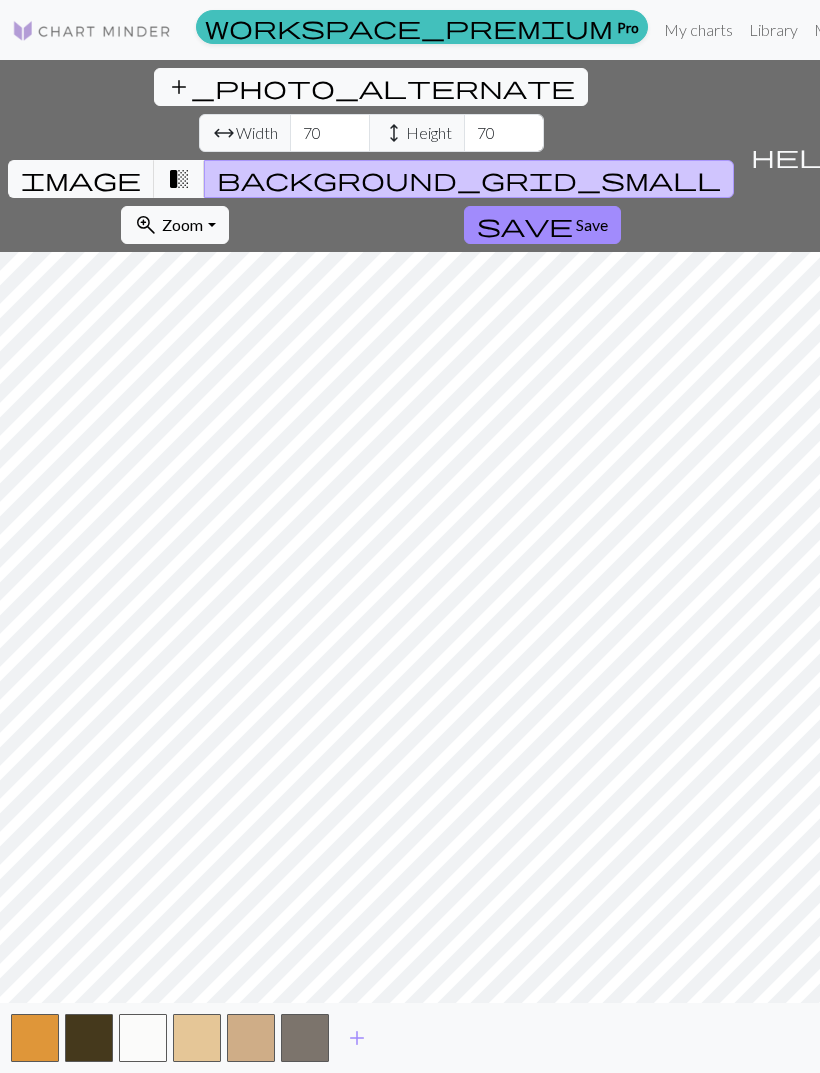 click on "Save" at bounding box center [592, 224] 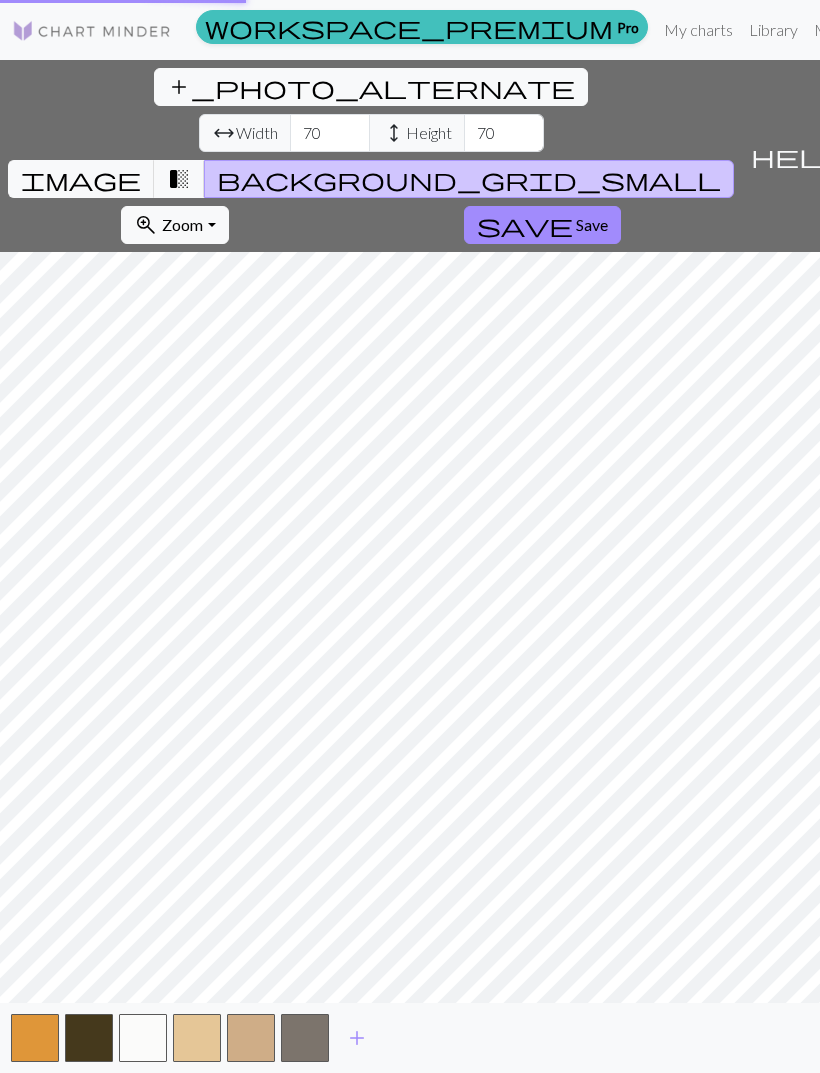 scroll, scrollTop: 0, scrollLeft: 0, axis: both 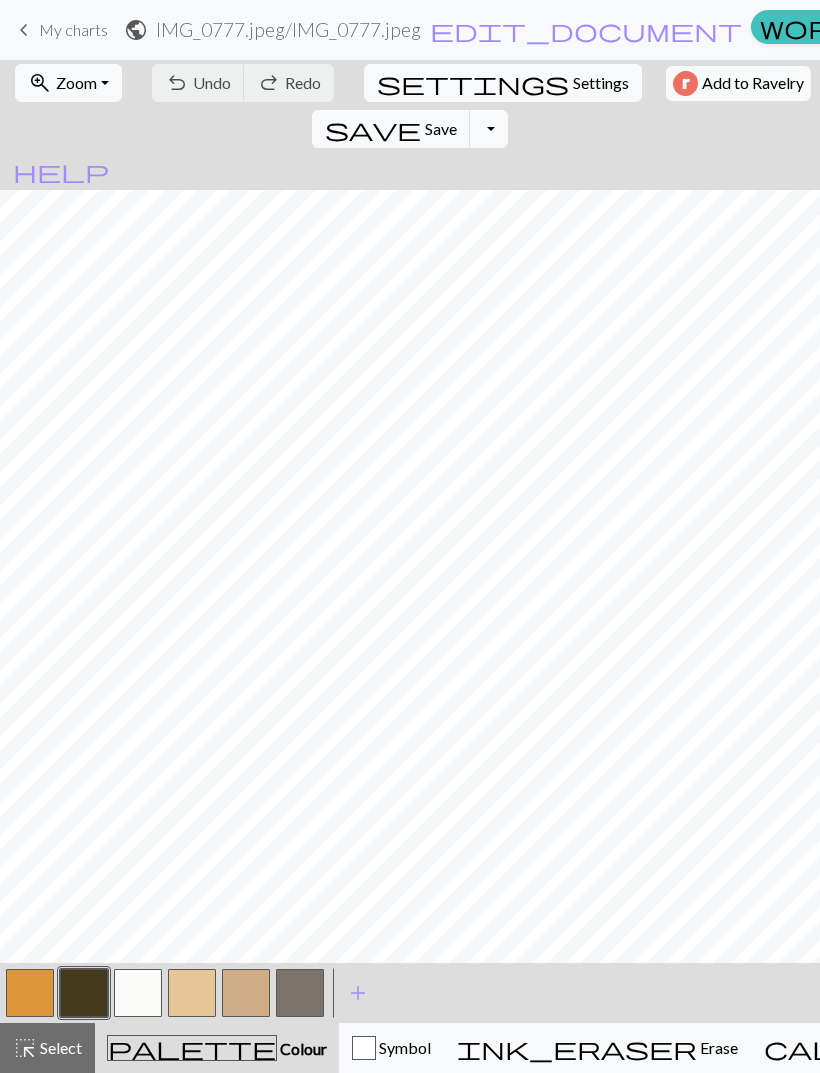 click on "Settings" at bounding box center (601, 83) 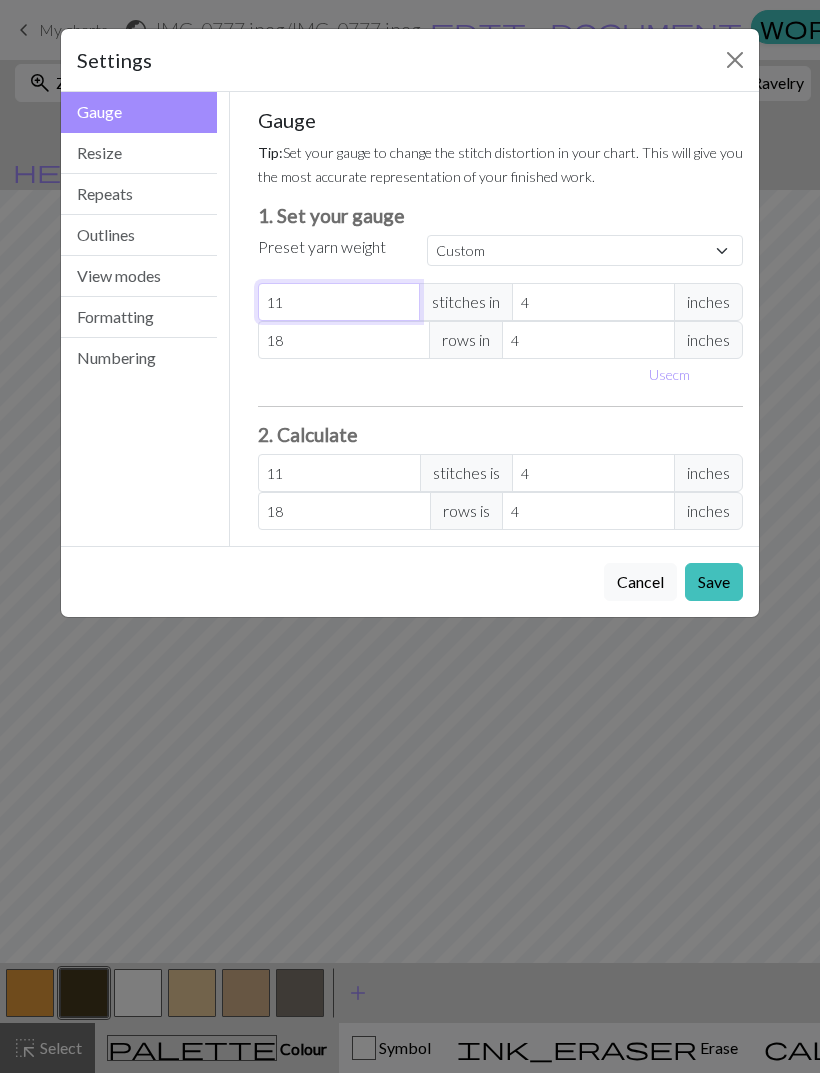click on "11" at bounding box center [339, 302] 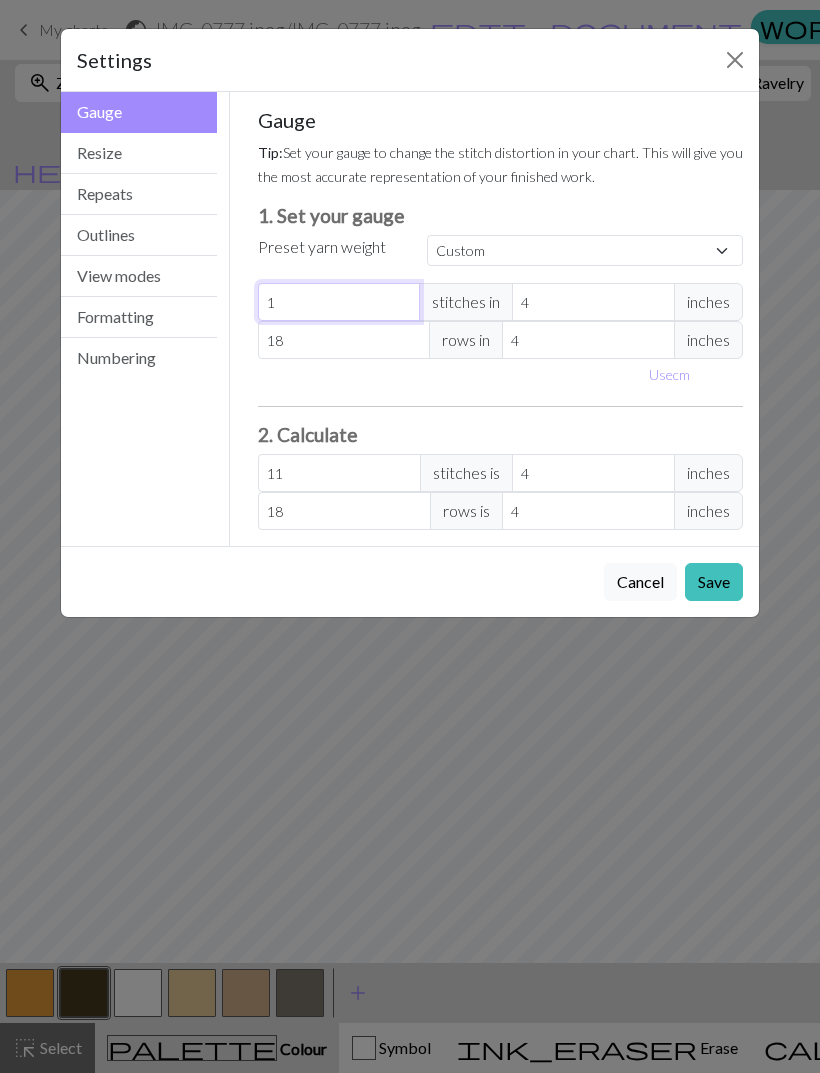 type on "1" 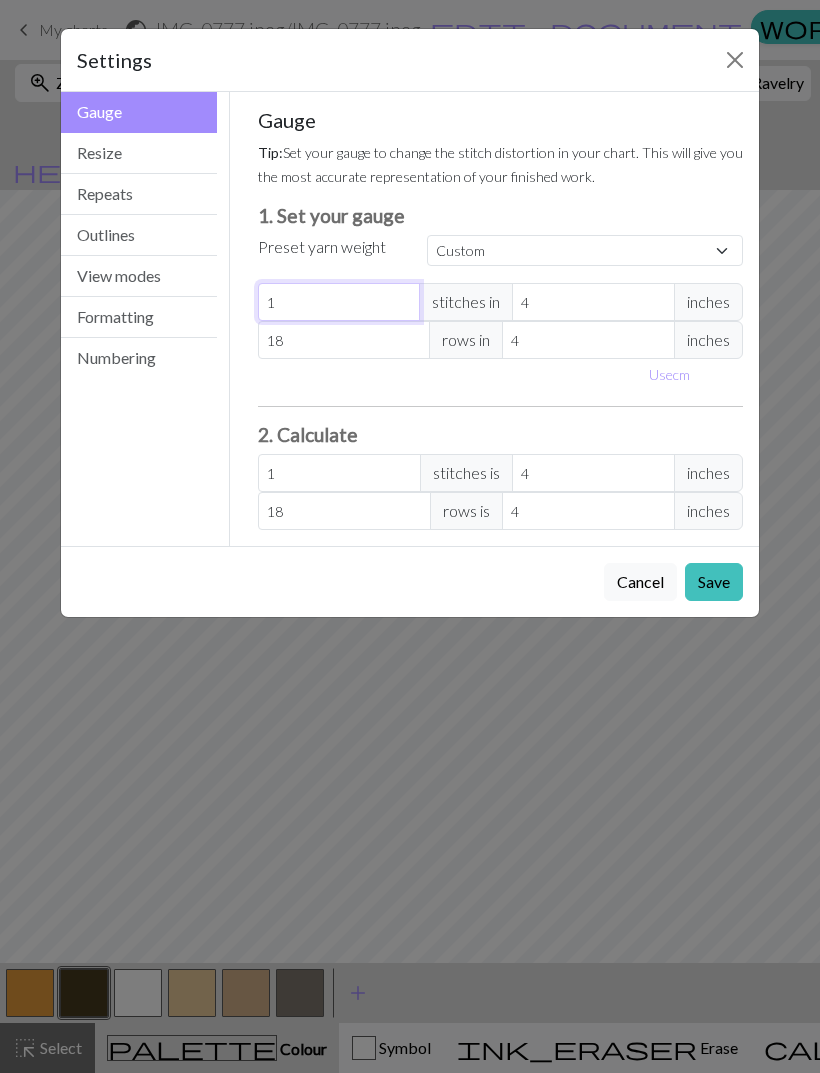 type 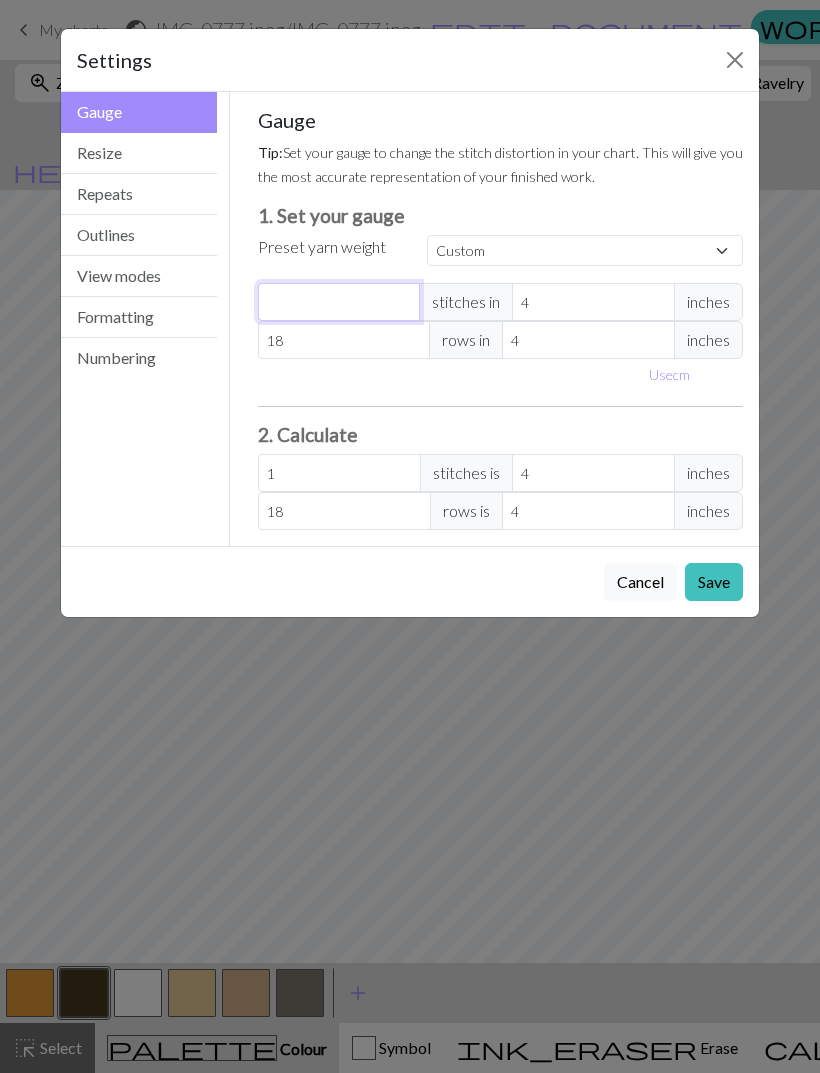 type on "0" 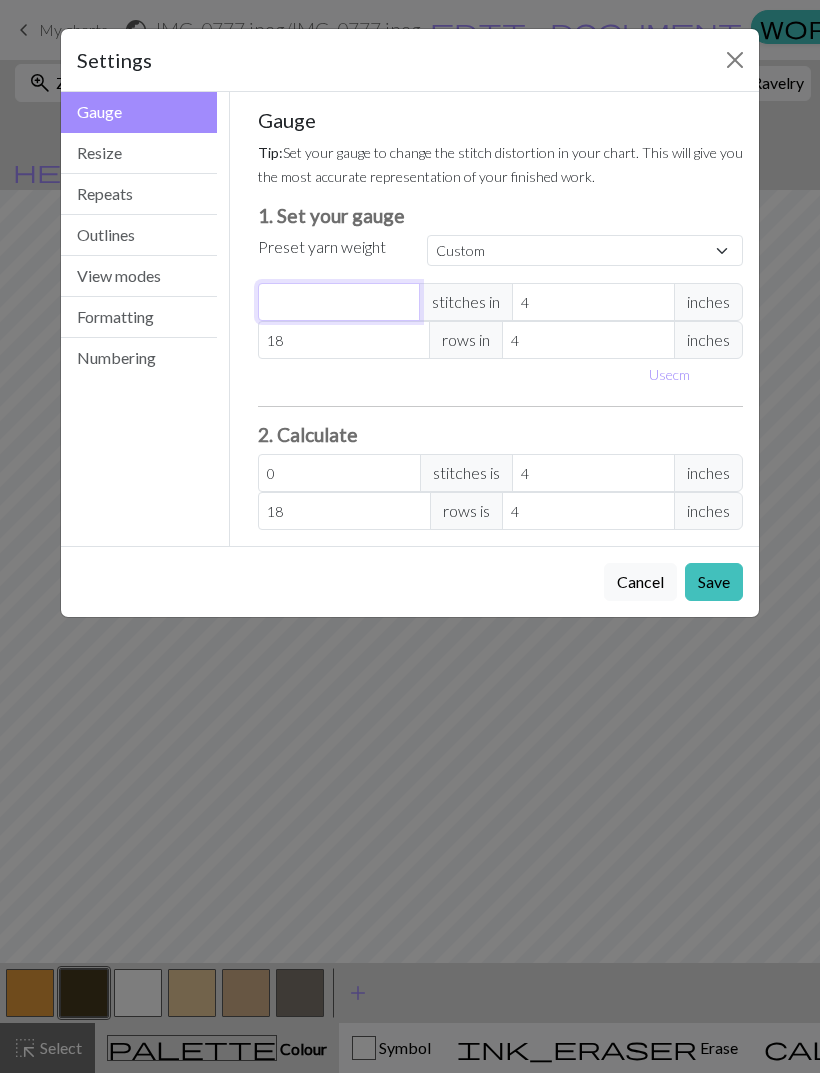 type on "1" 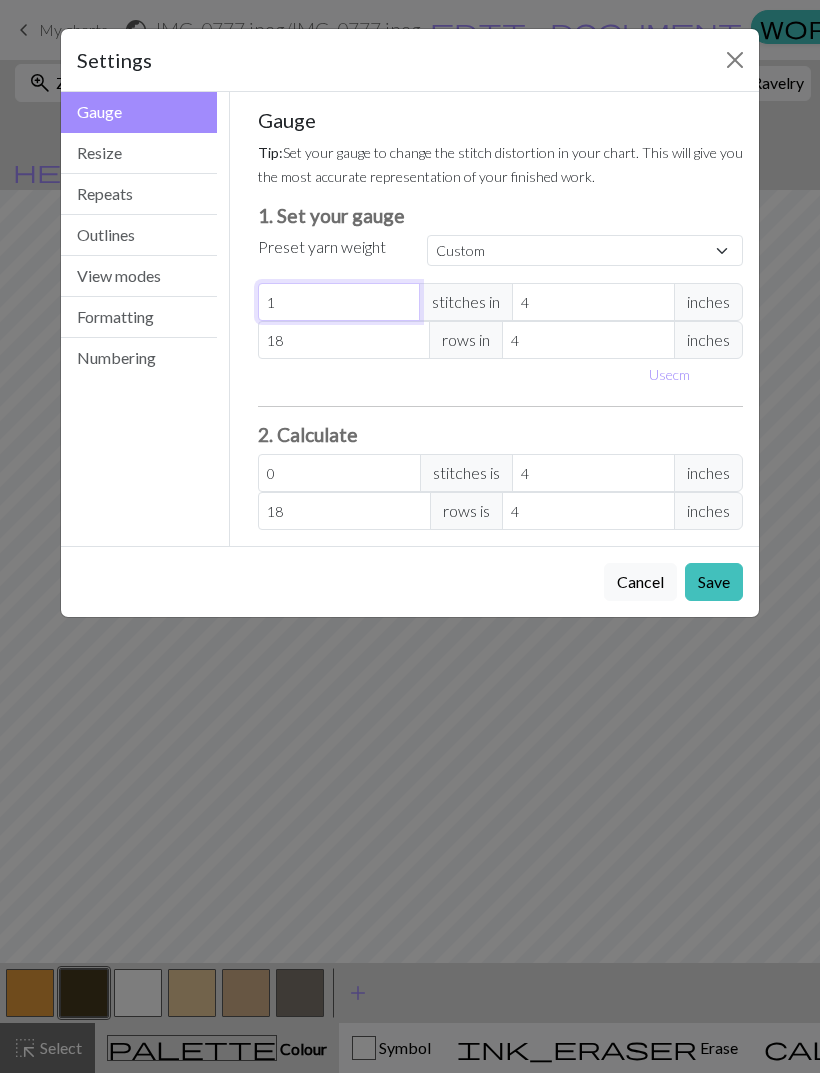 type on "1" 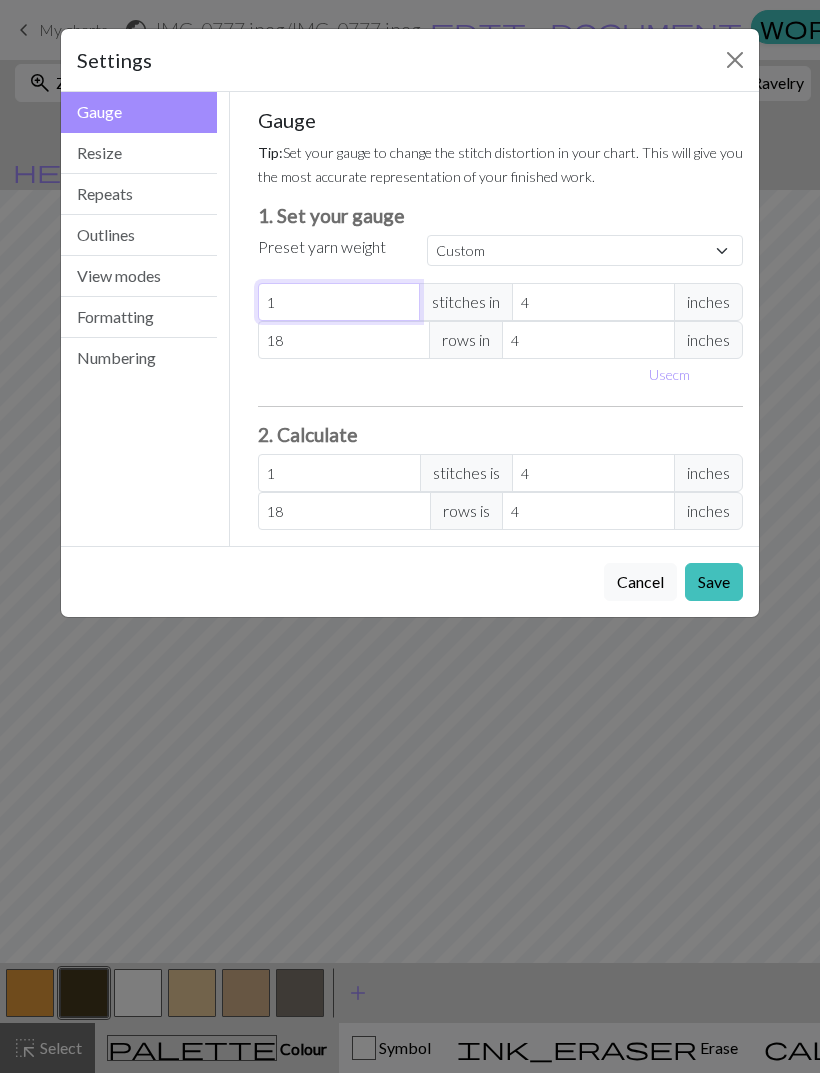 type on "18" 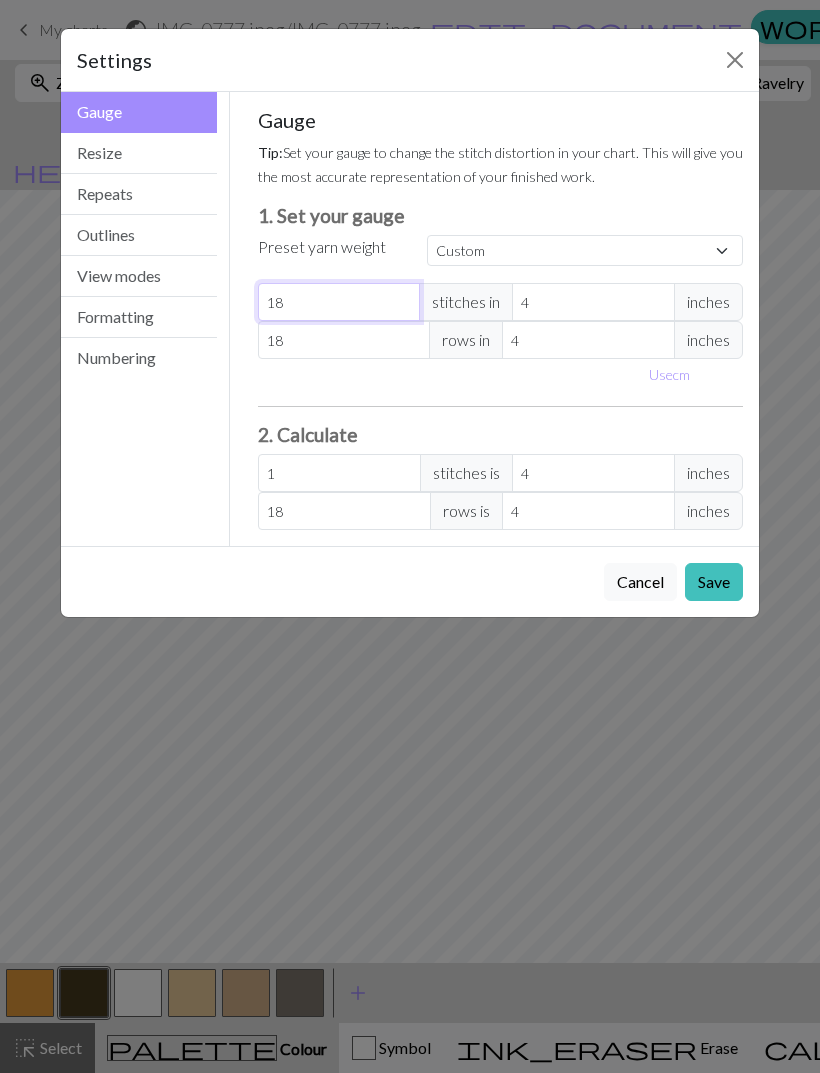 type on "18" 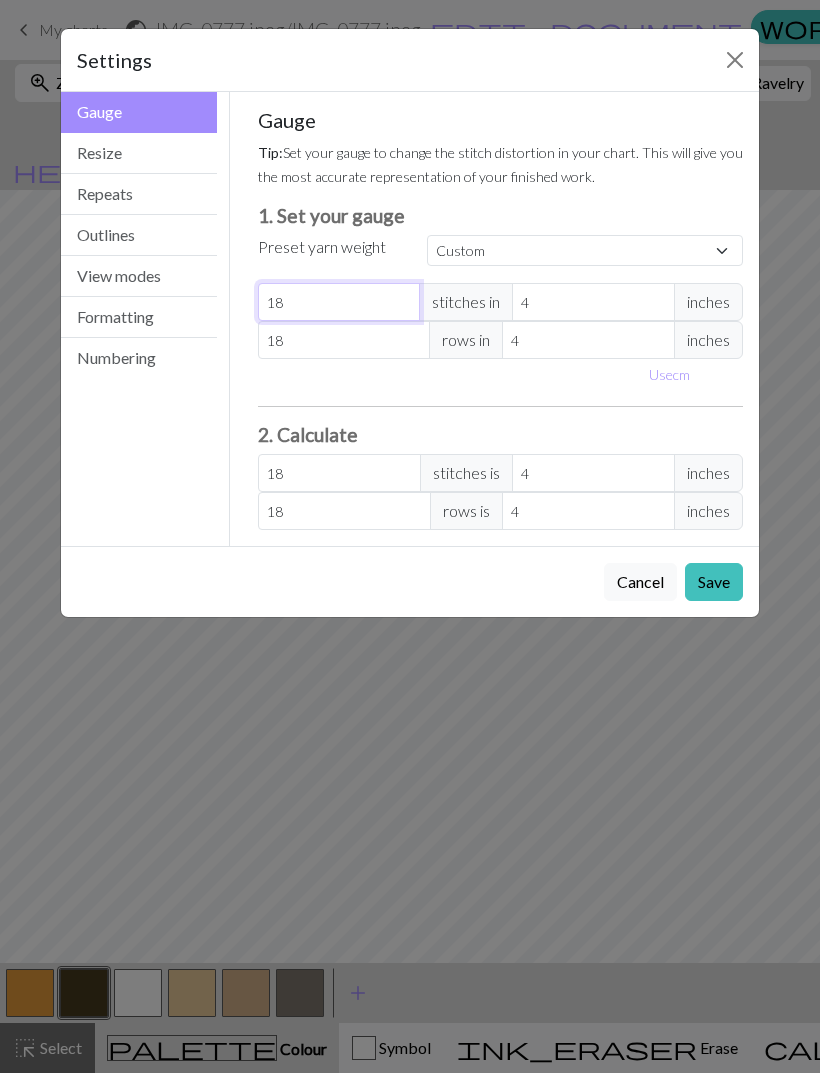 type on "18" 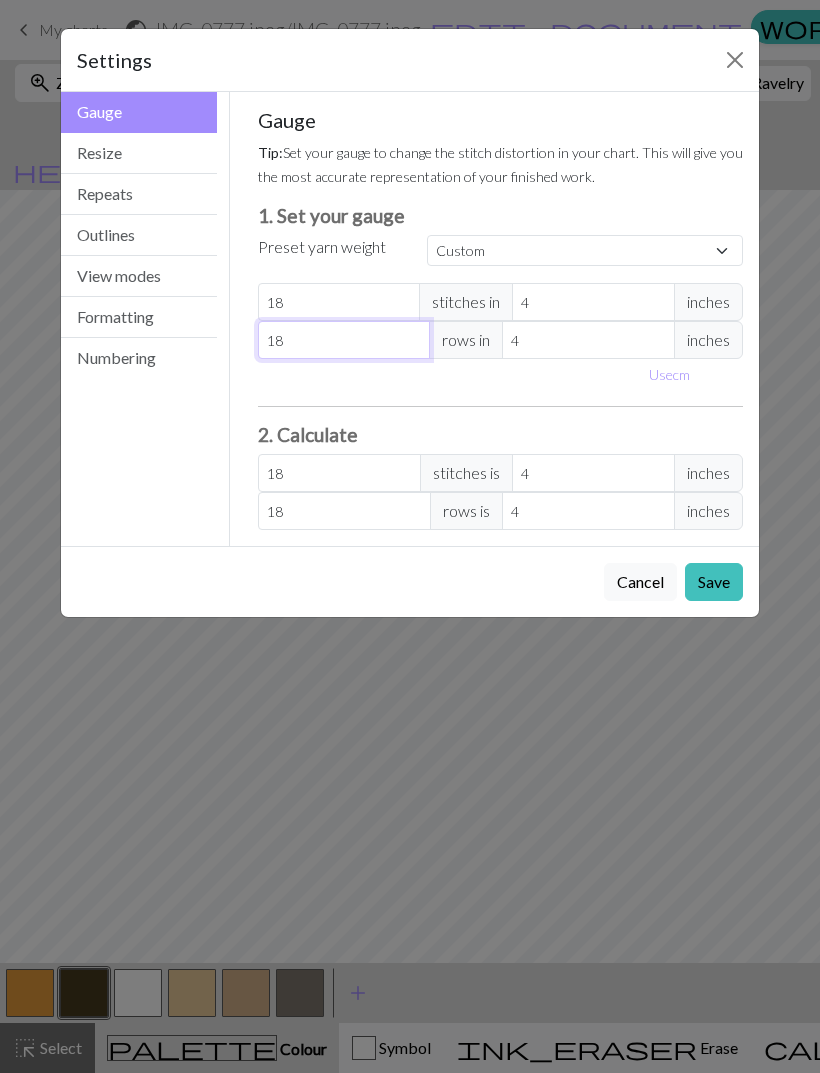 click on "18" at bounding box center [344, 340] 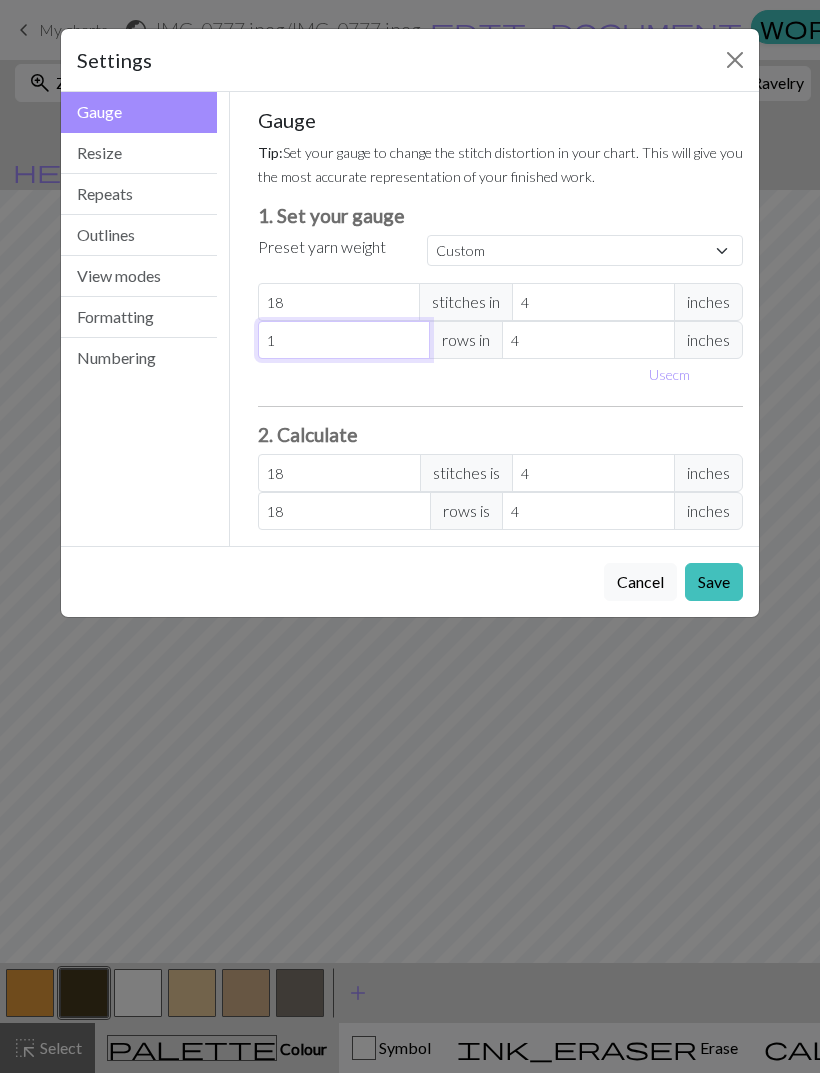 type on "1" 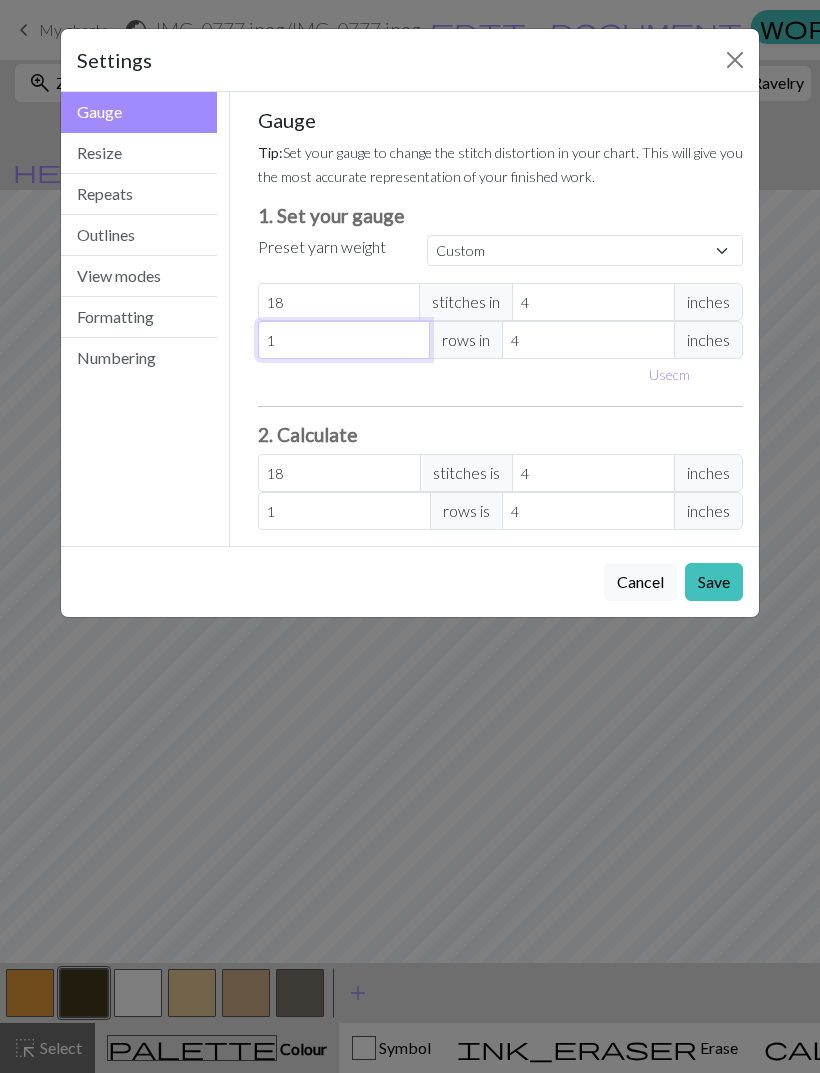 type 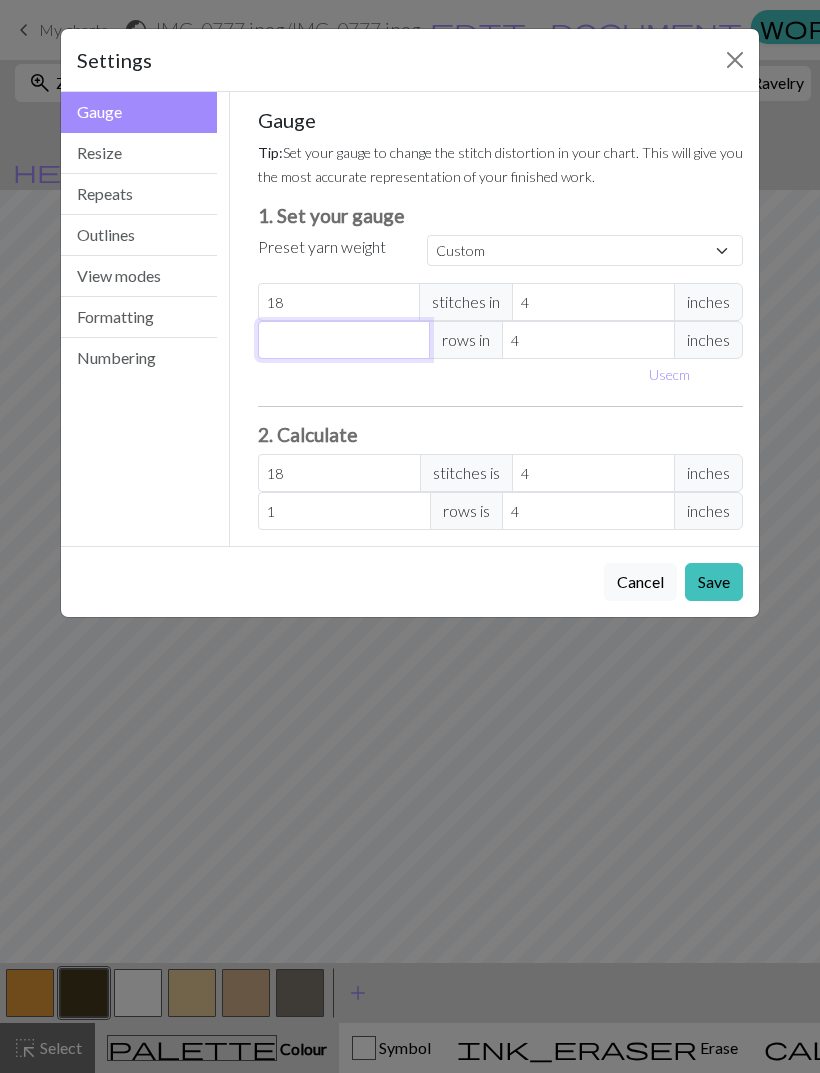 type on "0" 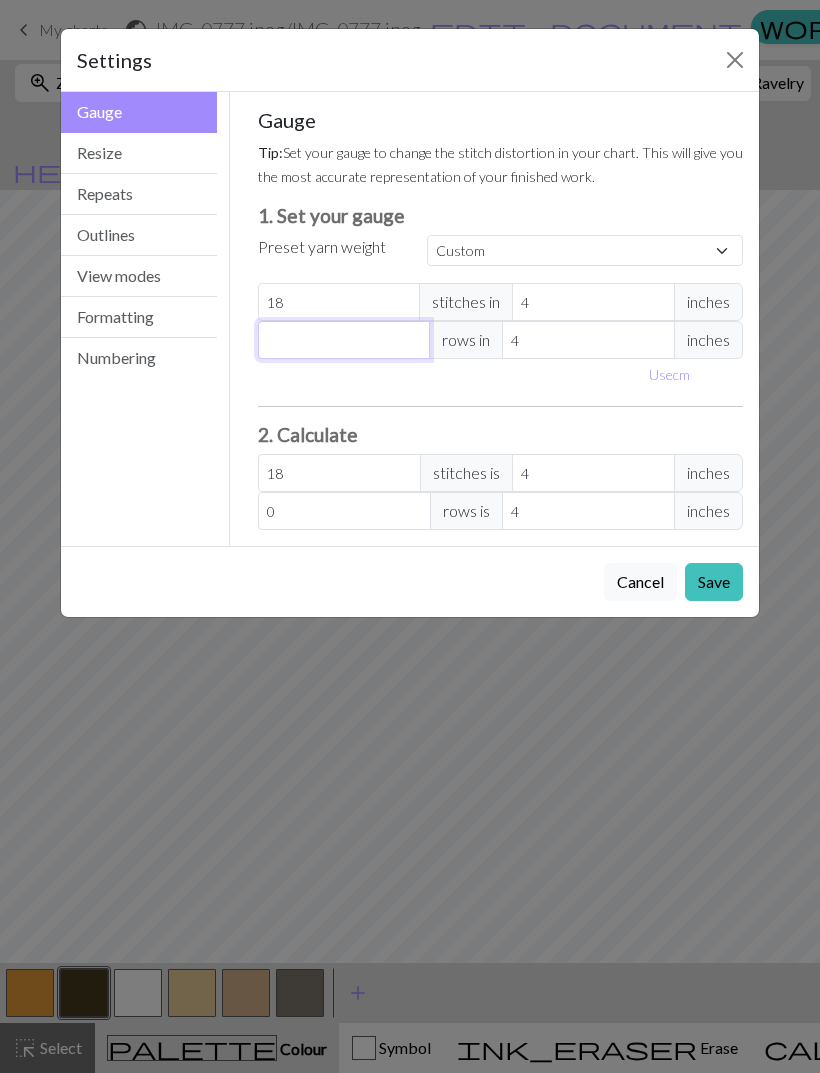 type on "2" 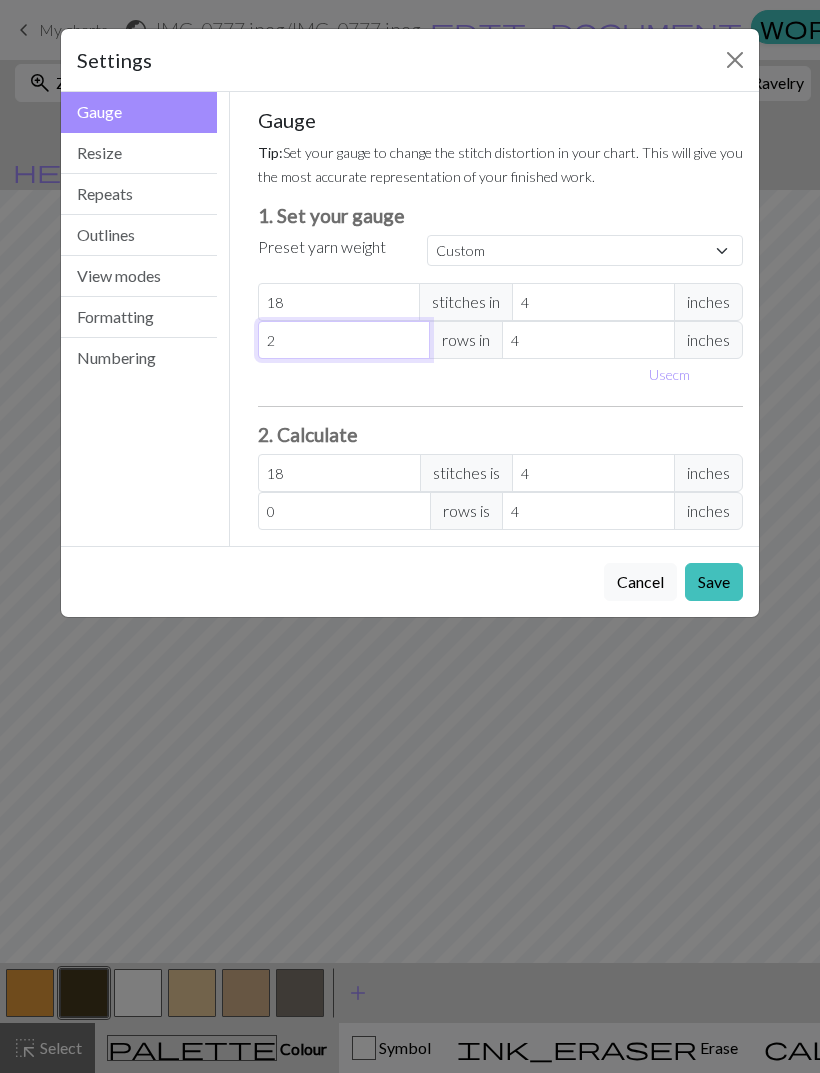 type on "2" 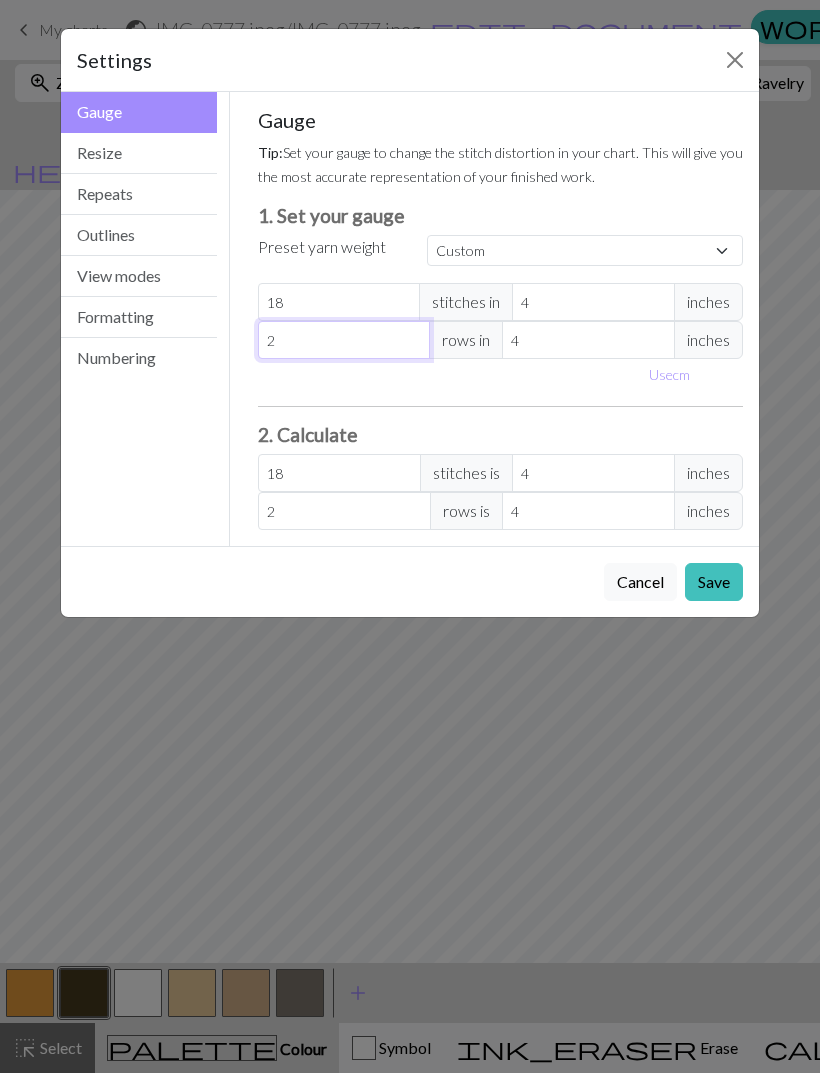 type on "25" 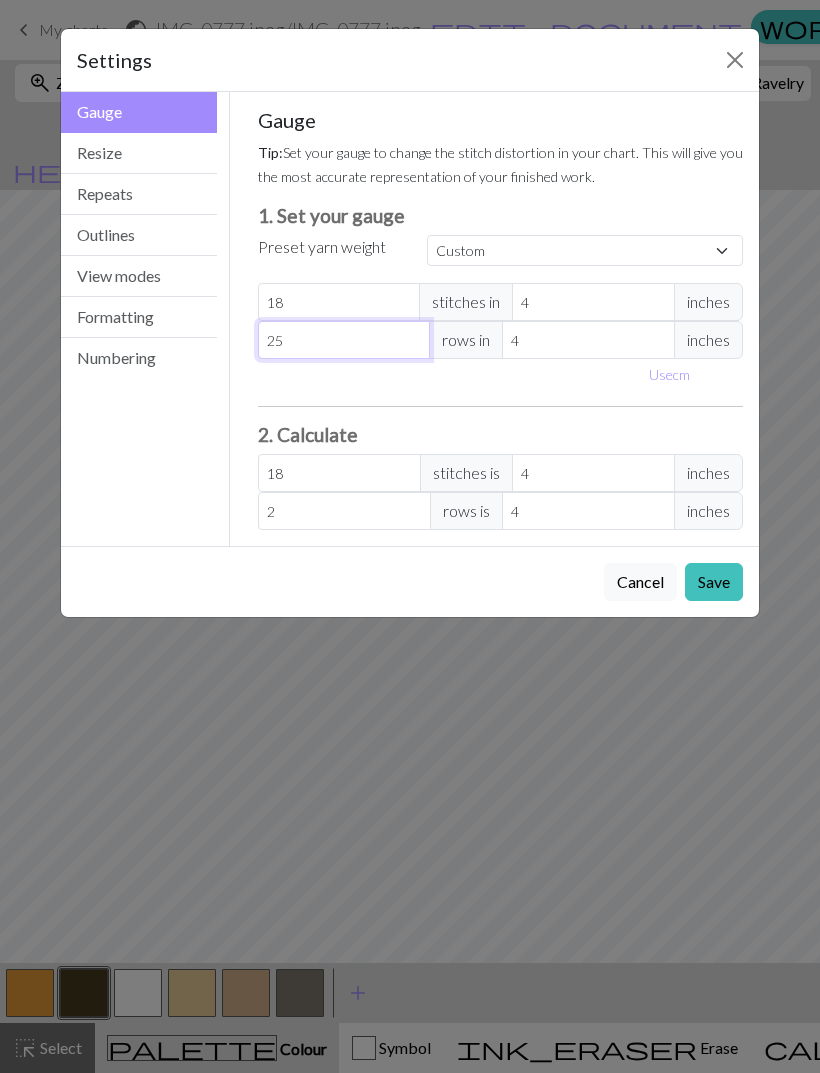 type on "25" 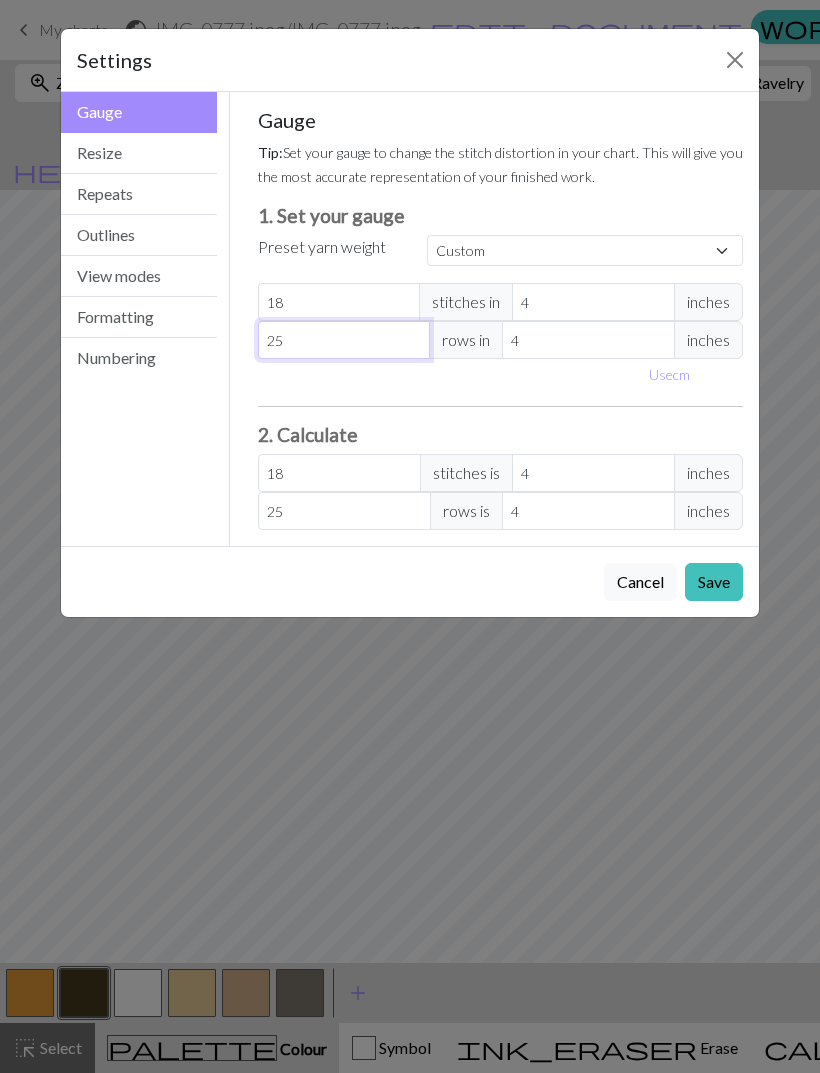 type on "25" 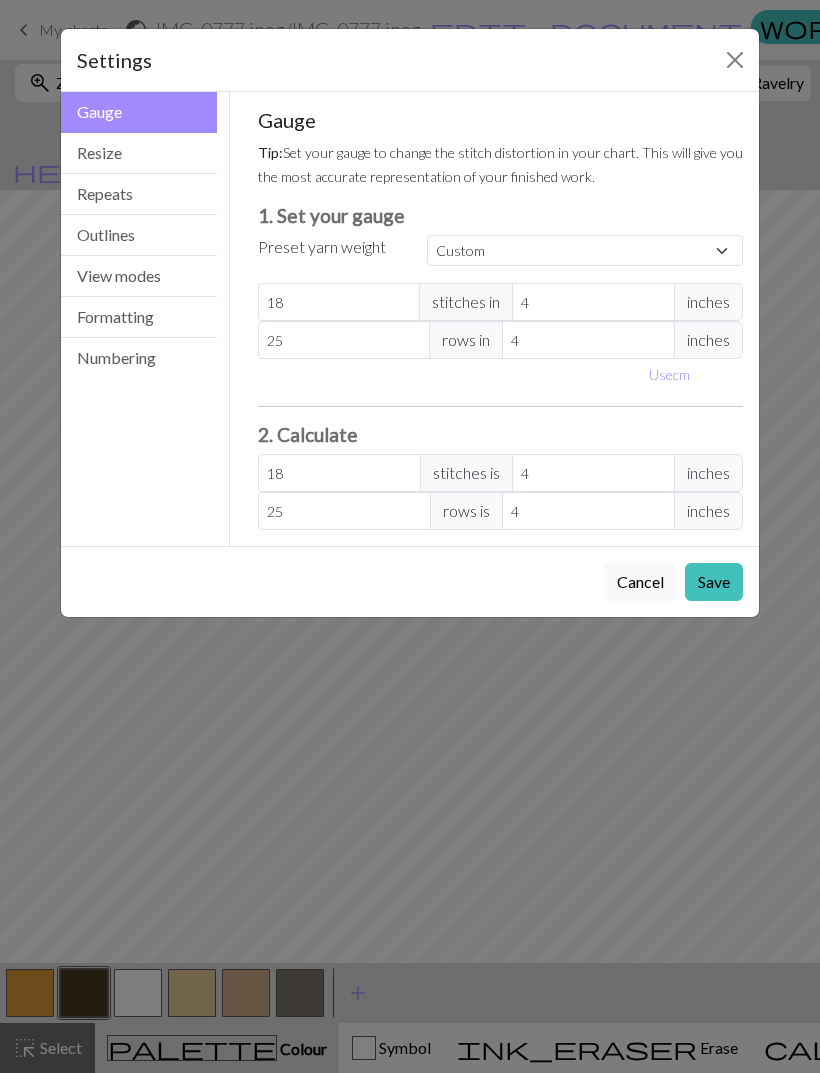 click on "Save" at bounding box center (714, 582) 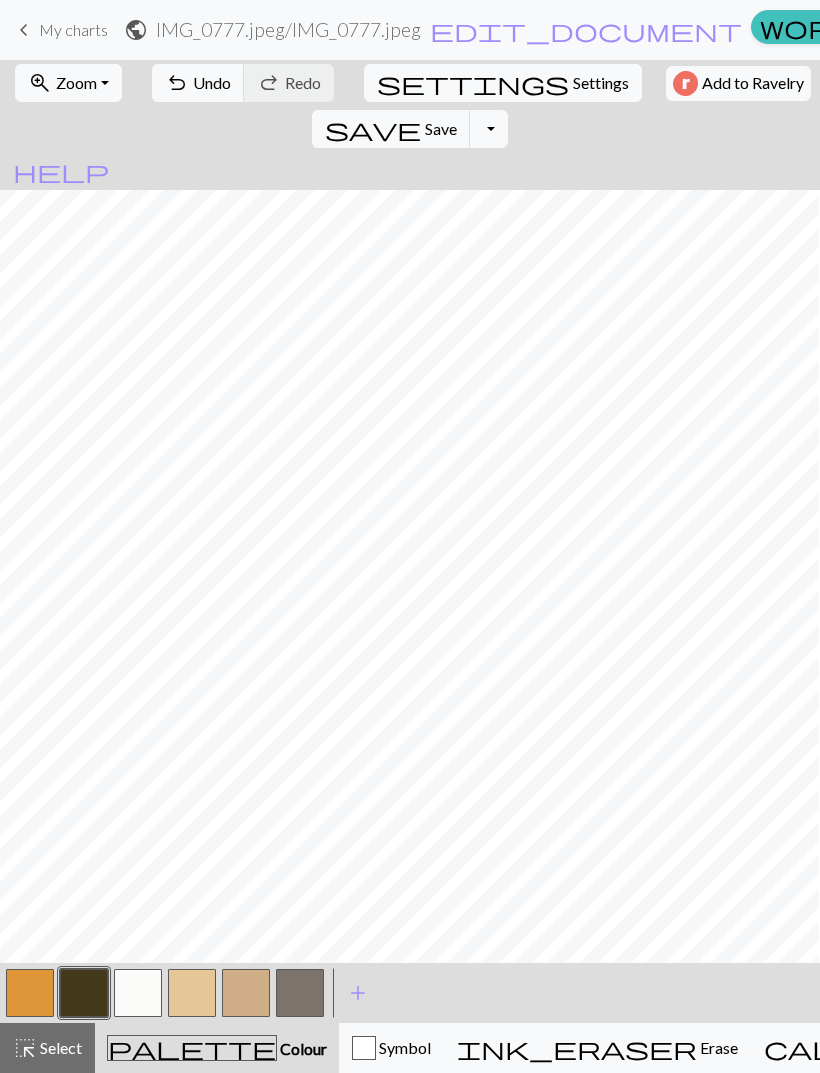 scroll, scrollTop: 1, scrollLeft: 106, axis: both 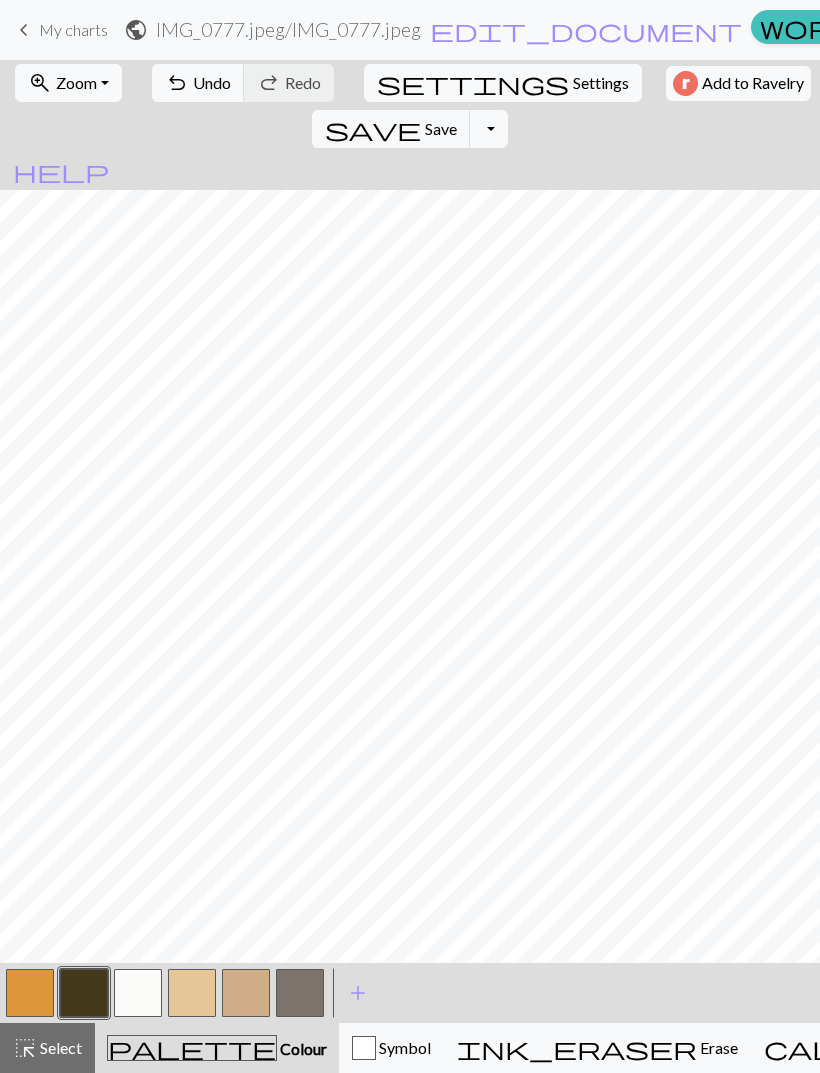 click at bounding box center [138, 993] 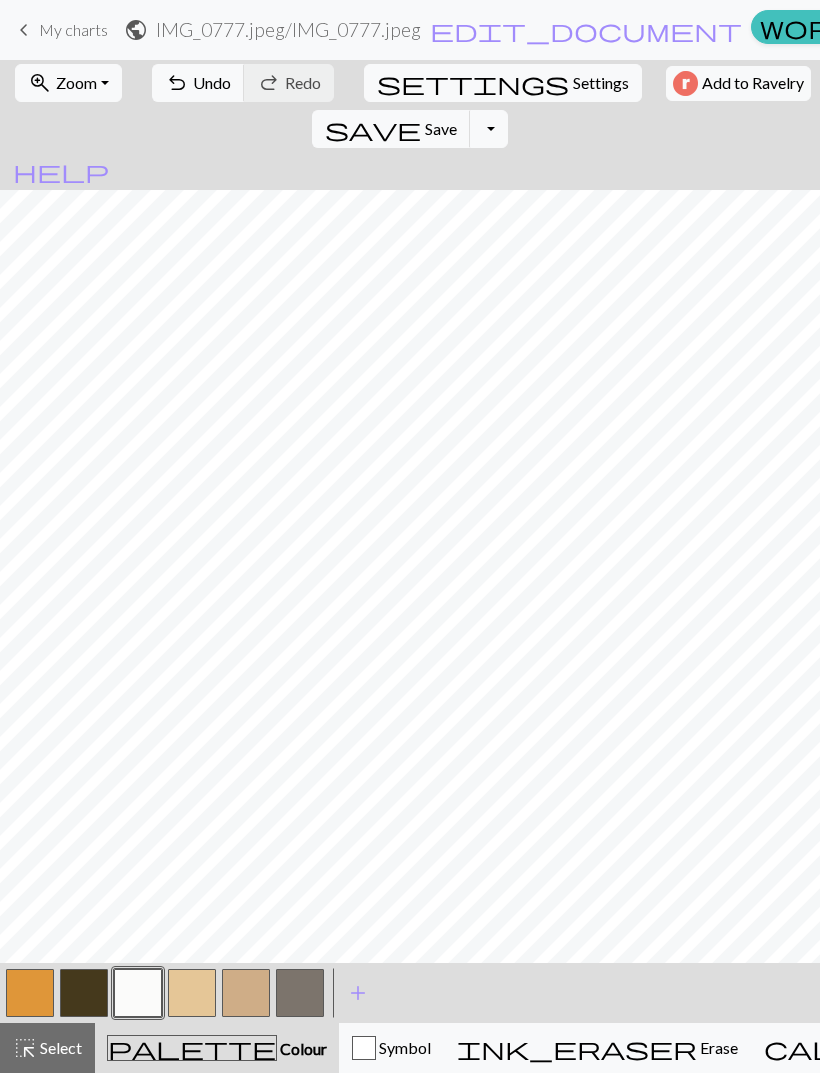 click at bounding box center [84, 993] 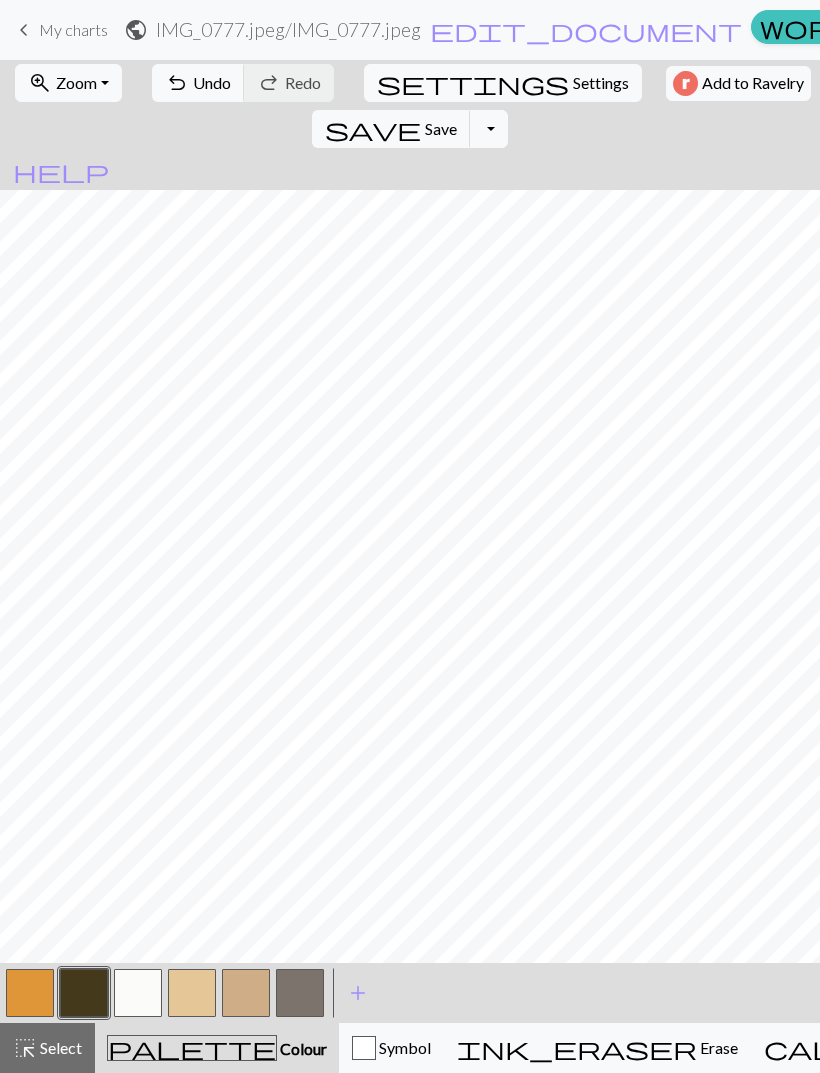 click at bounding box center (30, 993) 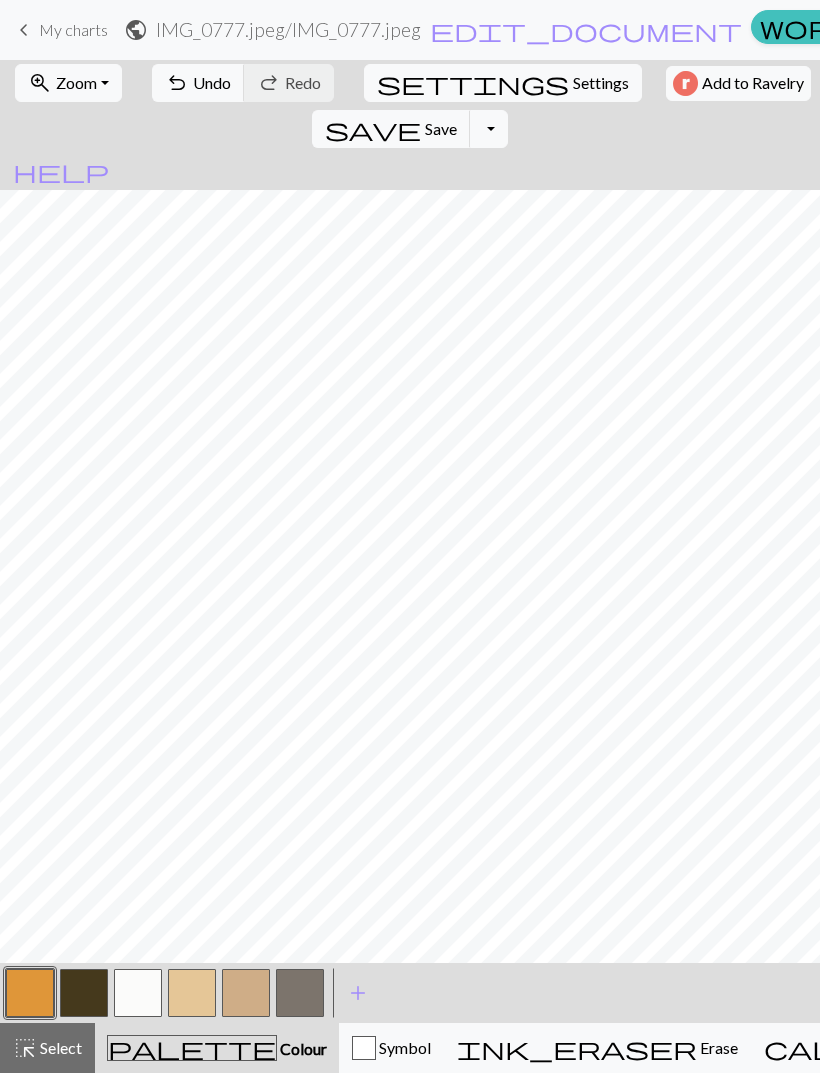 click at bounding box center (138, 993) 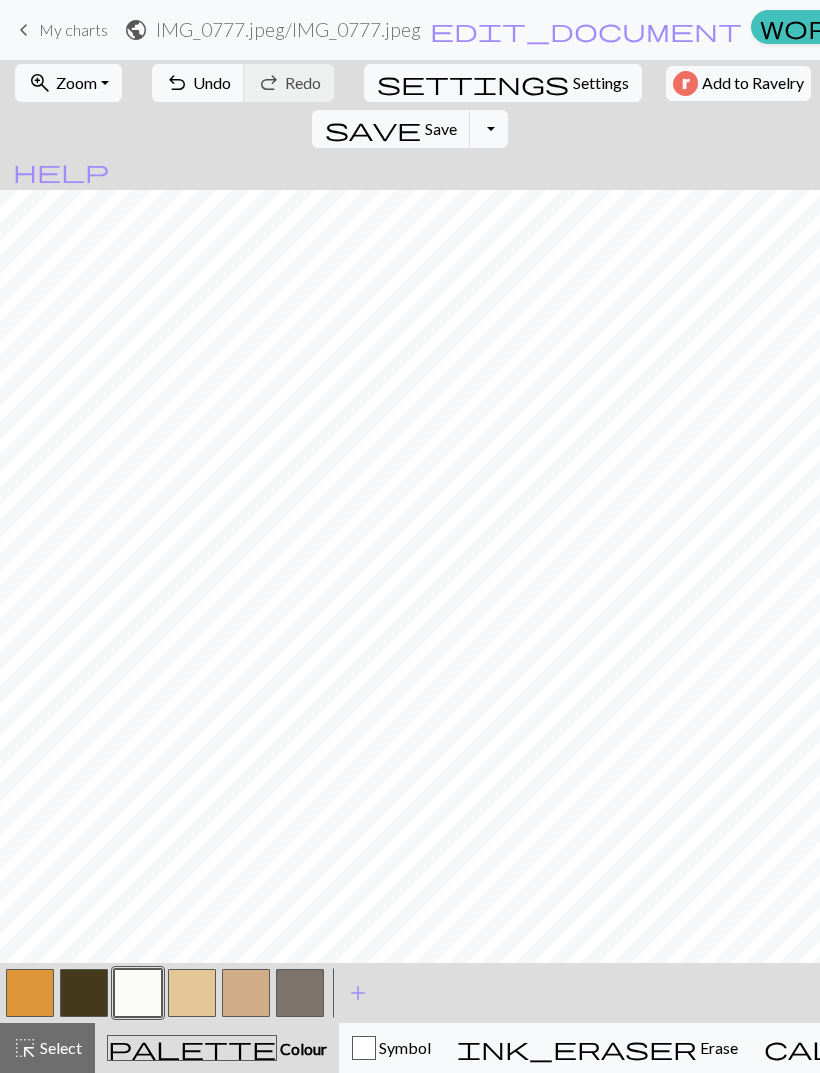 click at bounding box center [30, 993] 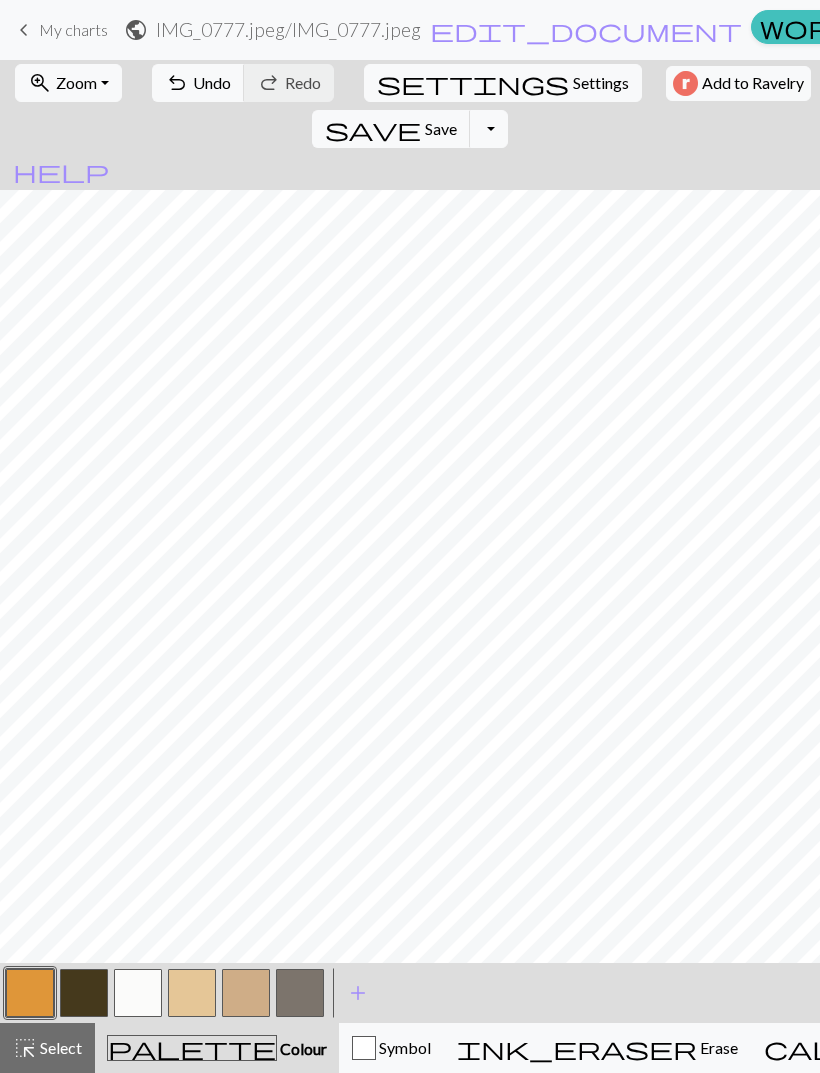 click on "Undo" at bounding box center [212, 82] 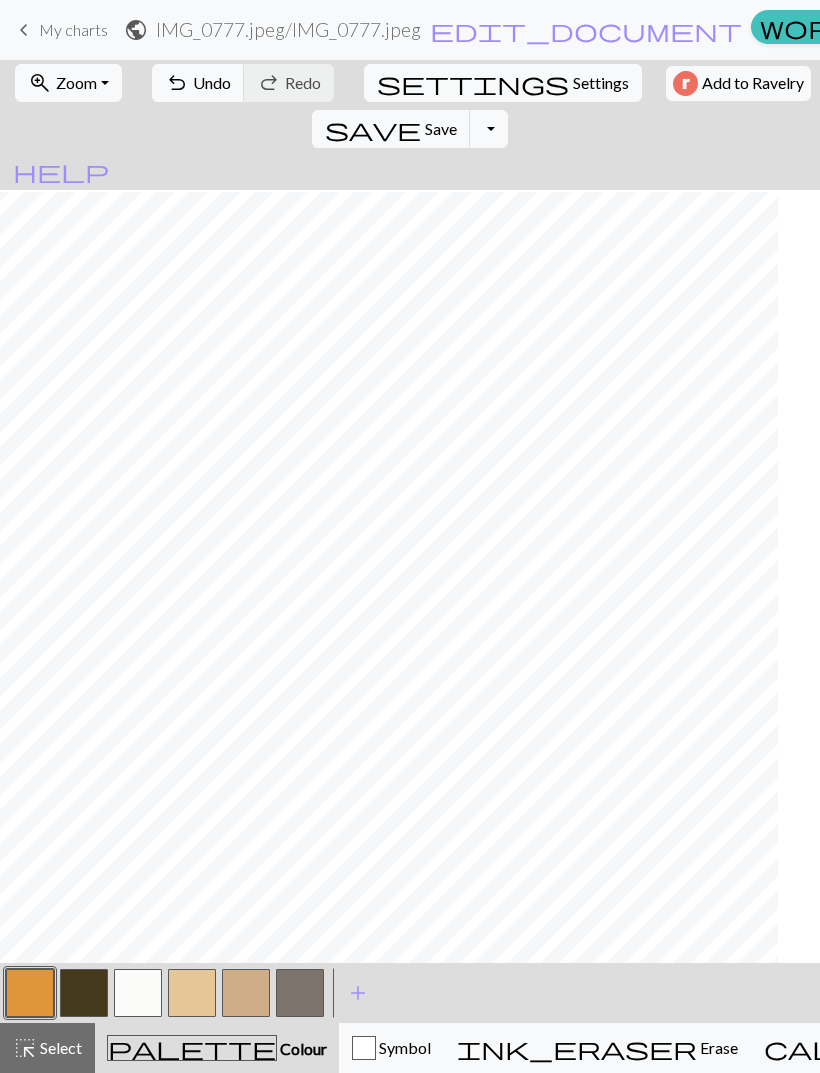 scroll, scrollTop: 40, scrollLeft: 28, axis: both 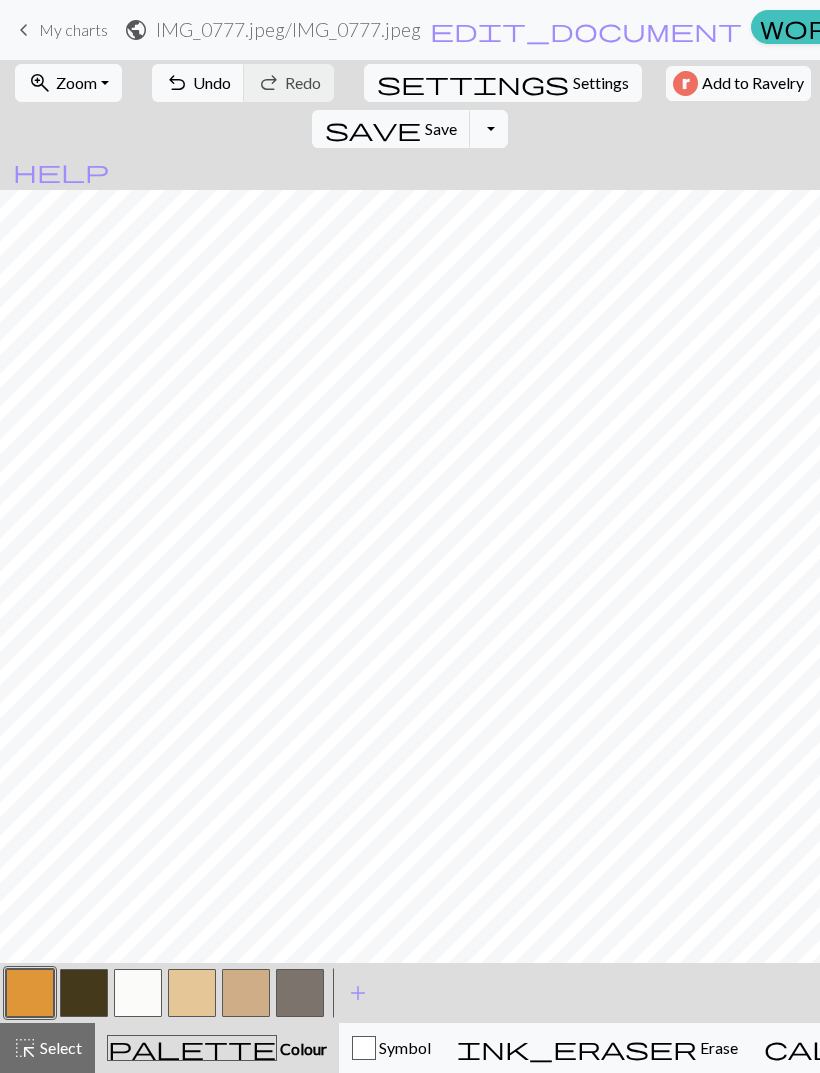 click on "zoom_in Zoom Zoom" at bounding box center [68, 83] 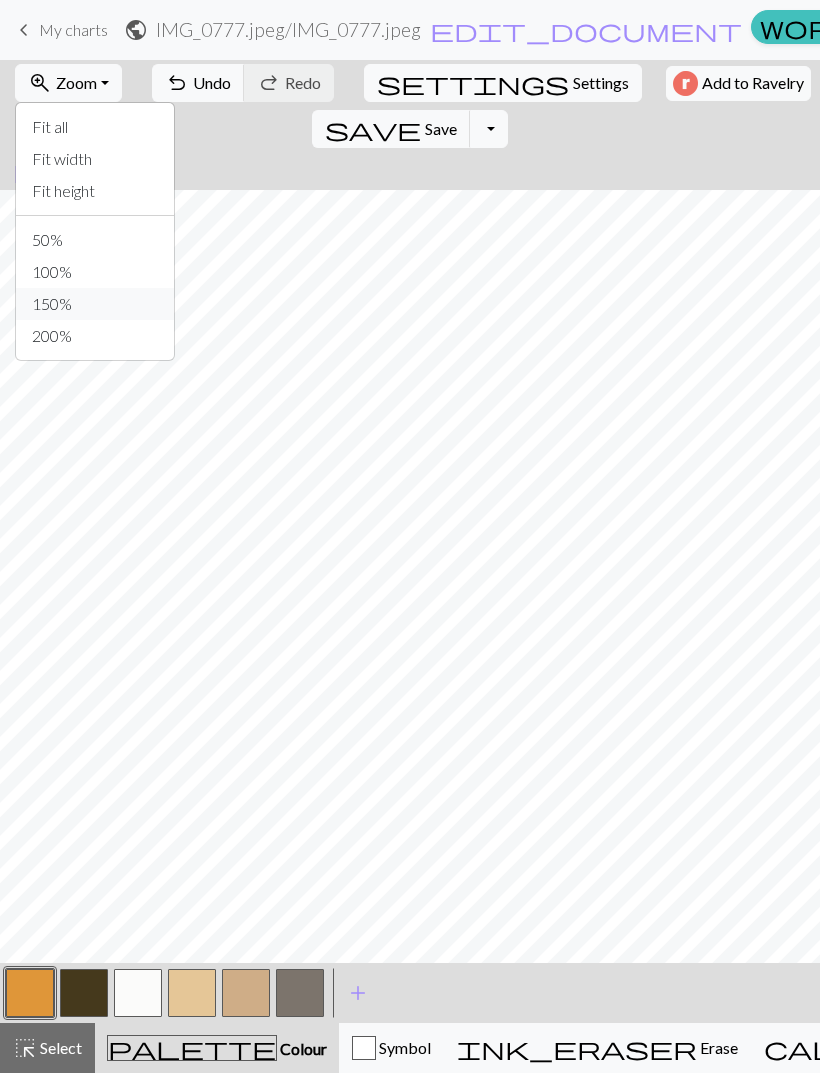 click on "150%" at bounding box center [95, 304] 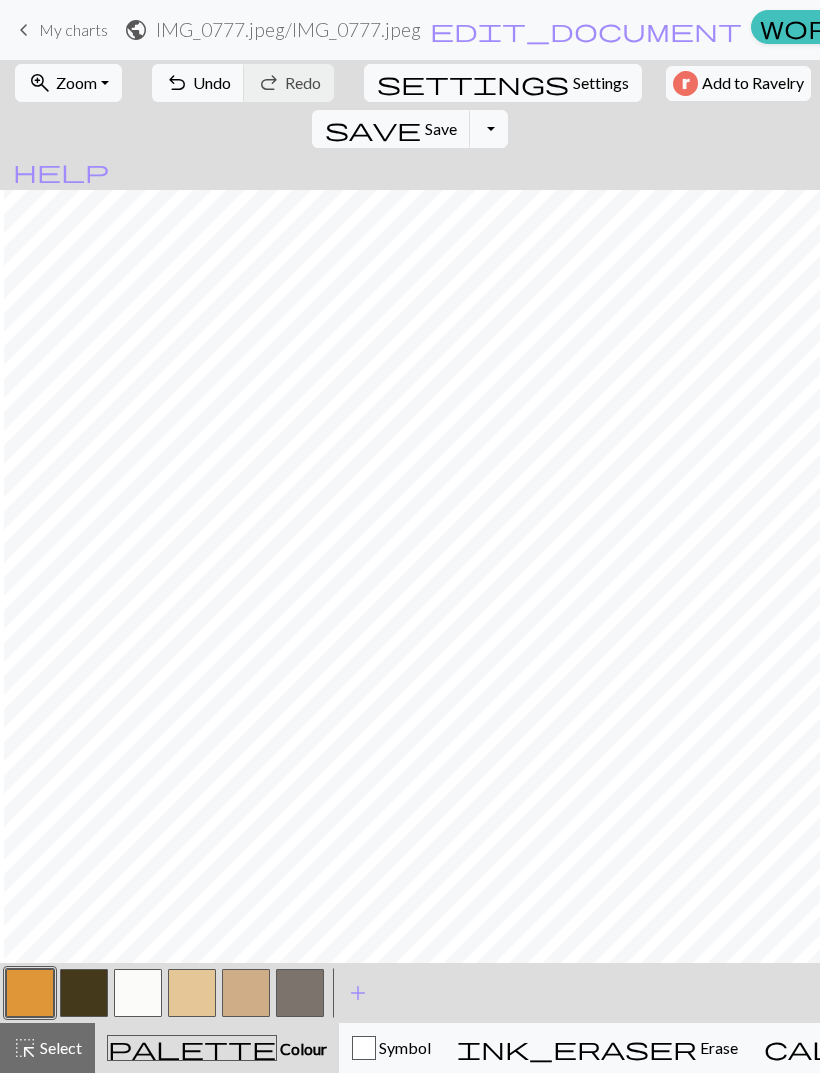 scroll, scrollTop: 128, scrollLeft: 484, axis: both 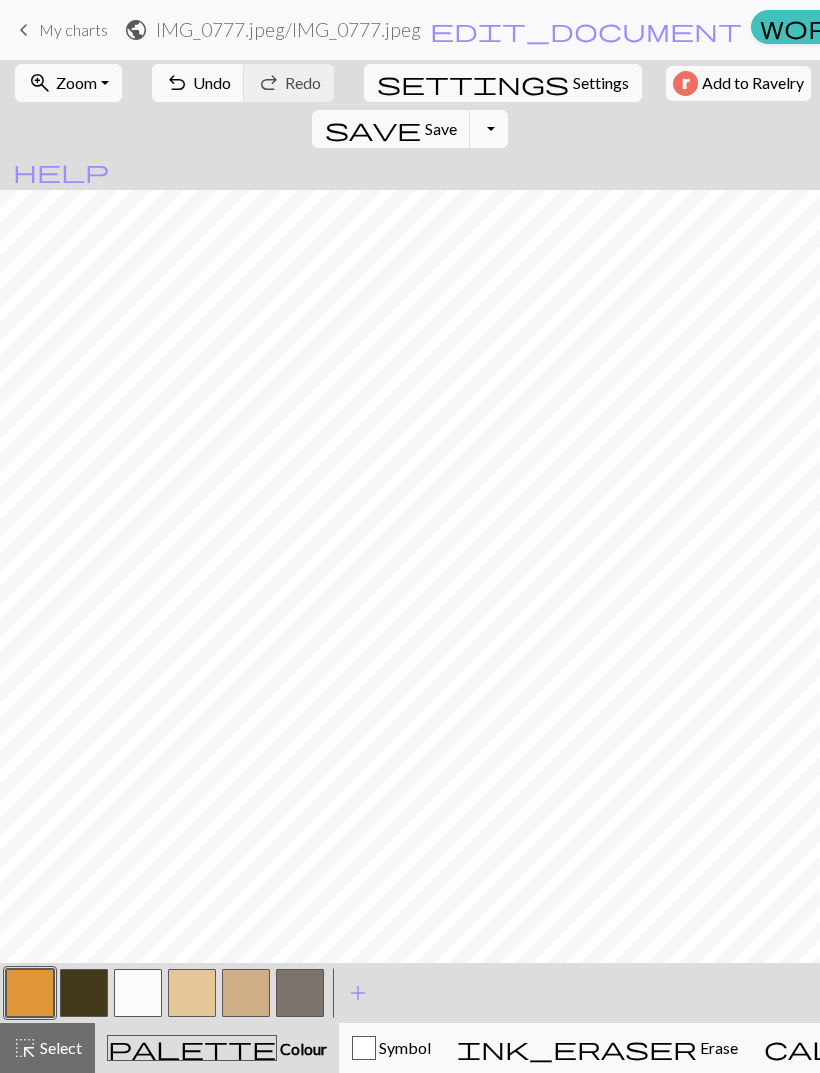 click on "Undo" at bounding box center [212, 82] 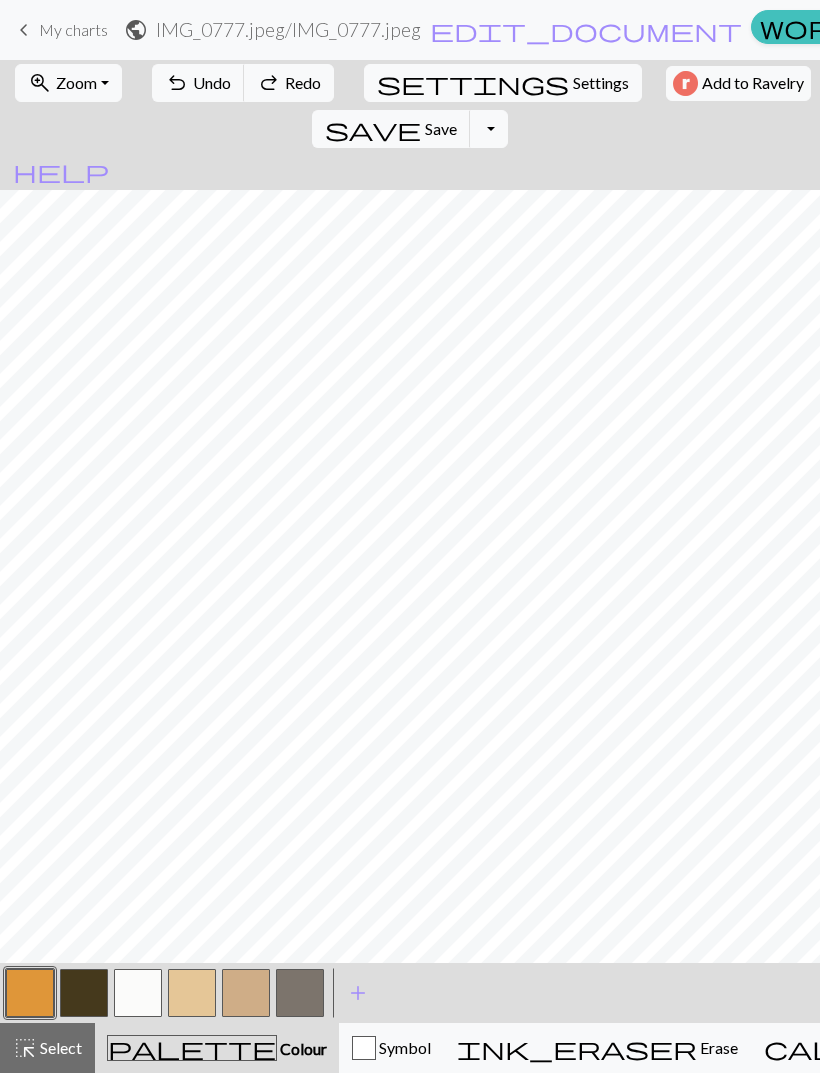 click on "Zoom" at bounding box center [76, 82] 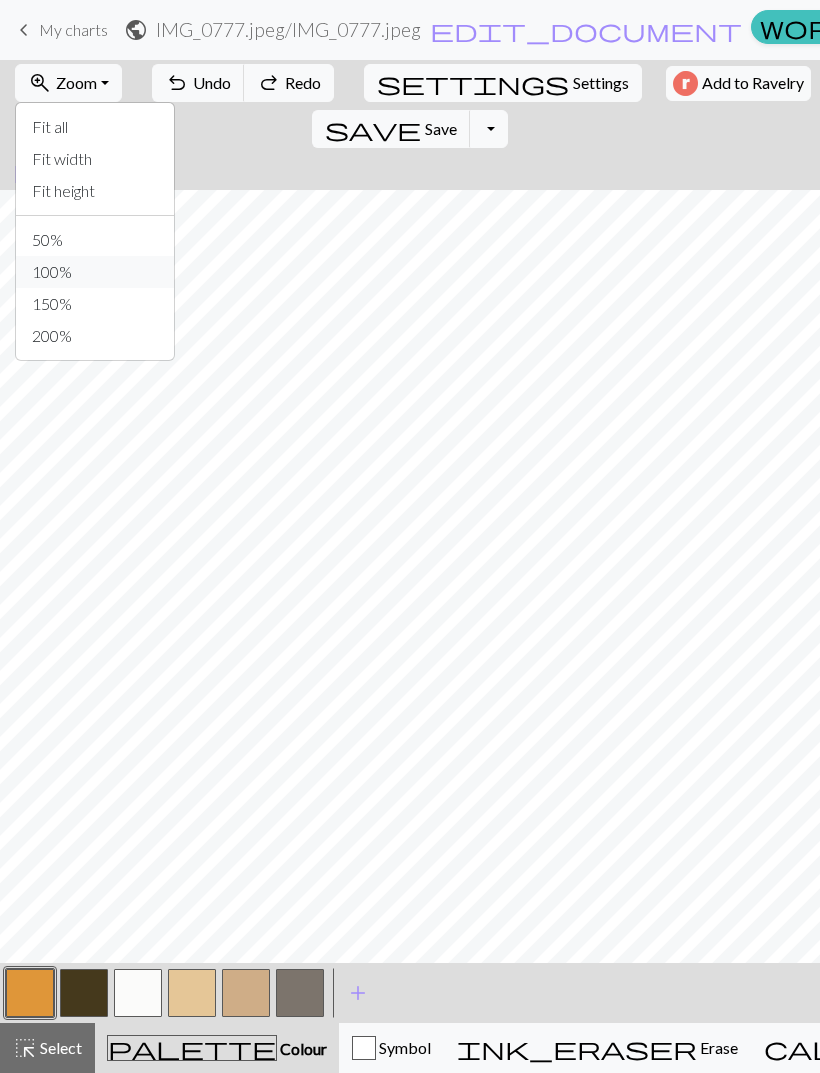 click on "100%" at bounding box center [95, 272] 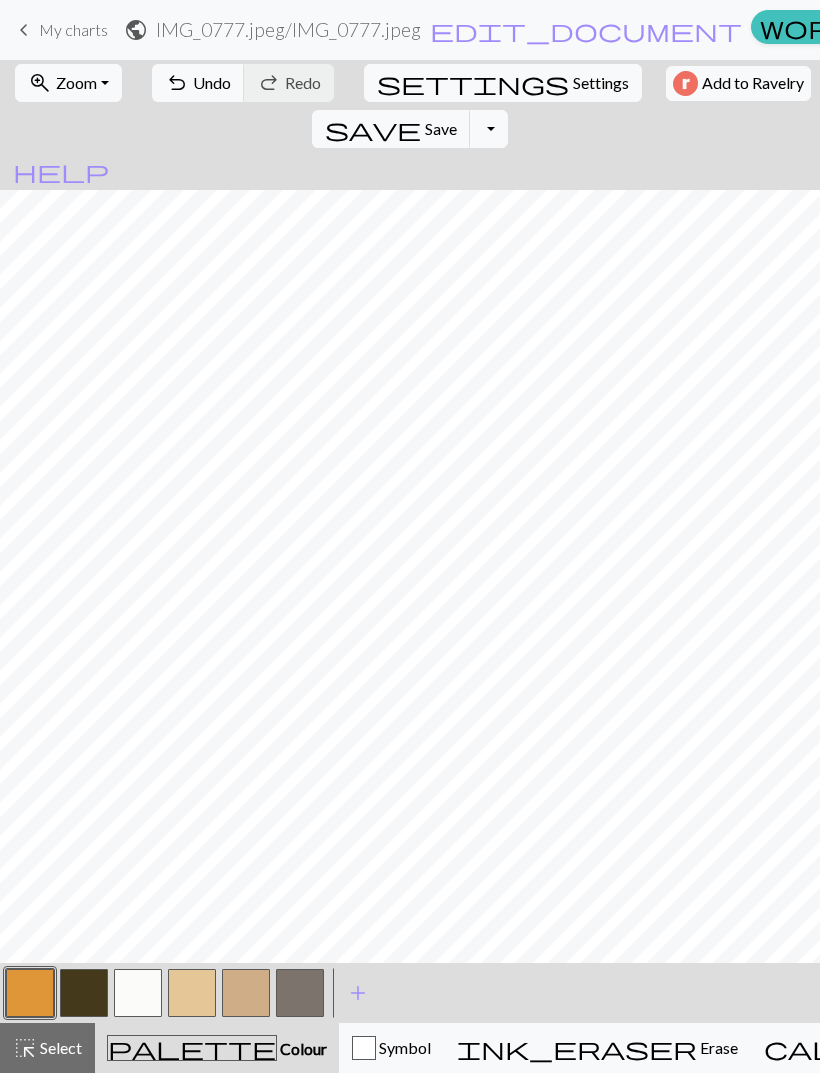 click on "Undo" at bounding box center [212, 82] 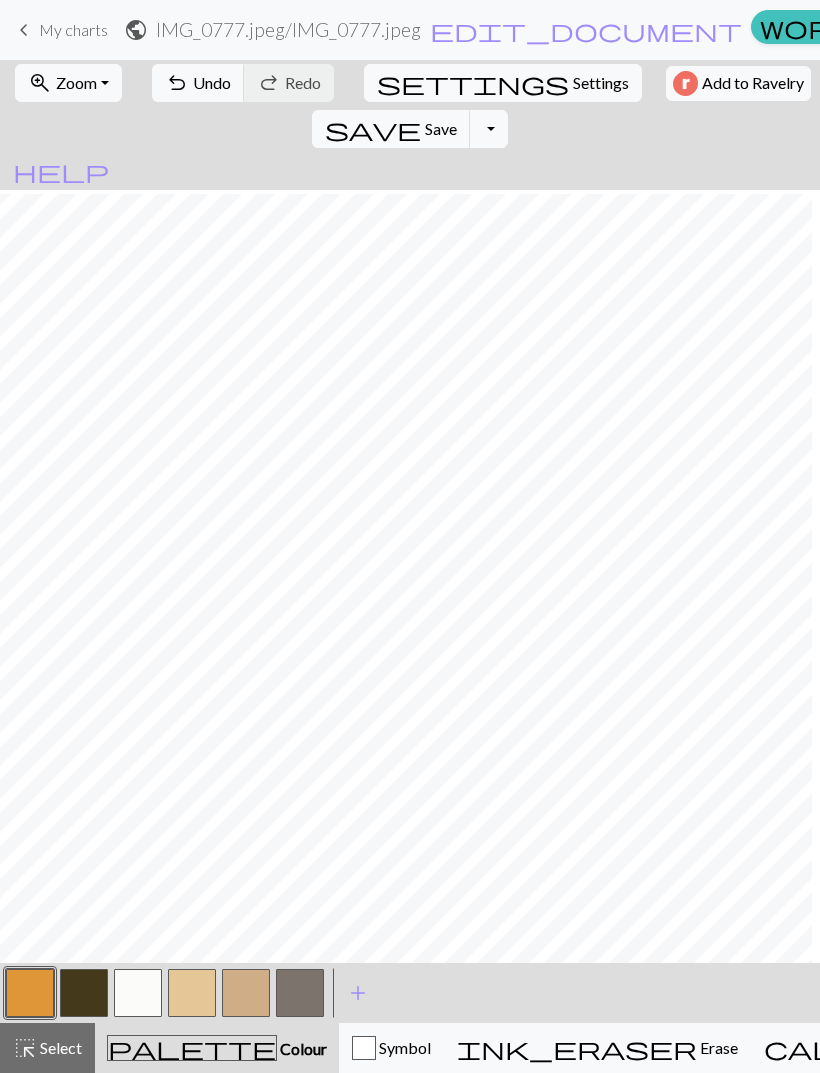 scroll, scrollTop: 28, scrollLeft: 388, axis: both 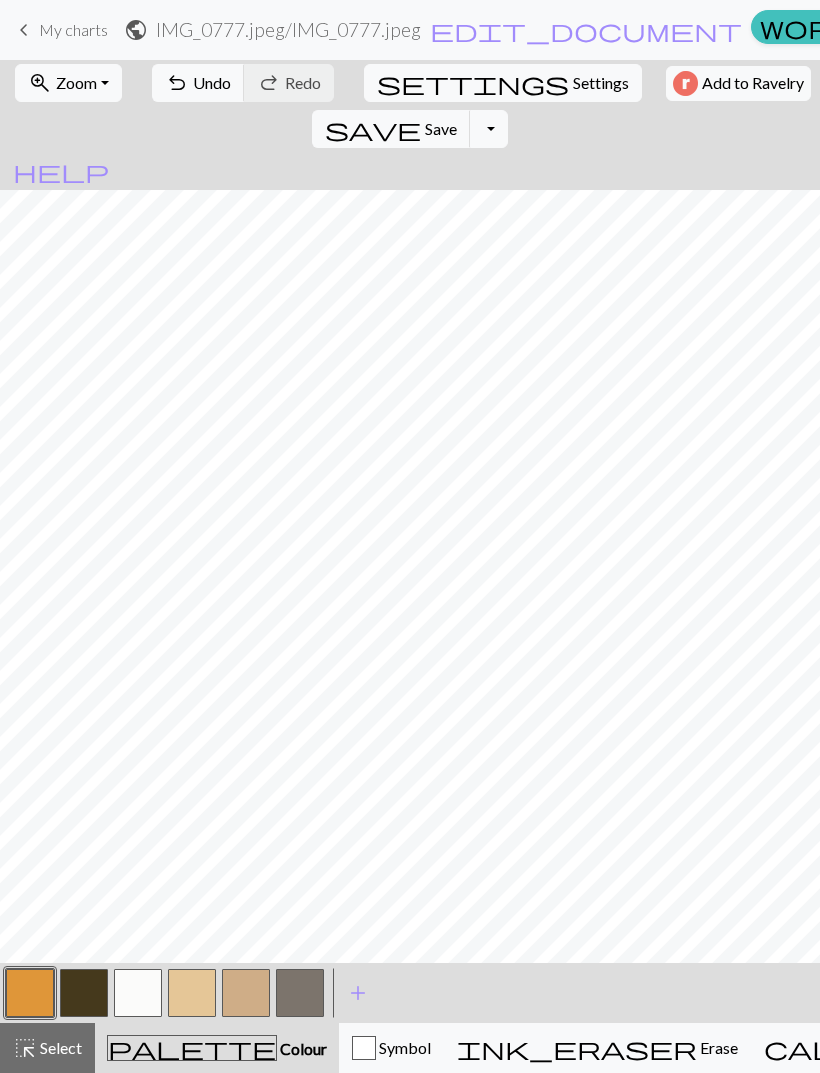 click at bounding box center [192, 993] 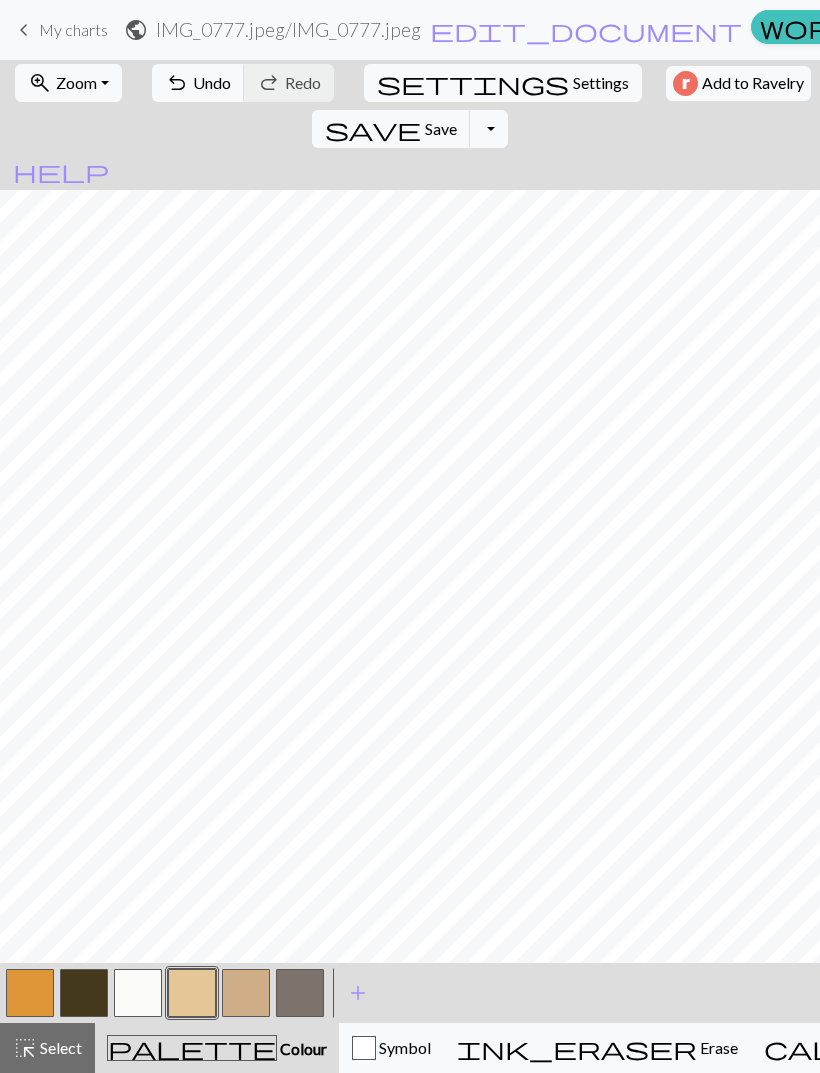 click at bounding box center (138, 993) 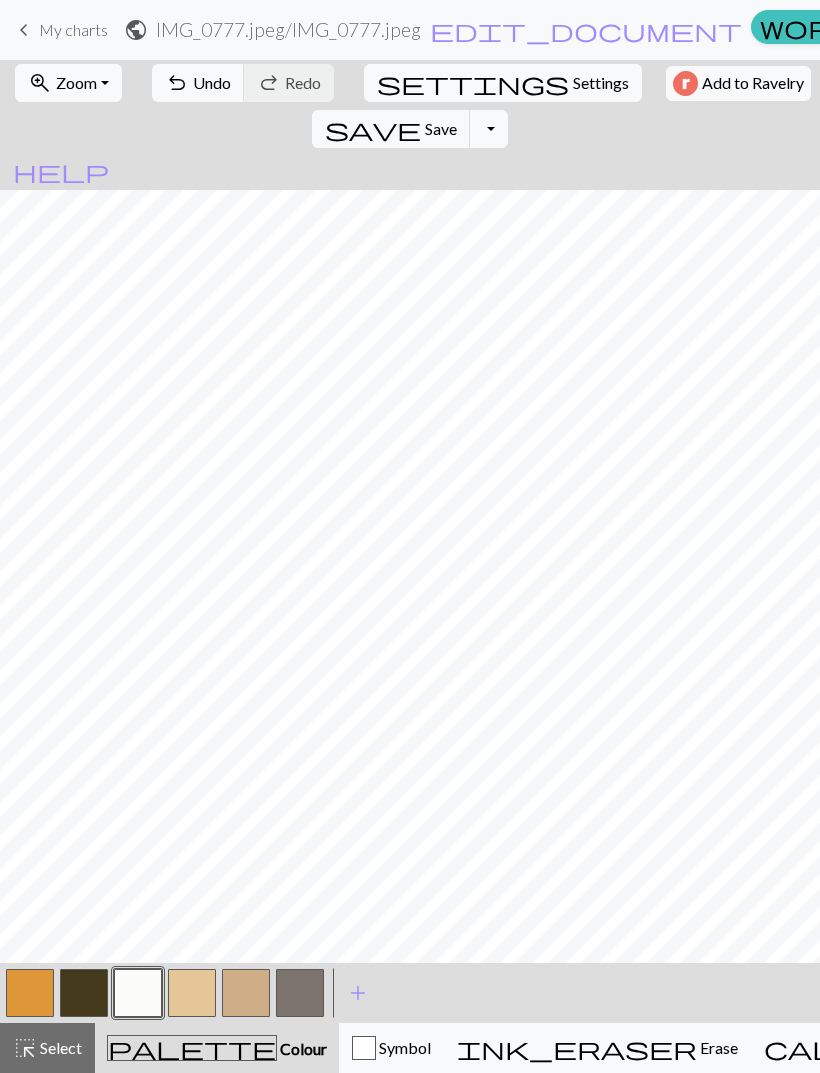 click at bounding box center (30, 993) 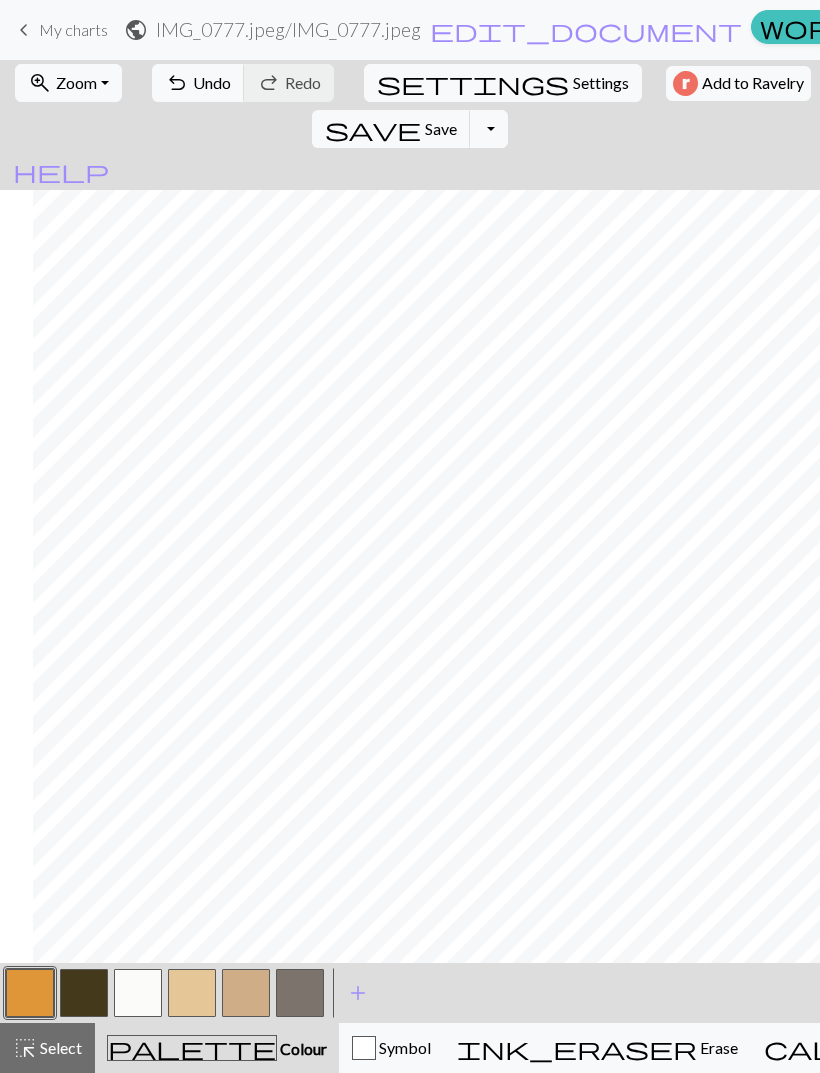 scroll, scrollTop: 204, scrollLeft: 432, axis: both 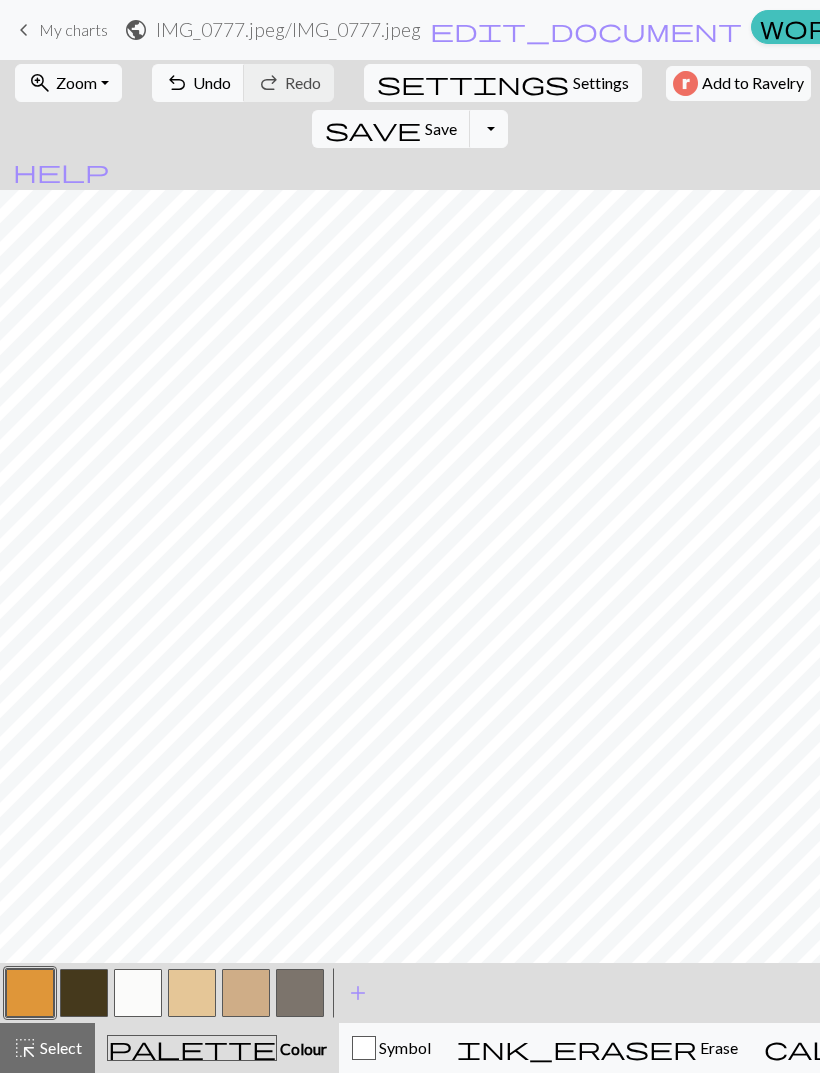 click on "zoom_in Zoom Zoom" at bounding box center [68, 83] 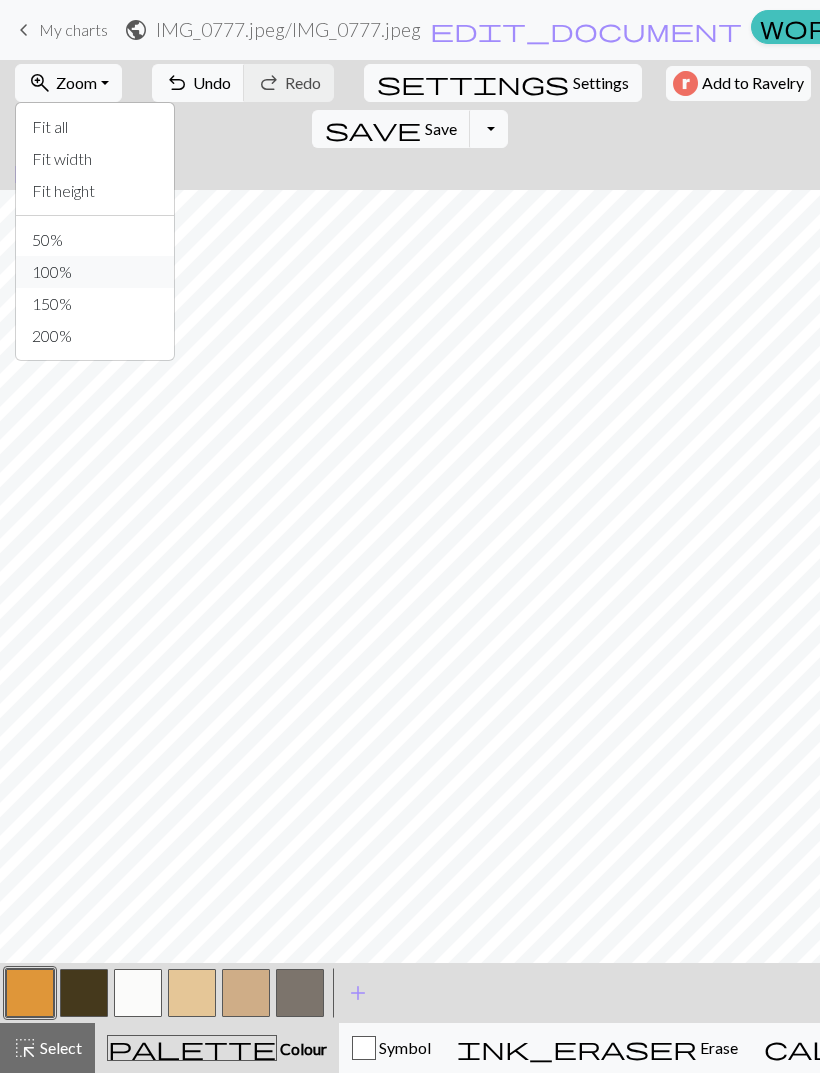 click on "100%" at bounding box center (95, 272) 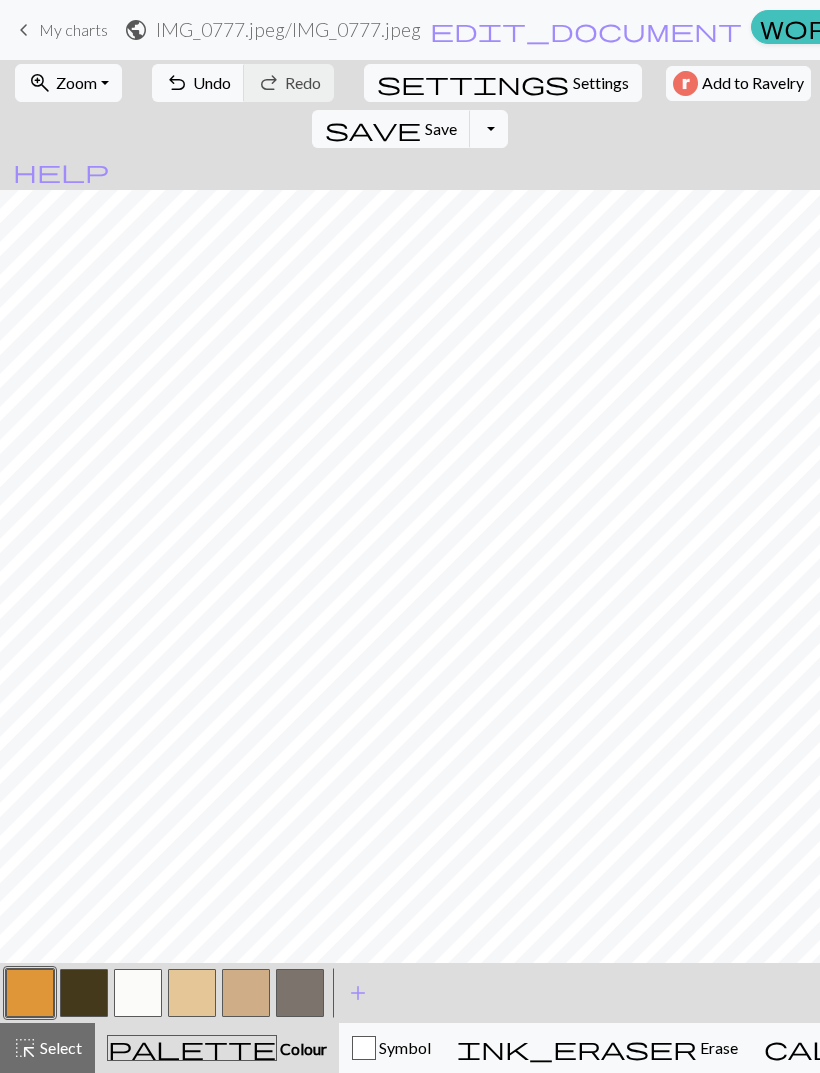 click on "zoom_in Zoom Zoom" at bounding box center (68, 83) 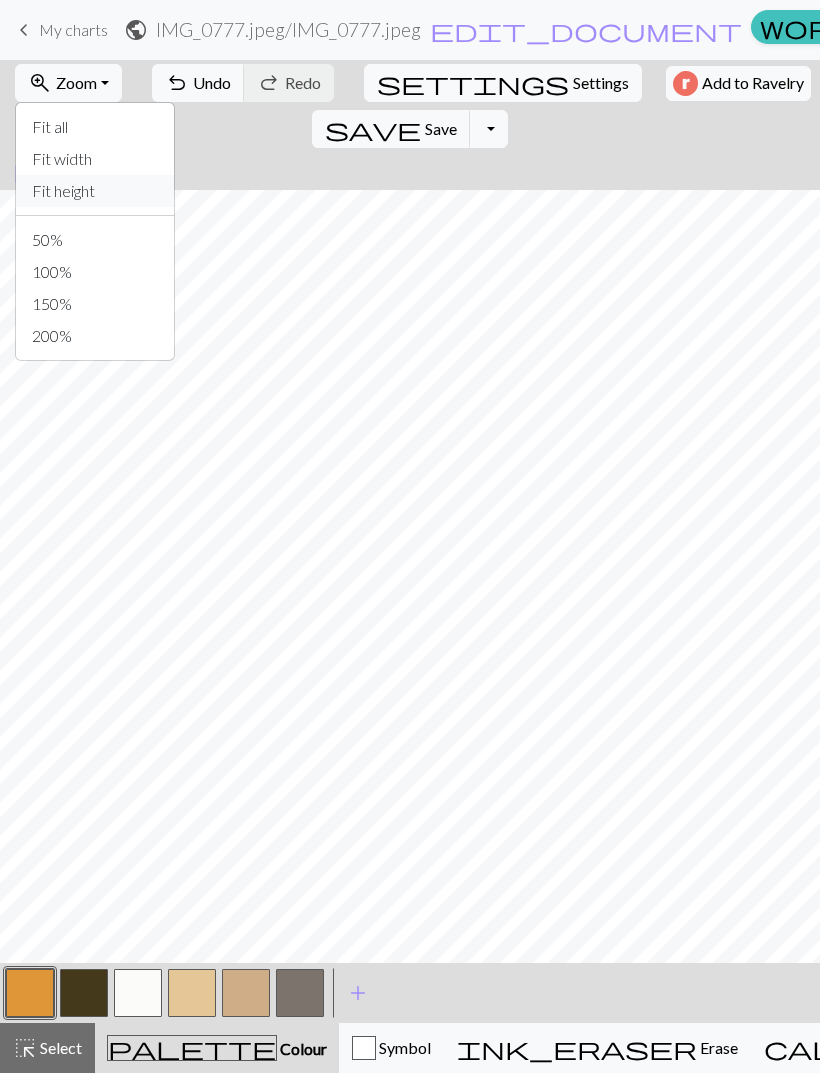 click on "Fit height" at bounding box center (95, 191) 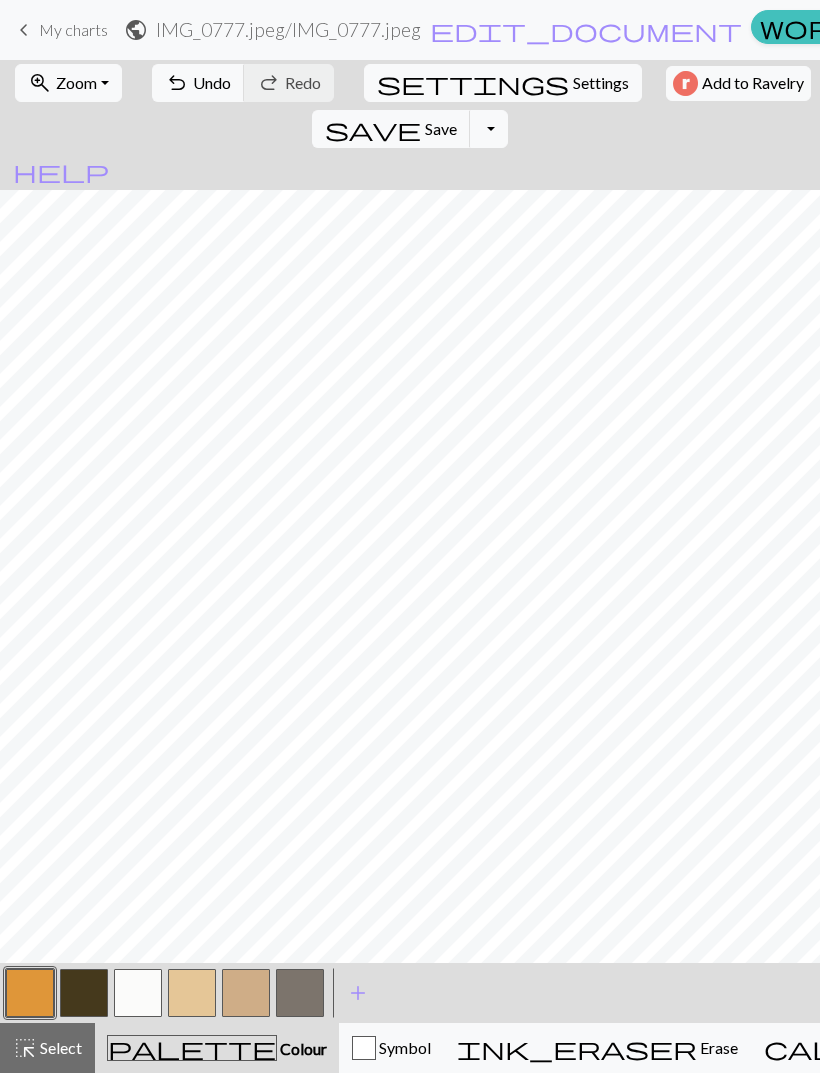 scroll, scrollTop: 0, scrollLeft: 74, axis: horizontal 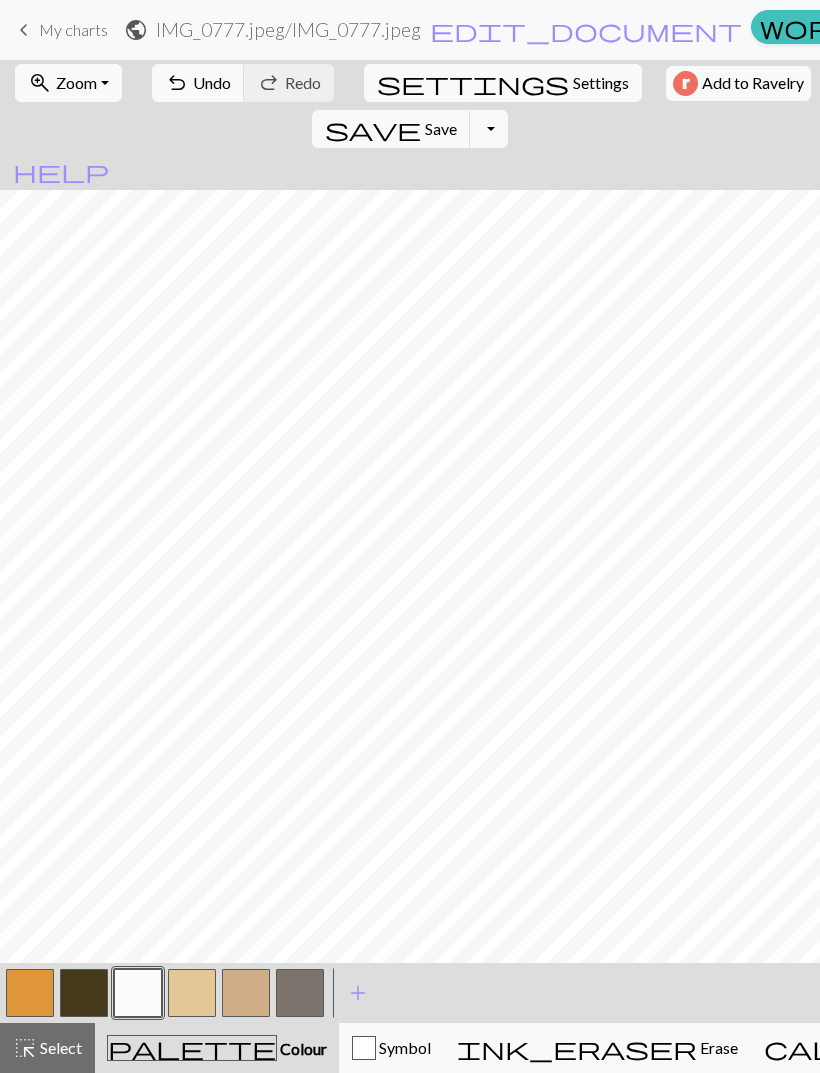 click on "Undo" at bounding box center (212, 82) 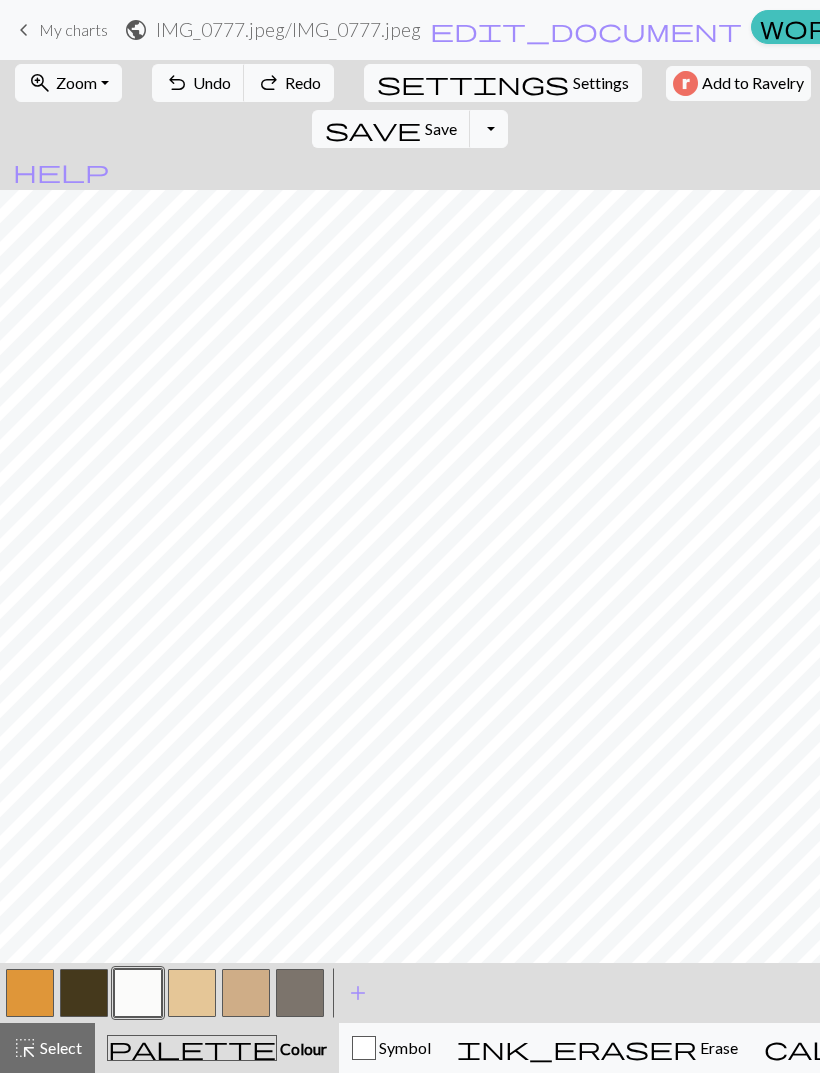 click on "Undo" at bounding box center [212, 82] 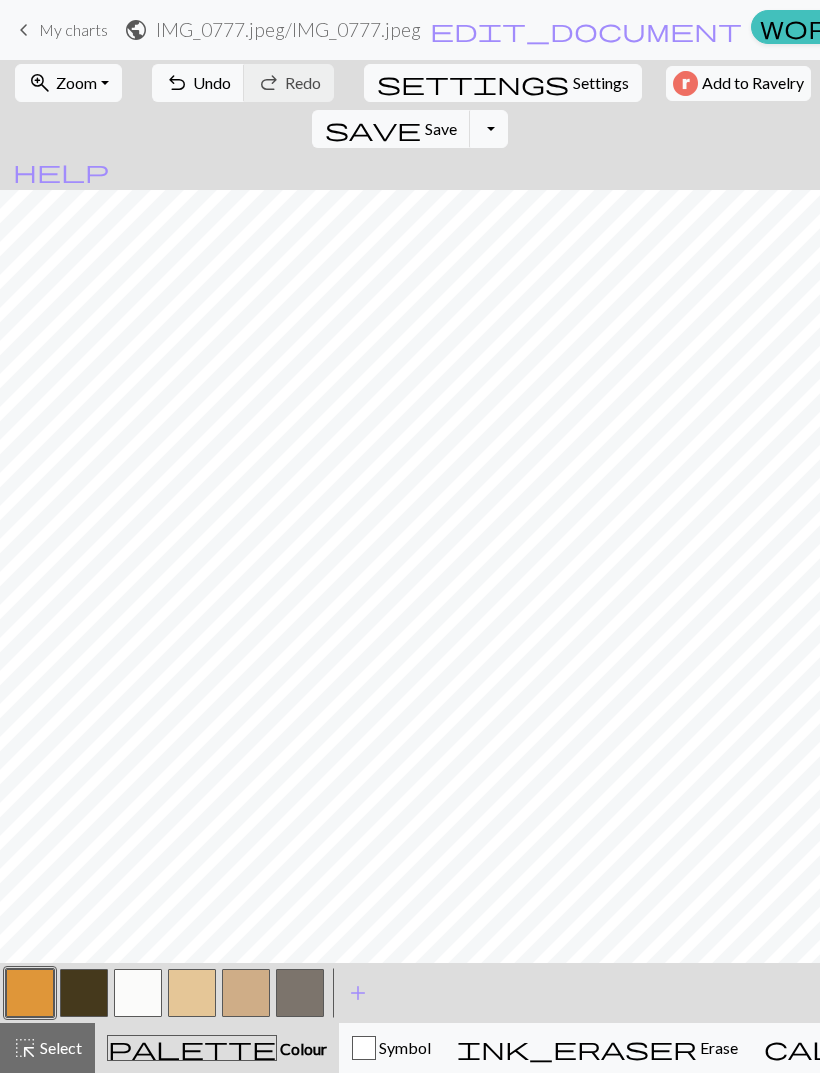 click at bounding box center [192, 993] 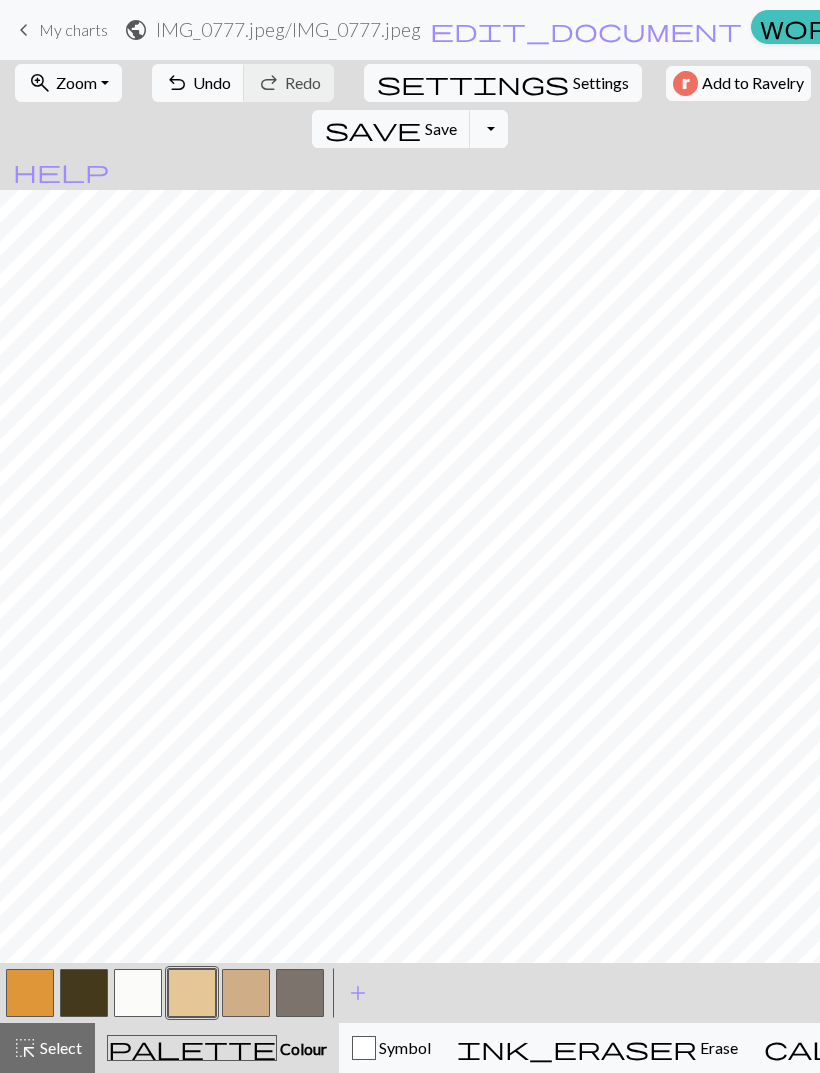 click at bounding box center [84, 993] 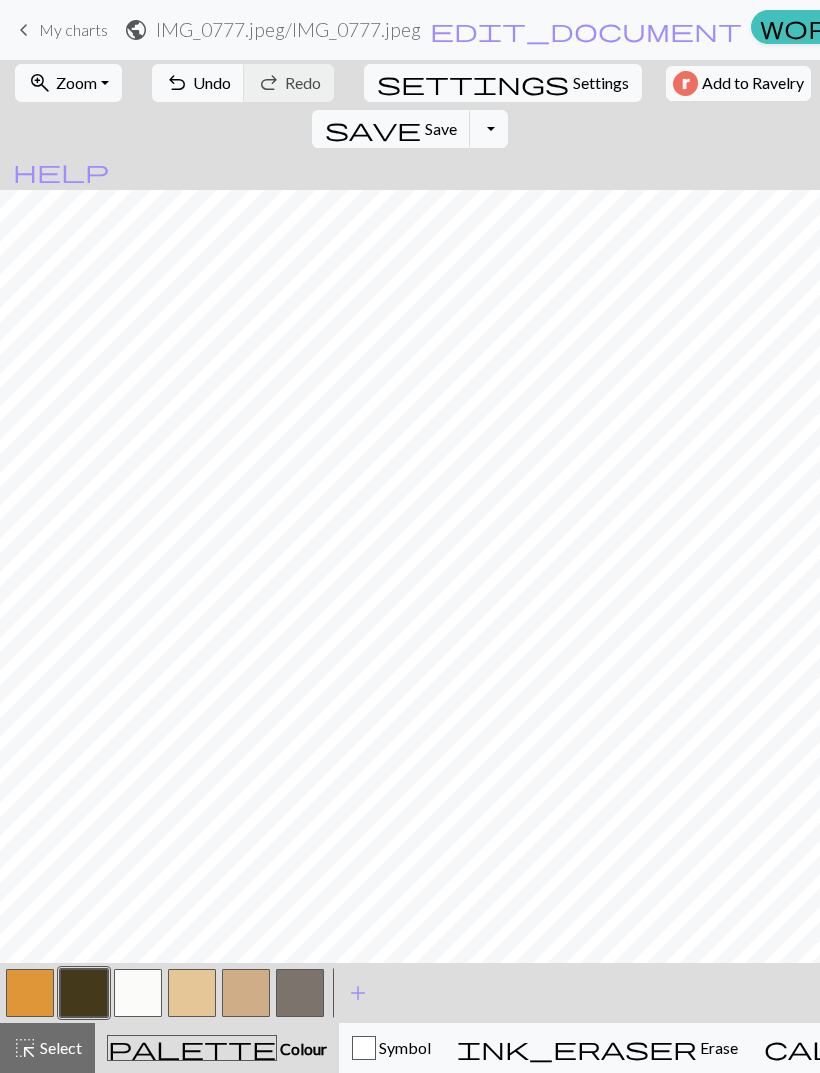 click at bounding box center (30, 993) 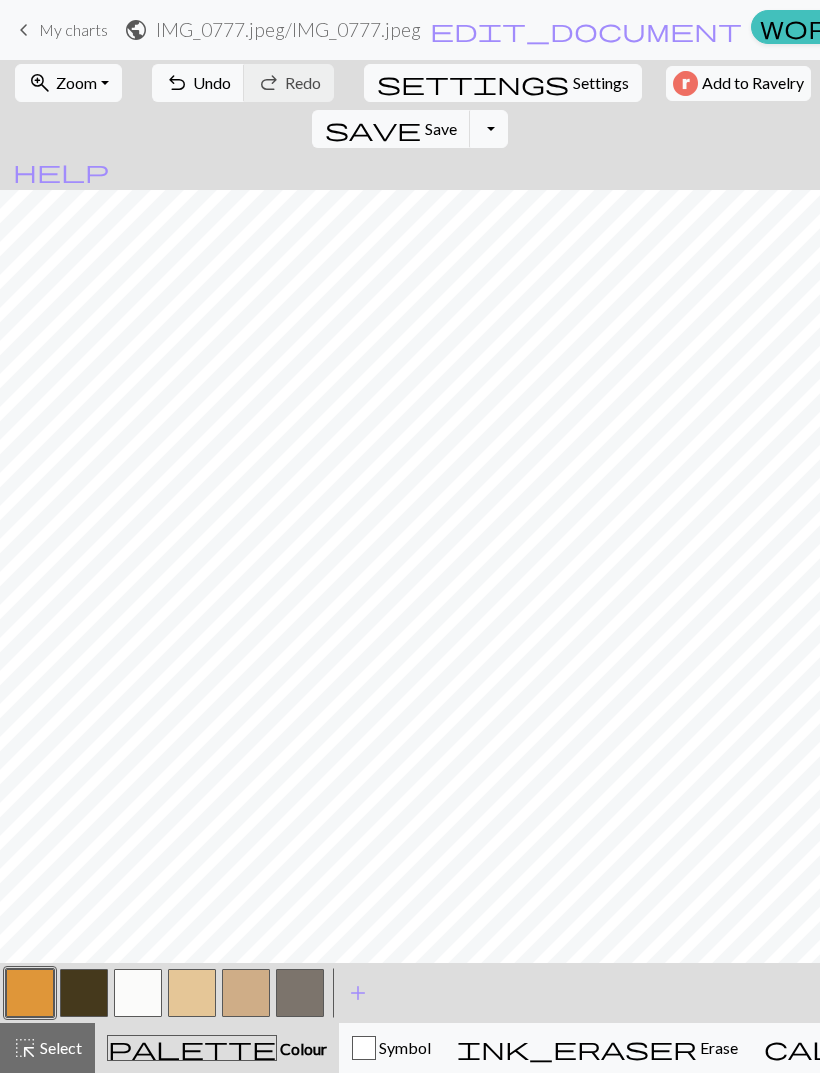 click at bounding box center [30, 993] 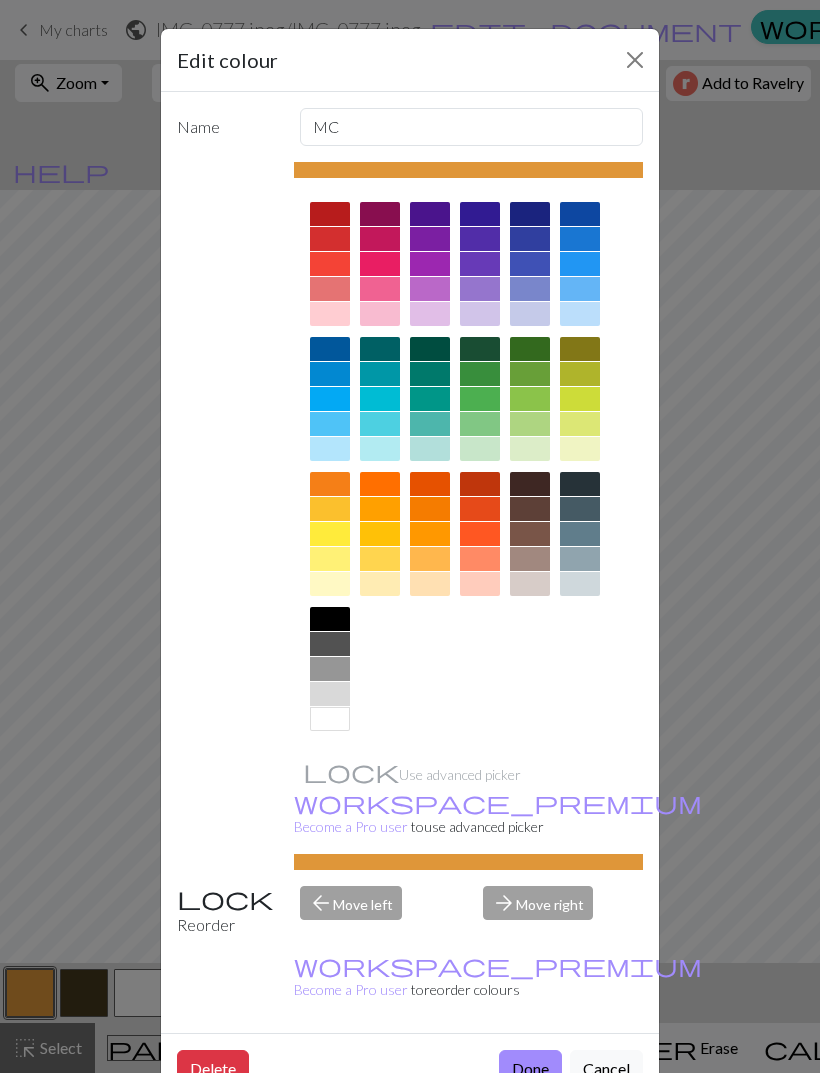click at bounding box center (635, 60) 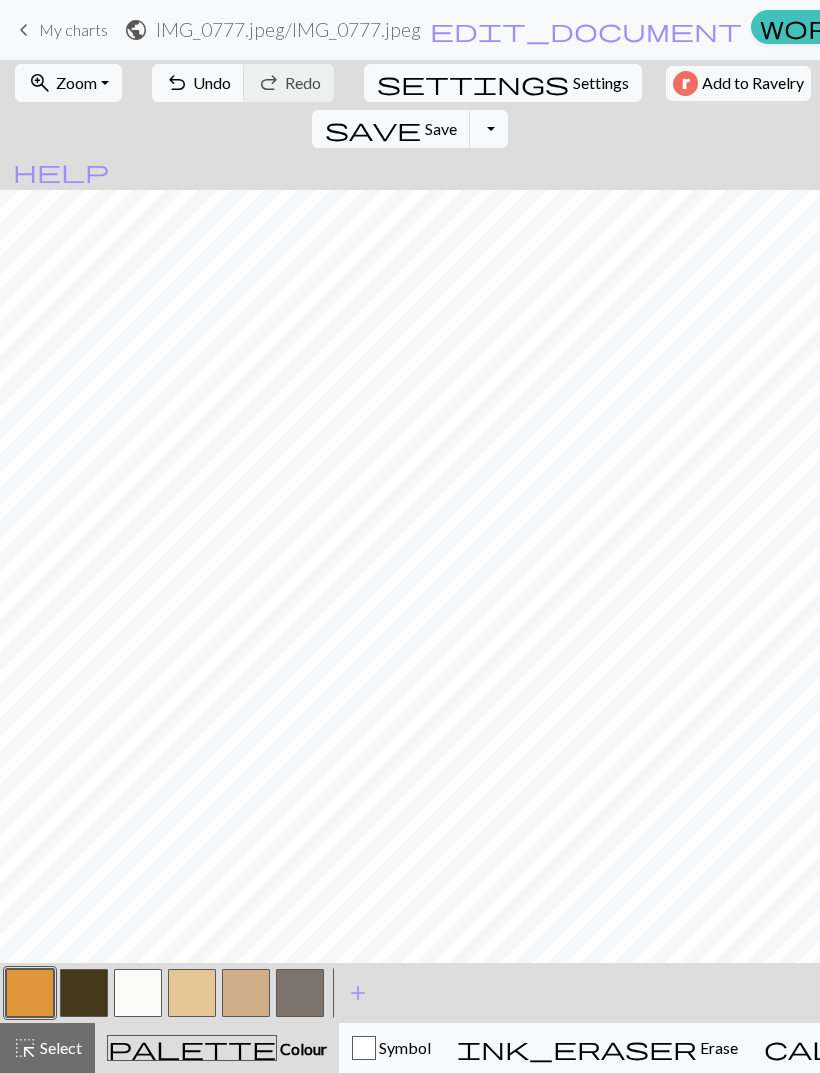 click at bounding box center (138, 993) 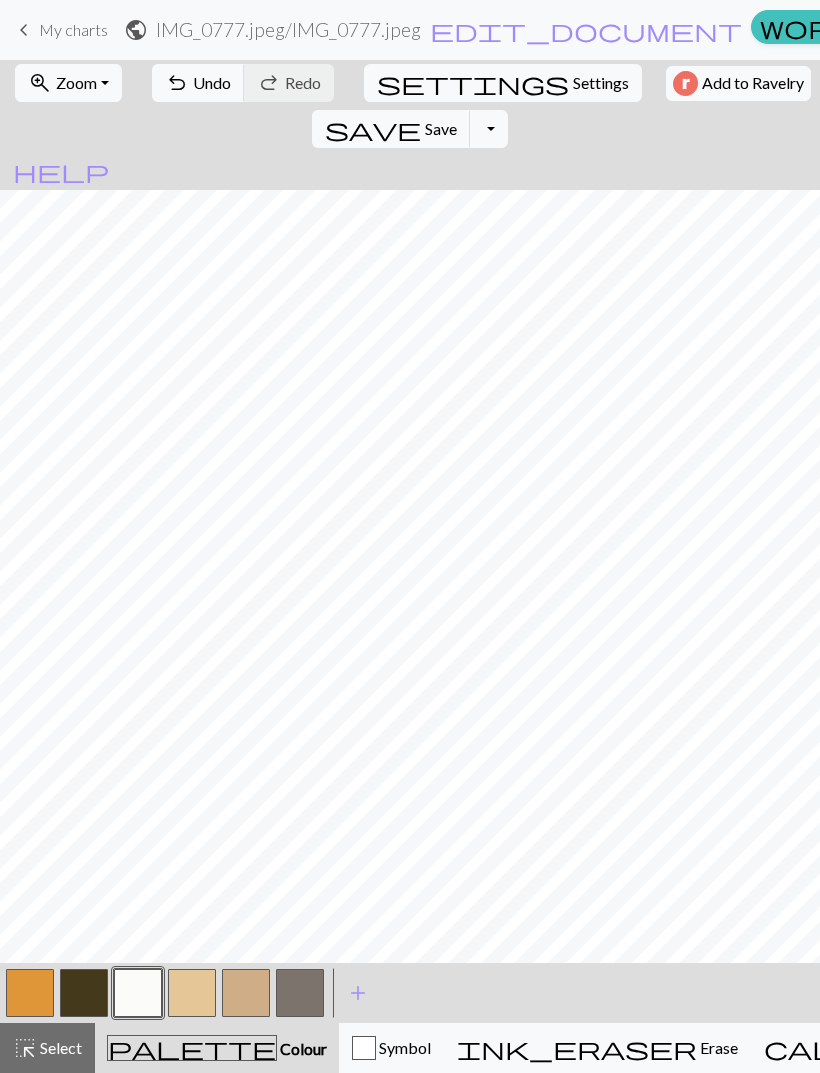 click at bounding box center [138, 993] 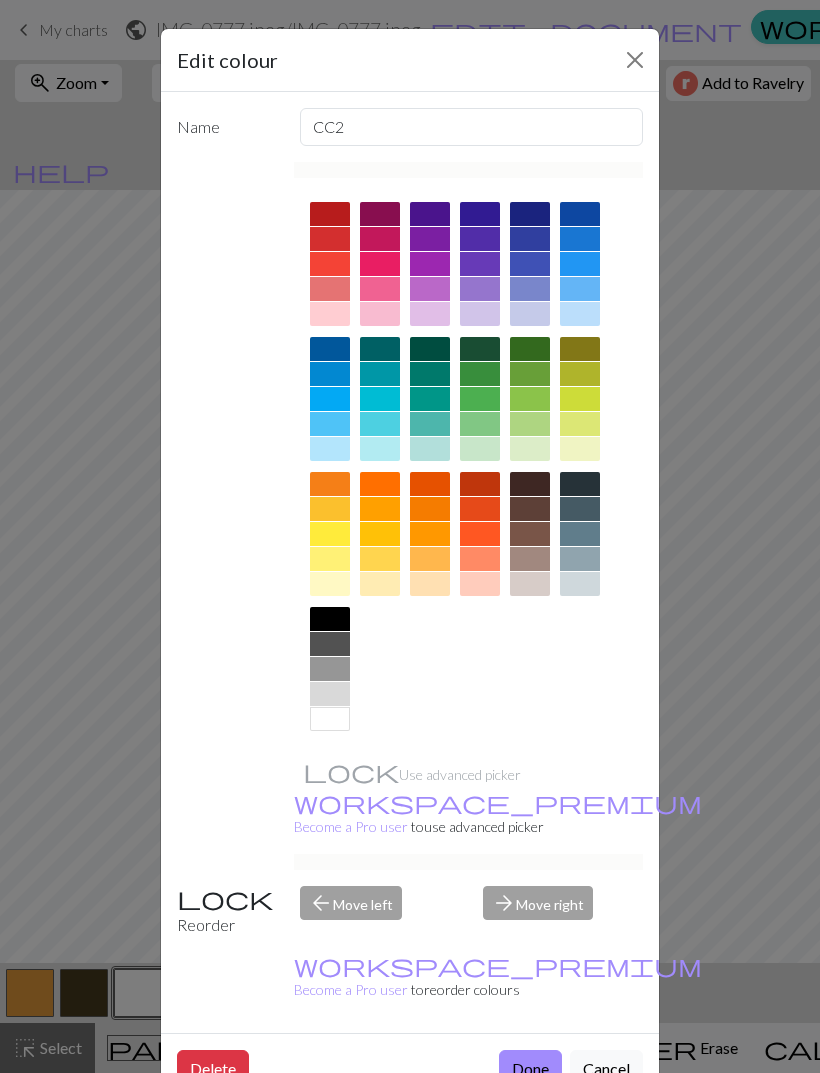 click at bounding box center [635, 60] 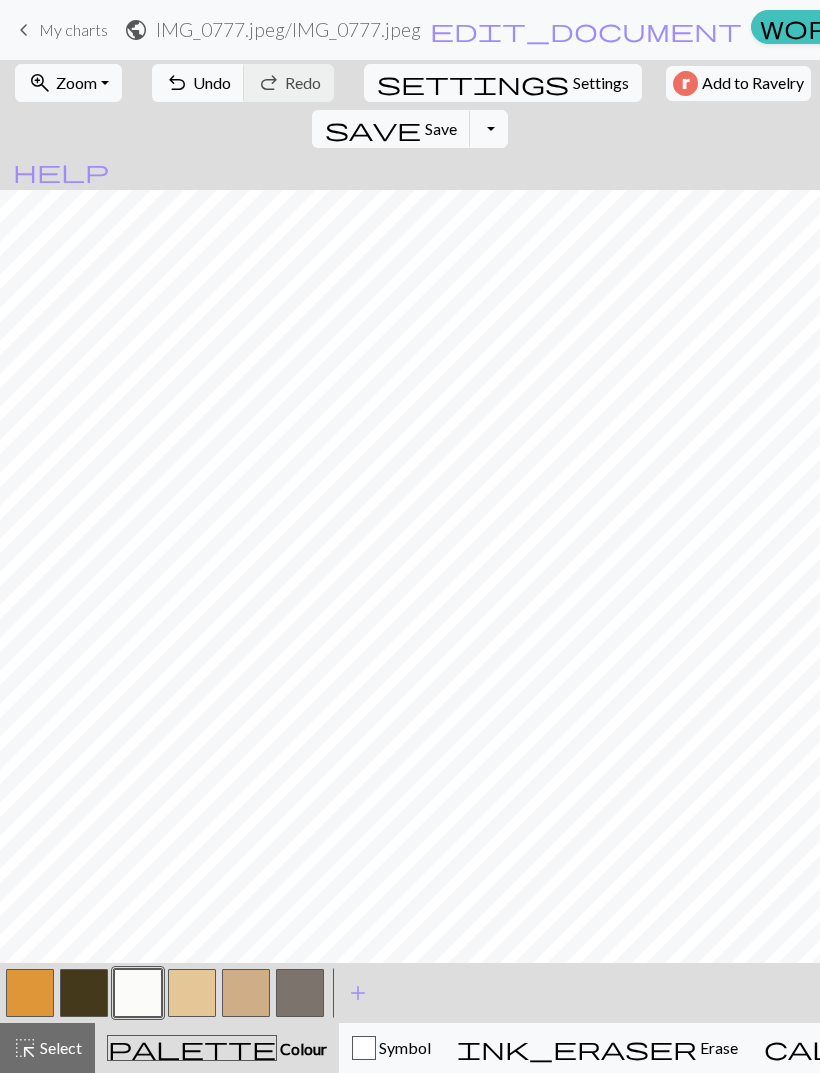click at bounding box center (30, 993) 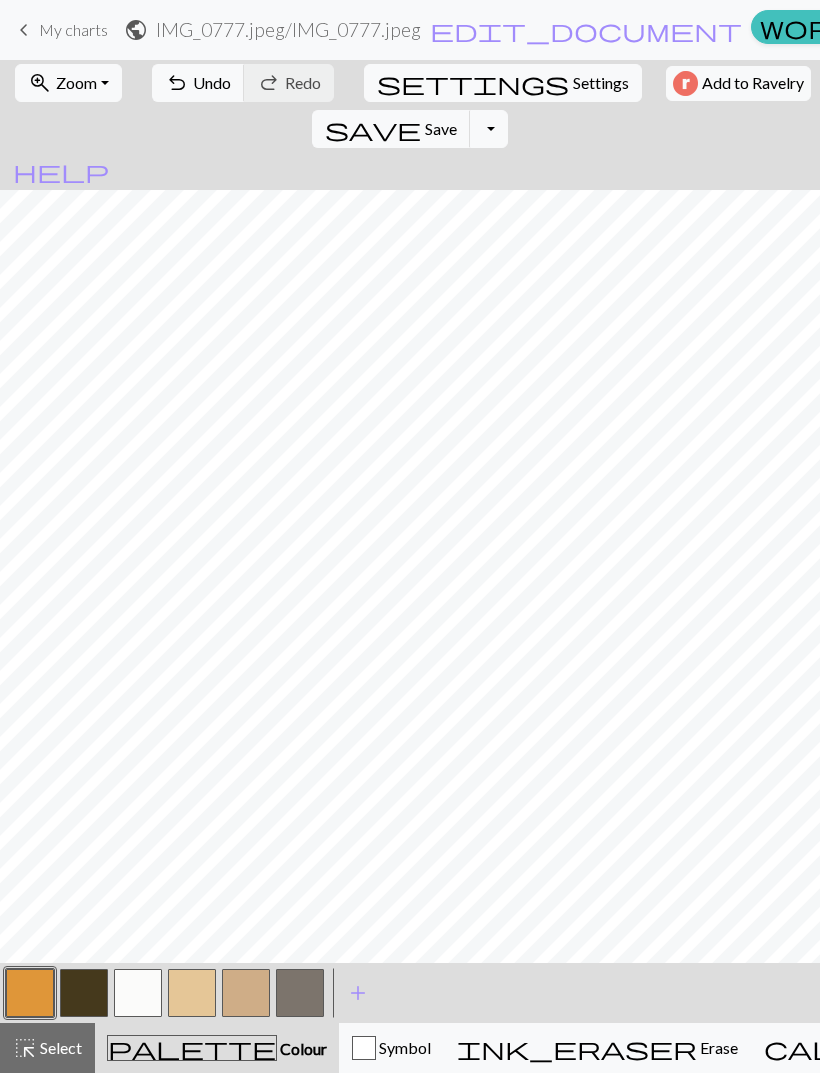 click at bounding box center (138, 993) 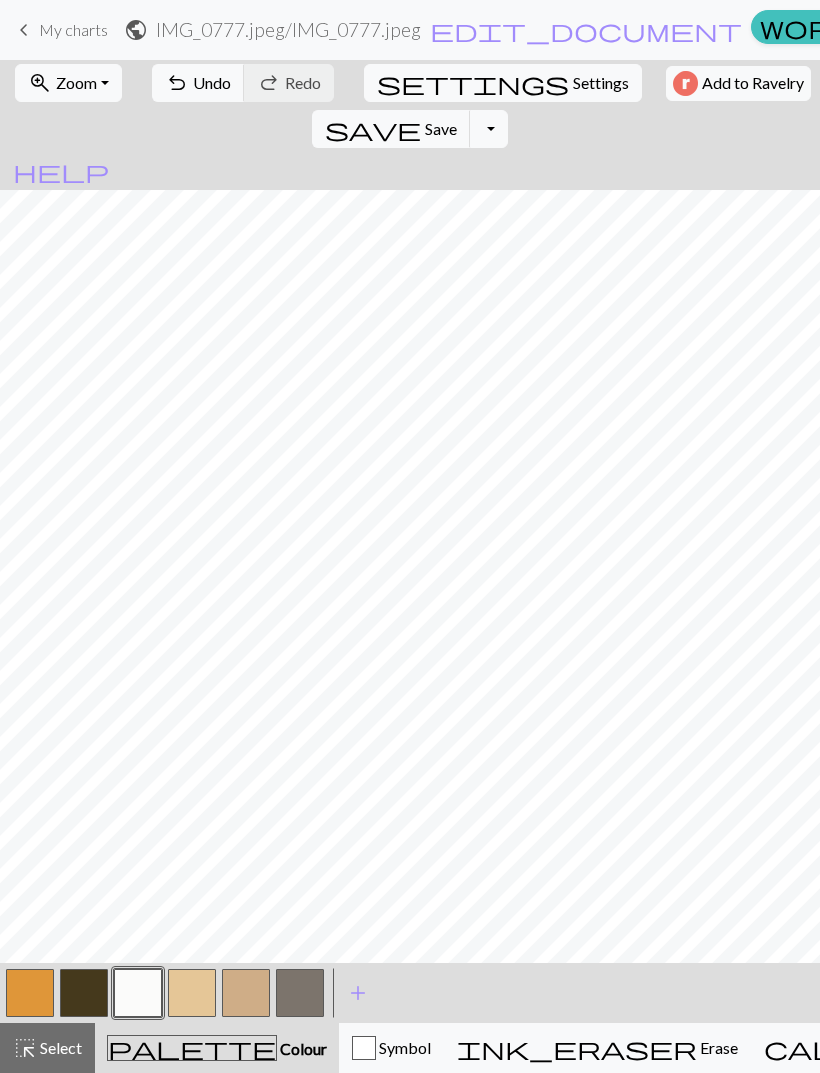 click at bounding box center [84, 993] 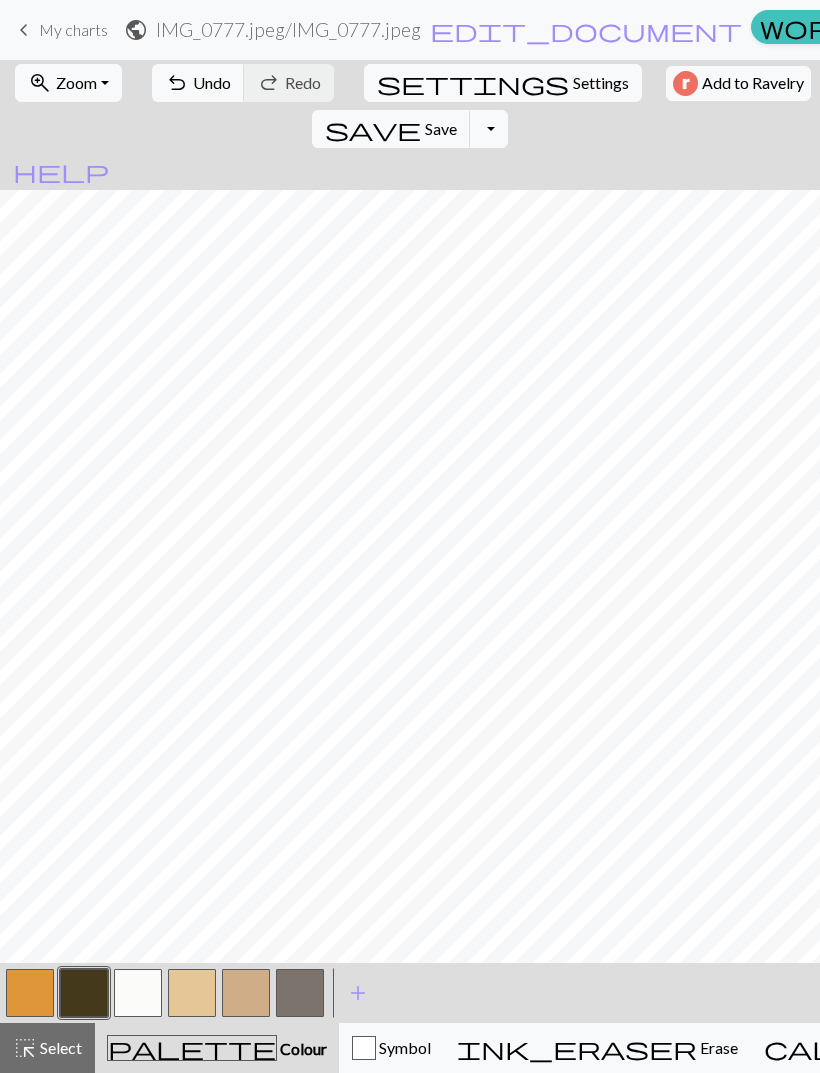 click on "Undo" at bounding box center (212, 82) 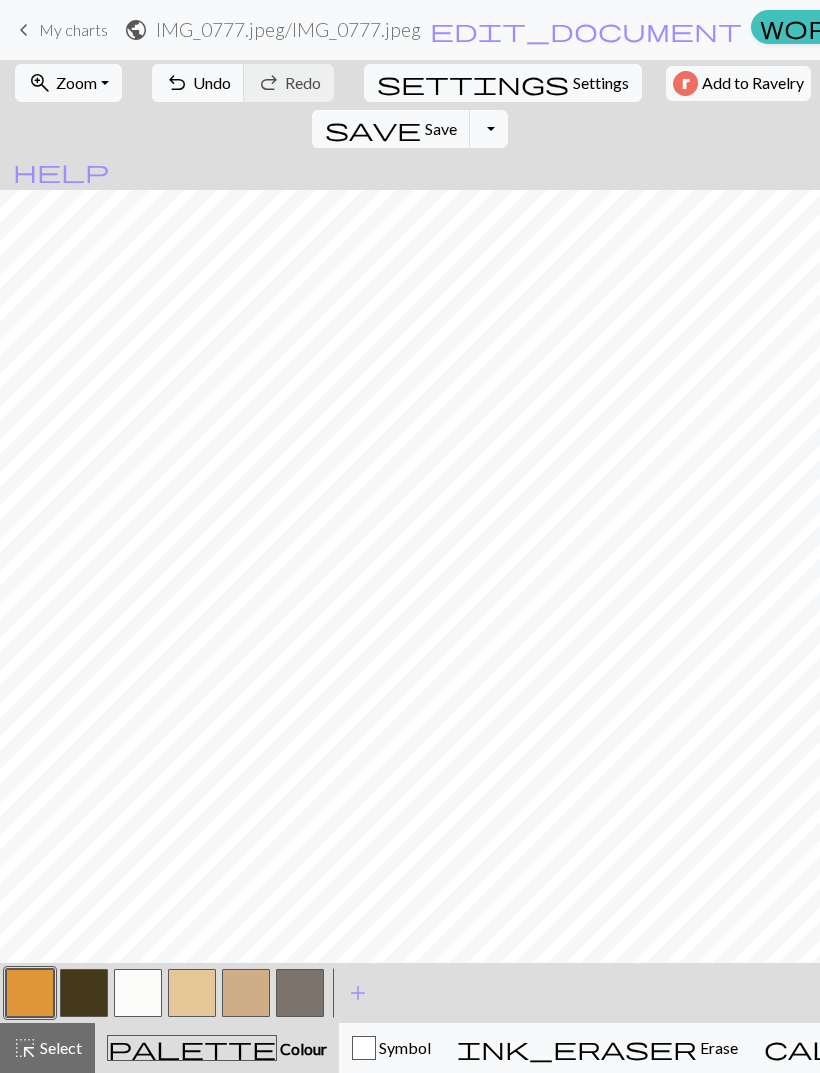 click at bounding box center (138, 993) 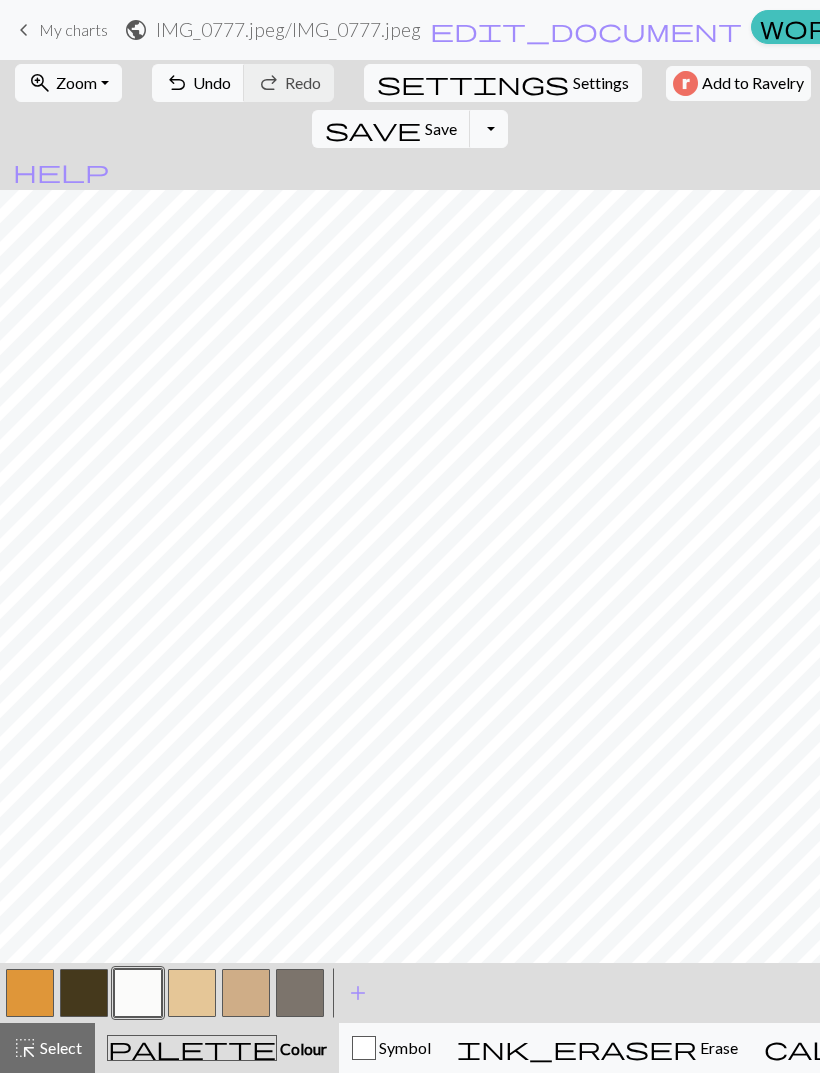 click at bounding box center [30, 993] 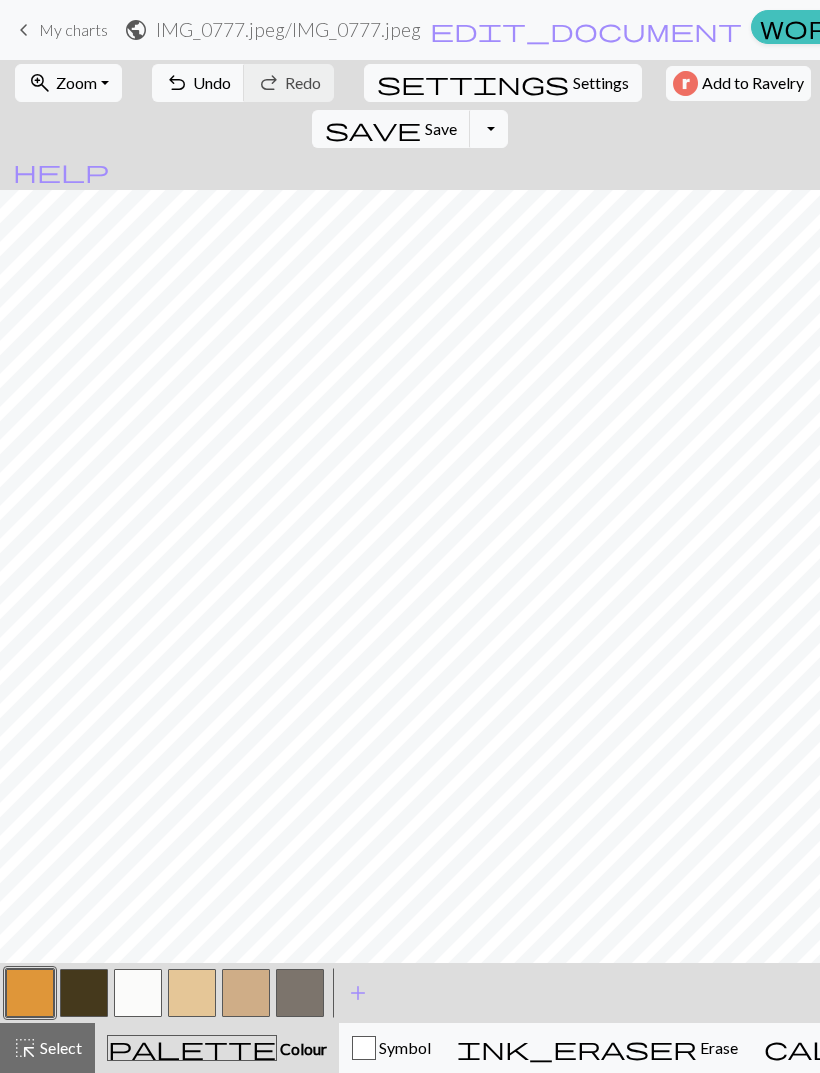 click at bounding box center [192, 993] 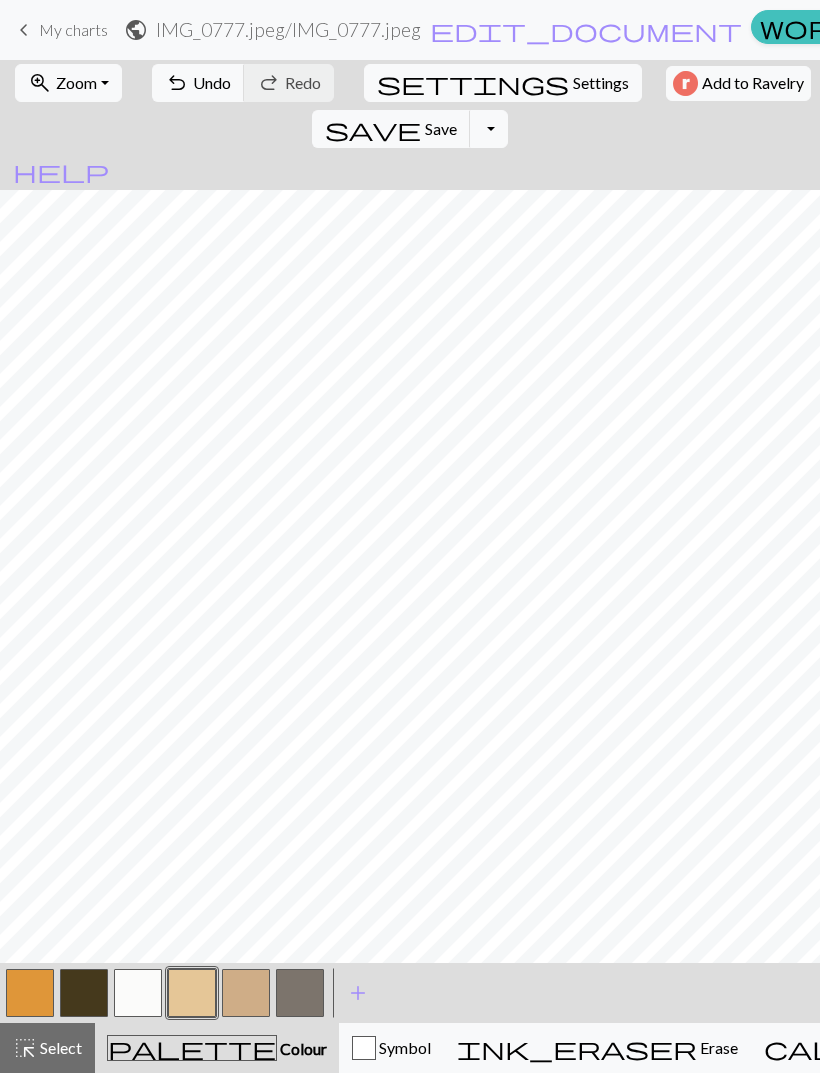click at bounding box center [246, 993] 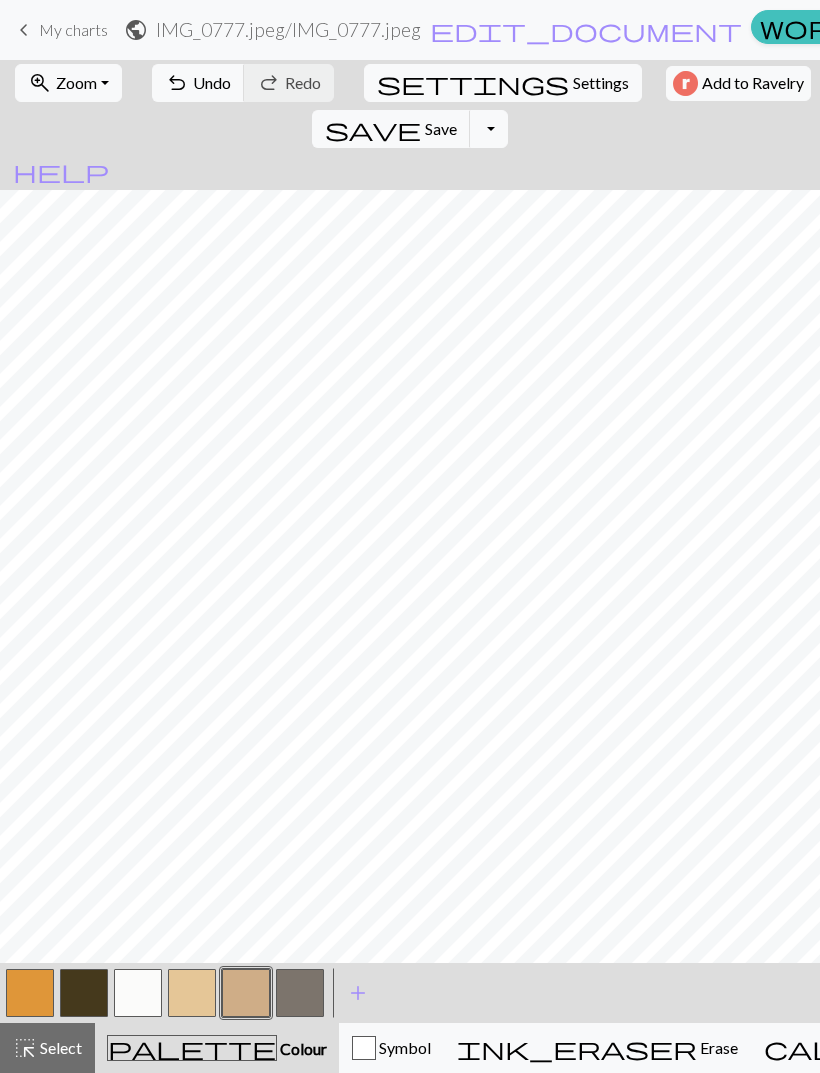 click at bounding box center [300, 993] 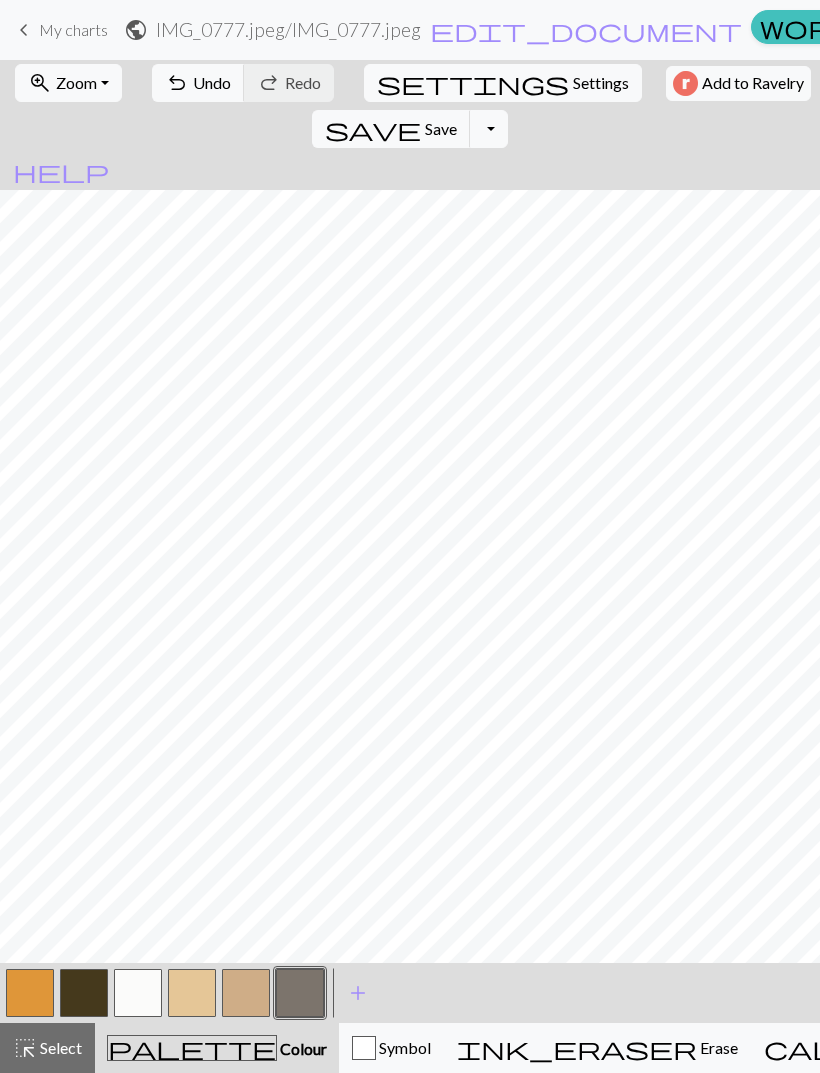 click at bounding box center [84, 993] 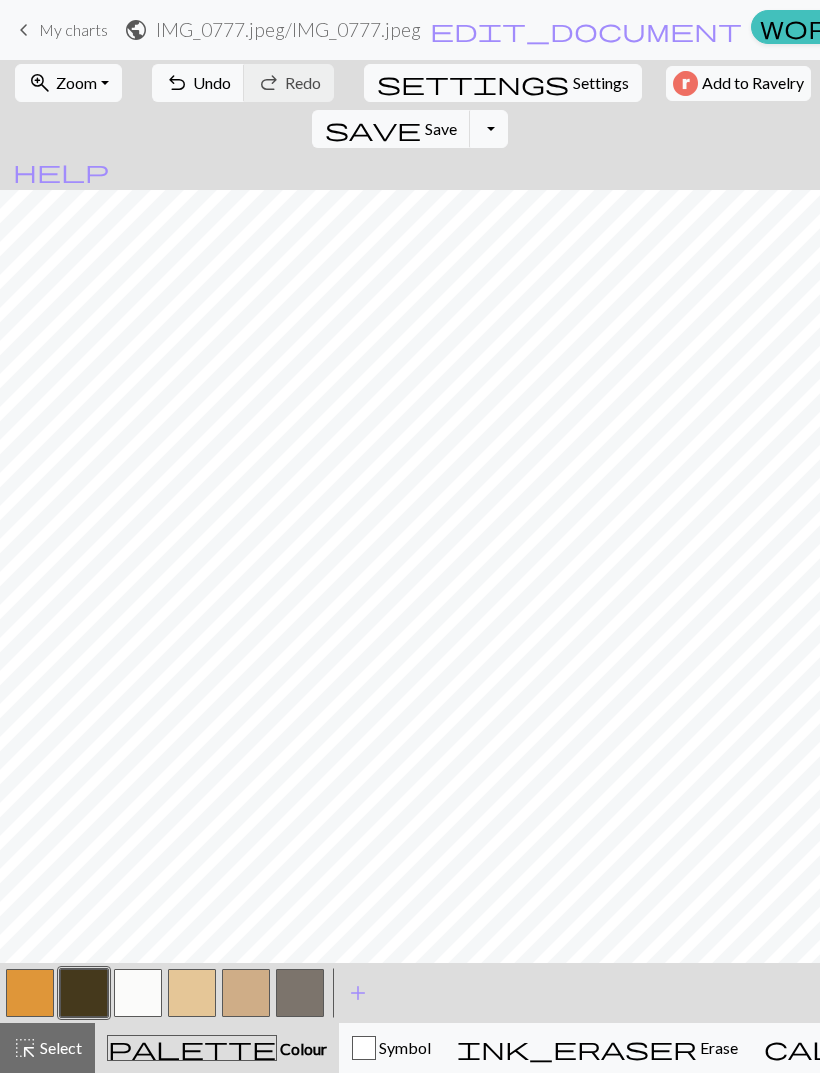 click at bounding box center [192, 993] 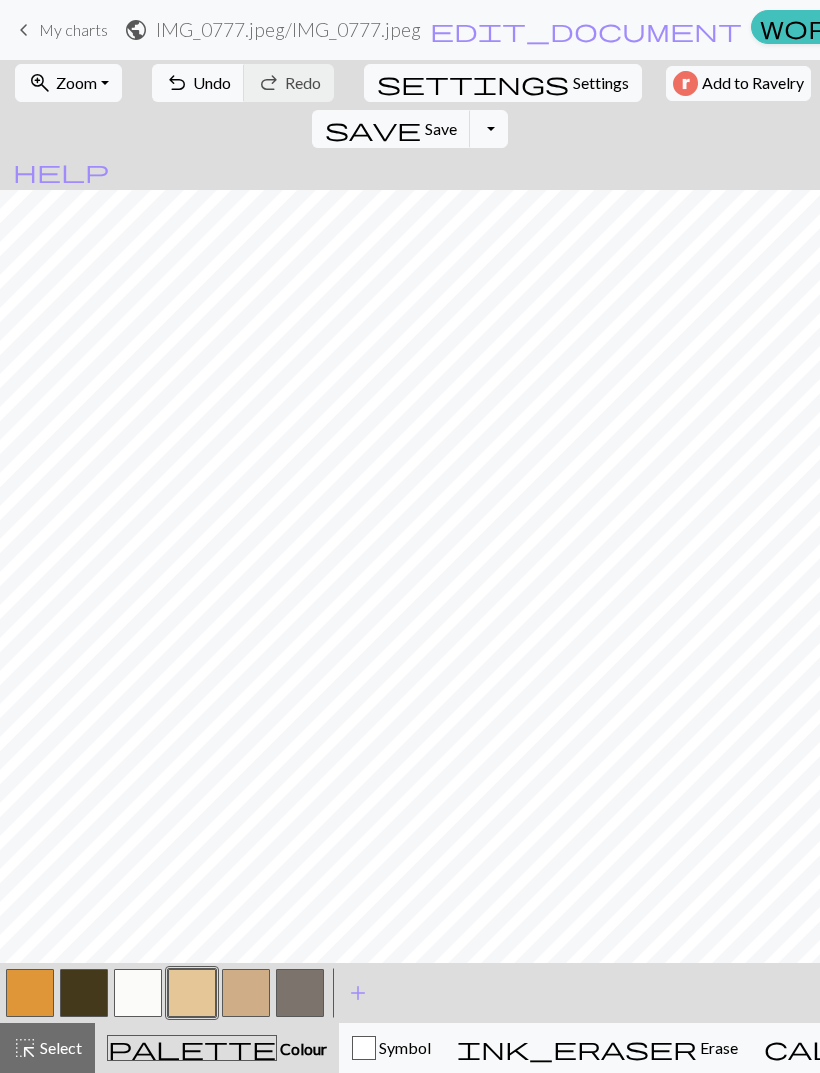 click at bounding box center (246, 993) 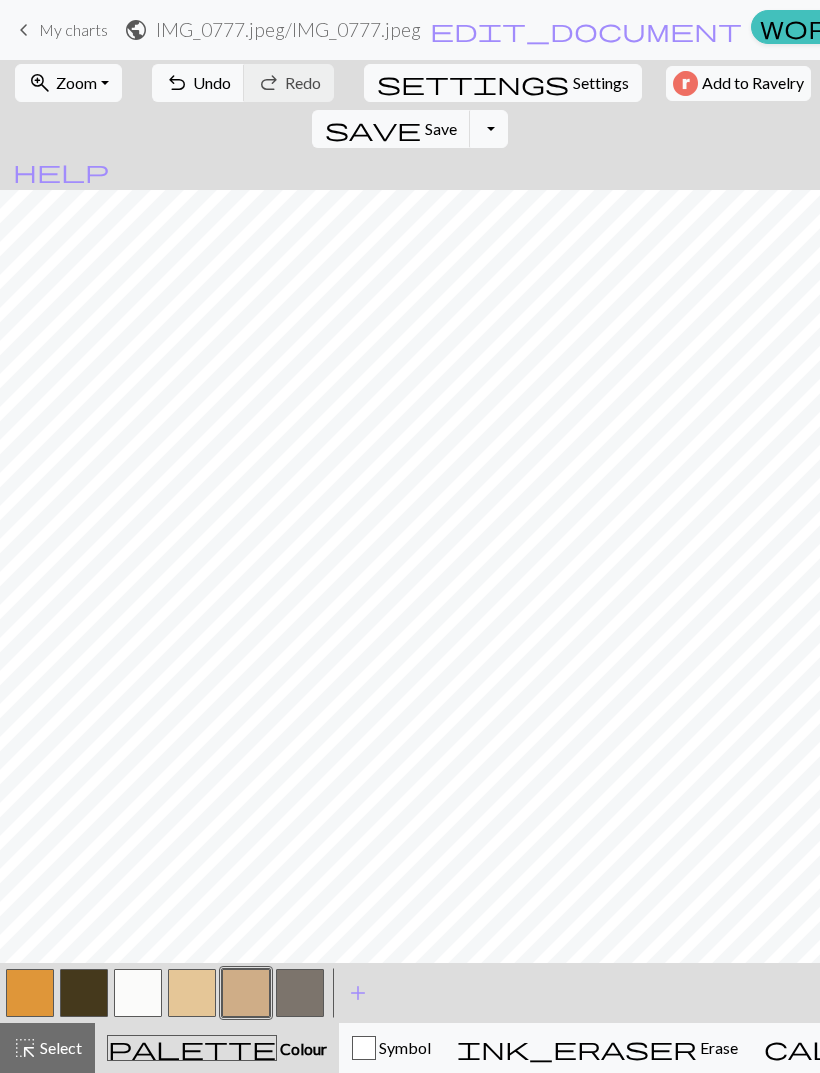 click at bounding box center [192, 993] 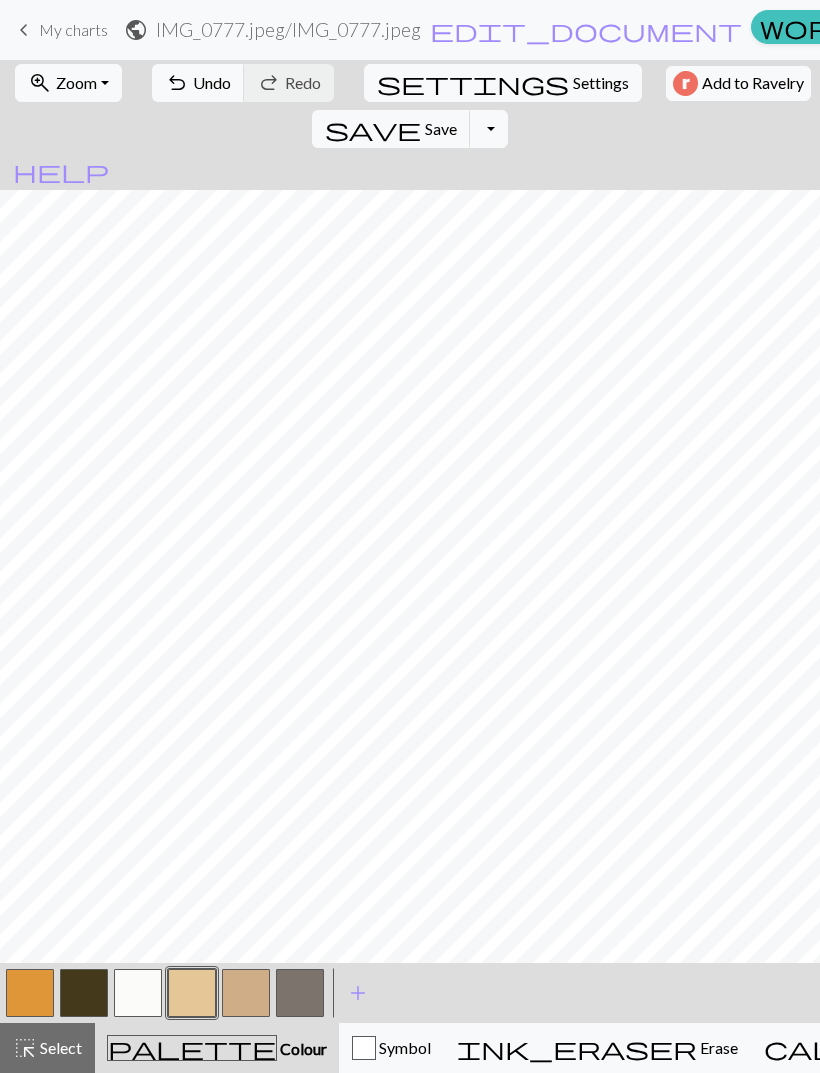 click at bounding box center [300, 993] 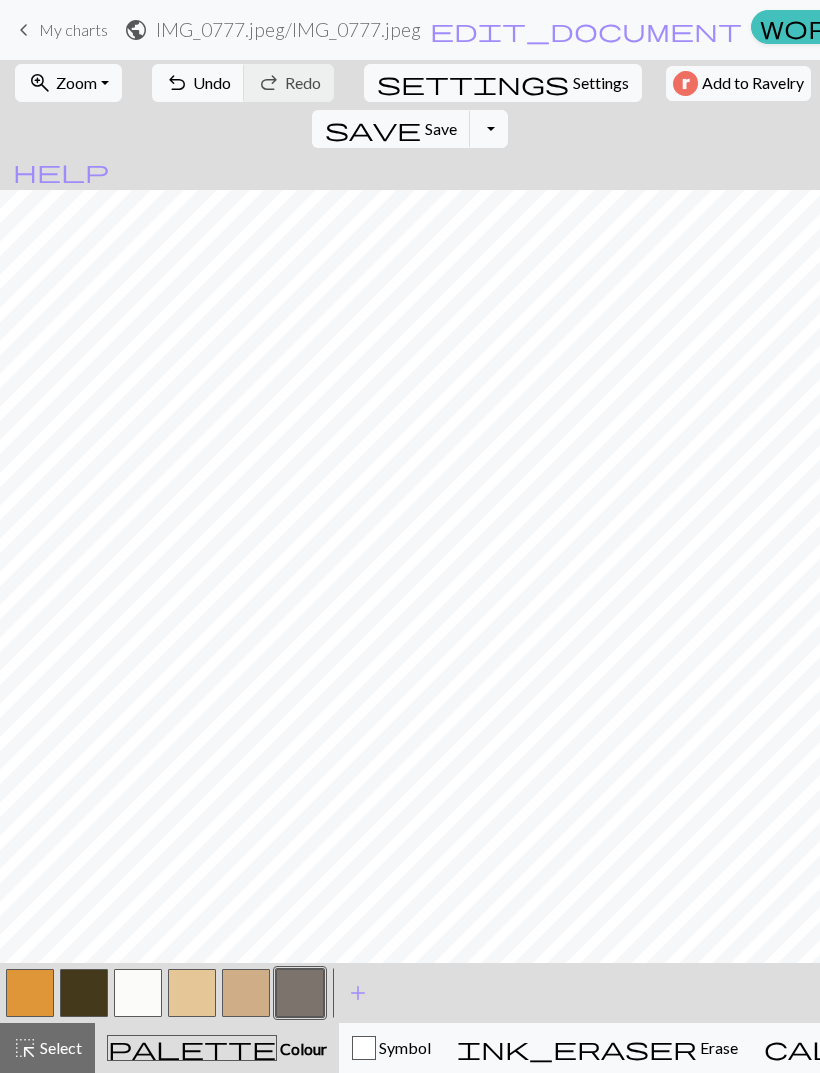 click on "undo Undo Undo" at bounding box center (198, 83) 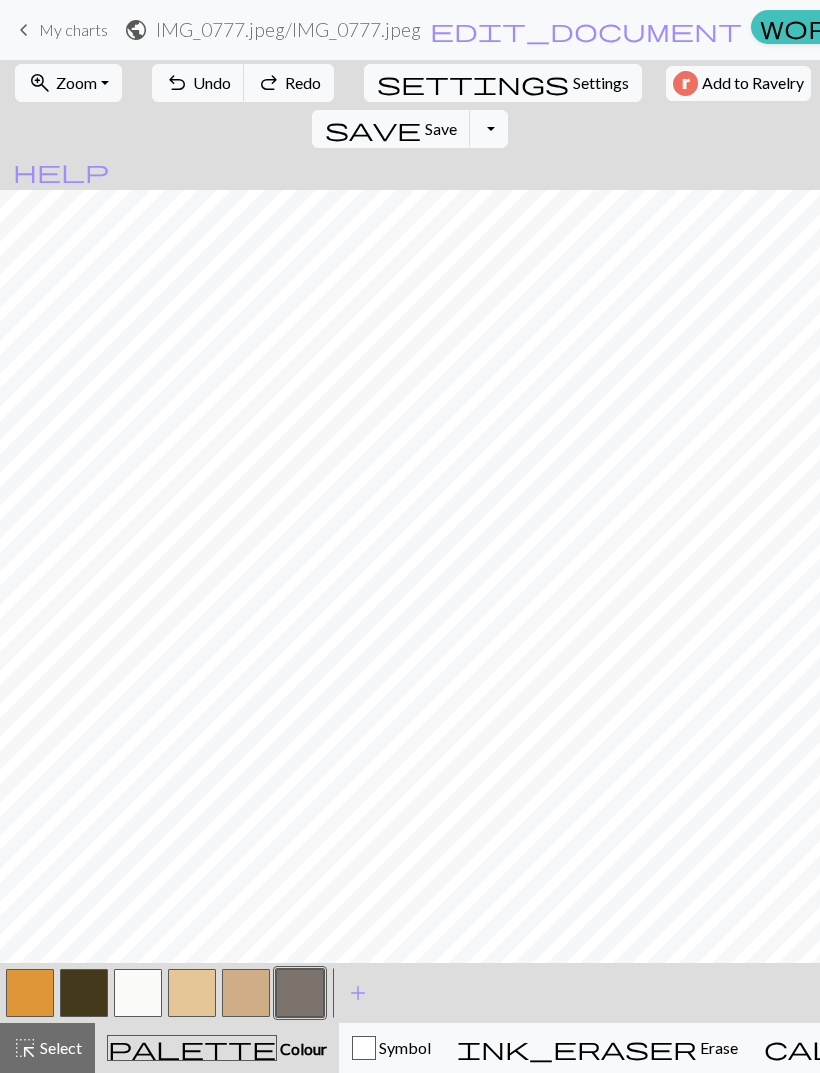 click at bounding box center [30, 993] 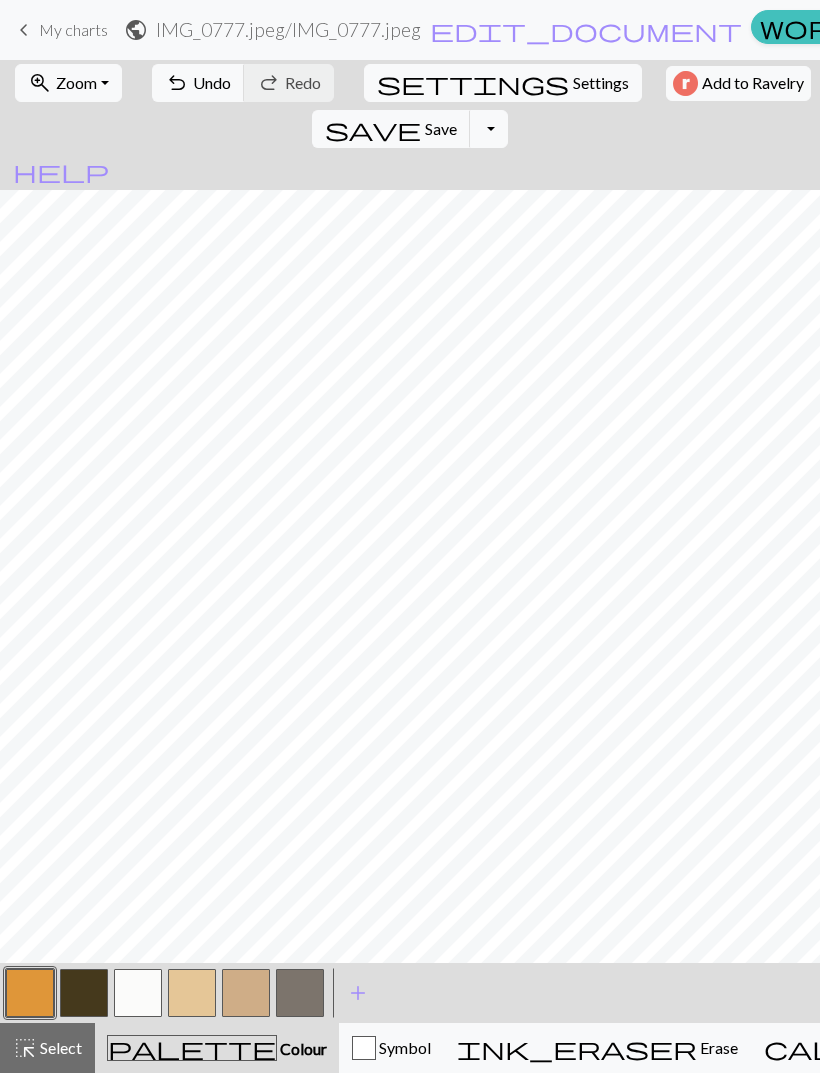 click on "My charts" at bounding box center [73, 29] 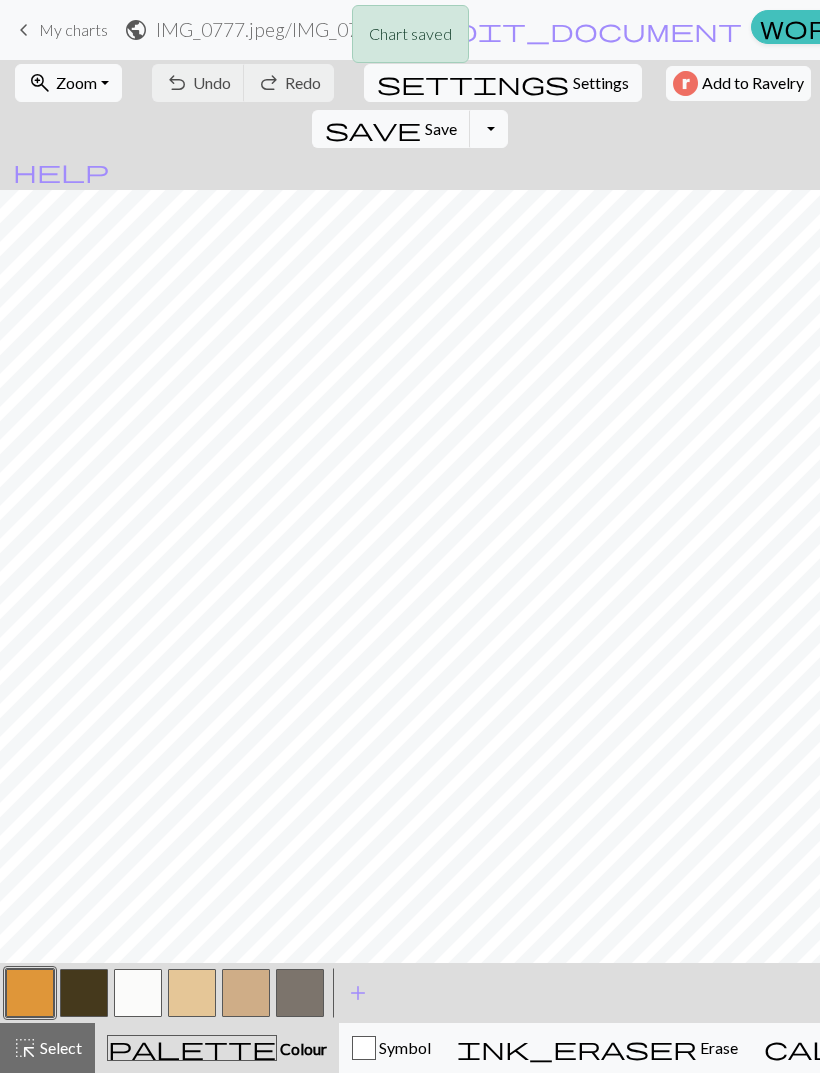 click on "Save" at bounding box center (441, 128) 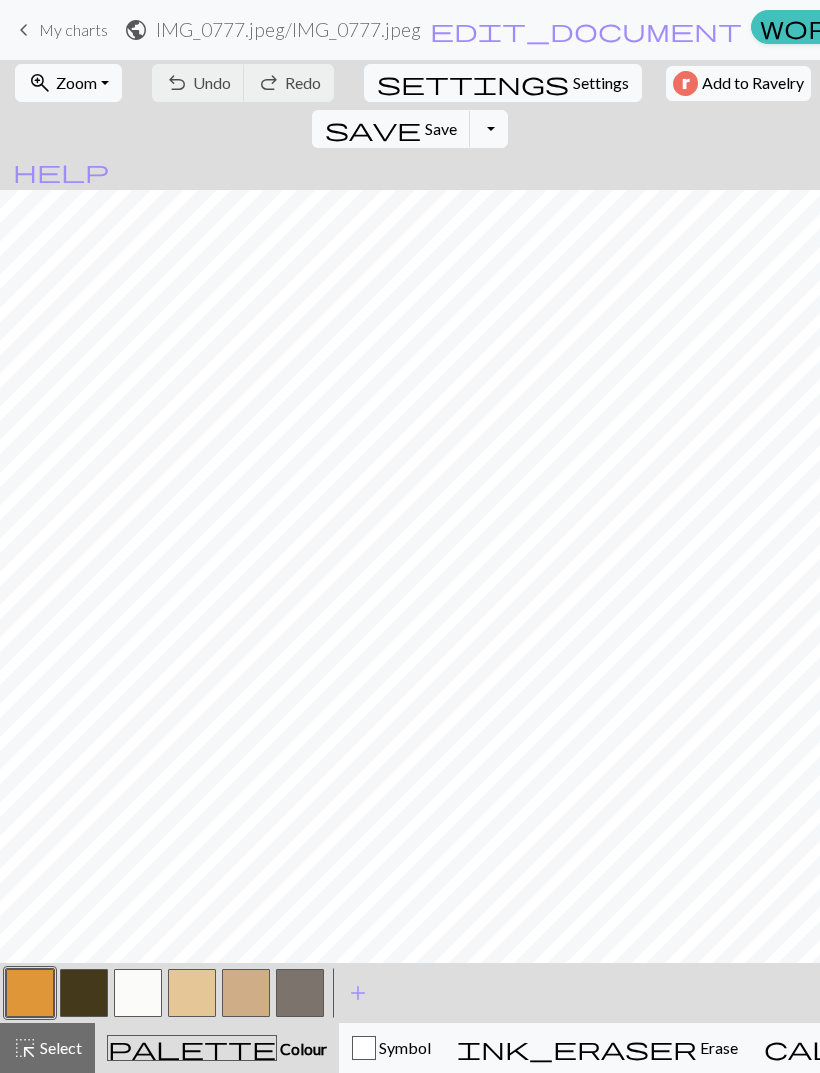click on "keyboard_arrow_left   My charts" at bounding box center [60, 30] 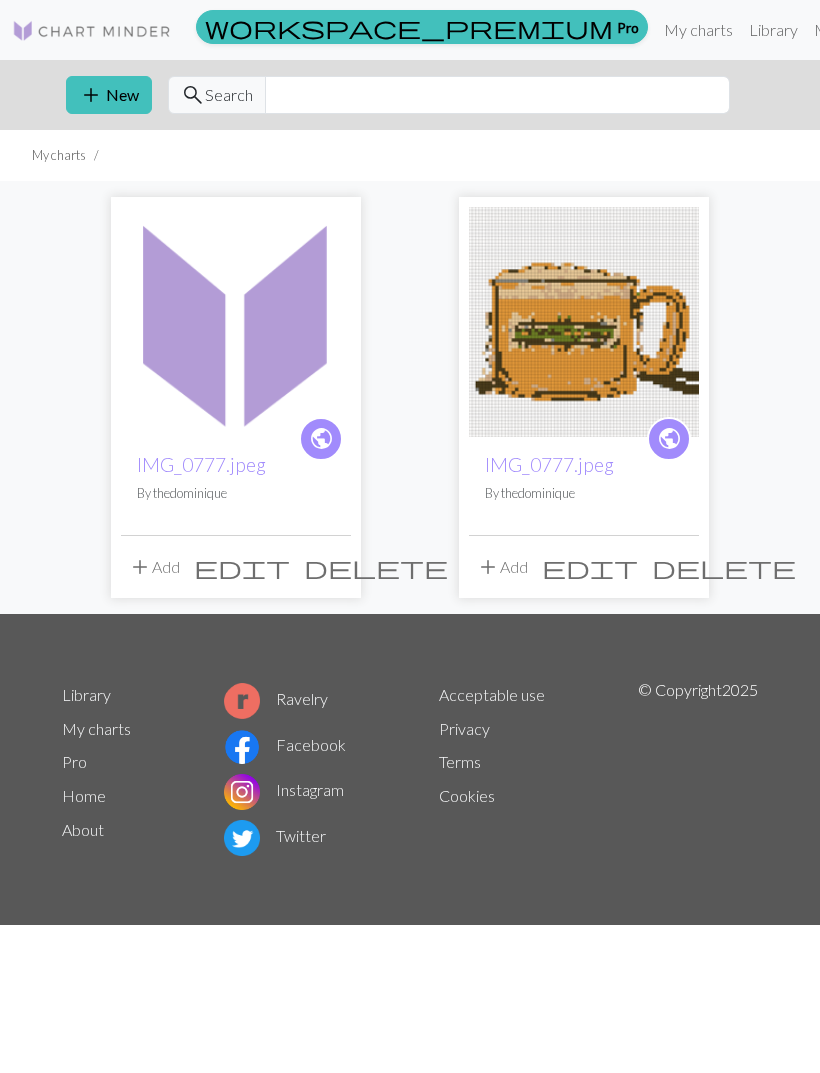 click at bounding box center (236, 322) 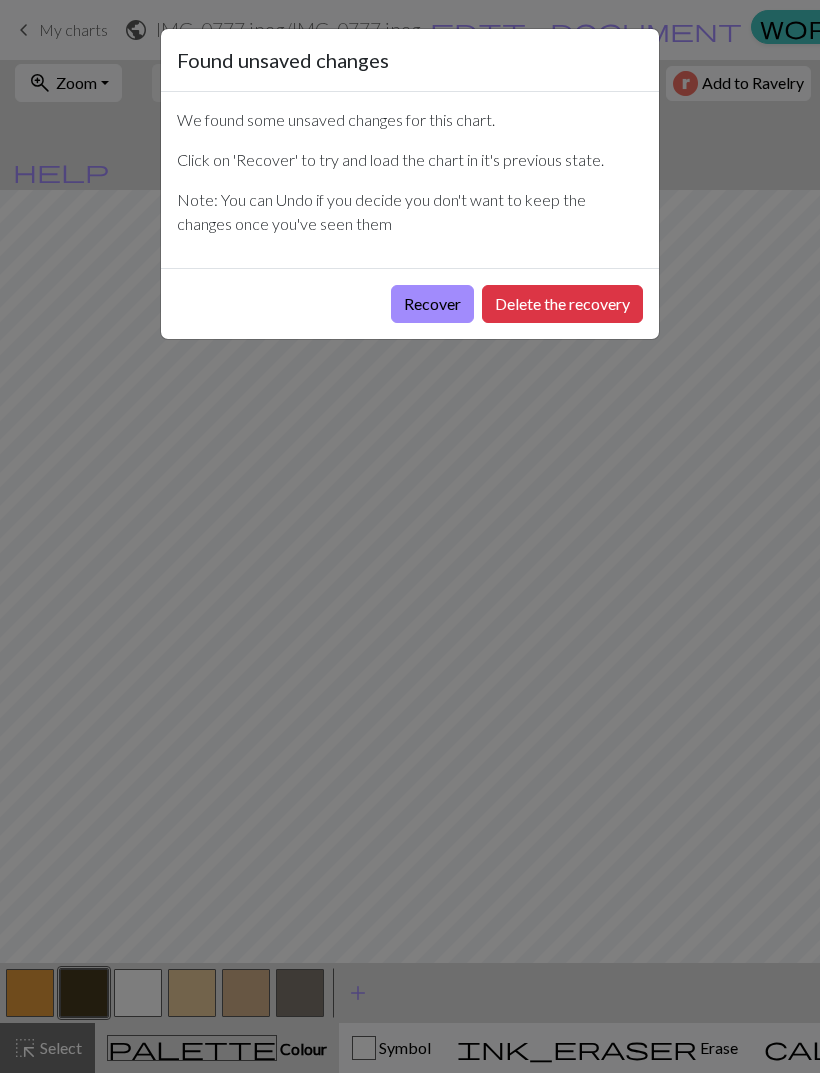 click on "Recover" at bounding box center [432, 304] 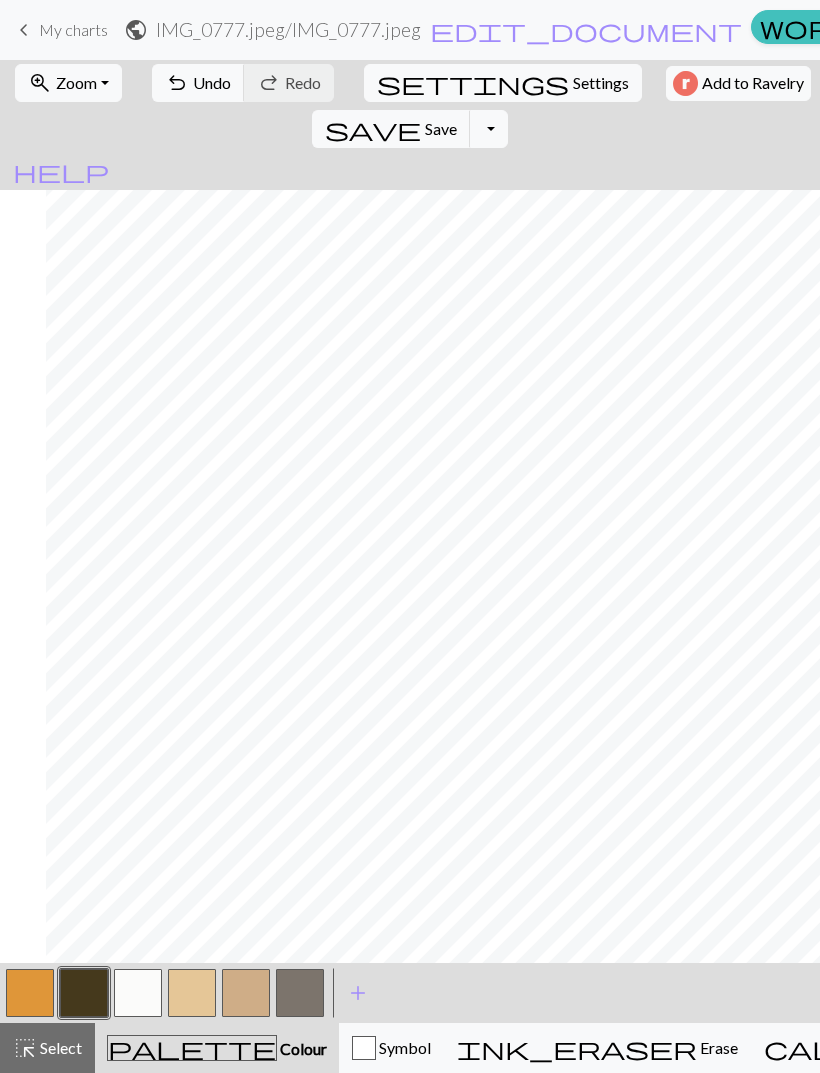 scroll, scrollTop: 185, scrollLeft: 538, axis: both 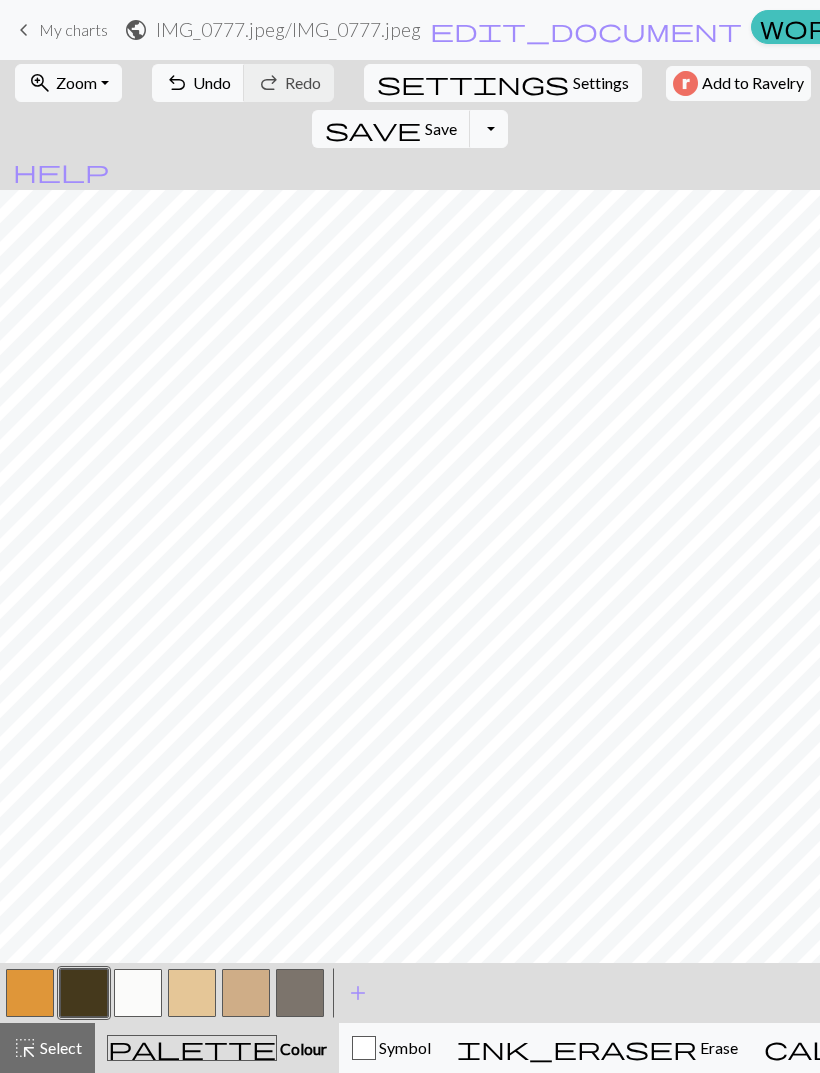 click on "save" at bounding box center [373, 129] 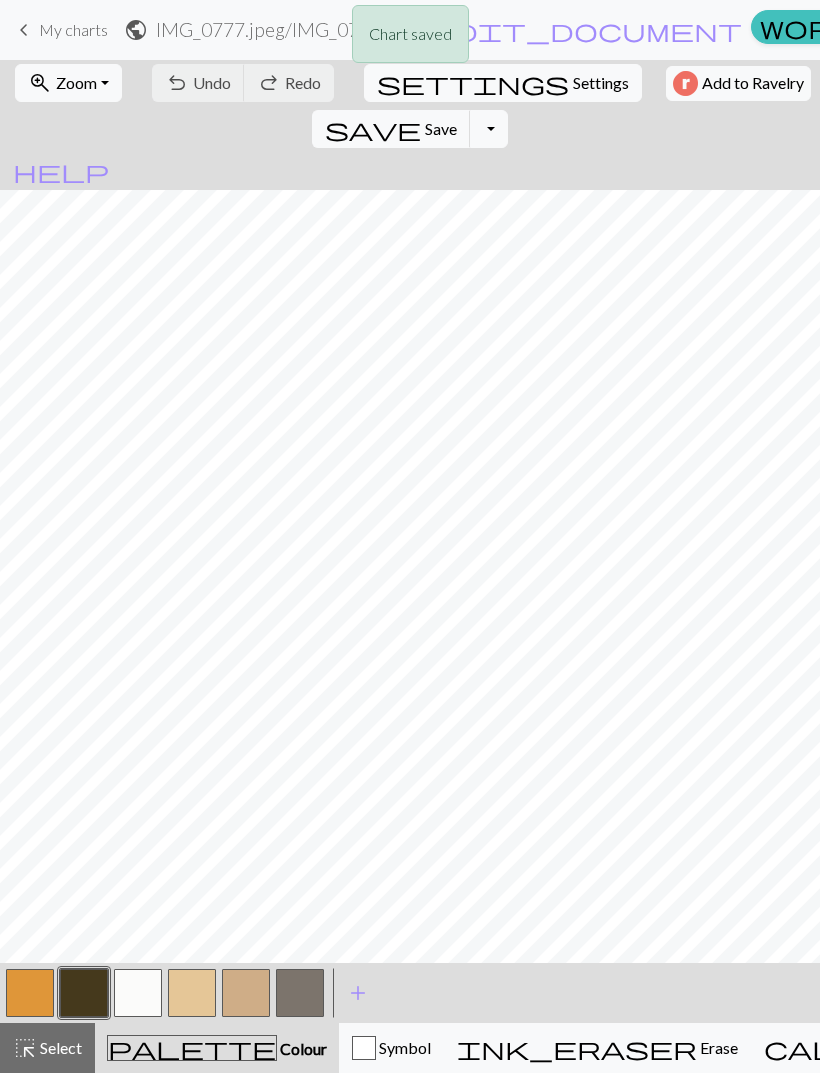 click on "Chart saved" at bounding box center (410, 39) 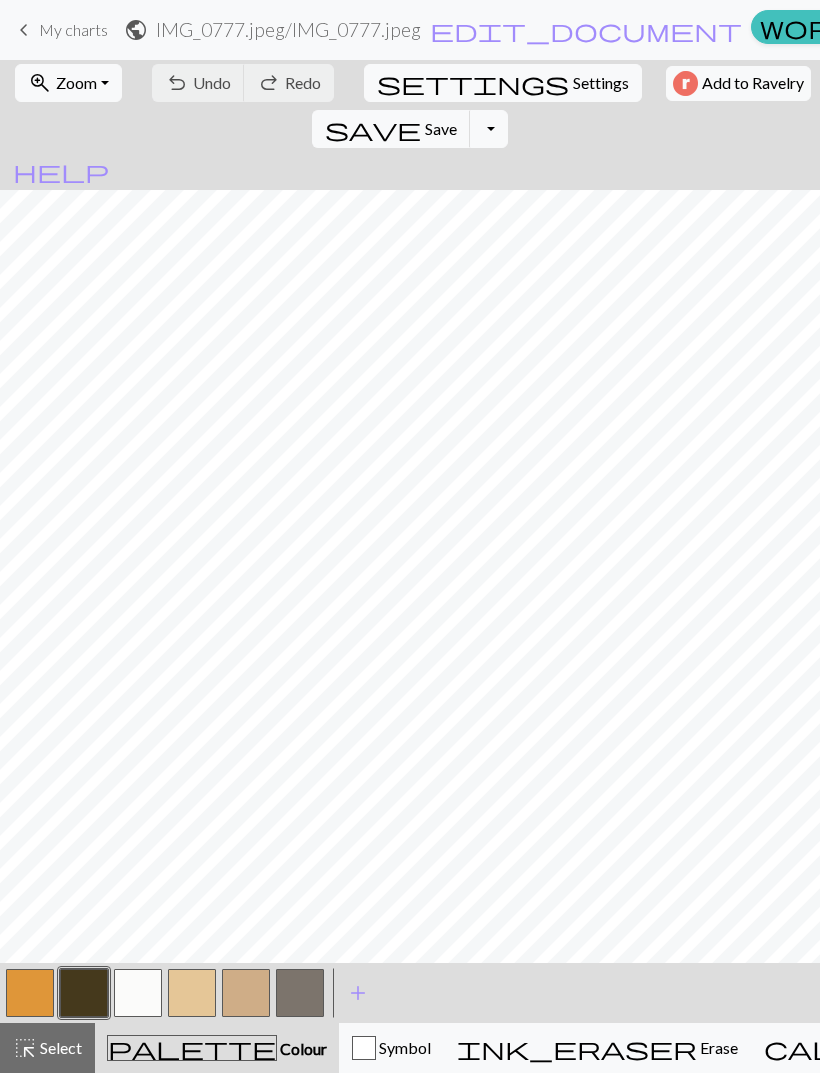 click on "My charts" at bounding box center [1253, 30] 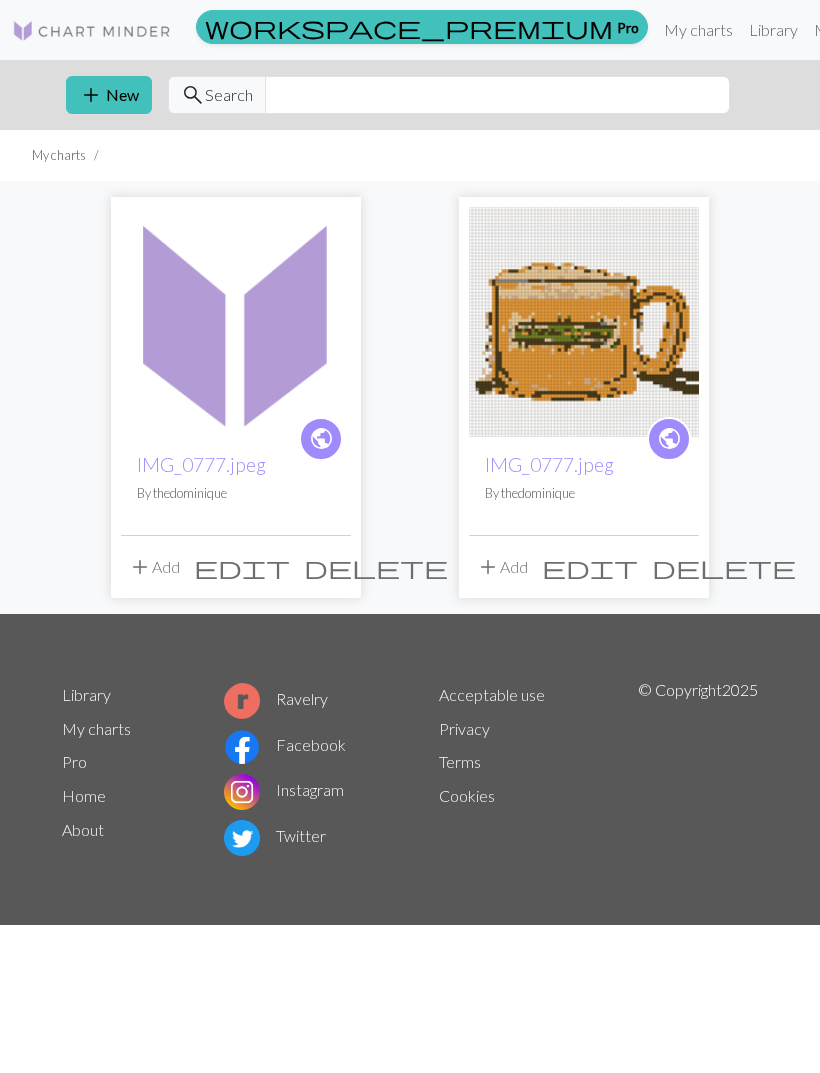 click on "add" at bounding box center [91, 95] 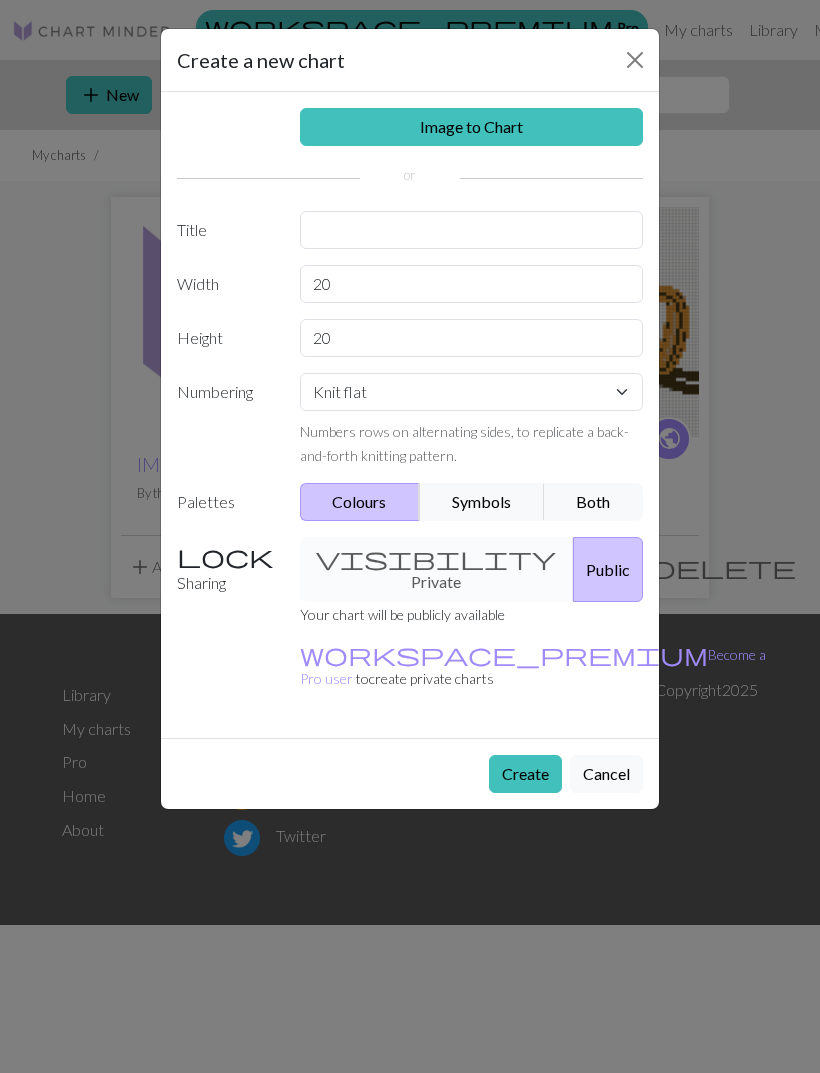 click on "Image to Chart" at bounding box center (472, 127) 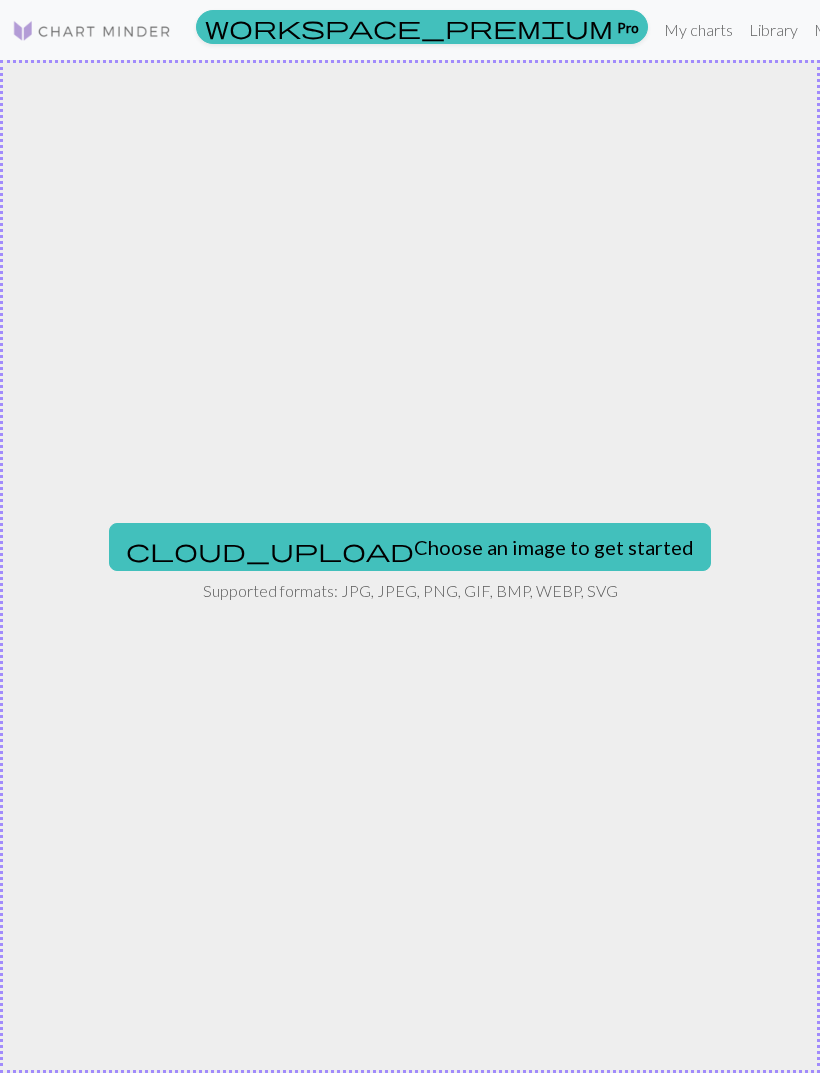click on "cloud_upload  Choose an image to get started" at bounding box center (410, 547) 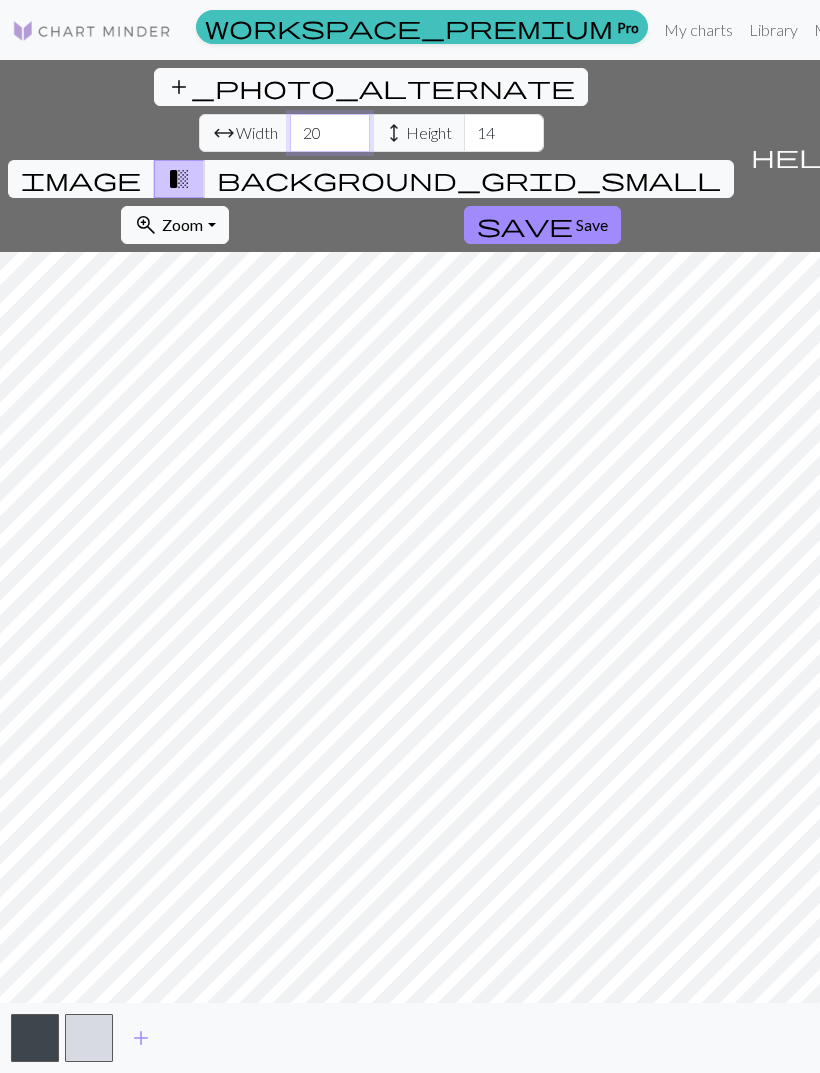 click on "20" at bounding box center (330, 133) 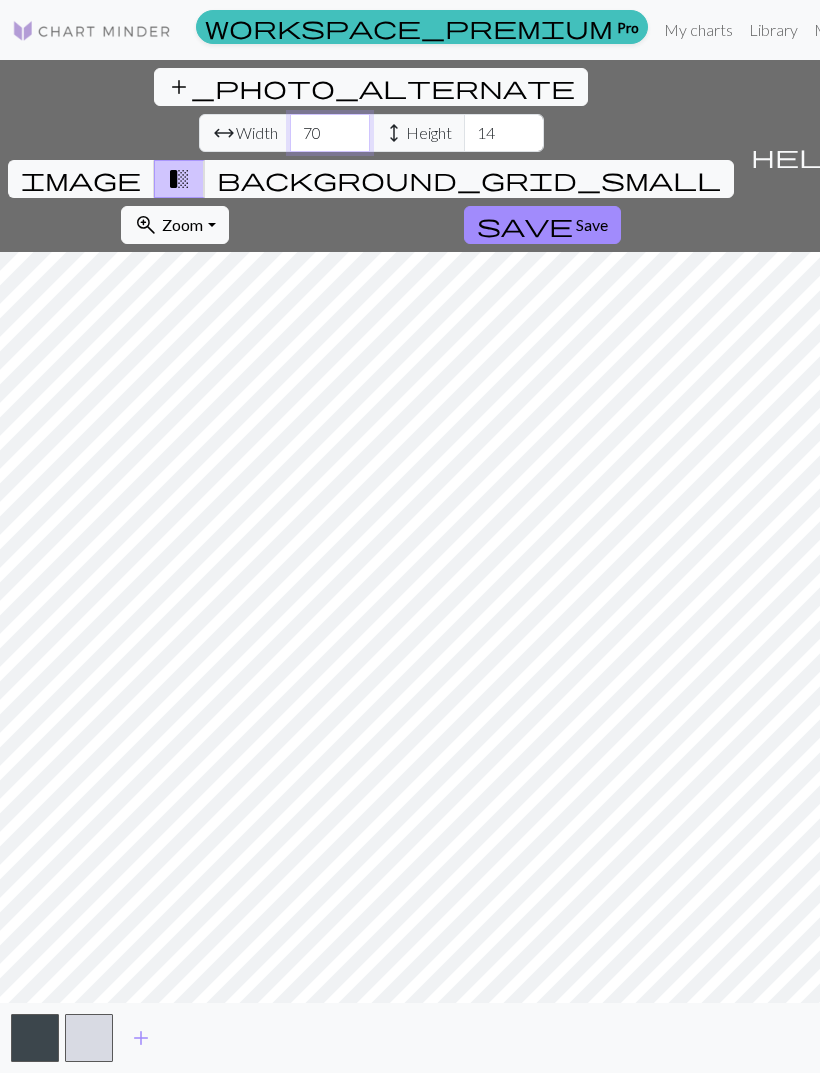 type on "70" 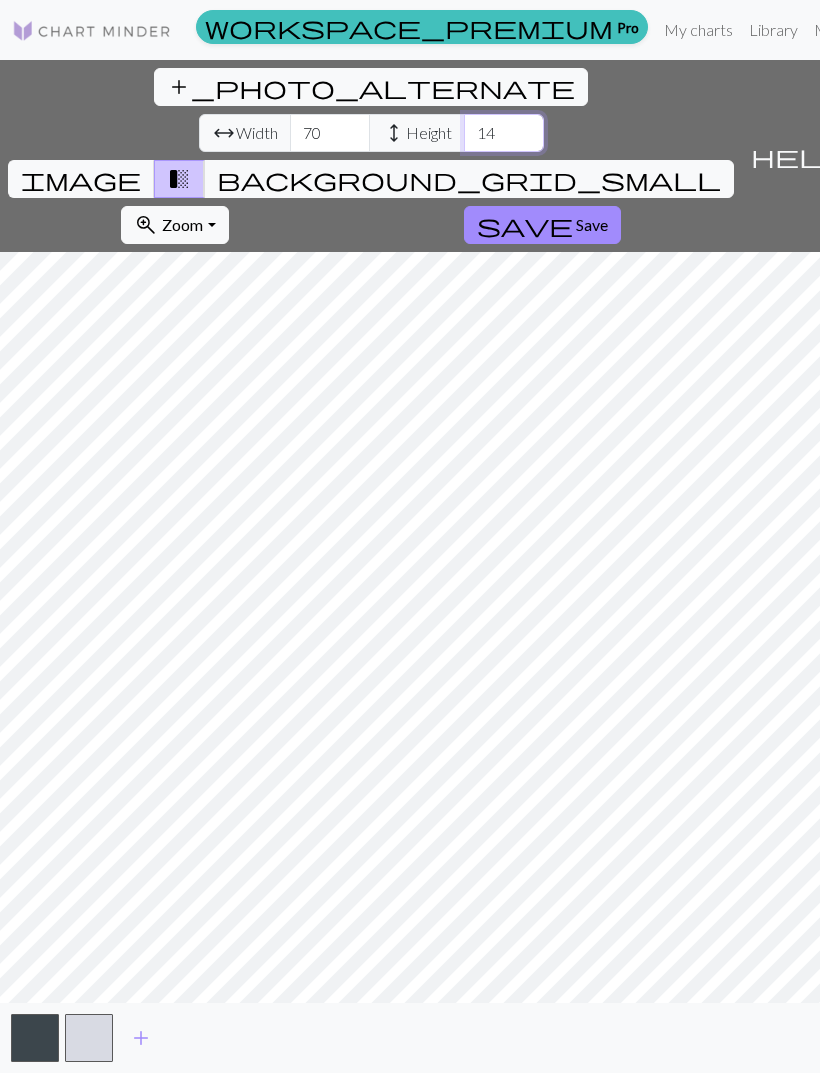 click on "14" at bounding box center [504, 133] 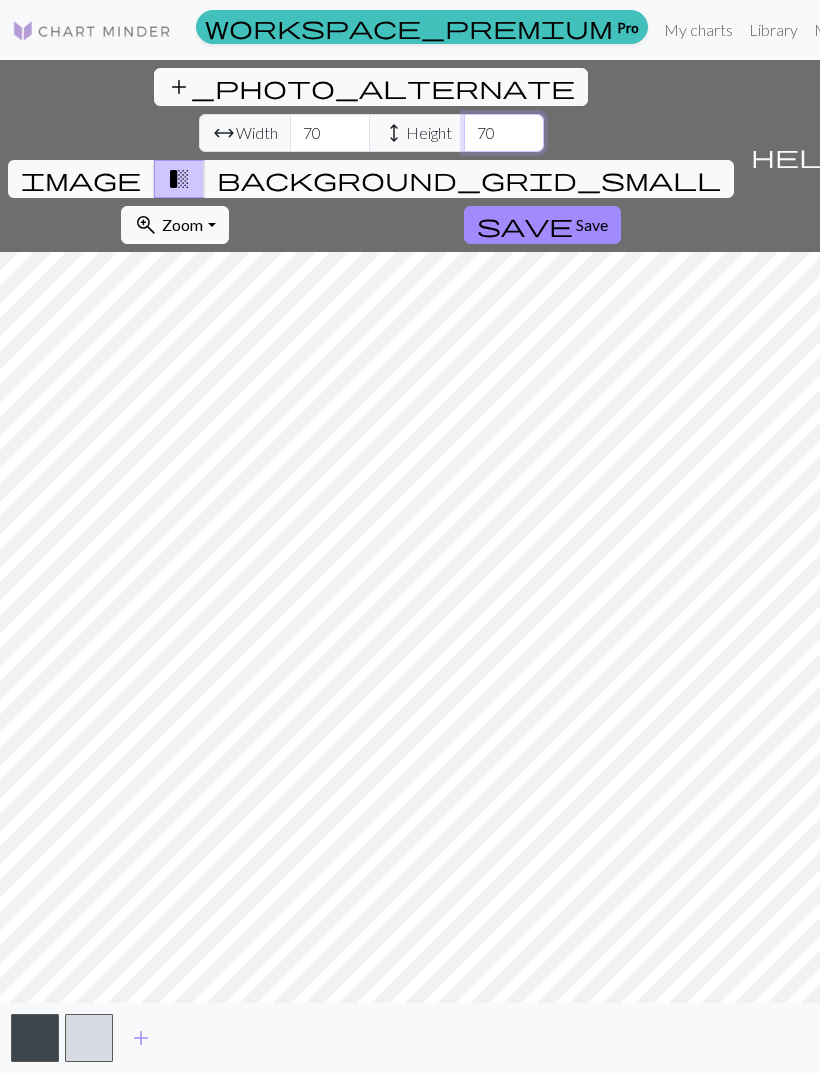 type on "70" 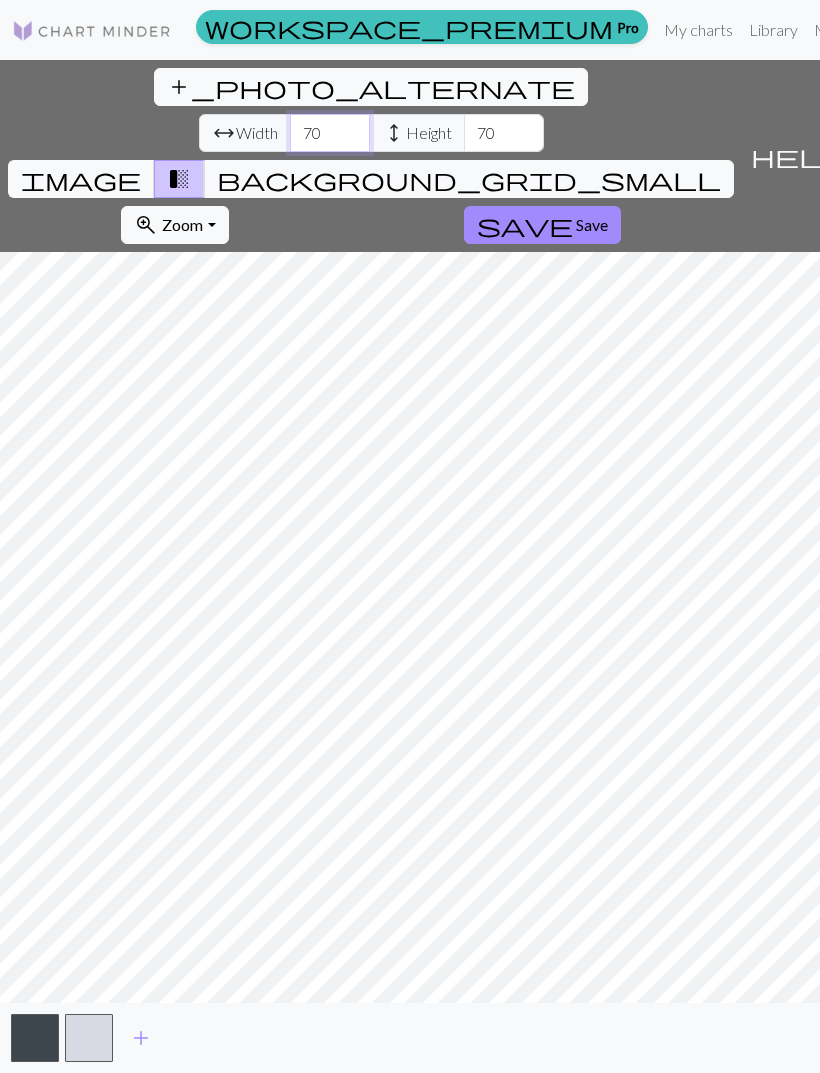 click on "70" at bounding box center (330, 133) 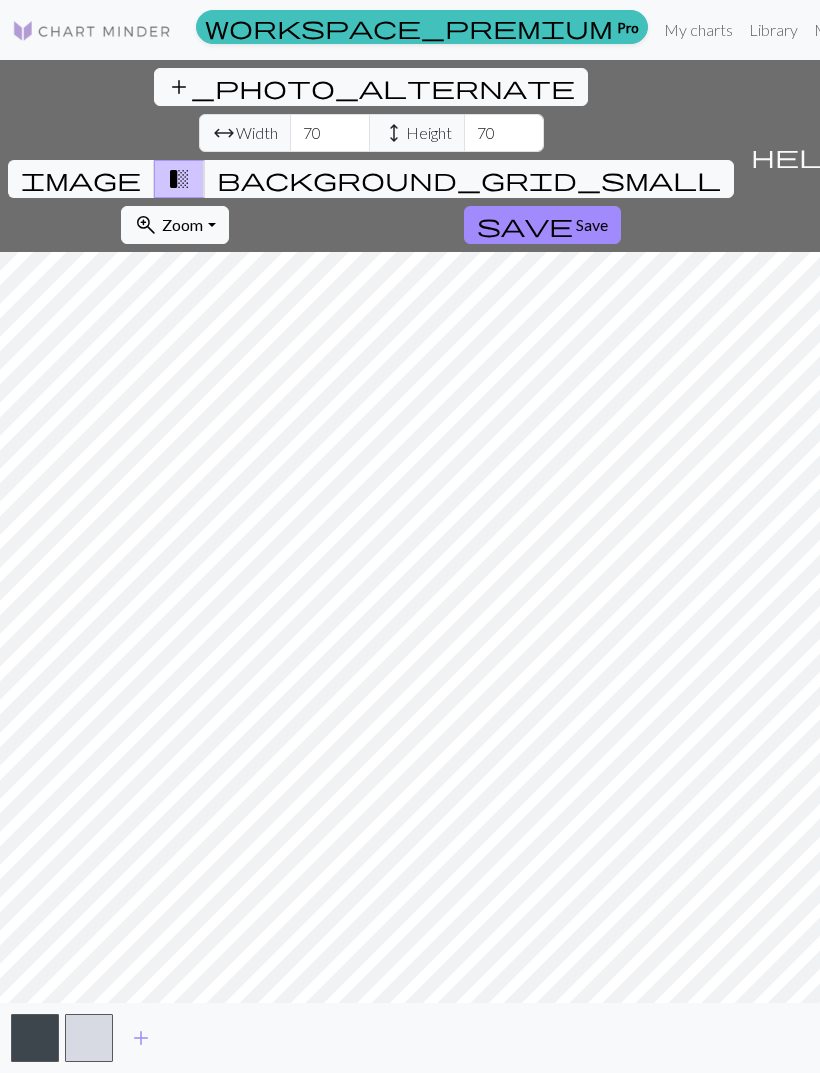 click on "Zoom" at bounding box center [182, 224] 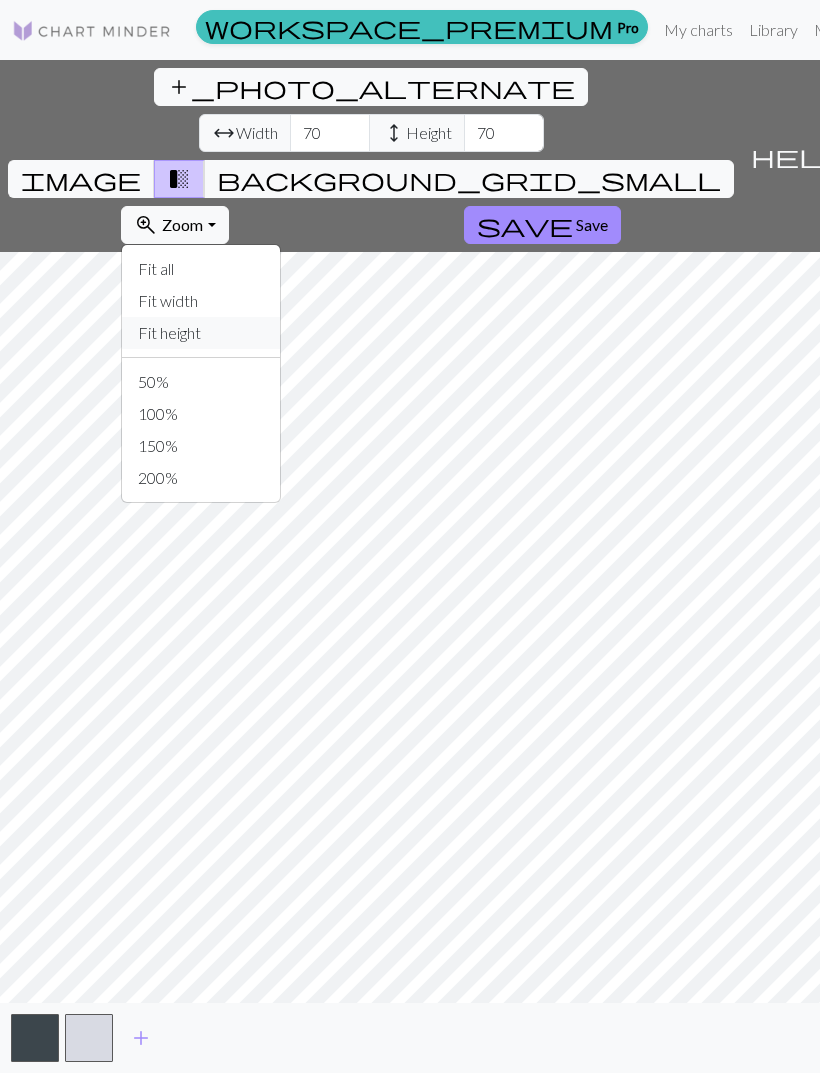 click on "Fit height" at bounding box center [201, 333] 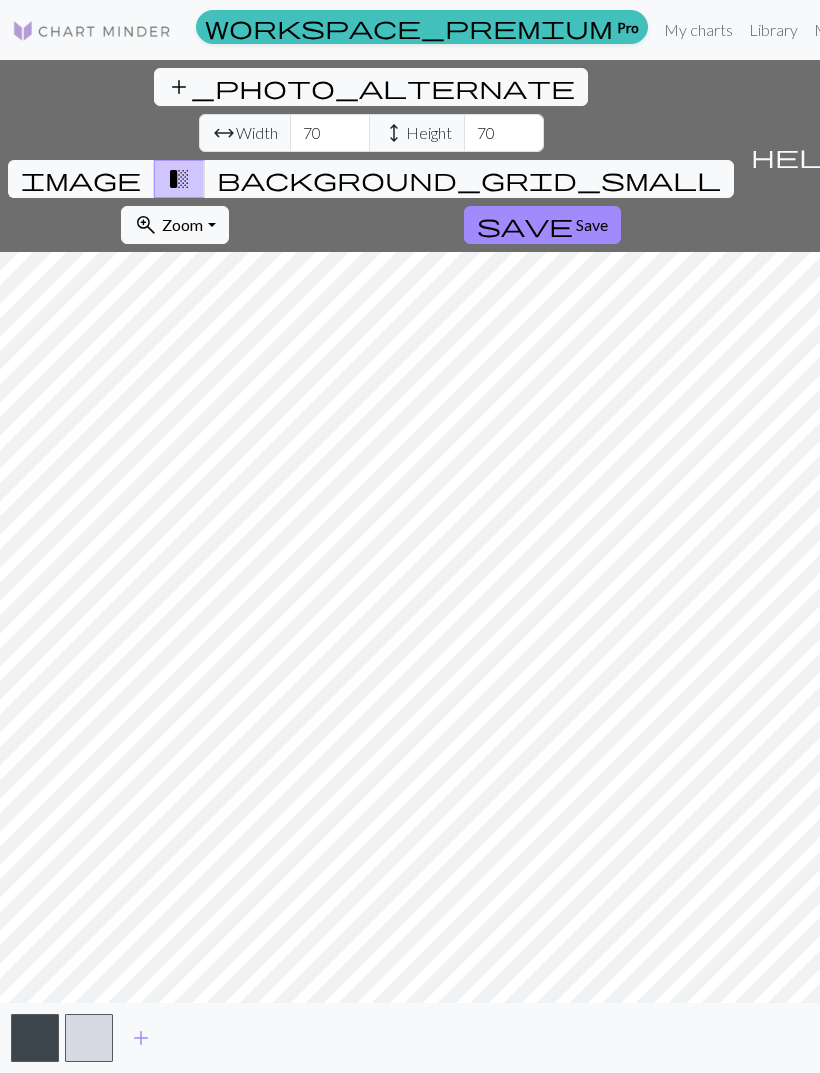 click on "help" at bounding box center (799, 156) 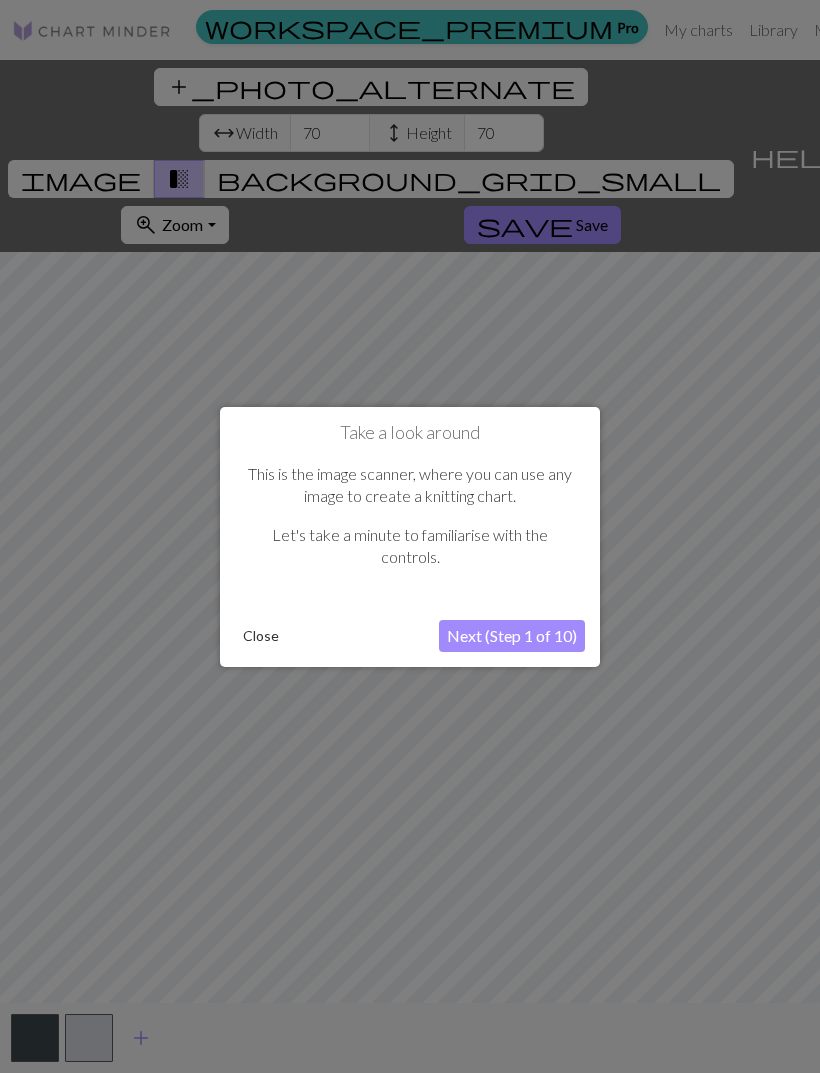 click on "Next (Step 1 of 10)" at bounding box center (512, 636) 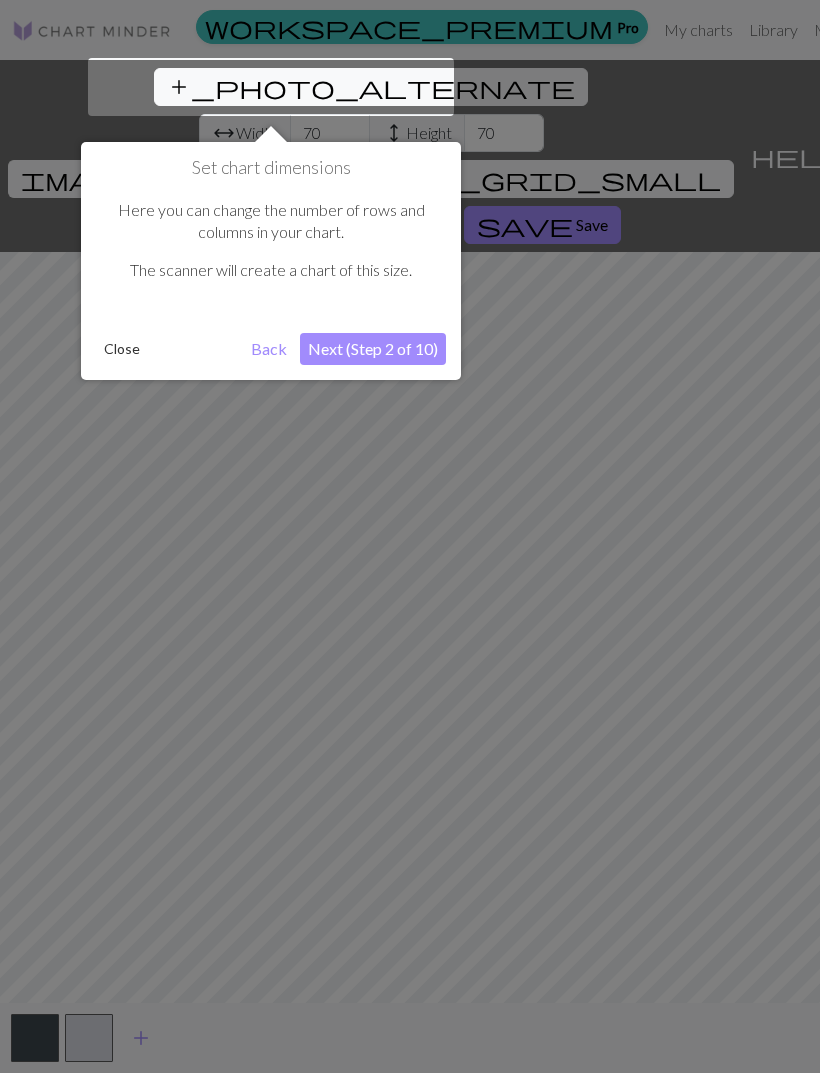 scroll, scrollTop: 38, scrollLeft: 0, axis: vertical 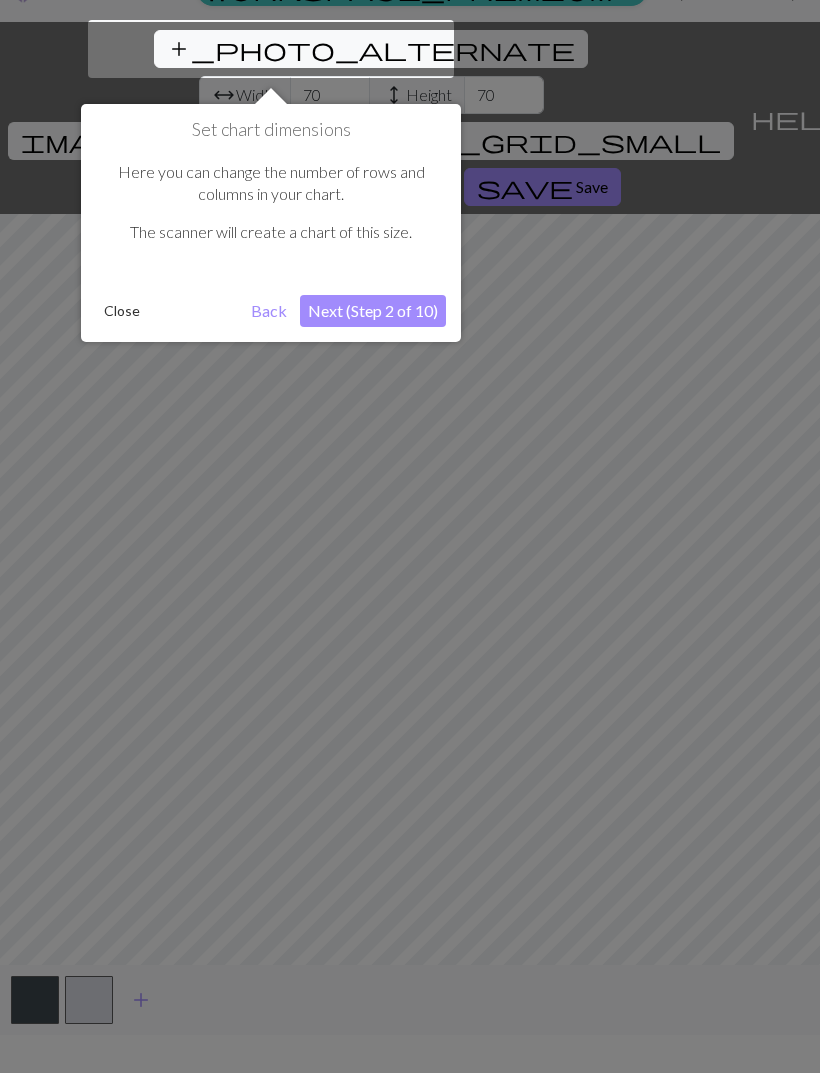 click on "Close" at bounding box center [122, 311] 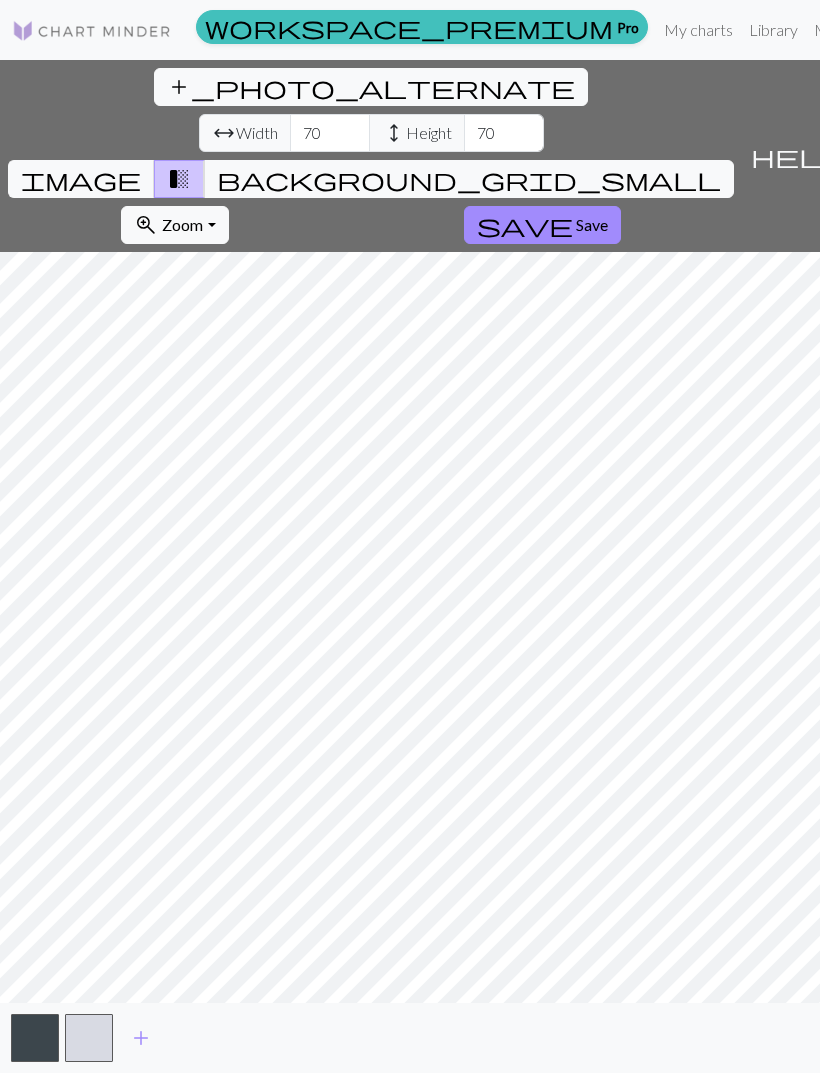 click on "add" at bounding box center (141, 1038) 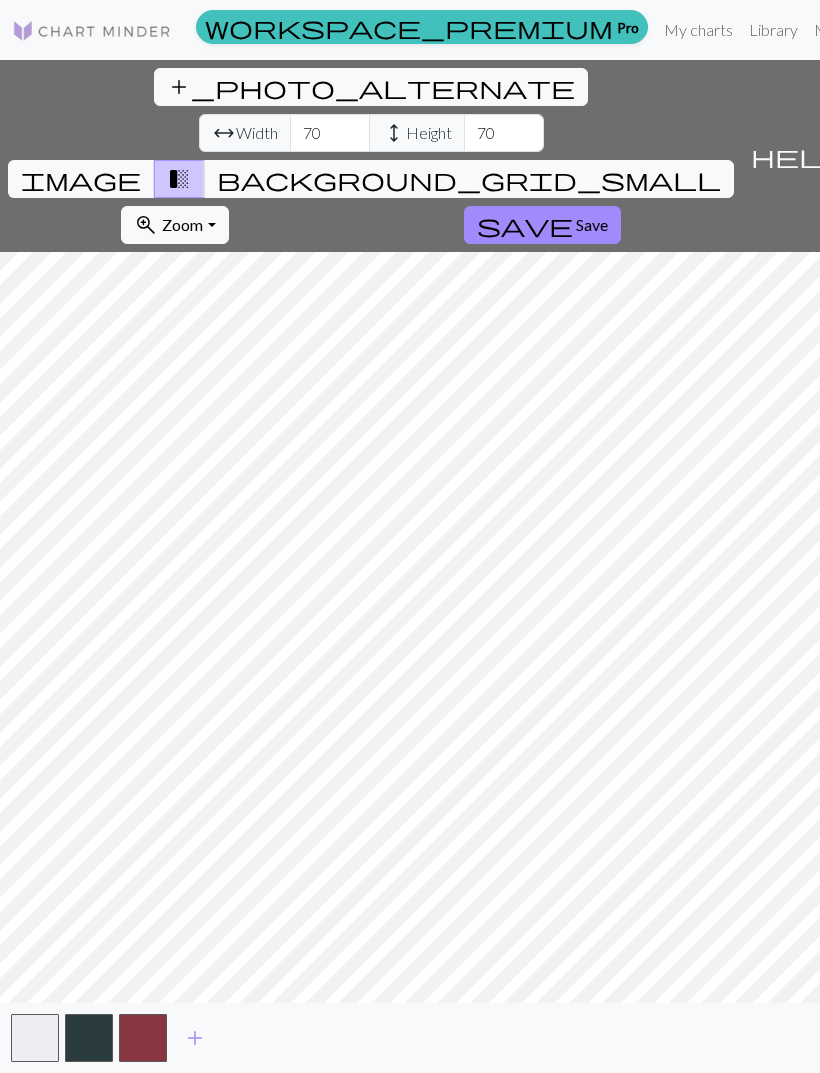 click on "add" at bounding box center (195, 1038) 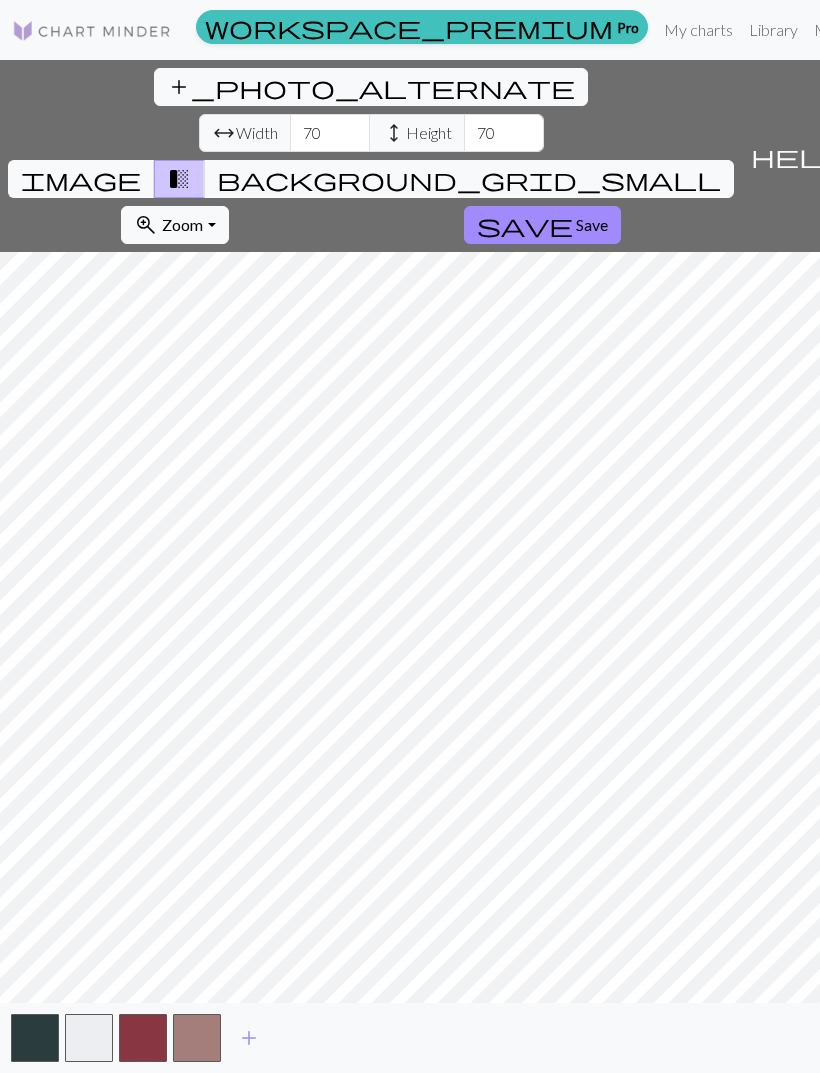 click on "add" at bounding box center [249, 1038] 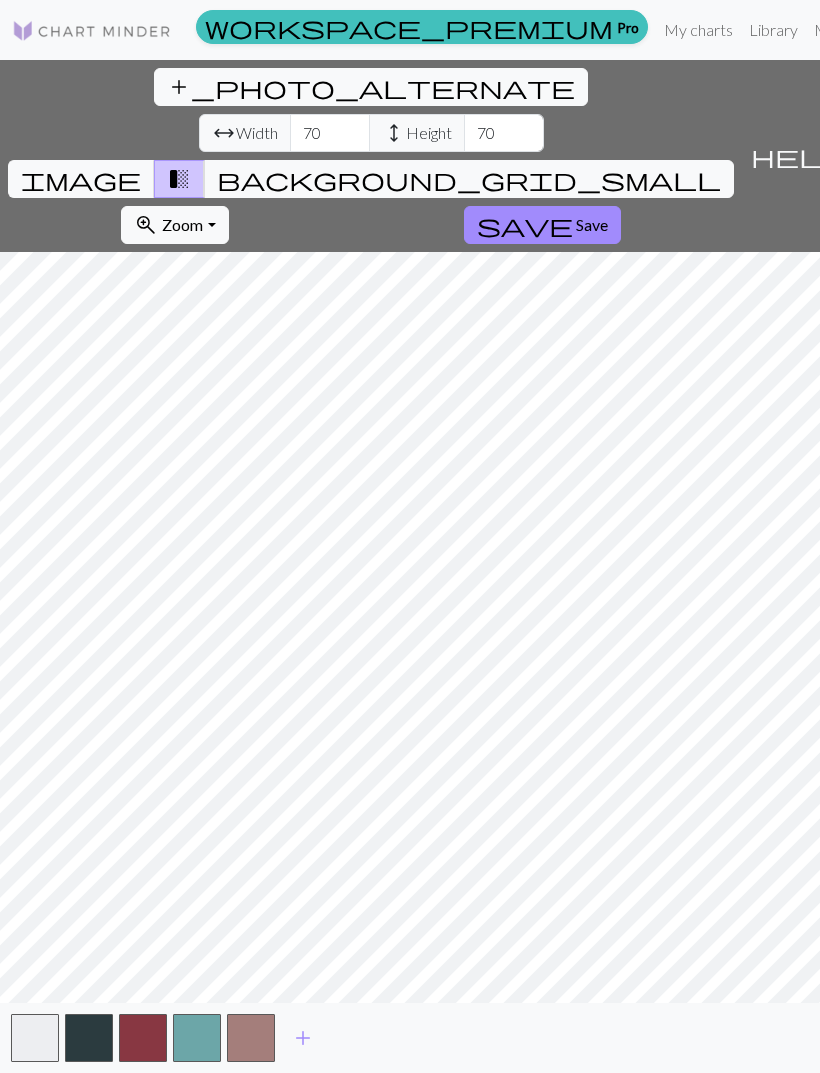 click on "add" at bounding box center (303, 1038) 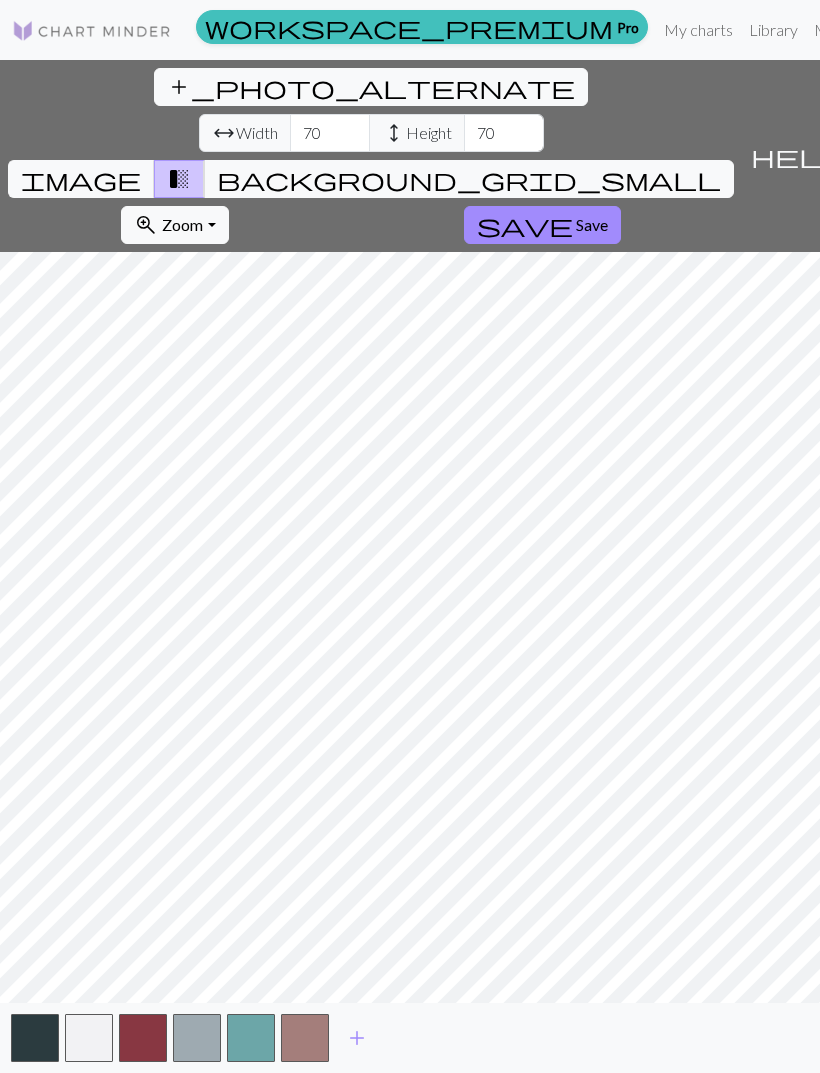 click on "image" at bounding box center (81, 179) 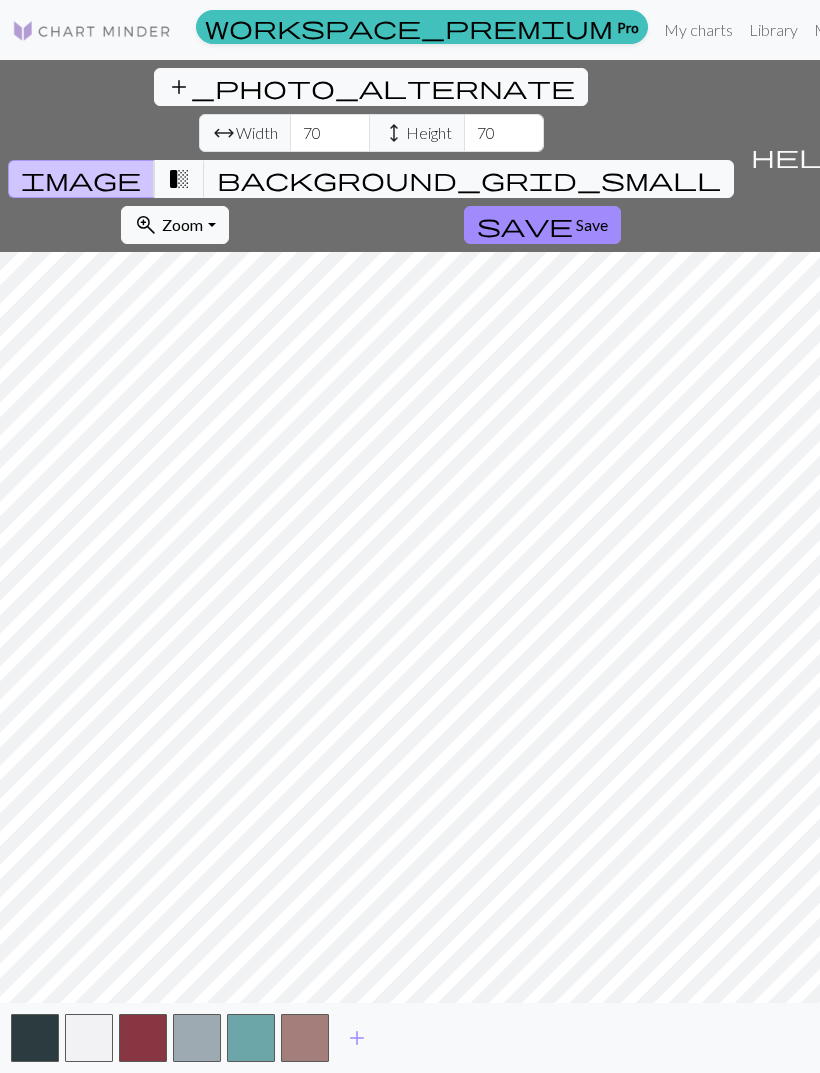 click on "background_grid_small" at bounding box center [469, 179] 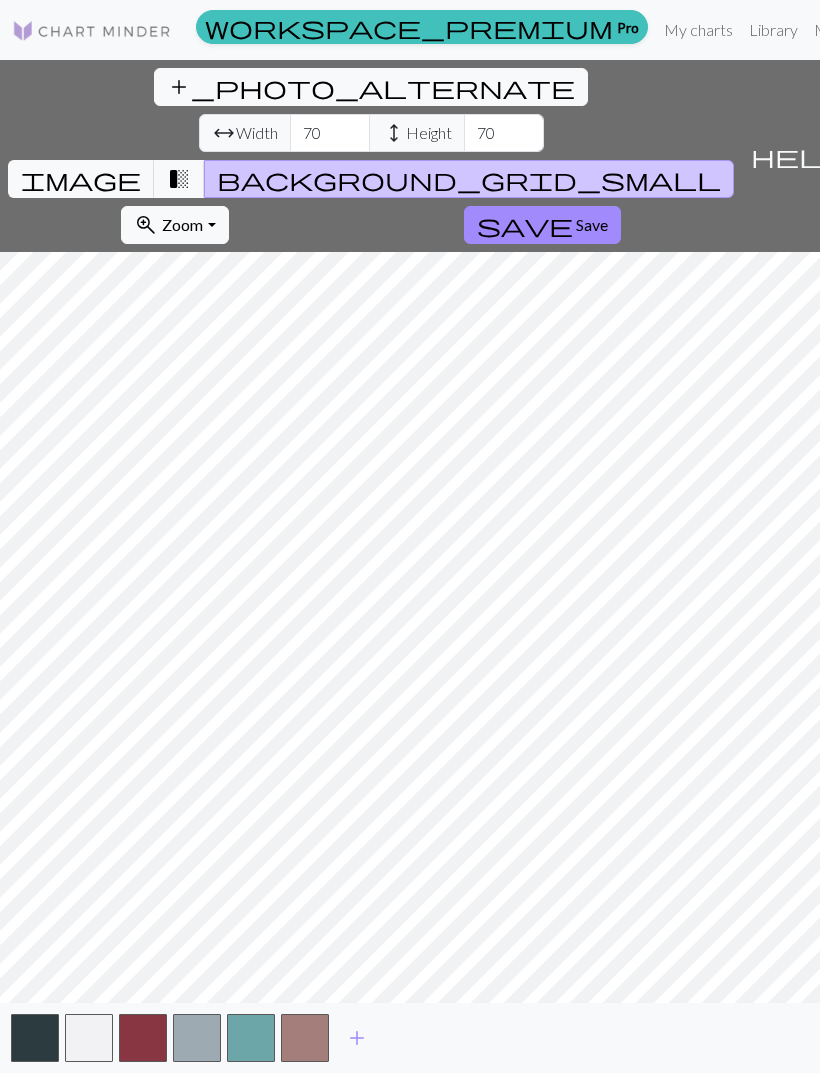click on "image" at bounding box center (81, 179) 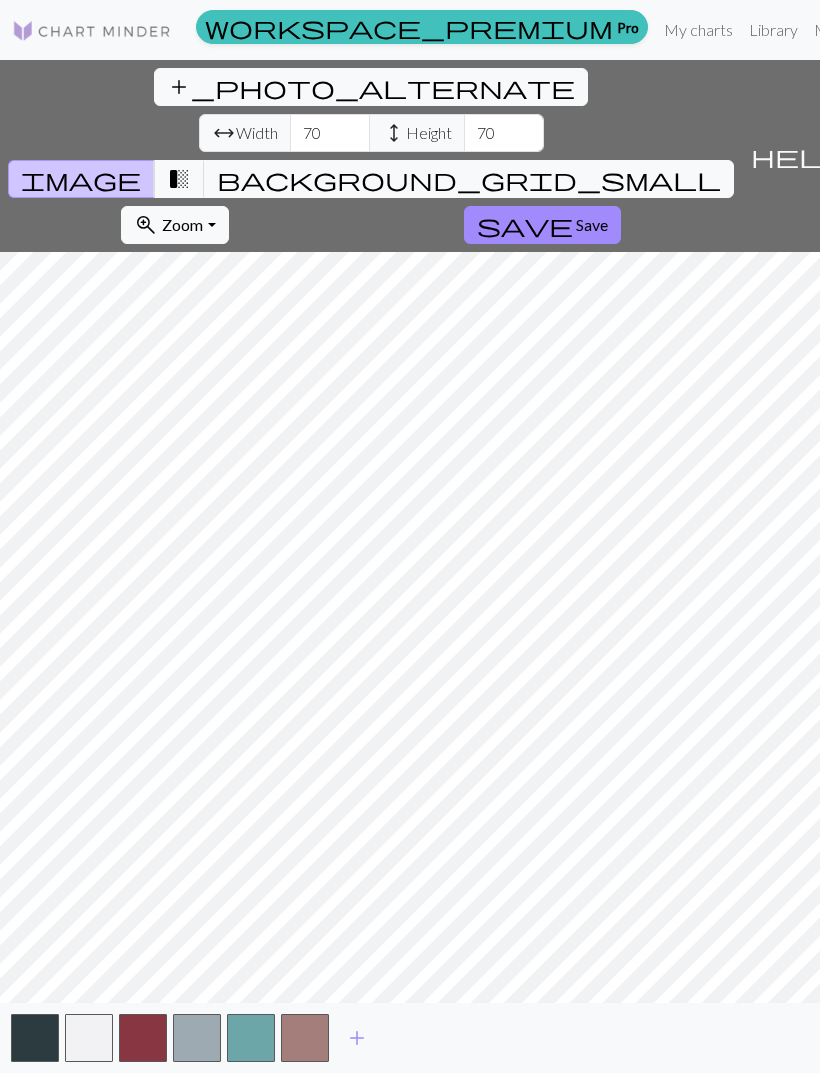 click on "transition_fade" at bounding box center [179, 179] 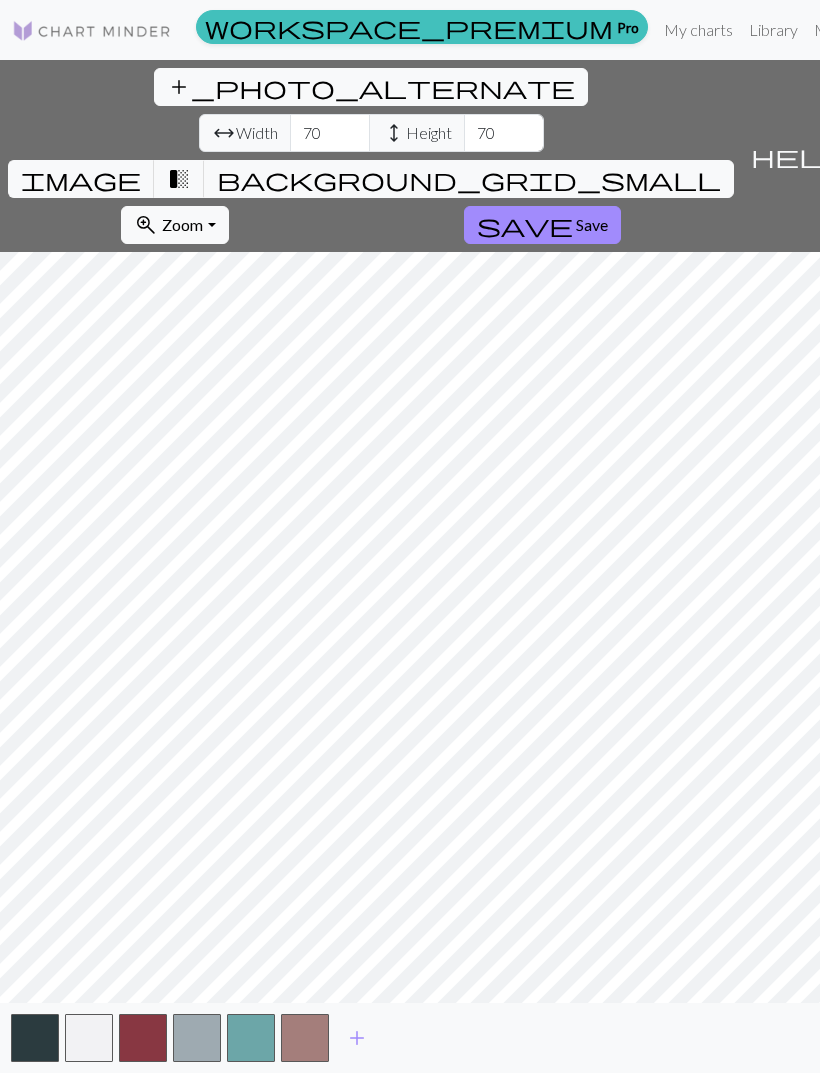 click at bounding box center [35, 1038] 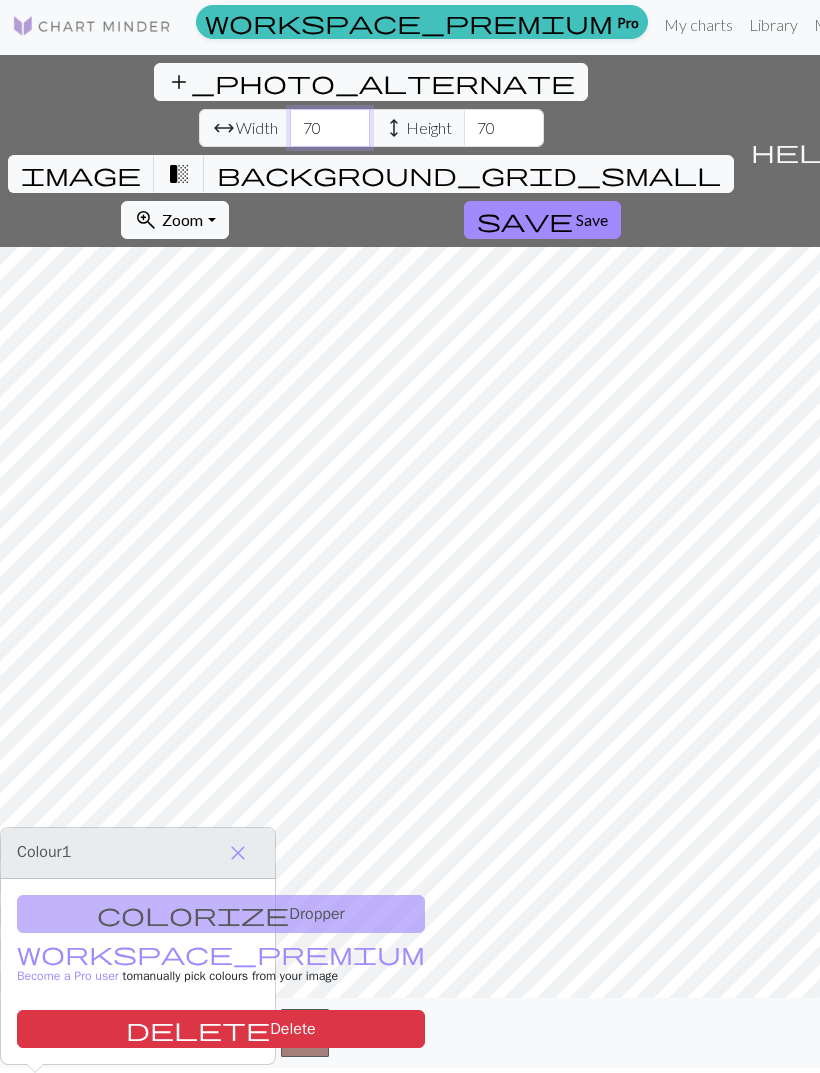 click on "70" at bounding box center (330, 128) 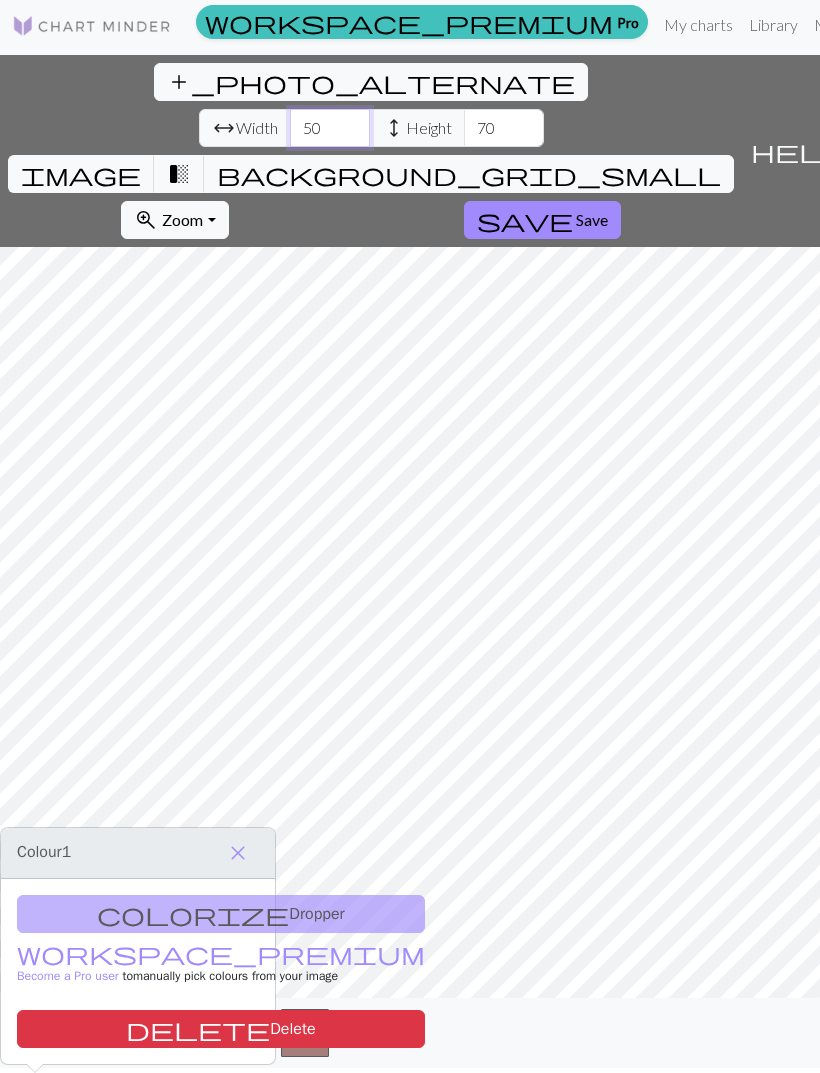 type on "50" 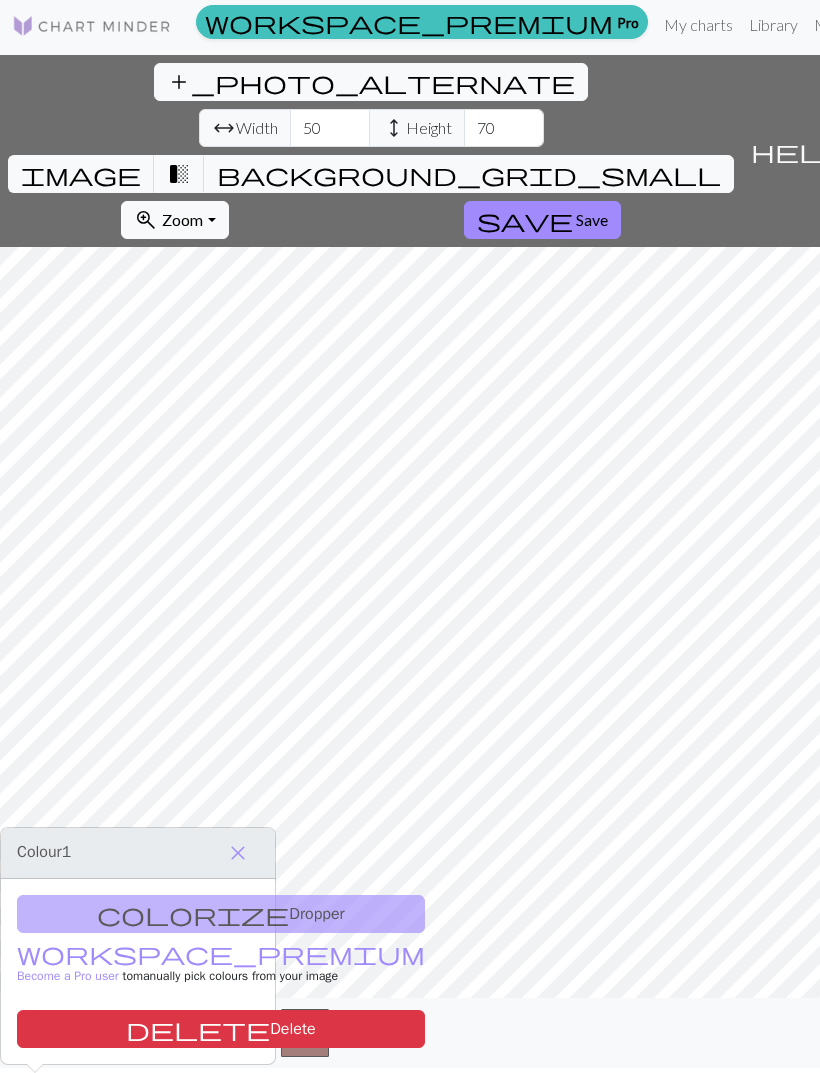 click on "zoom_in Zoom Zoom" at bounding box center (174, 220) 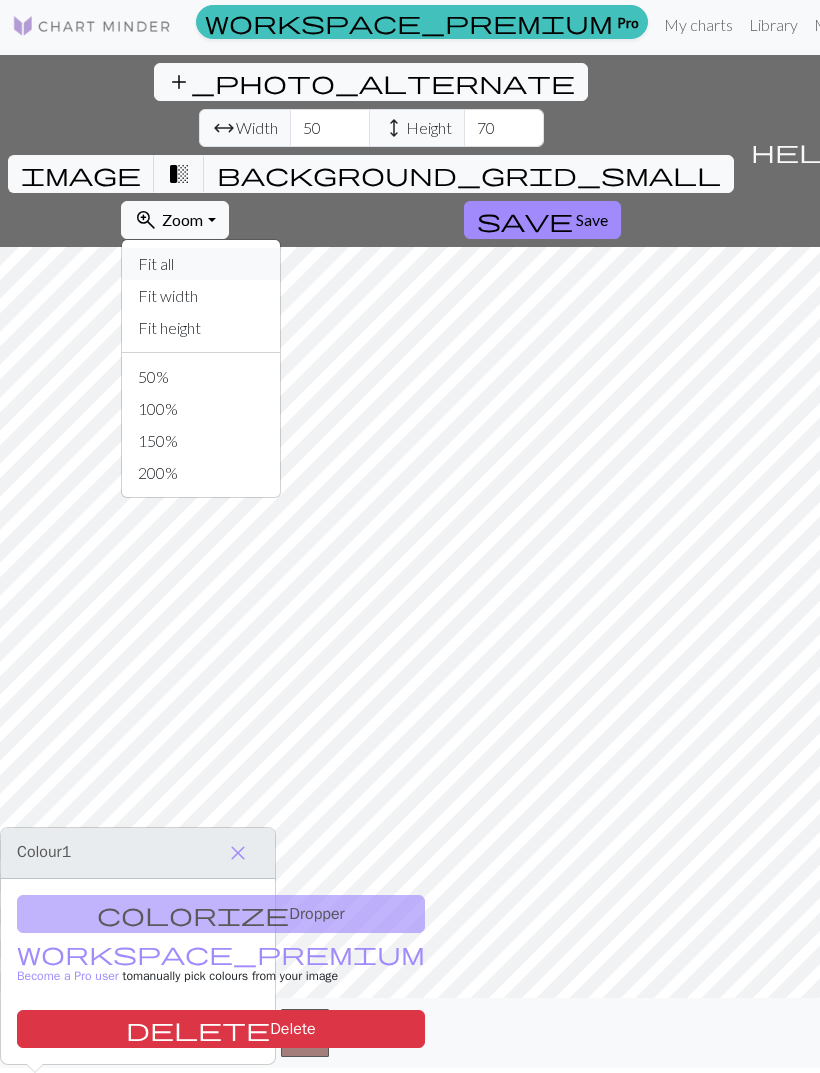 click on "Fit all" at bounding box center [201, 264] 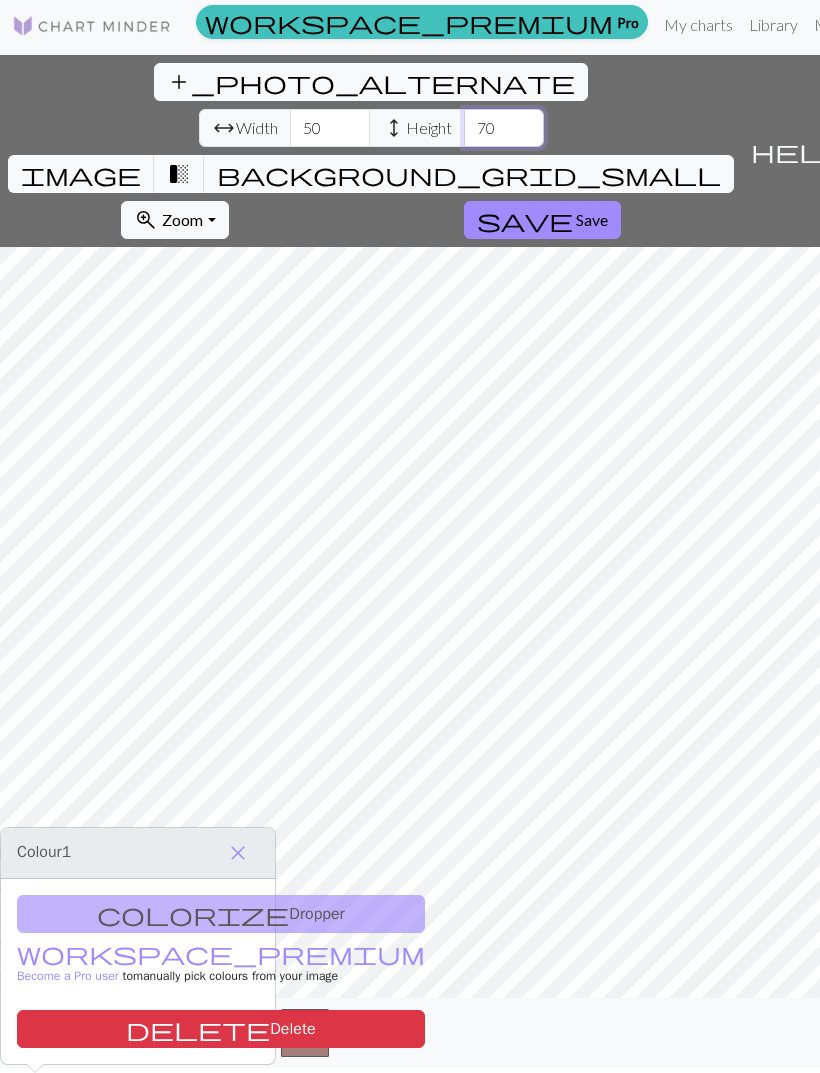 click on "70" at bounding box center [504, 128] 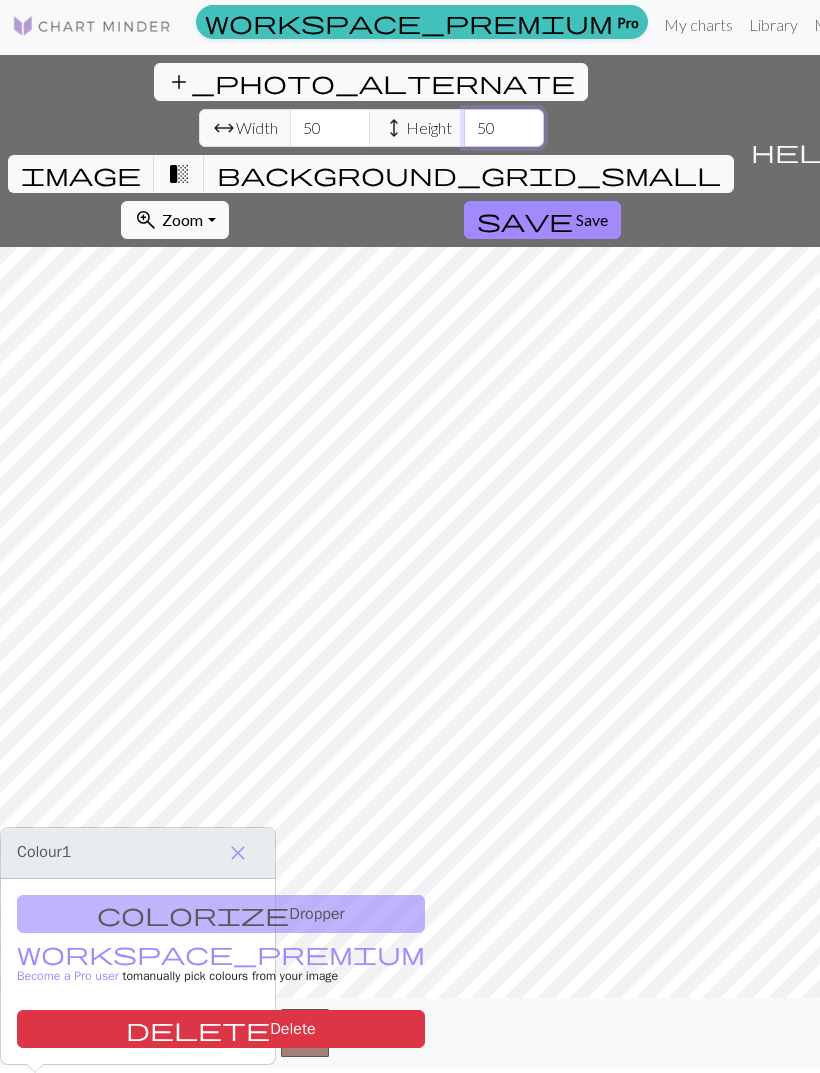type on "5" 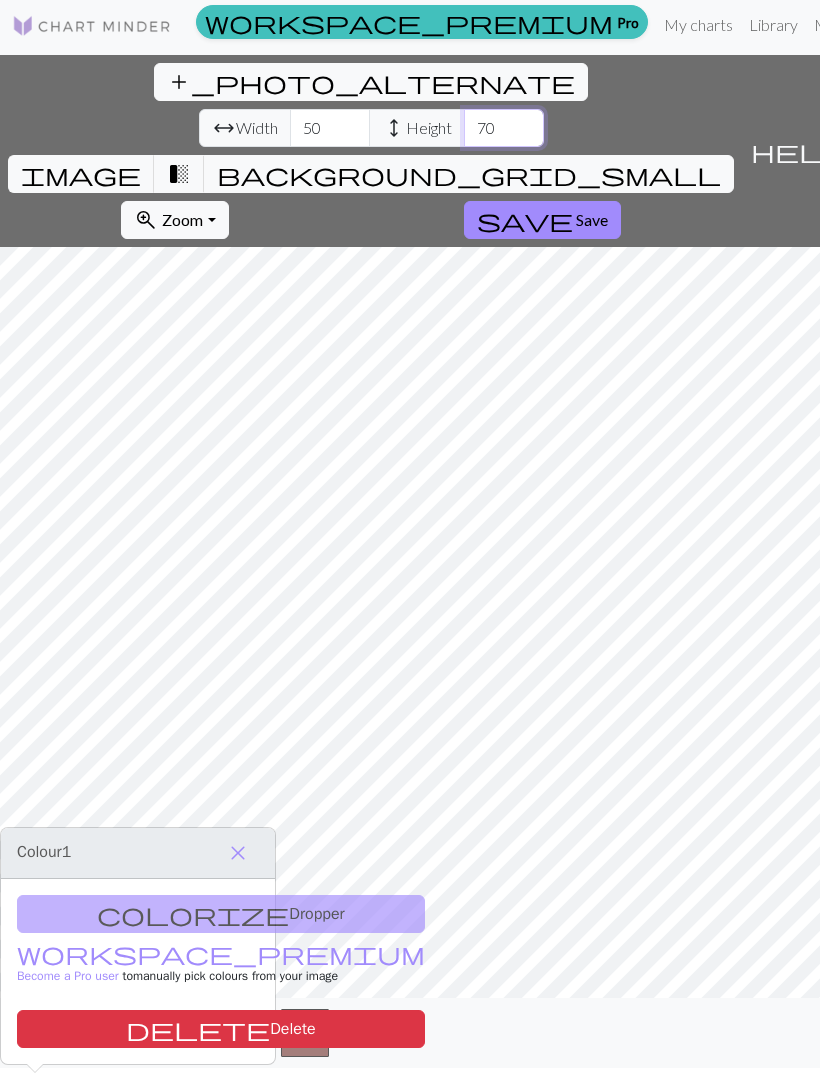 type on "70" 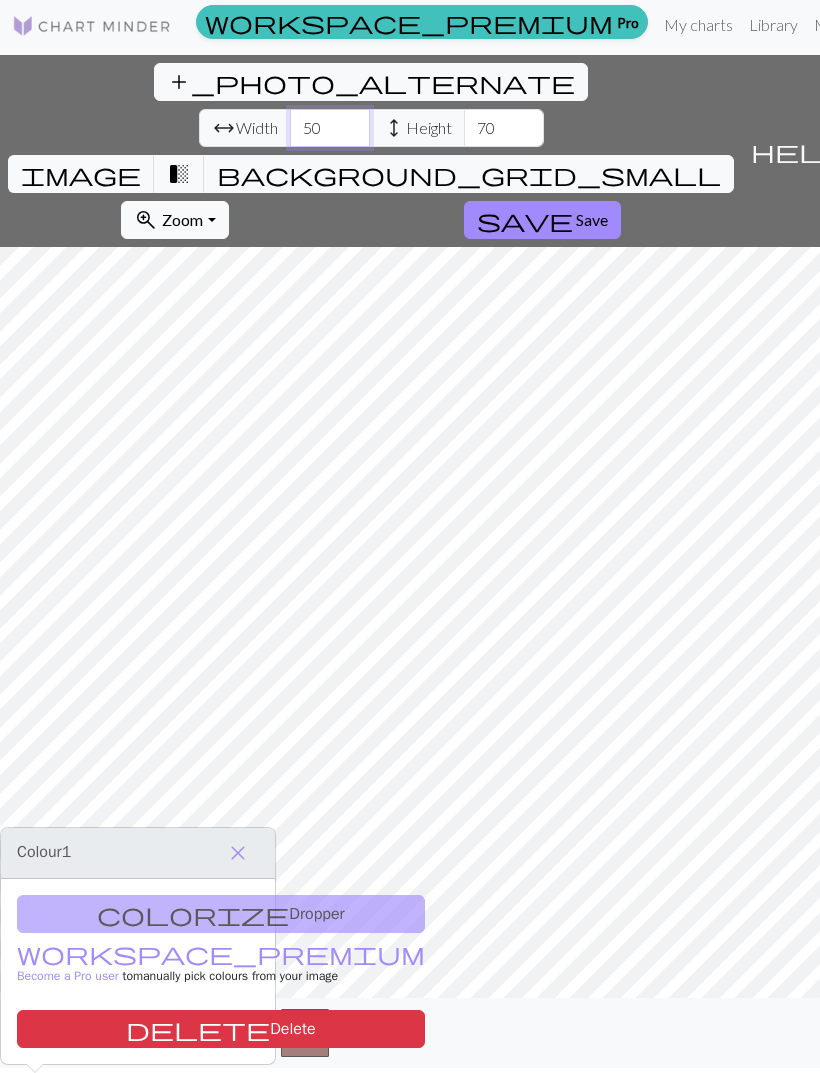 click on "50" at bounding box center [330, 128] 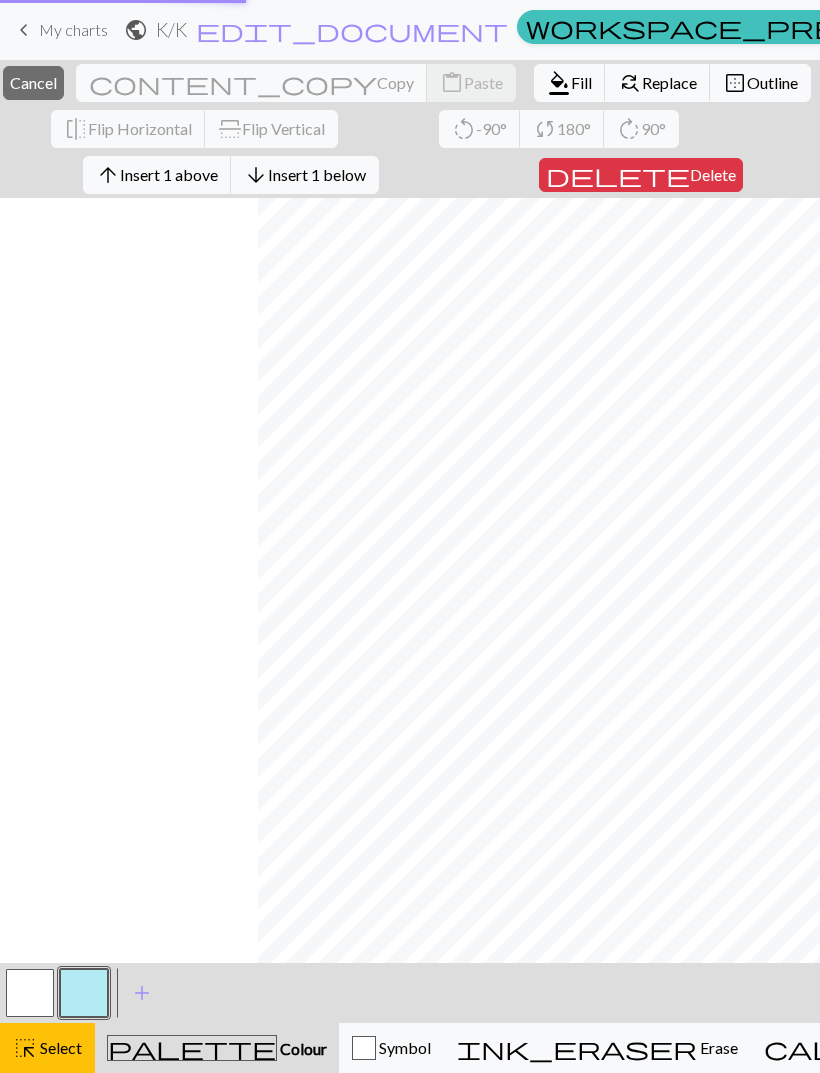 scroll, scrollTop: 0, scrollLeft: 0, axis: both 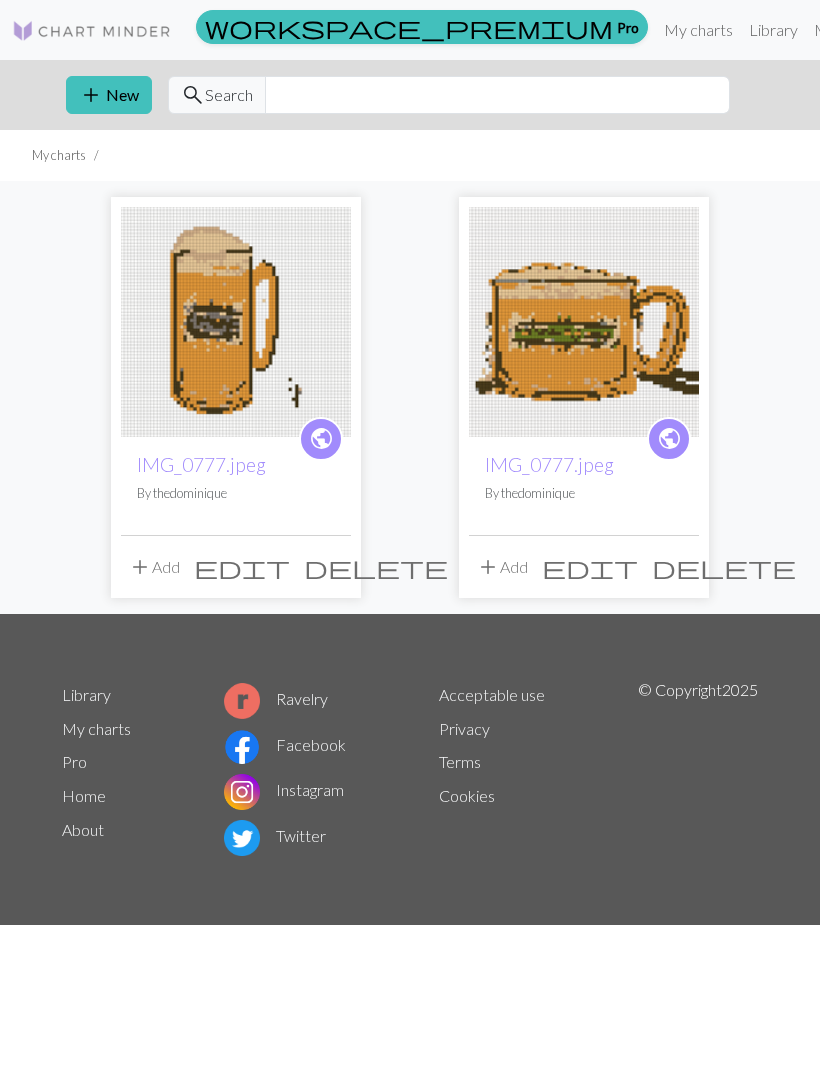 click at bounding box center [584, 322] 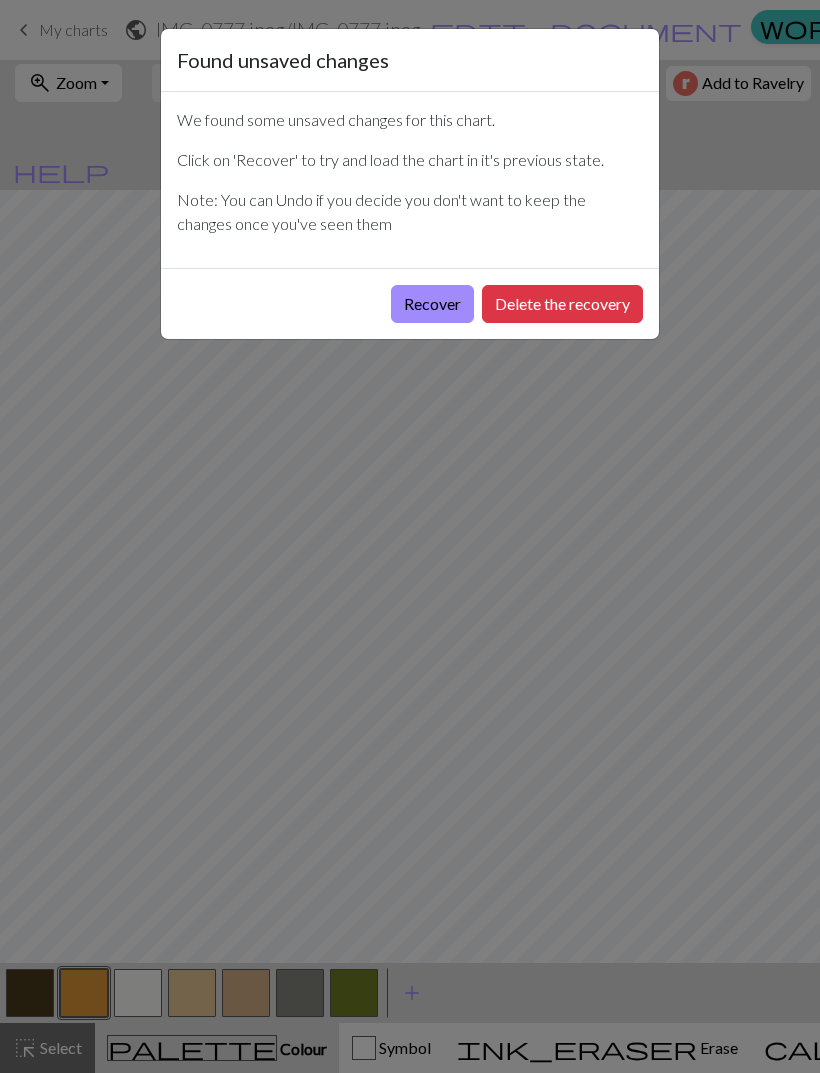 click on "Recover" at bounding box center (432, 304) 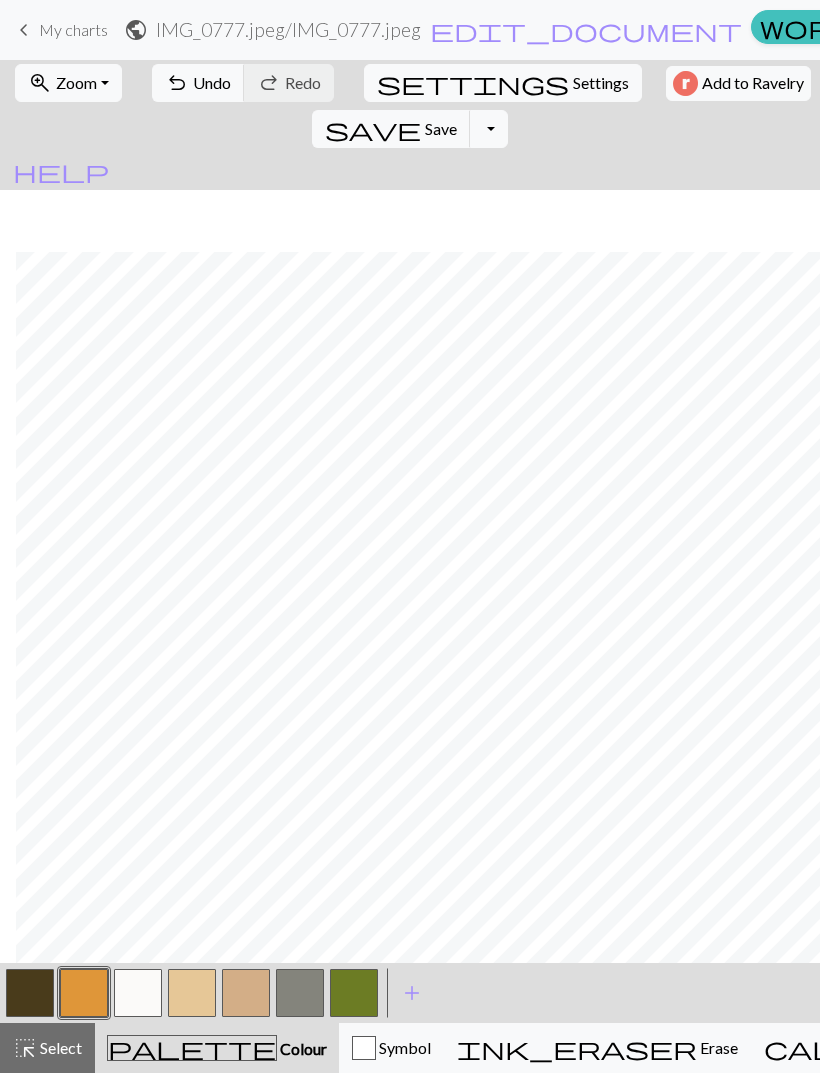 scroll, scrollTop: 374, scrollLeft: 26, axis: both 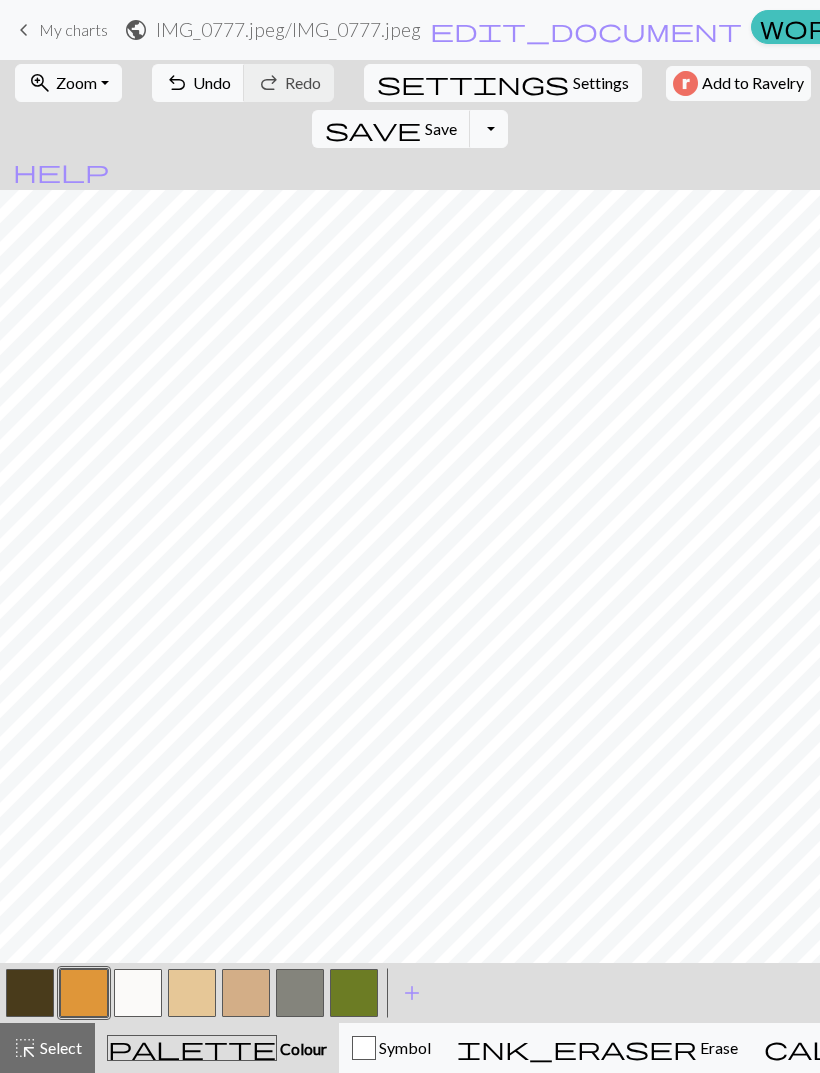 click on "My charts" at bounding box center [1253, 30] 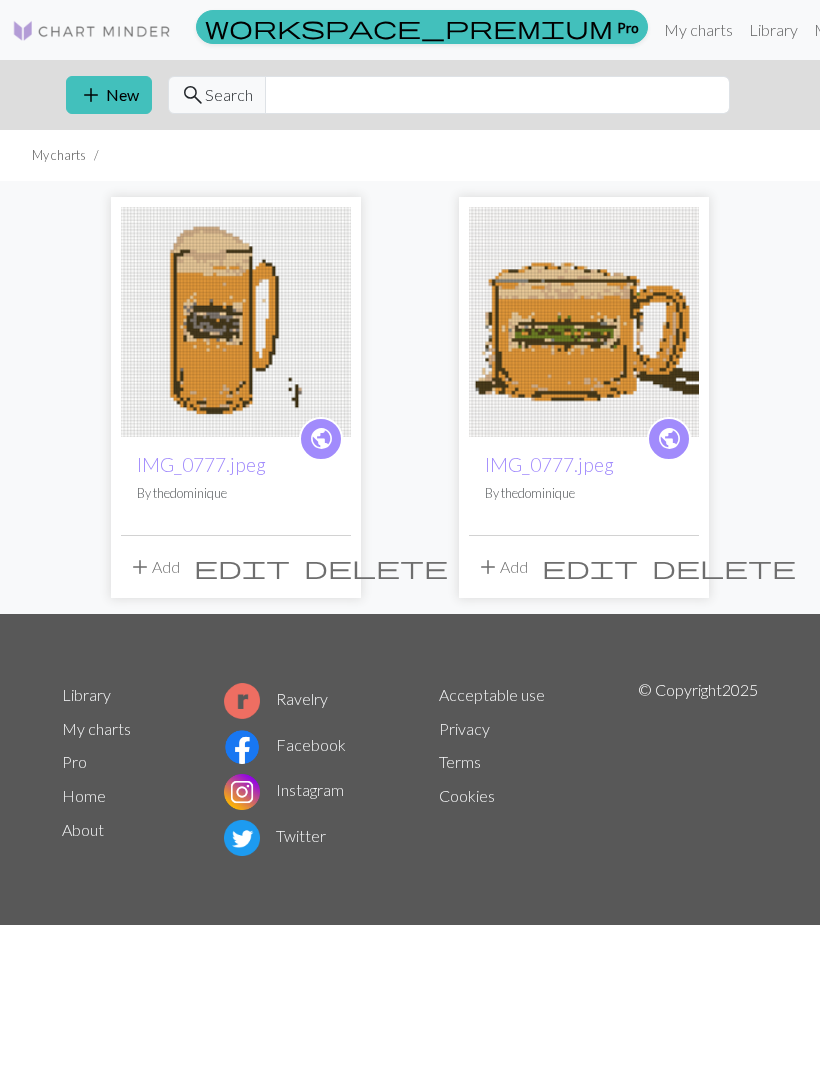 click at bounding box center (236, 322) 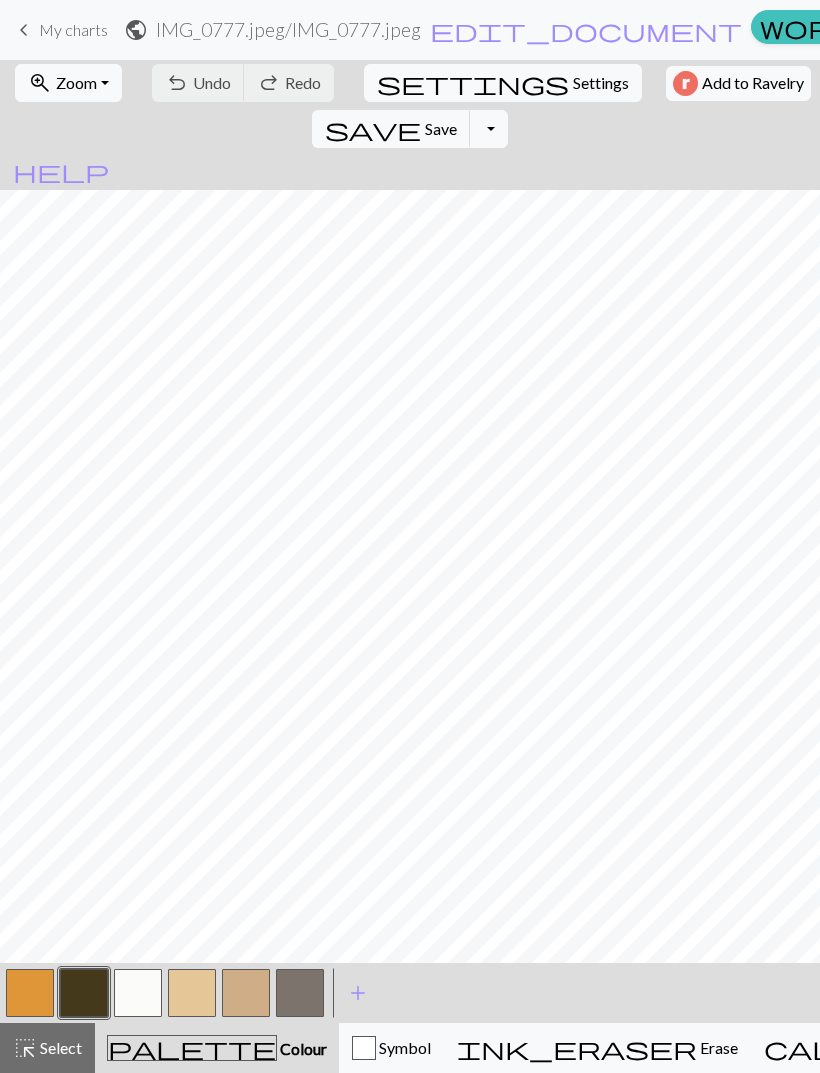 scroll, scrollTop: 34, scrollLeft: 128, axis: both 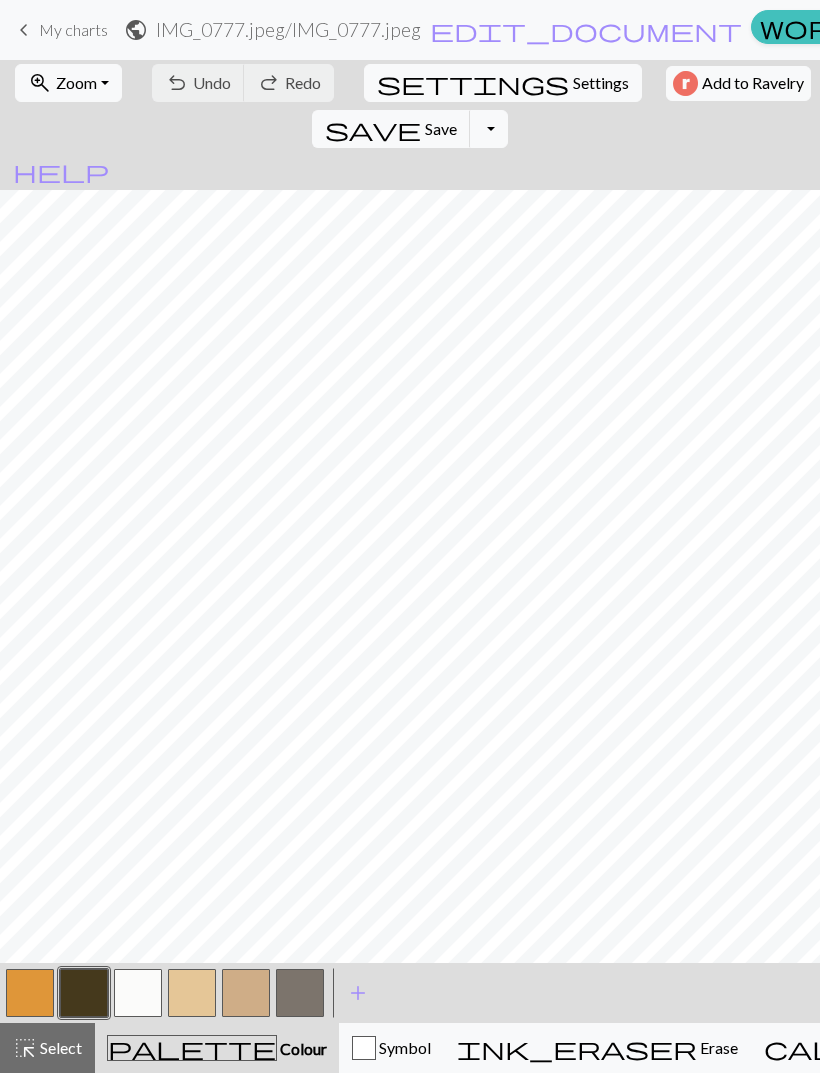 click on "Settings" at bounding box center (601, 83) 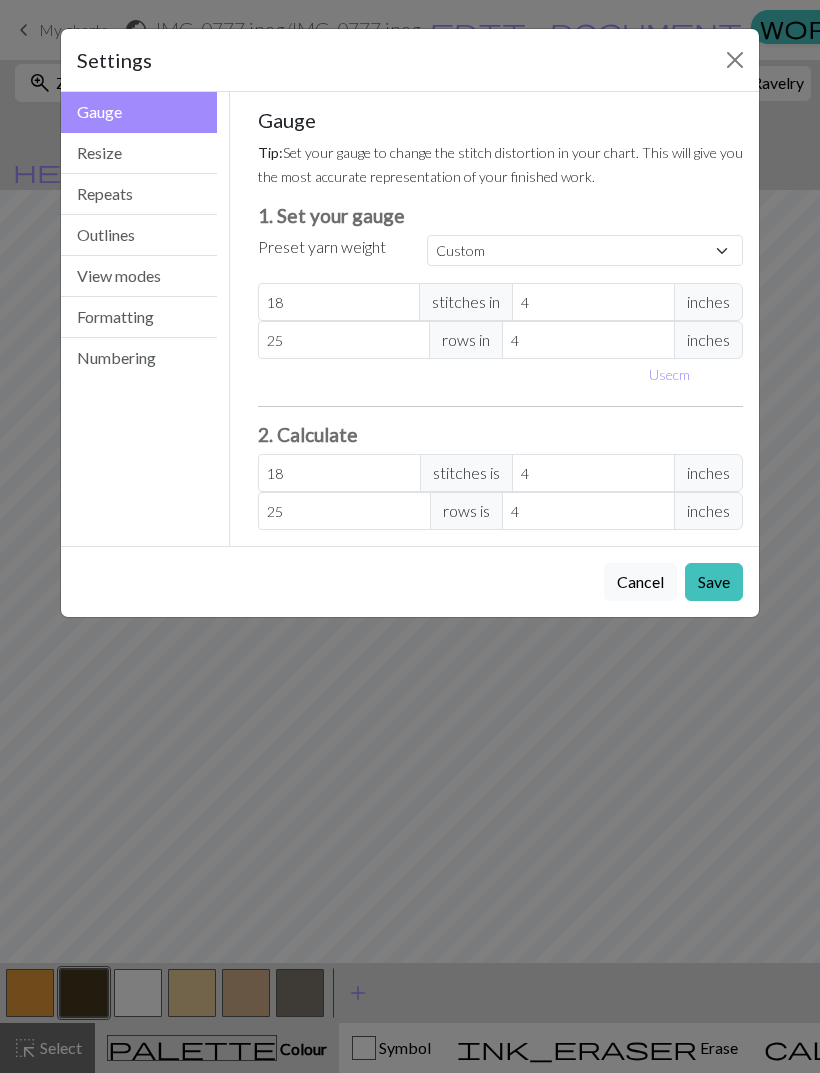 click on "Outlines" at bounding box center [139, 235] 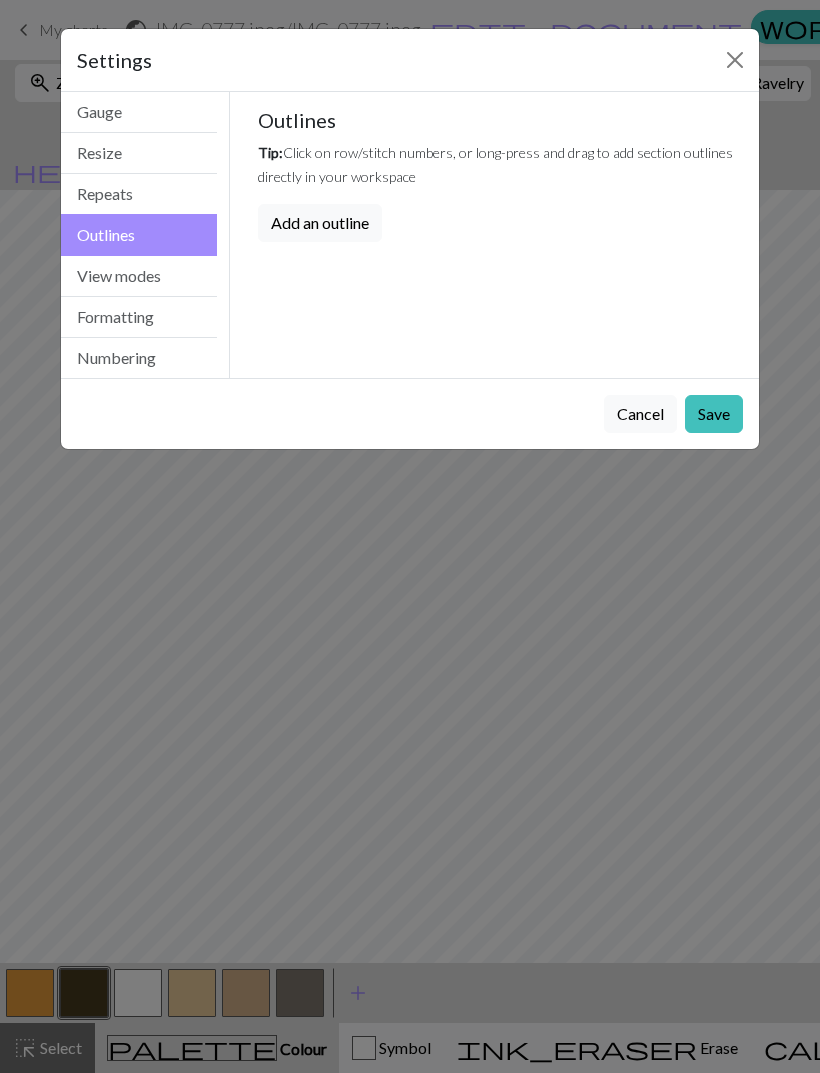 click on "View modes" at bounding box center [139, 276] 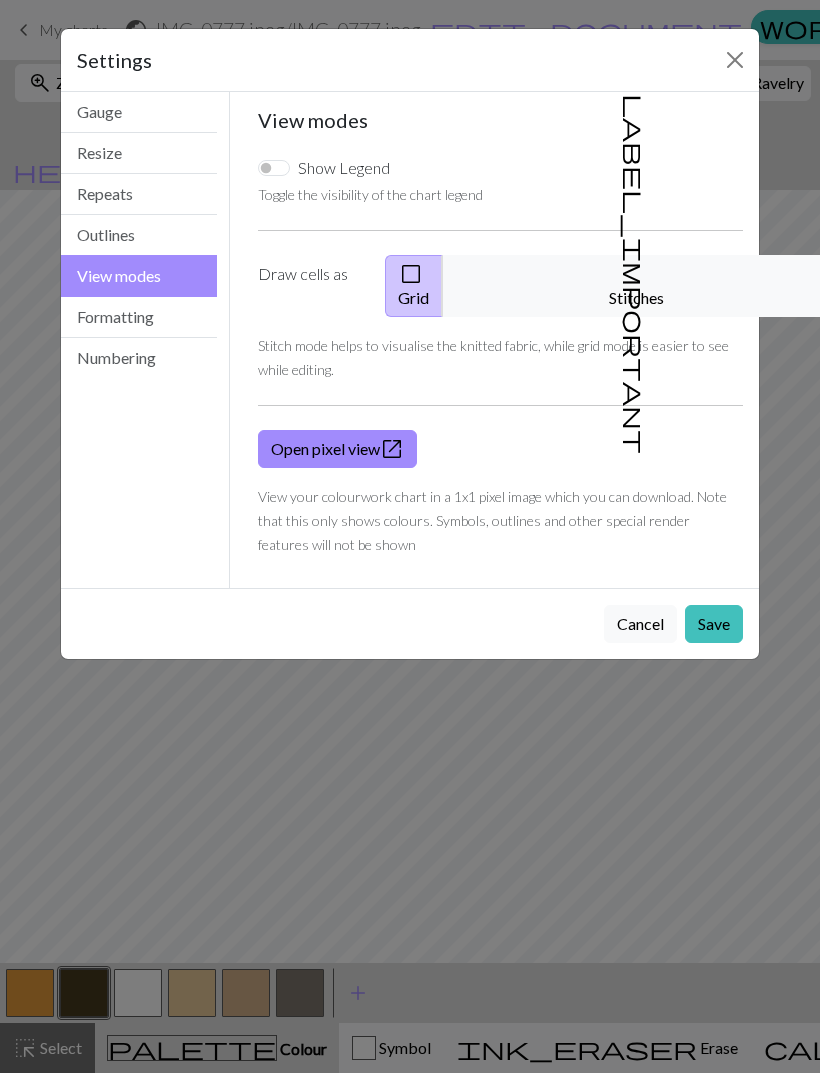 click on "label_important Stitches" at bounding box center (637, 286) 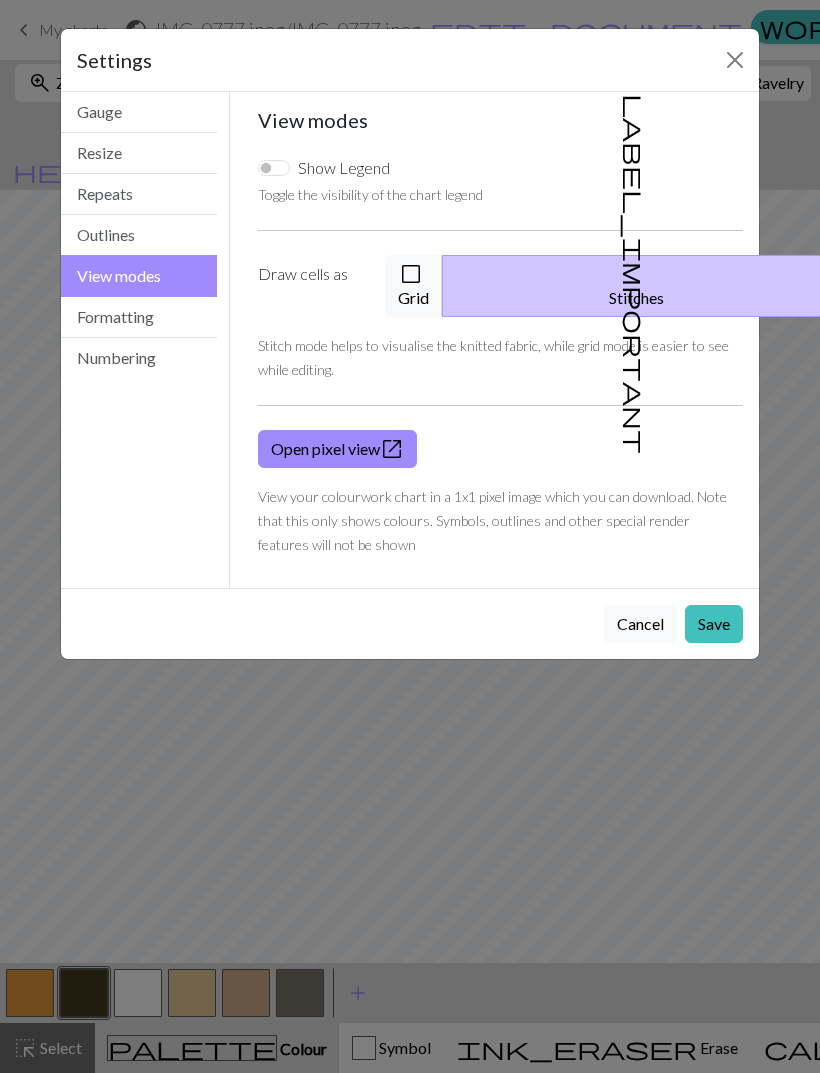 click on "Save" at bounding box center (714, 624) 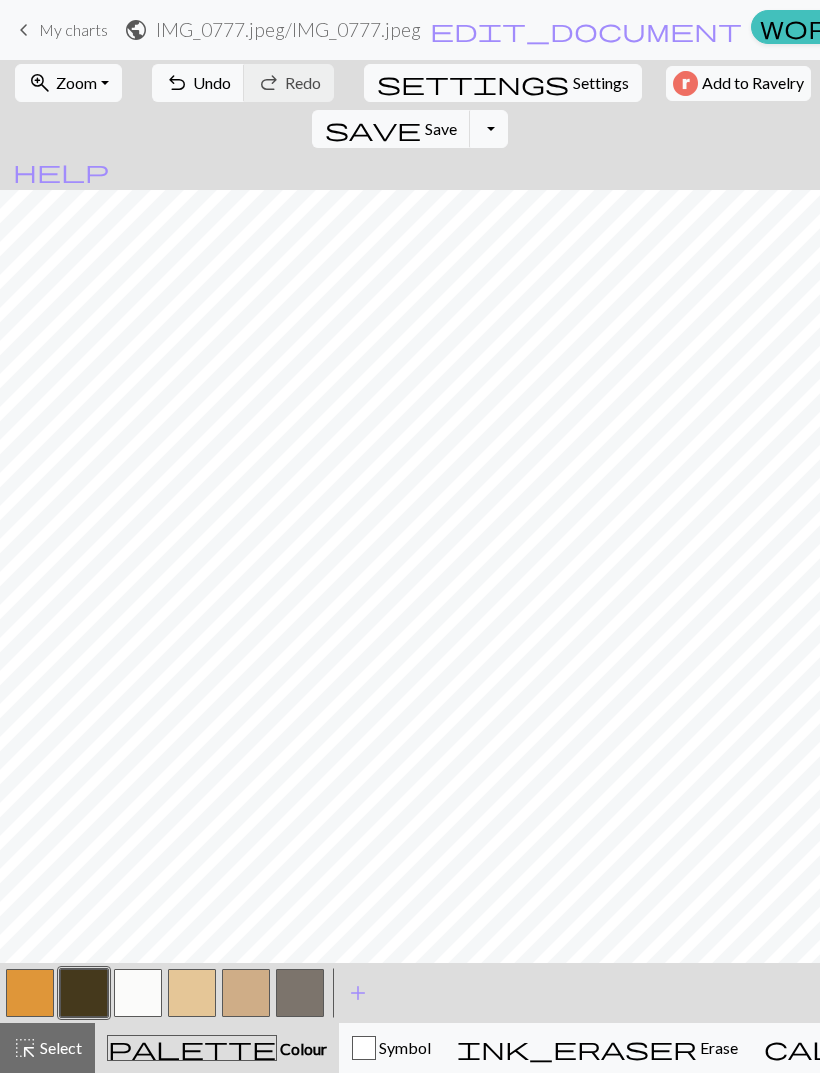 click at bounding box center [30, 993] 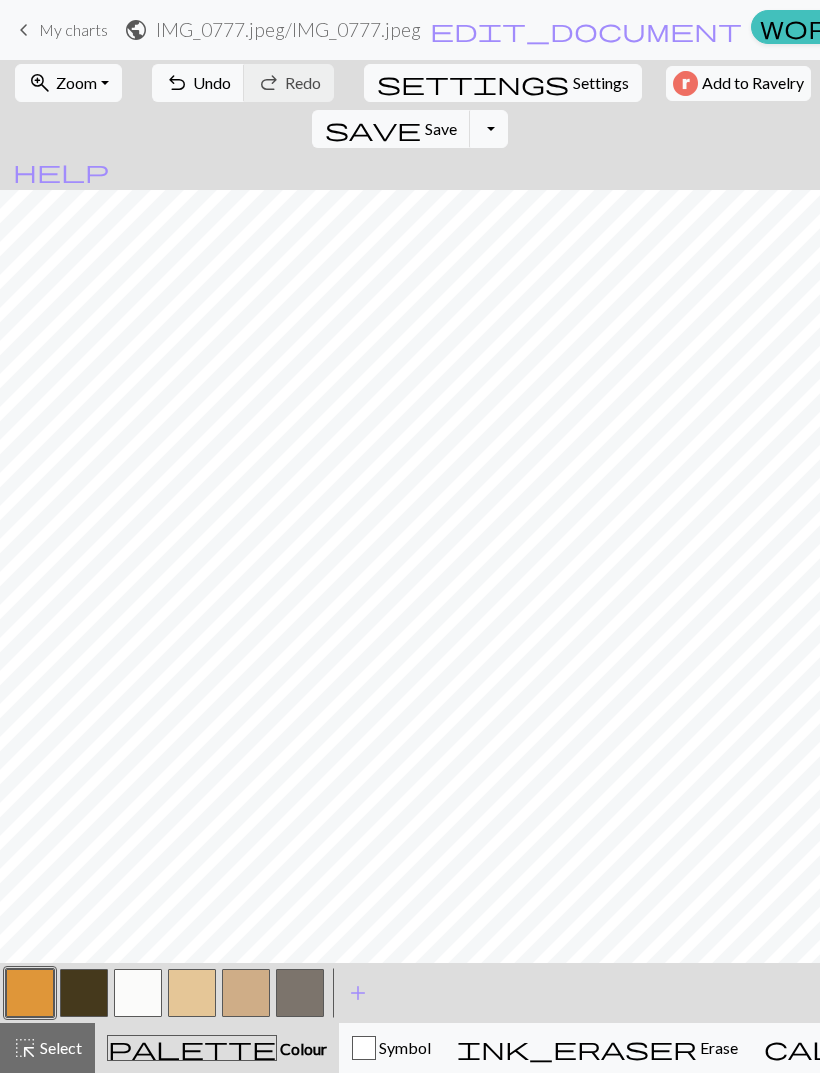 click at bounding box center (84, 993) 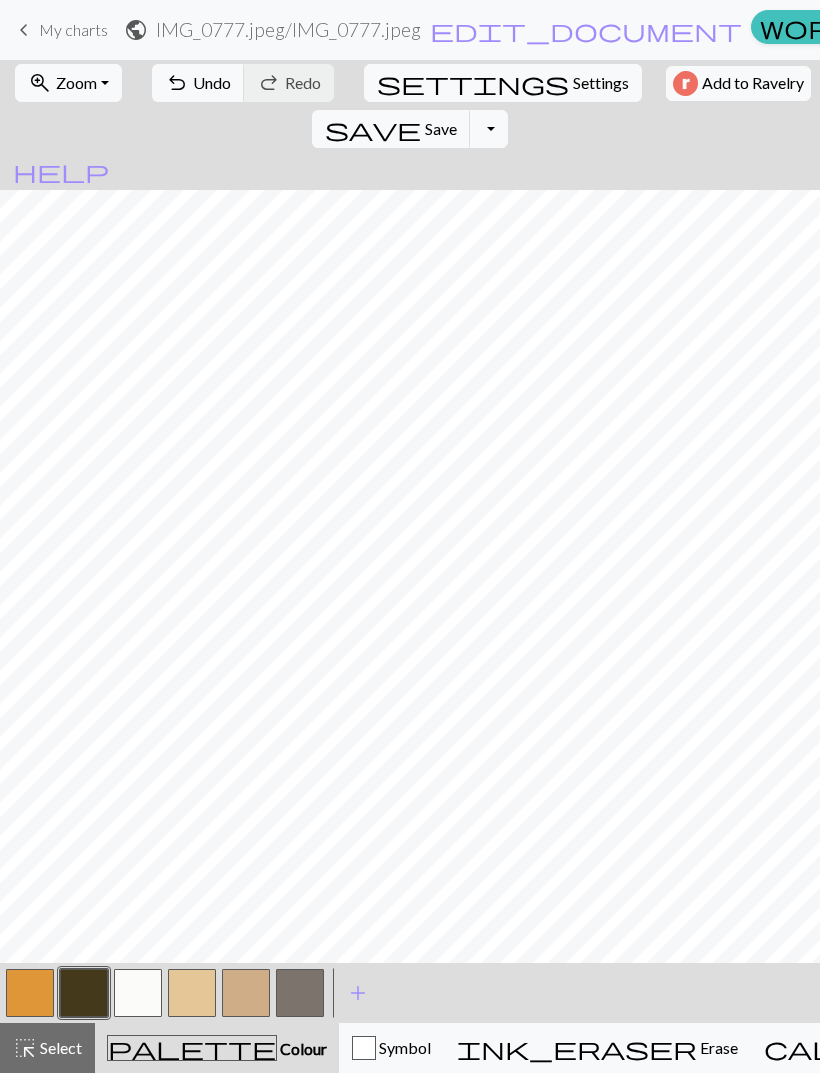 click at bounding box center [30, 993] 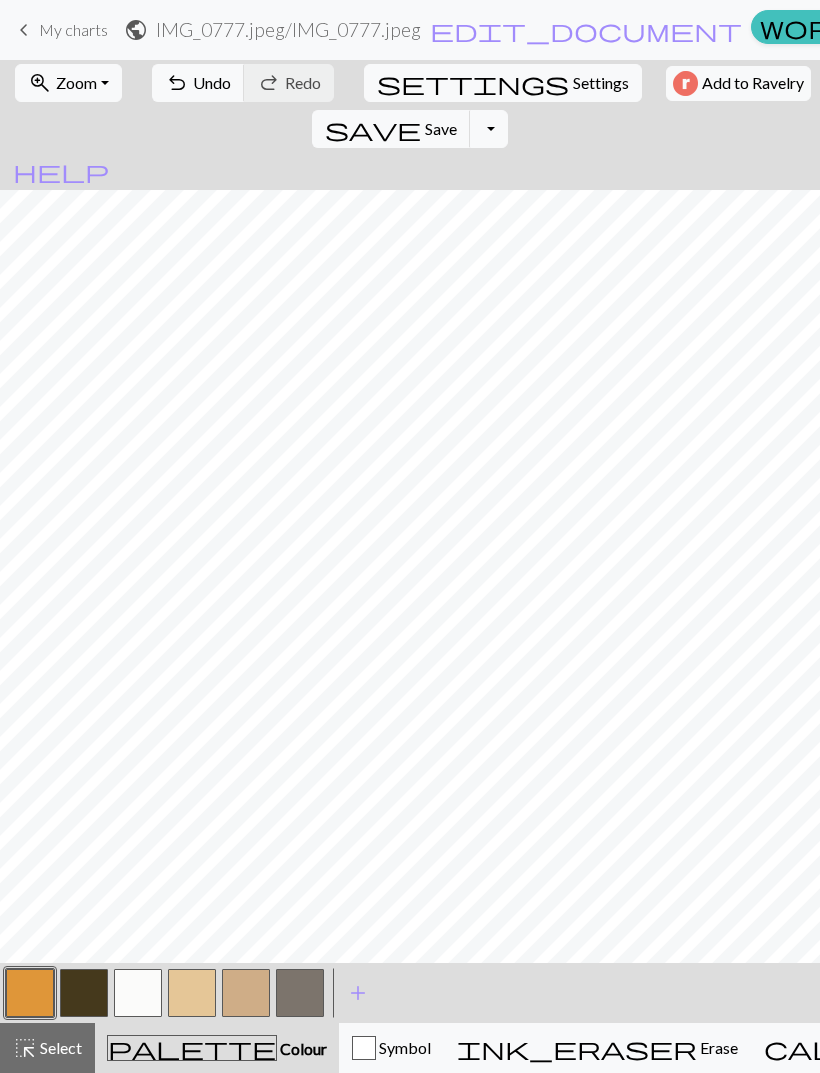 click at bounding box center [84, 993] 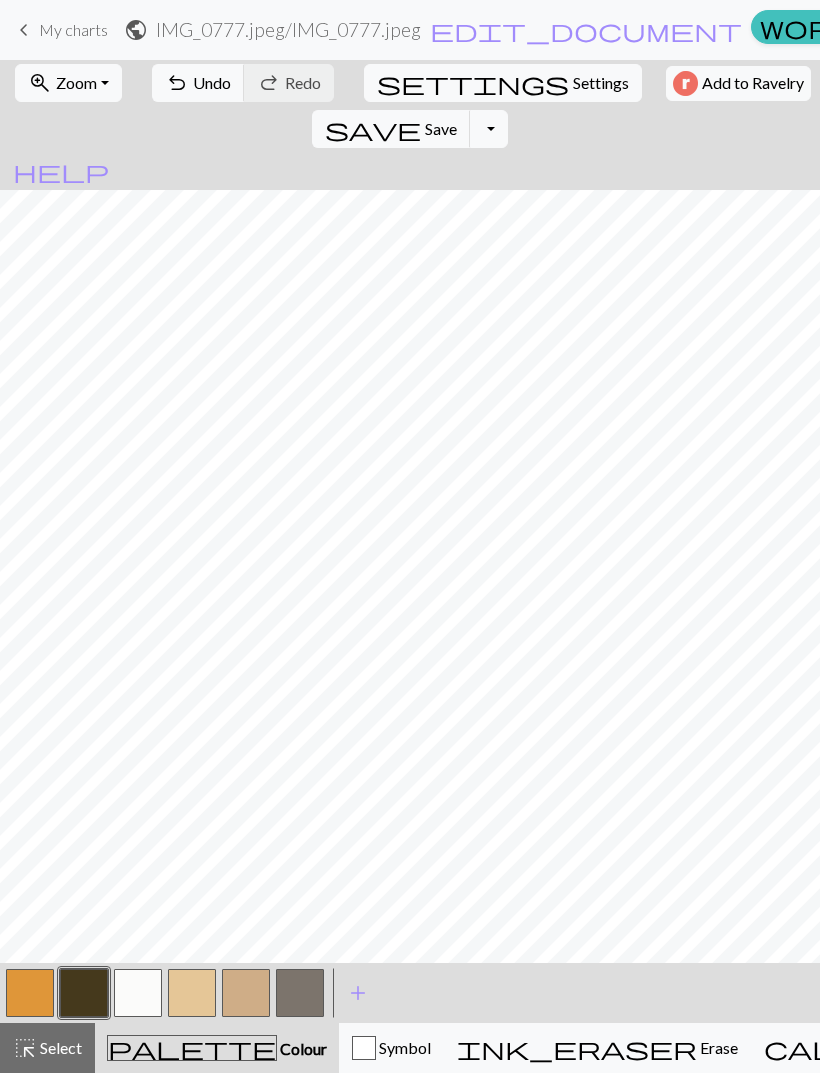 click at bounding box center (30, 993) 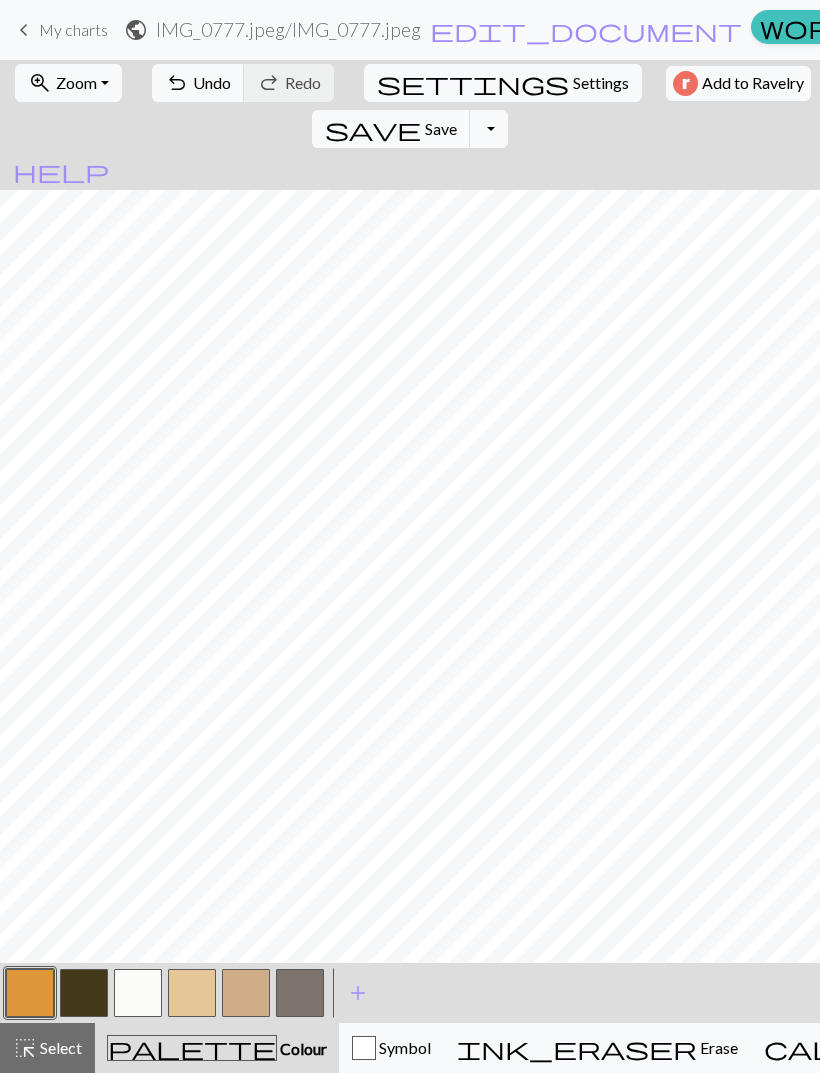 click at bounding box center (84, 993) 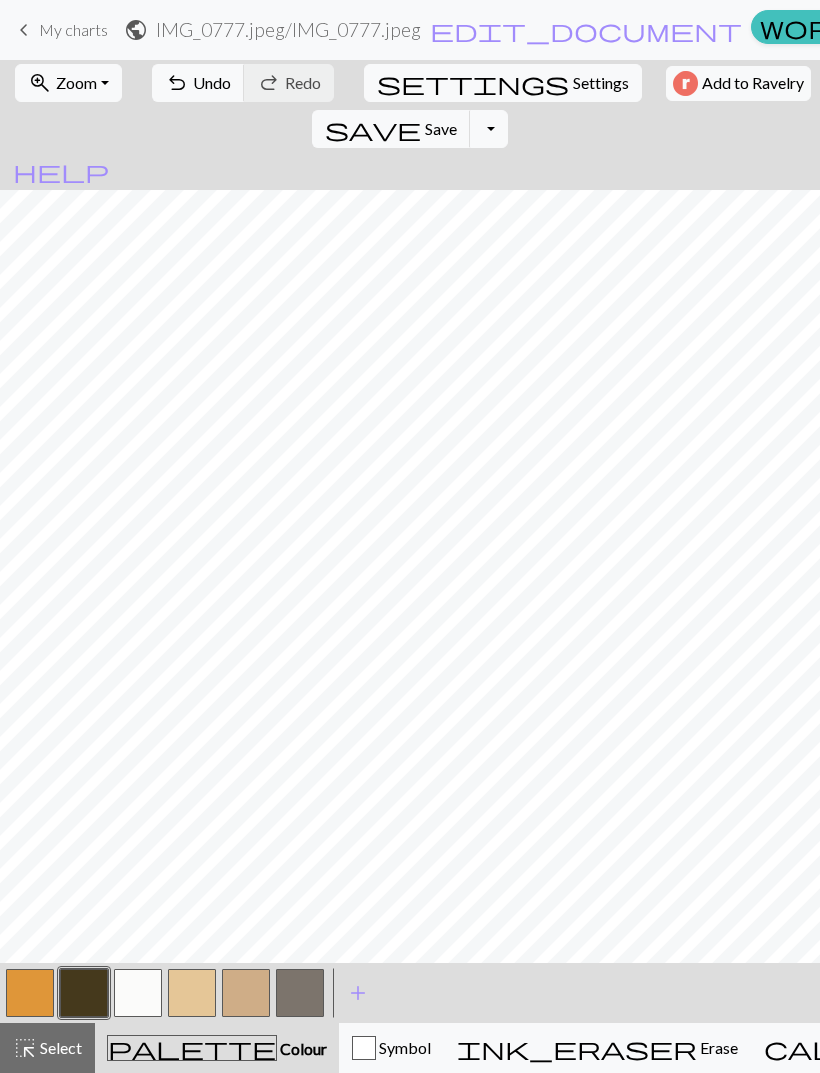 click at bounding box center (246, 993) 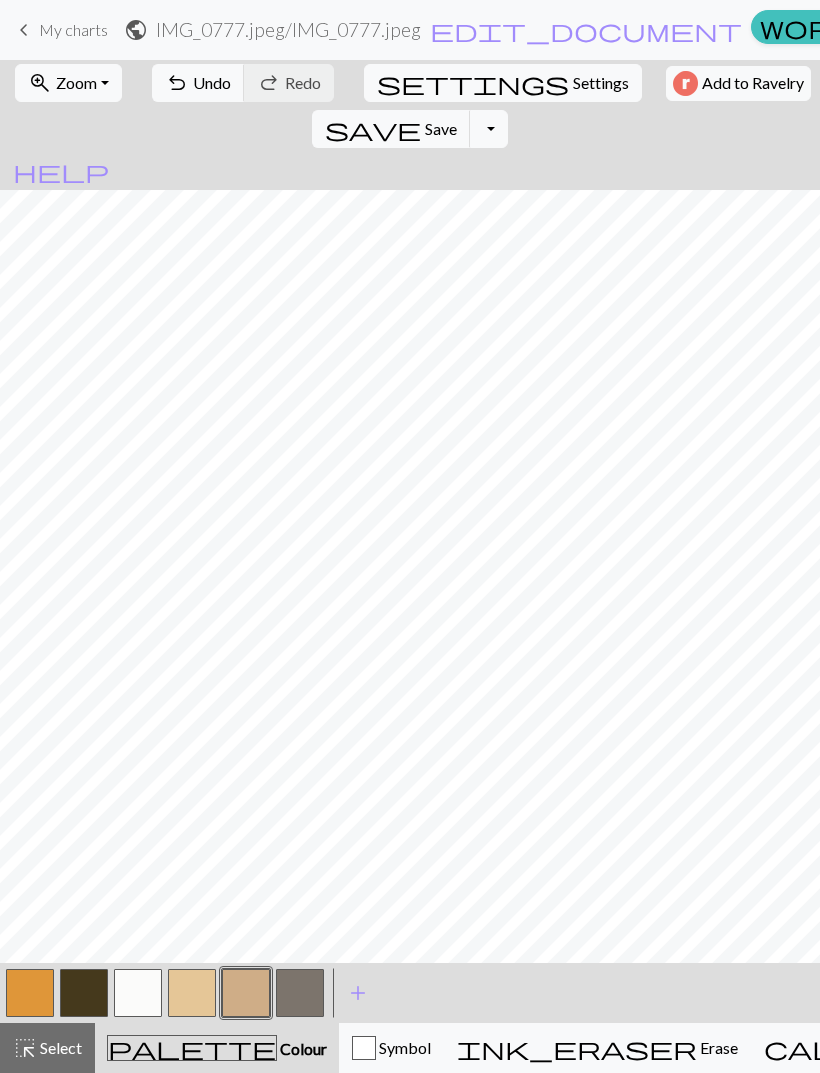 click at bounding box center (30, 993) 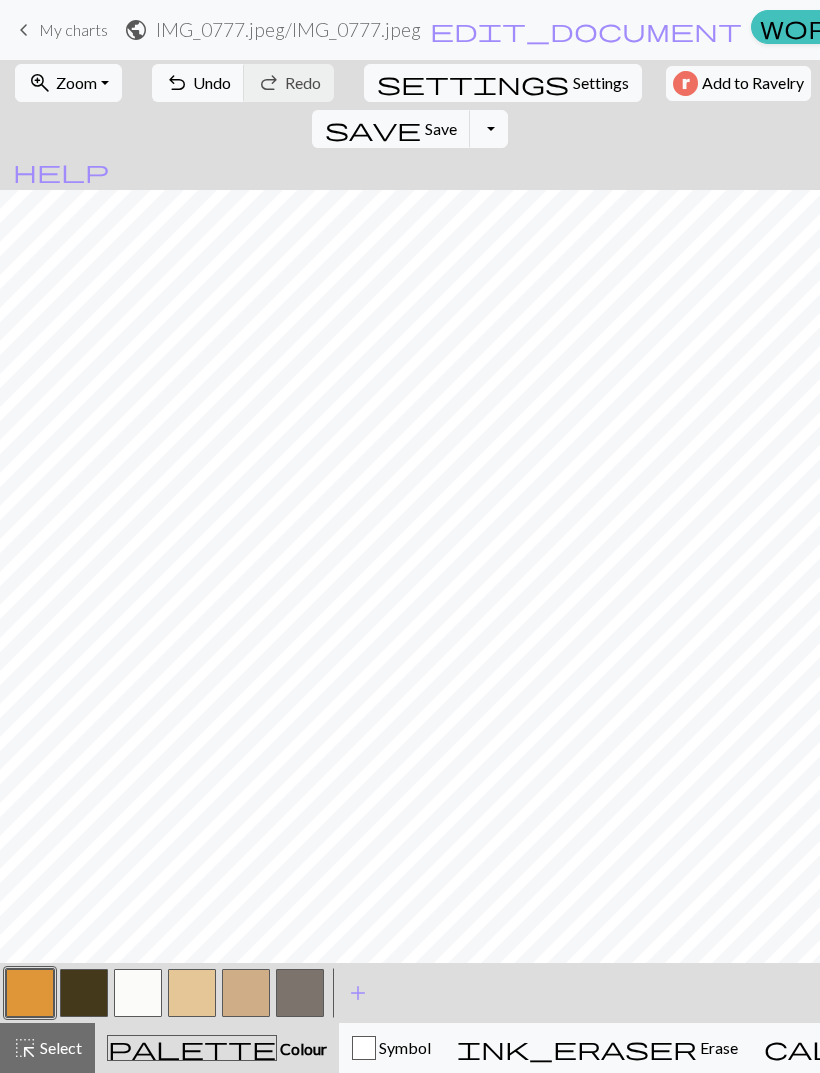 click on "add" at bounding box center (358, 993) 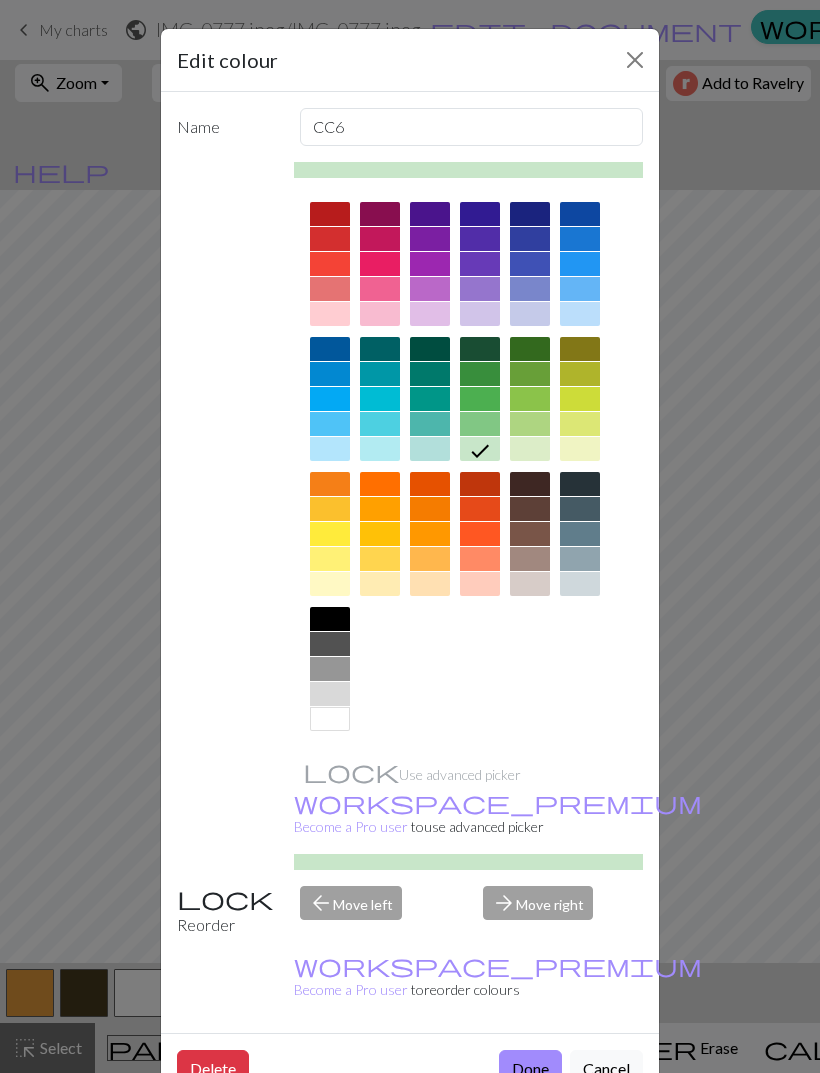 click at bounding box center [380, 509] 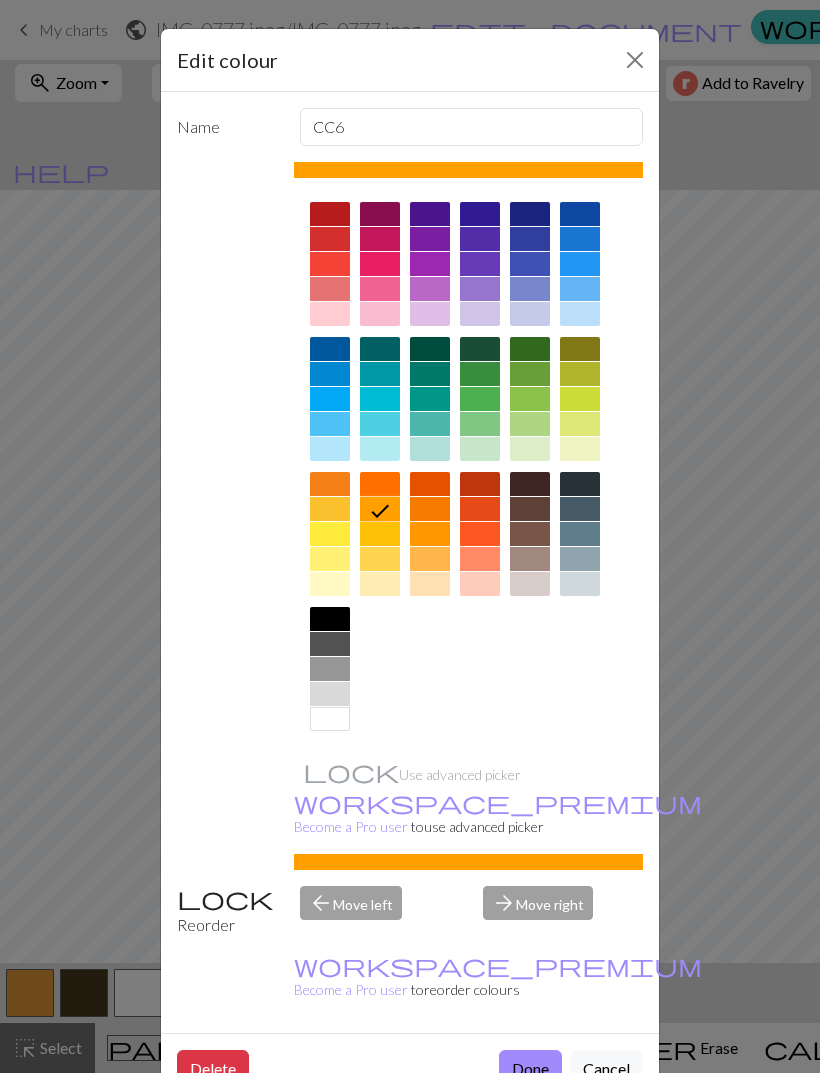 click on "Cancel" at bounding box center (606, 1069) 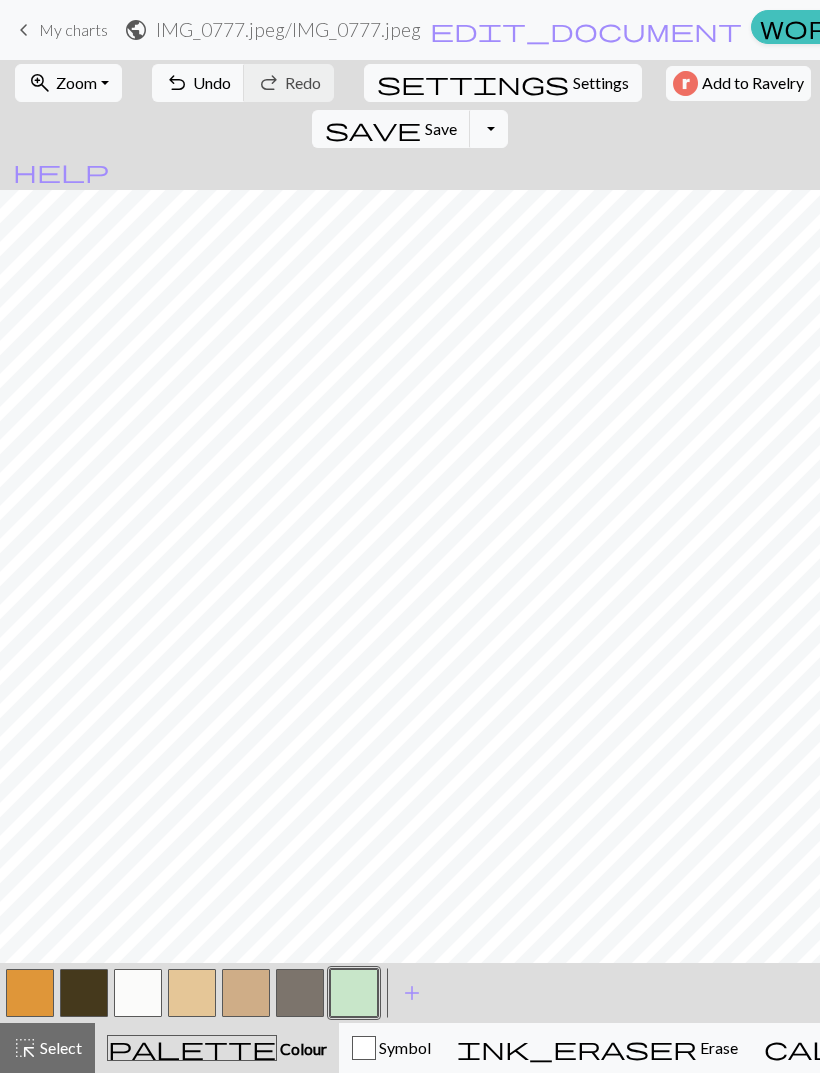 click at bounding box center [354, 993] 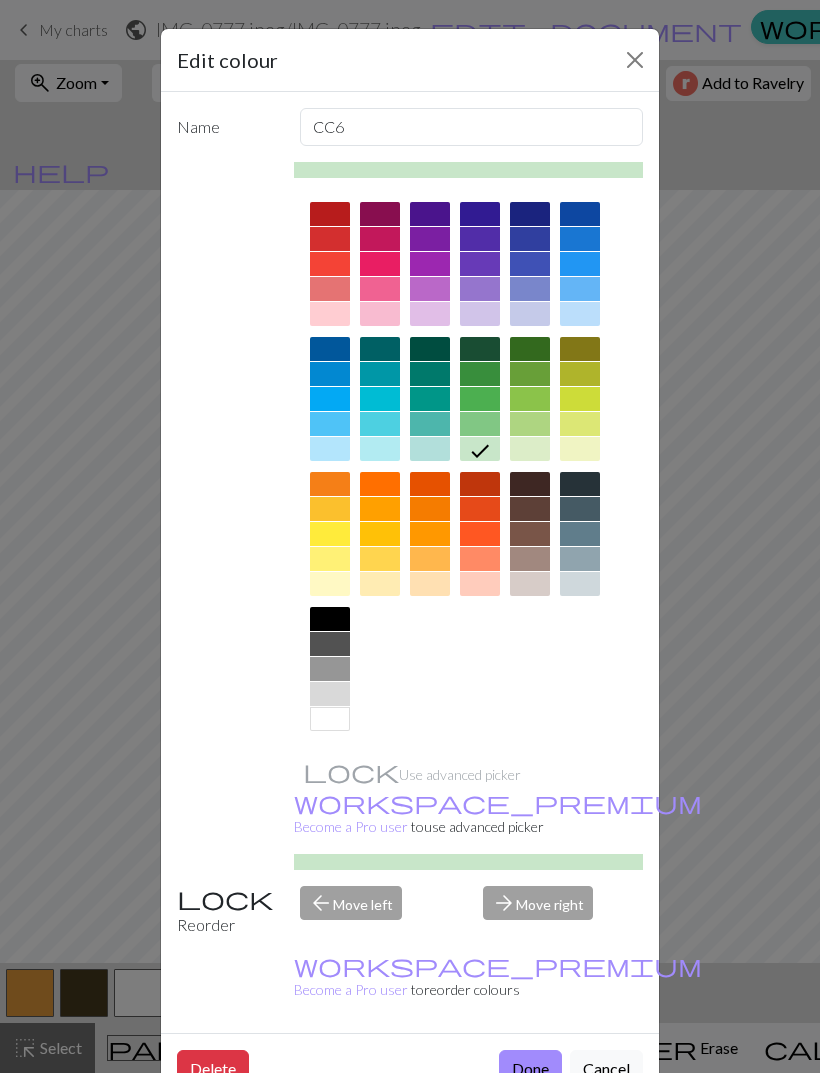 click on "arrow_back Move left" at bounding box center (380, 911) 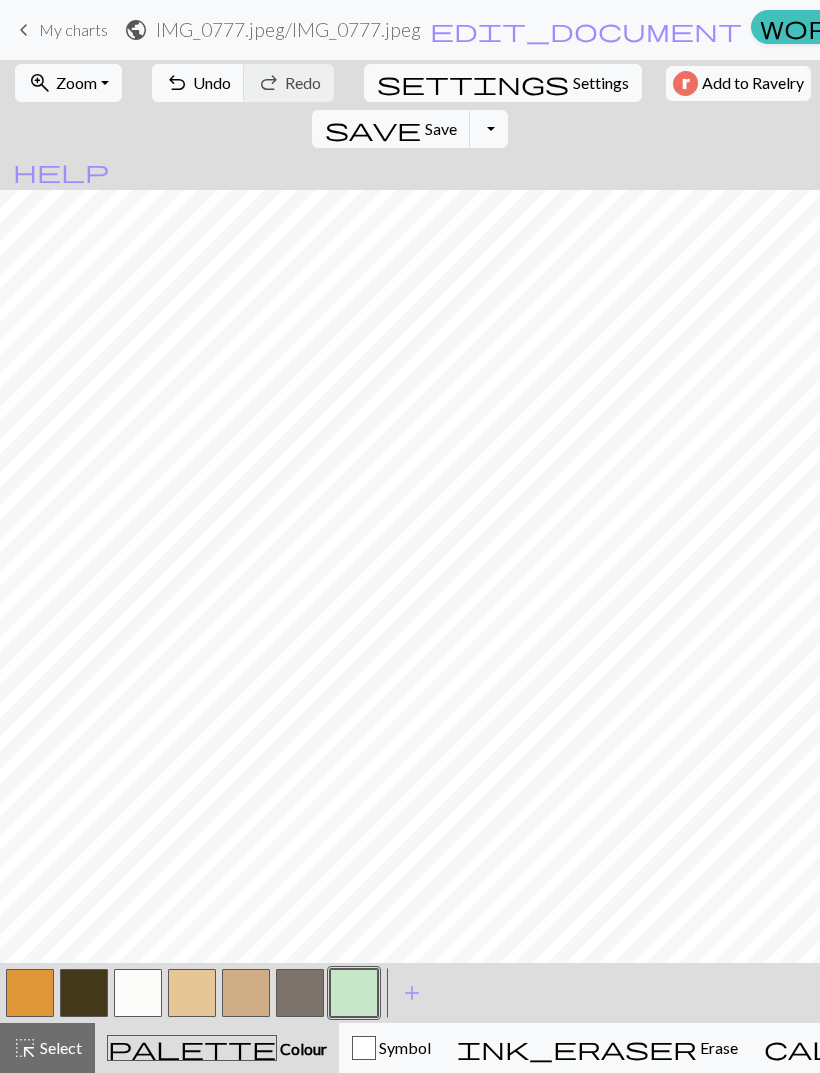 click at bounding box center [354, 993] 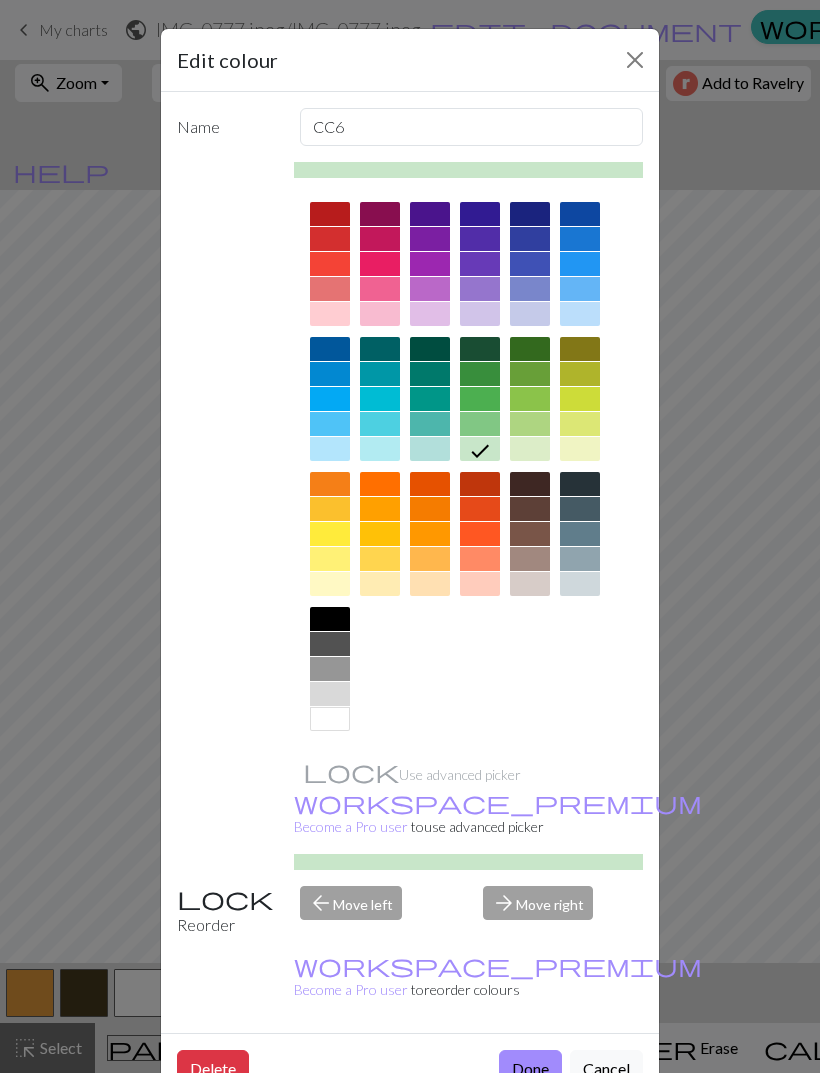 click on "Delete" at bounding box center (213, 1069) 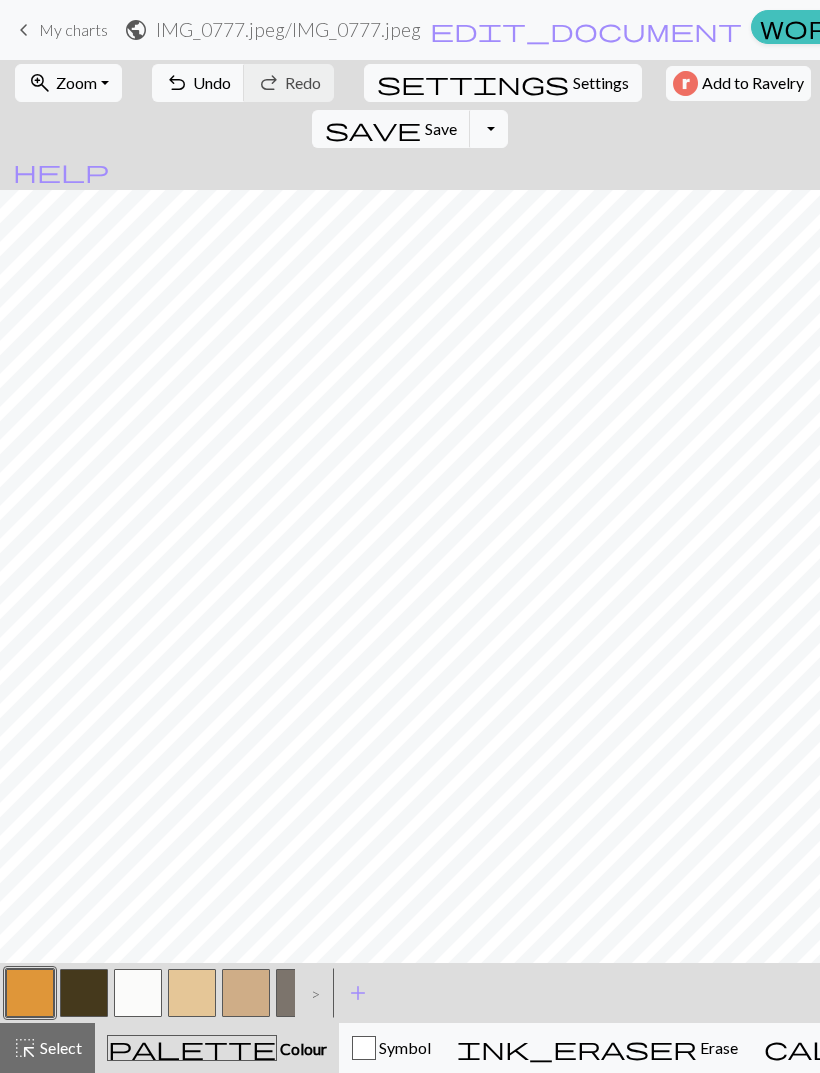 click on ">" at bounding box center [311, 993] 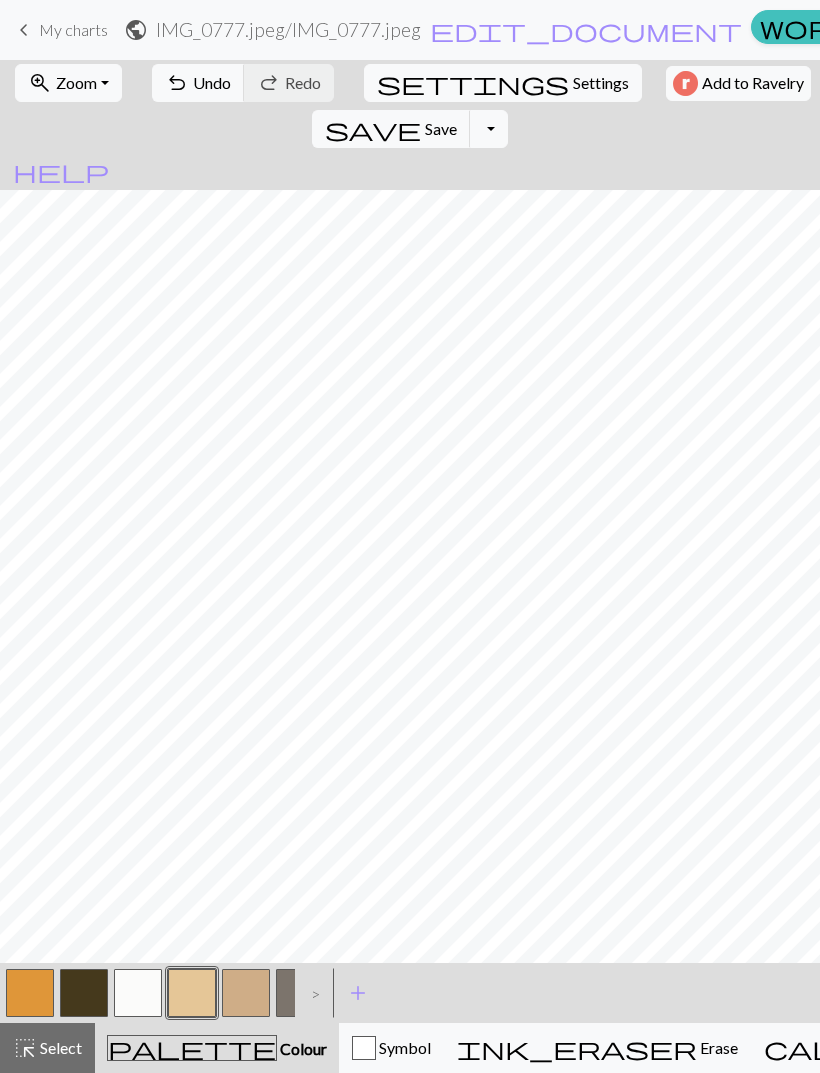 click at bounding box center (246, 993) 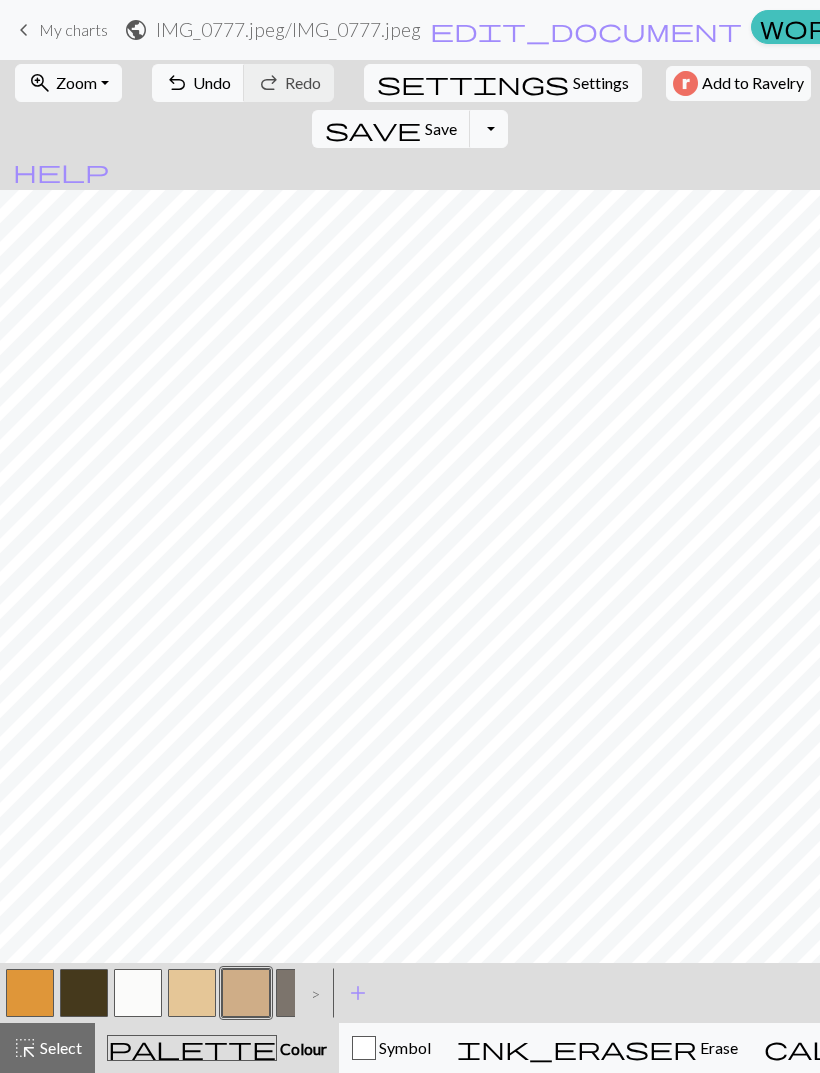 click at bounding box center (84, 993) 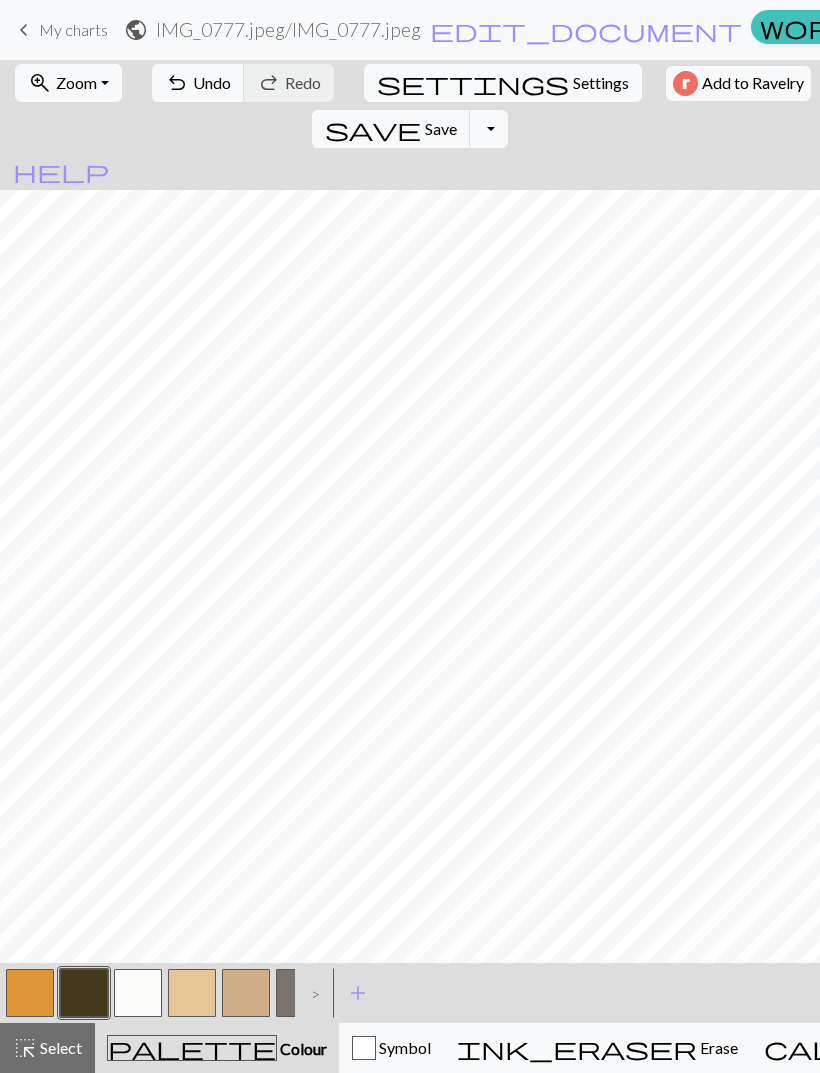 click on "Undo" at bounding box center (212, 82) 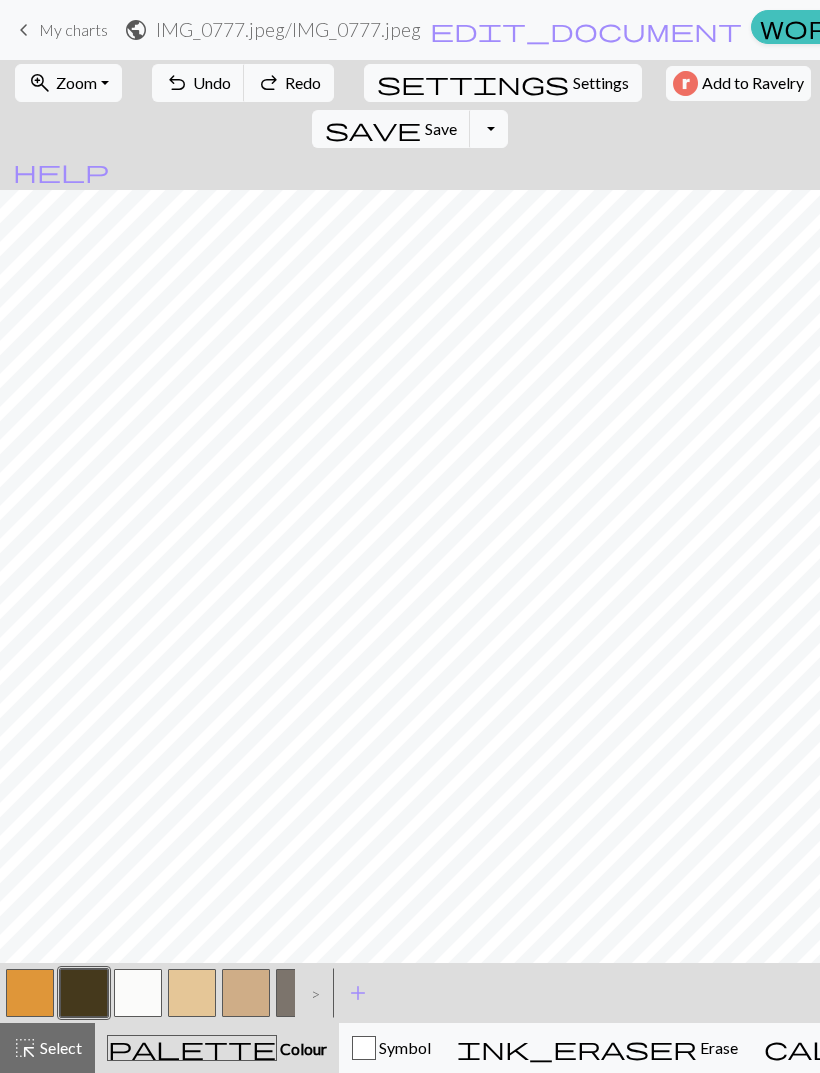 click on "Undo" at bounding box center (212, 82) 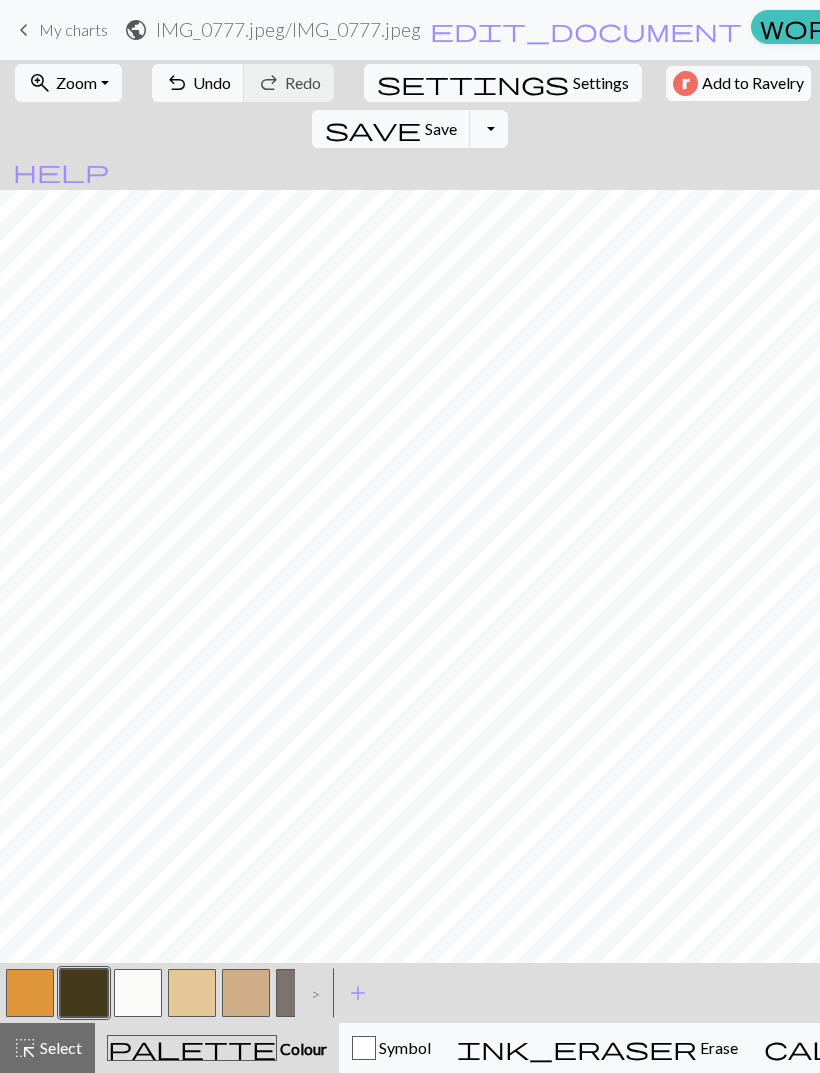 click at bounding box center [246, 993] 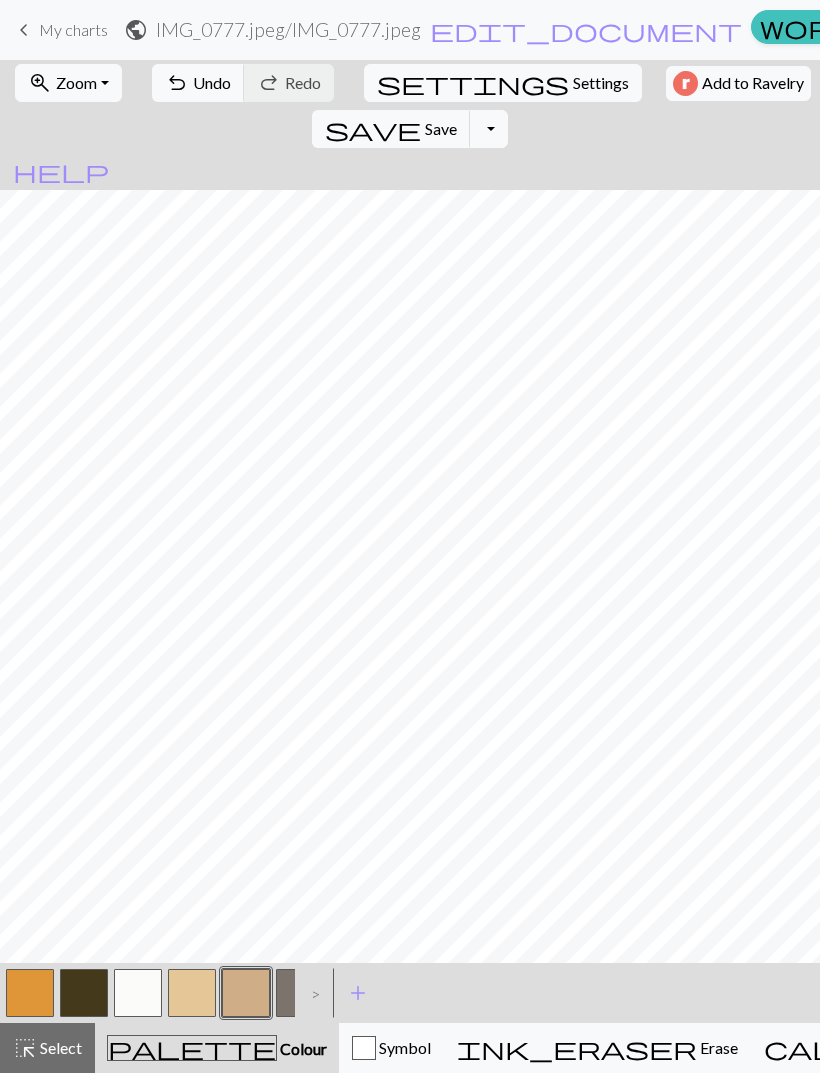 click at bounding box center (84, 993) 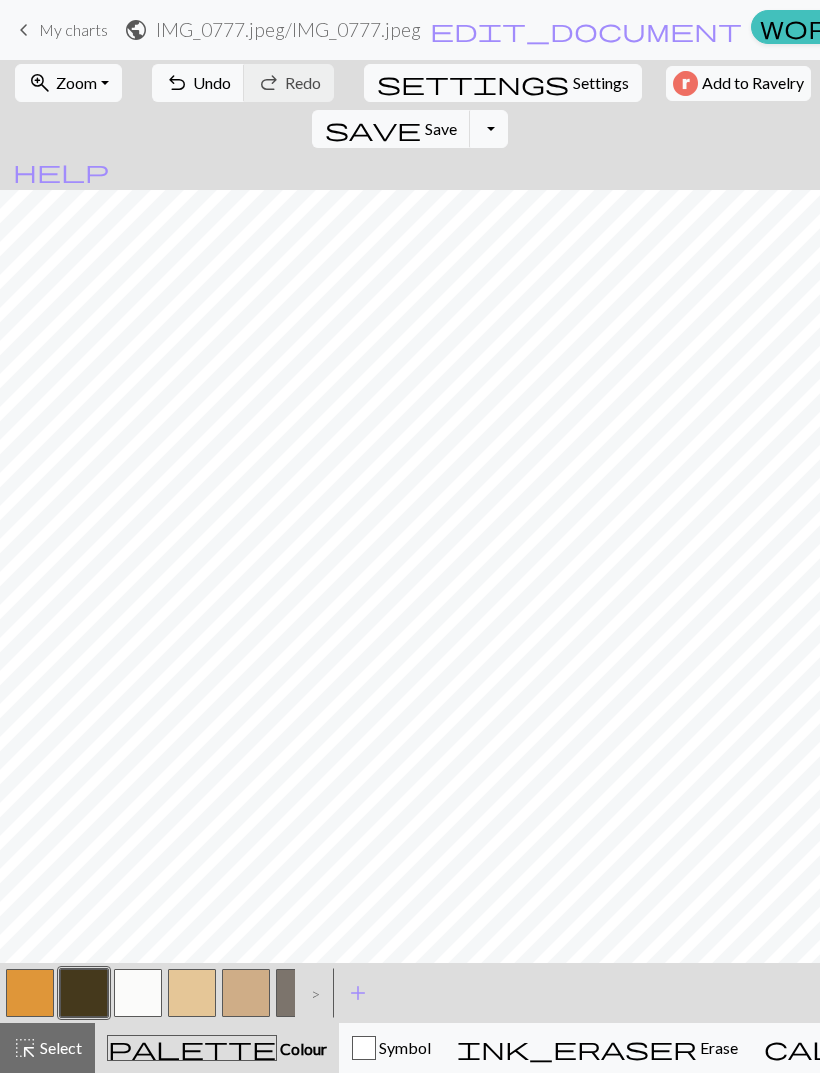 click at bounding box center [192, 993] 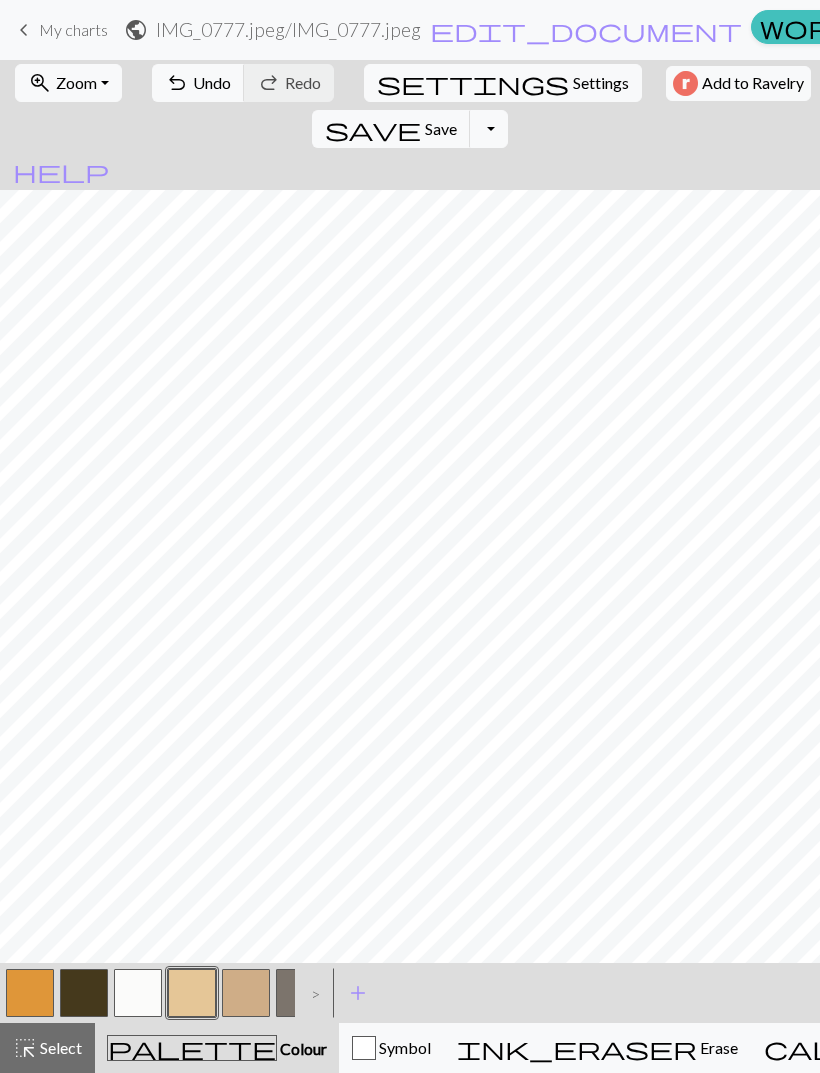 click at bounding box center [84, 993] 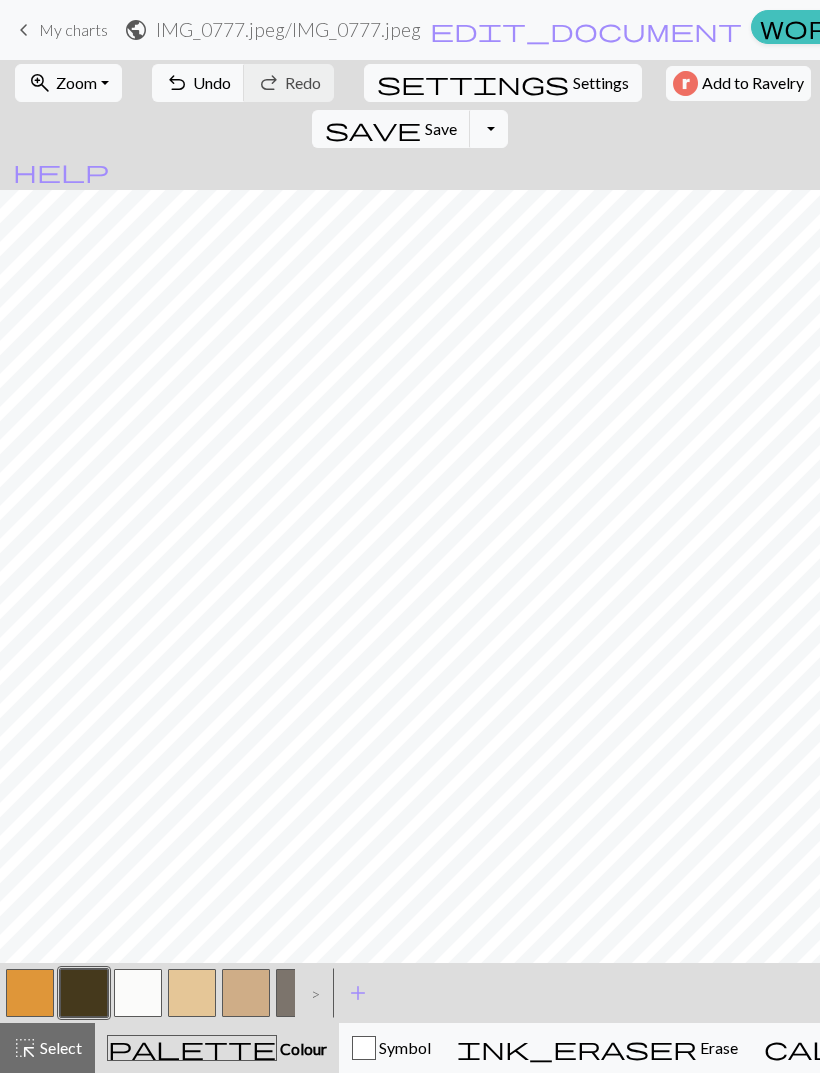 click at bounding box center [300, 993] 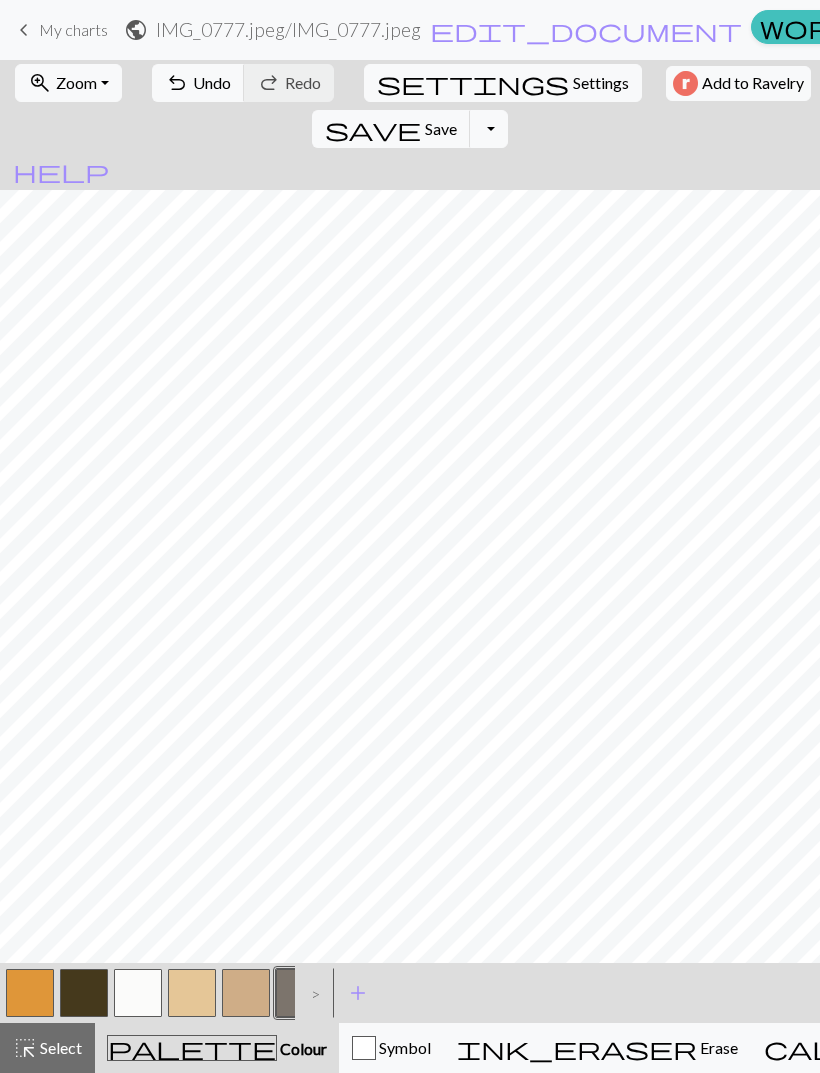 click at bounding box center (30, 993) 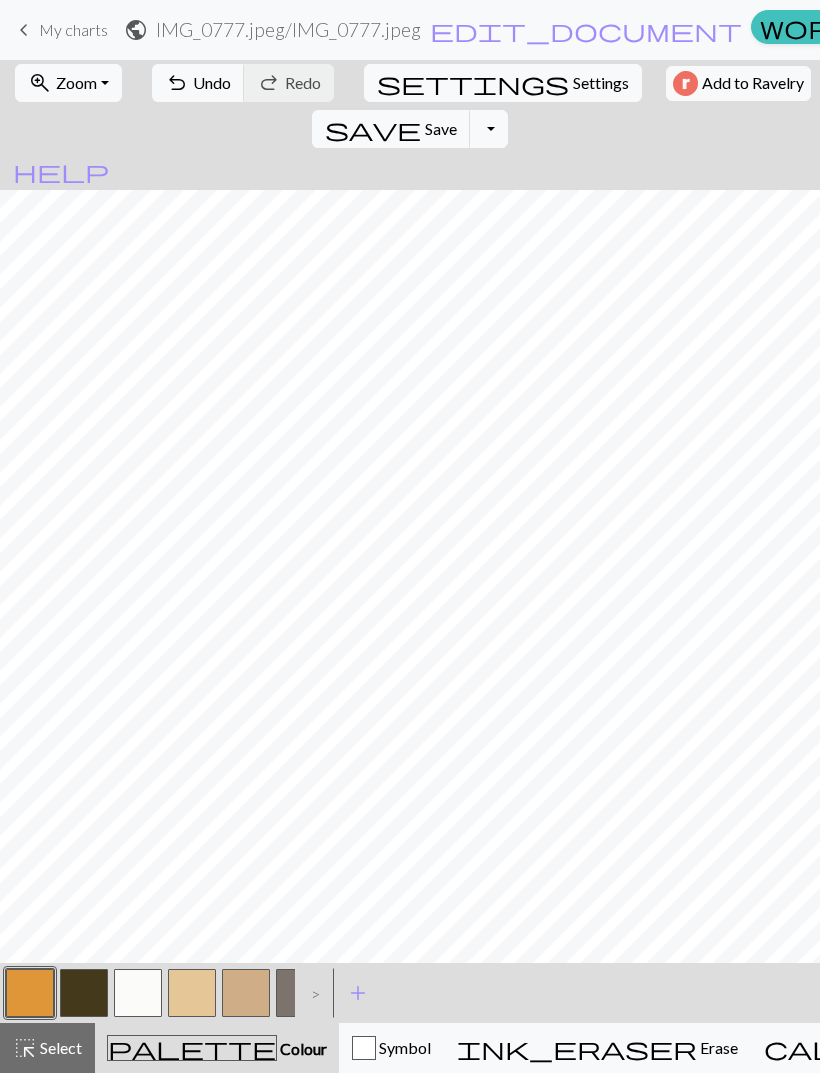 click at bounding box center (84, 993) 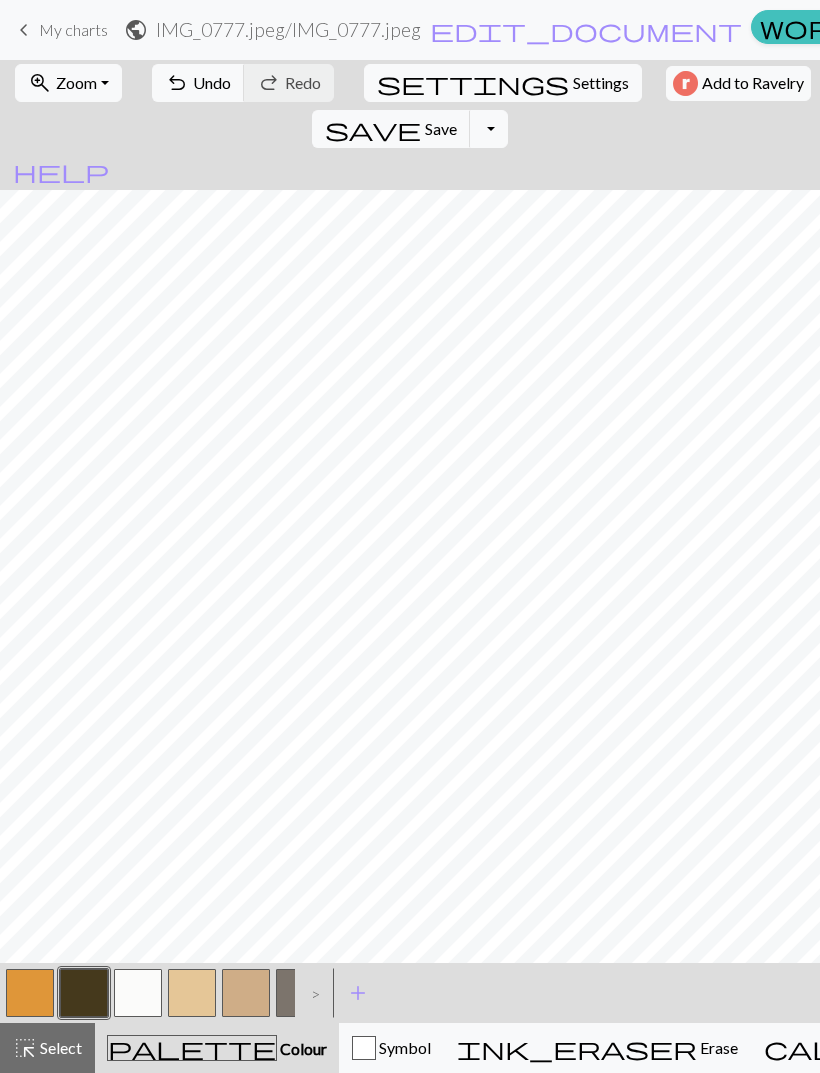 click on "Undo" at bounding box center [212, 82] 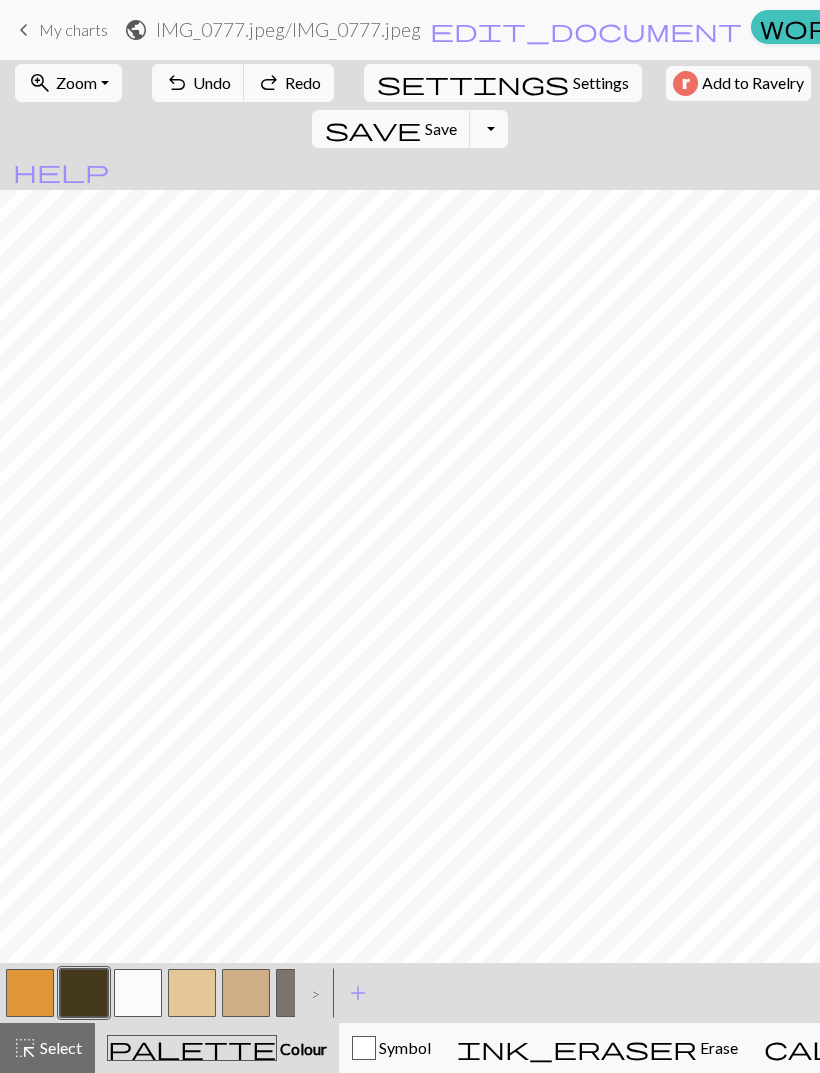 click on "Undo" at bounding box center (212, 82) 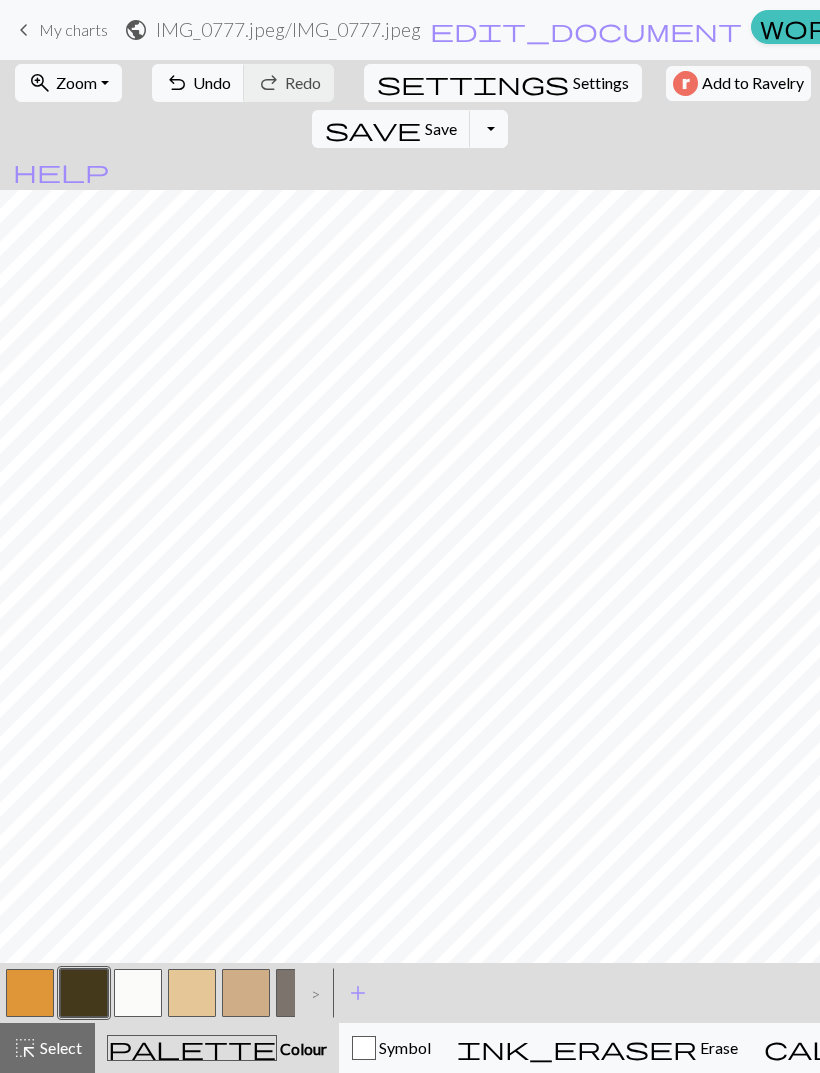 click at bounding box center [246, 993] 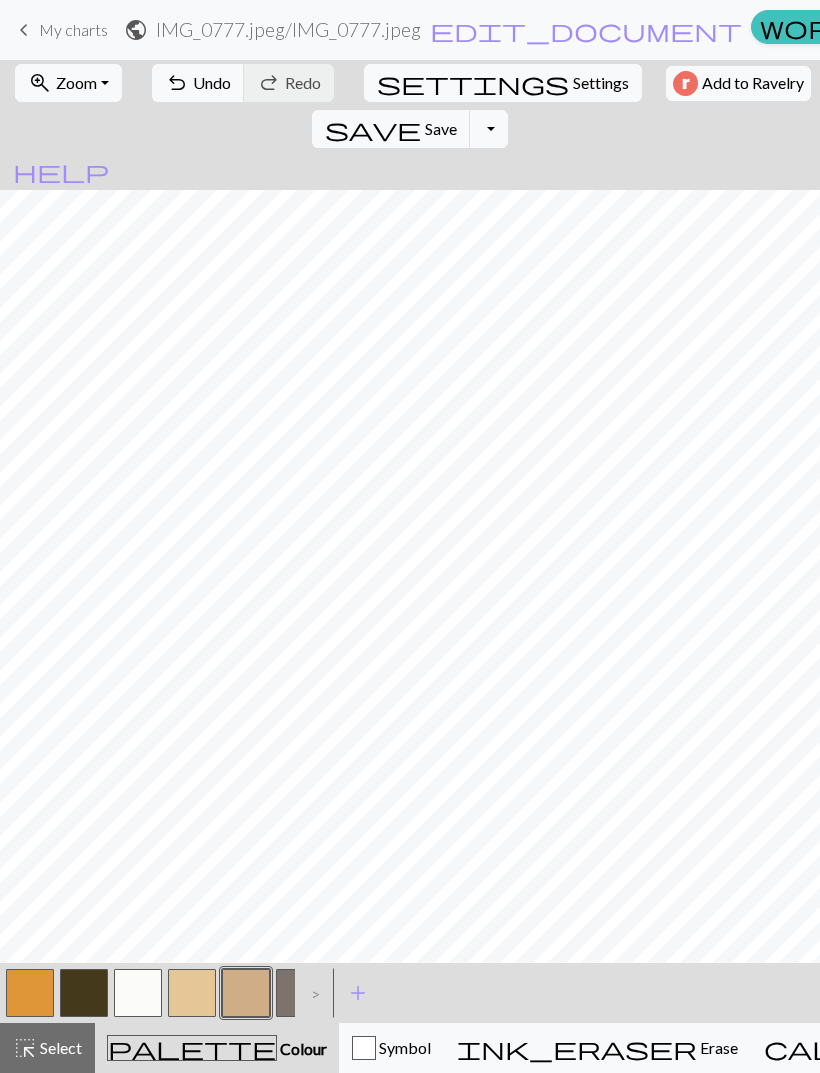 click at bounding box center [138, 993] 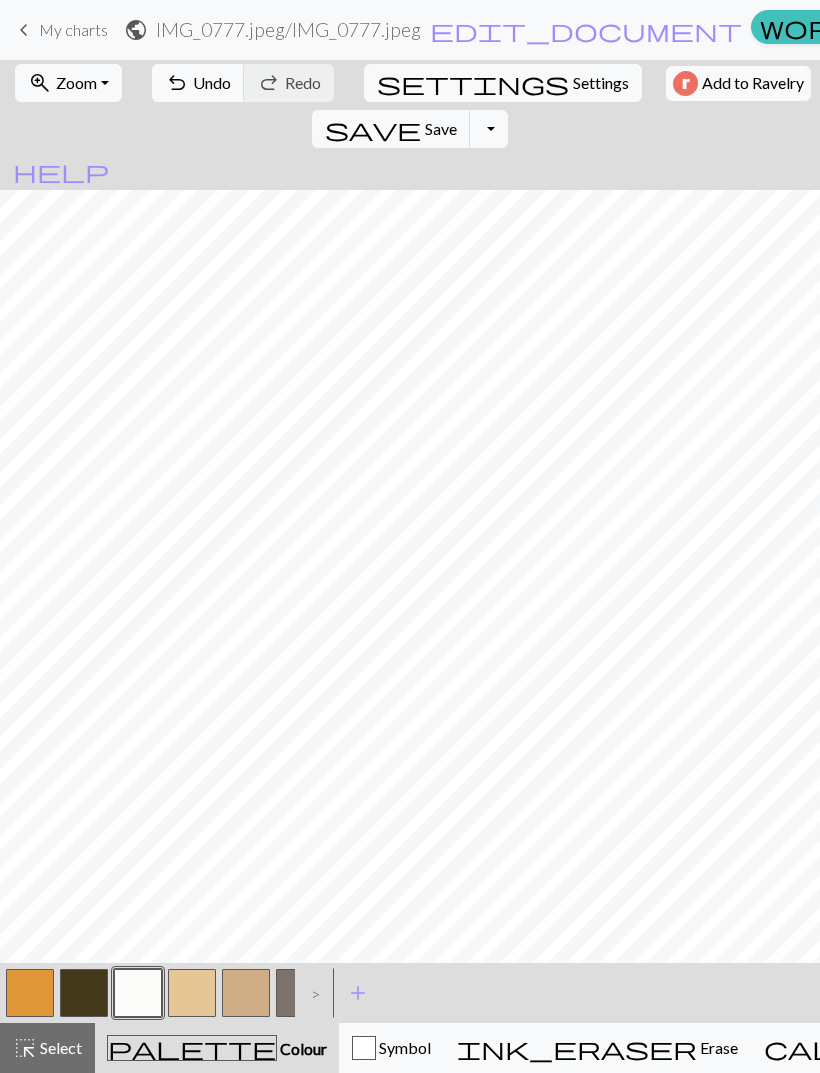 click at bounding box center (30, 993) 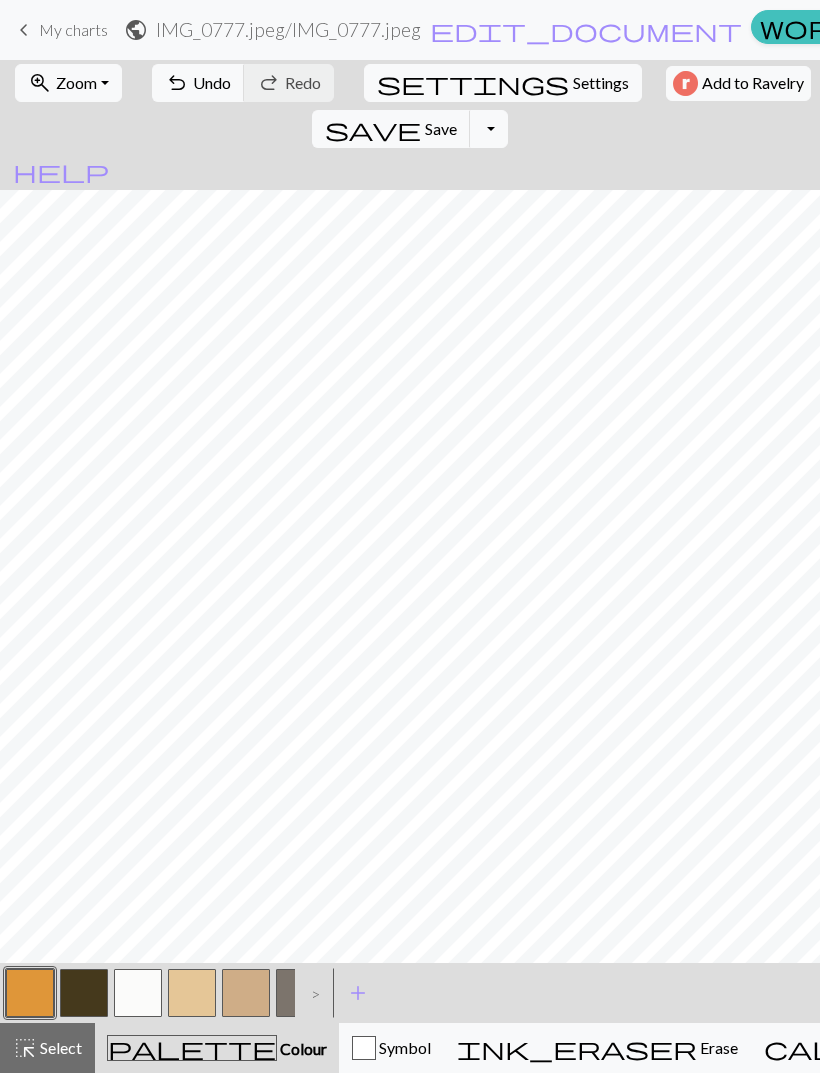 click on "Undo" at bounding box center [212, 82] 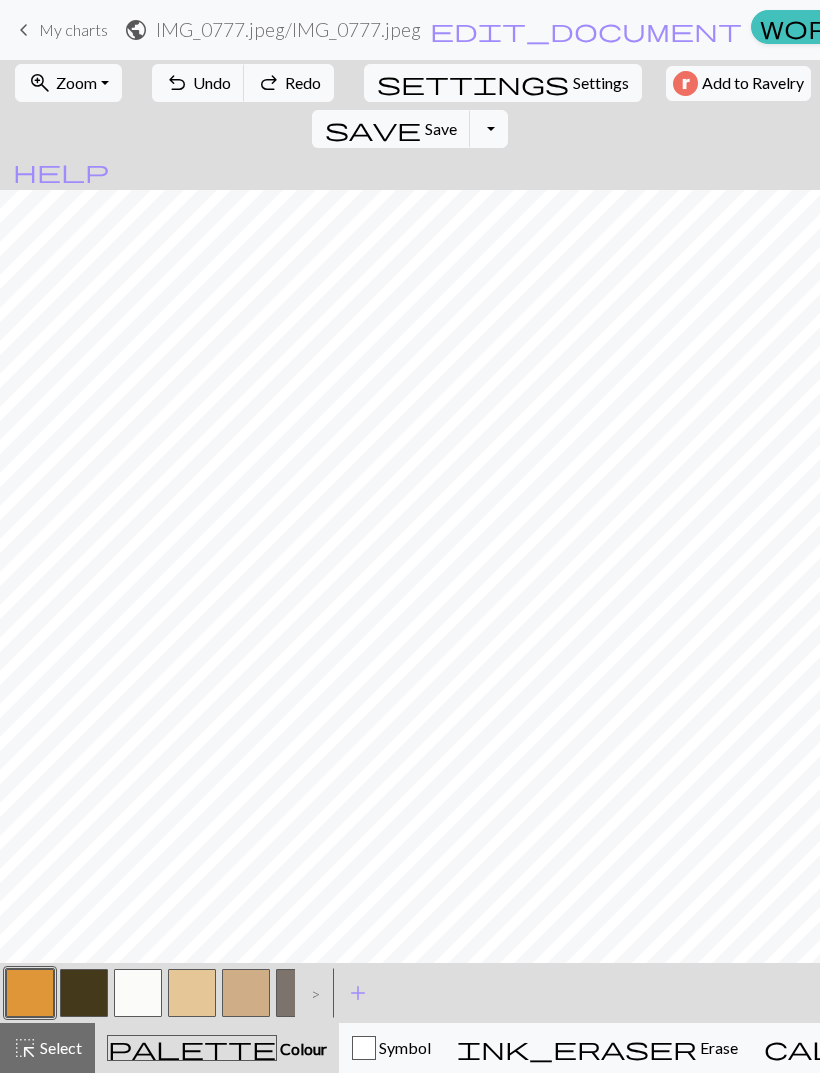 click at bounding box center [138, 993] 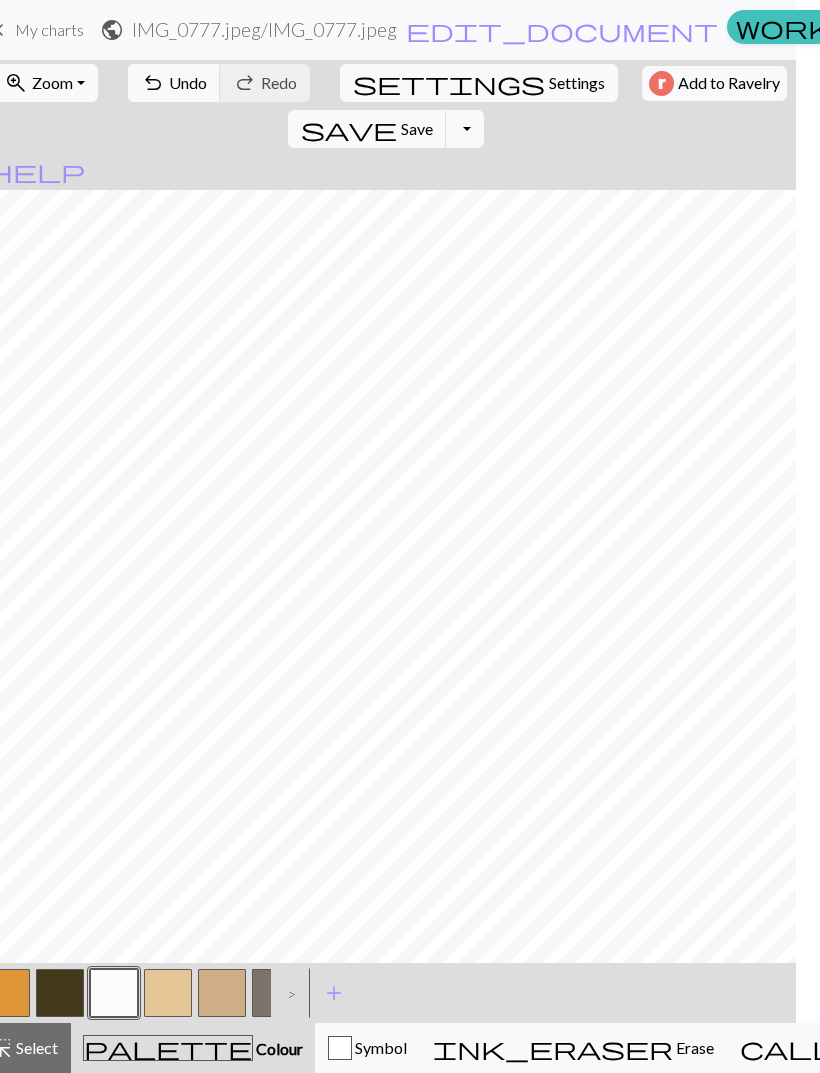 scroll, scrollTop: 0, scrollLeft: 86, axis: horizontal 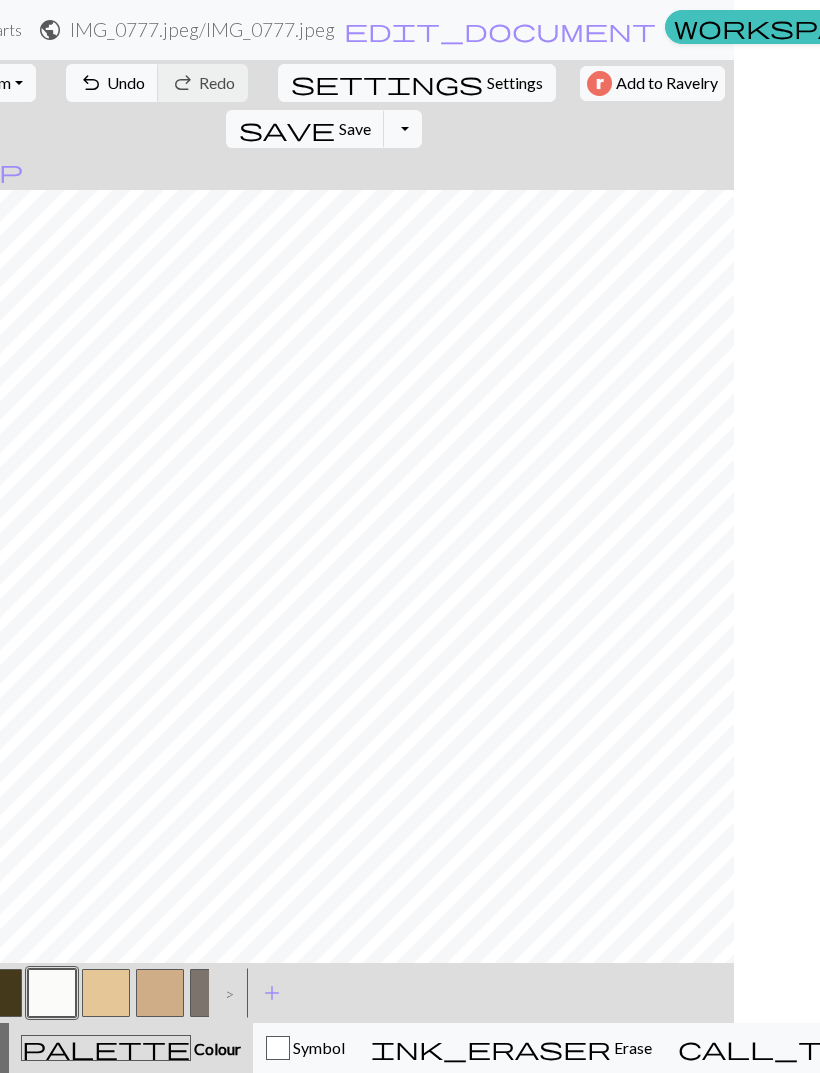 click on ">" at bounding box center [225, 993] 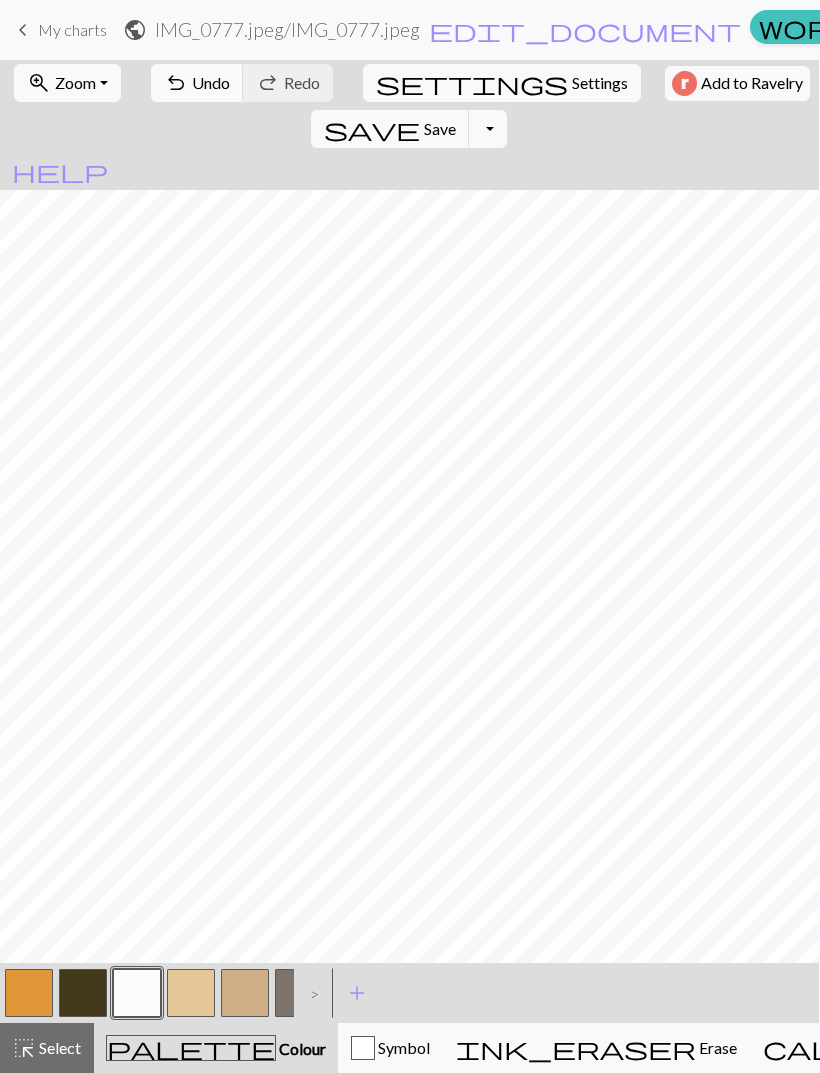 scroll, scrollTop: 0, scrollLeft: 0, axis: both 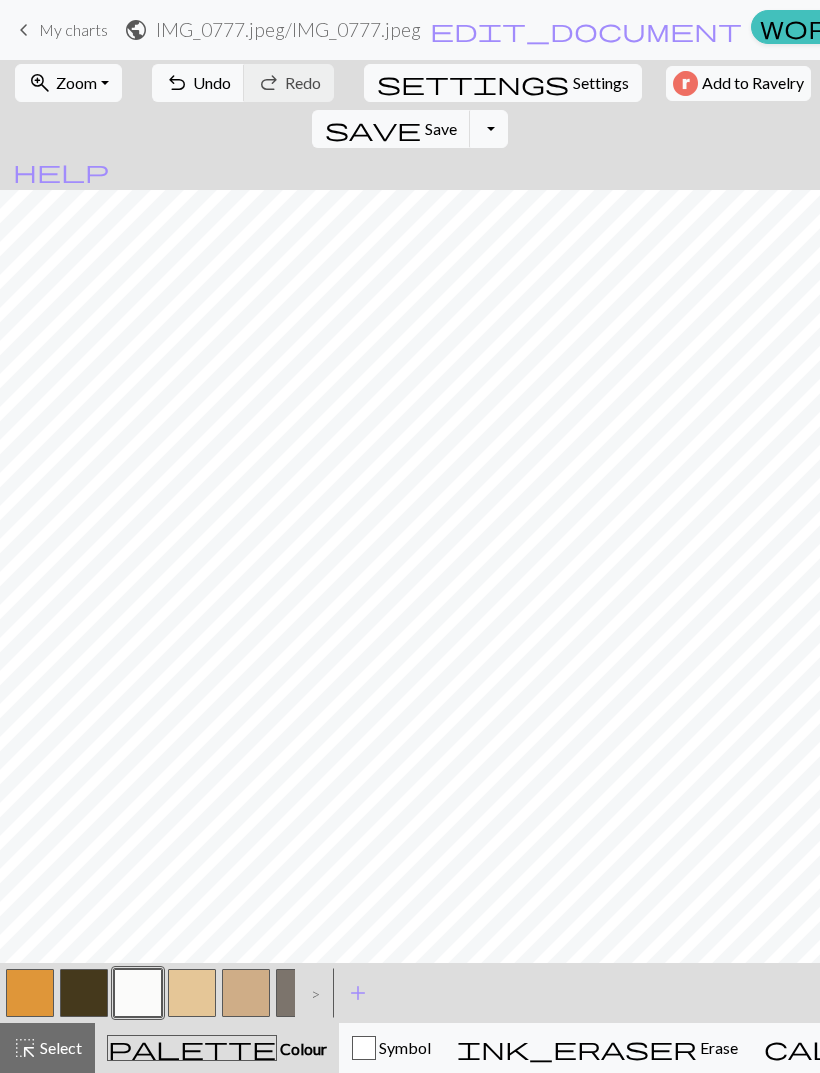 click on "Colour" at bounding box center (302, 1048) 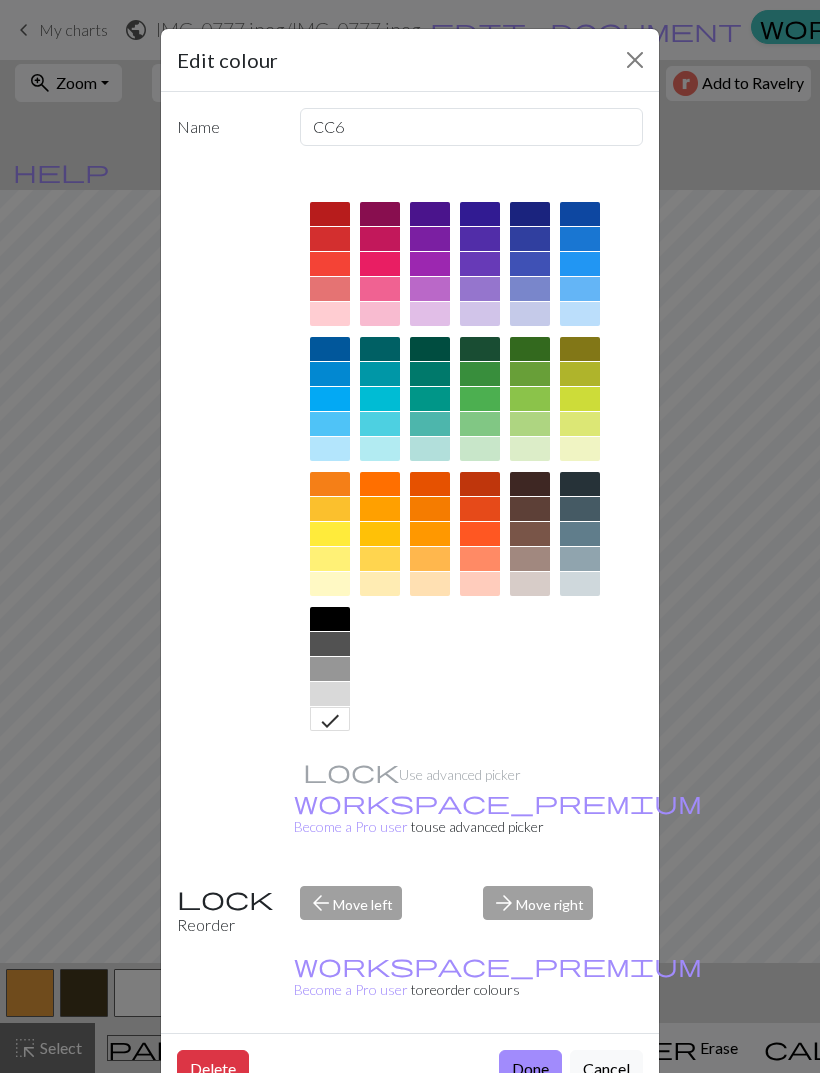 click at bounding box center (480, 374) 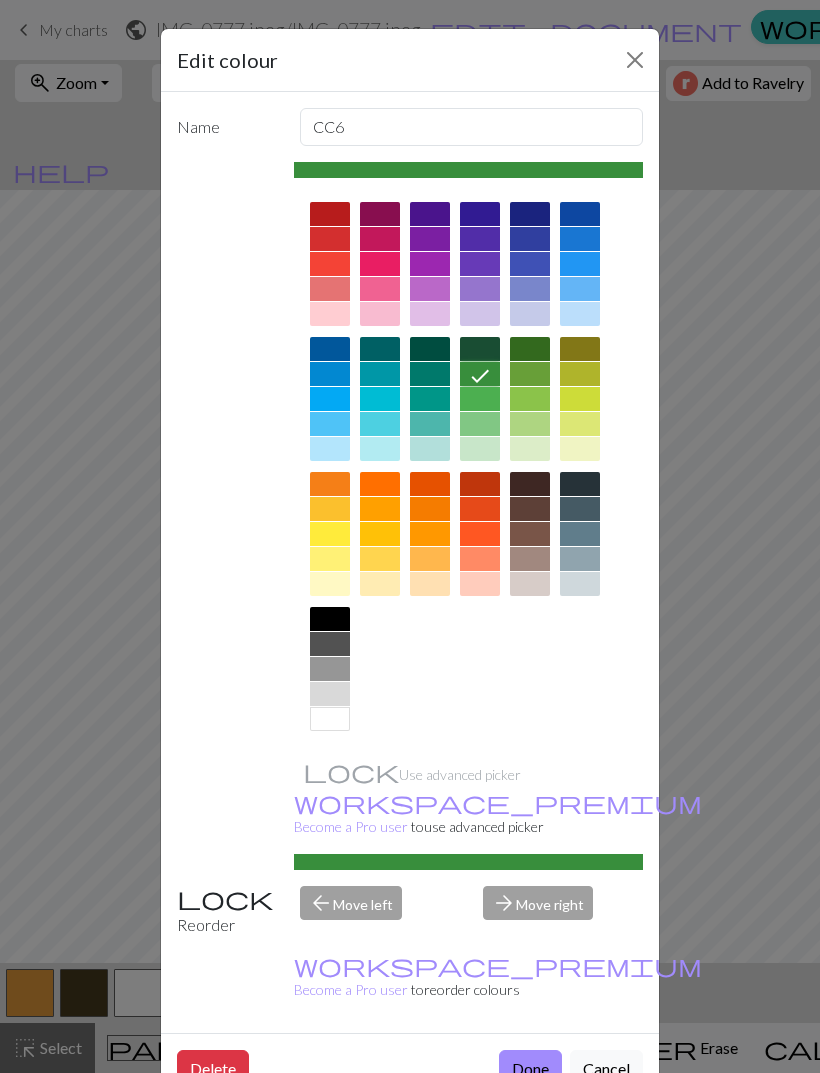 click on "Done" at bounding box center (530, 1069) 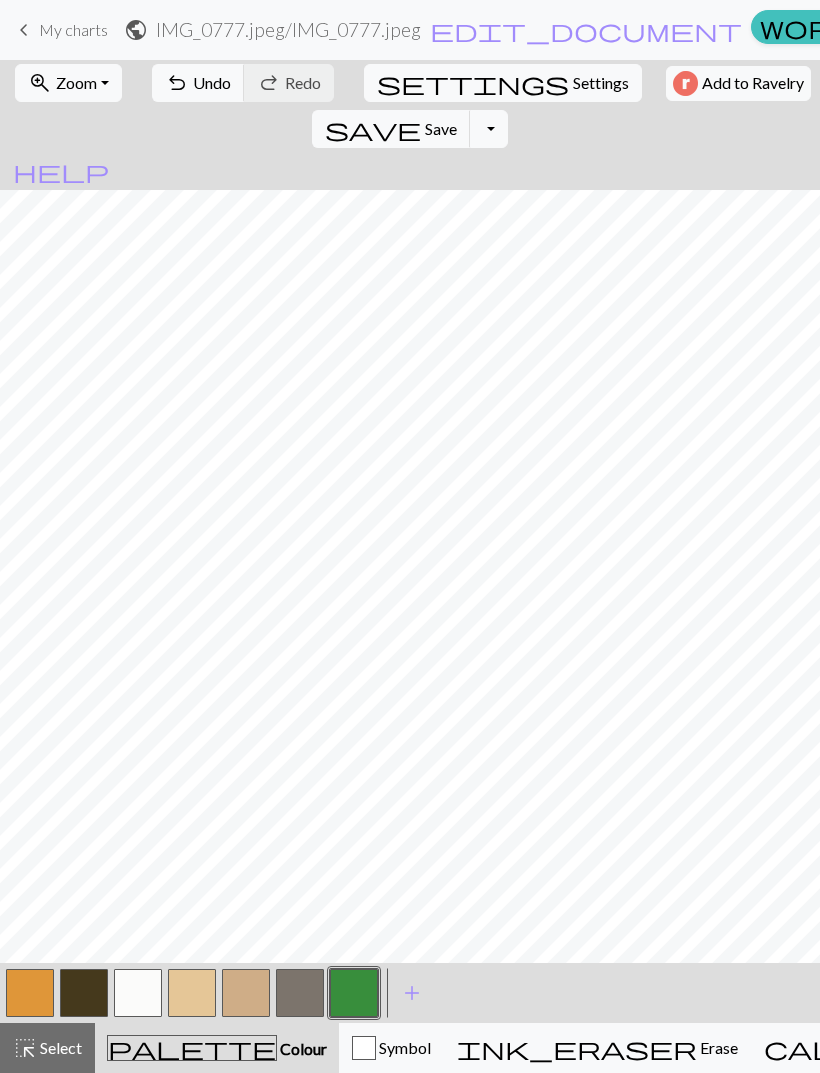 click at bounding box center (354, 993) 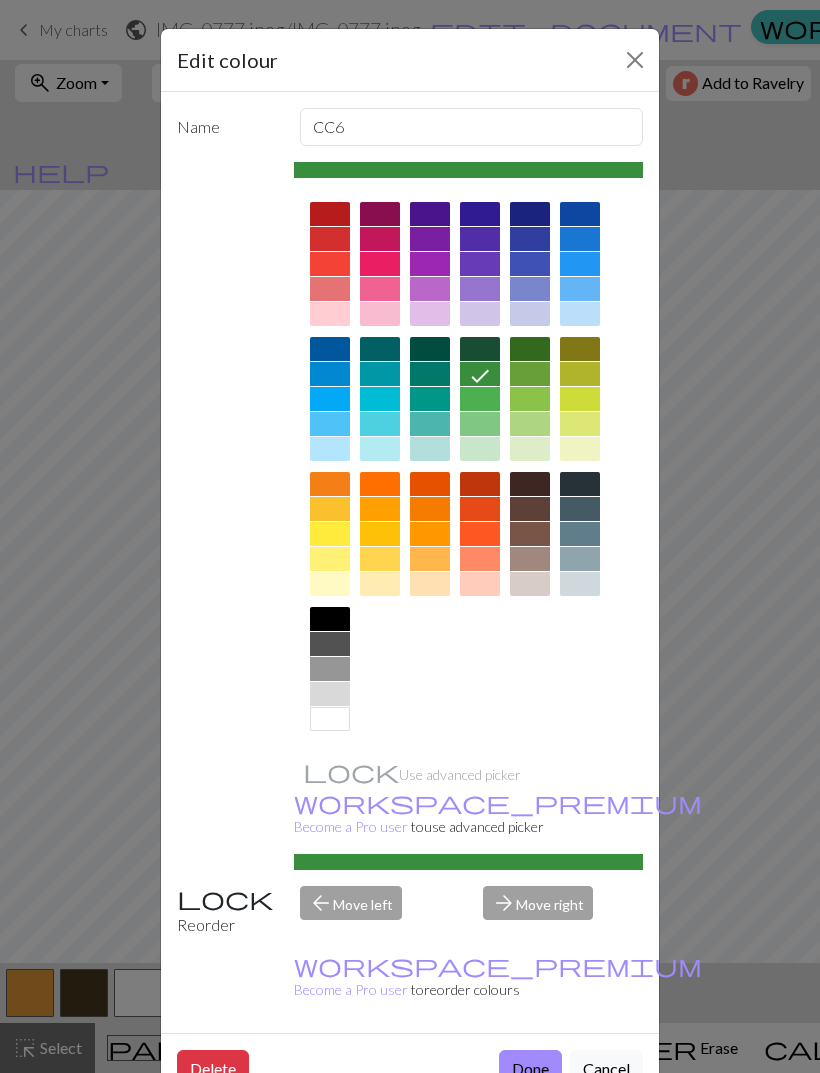 click at bounding box center [530, 374] 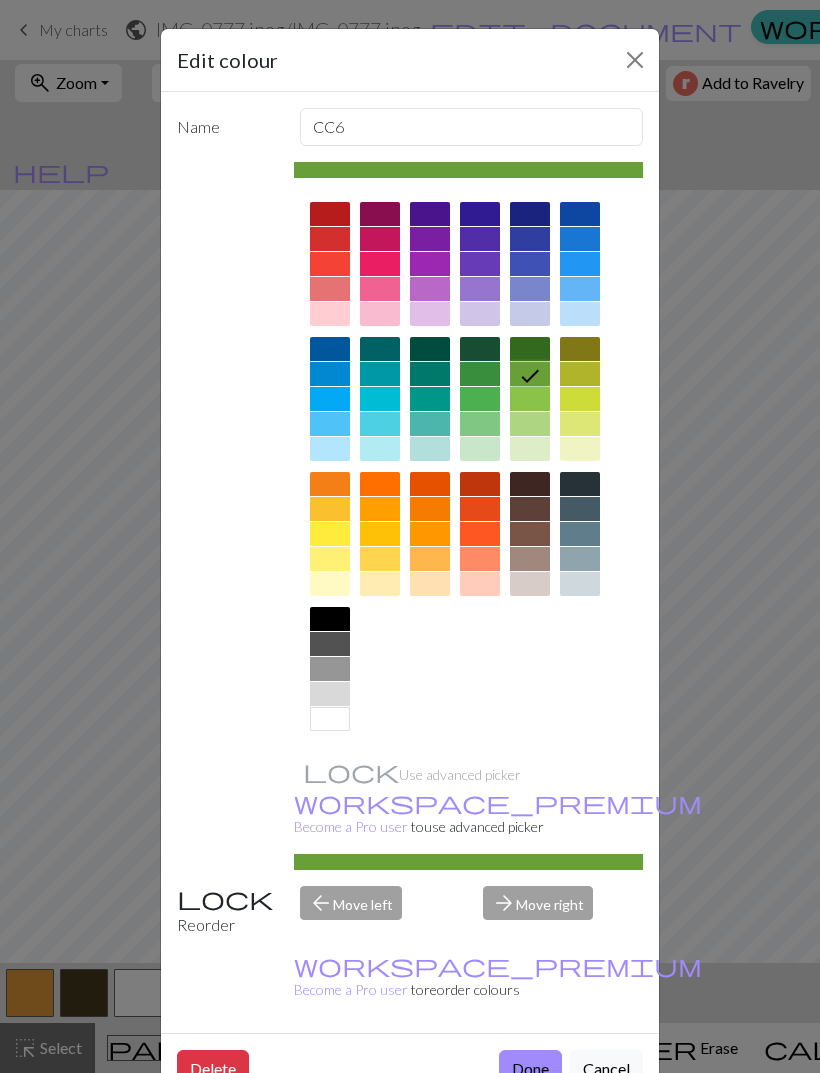 click on "Done" at bounding box center (530, 1069) 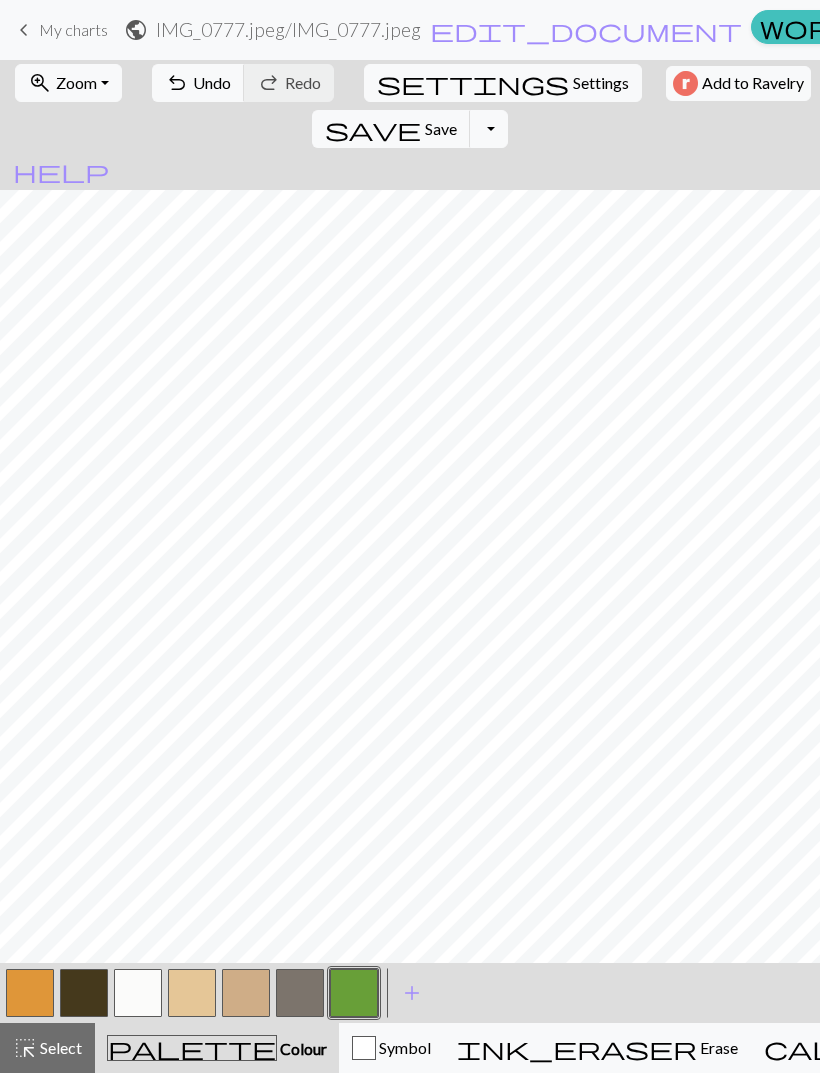click at bounding box center [354, 993] 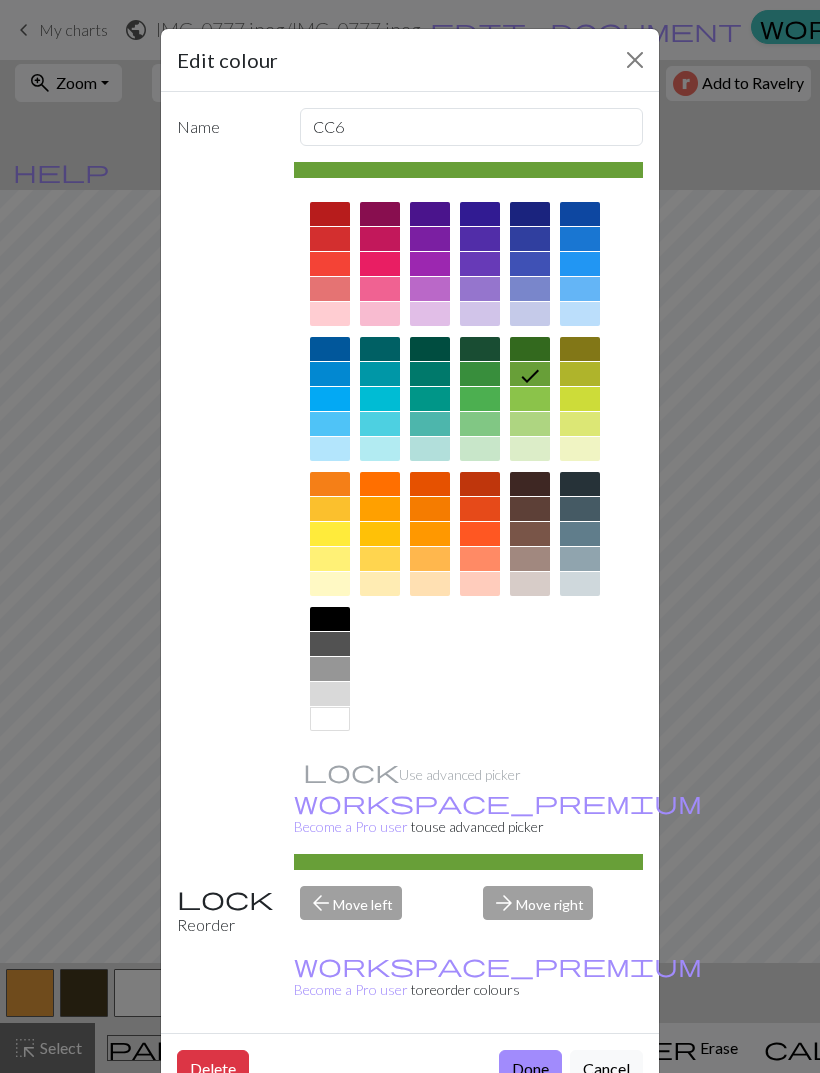 click at bounding box center [530, 399] 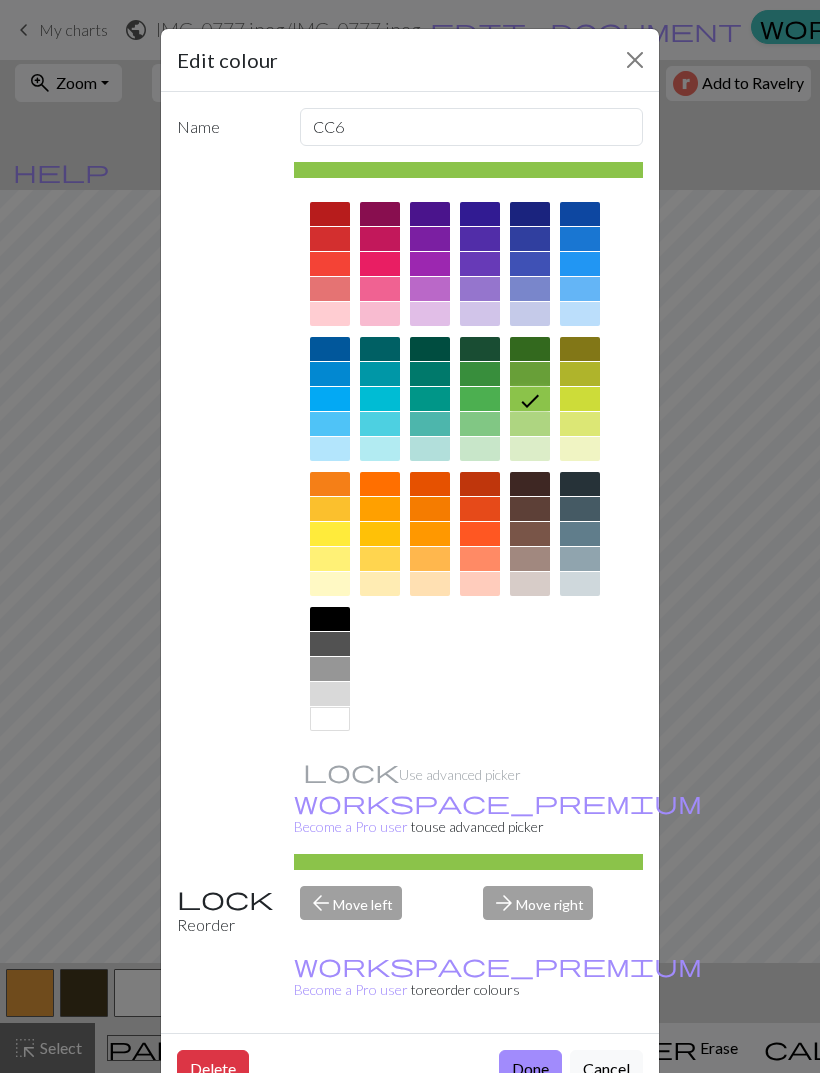 click at bounding box center (480, 399) 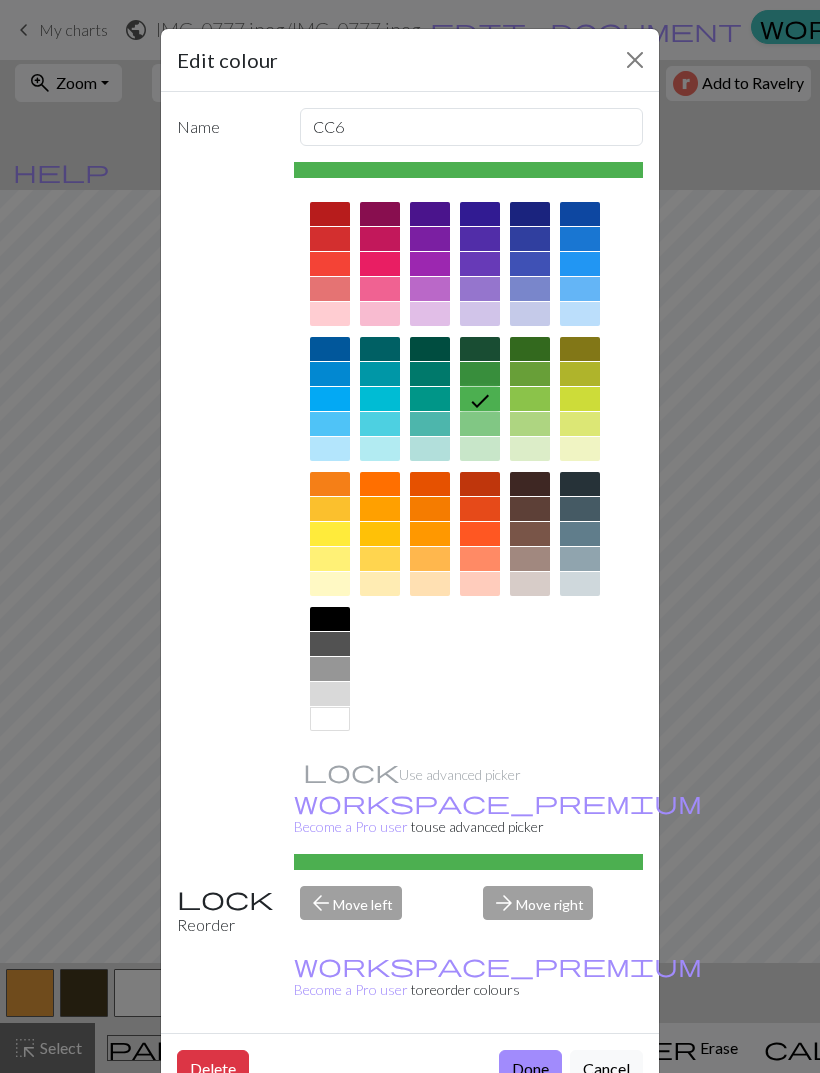 click on "Done" at bounding box center (530, 1069) 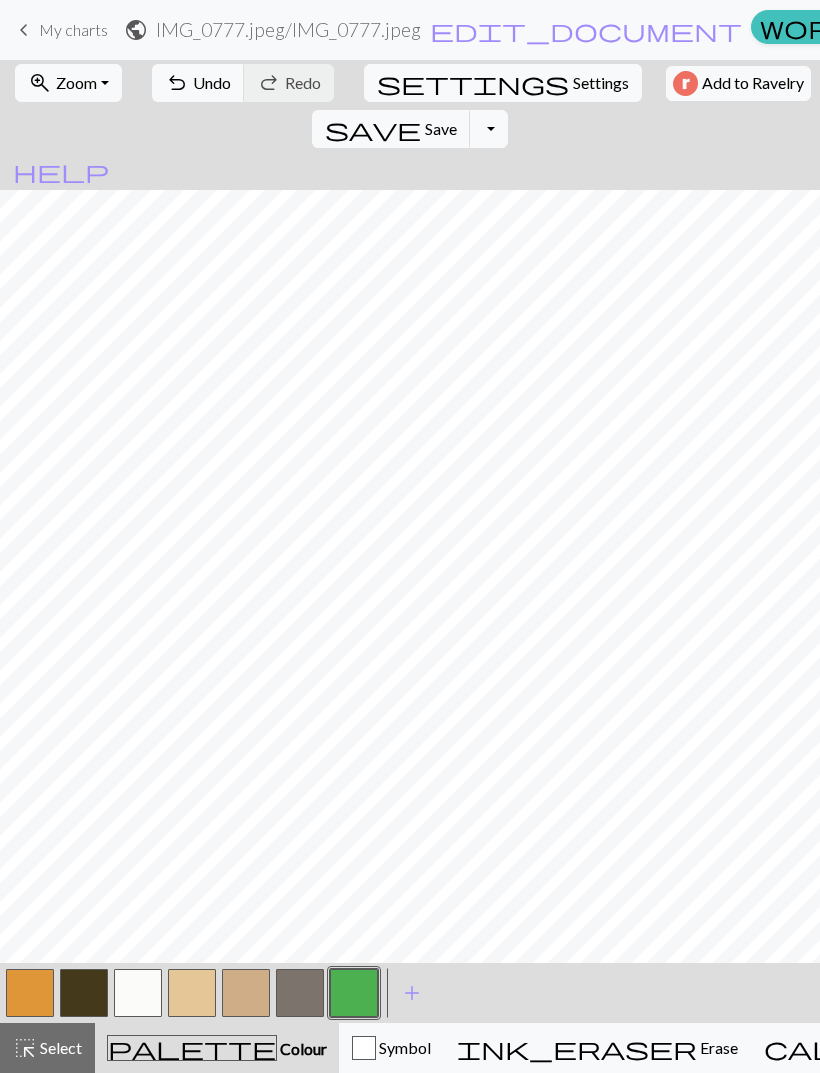 click at bounding box center [354, 993] 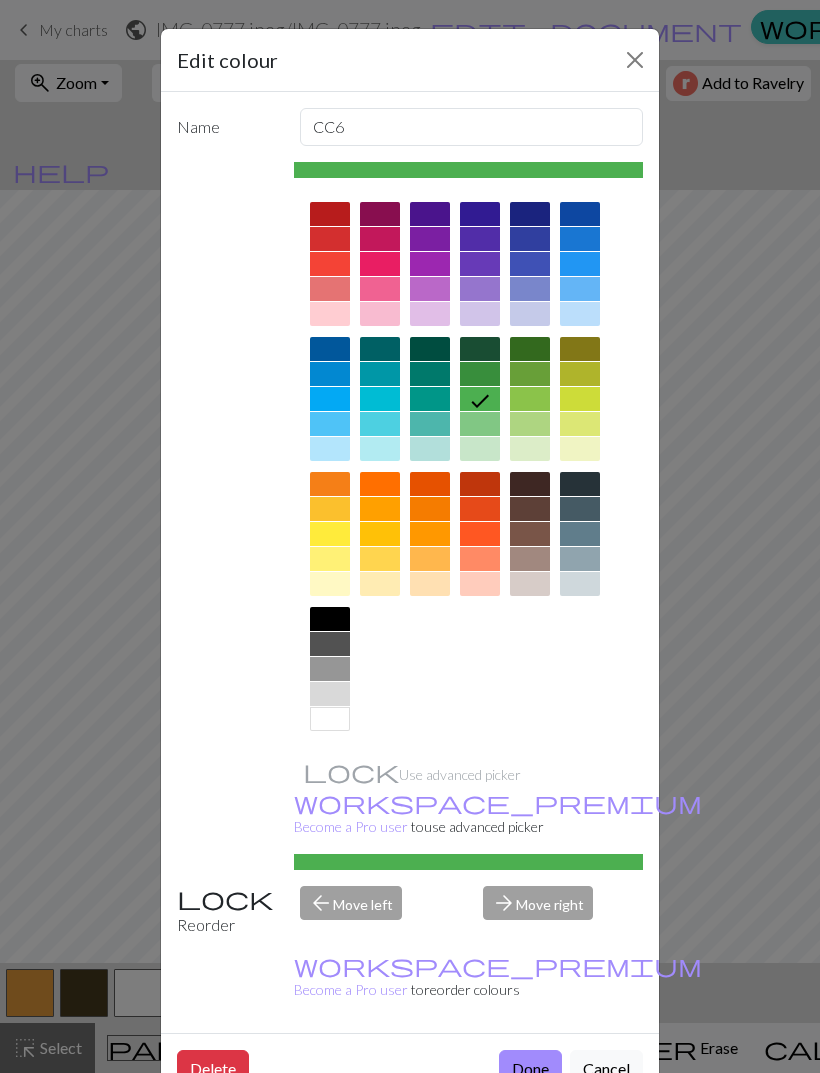click at bounding box center (530, 349) 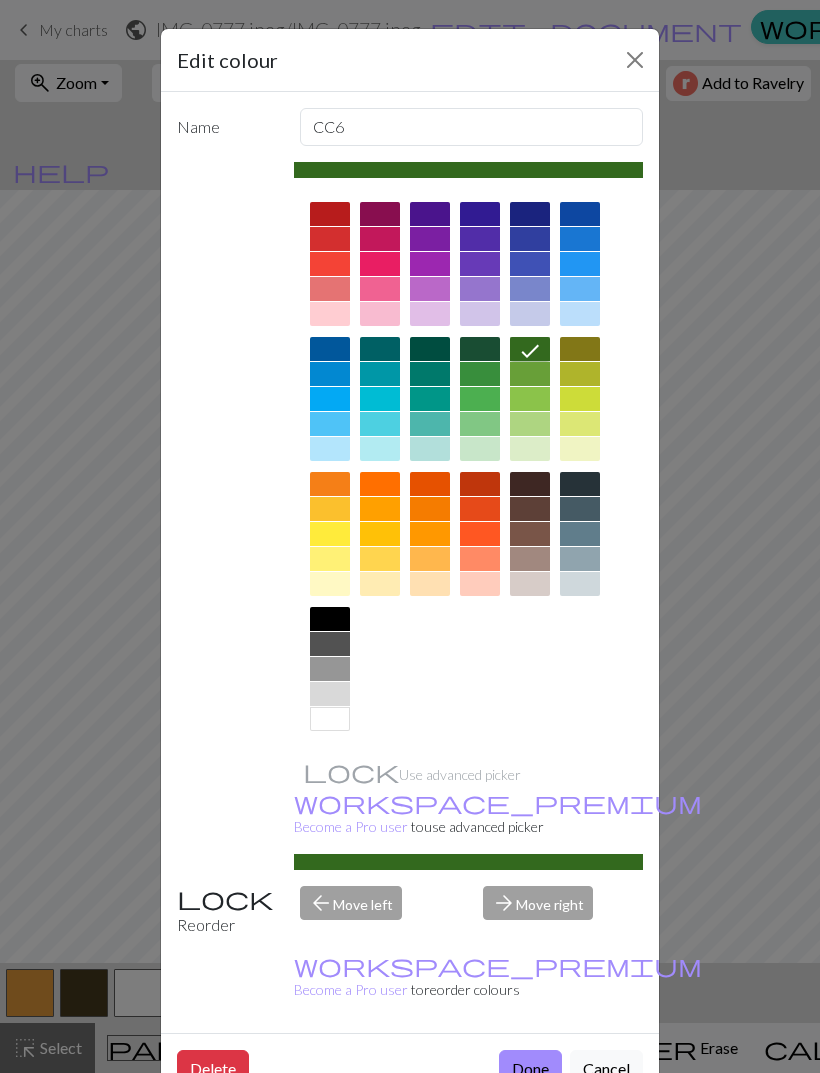 click on "Done" at bounding box center [530, 1069] 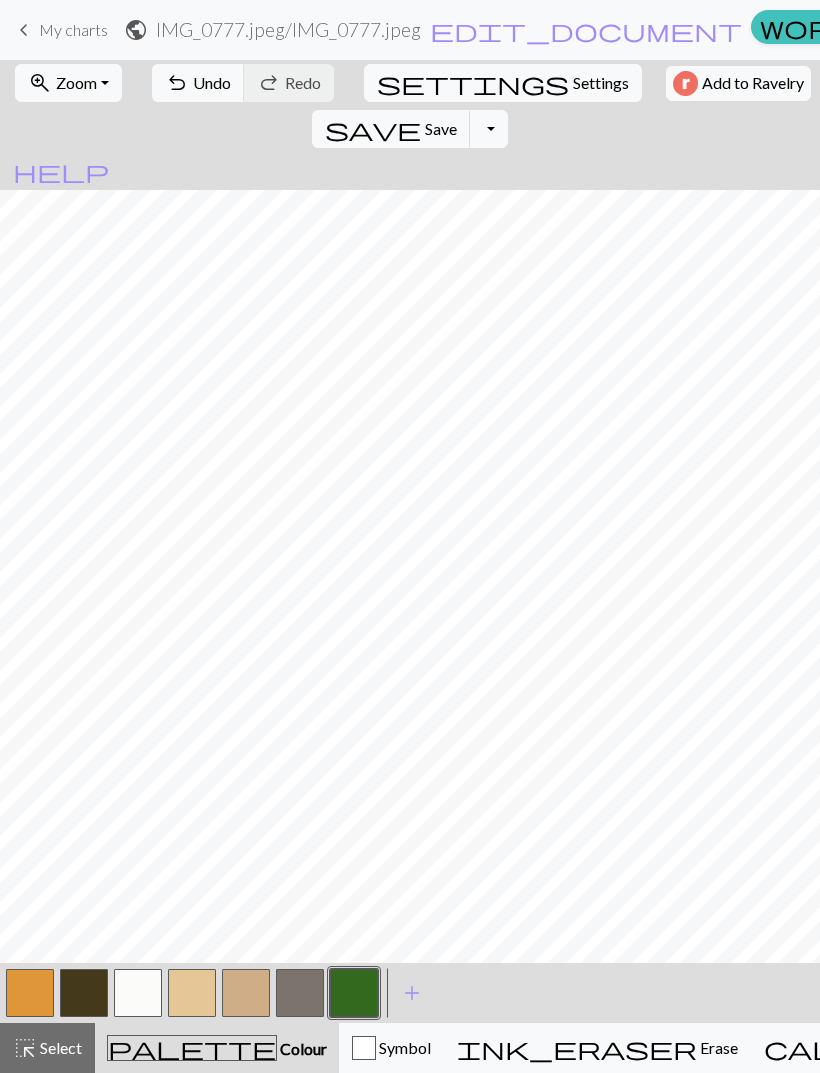 click at bounding box center [30, 993] 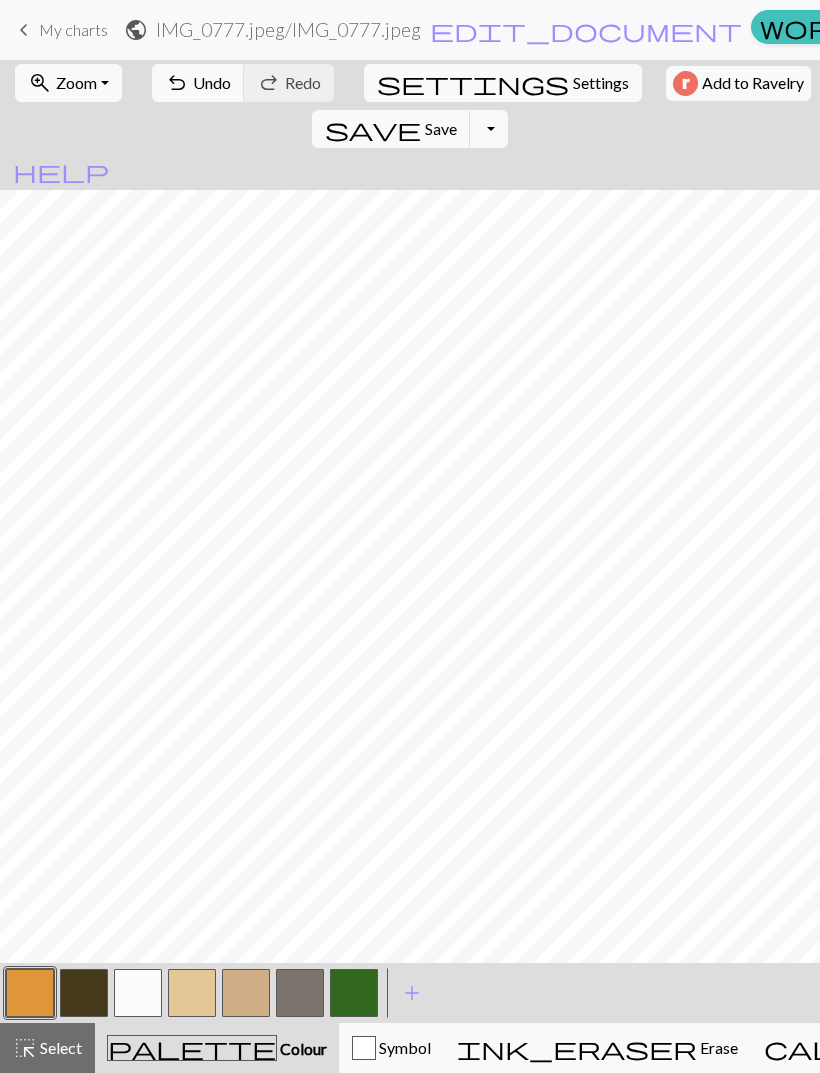 click at bounding box center [84, 993] 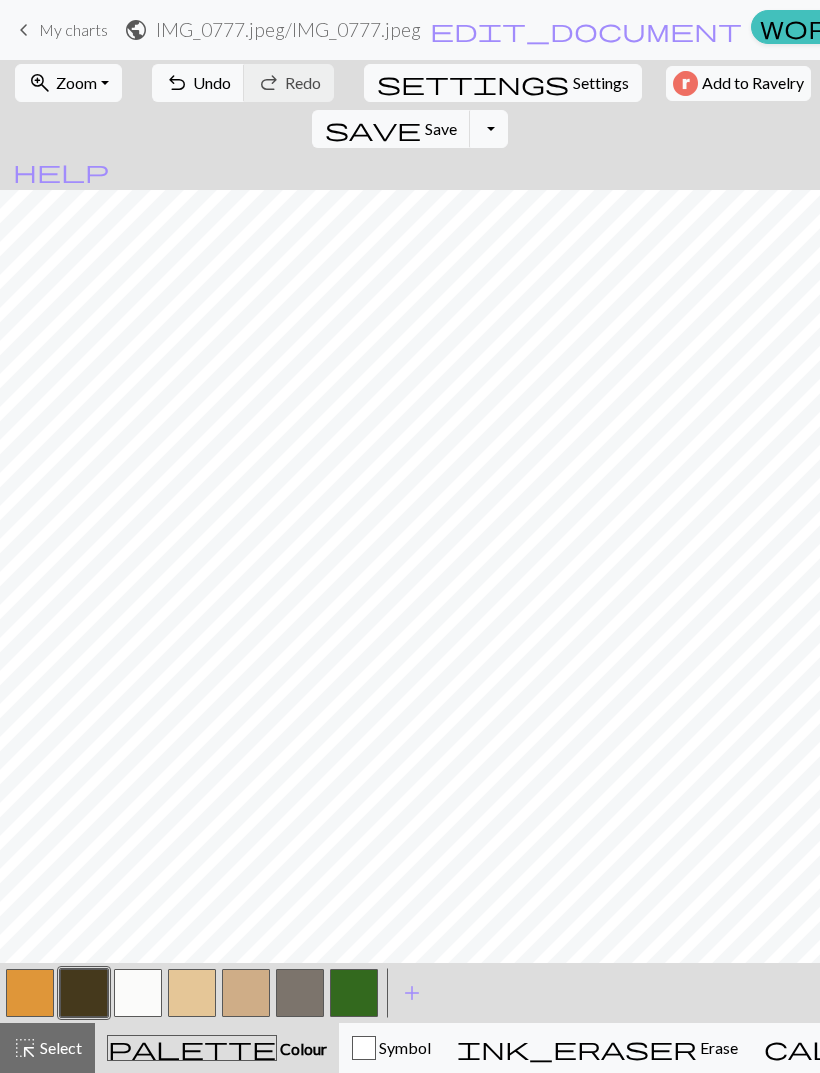 click on "Undo" at bounding box center (212, 82) 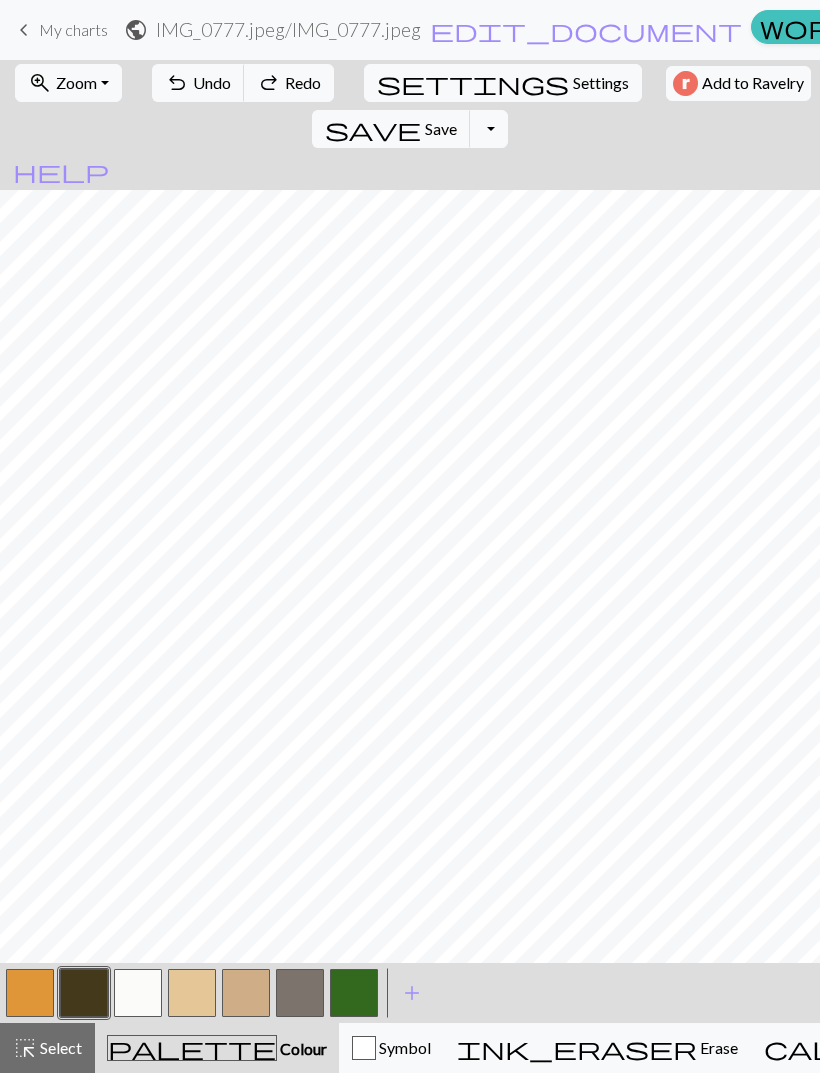 click at bounding box center [246, 993] 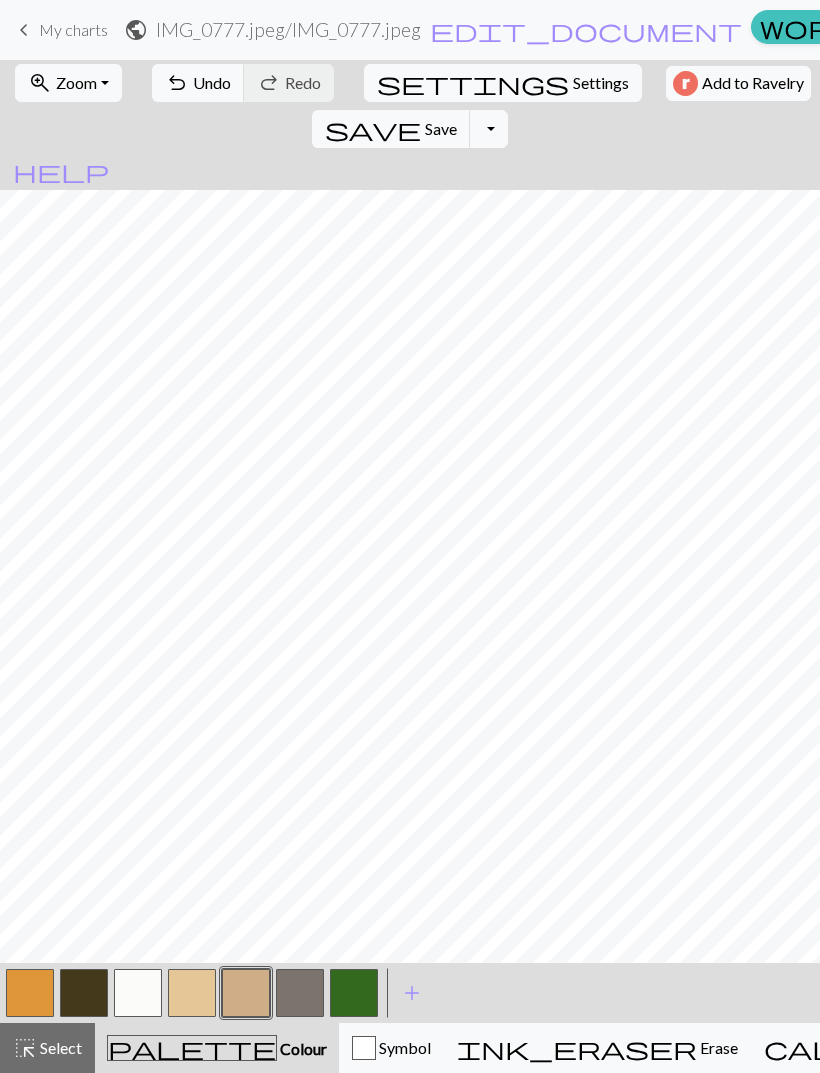 click at bounding box center [354, 993] 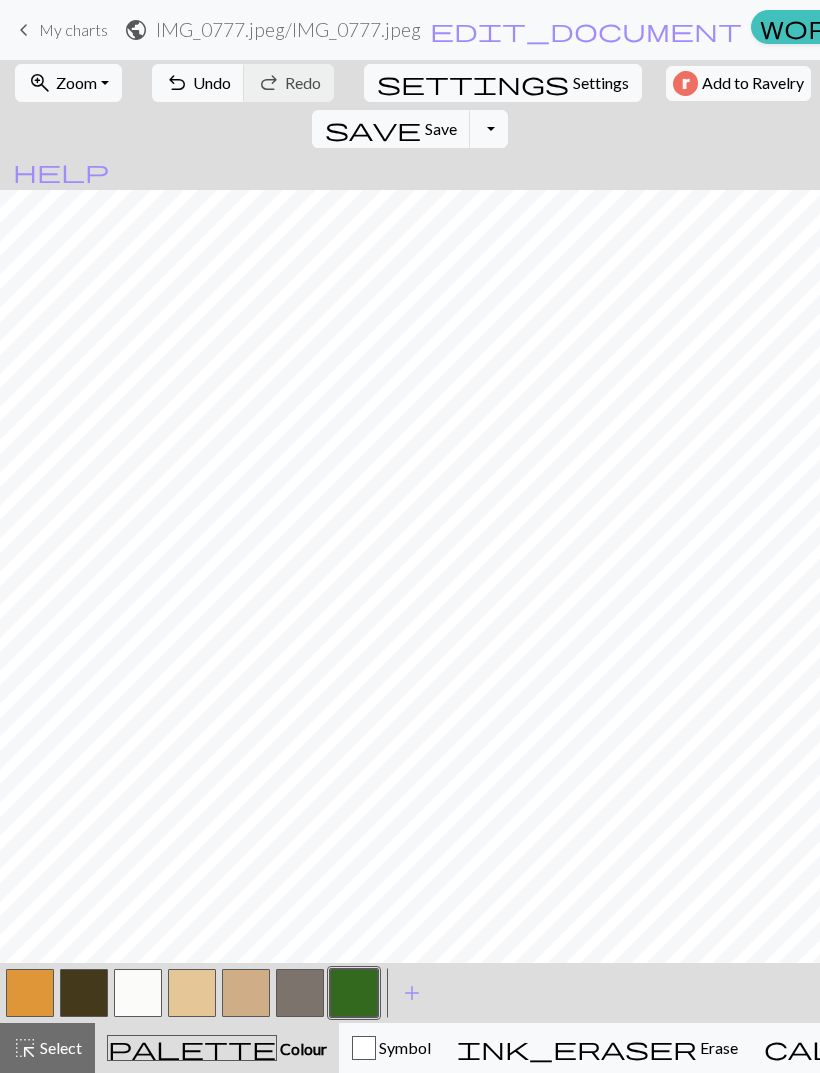 click at bounding box center (30, 993) 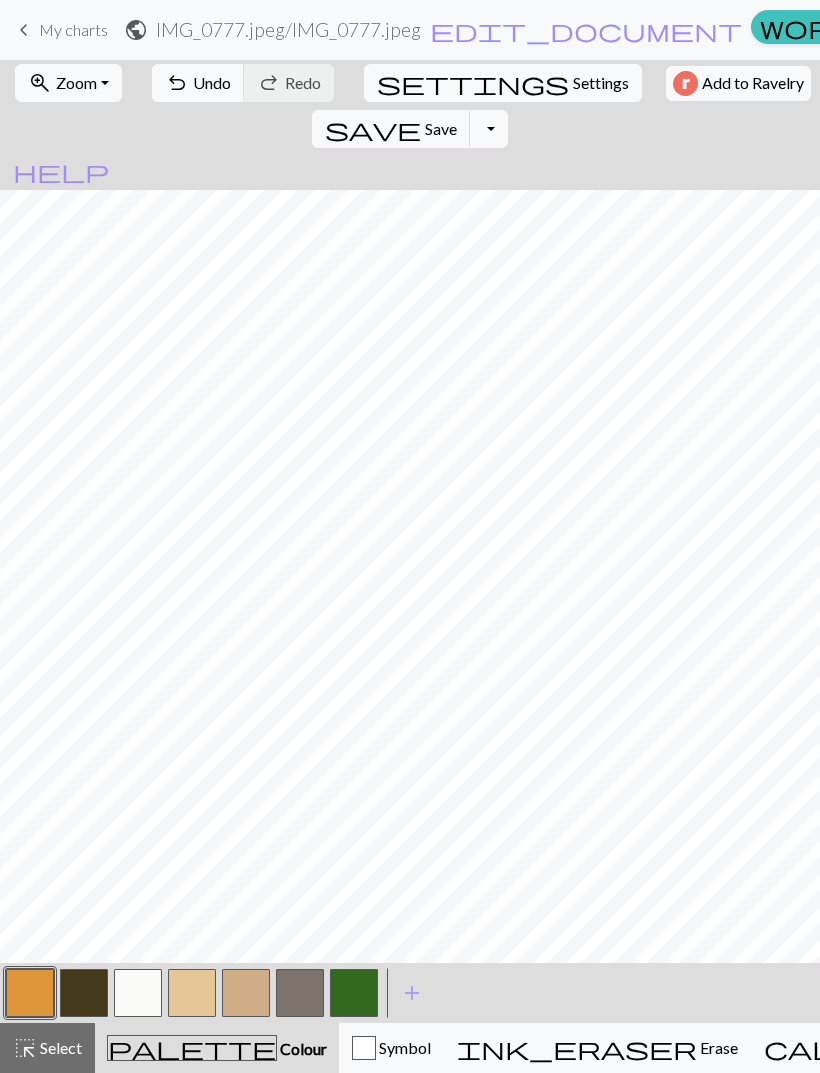 click at bounding box center (354, 993) 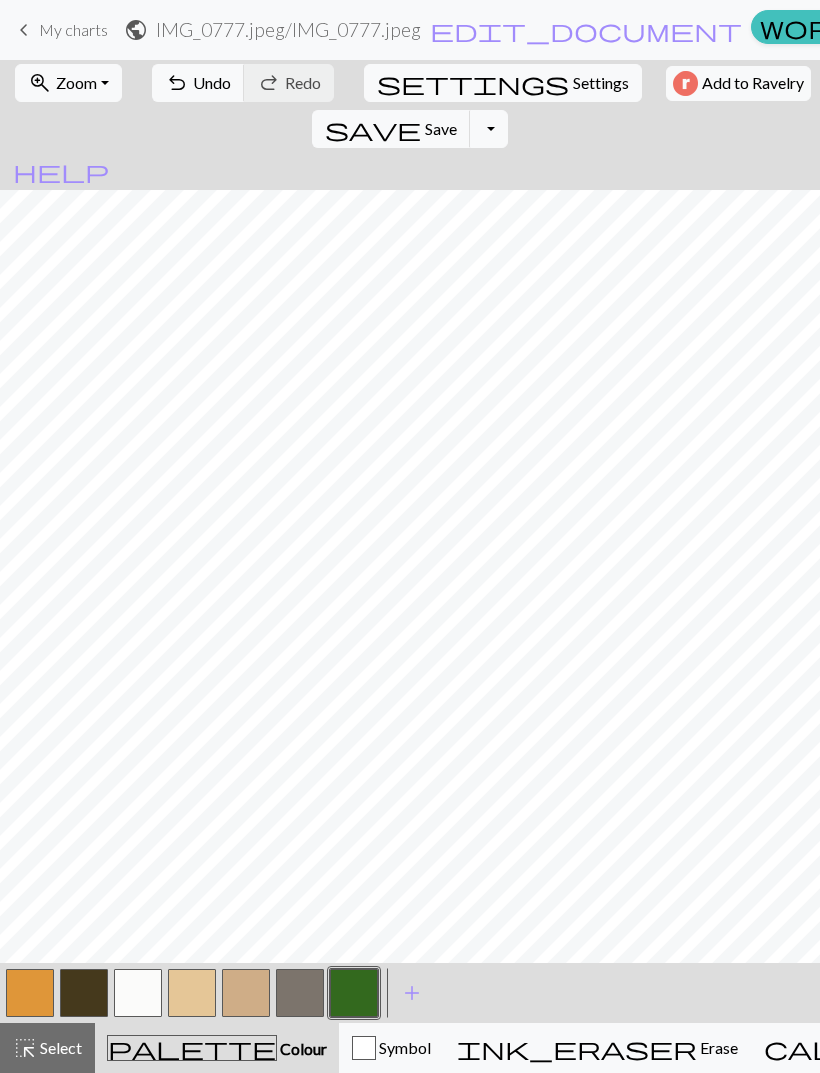 click at bounding box center (30, 993) 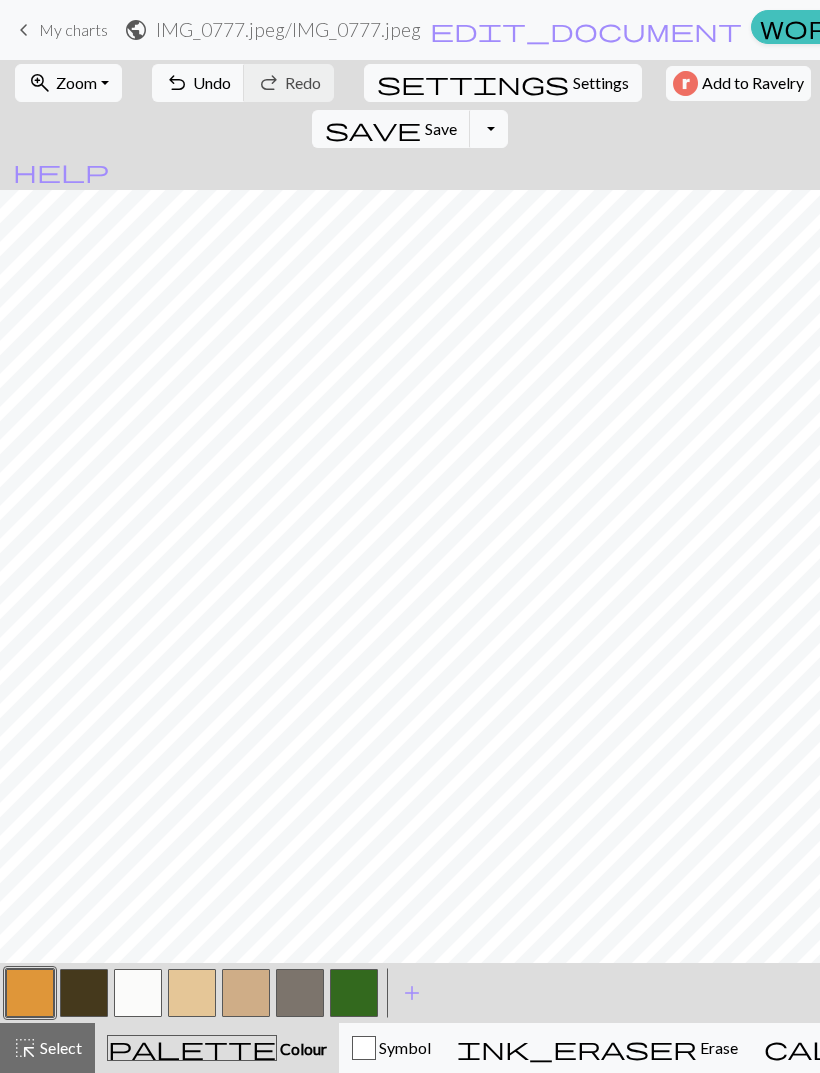 click at bounding box center (354, 993) 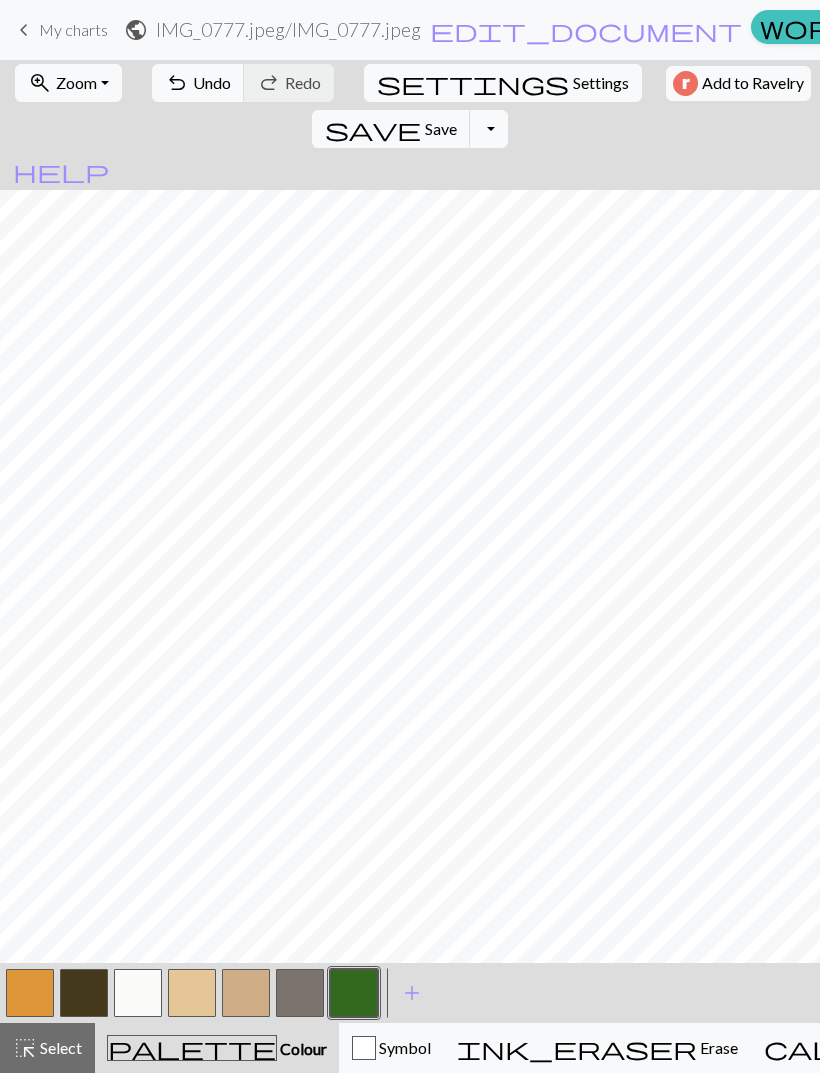 click on "undo Undo Undo" at bounding box center [198, 83] 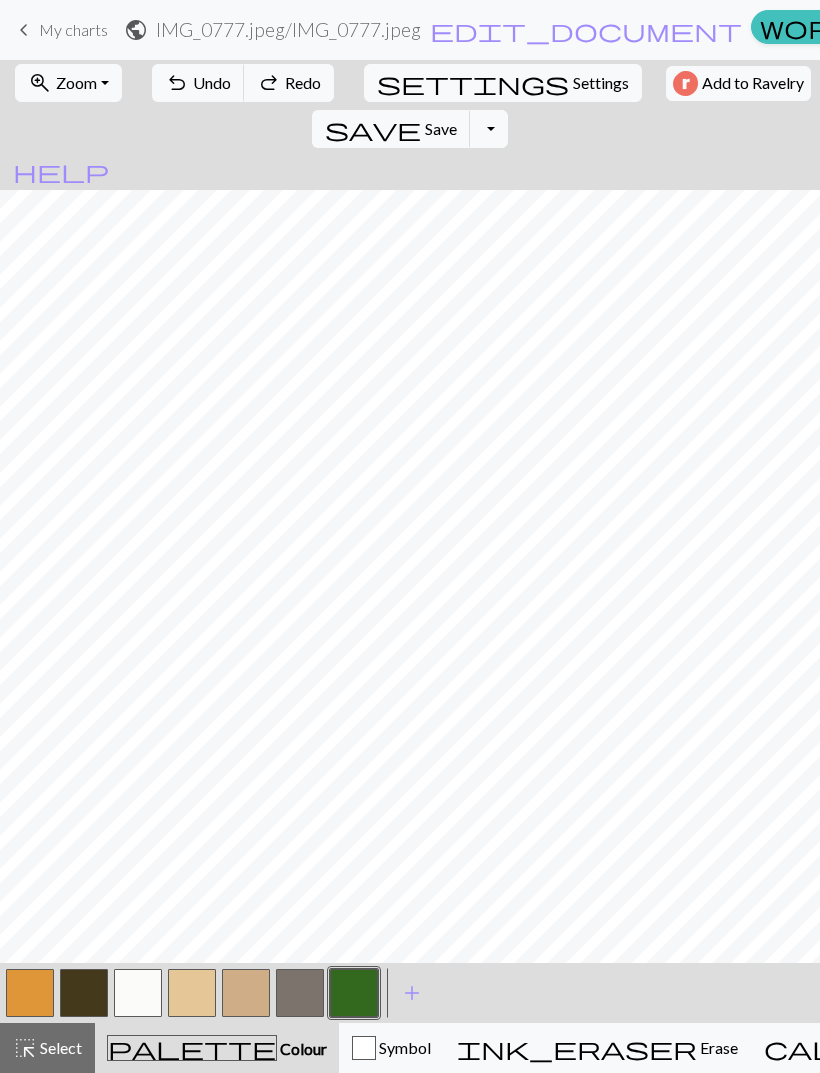 click on "Undo" at bounding box center (212, 82) 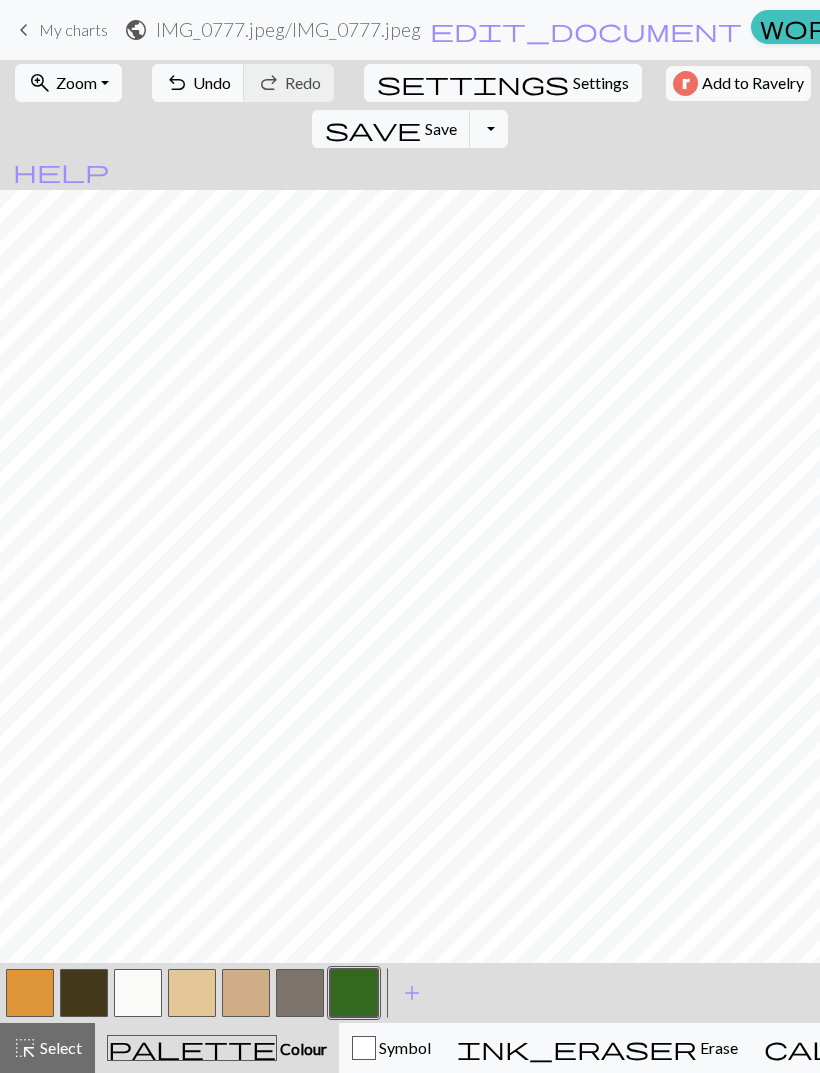 click on "Undo" at bounding box center [212, 82] 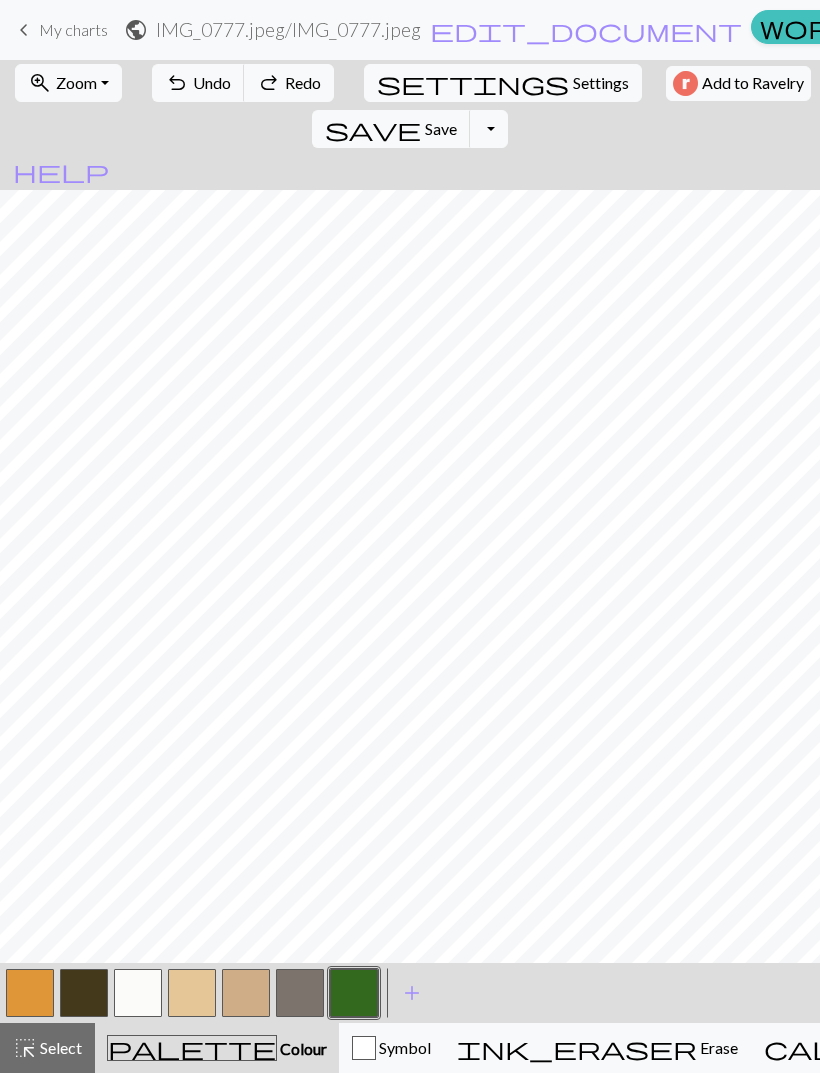 click on "Undo" at bounding box center (212, 82) 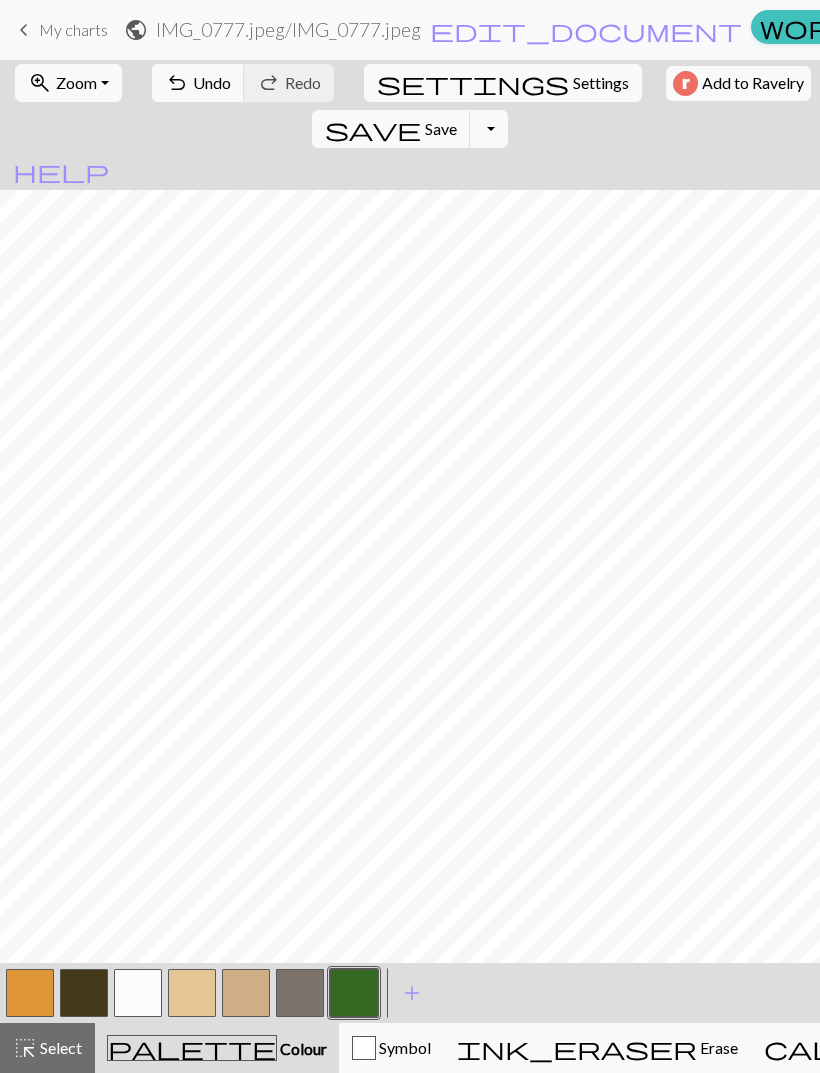 click on "undo Undo Undo" at bounding box center [198, 83] 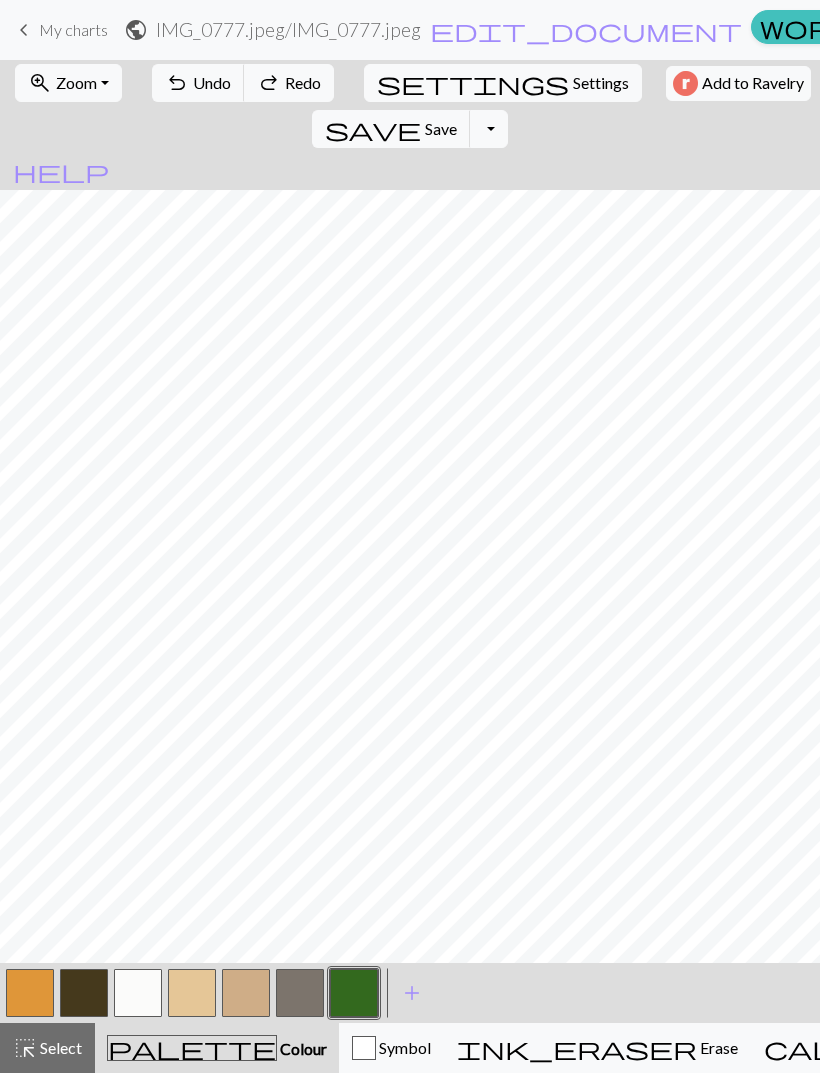 click on "Undo" at bounding box center [212, 82] 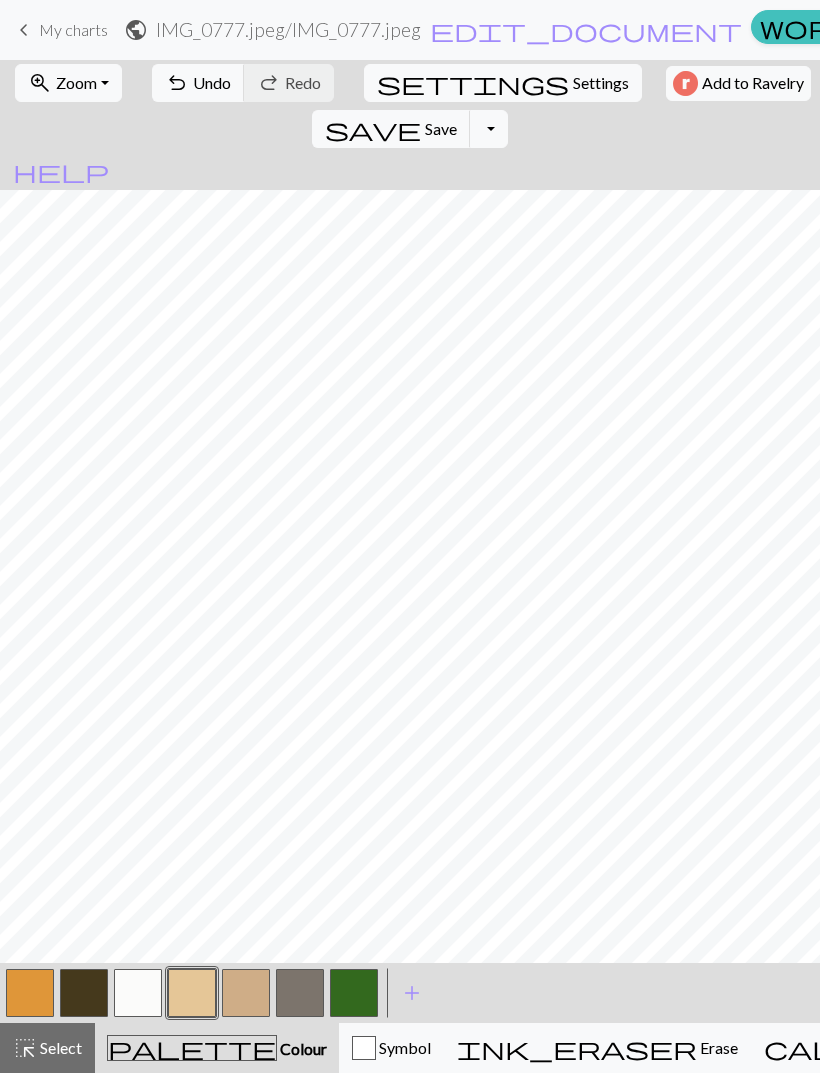 click at bounding box center (84, 993) 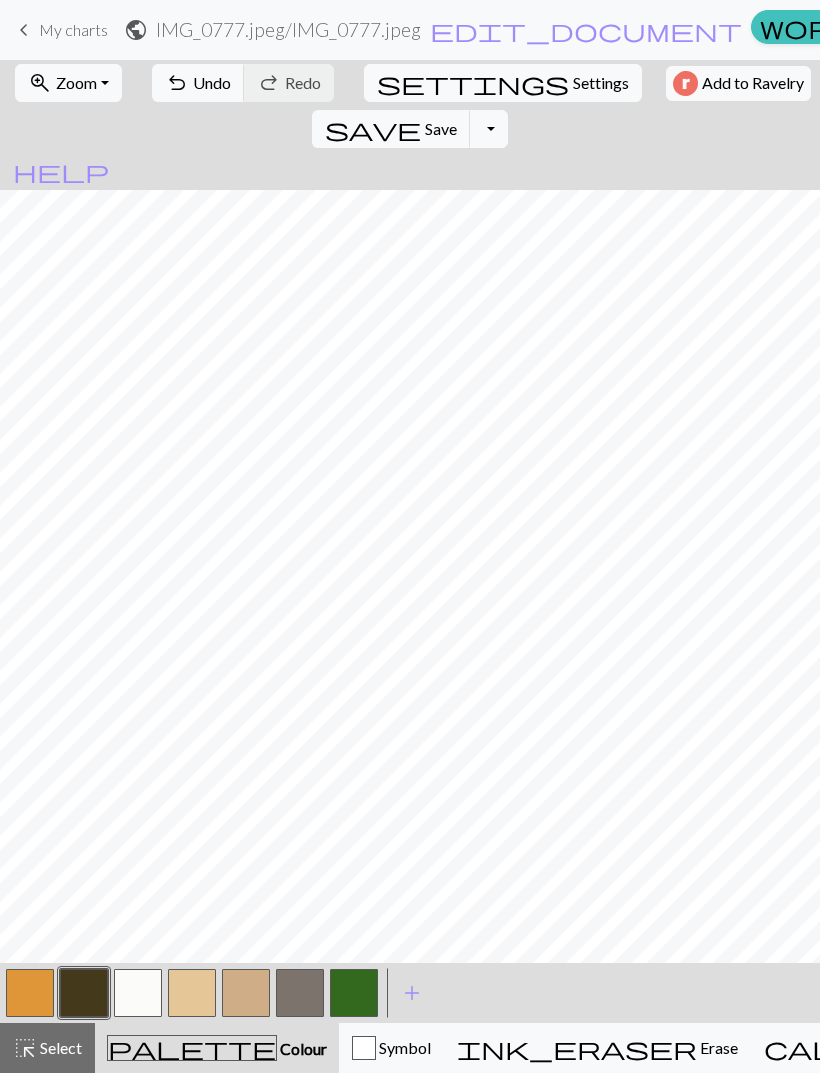 click on "Undo" at bounding box center (212, 82) 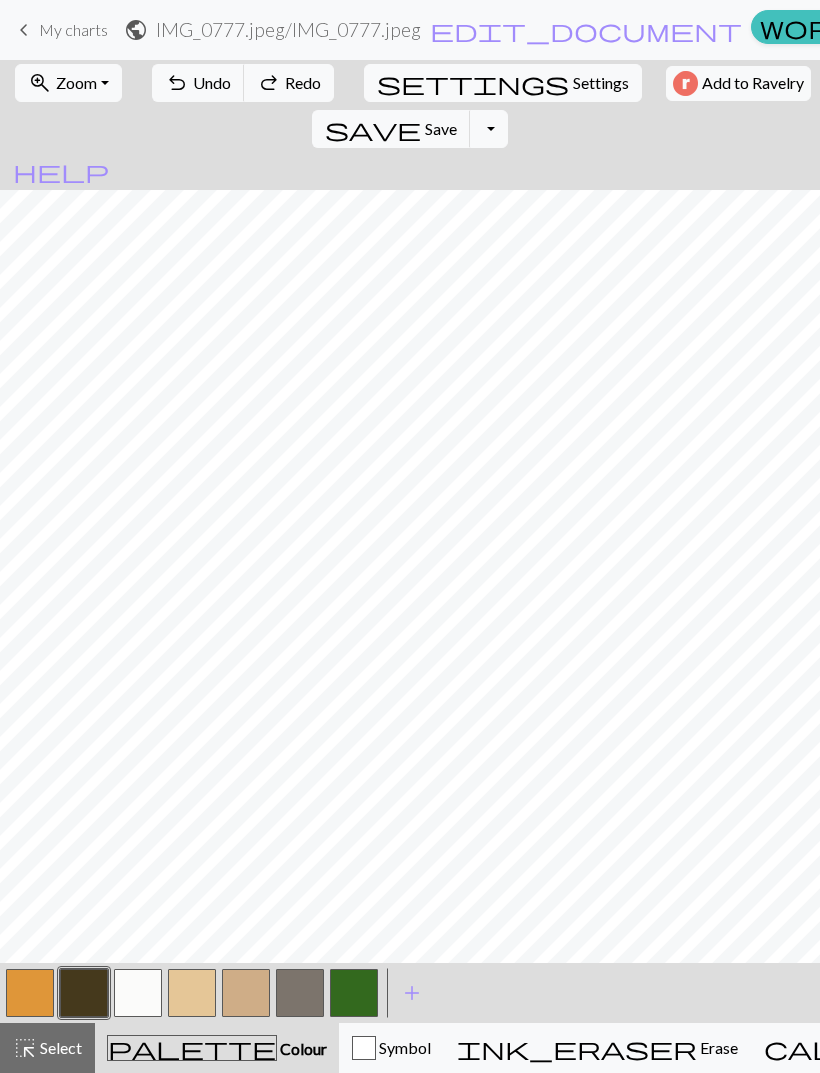 click on "Undo" at bounding box center (212, 82) 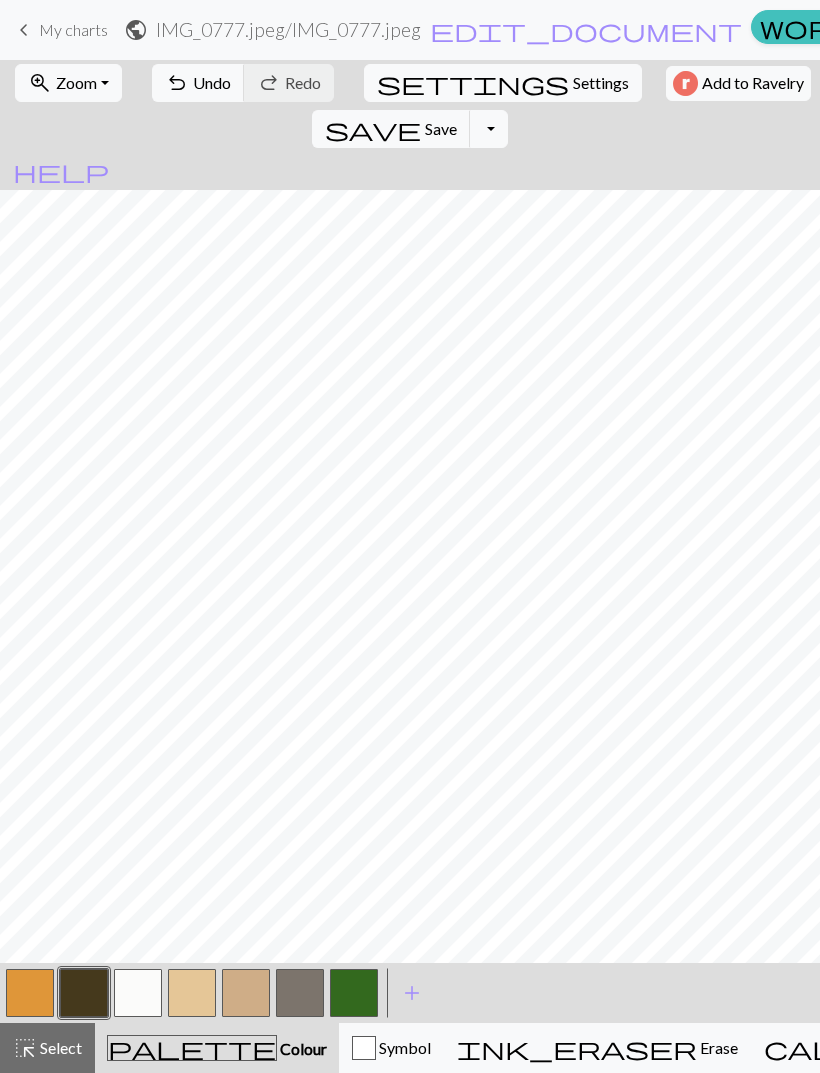 click at bounding box center (192, 993) 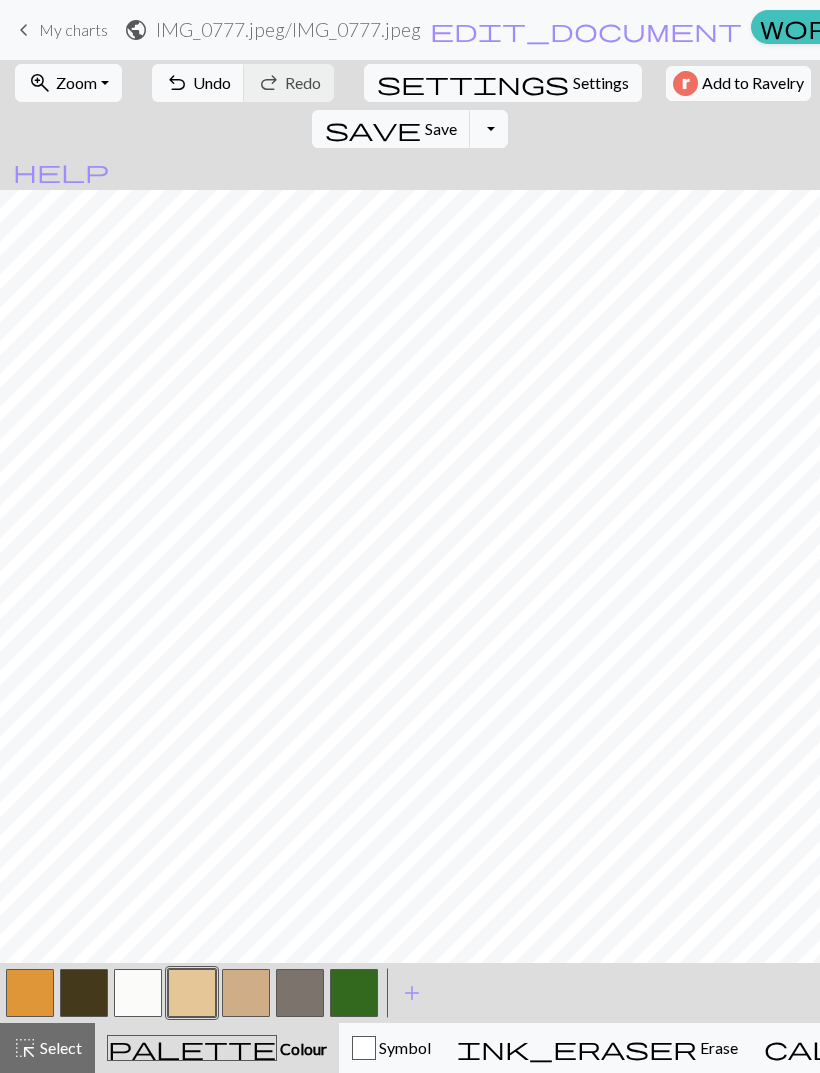 click at bounding box center (246, 993) 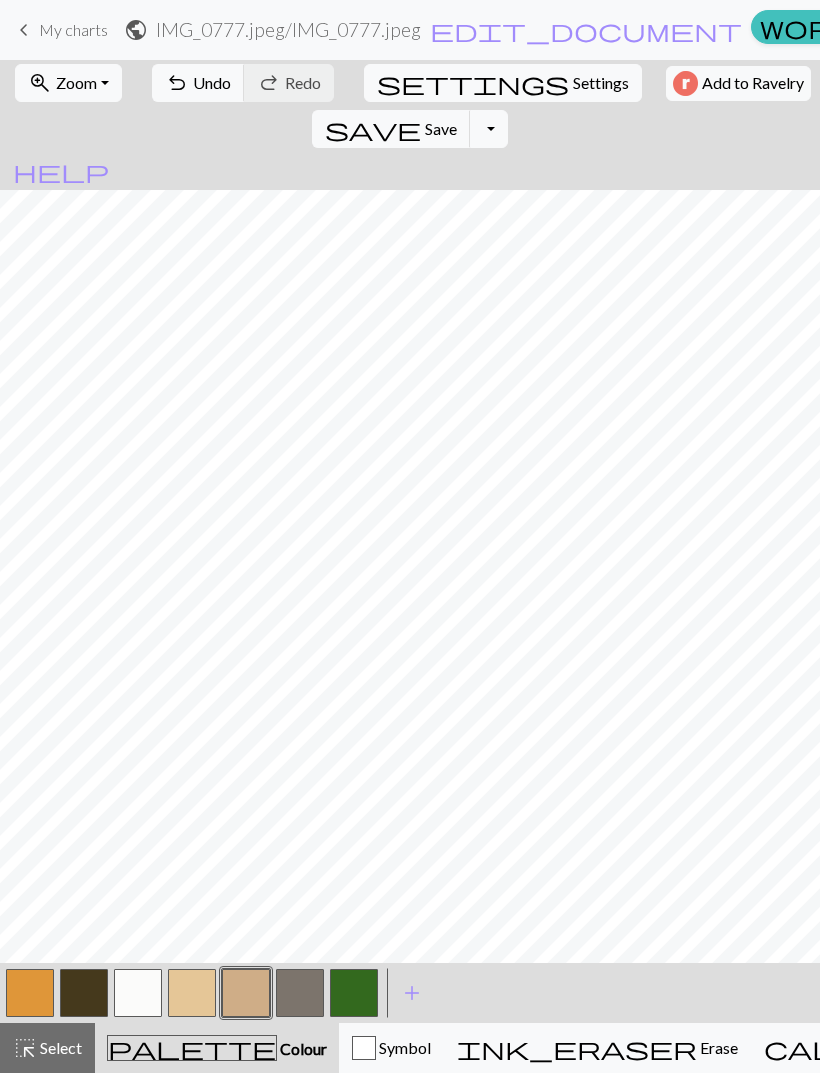 click on "Undo" at bounding box center (212, 82) 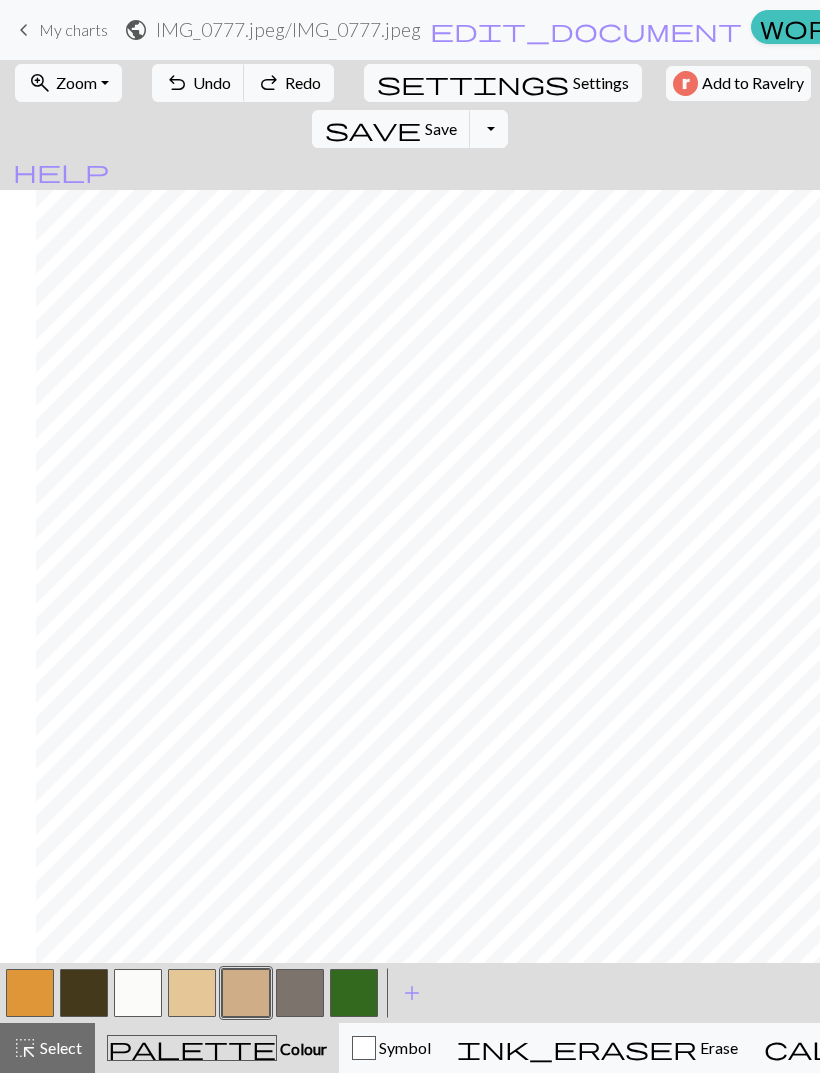 scroll, scrollTop: 0, scrollLeft: 186, axis: horizontal 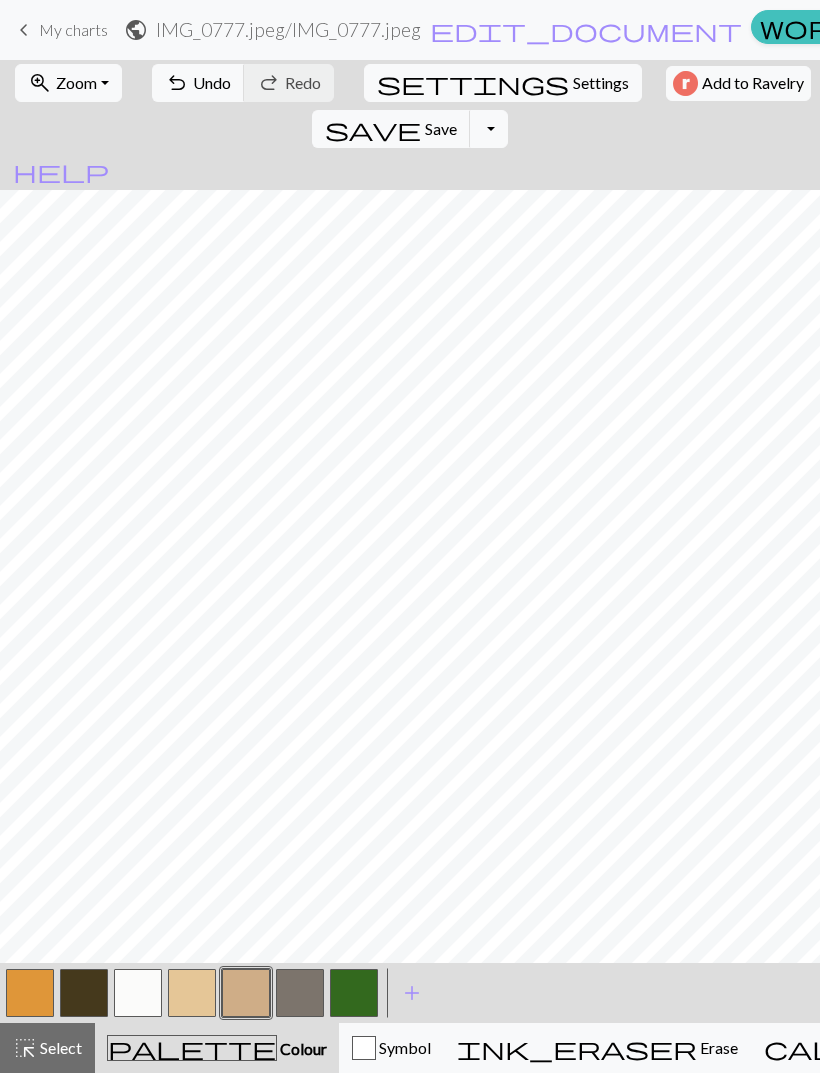 click on "add" at bounding box center [412, 993] 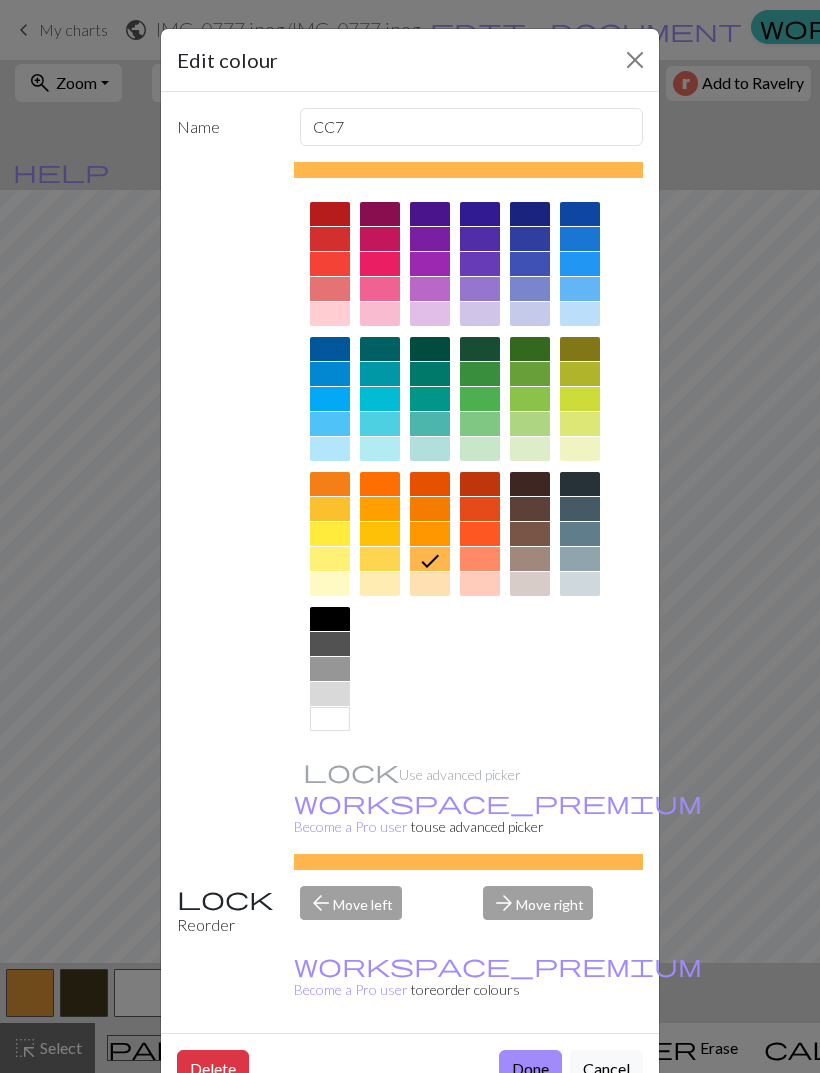 click on "Done" at bounding box center (530, 1069) 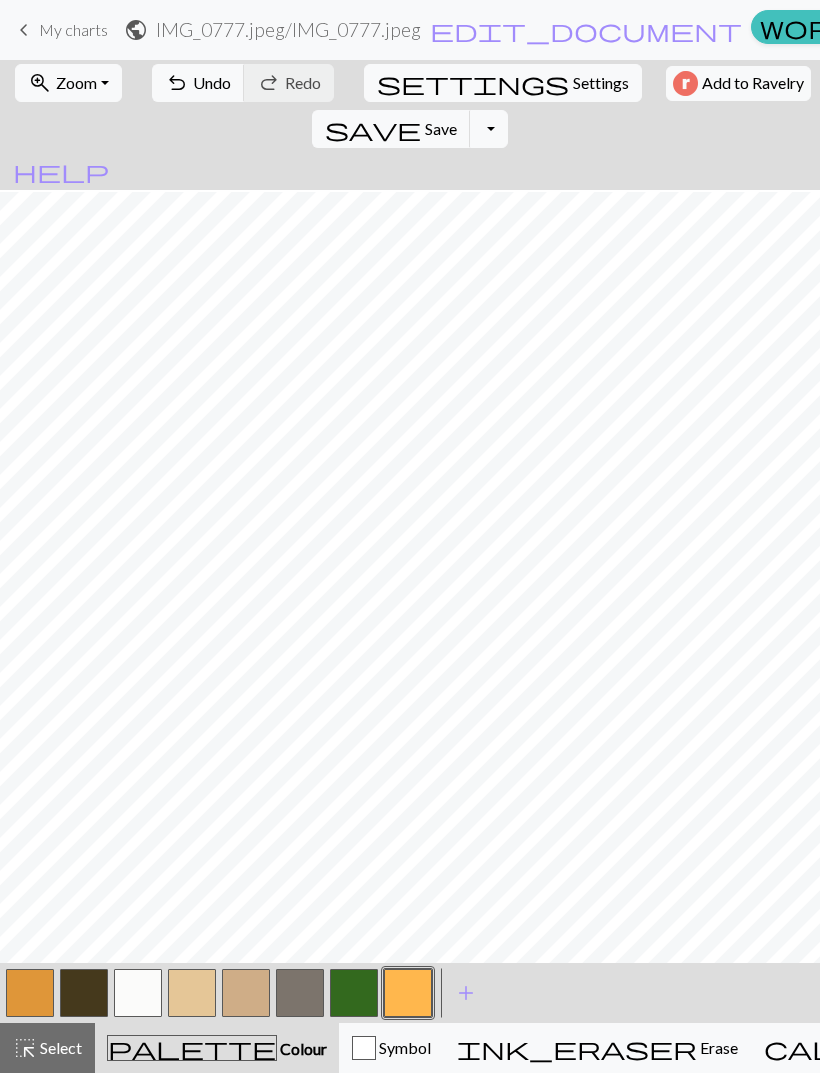 scroll, scrollTop: 30, scrollLeft: 212, axis: both 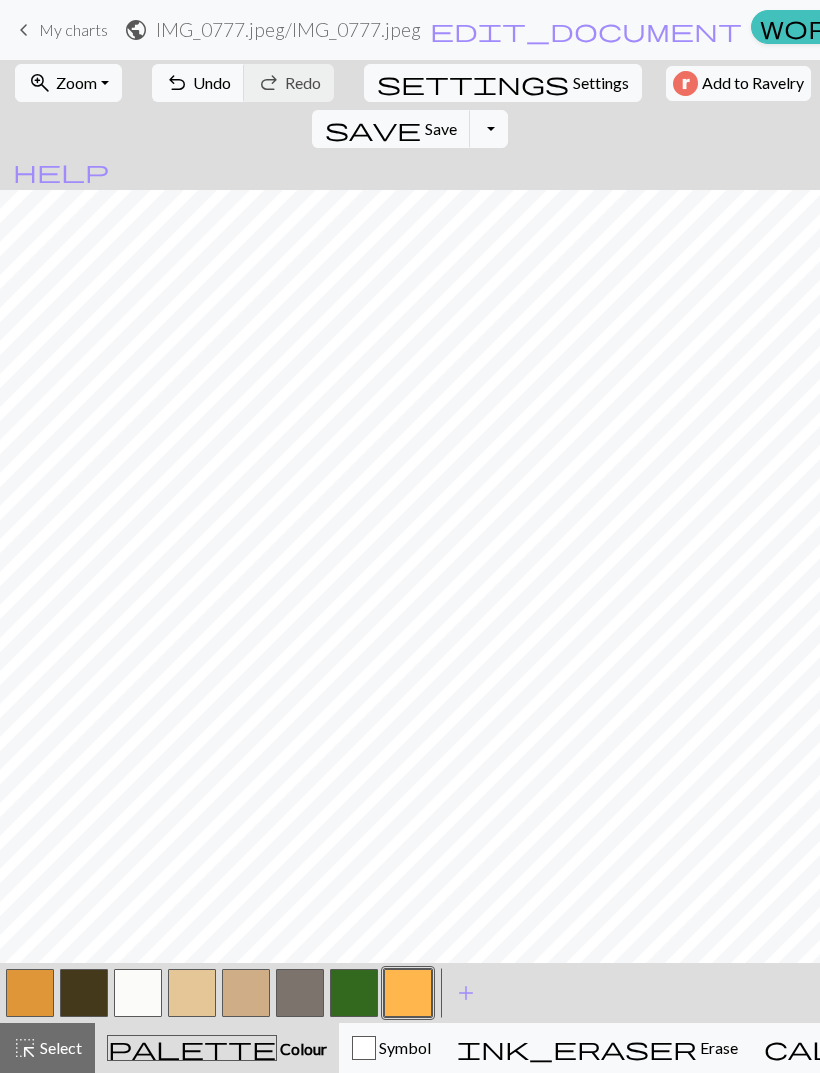 click at bounding box center [30, 993] 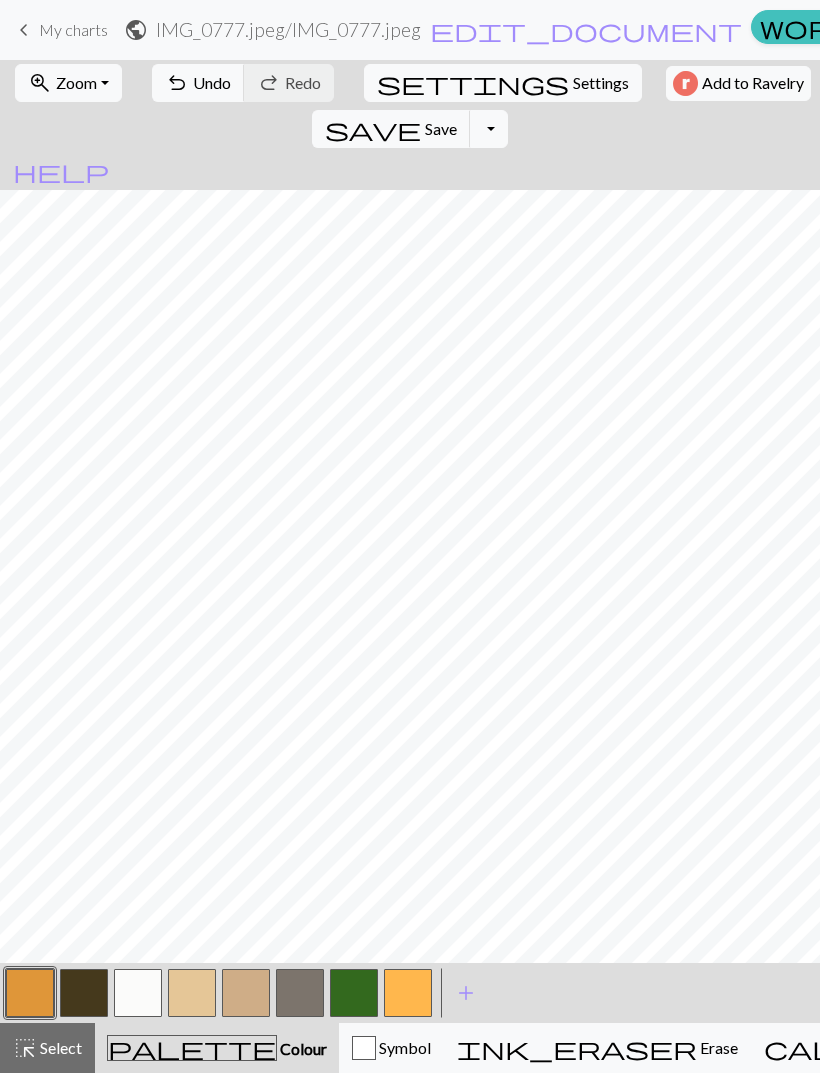 click at bounding box center (246, 993) 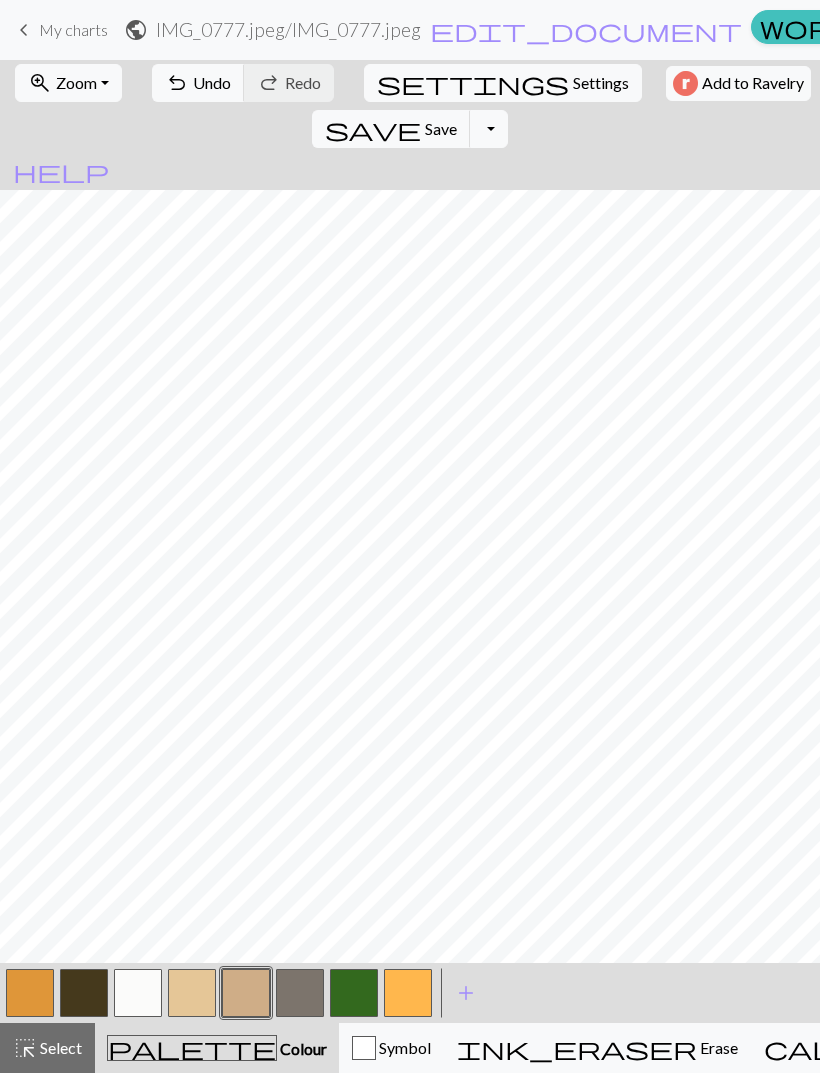 click at bounding box center [30, 993] 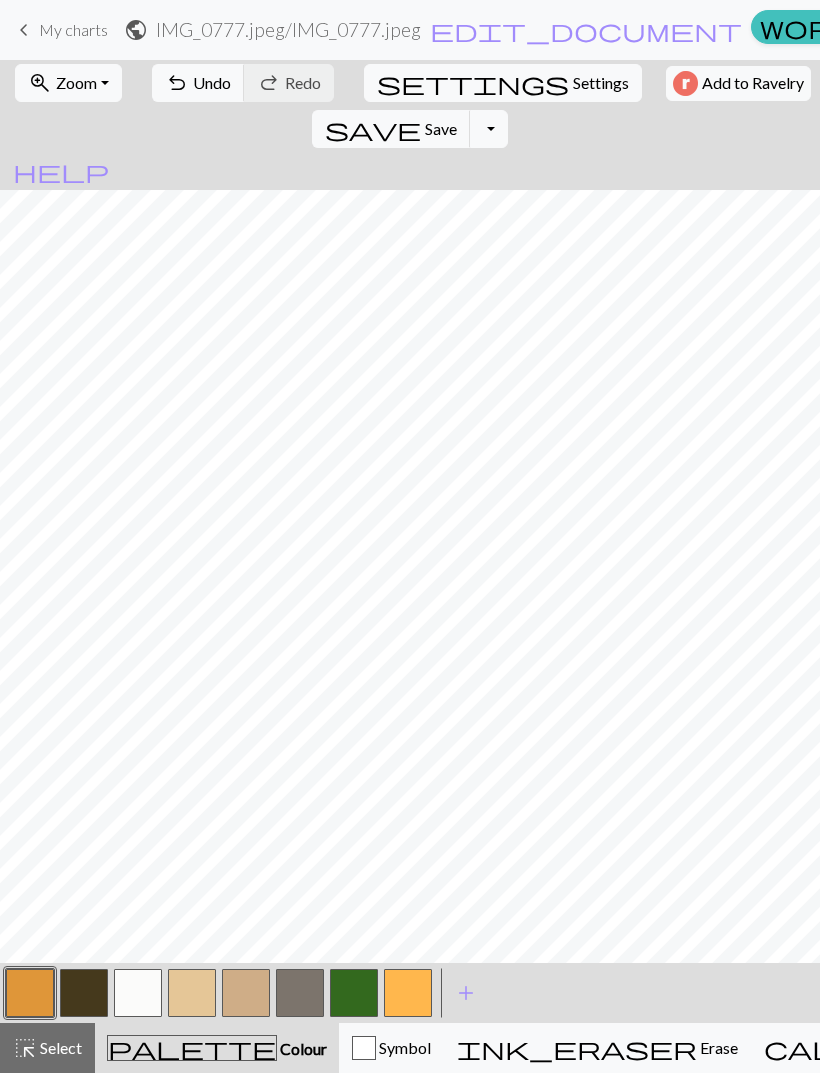scroll, scrollTop: 0, scrollLeft: 132, axis: horizontal 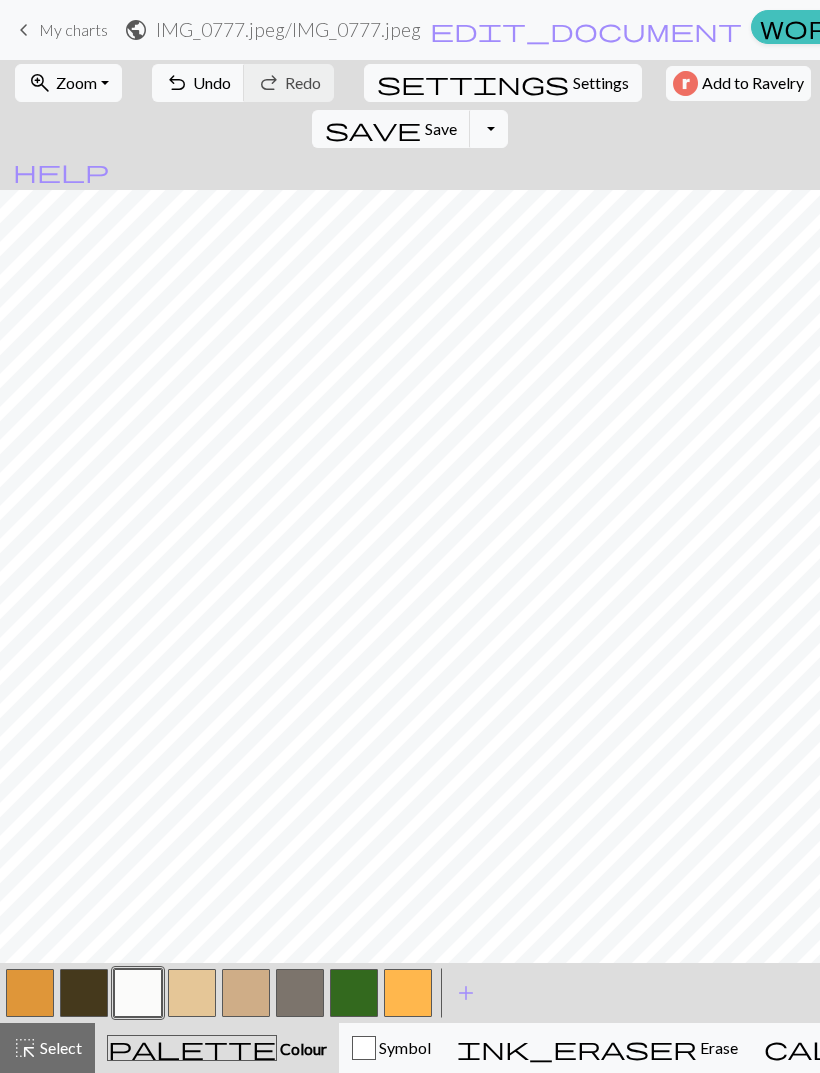 click at bounding box center (192, 993) 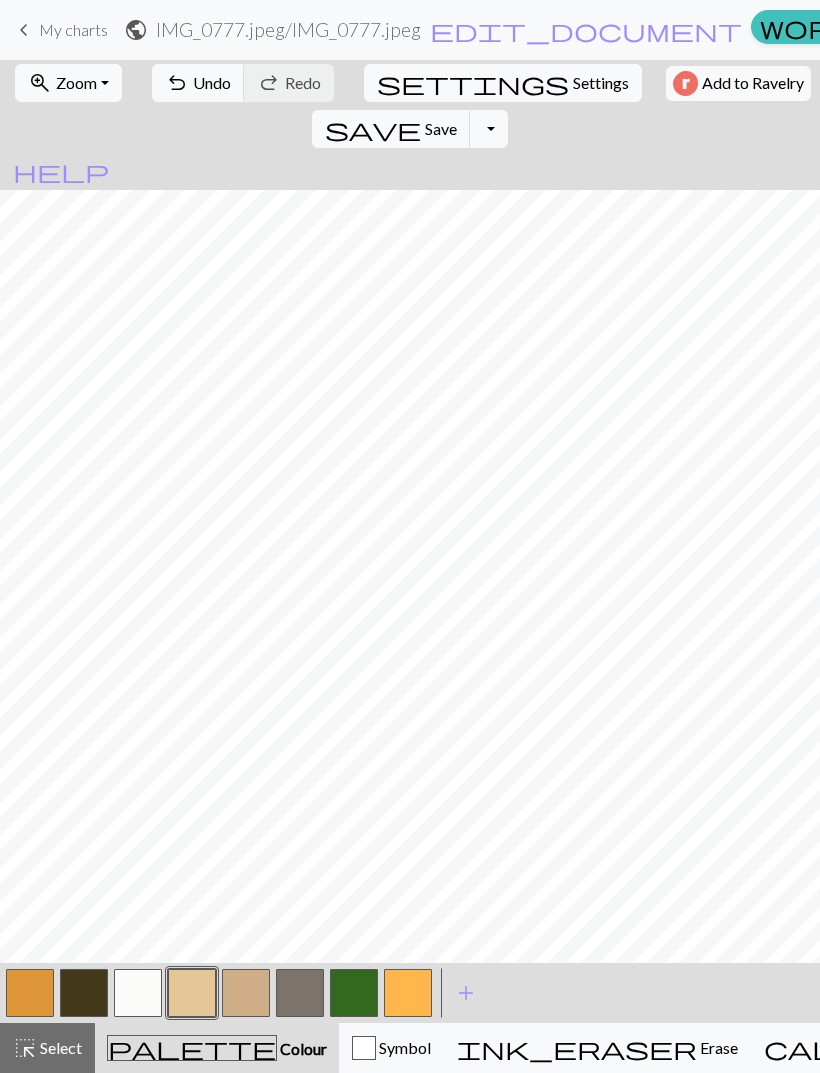 click at bounding box center [246, 993] 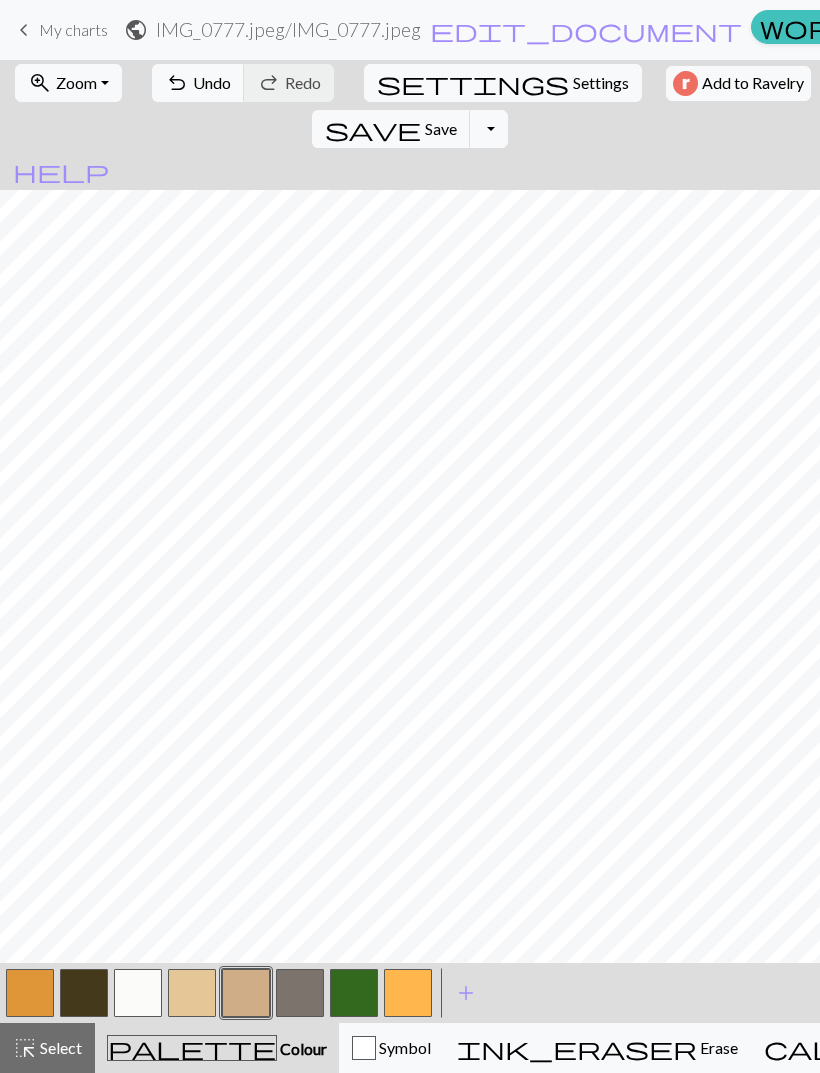 click at bounding box center (30, 993) 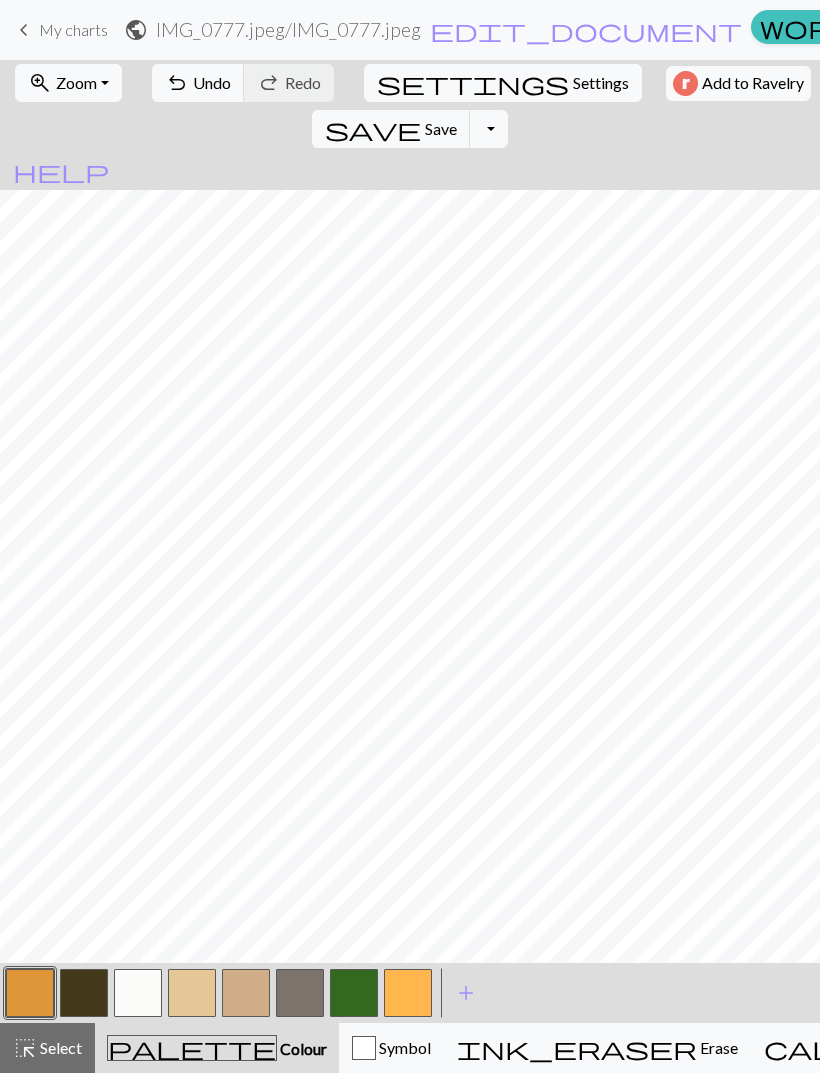 click at bounding box center (246, 993) 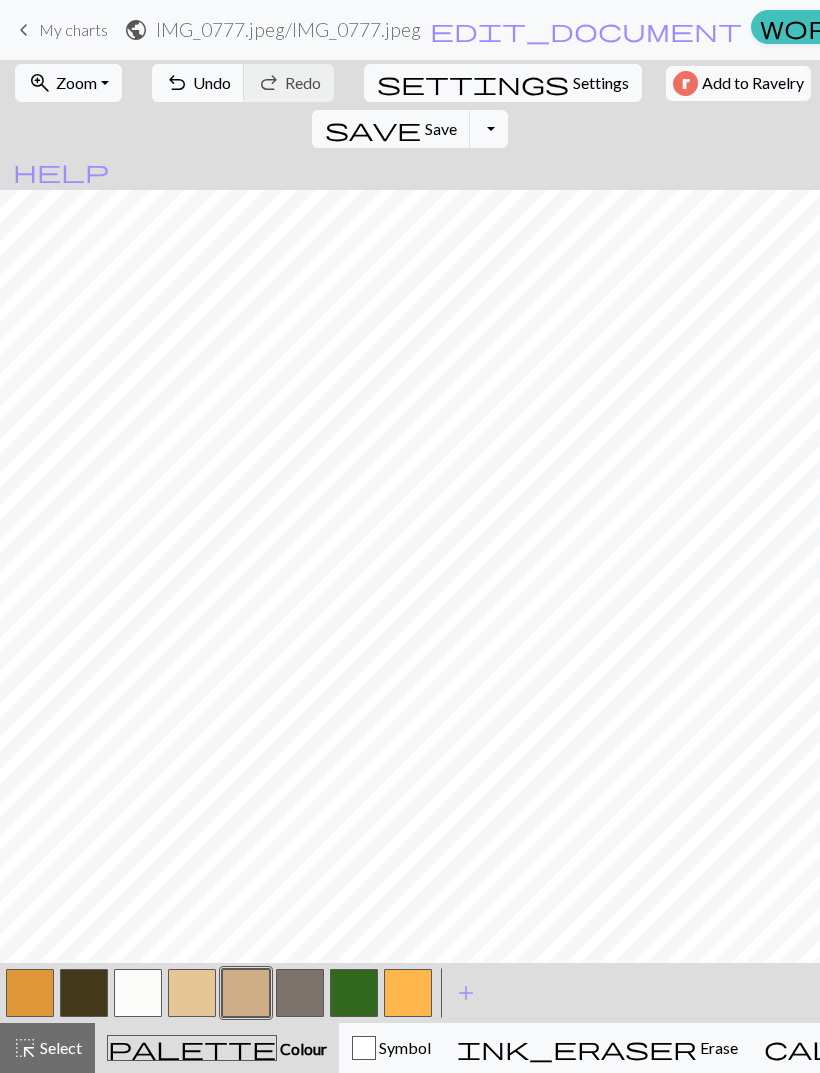 click at bounding box center [84, 993] 